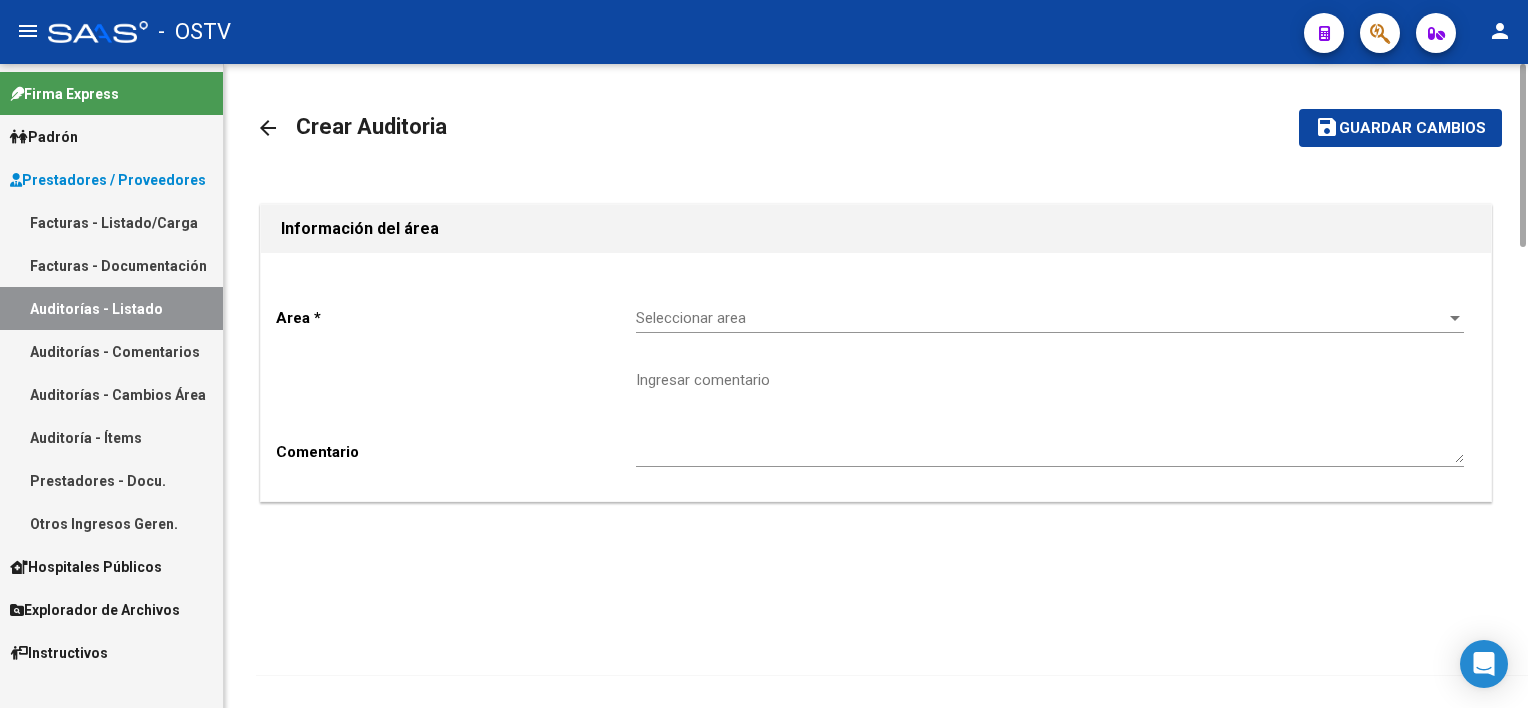 scroll, scrollTop: 0, scrollLeft: 0, axis: both 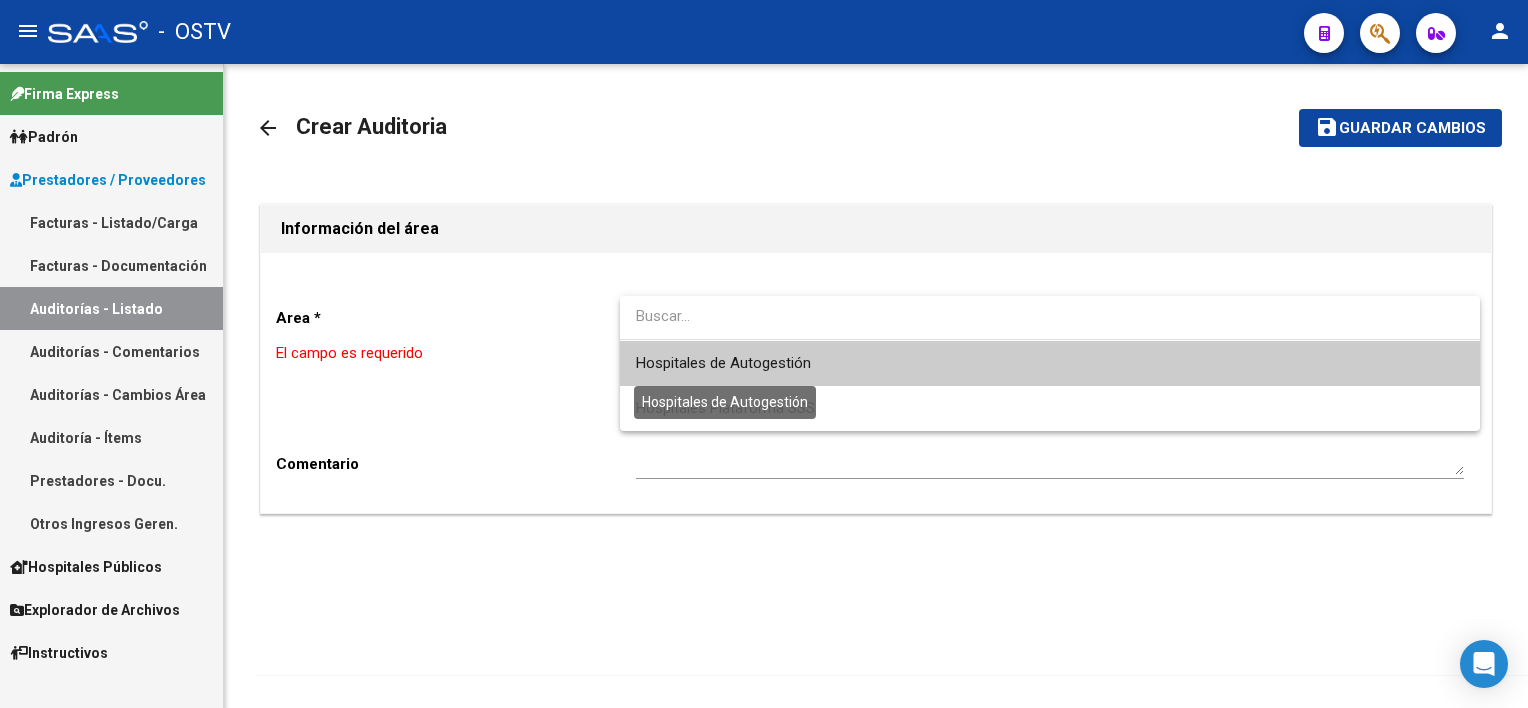 click on "Hospitales de Autogestión" at bounding box center (1050, 363) 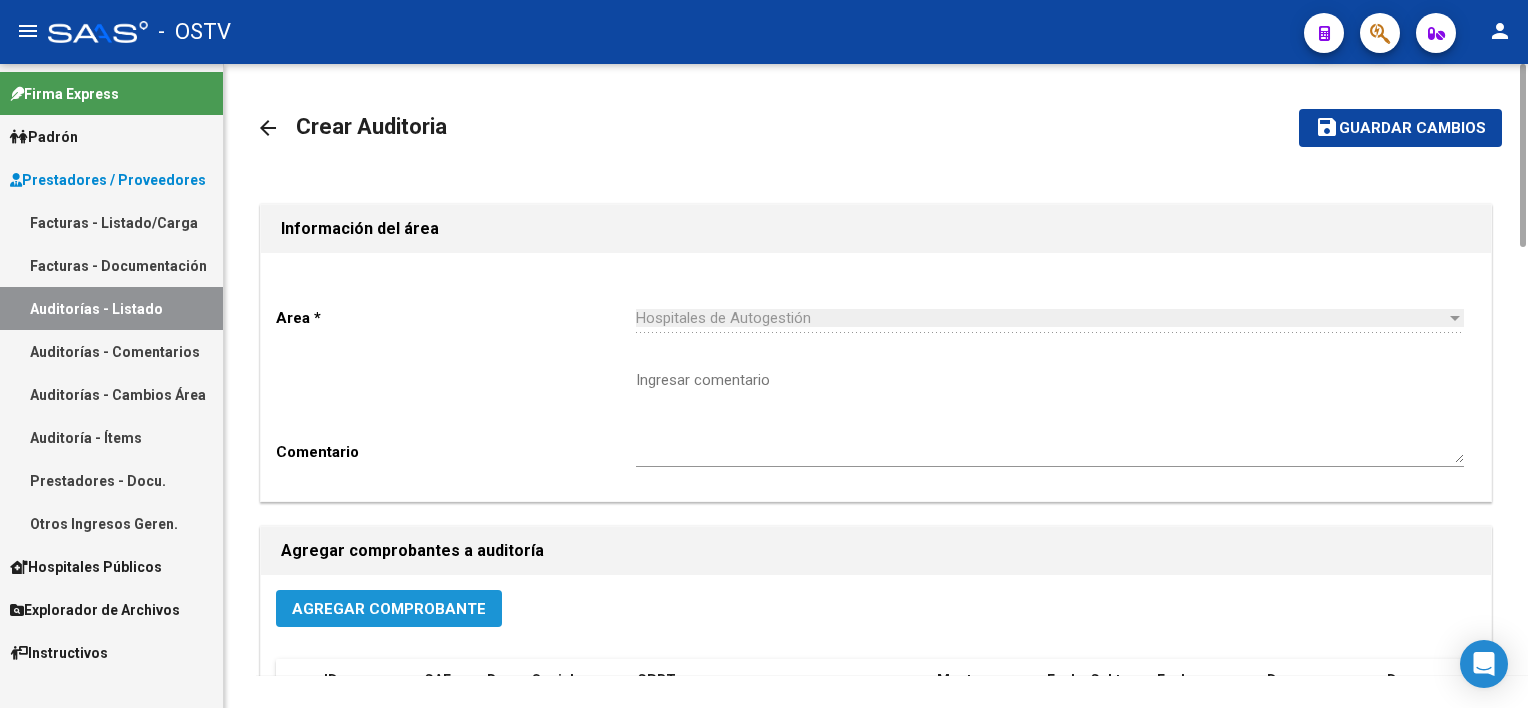 click on "Agregar Comprobante" 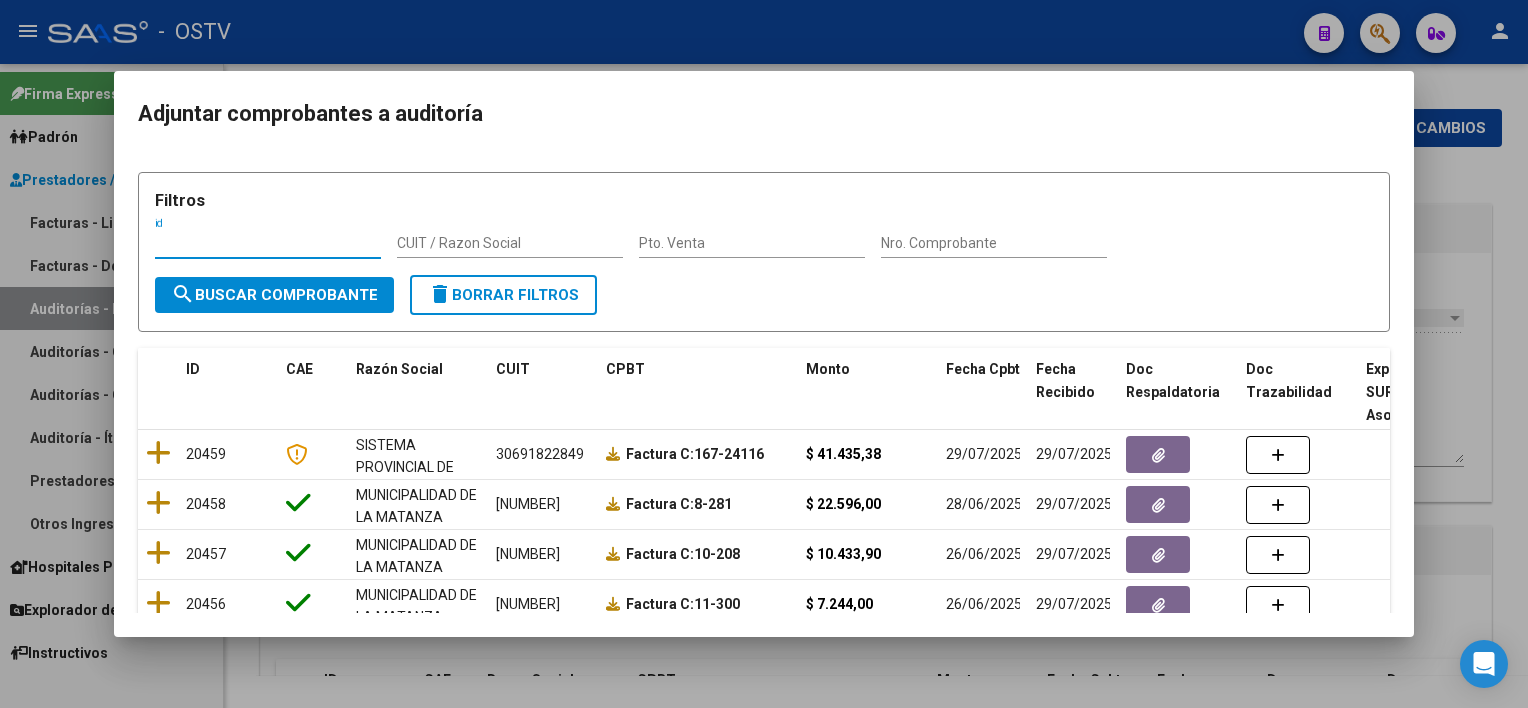 click on "Nro. Comprobante" at bounding box center [994, 244] 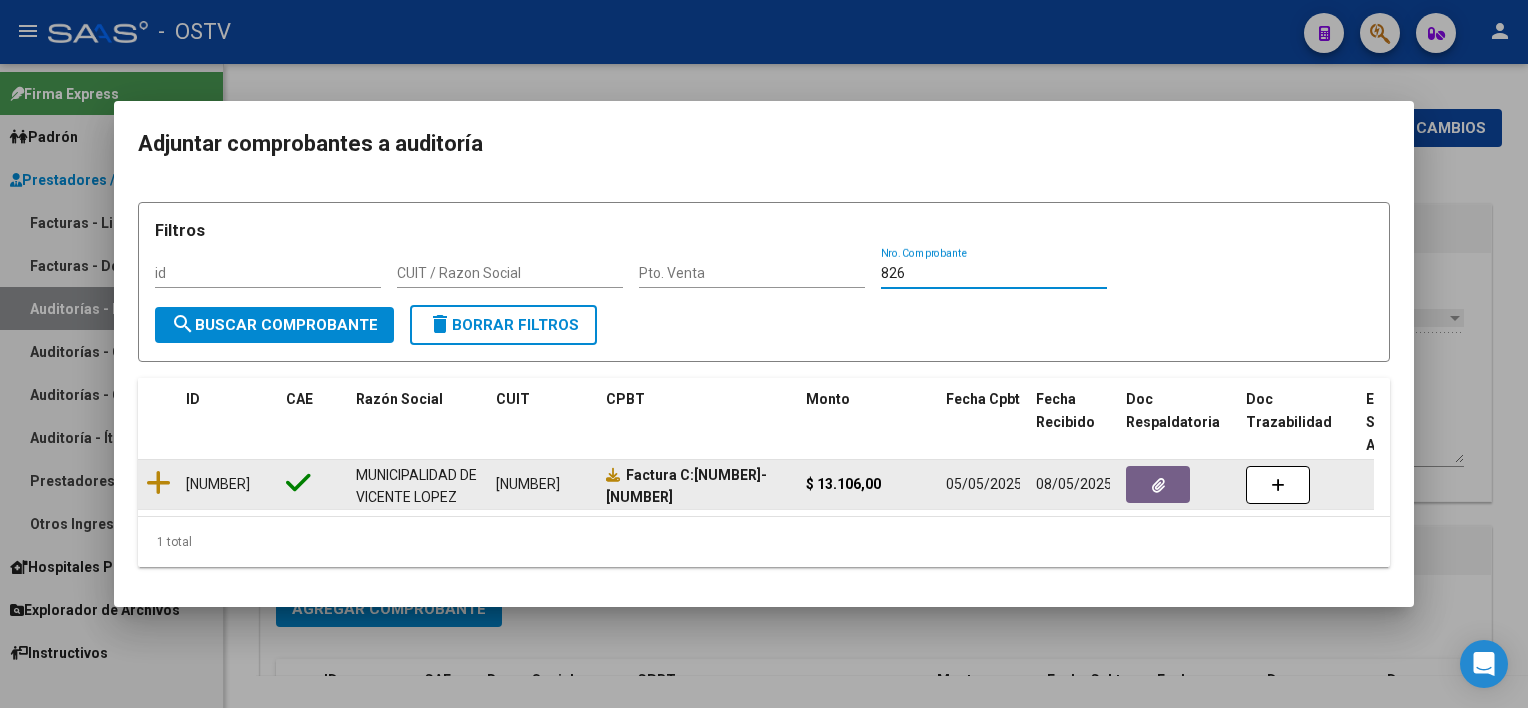 type on "826" 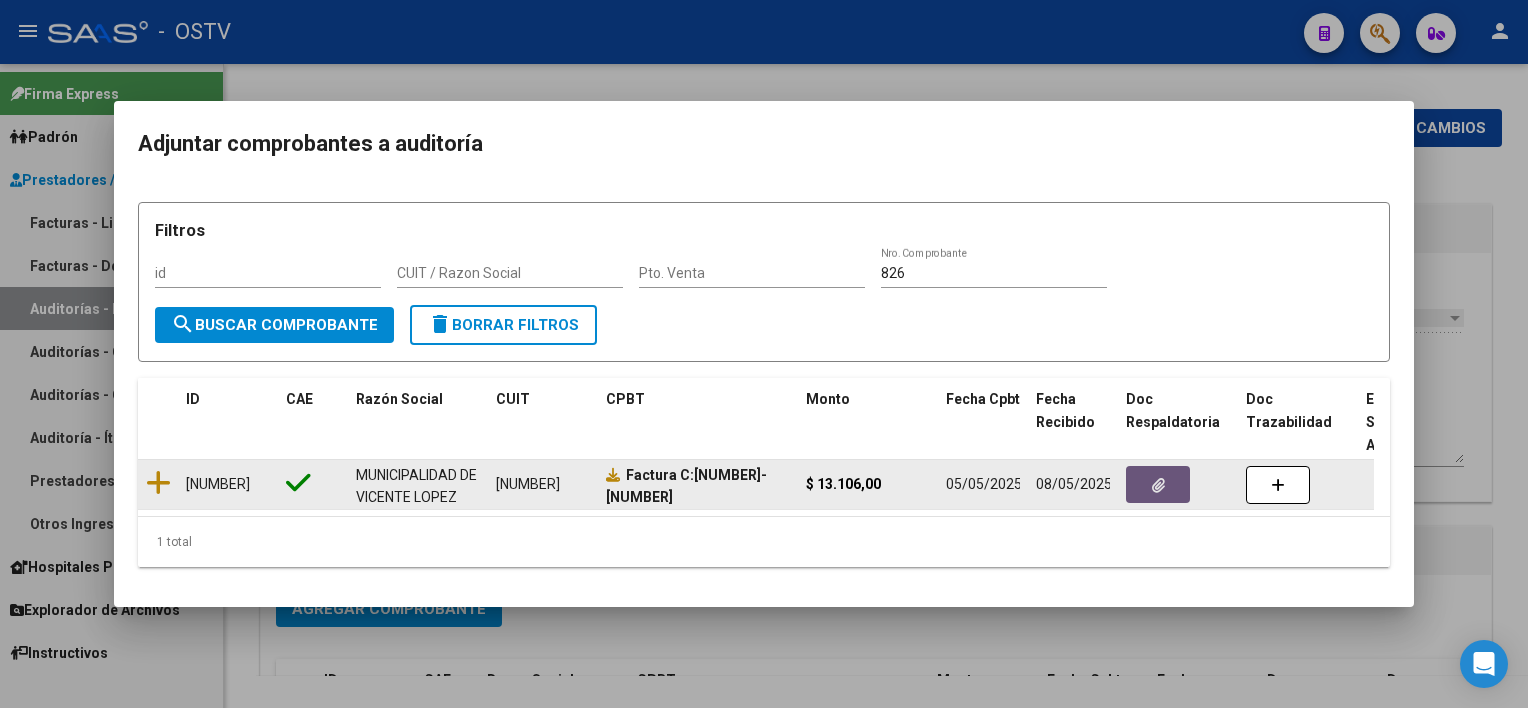 click 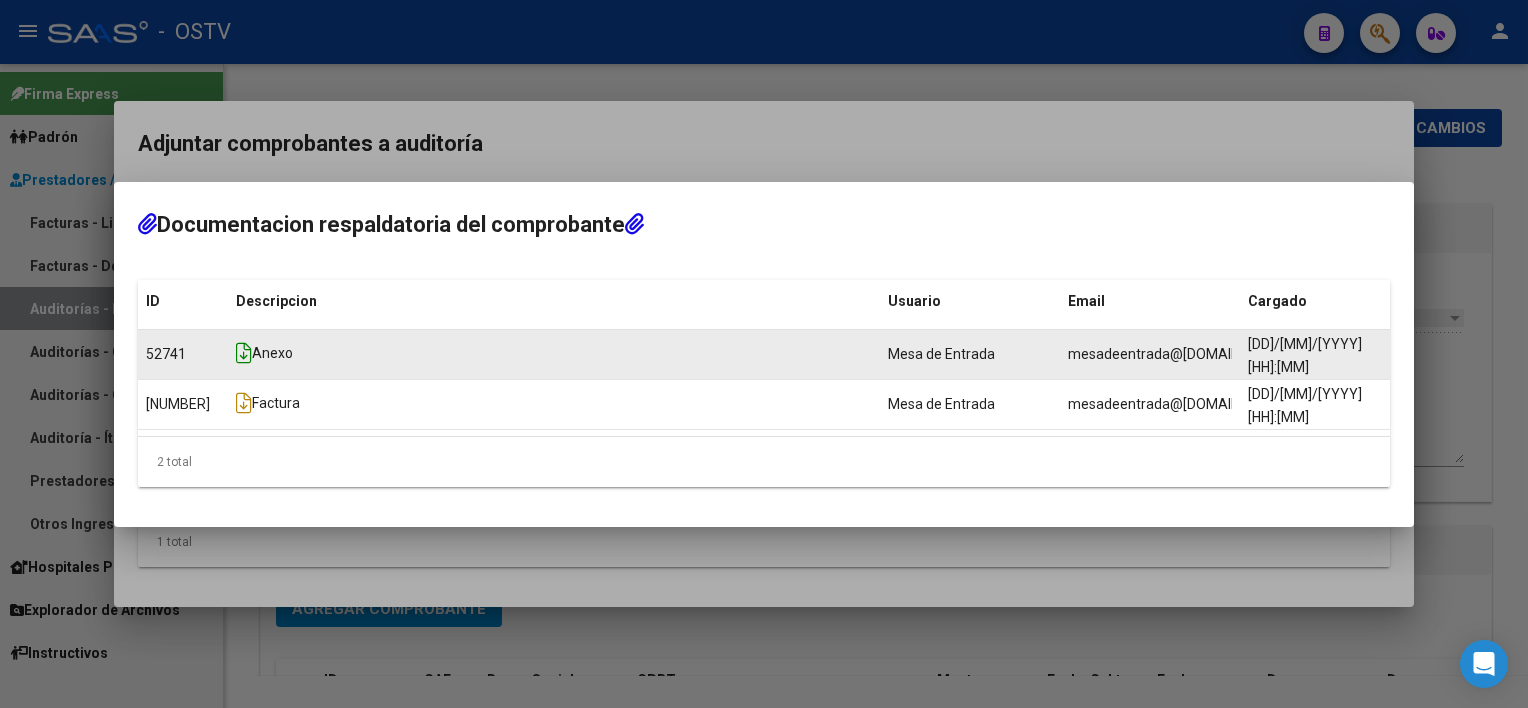 click 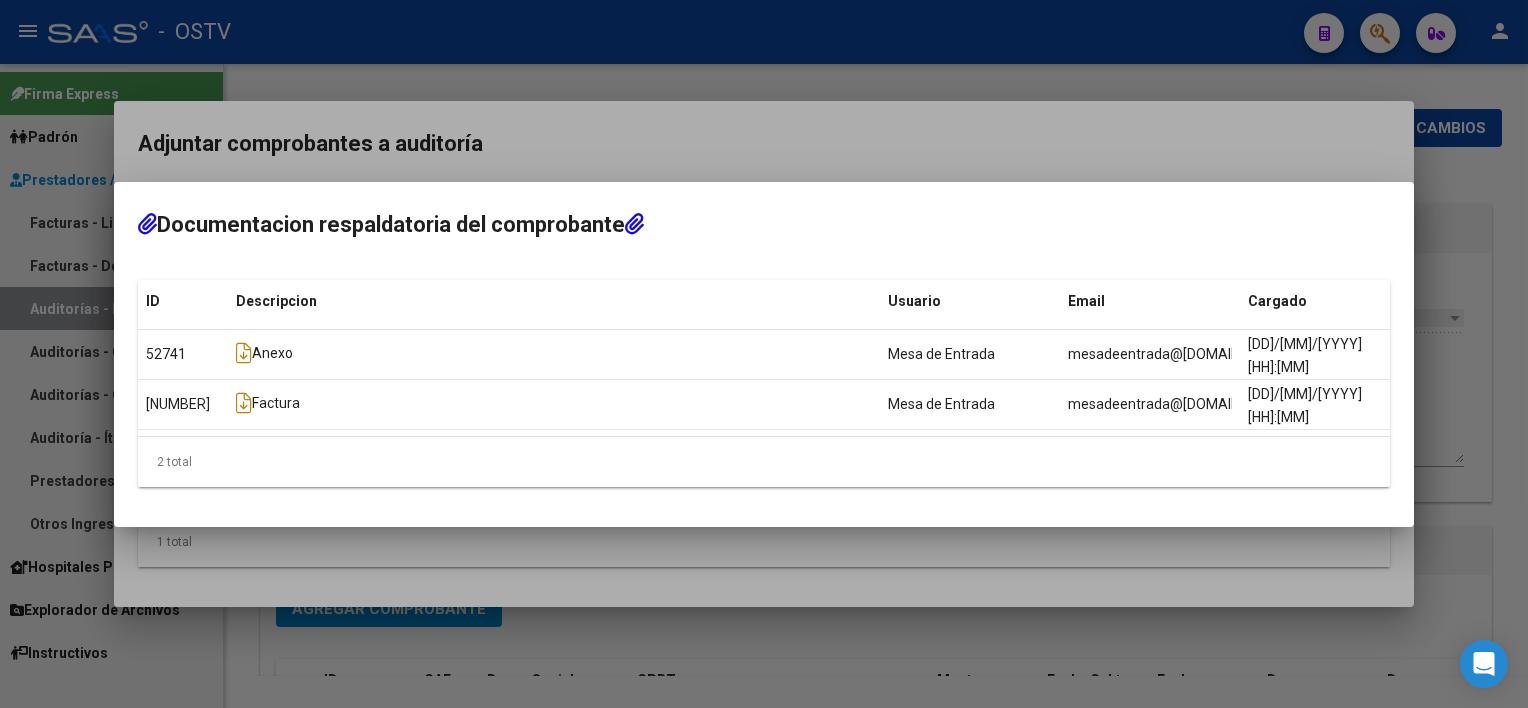 click at bounding box center (764, 354) 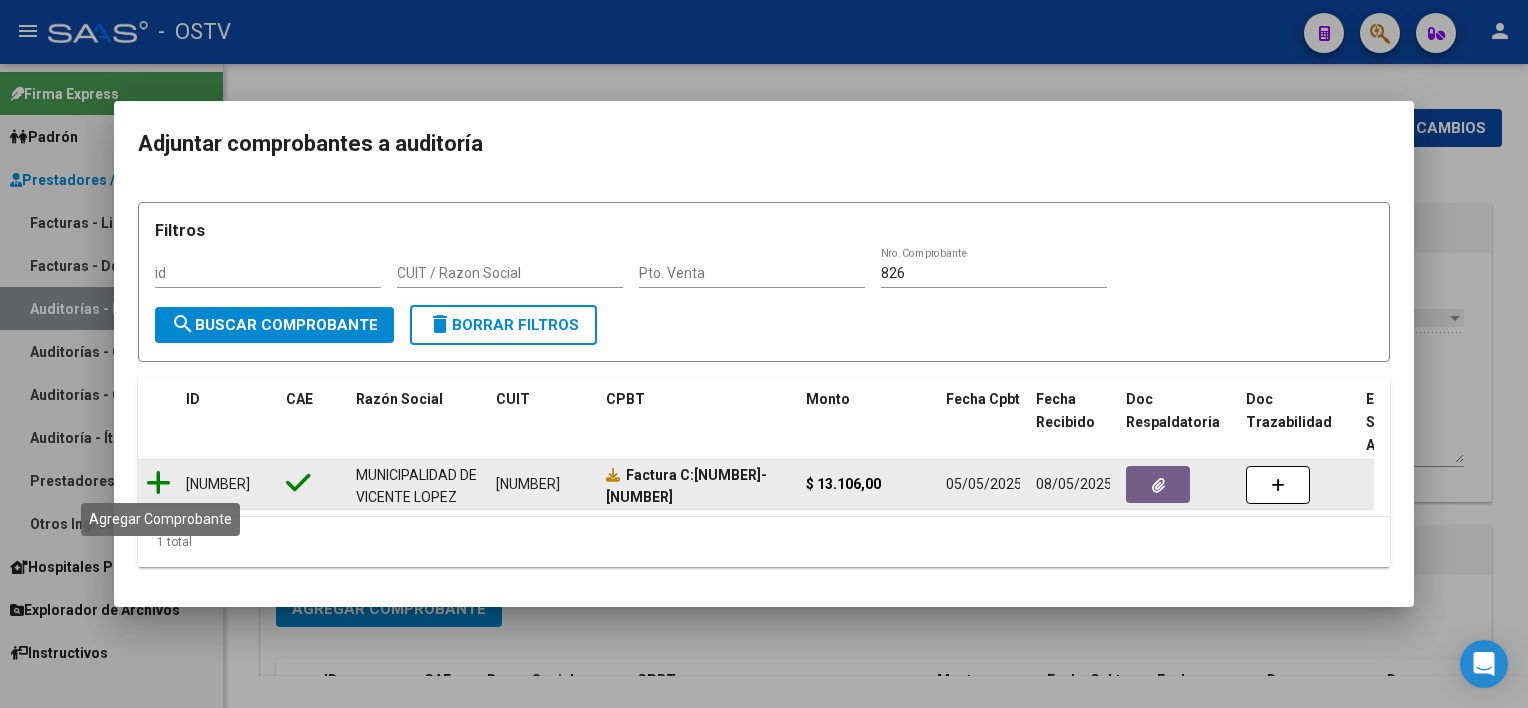 click 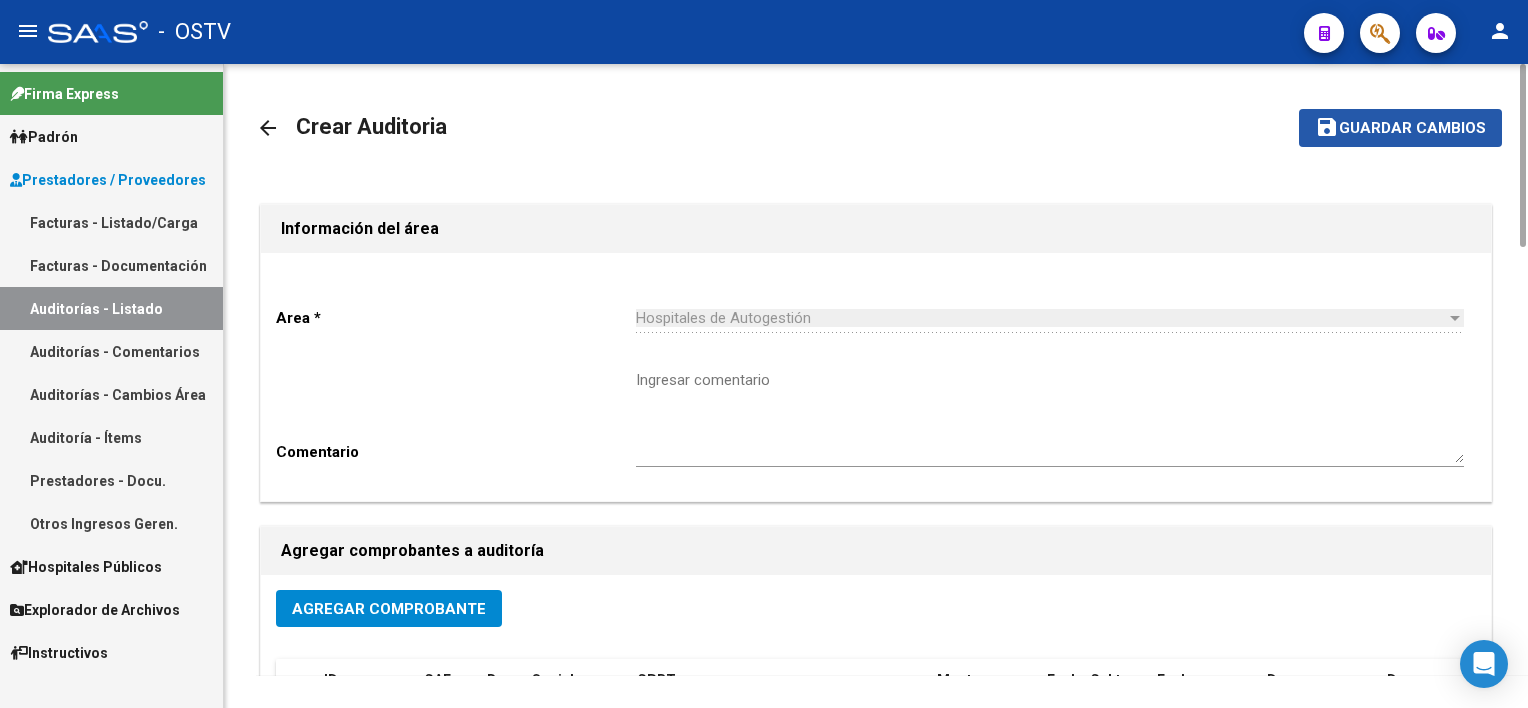 click on "Guardar cambios" 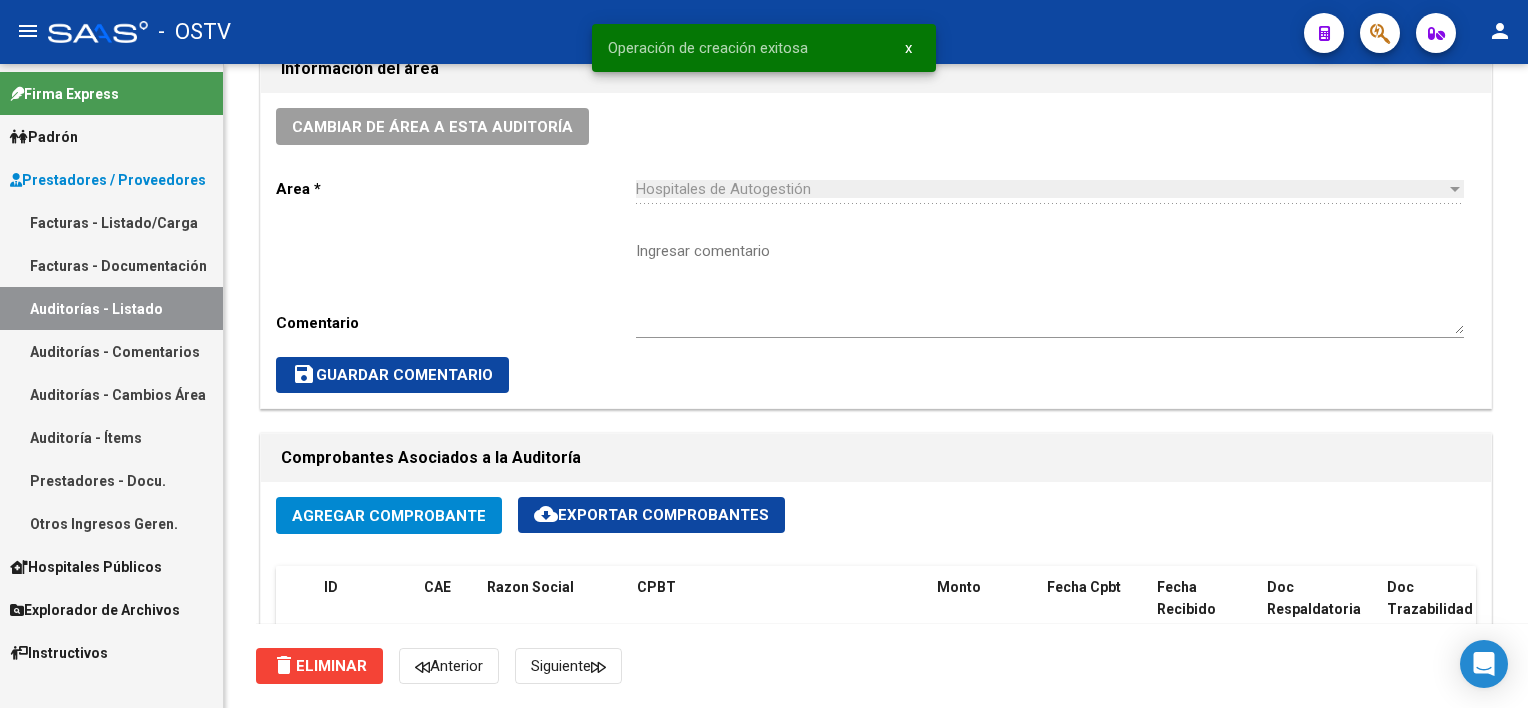 scroll, scrollTop: 1200, scrollLeft: 0, axis: vertical 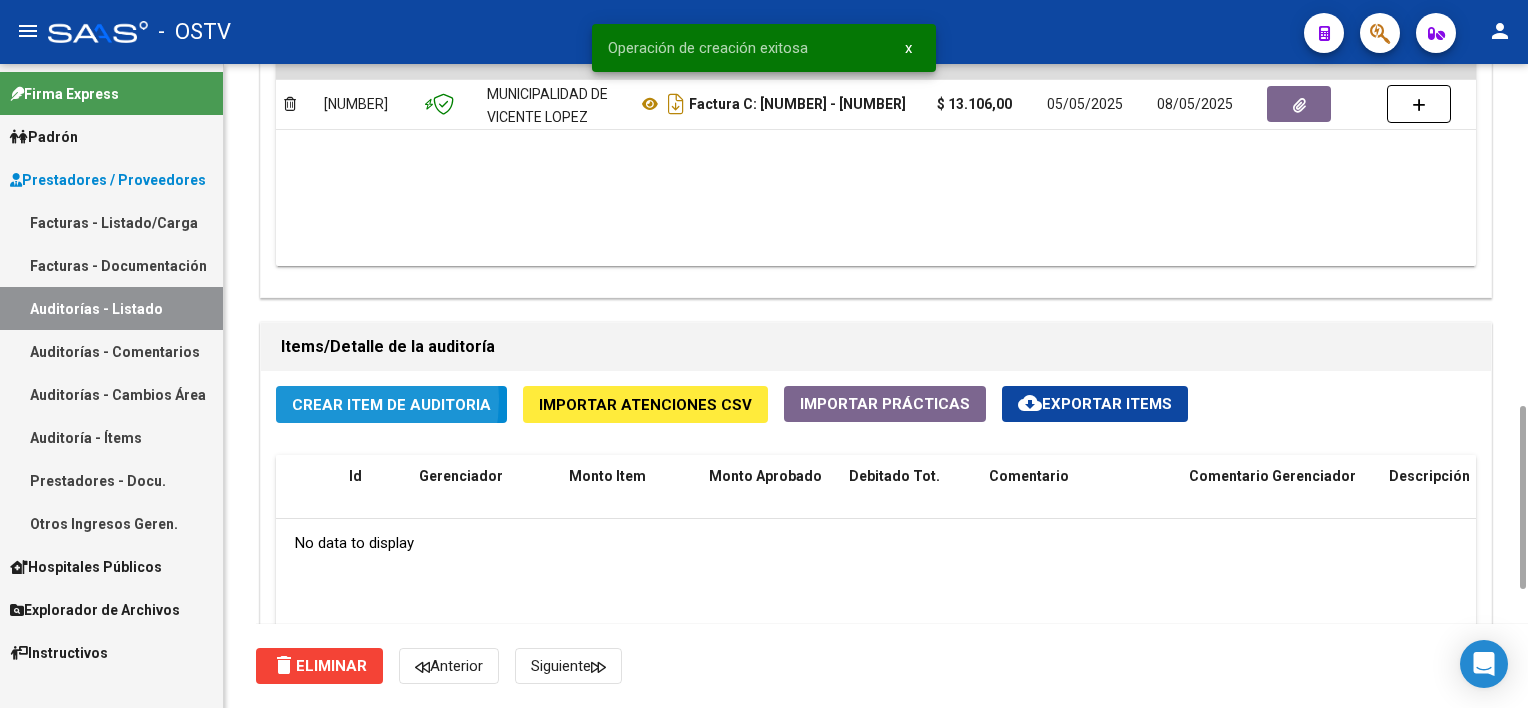 click on "Crear Item de Auditoria" 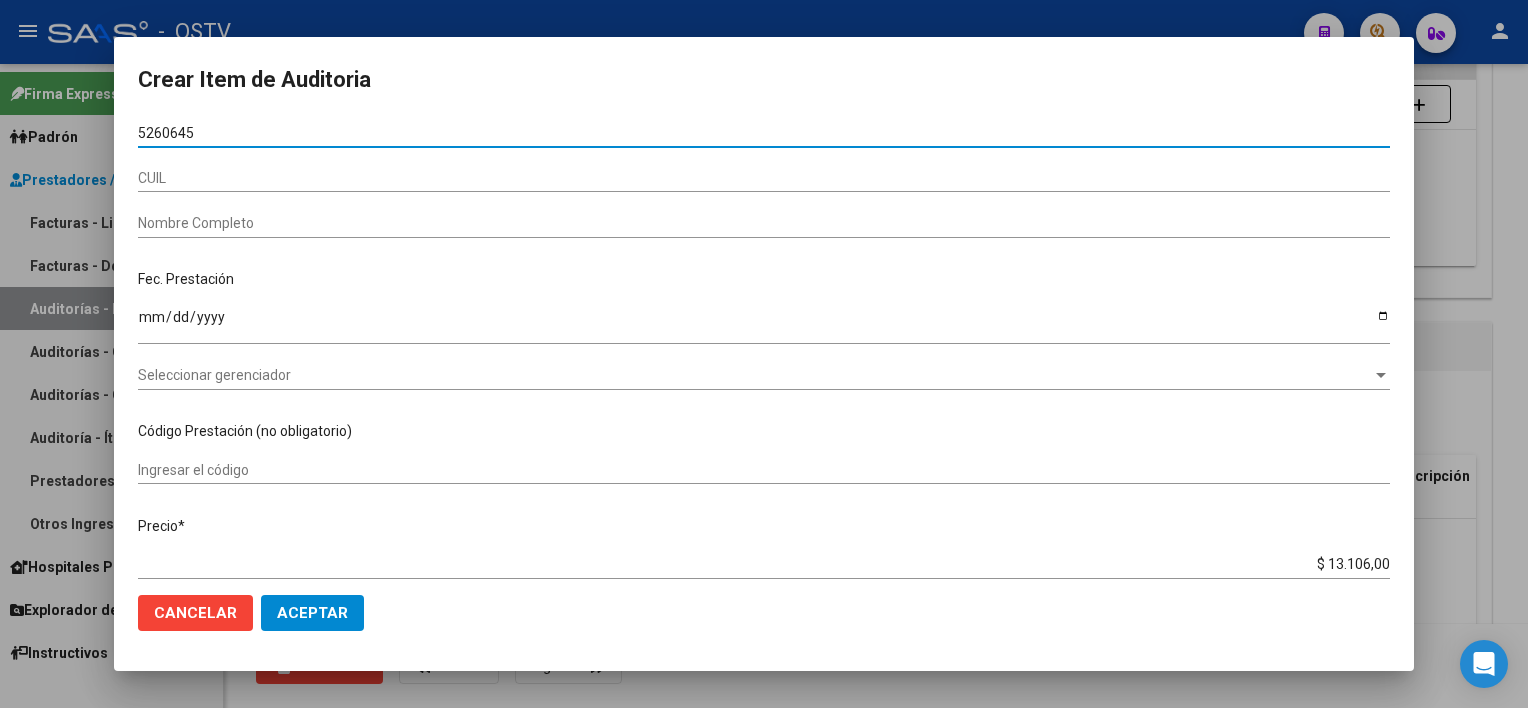 type on "52606455" 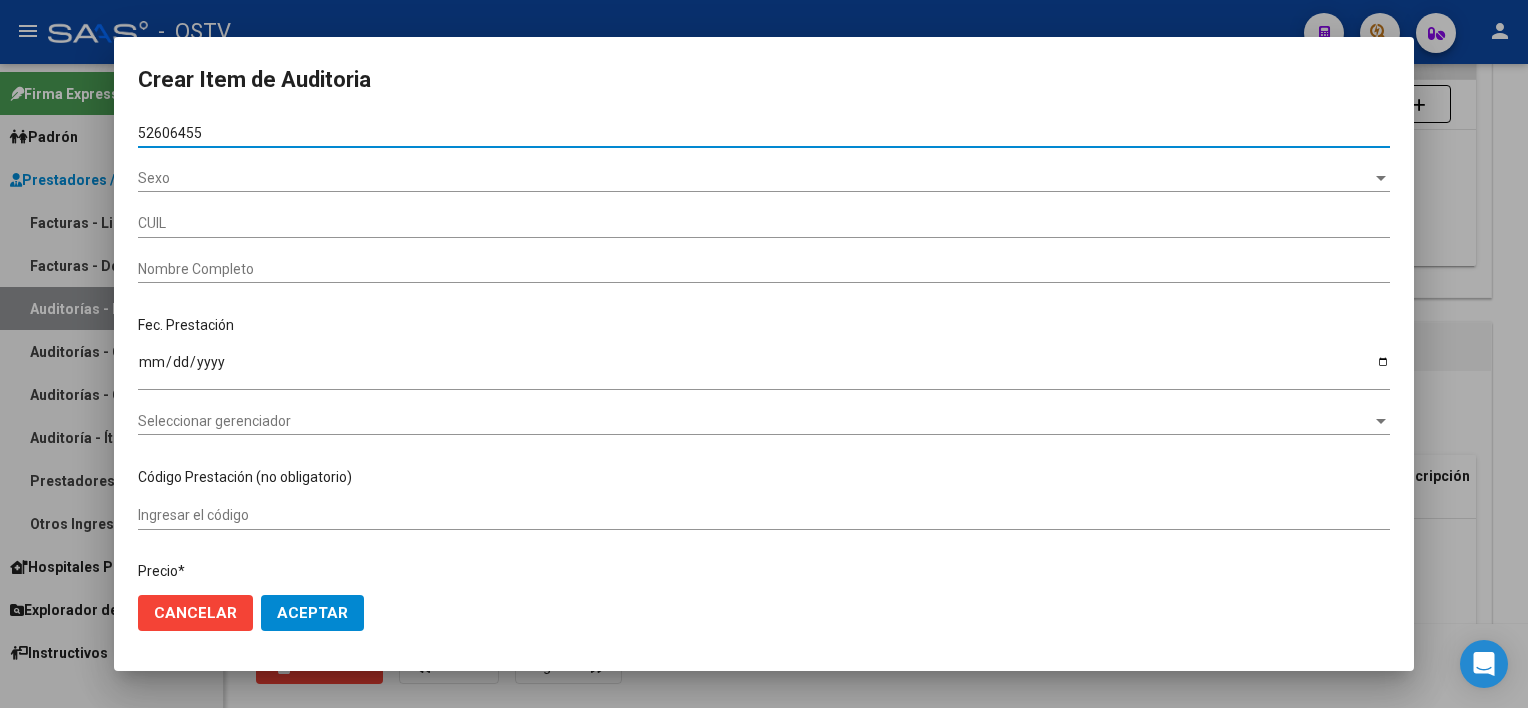 type on "[NUMBER]" 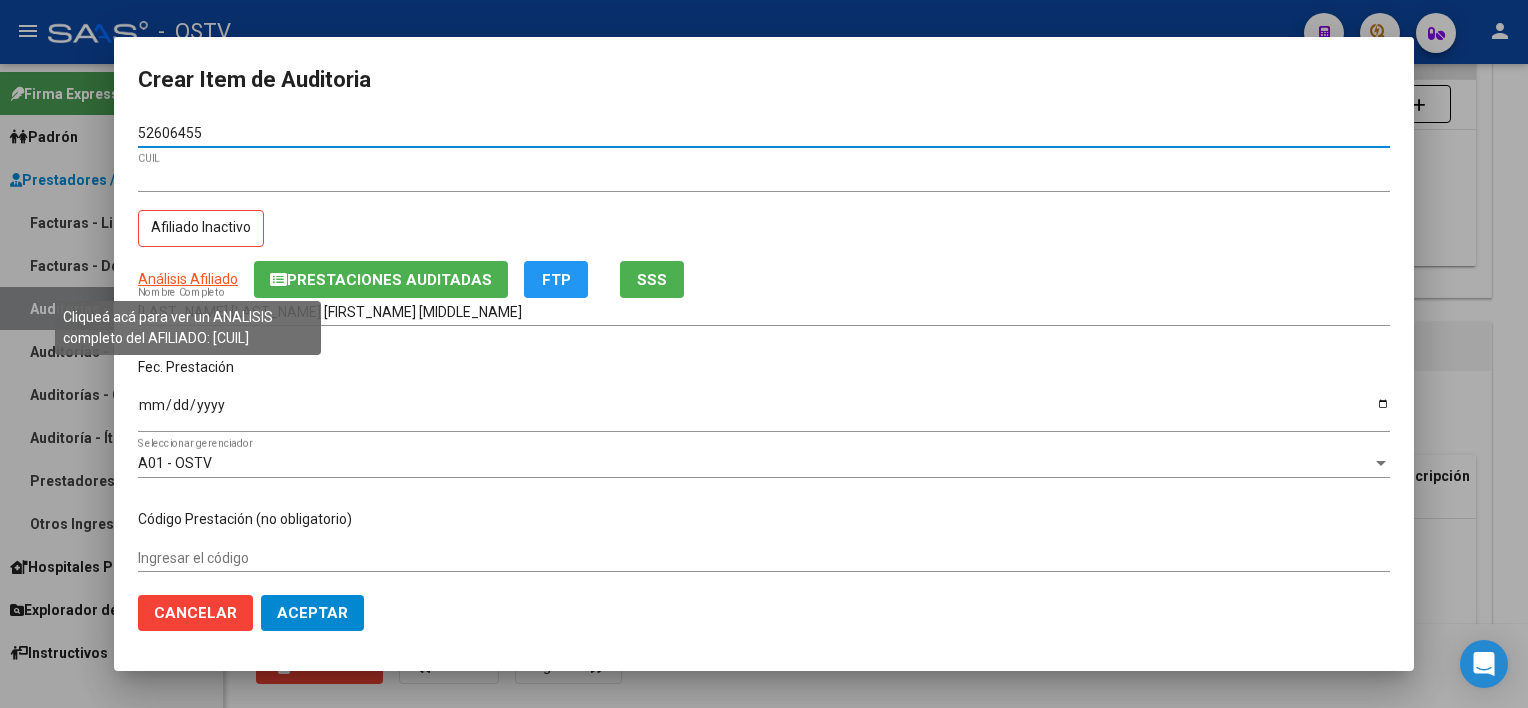 type on "52606455" 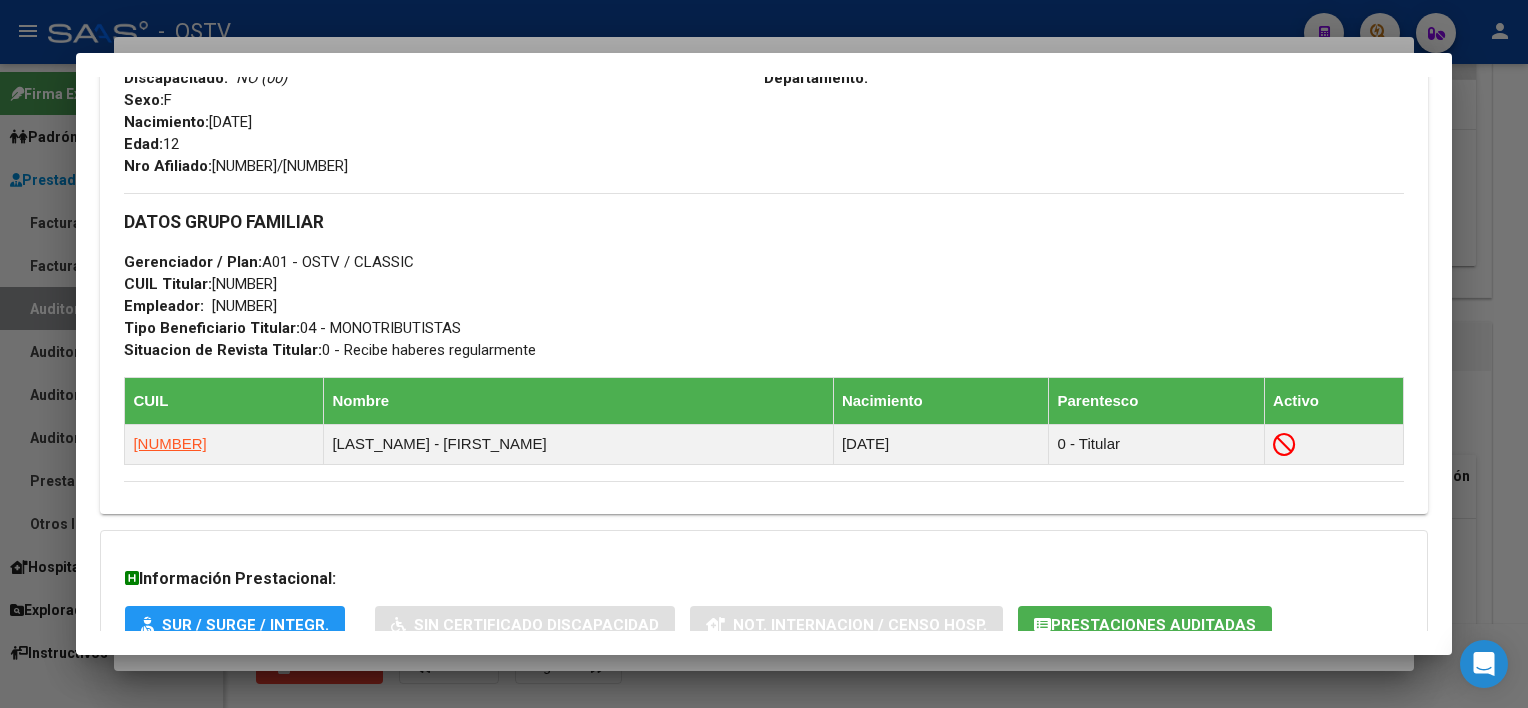 scroll, scrollTop: 1089, scrollLeft: 0, axis: vertical 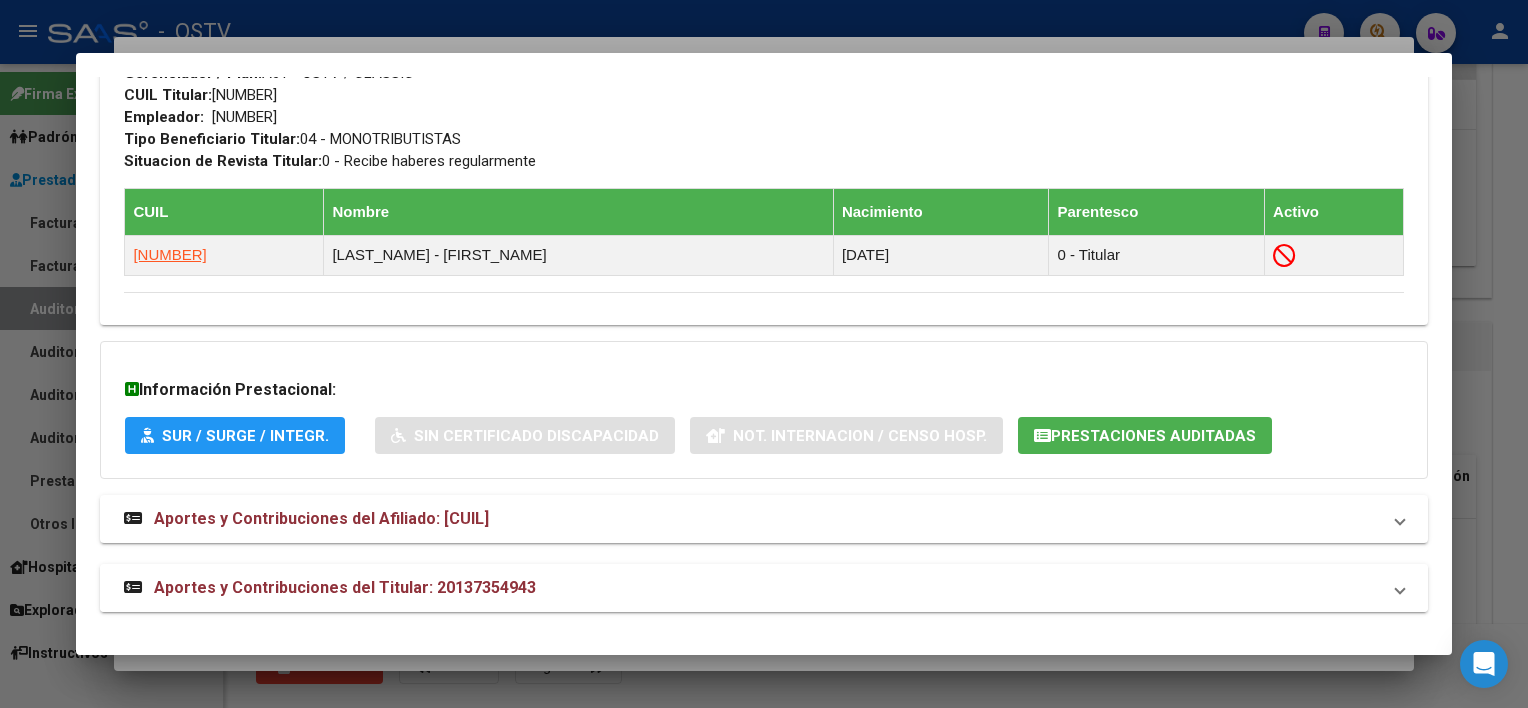 click on "Aportes y Contribuciones del Titular: 20137354943" at bounding box center [751, 588] 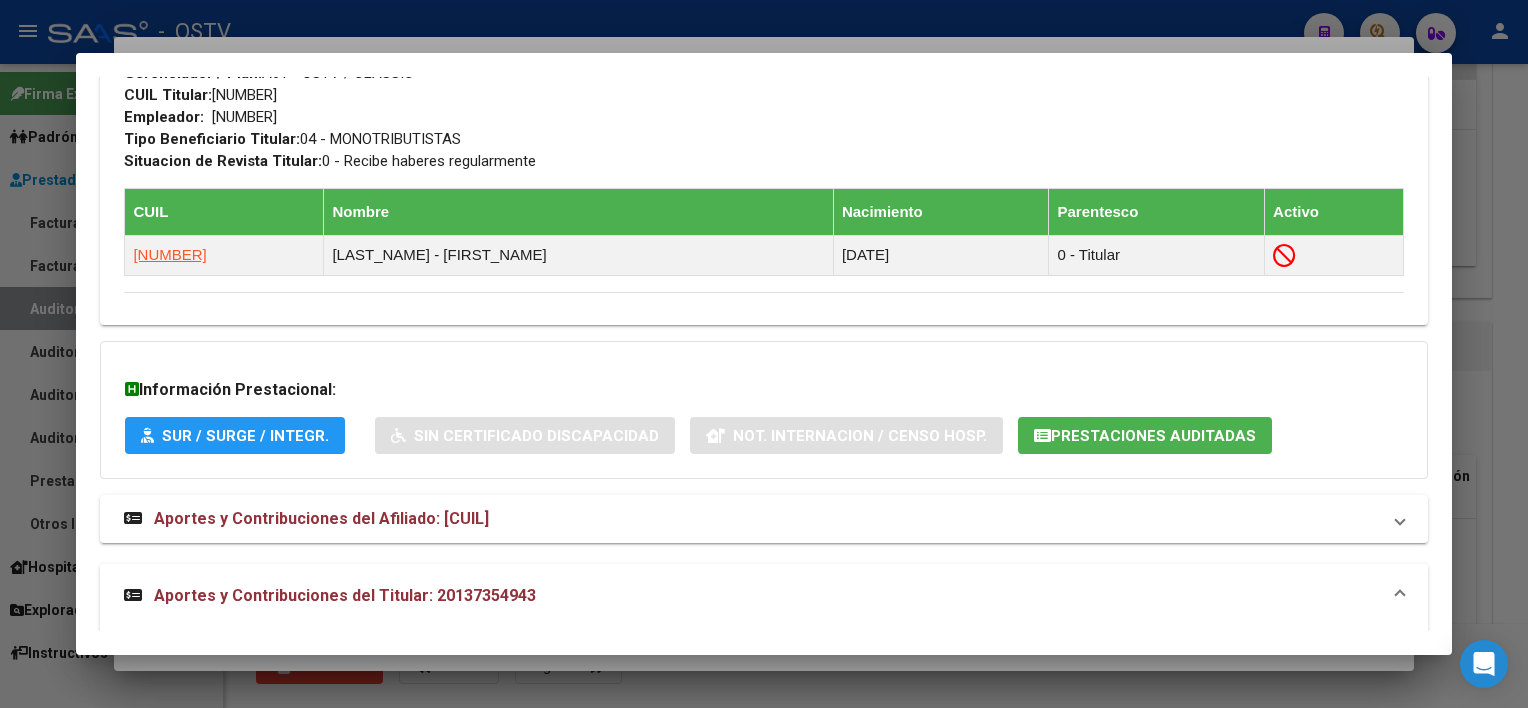 click on "Prestaciones Auditadas" 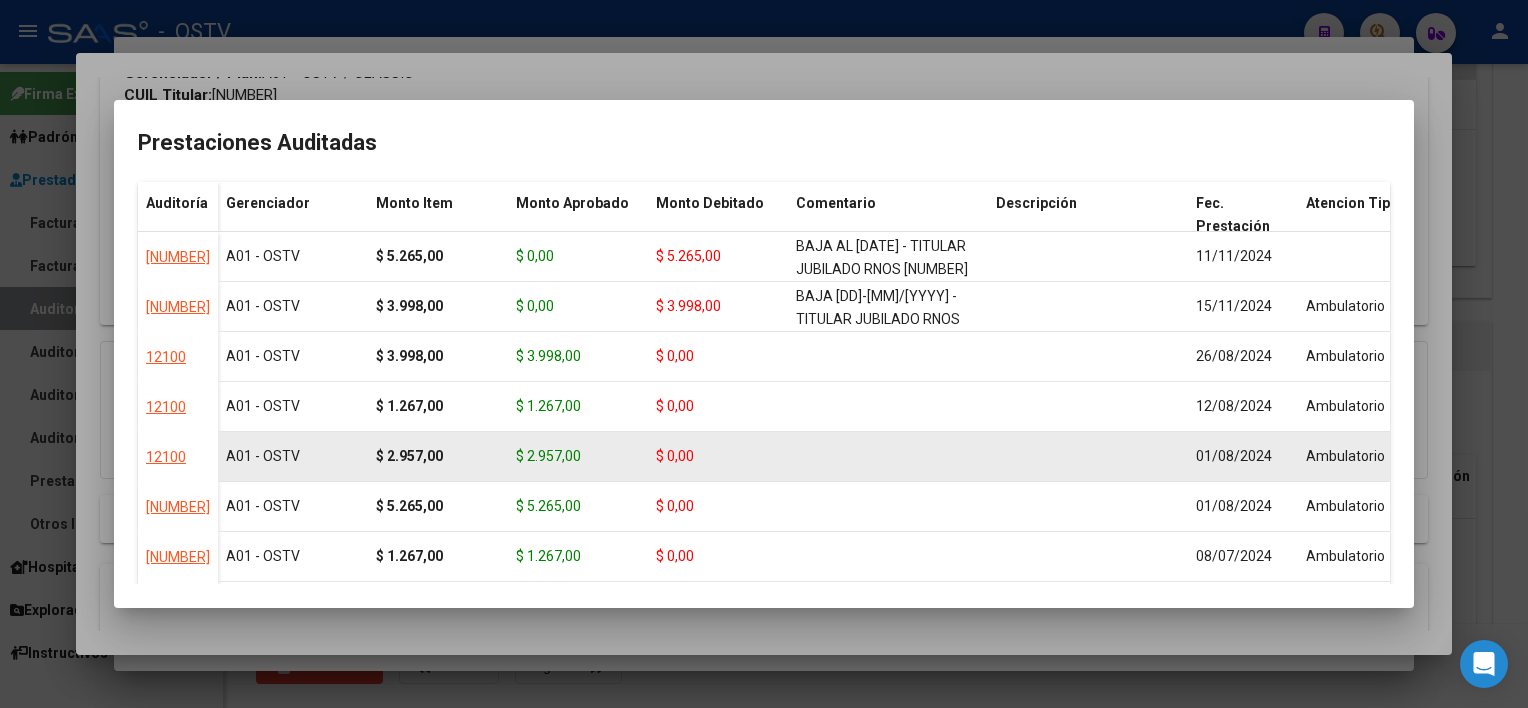 scroll, scrollTop: 100, scrollLeft: 0, axis: vertical 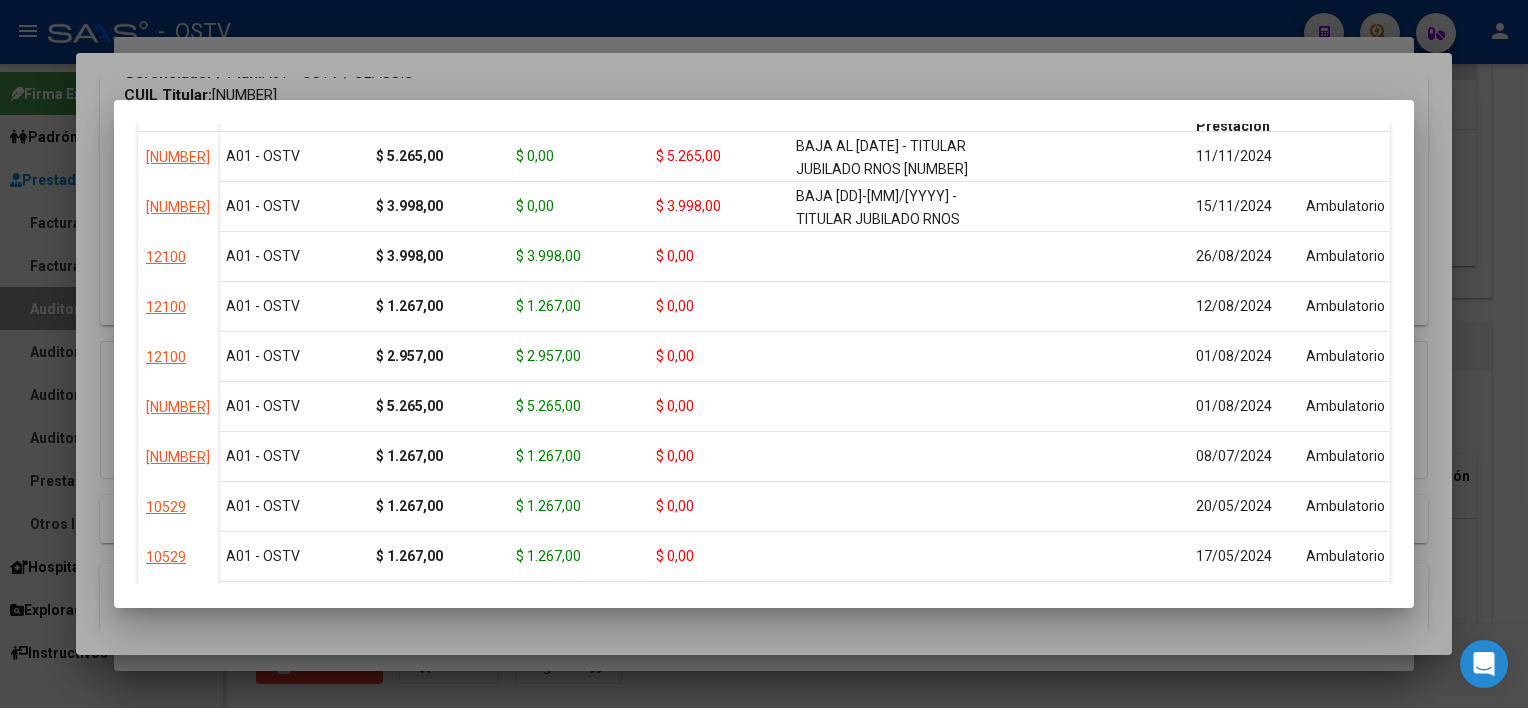 click at bounding box center (764, 354) 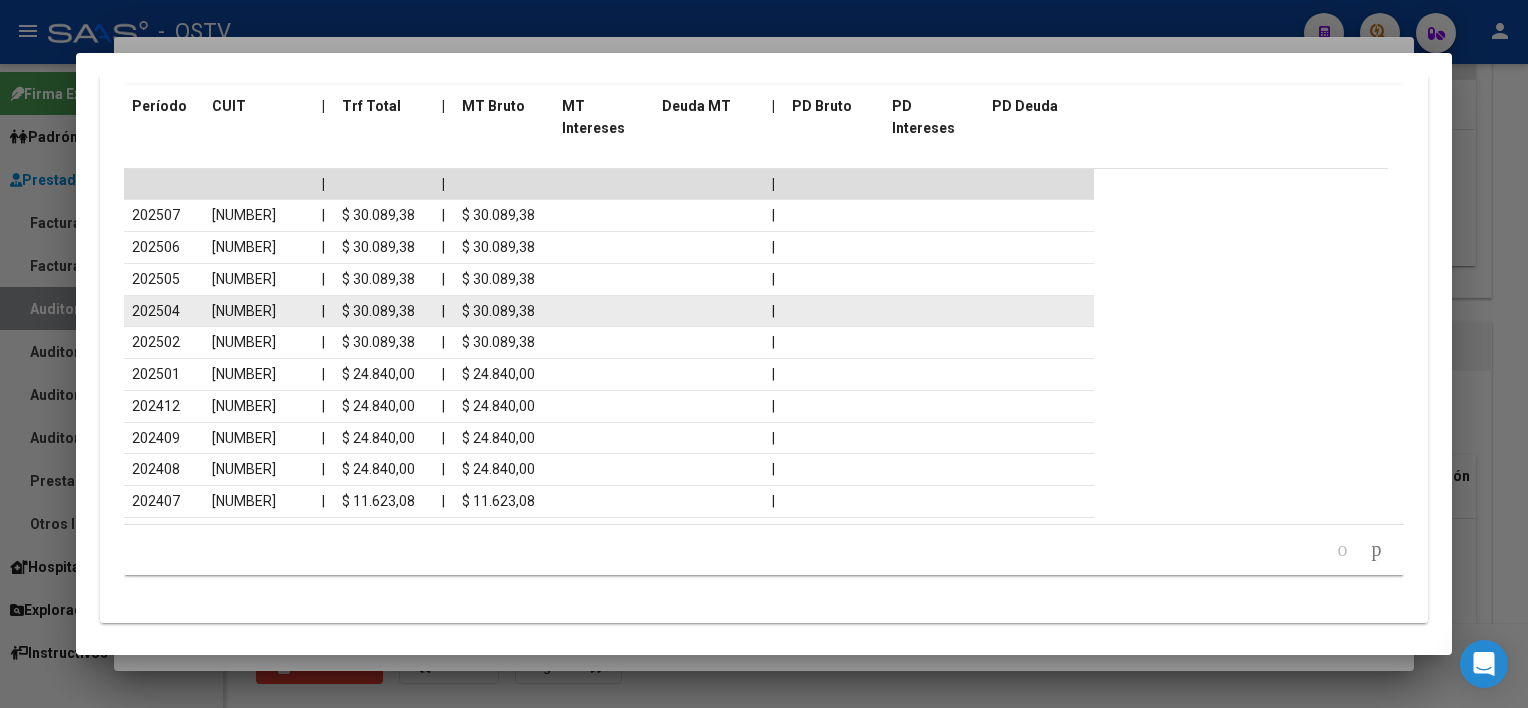 scroll, scrollTop: 1959, scrollLeft: 0, axis: vertical 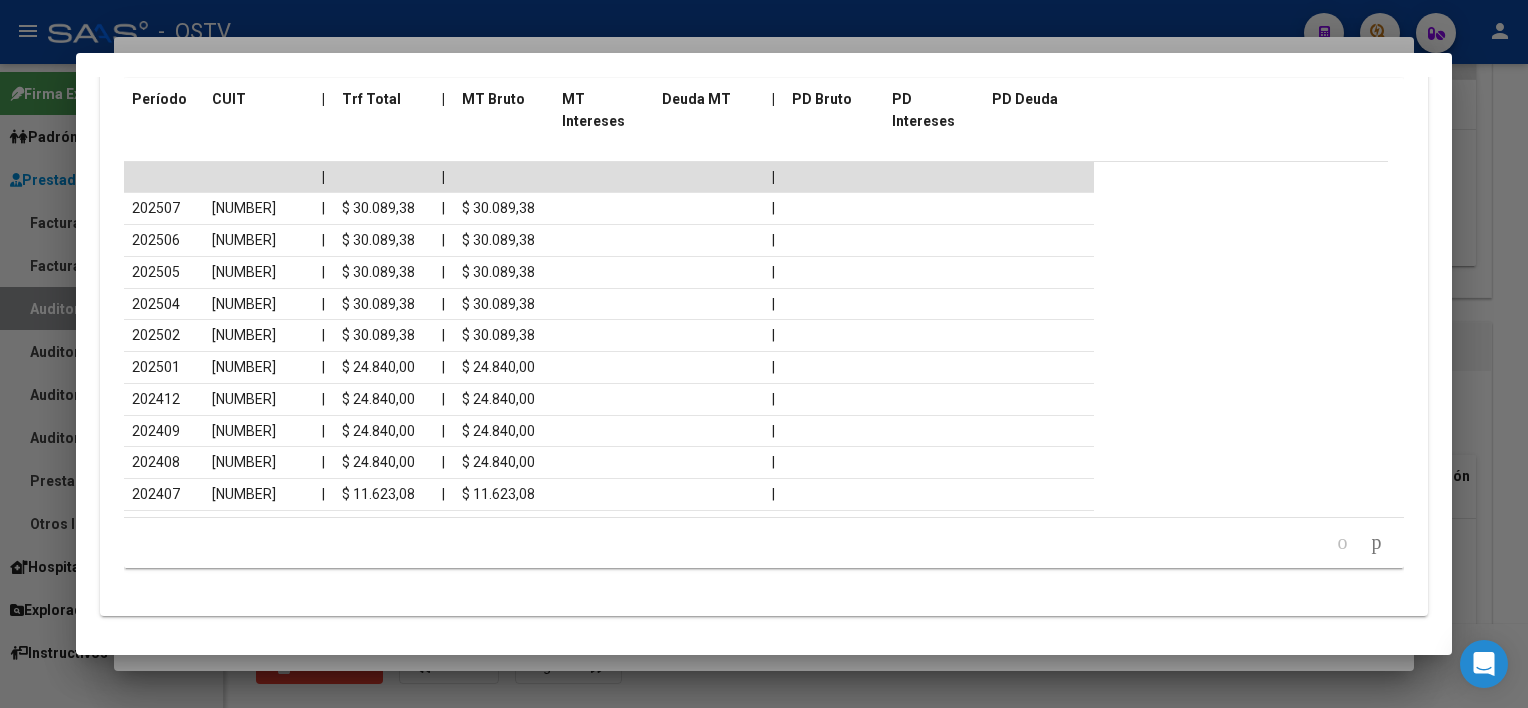 click at bounding box center [764, 354] 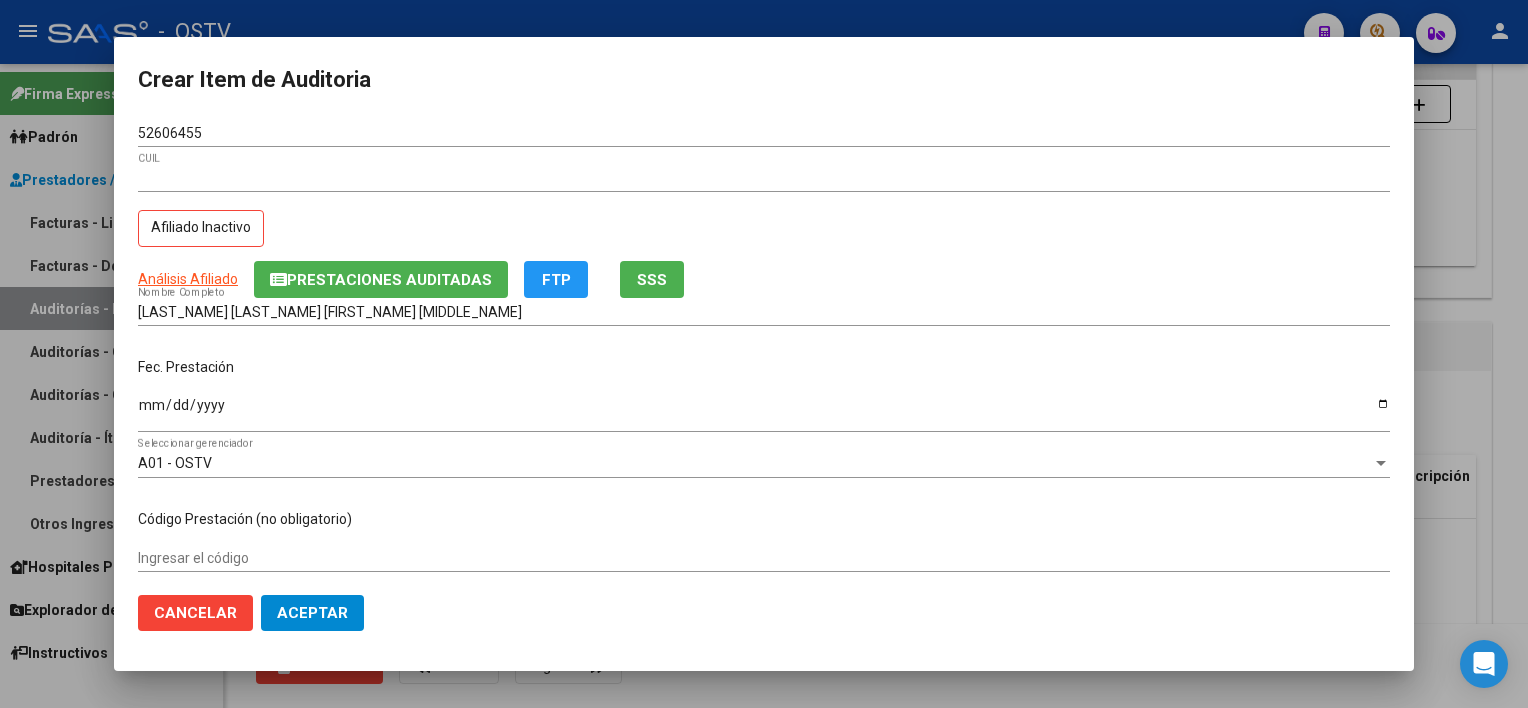 click on "[LAST_NAME] [LAST_NAME] [FIRST_NAME] [MIDDLE_NAME]" at bounding box center (764, 312) 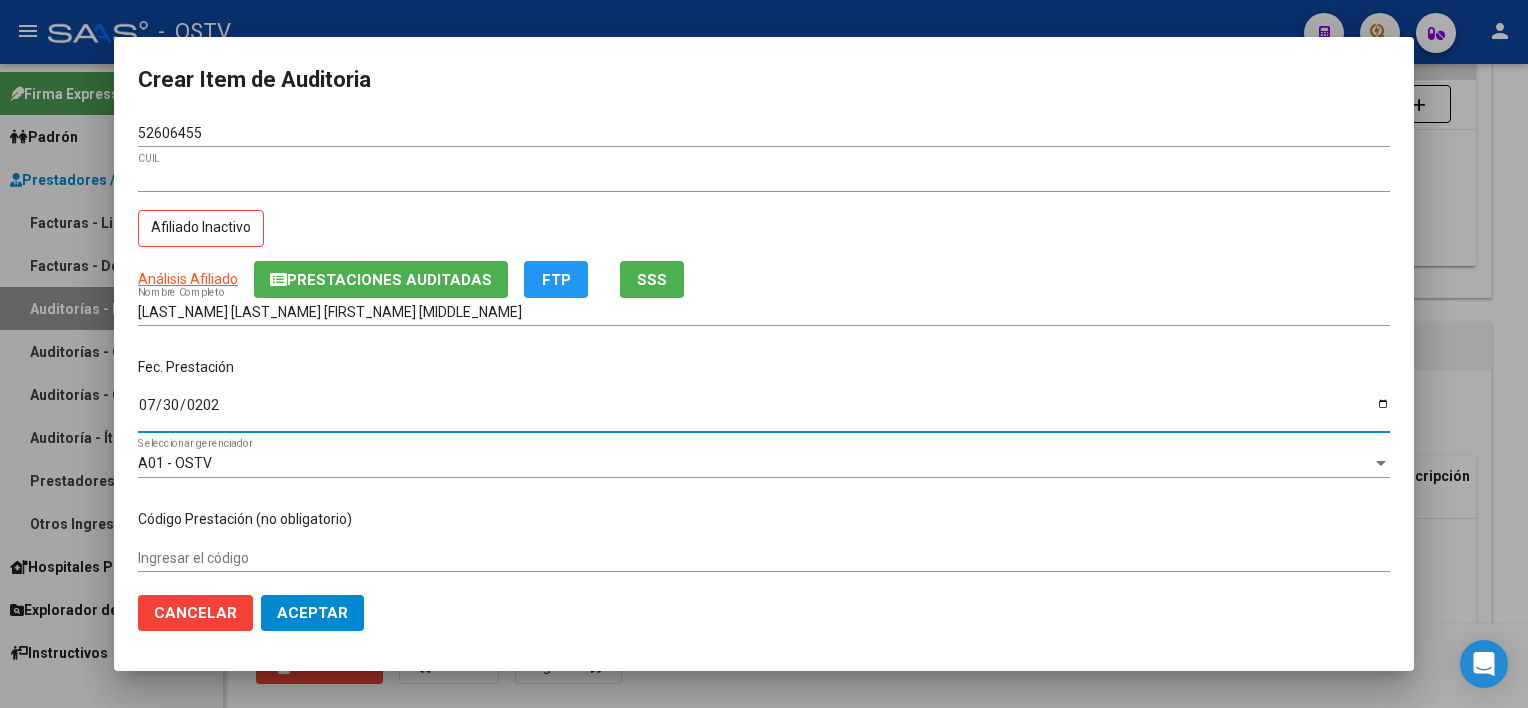 type on "[DATE]" 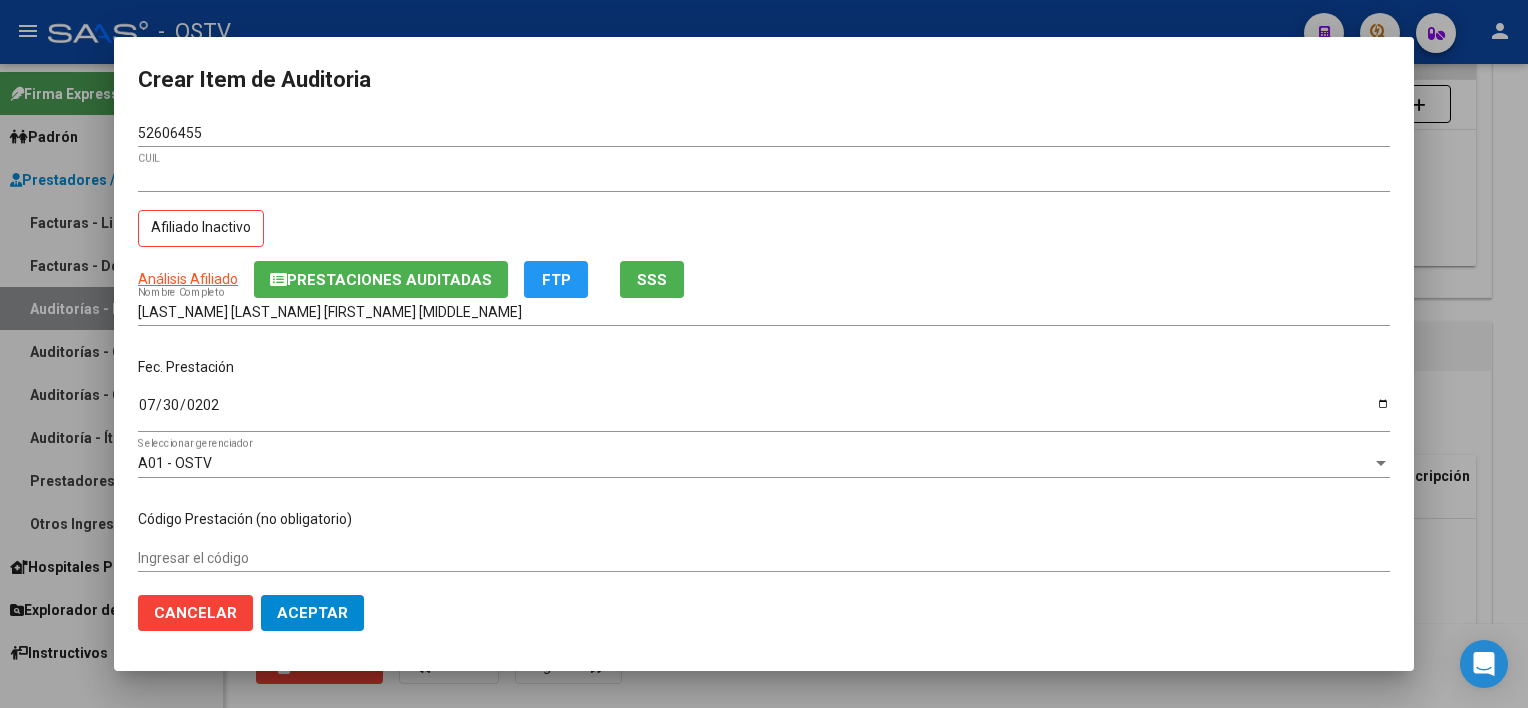 scroll, scrollTop: 303, scrollLeft: 0, axis: vertical 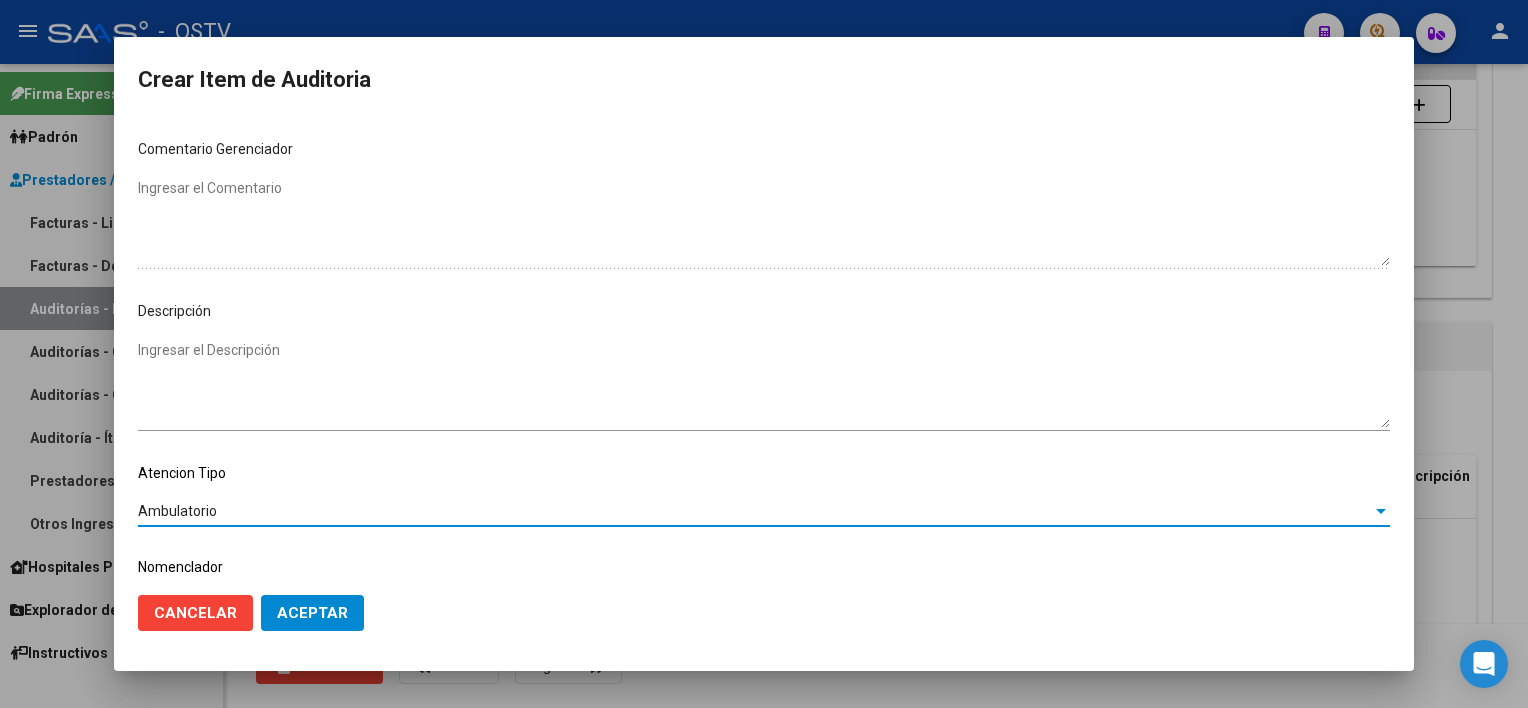 click on "Aceptar" 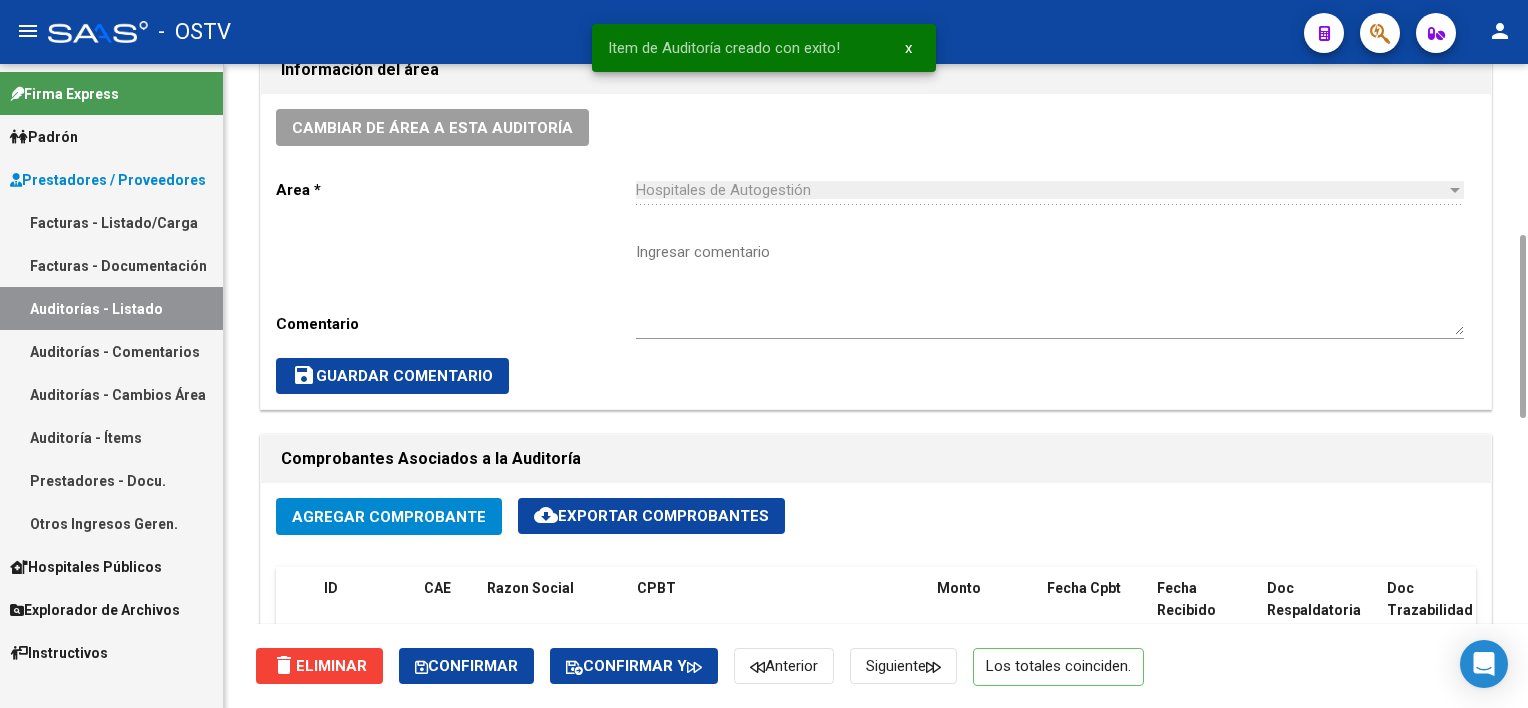 scroll, scrollTop: 400, scrollLeft: 0, axis: vertical 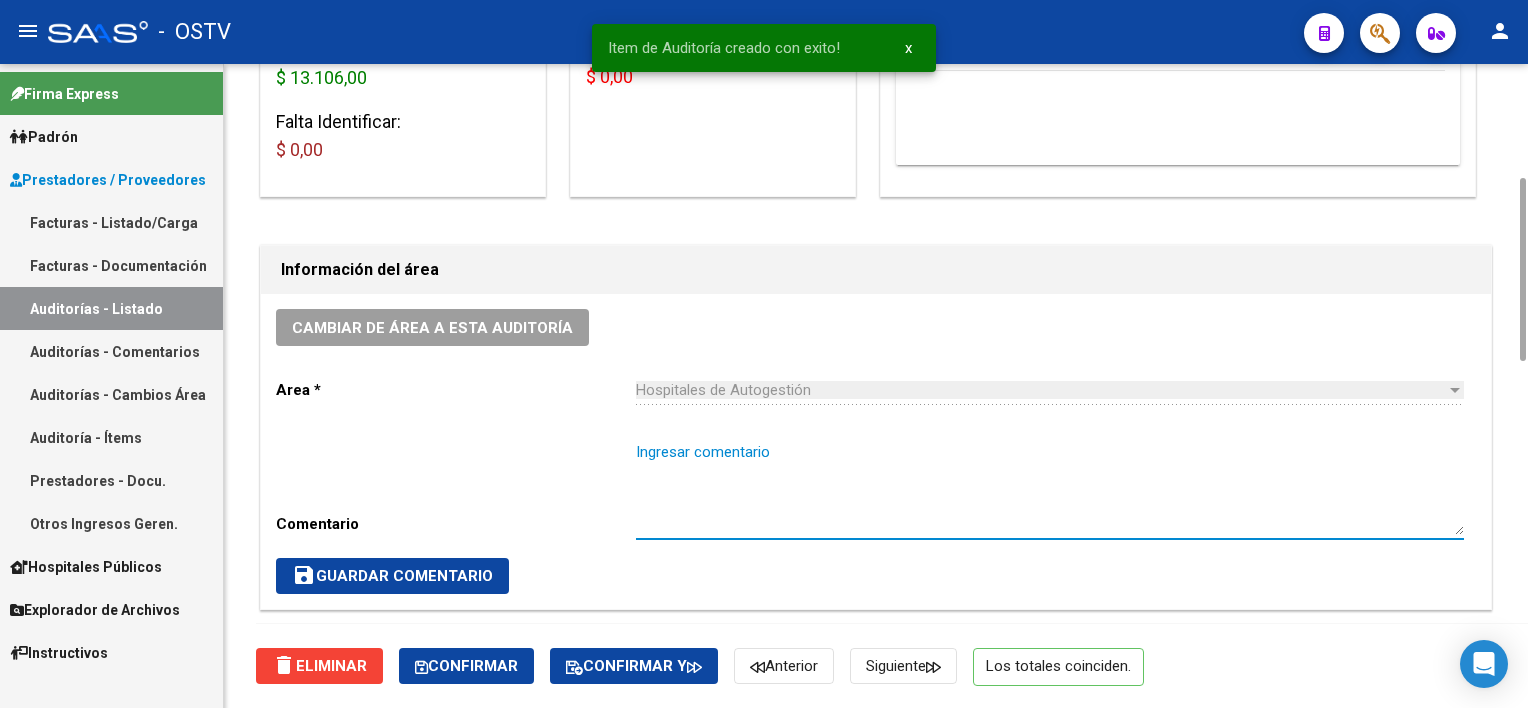 click on "Ingresar comentario" at bounding box center [1050, 488] 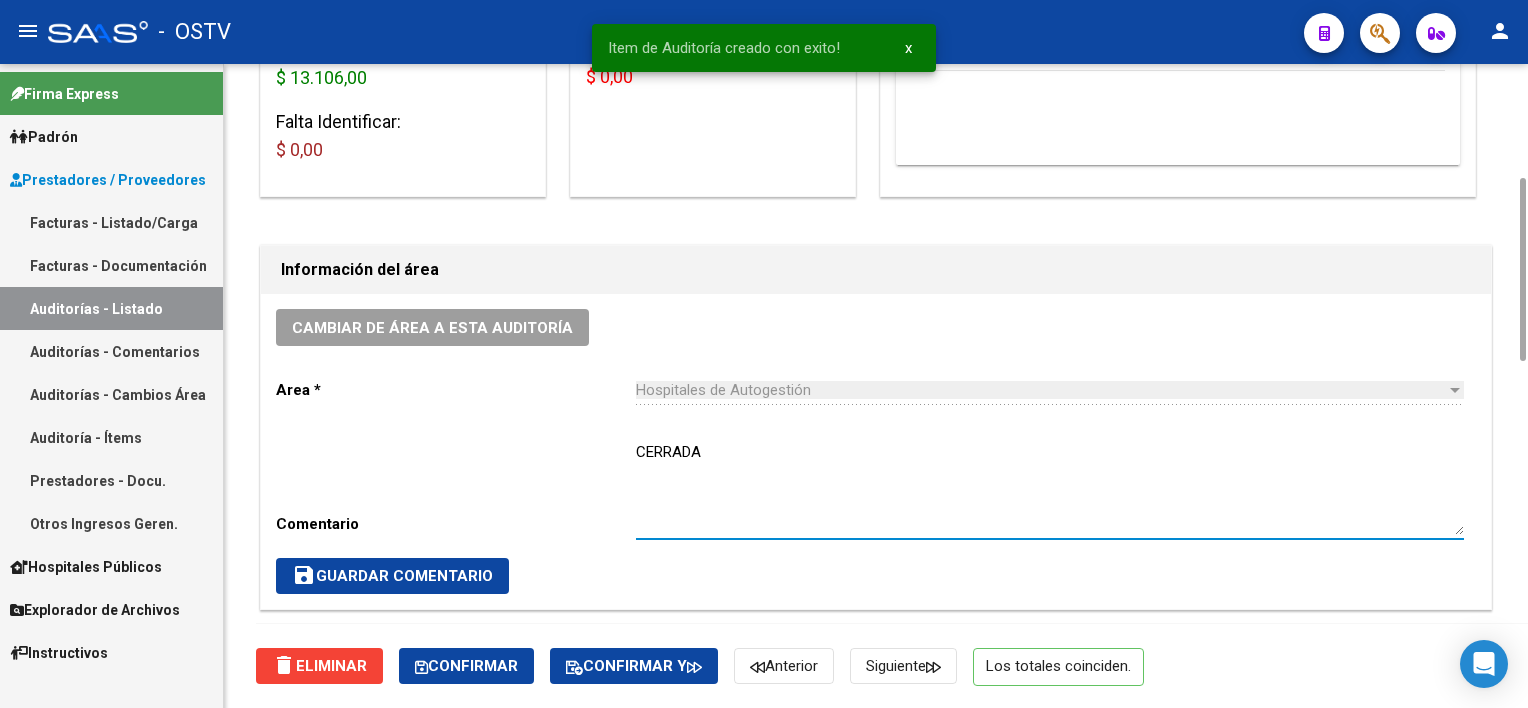 type on "CERRADA" 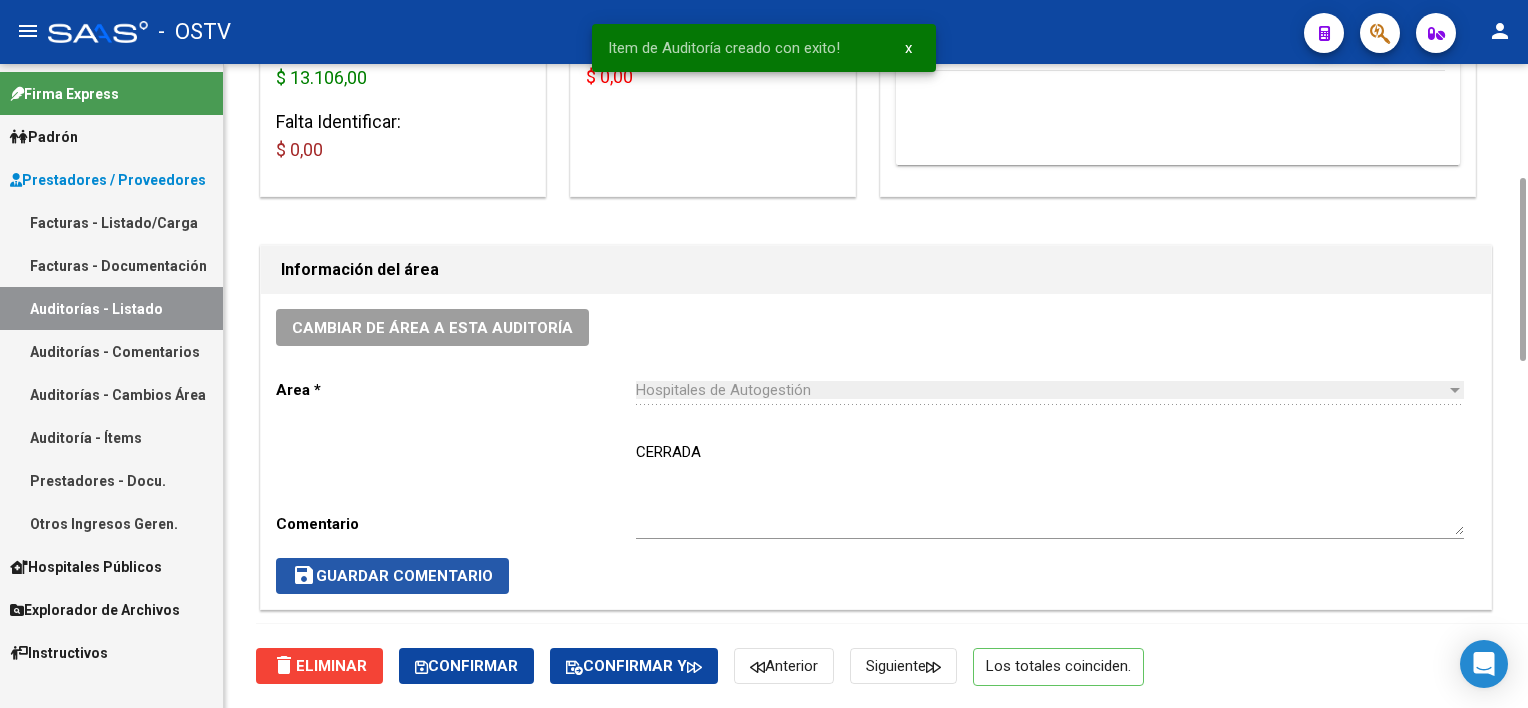 click on "save  Guardar Comentario" 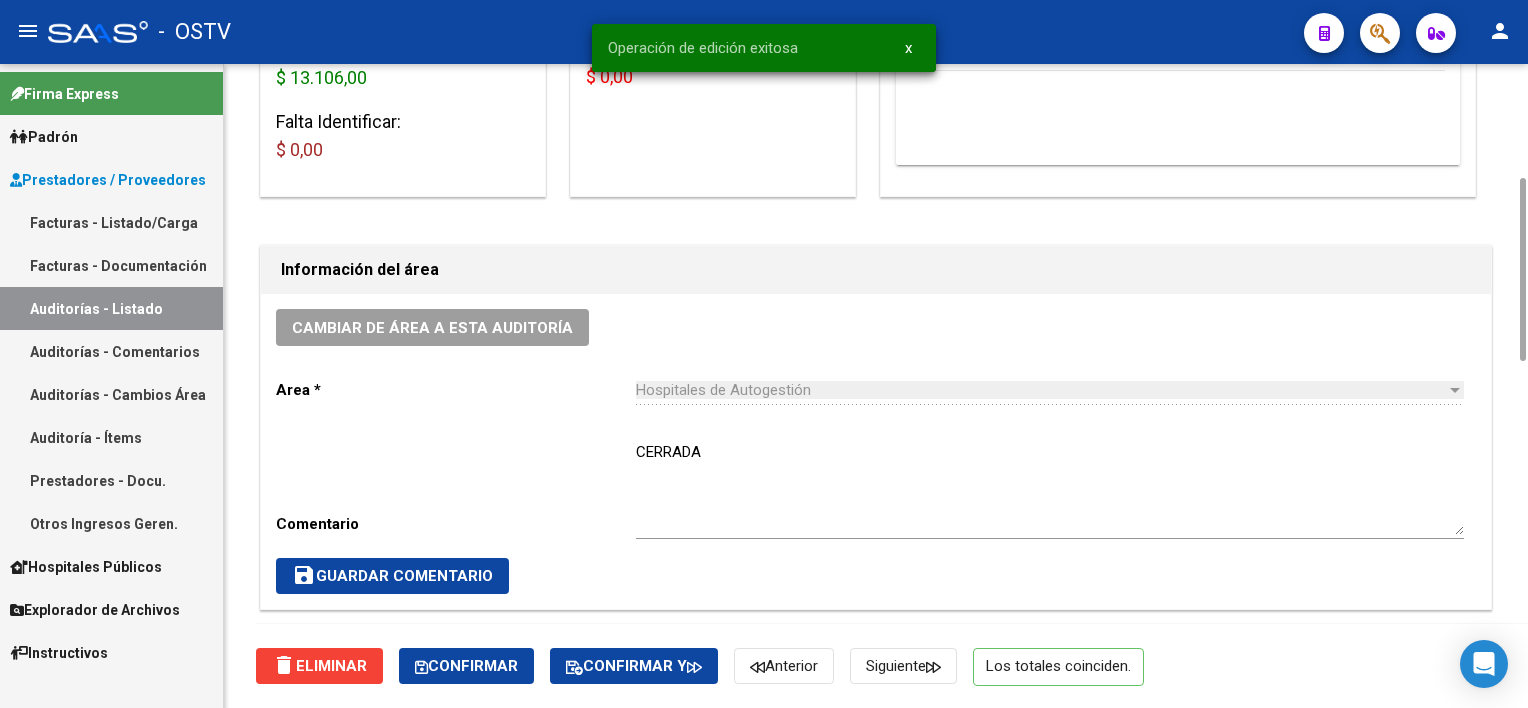 scroll, scrollTop: 0, scrollLeft: 0, axis: both 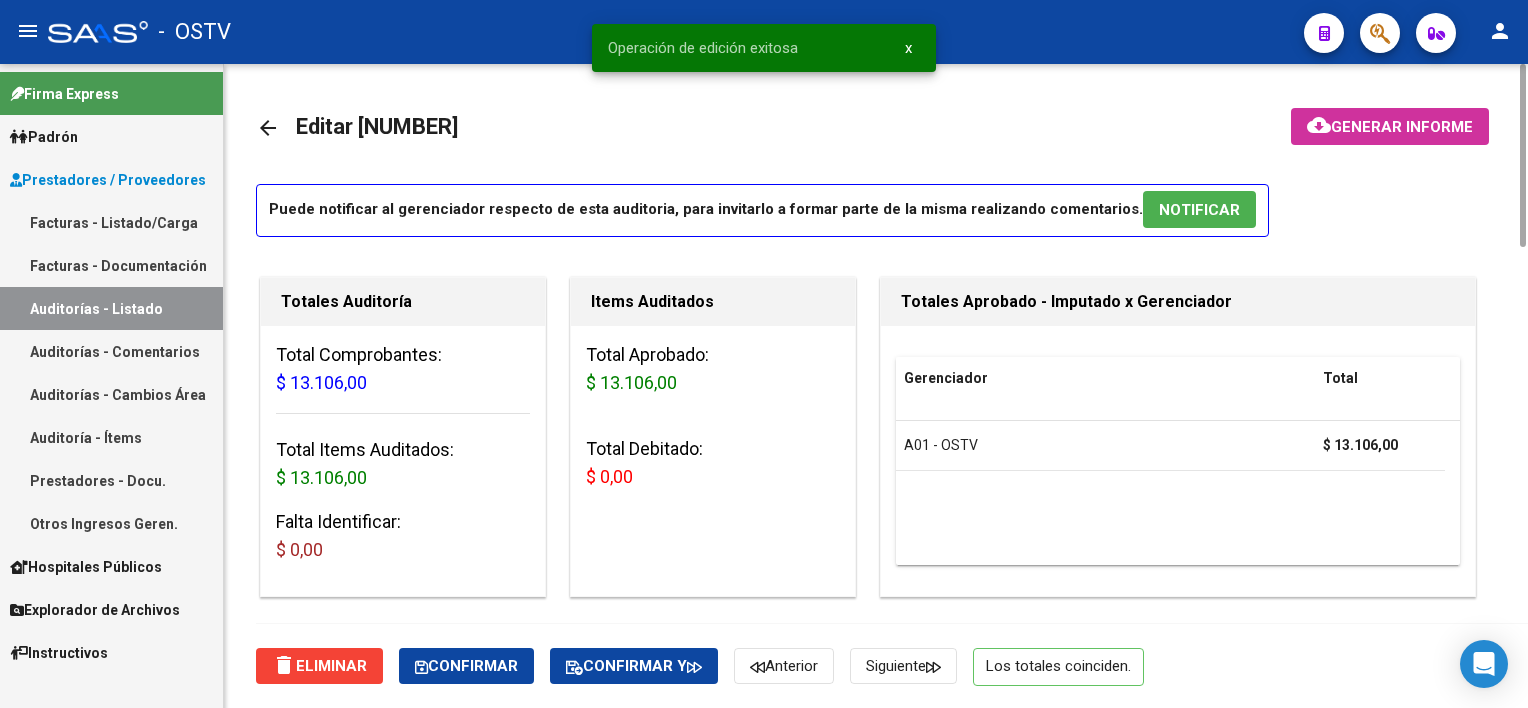 click on "arrow_back" 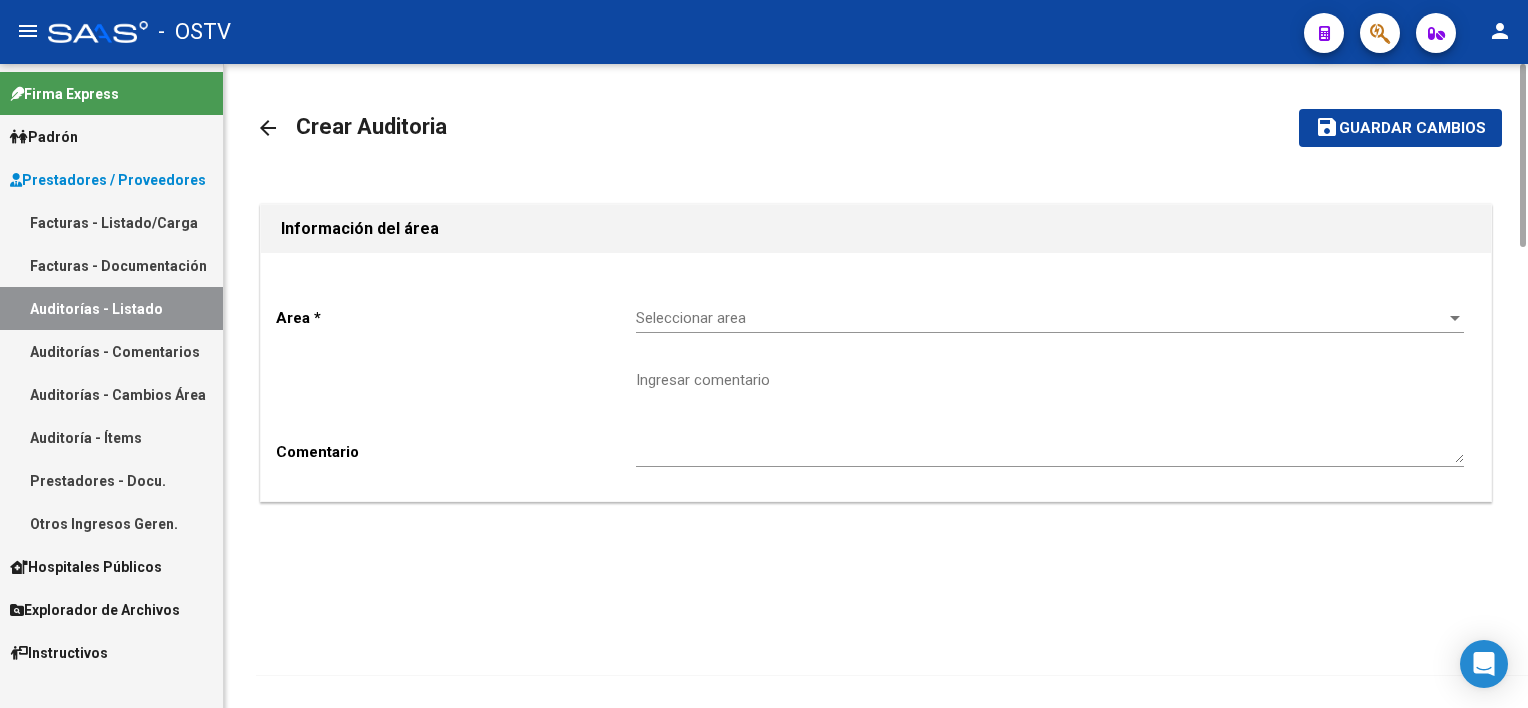 click on "Seleccionar area Seleccionar area" 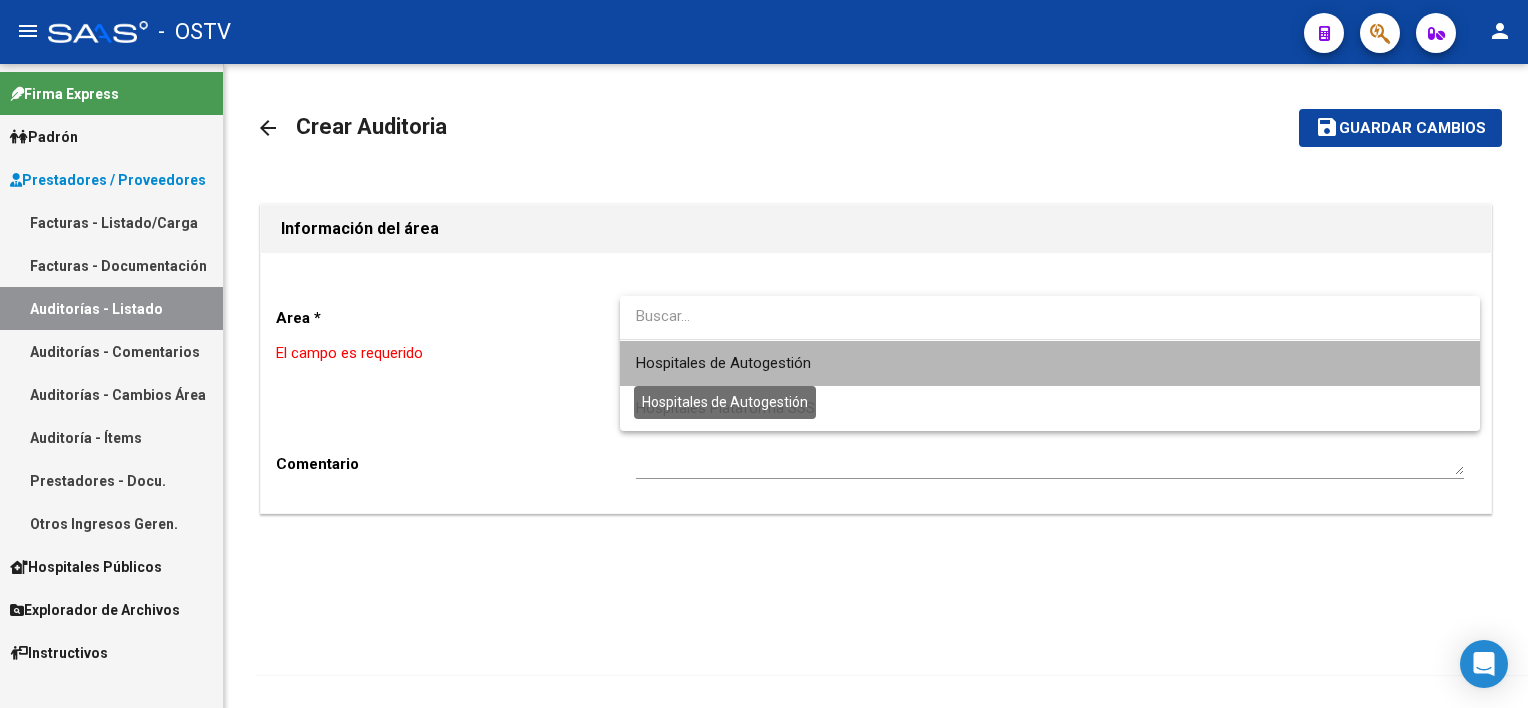 click on "Hospitales de Autogestión" at bounding box center [723, 363] 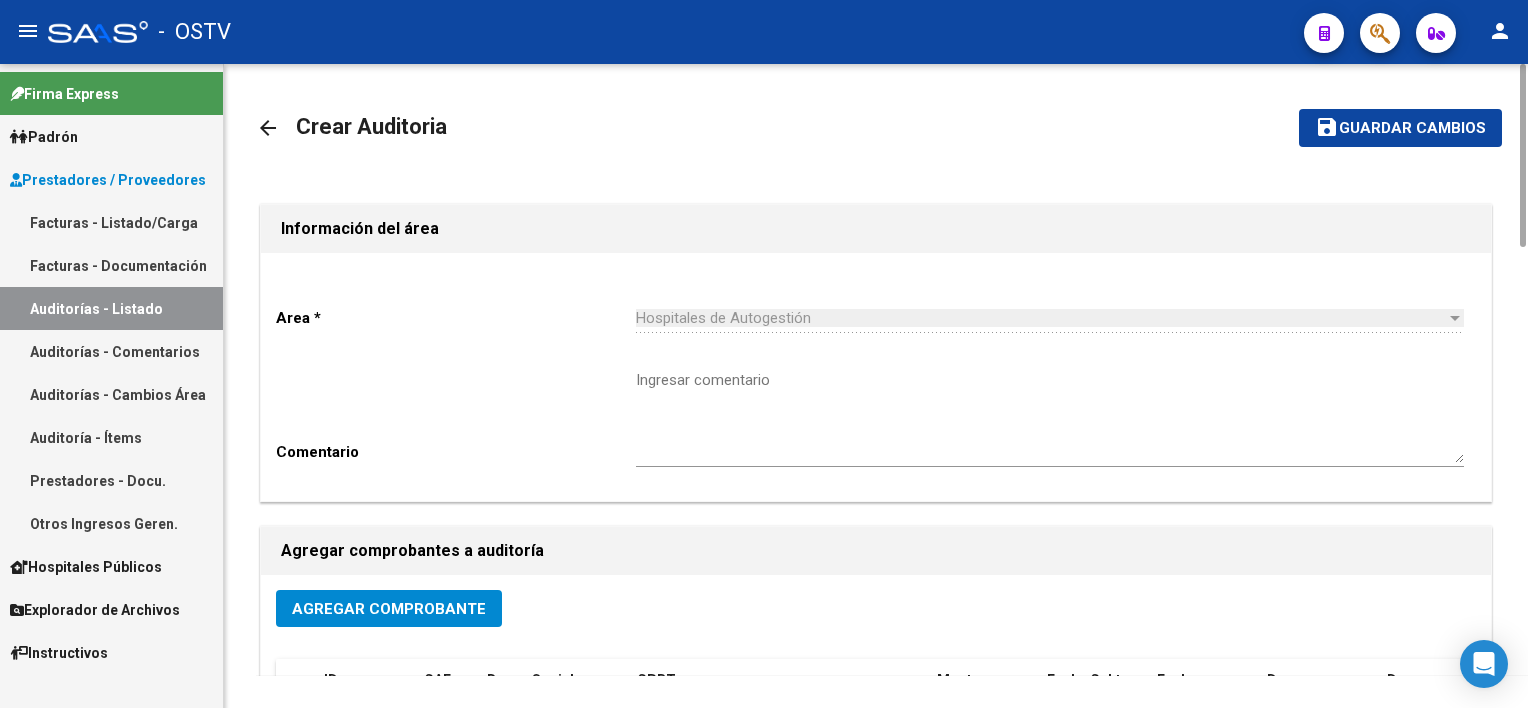 click on "Agregar Comprobante" 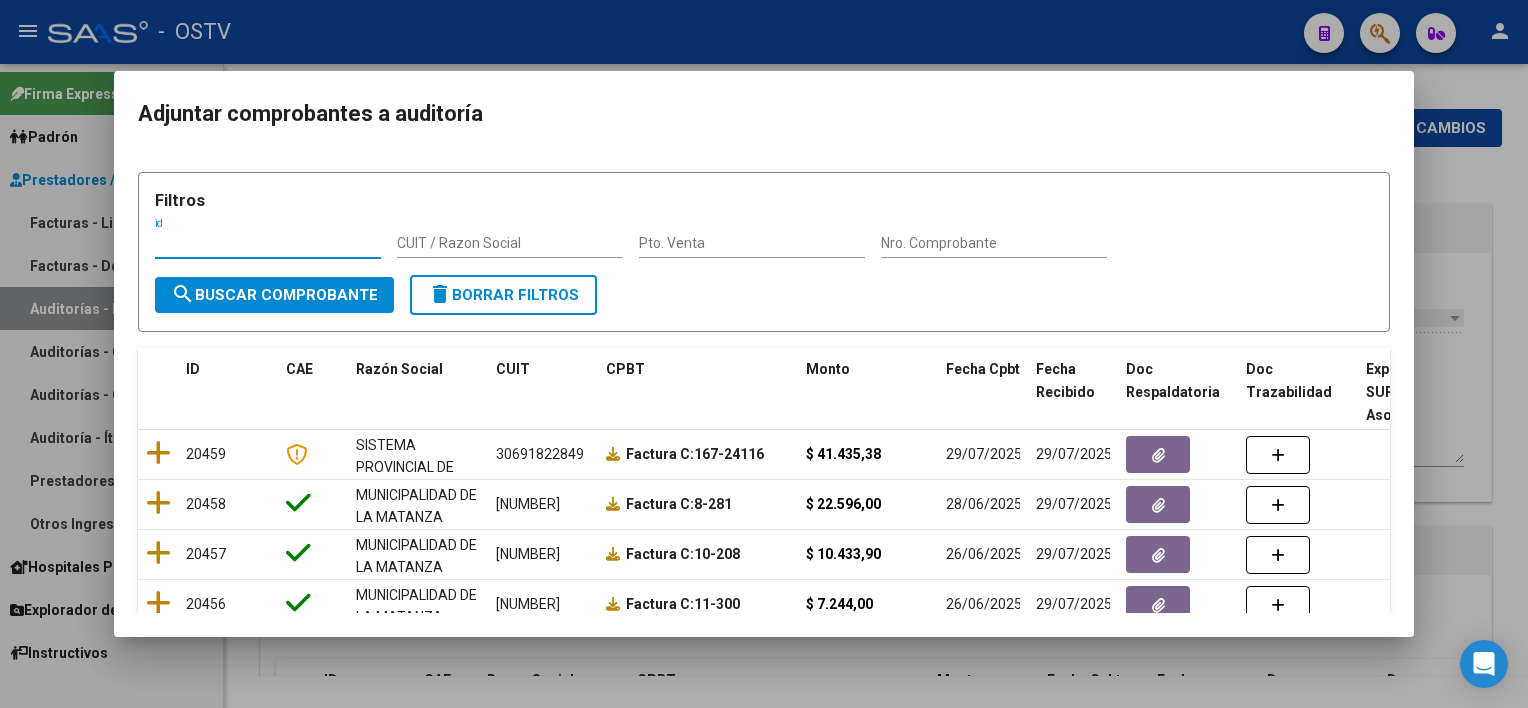 click on "Nro. Comprobante" at bounding box center (994, 243) 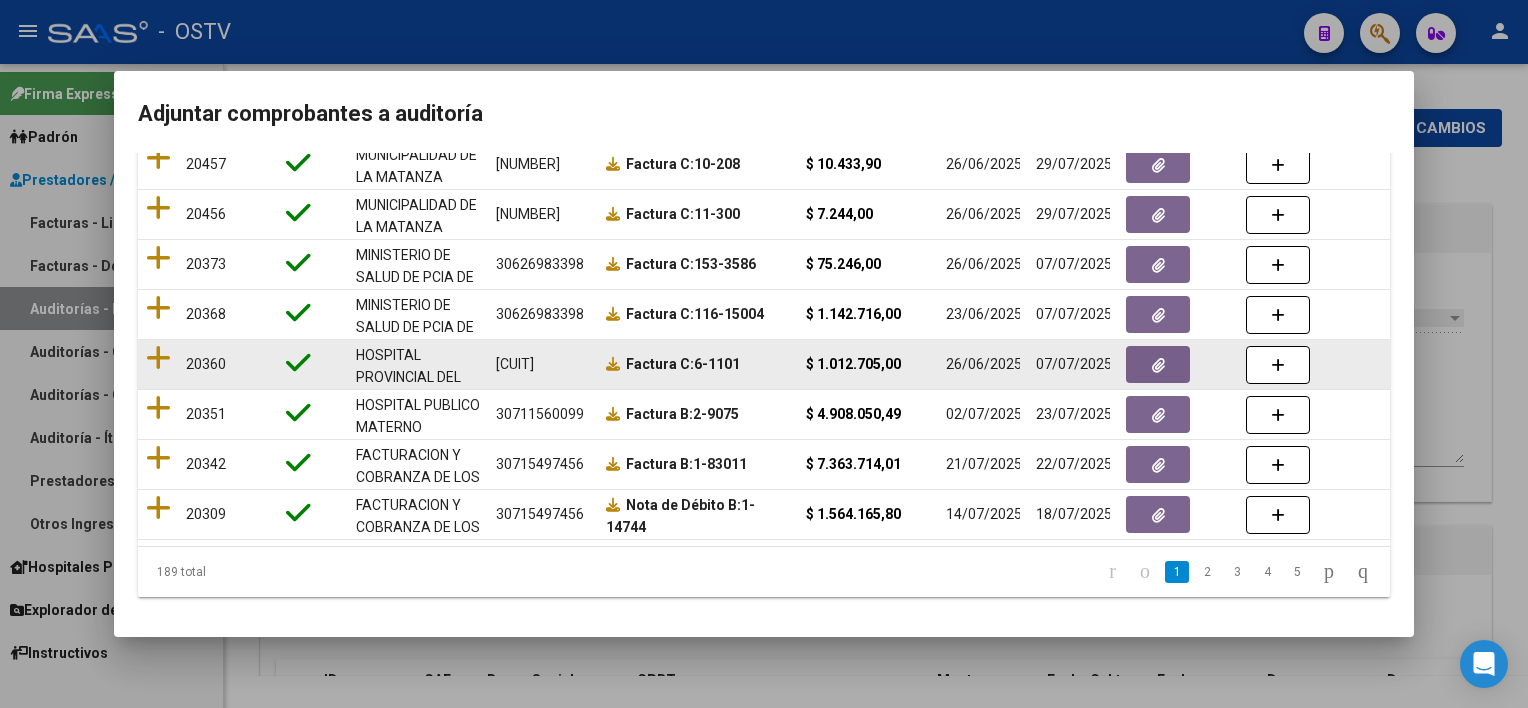 scroll, scrollTop: 0, scrollLeft: 0, axis: both 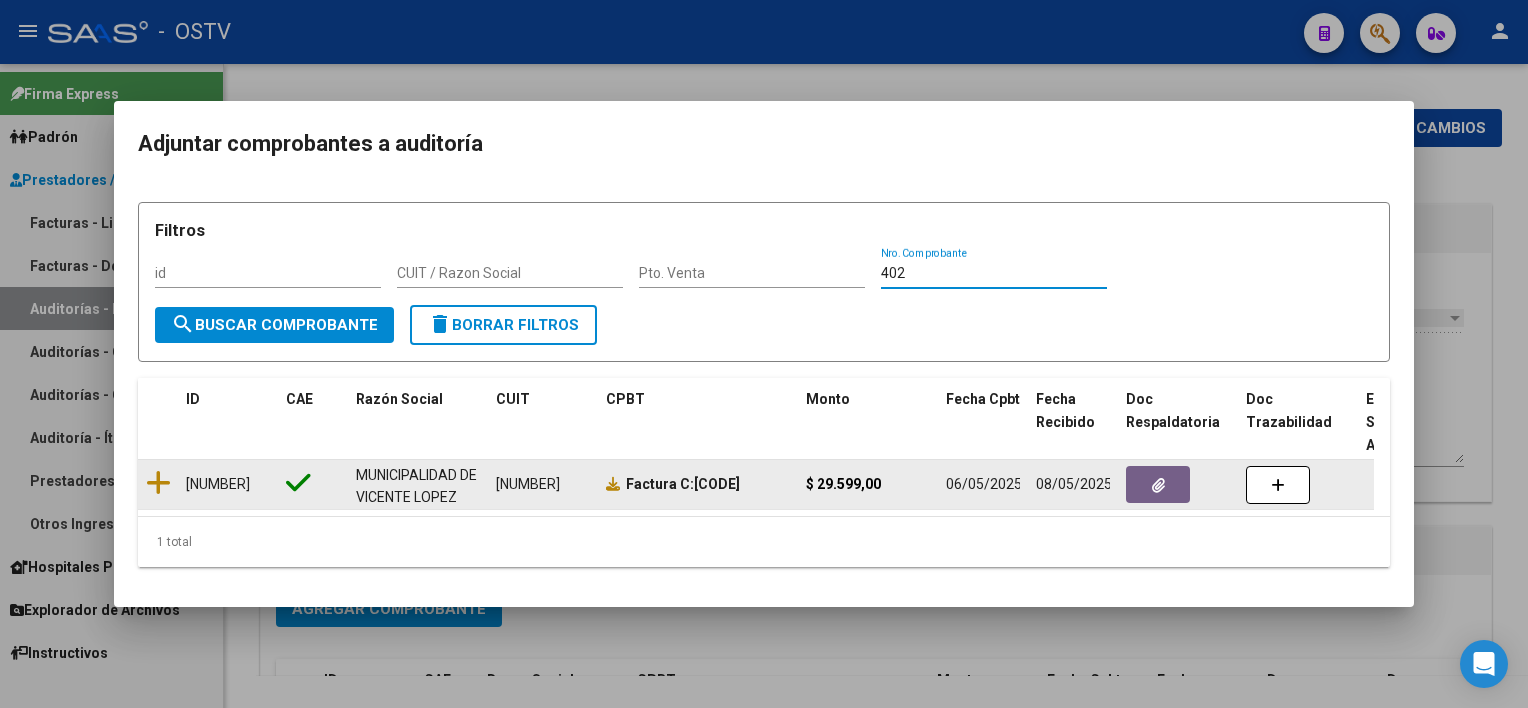 type on "402" 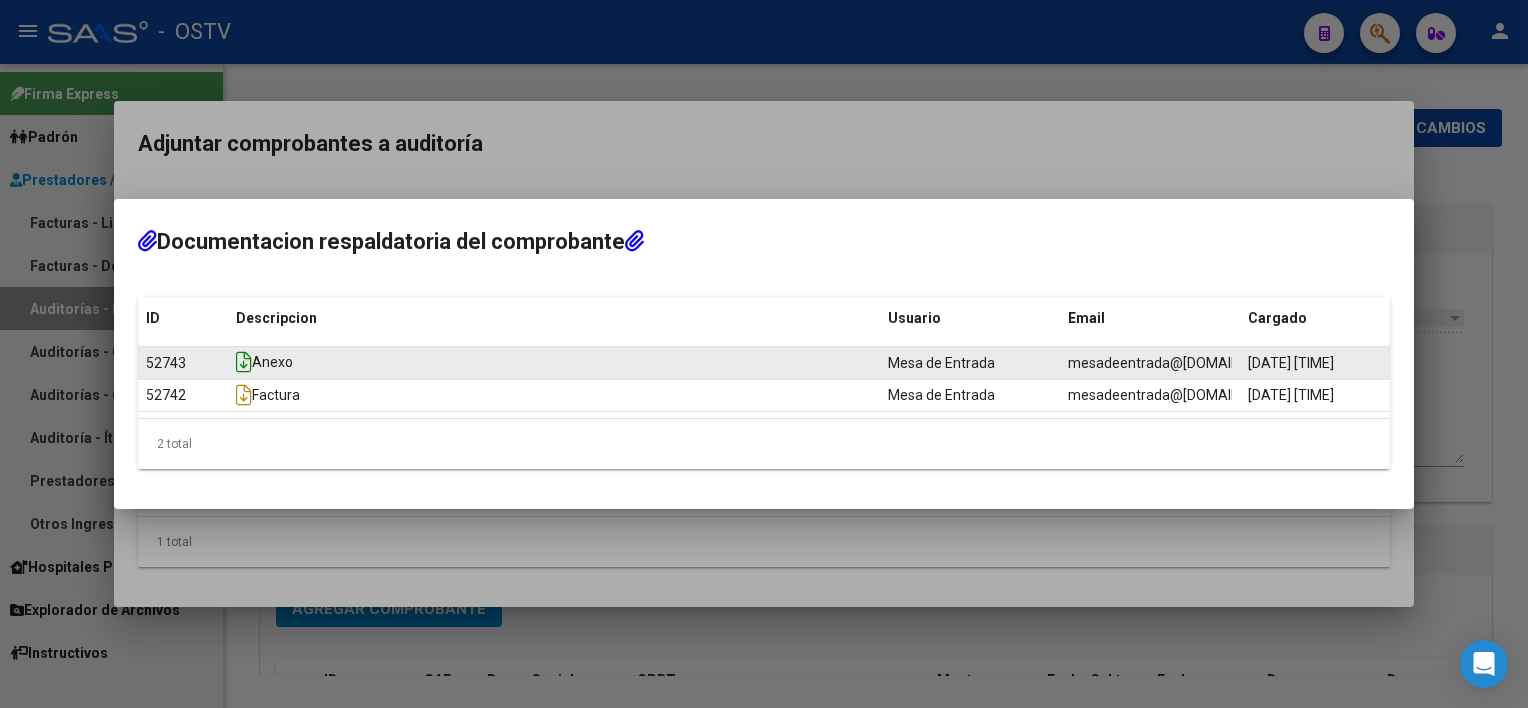click 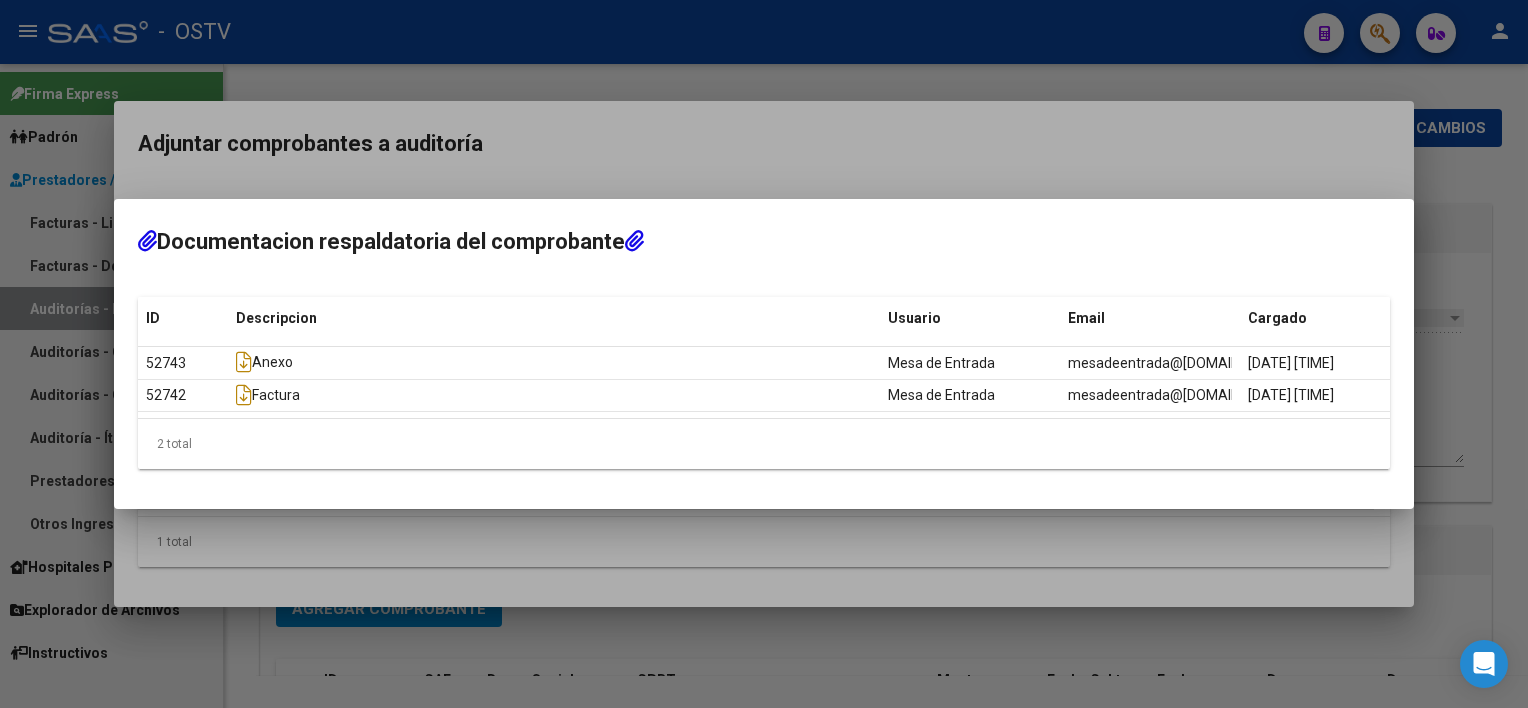 click at bounding box center (764, 354) 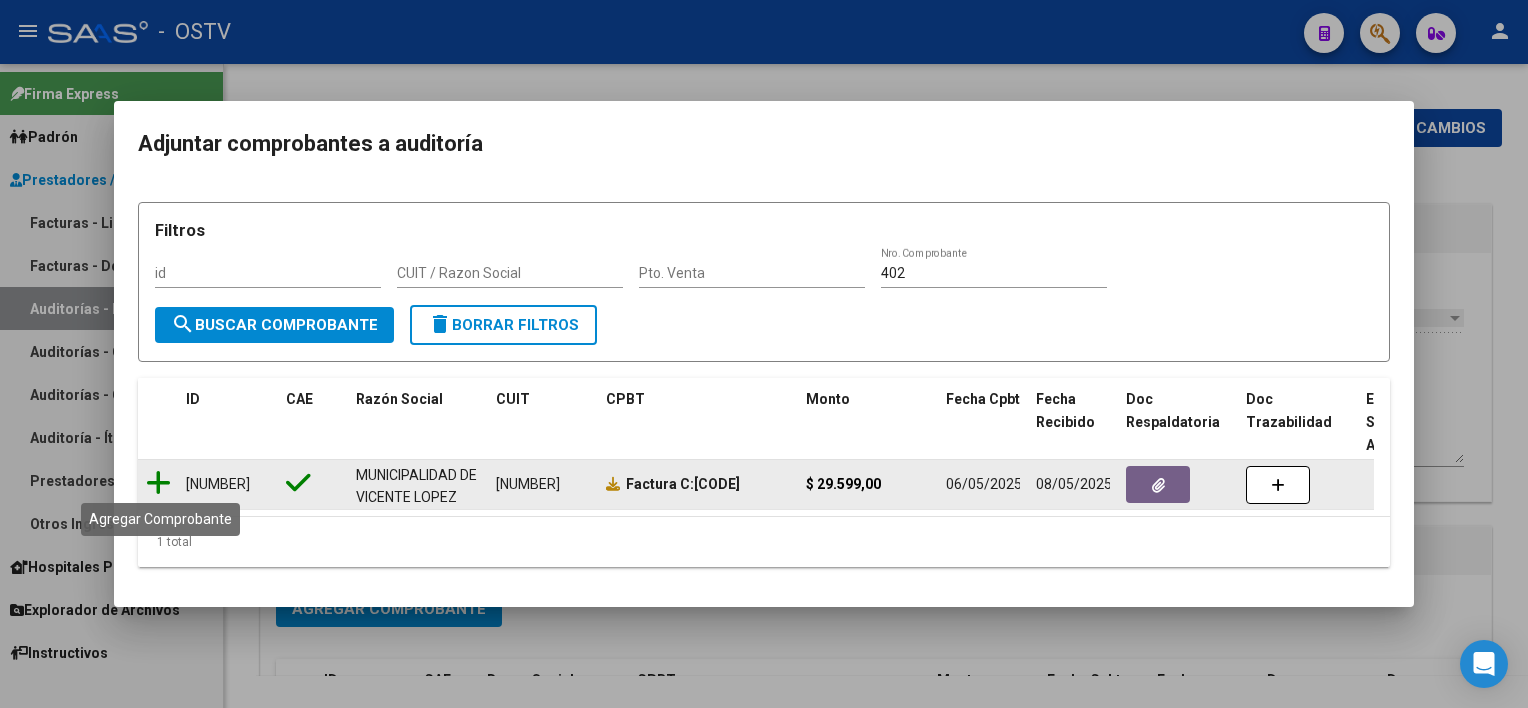 click 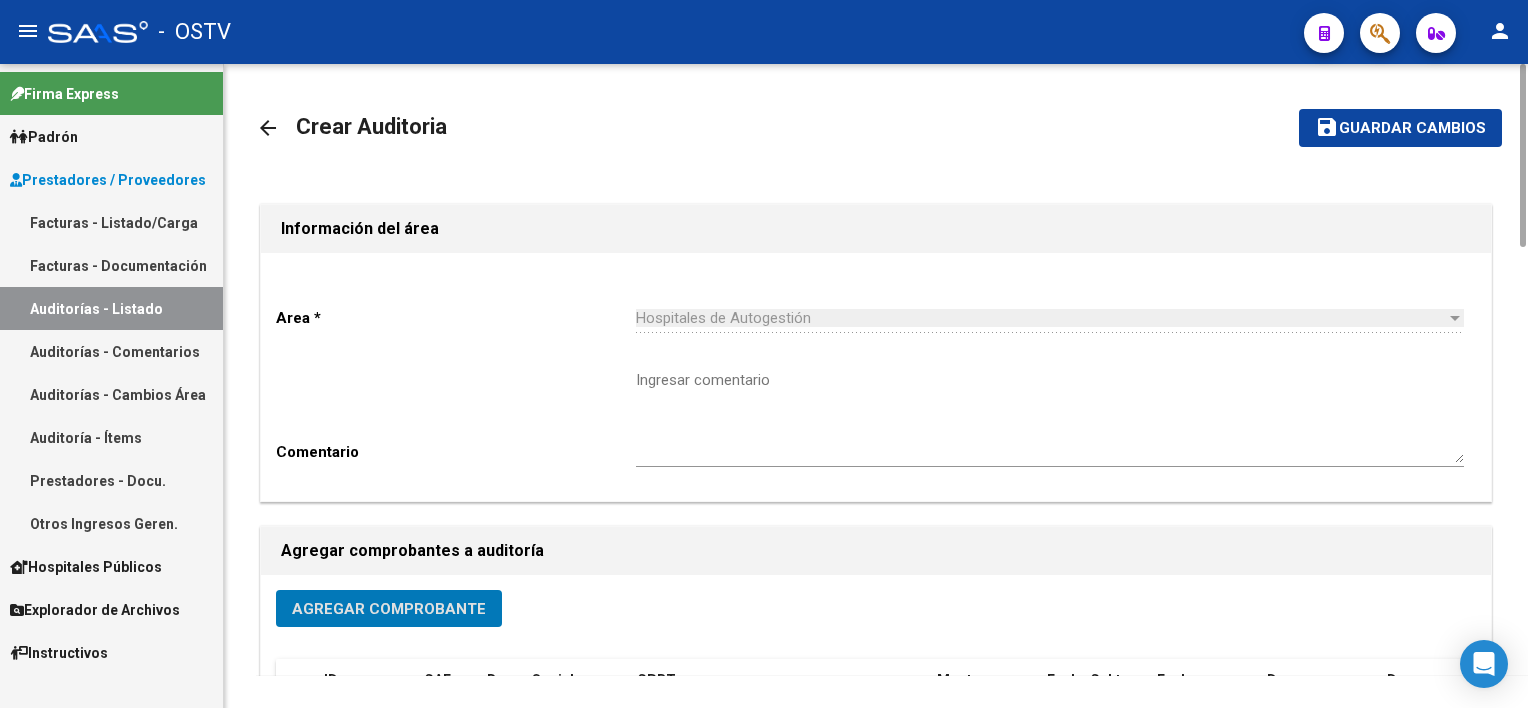click on "Guardar cambios" 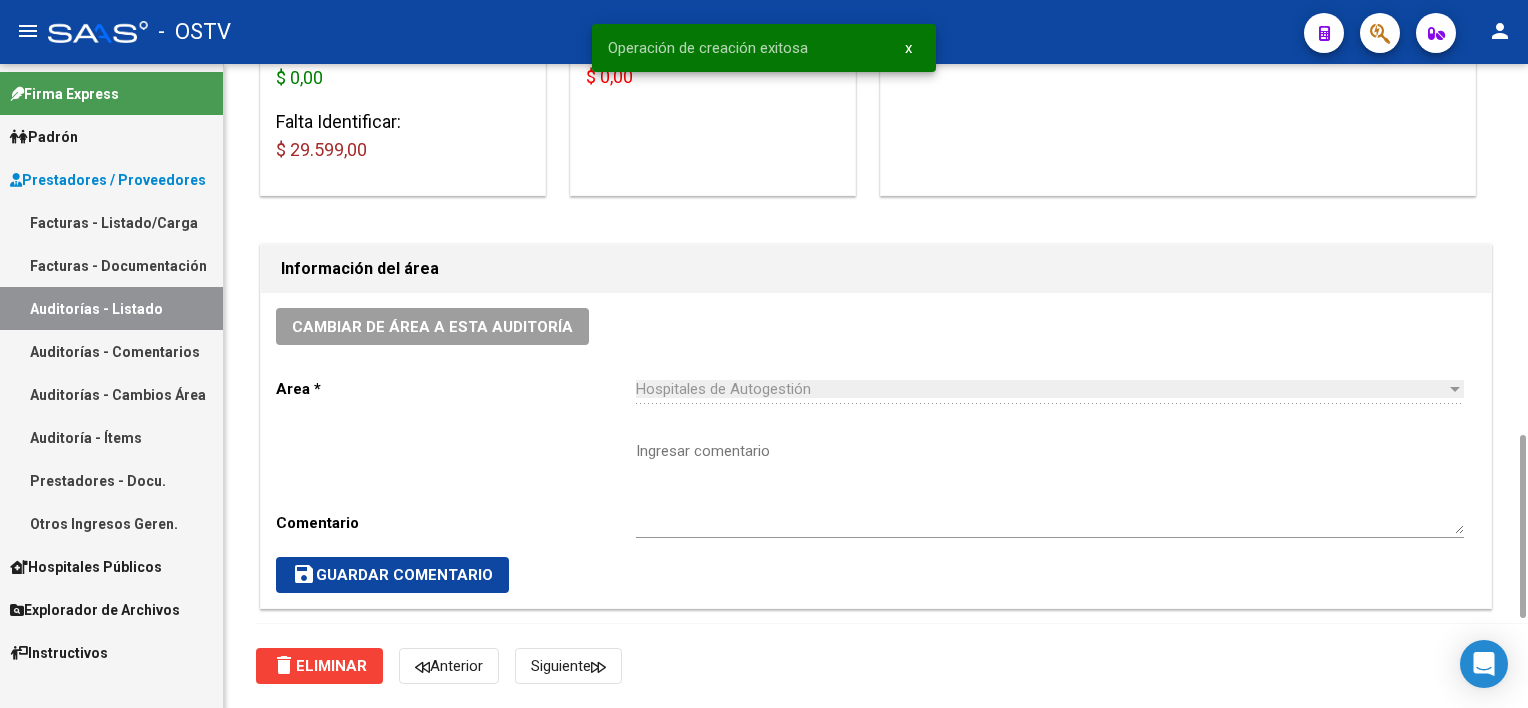 scroll, scrollTop: 1000, scrollLeft: 0, axis: vertical 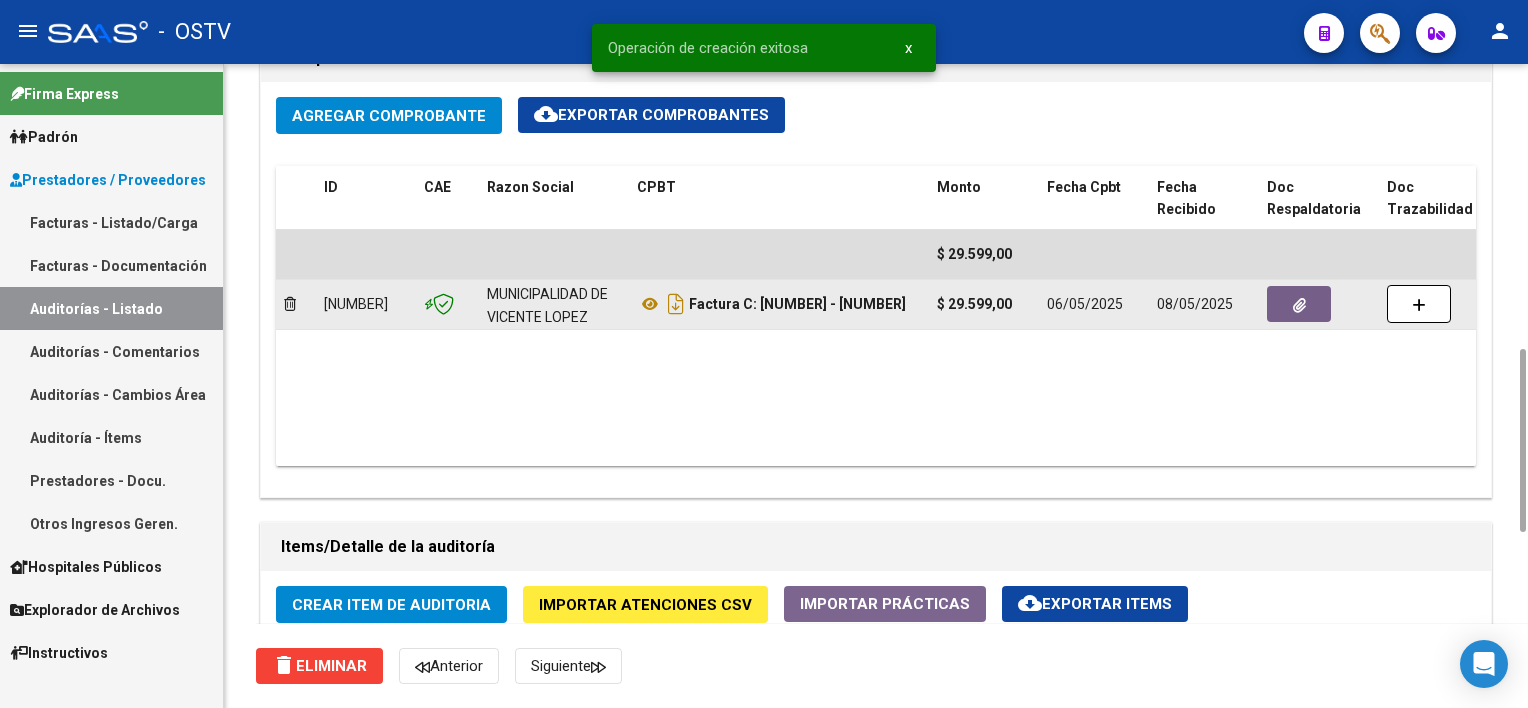 click 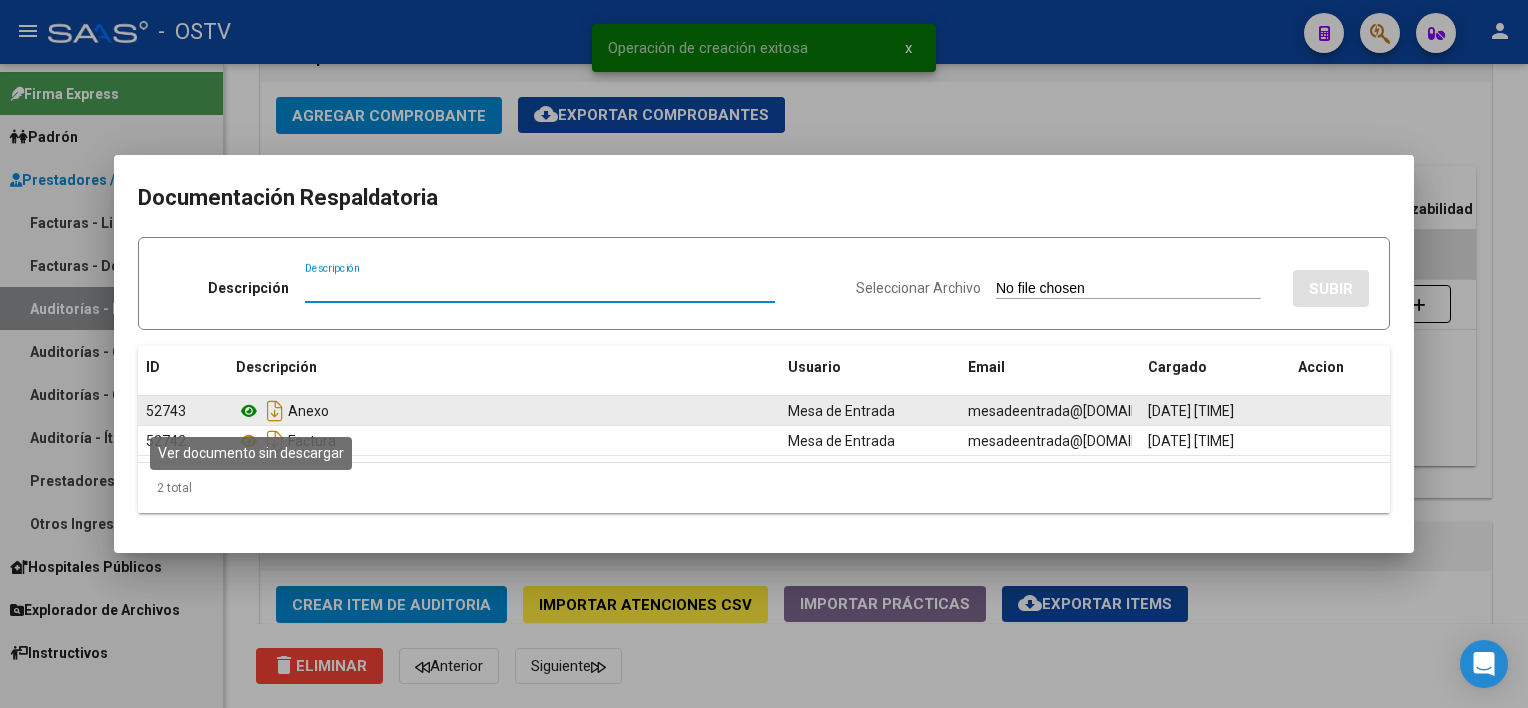 click 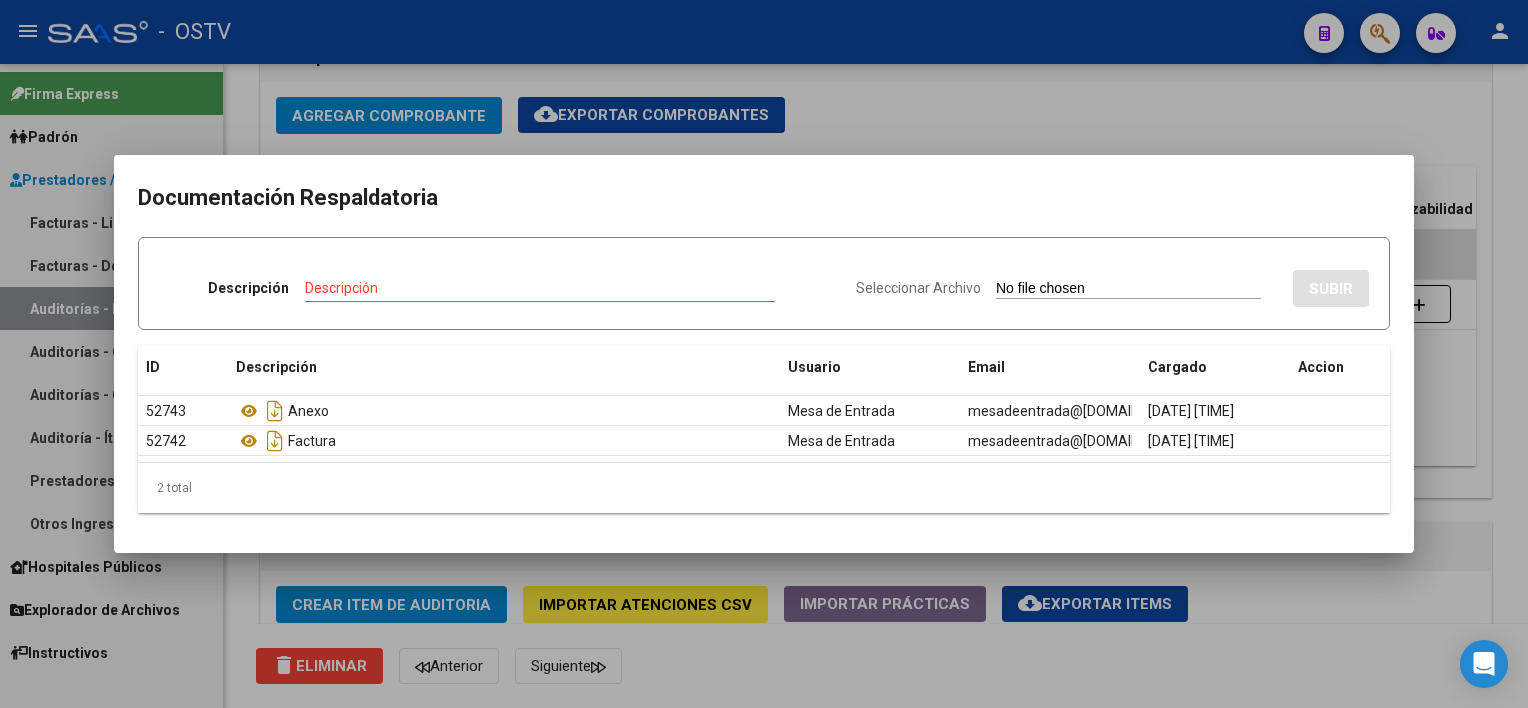click at bounding box center [764, 354] 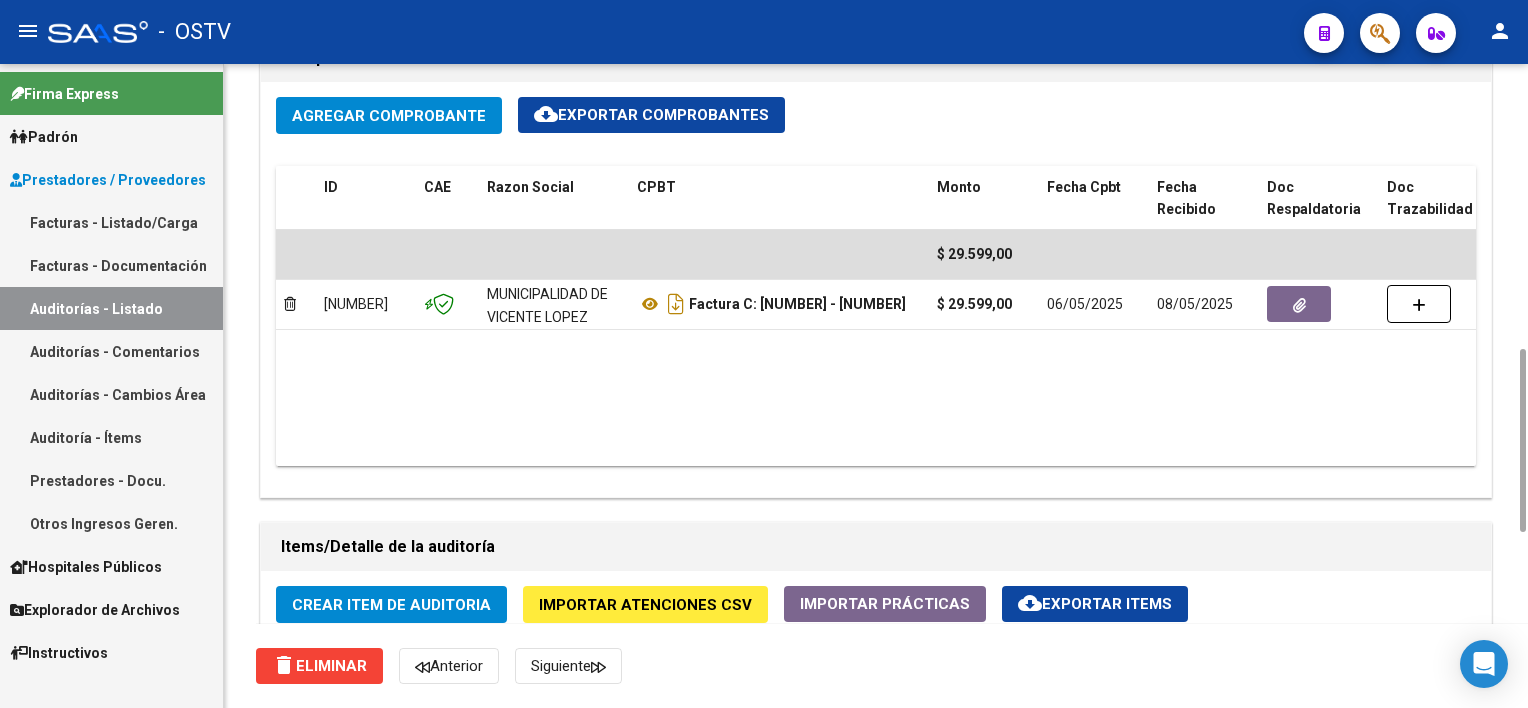 scroll, scrollTop: 1400, scrollLeft: 0, axis: vertical 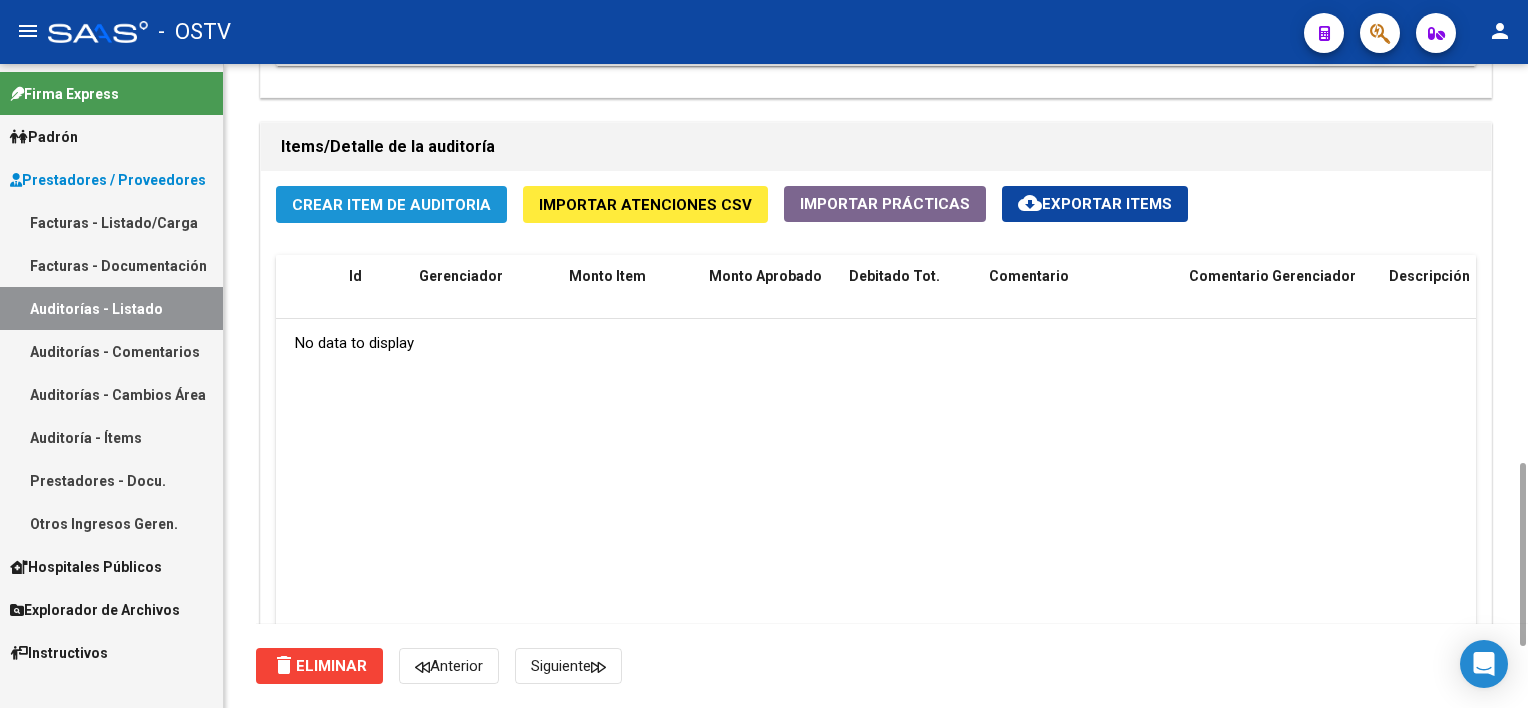 click on "Crear Item de Auditoria" 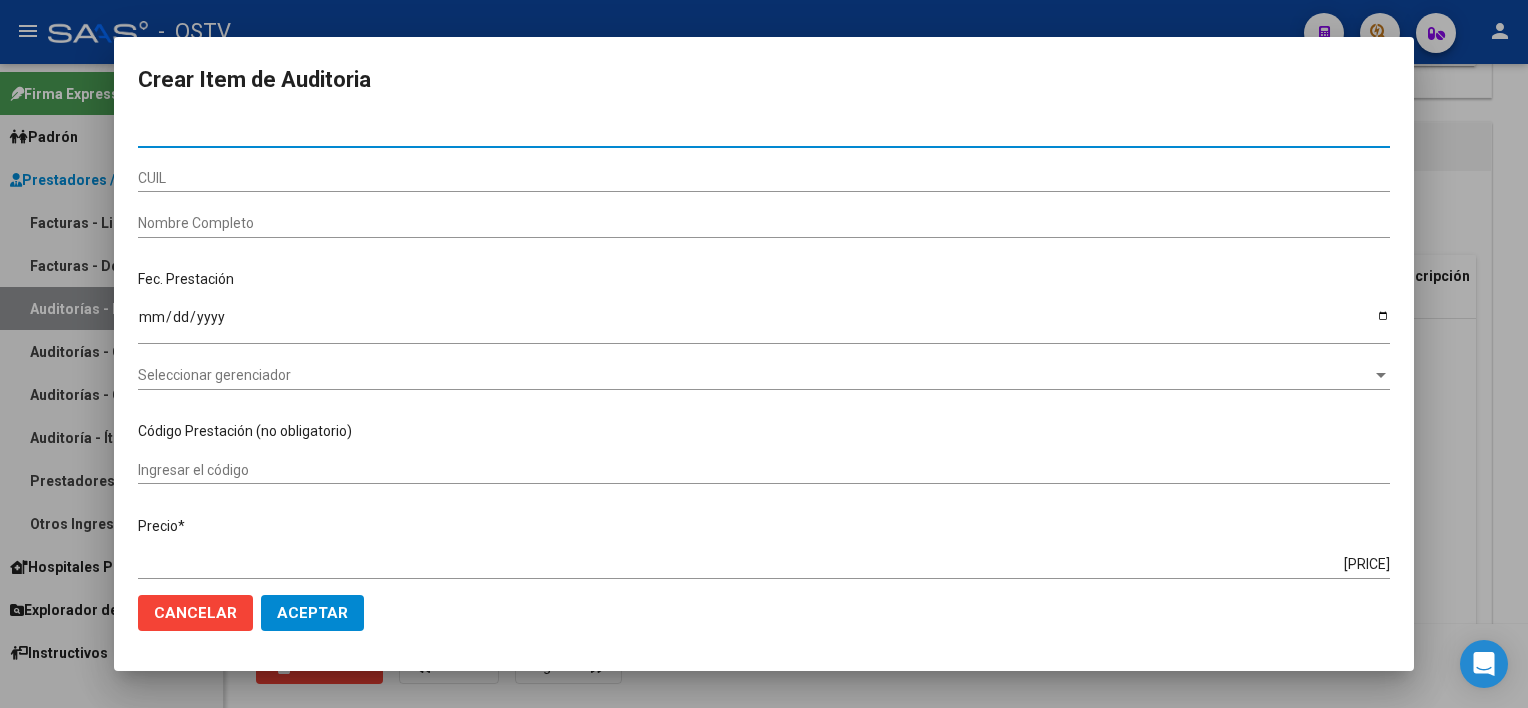 type on "[NUMBER]" 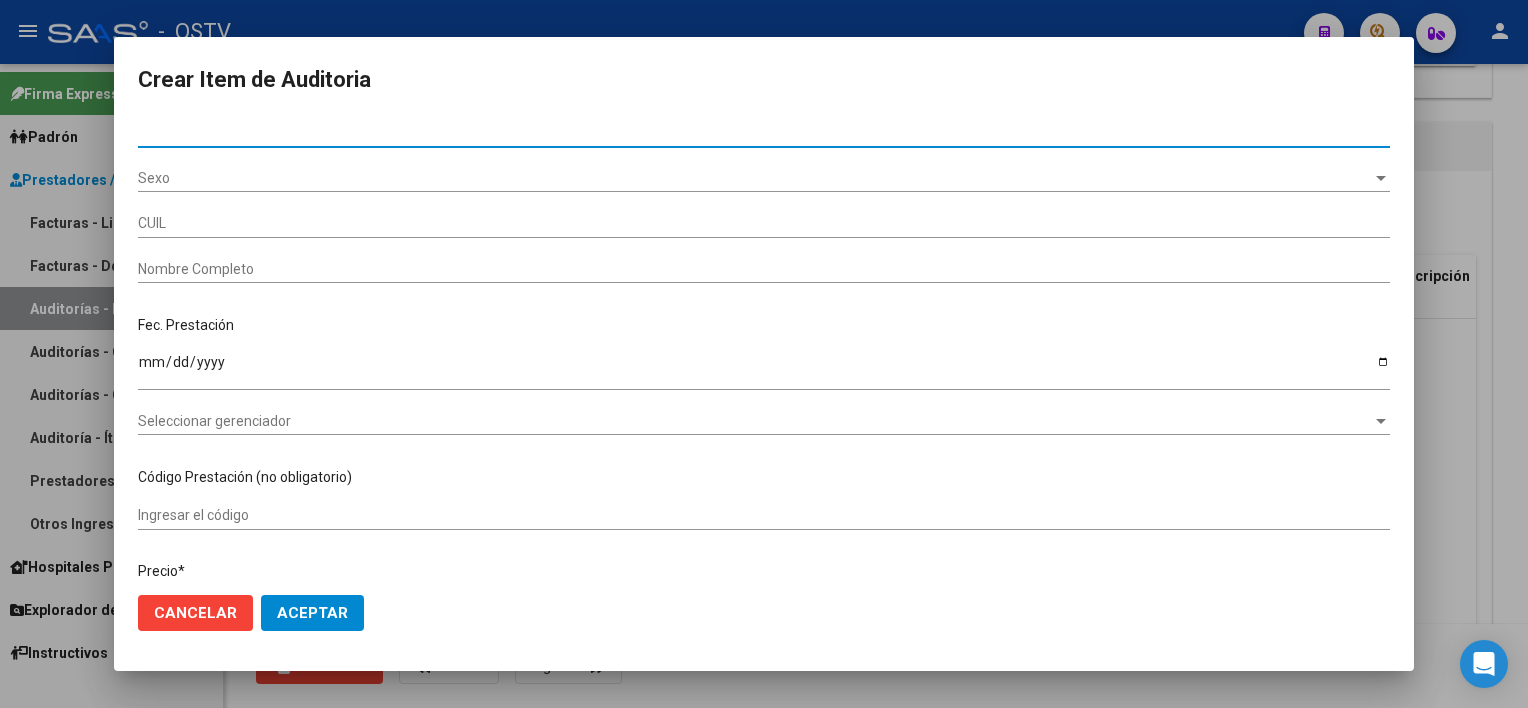 type on "[CUIL]" 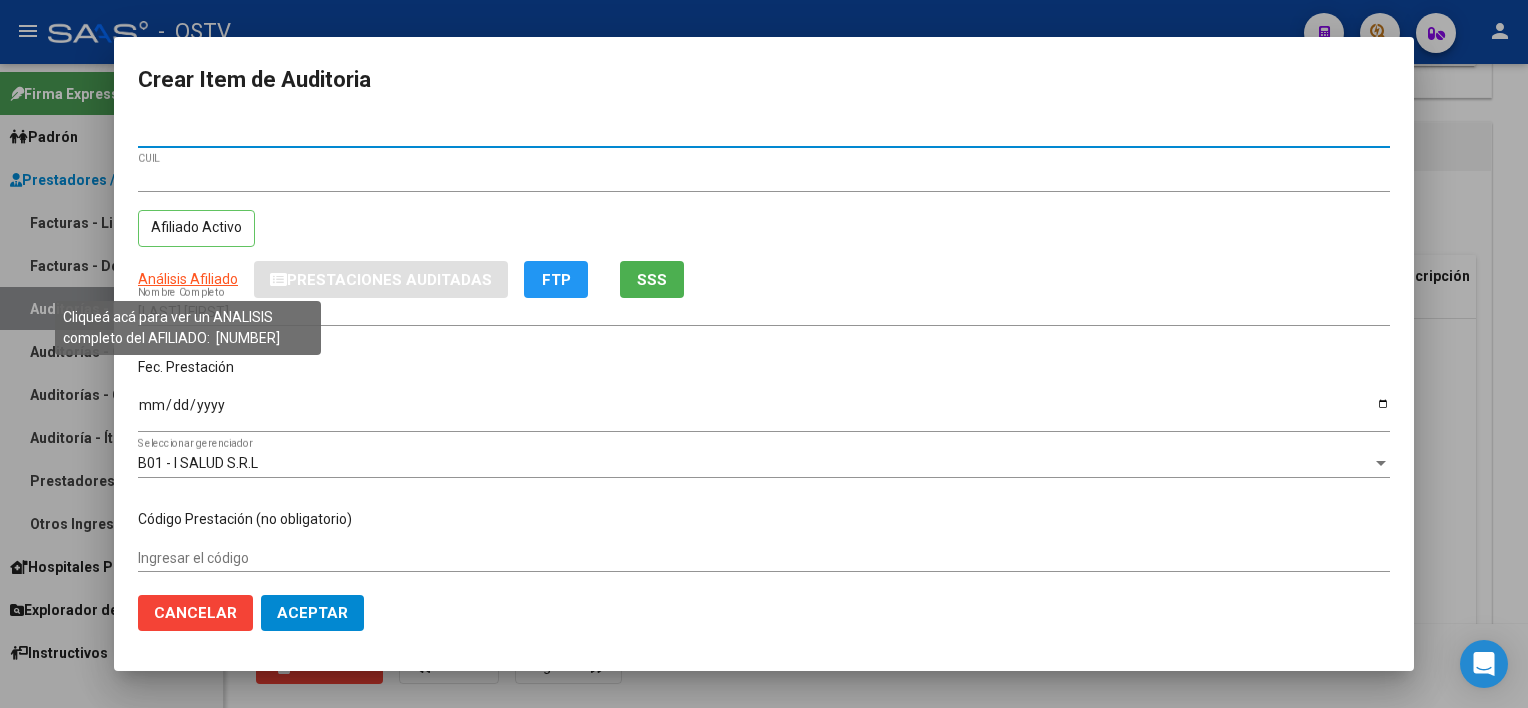 type on "[NUMBER]" 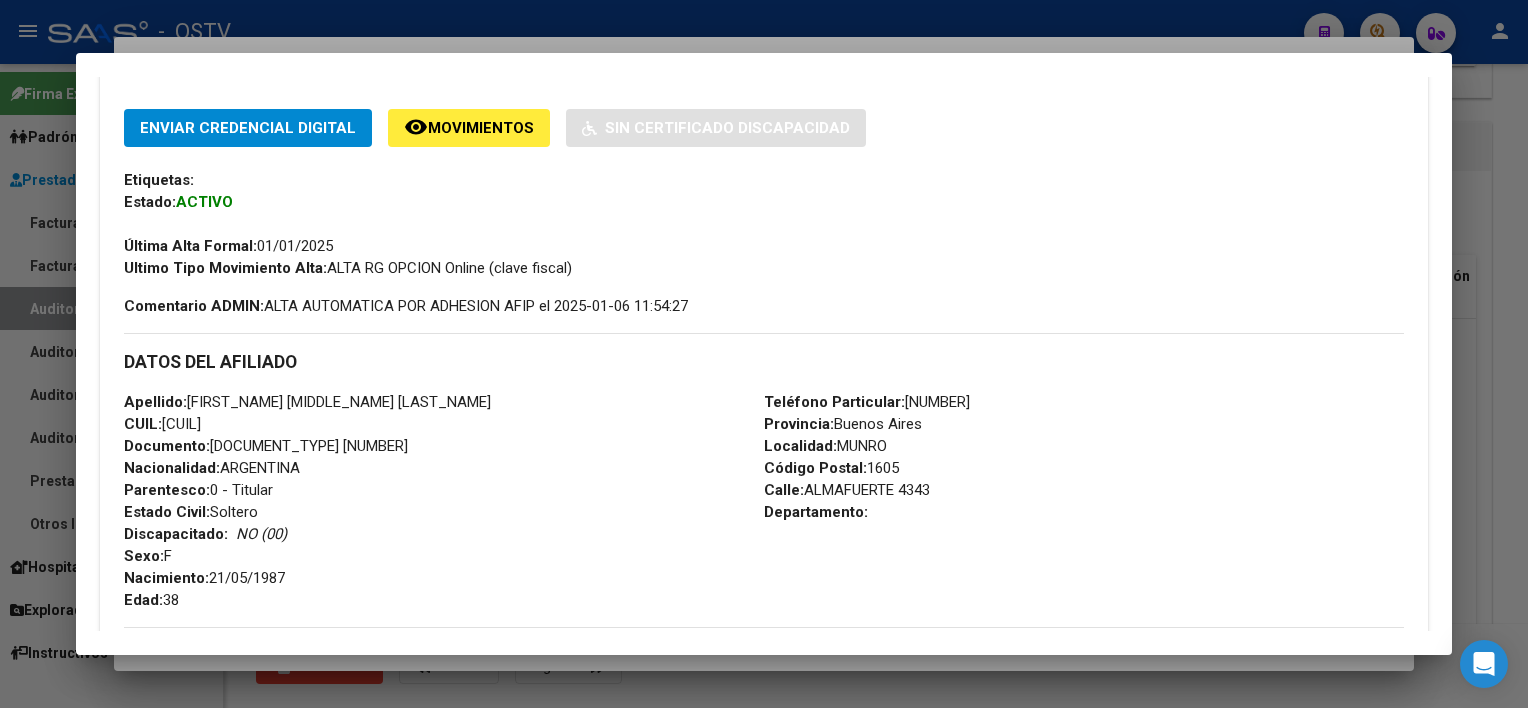 scroll, scrollTop: 933, scrollLeft: 0, axis: vertical 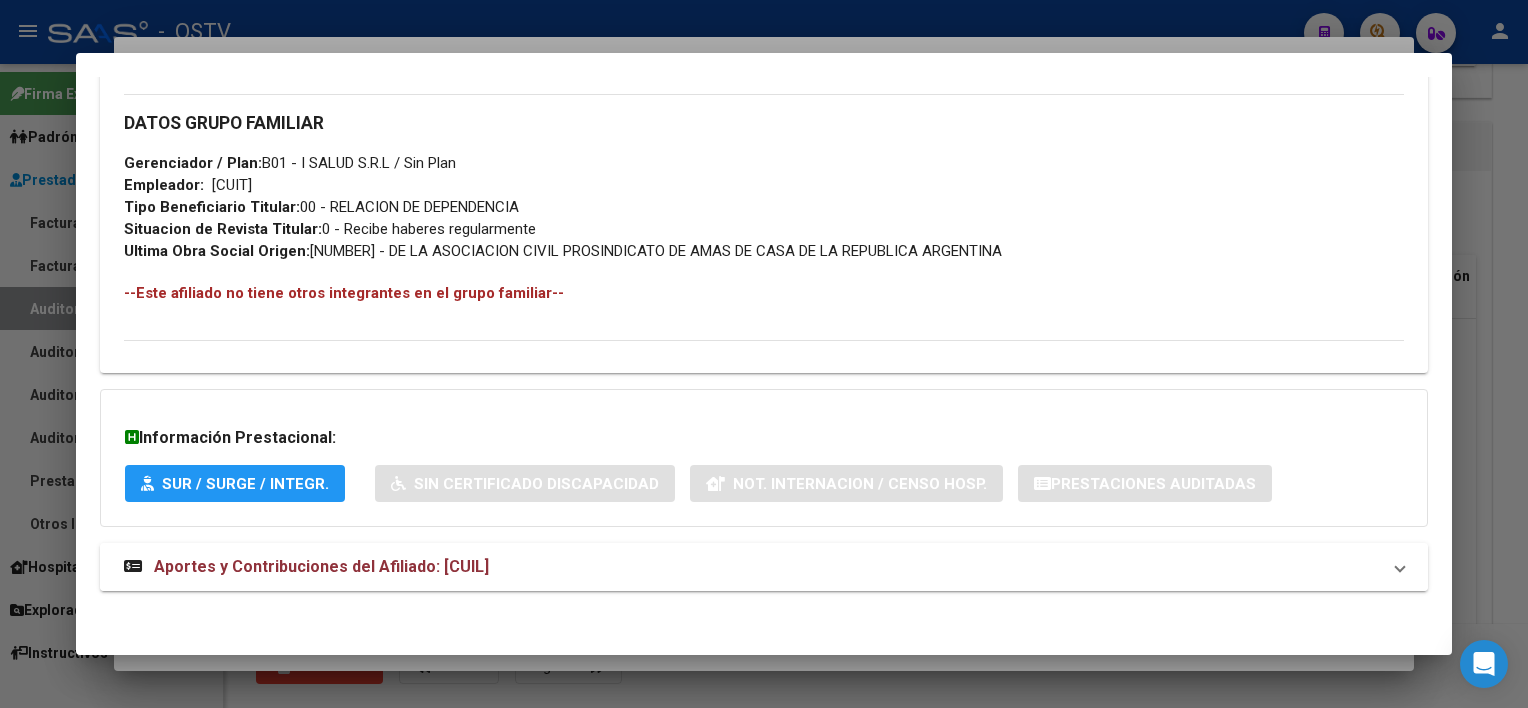click on "Aportes y Contribuciones del Afiliado: [CUIL]" at bounding box center (763, 567) 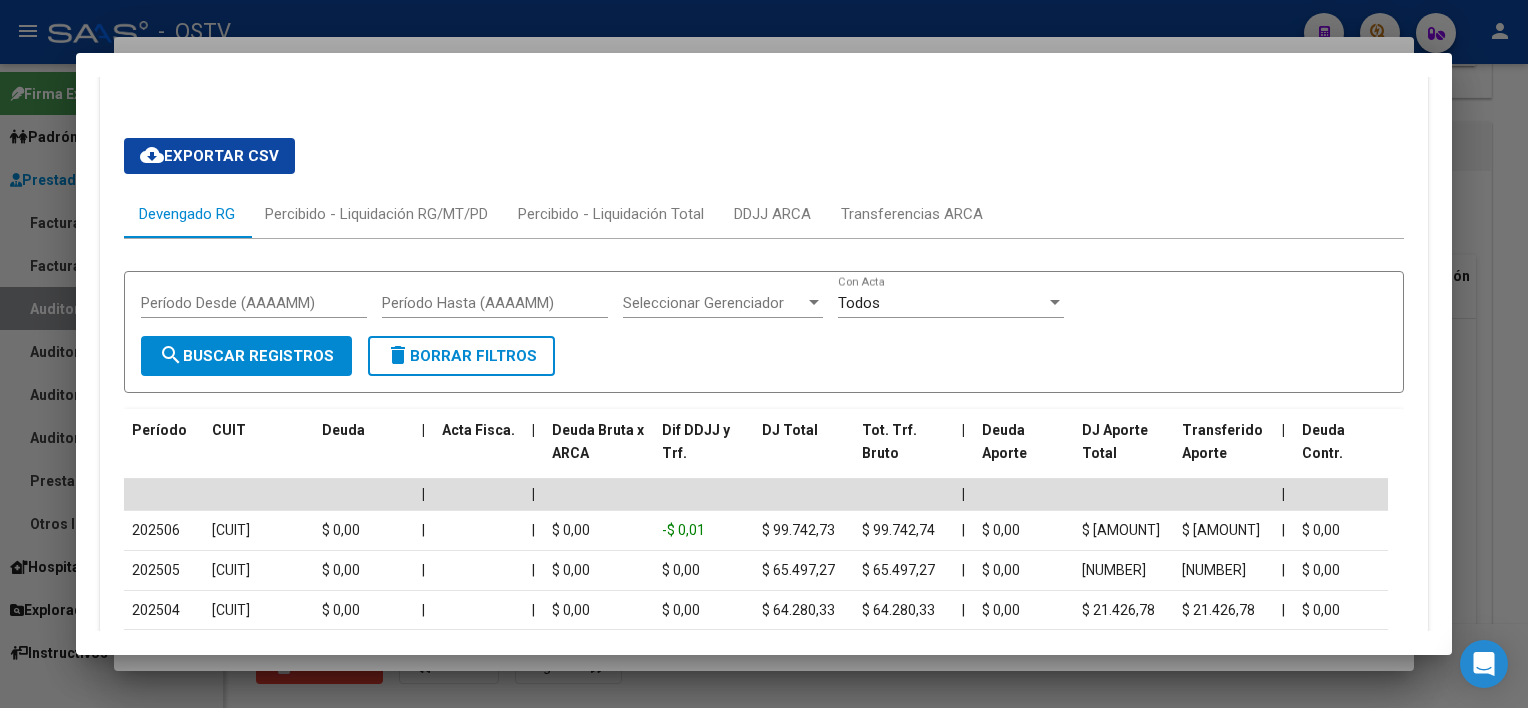 scroll, scrollTop: 1727, scrollLeft: 0, axis: vertical 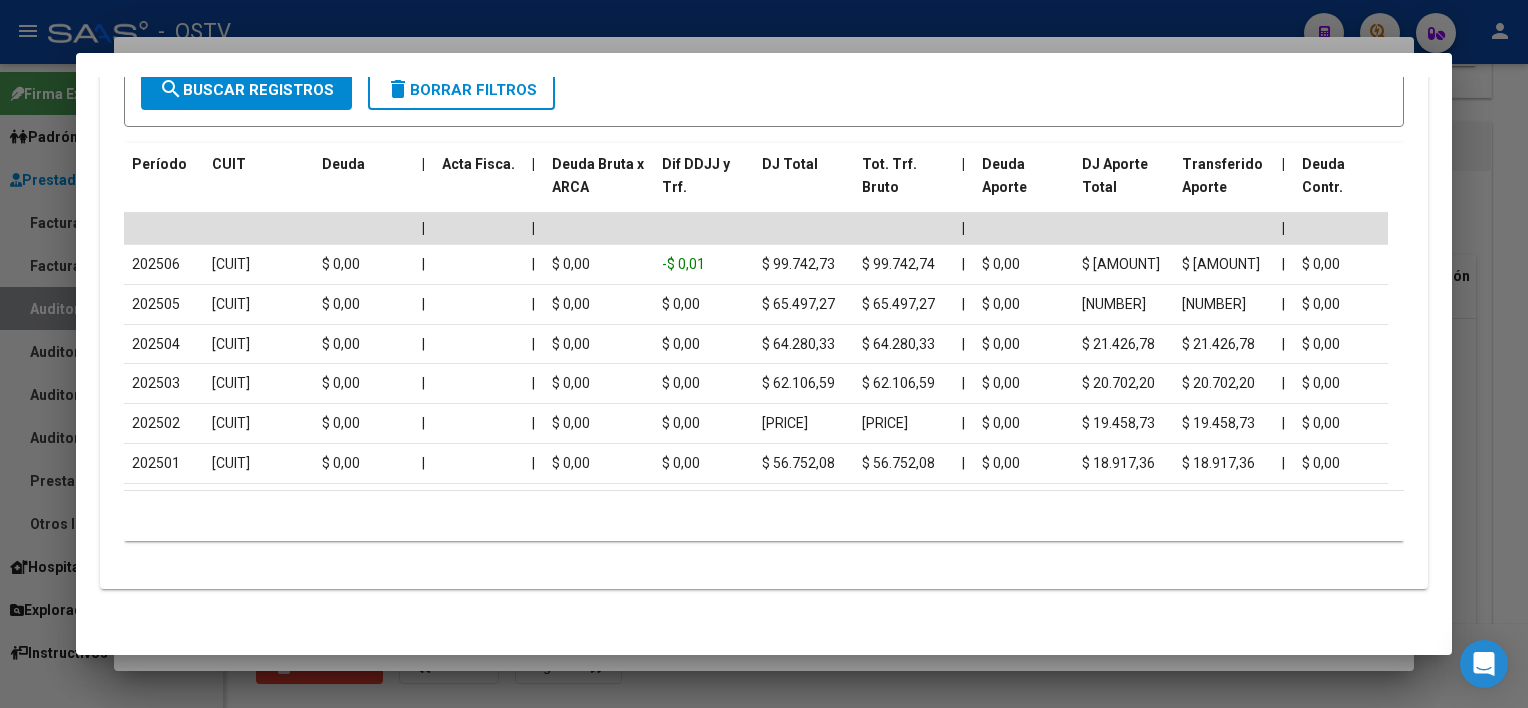 click at bounding box center (764, 354) 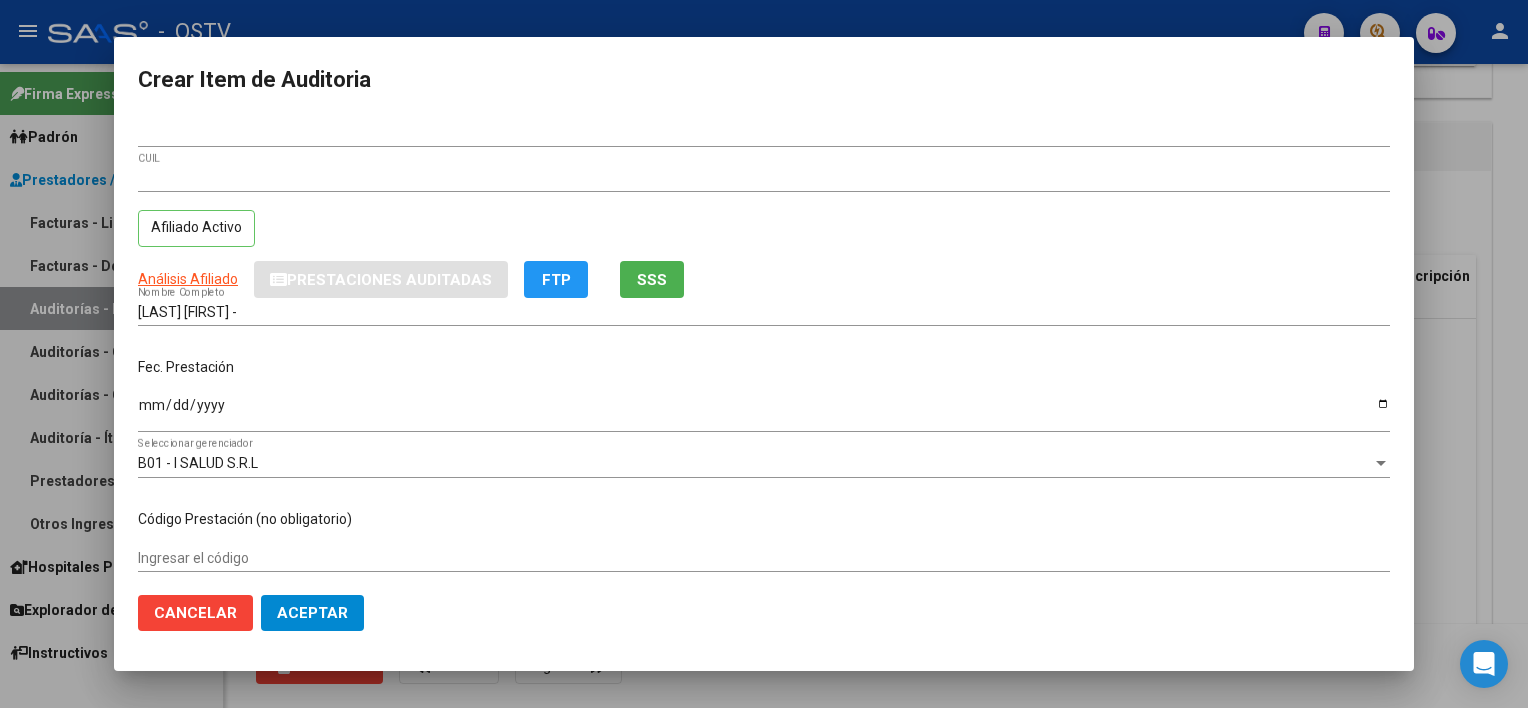click on "[LAST] [FIRST] -" at bounding box center (764, 312) 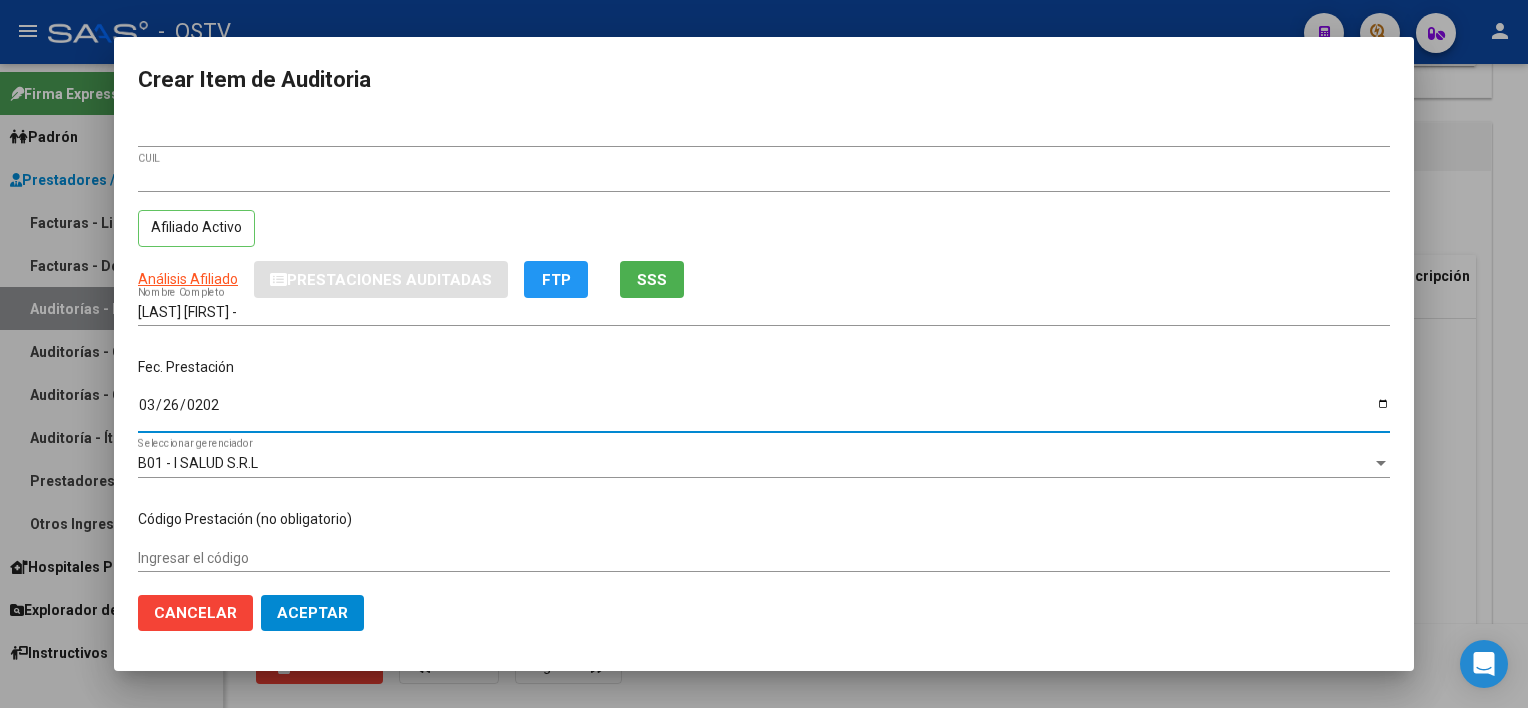 type on "[DATE]" 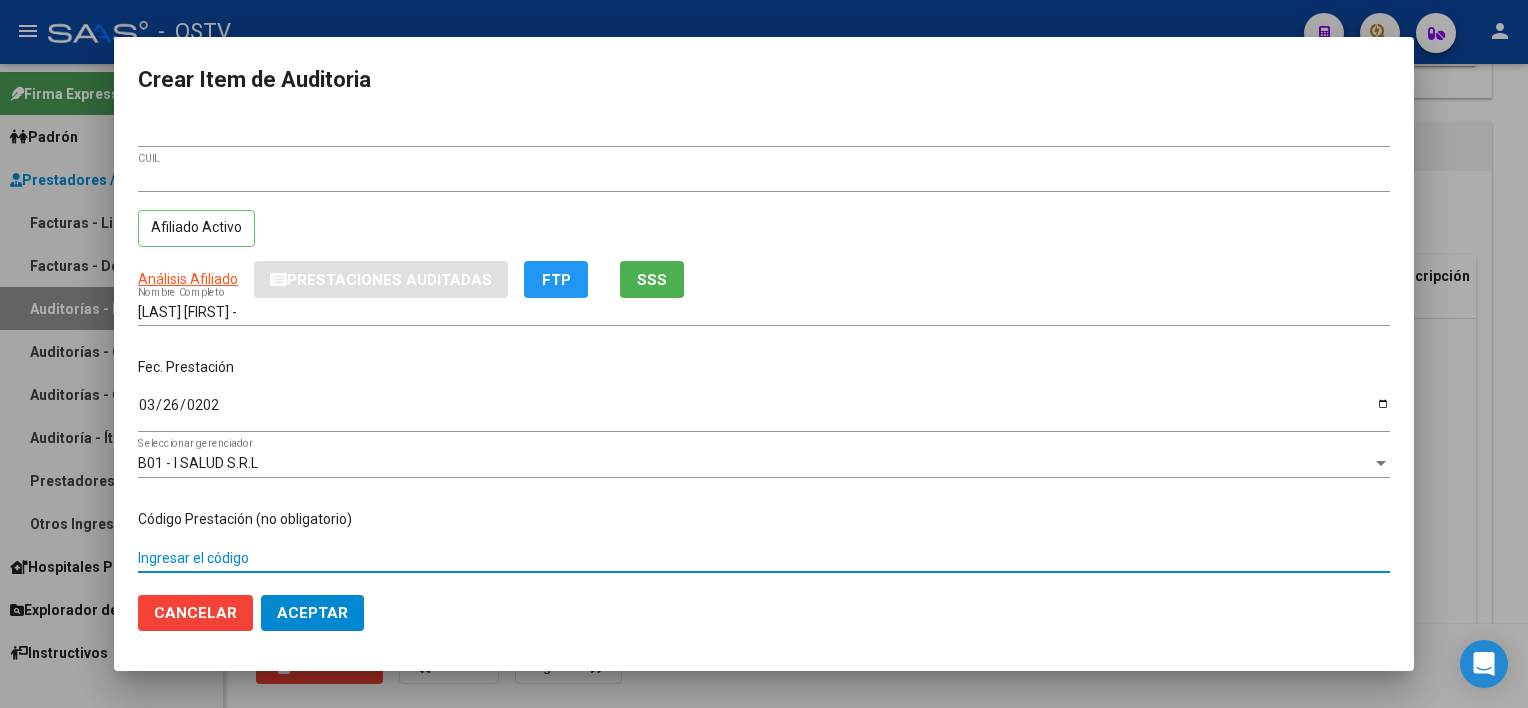 scroll, scrollTop: 303, scrollLeft: 0, axis: vertical 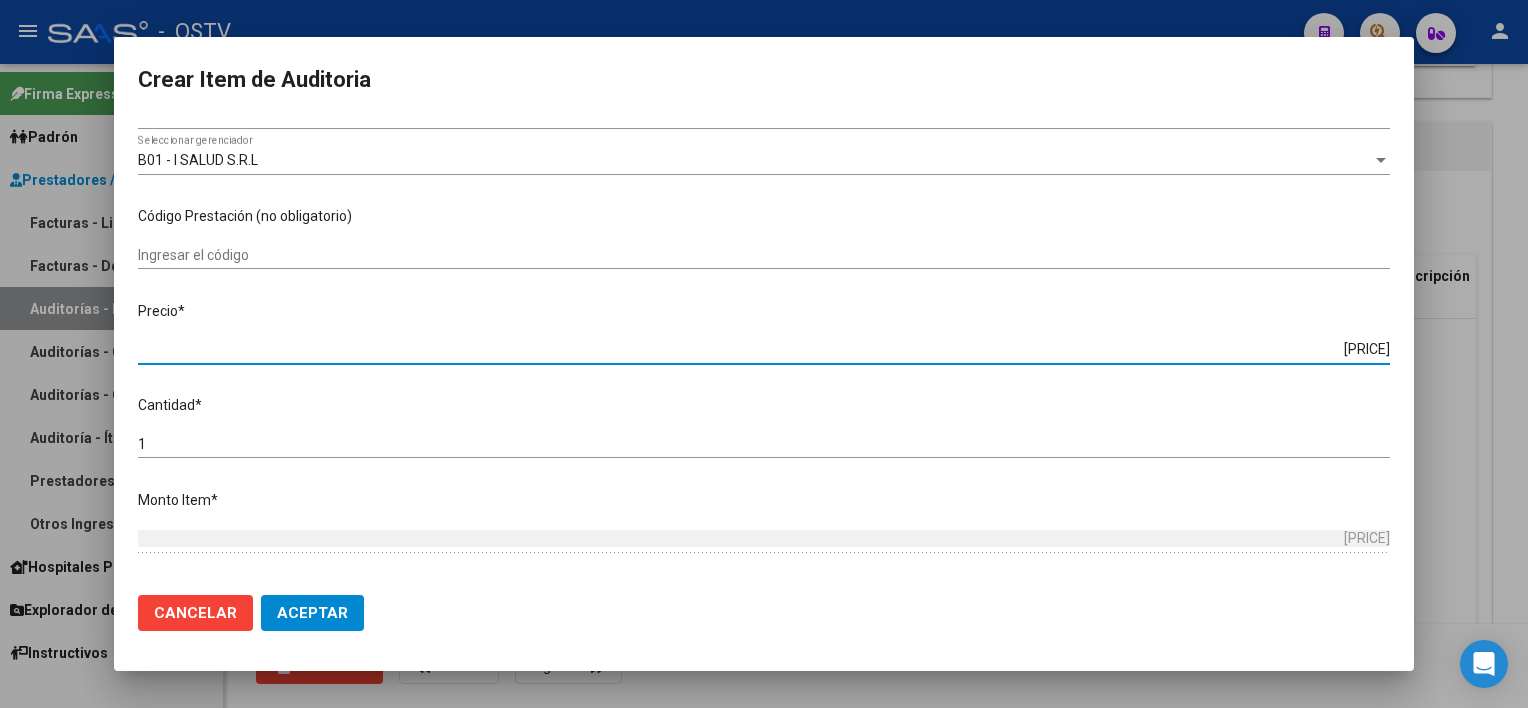 type on "$ 0,03" 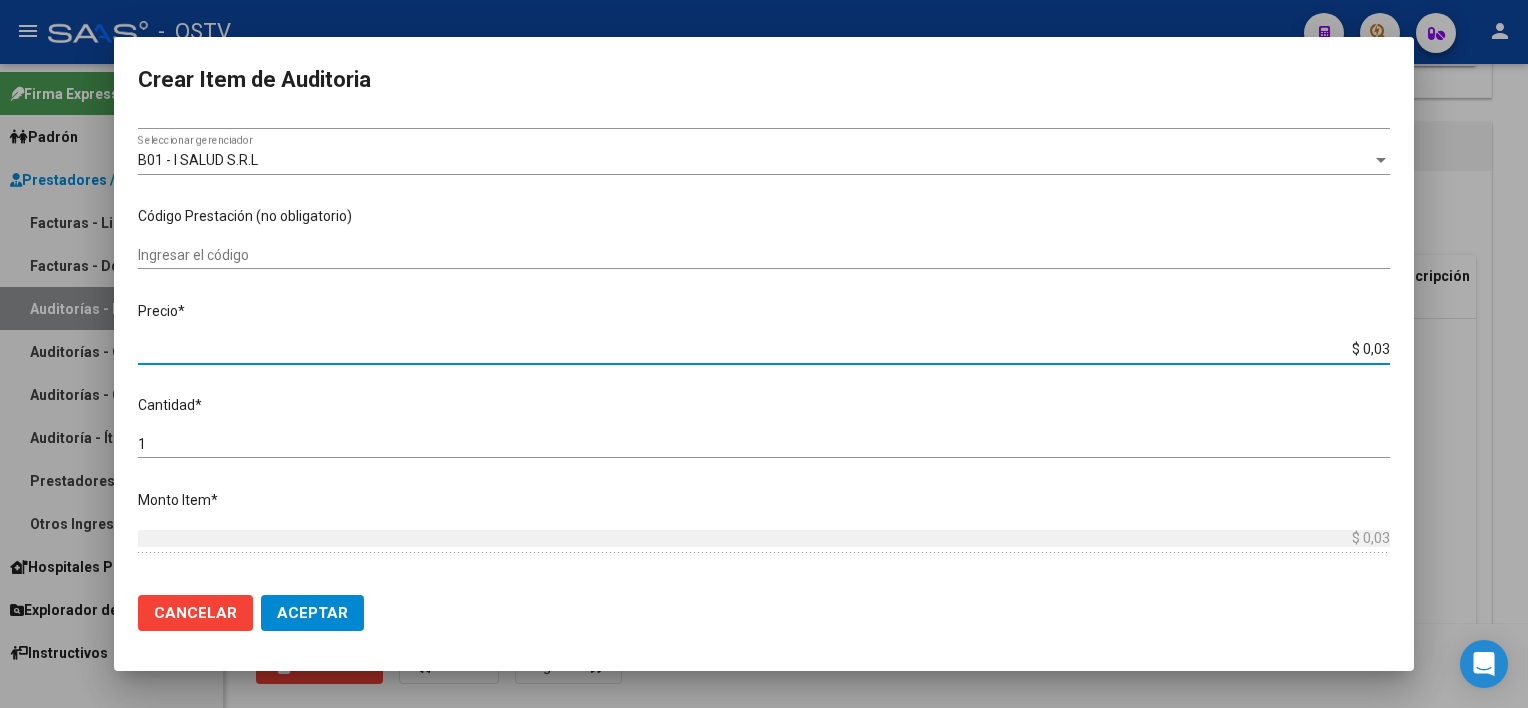 type on "$ 0,39" 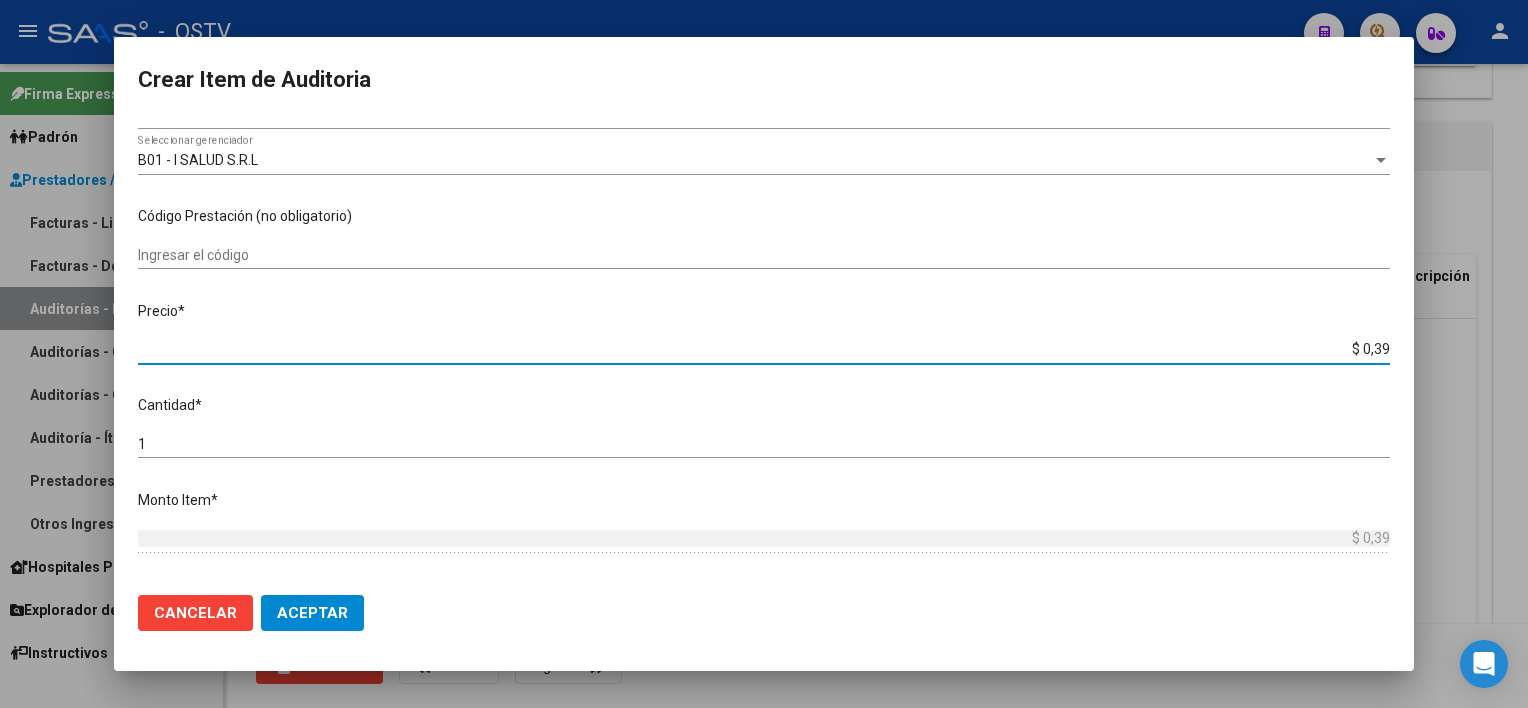 type on "$ 3,99" 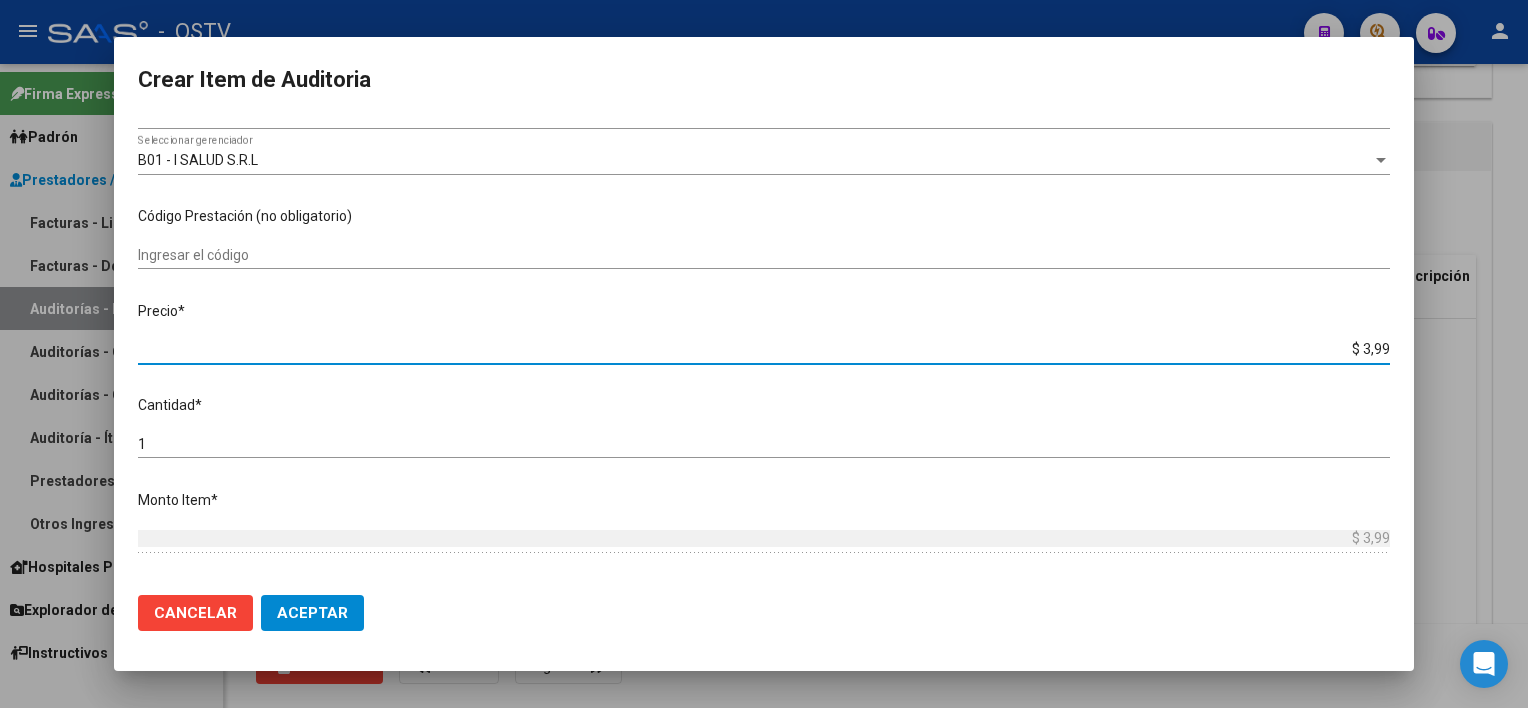 type on "$ 39,98" 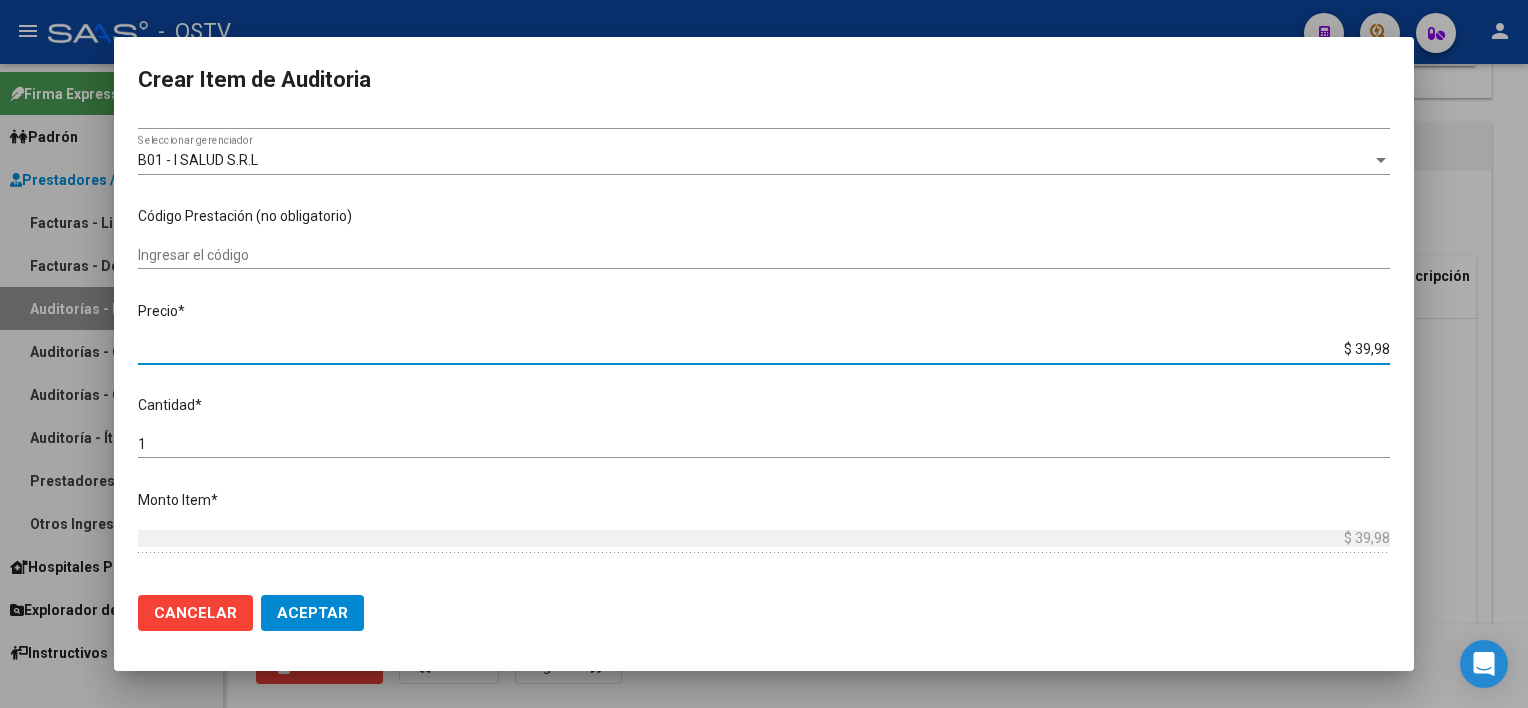 type on "$ 399,80" 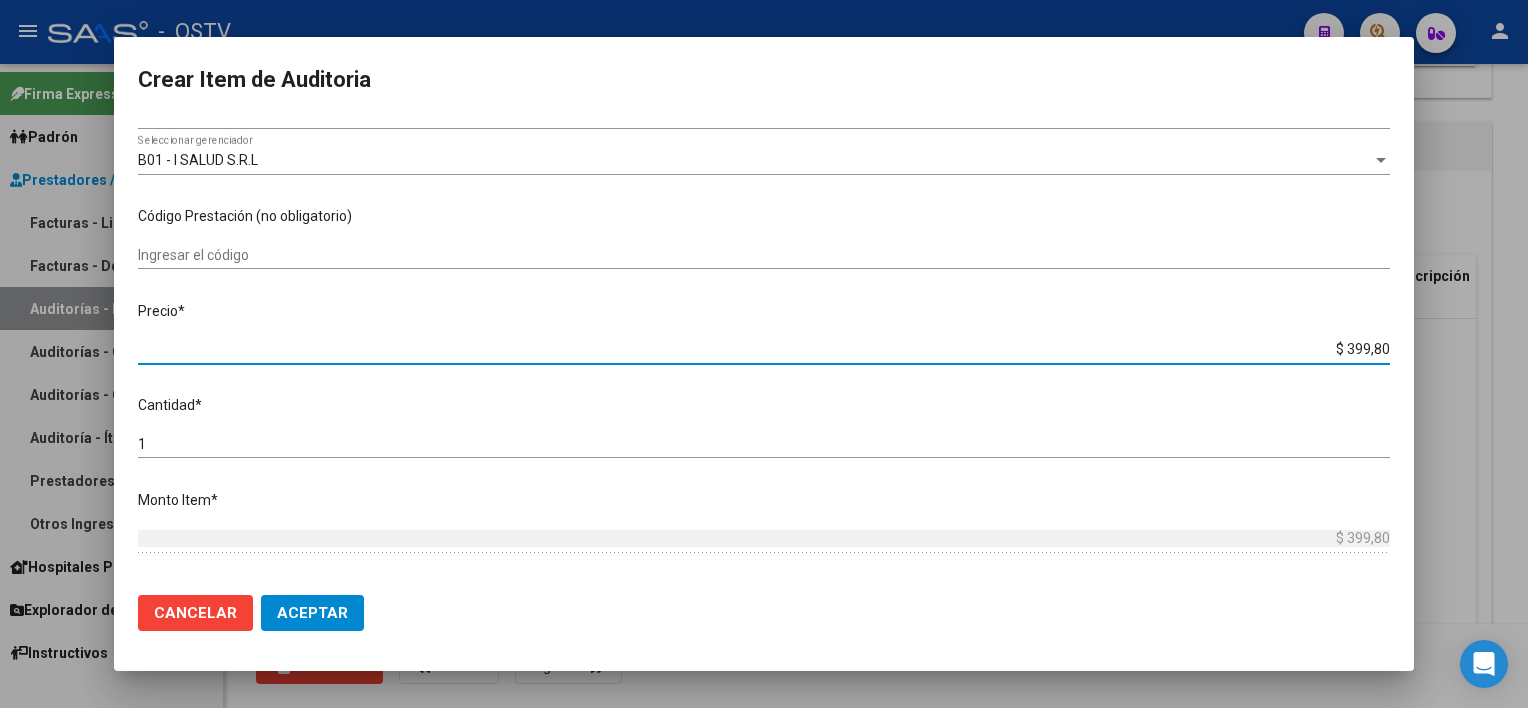 type on "$ 3.998,00" 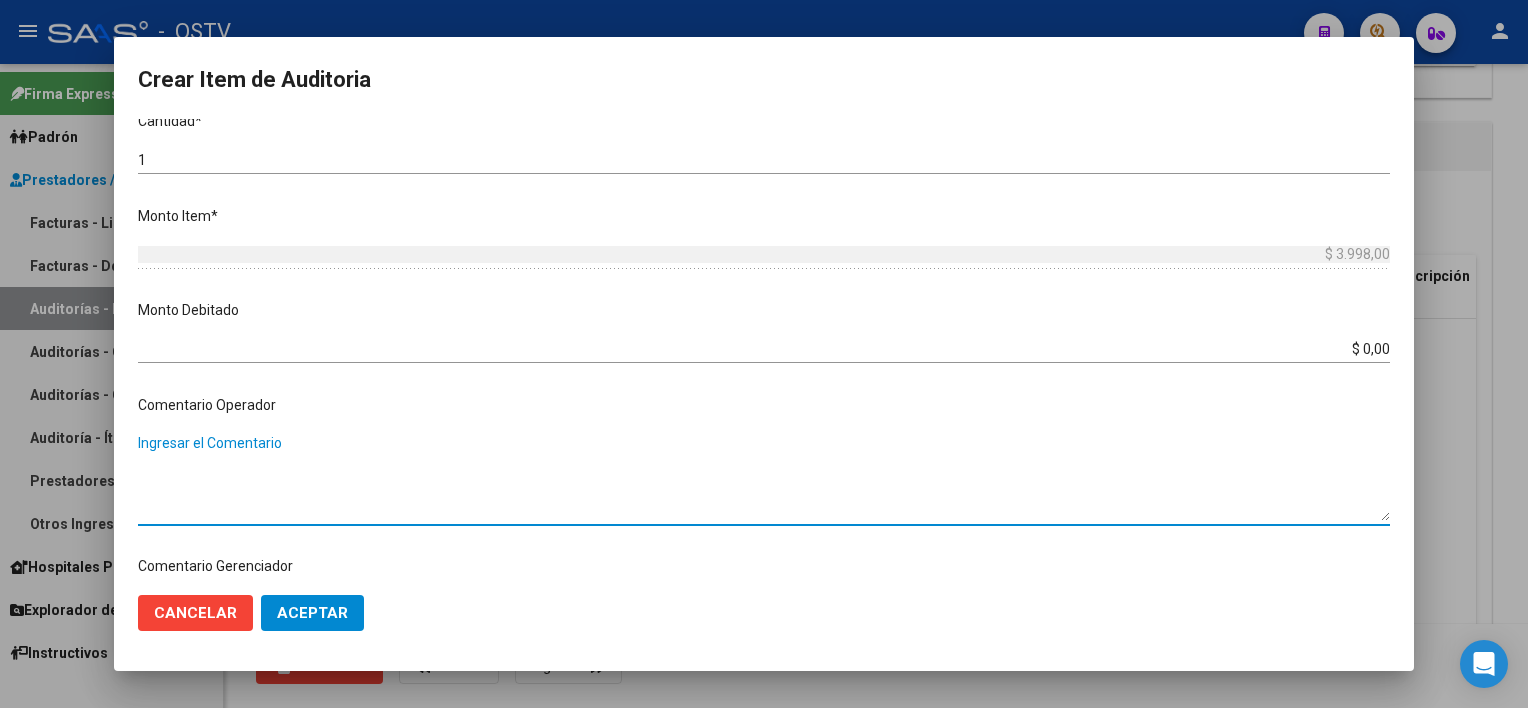 scroll, scrollTop: 1004, scrollLeft: 0, axis: vertical 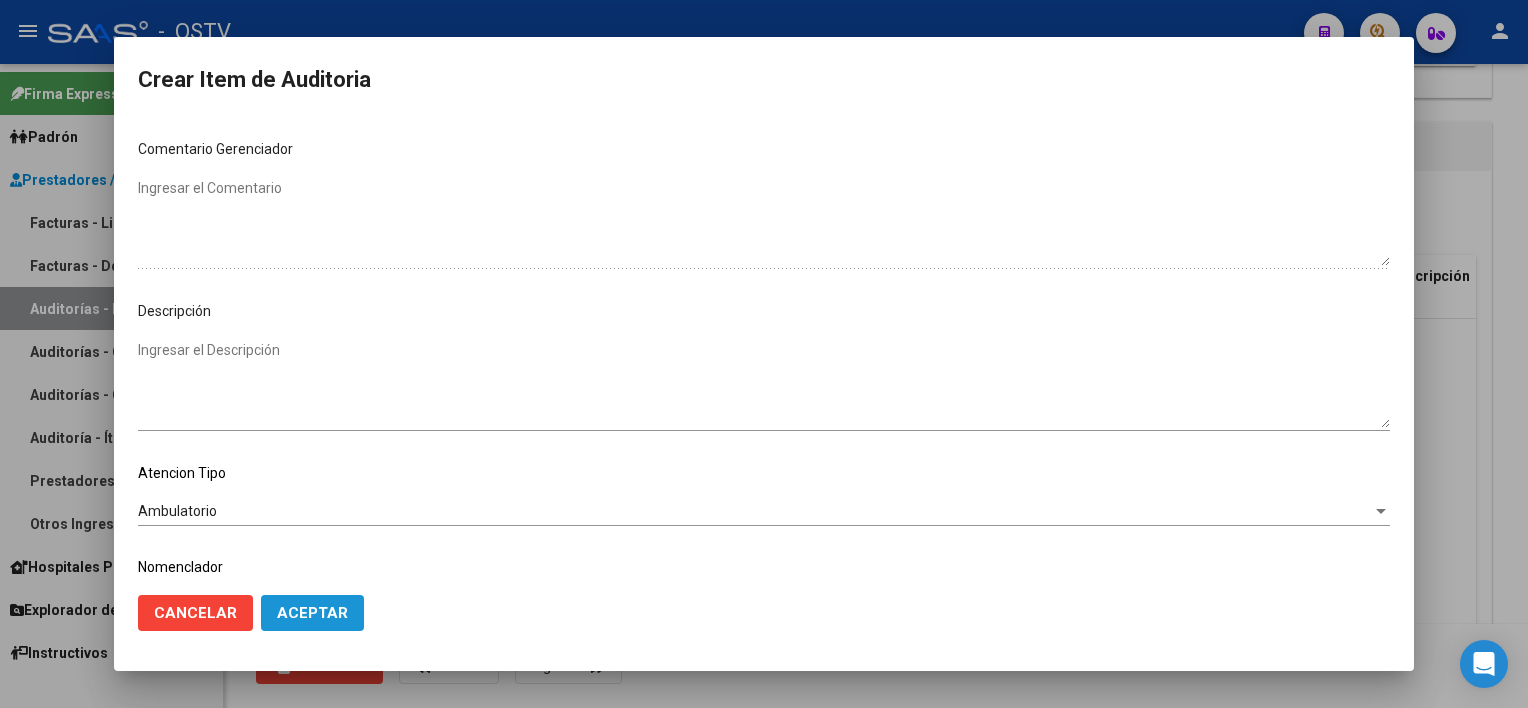 click on "Aceptar" 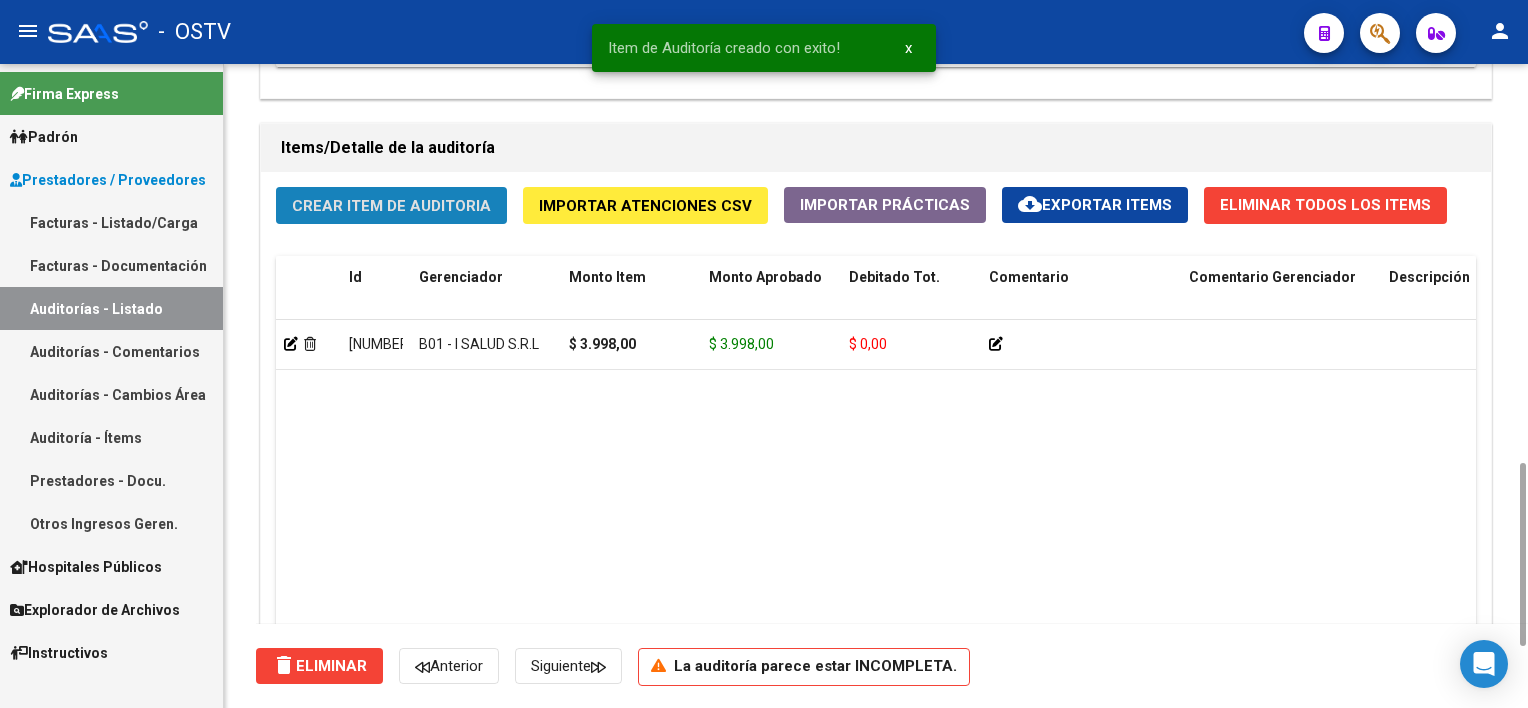click on "Crear Item de Auditoria" 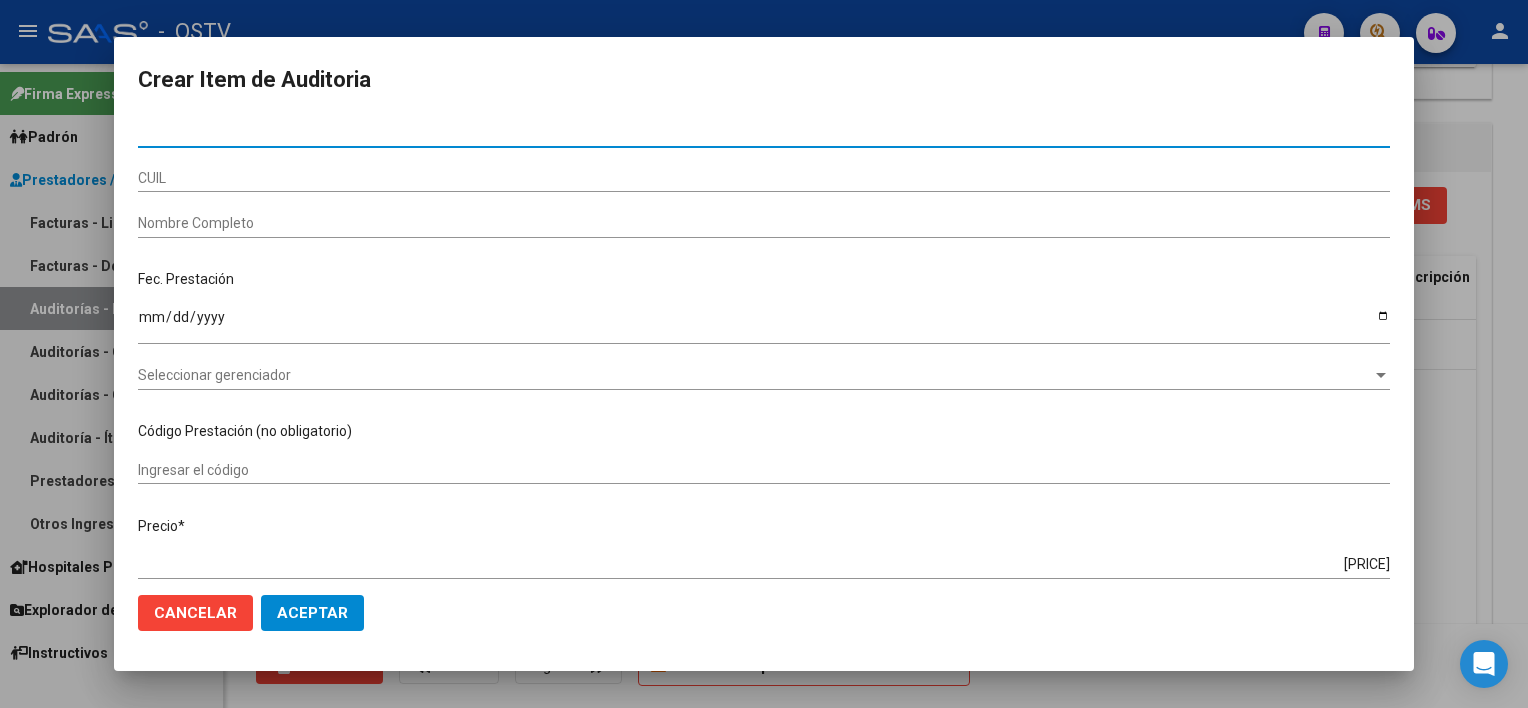 type on "[NUMBER]" 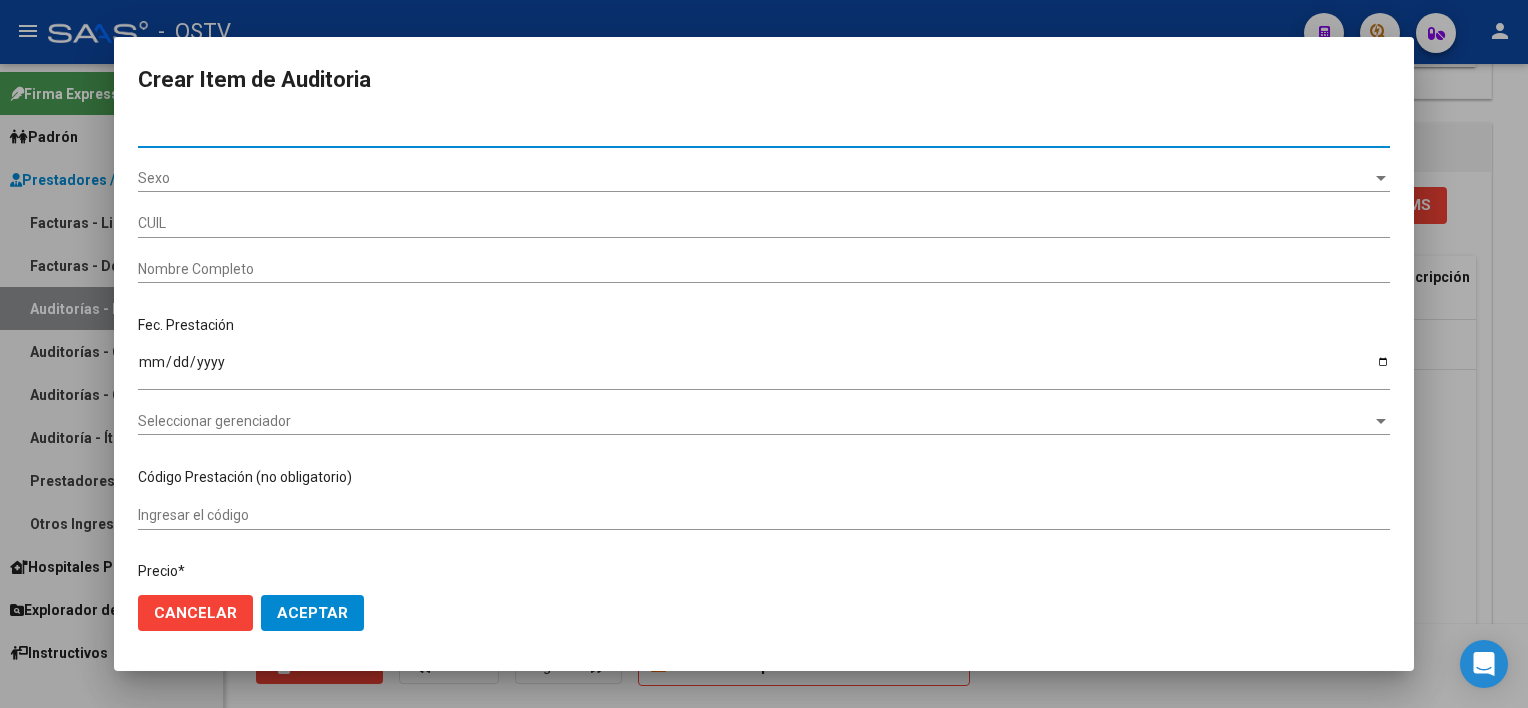type on "[CUIL]" 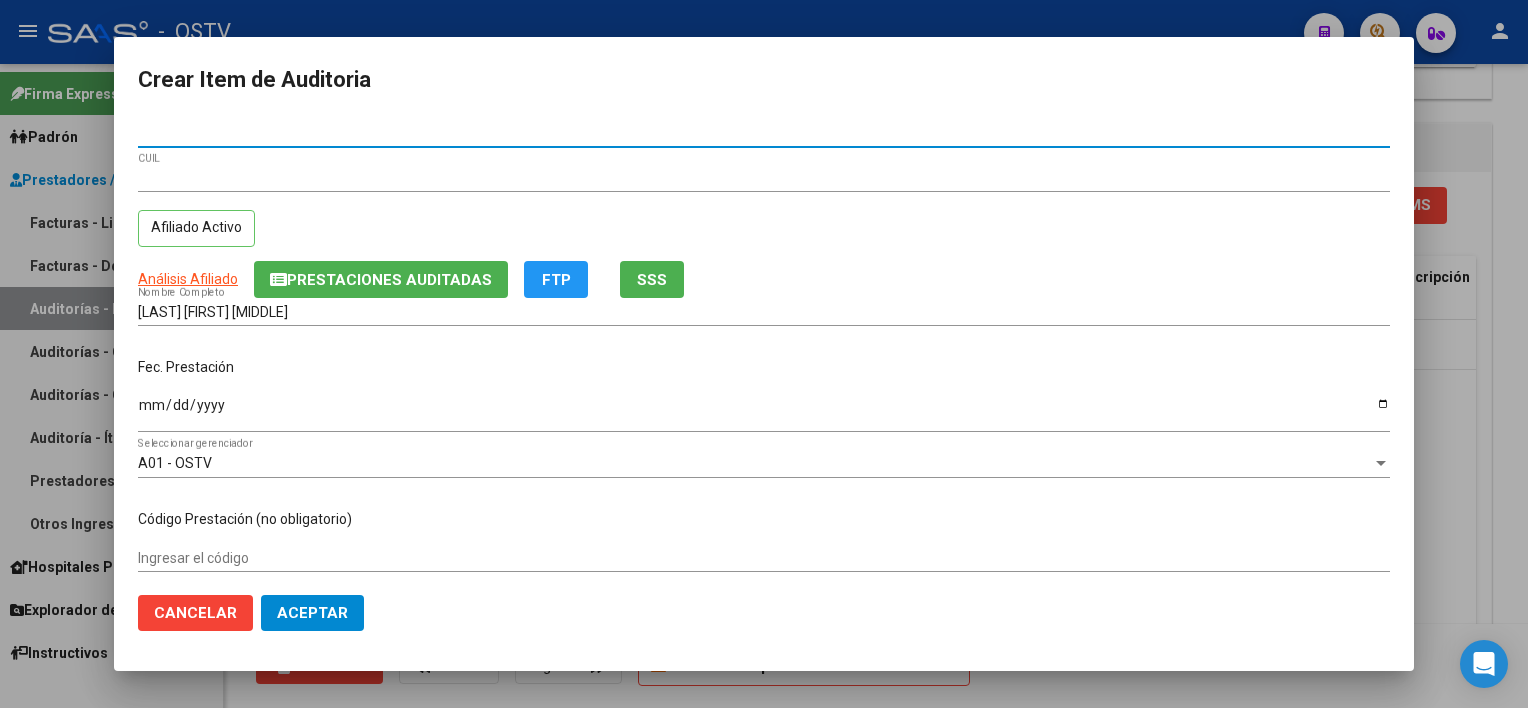 type on "[NUMBER]" 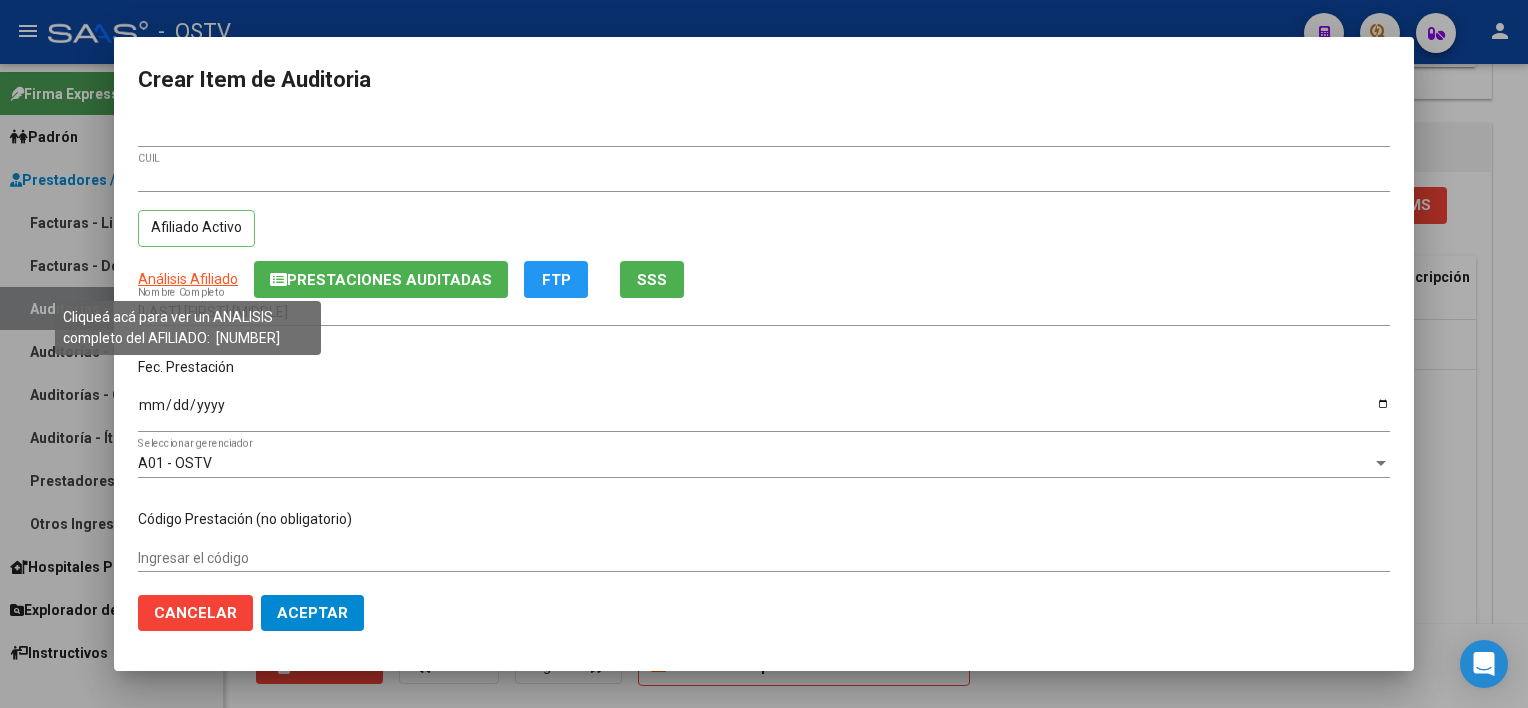 click on "Análisis Afiliado" at bounding box center [188, 279] 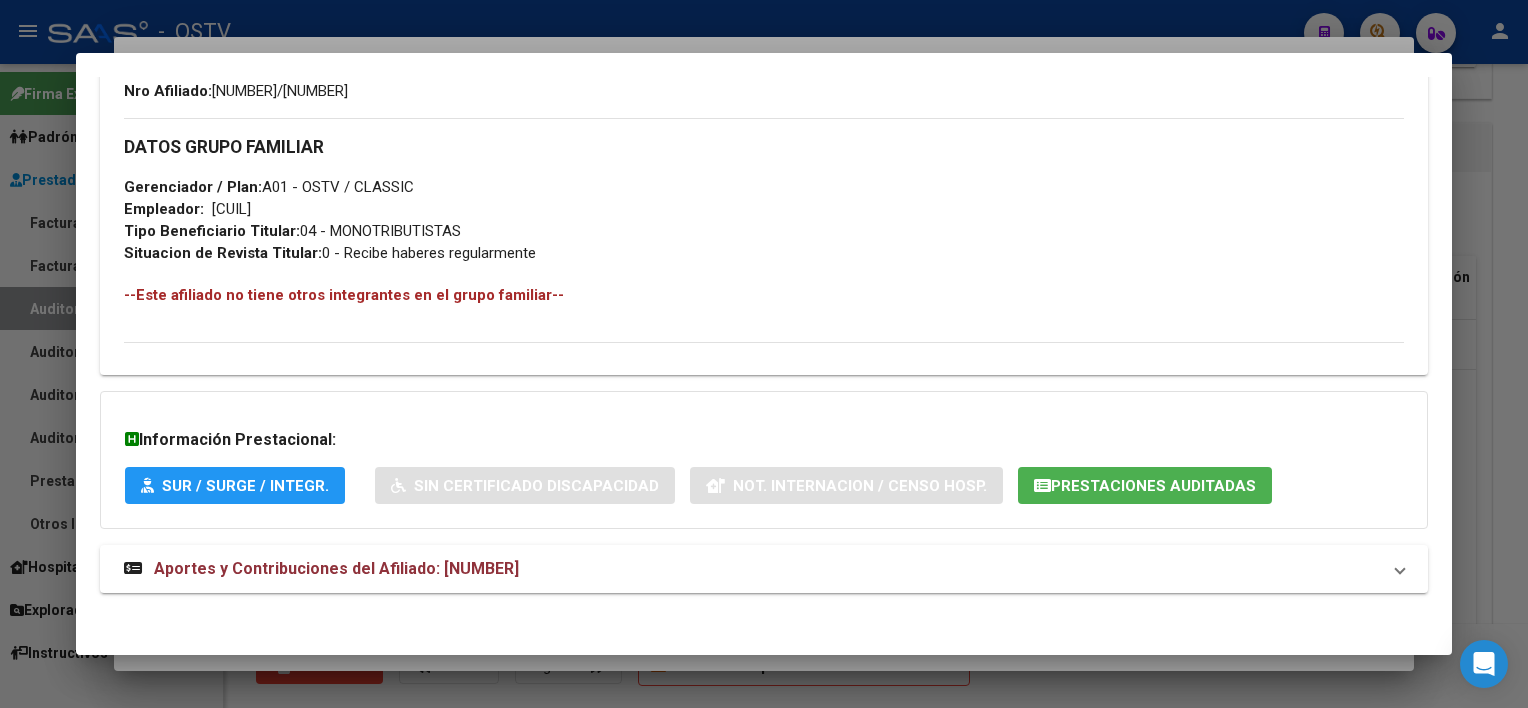 scroll, scrollTop: 912, scrollLeft: 0, axis: vertical 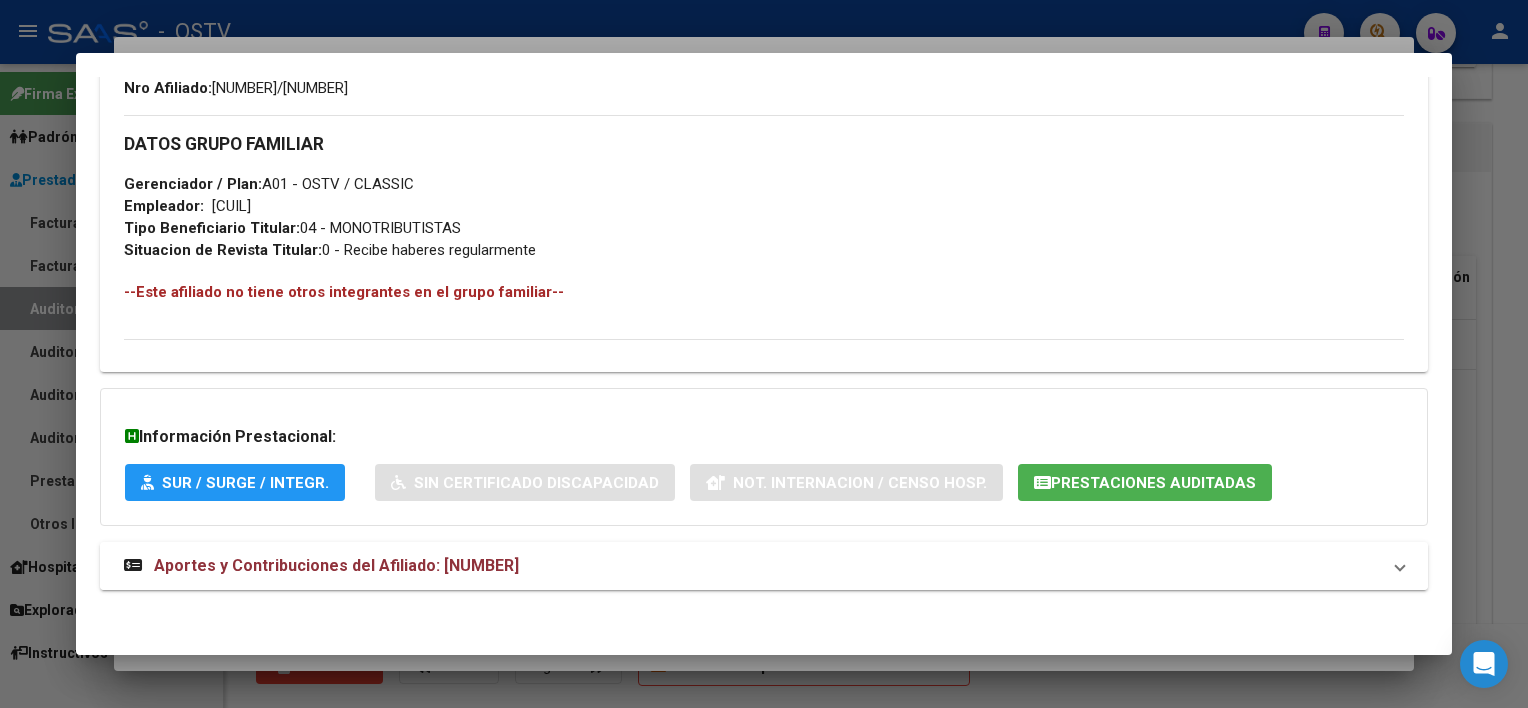 click on "Aportes y Contribuciones del Afiliado: [NUMBER]" at bounding box center [751, 566] 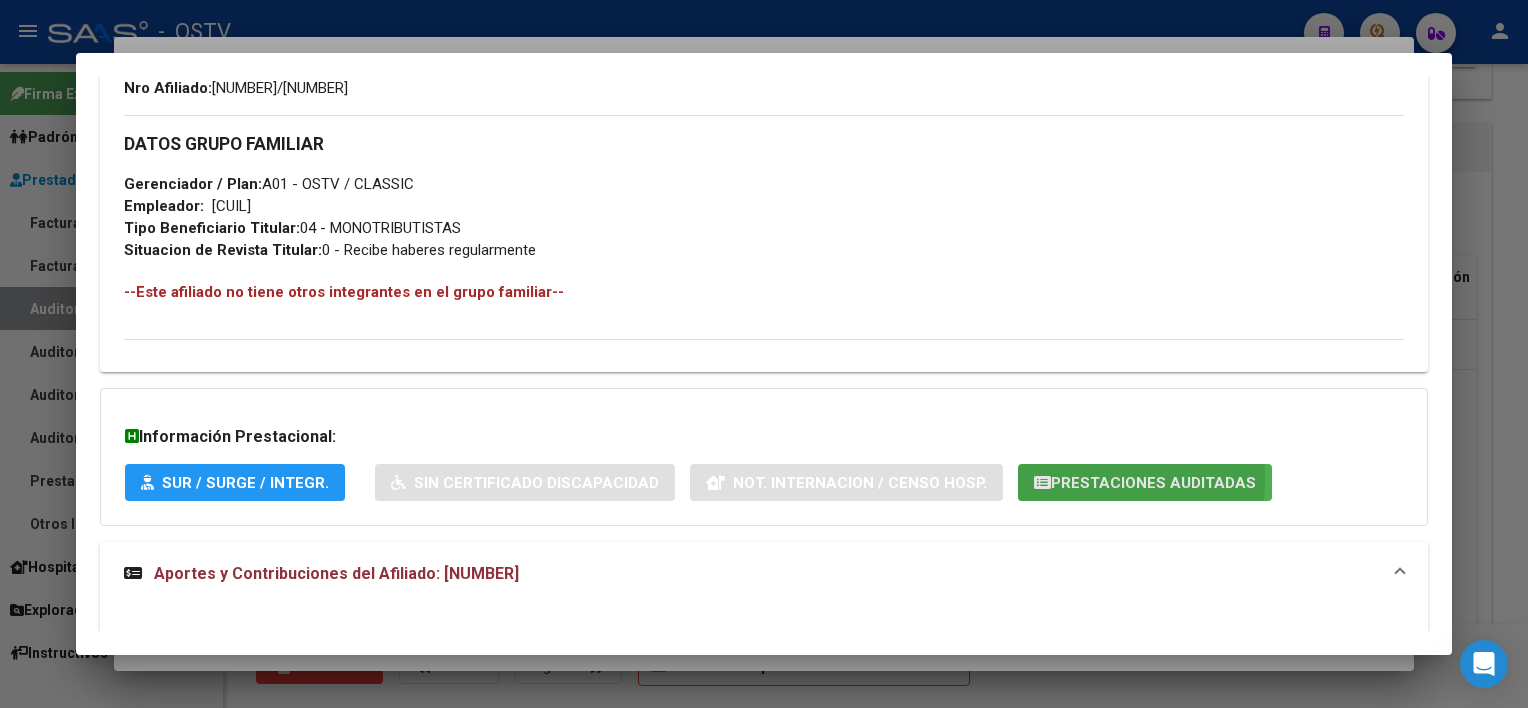click on "Prestaciones Auditadas" 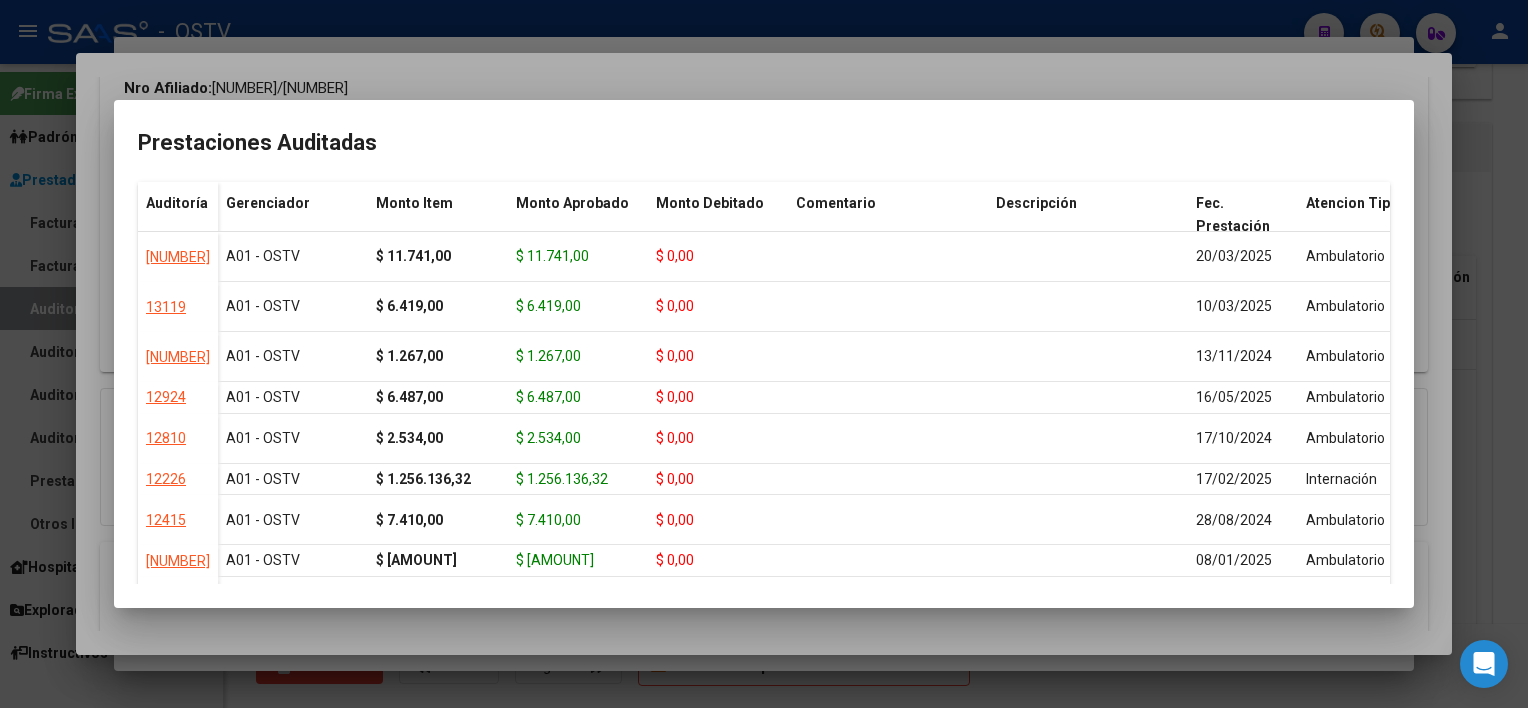 click at bounding box center [764, 354] 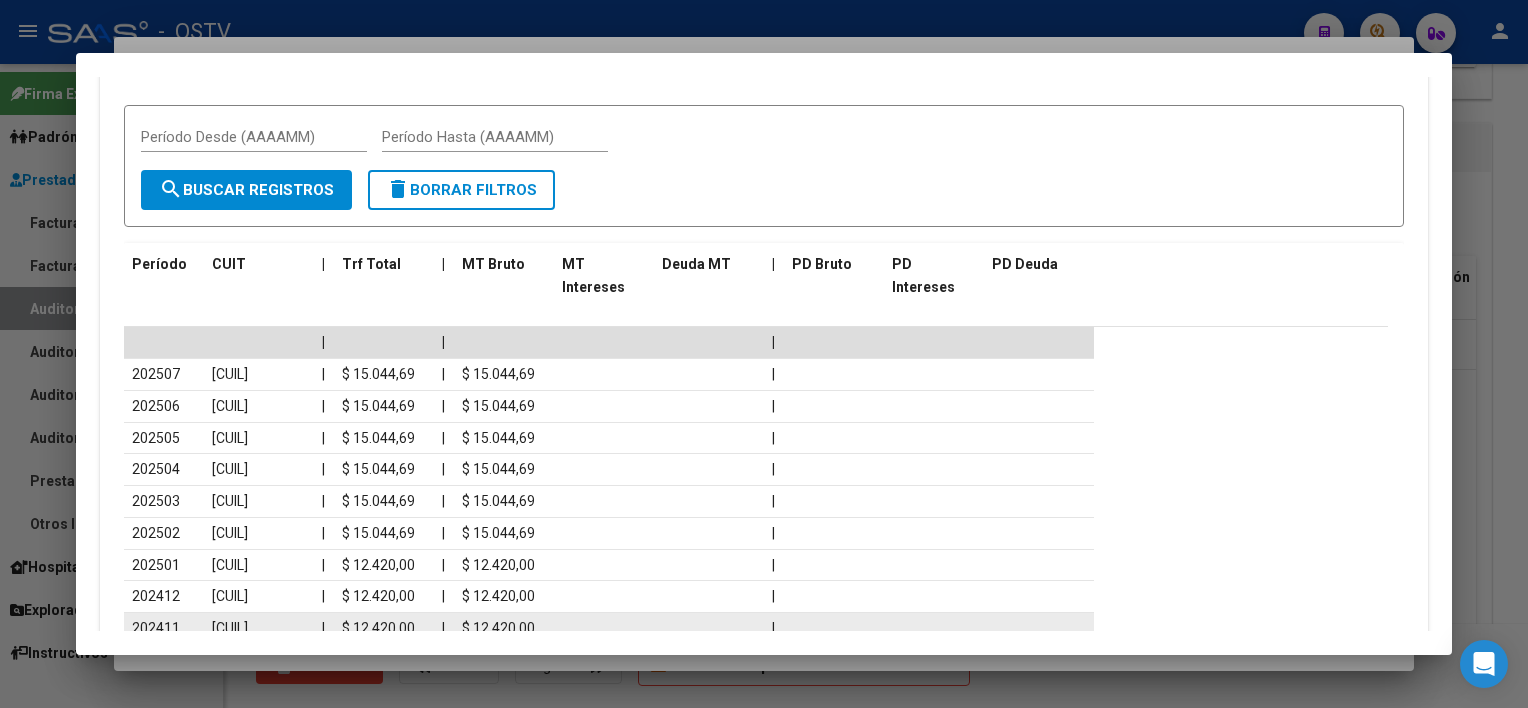 scroll, scrollTop: 1712, scrollLeft: 0, axis: vertical 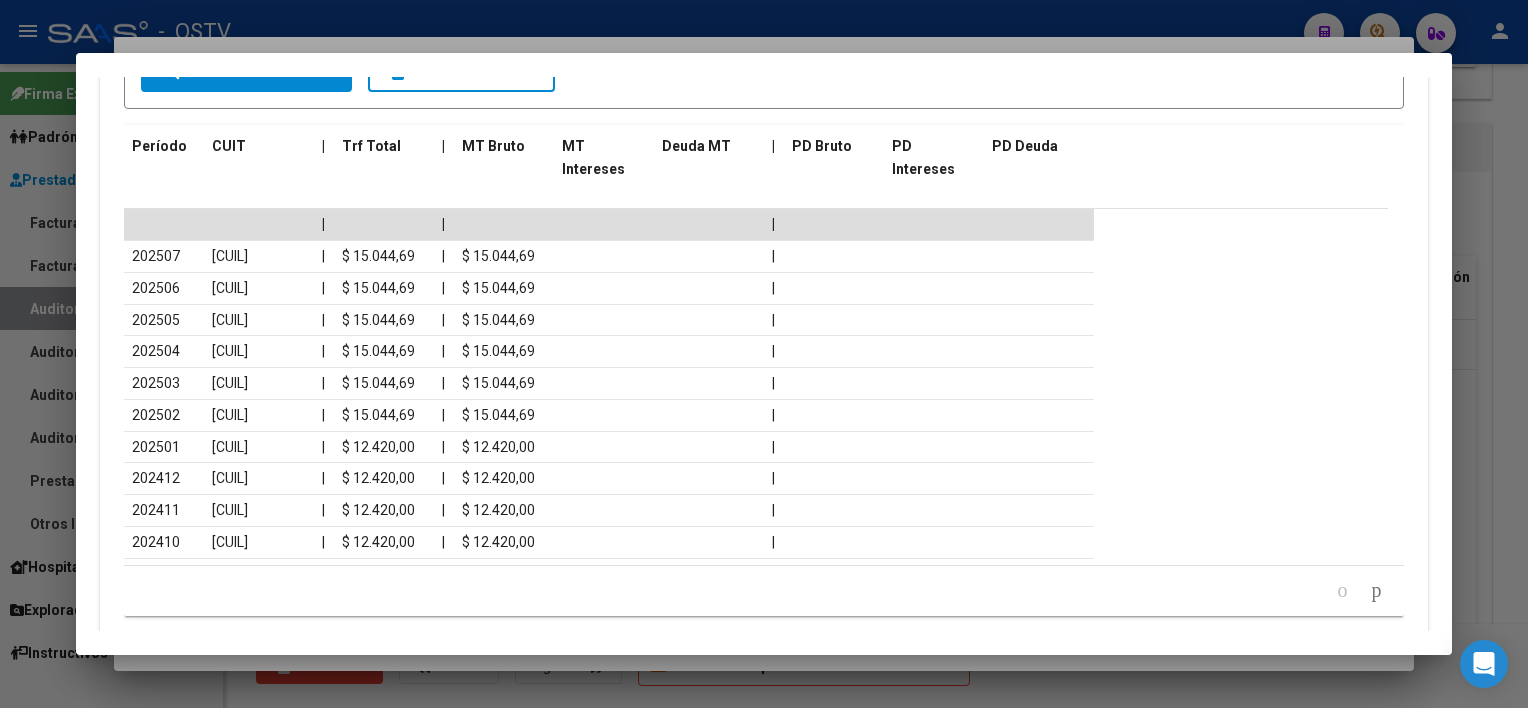 click at bounding box center [764, 354] 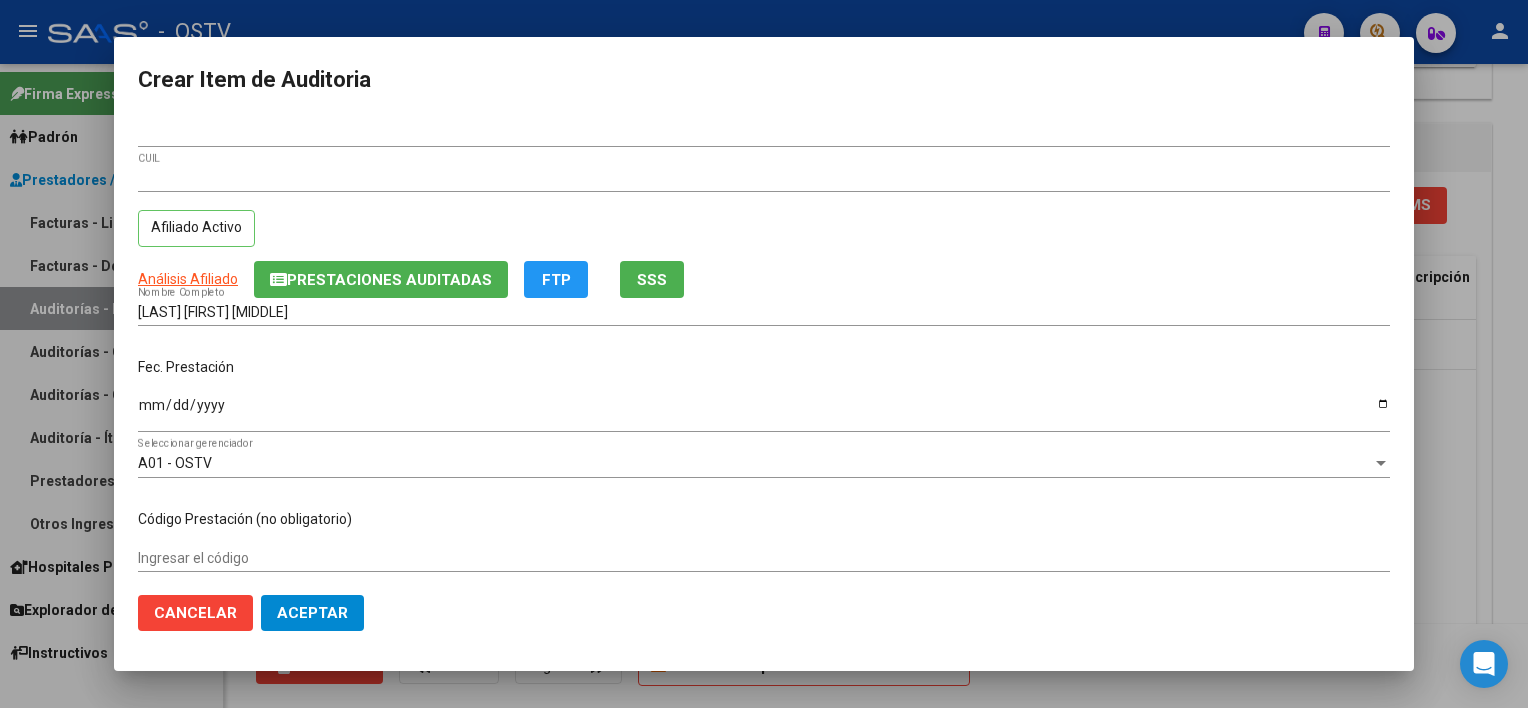 click on "[LAST] [FIRST] [MIDDLE]" at bounding box center (764, 312) 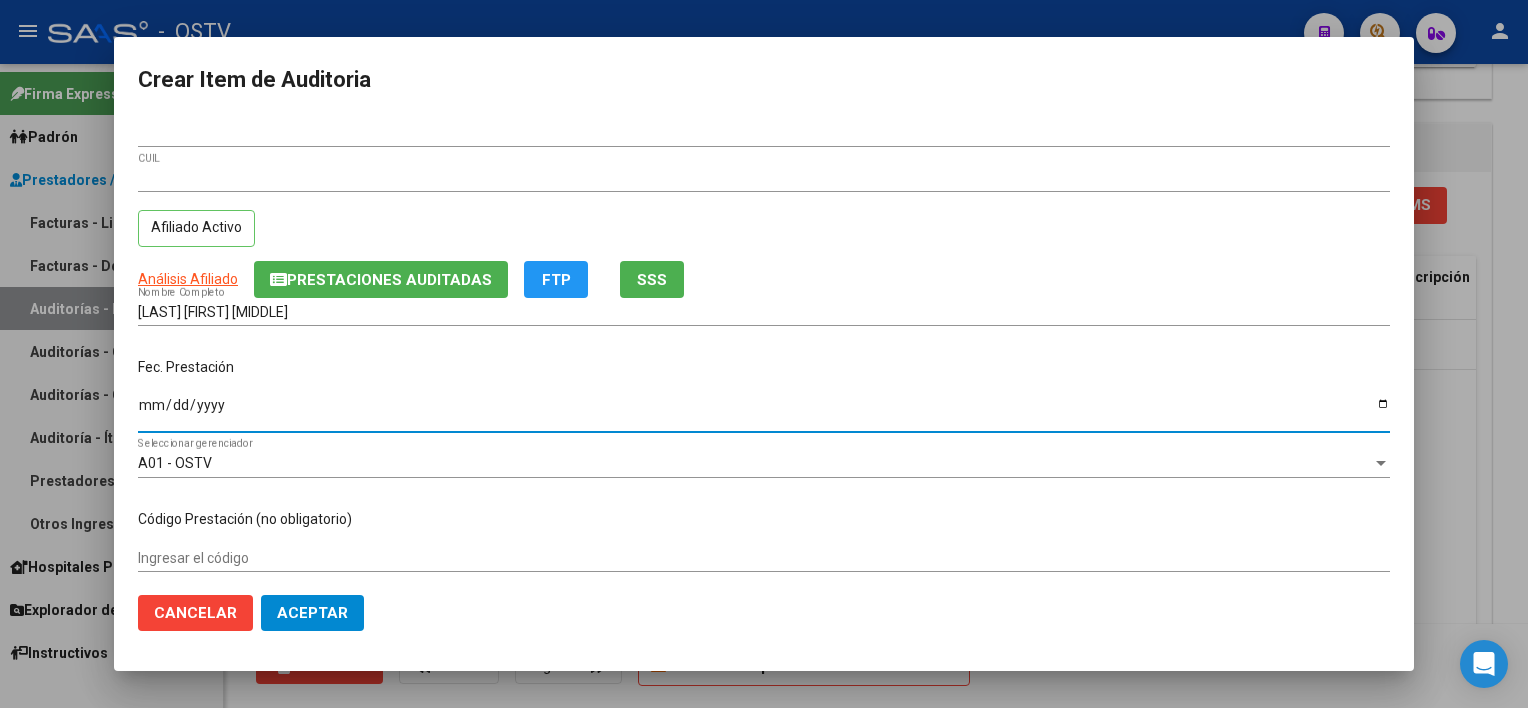 type on "2025-04-11" 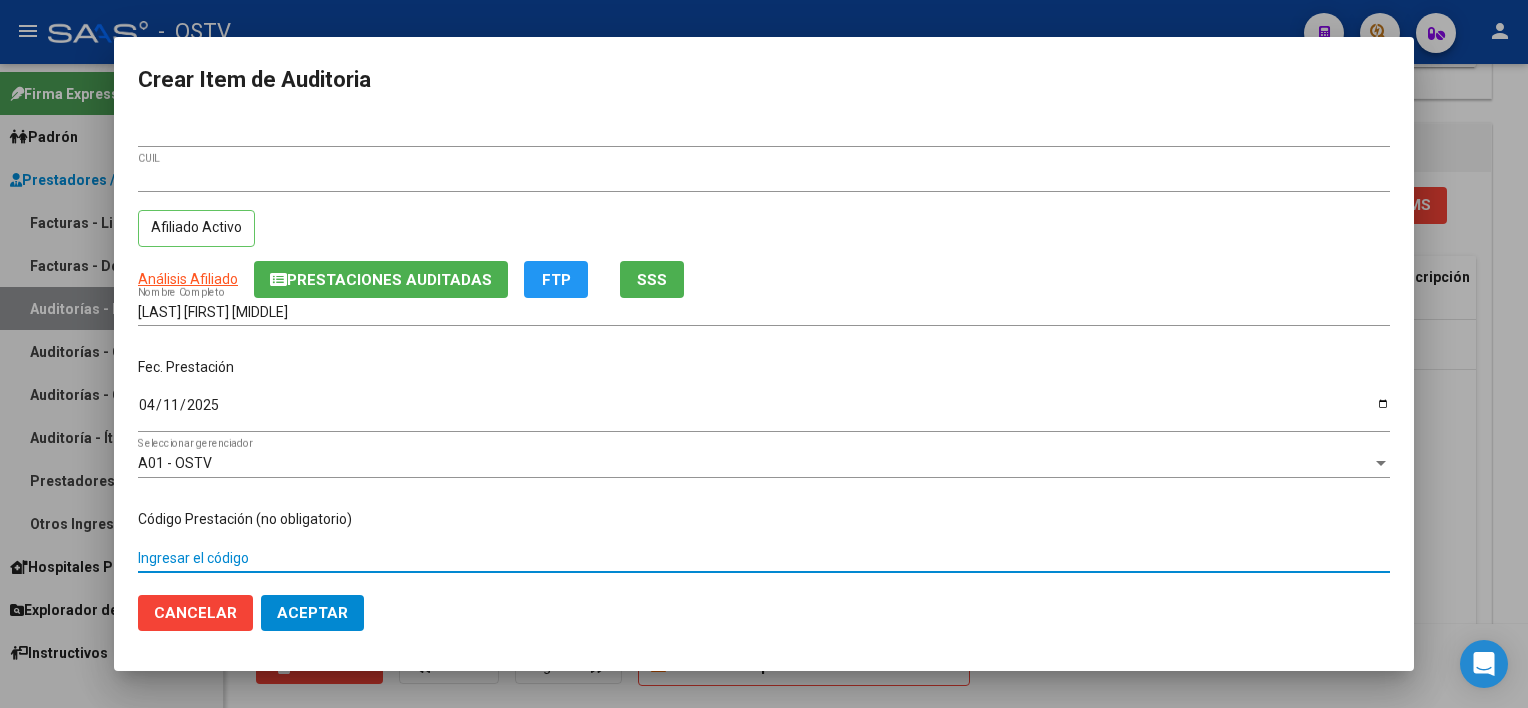 scroll, scrollTop: 303, scrollLeft: 0, axis: vertical 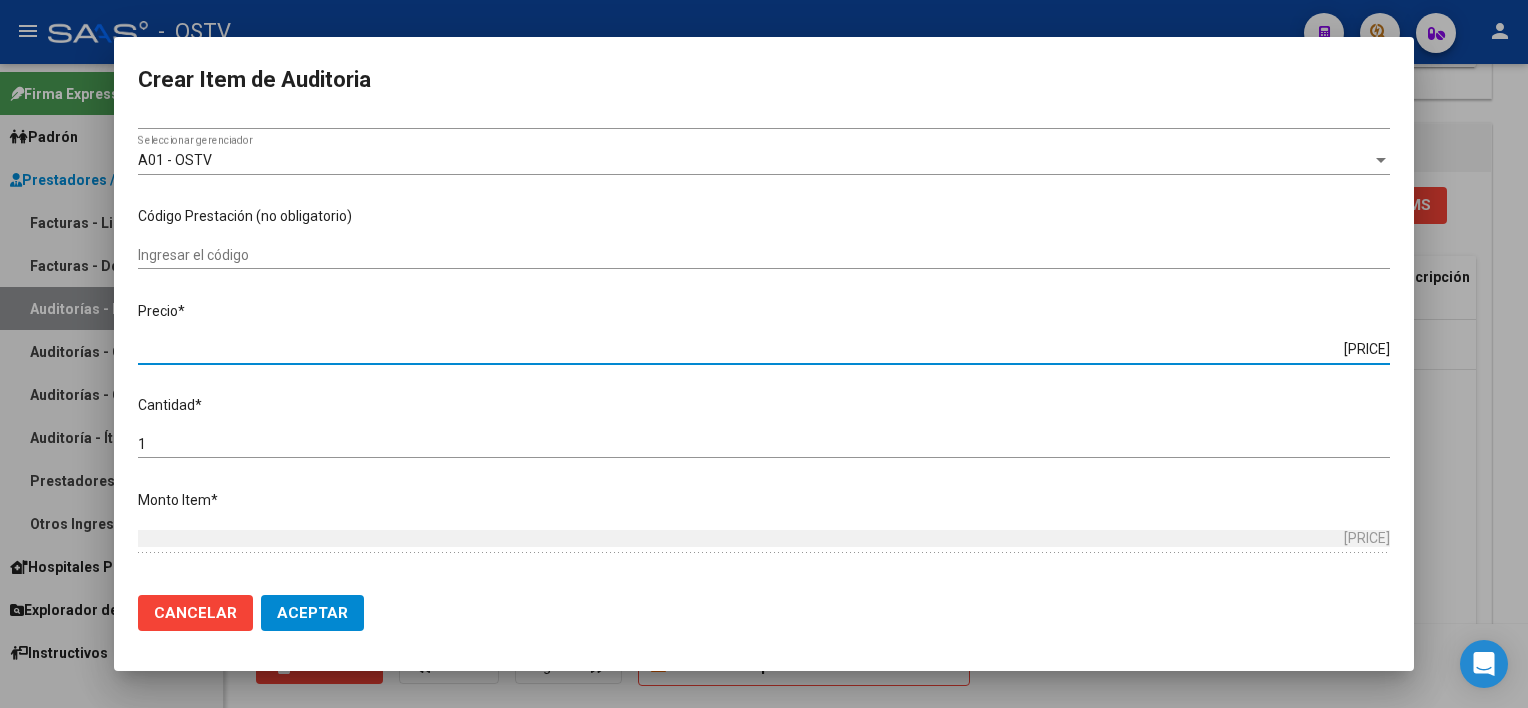 type on "$ 0,02" 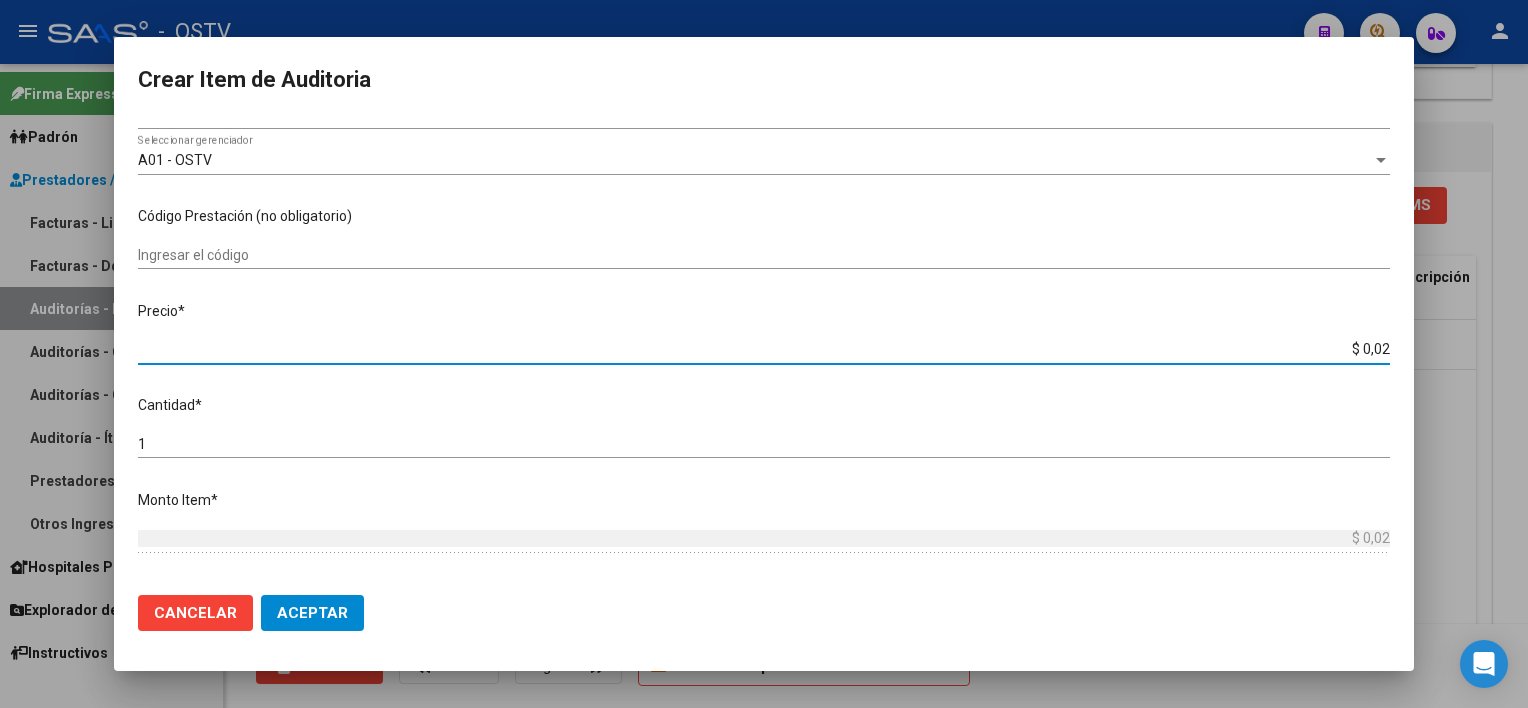 type on "$ 0,24" 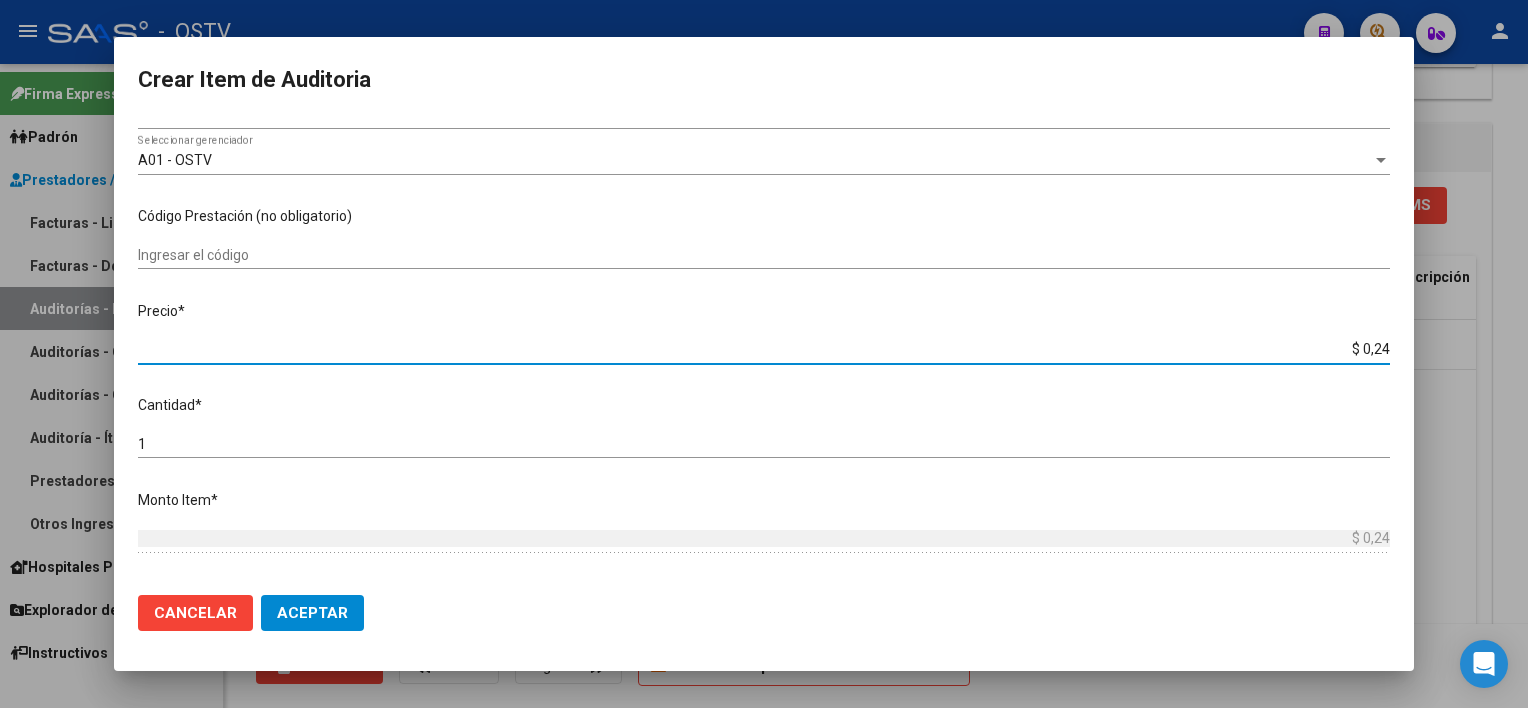 type on "$ [PRICE]" 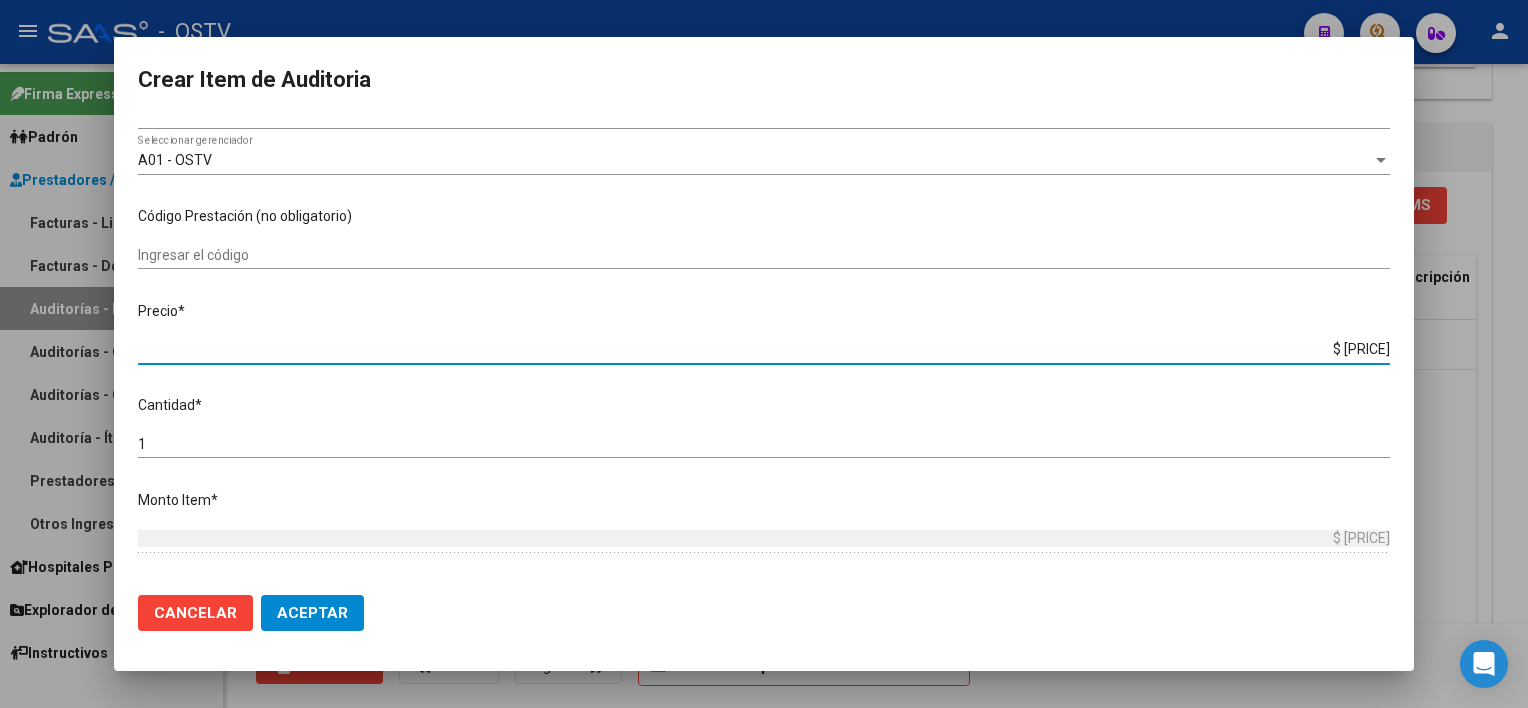 type on "$ [AMOUNT]" 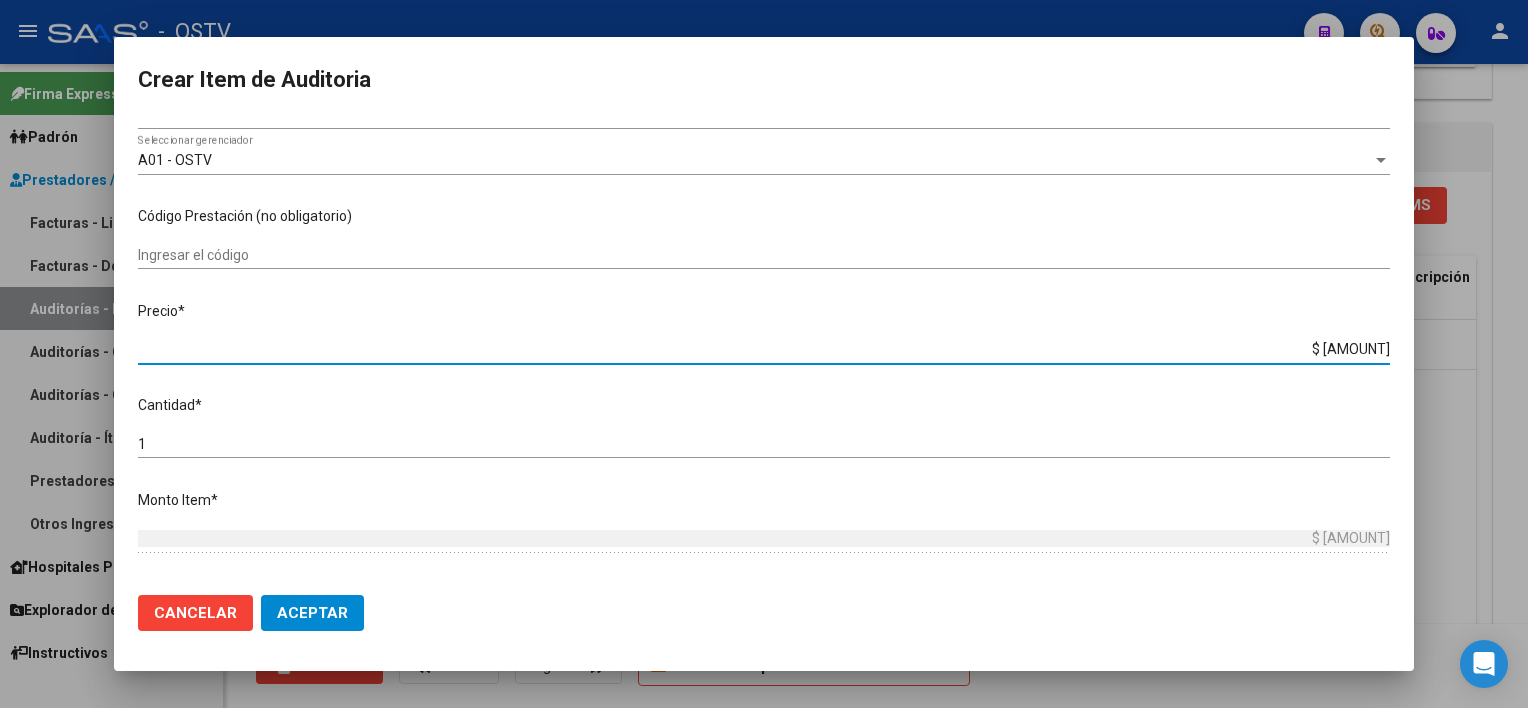 type on "$ 240,81" 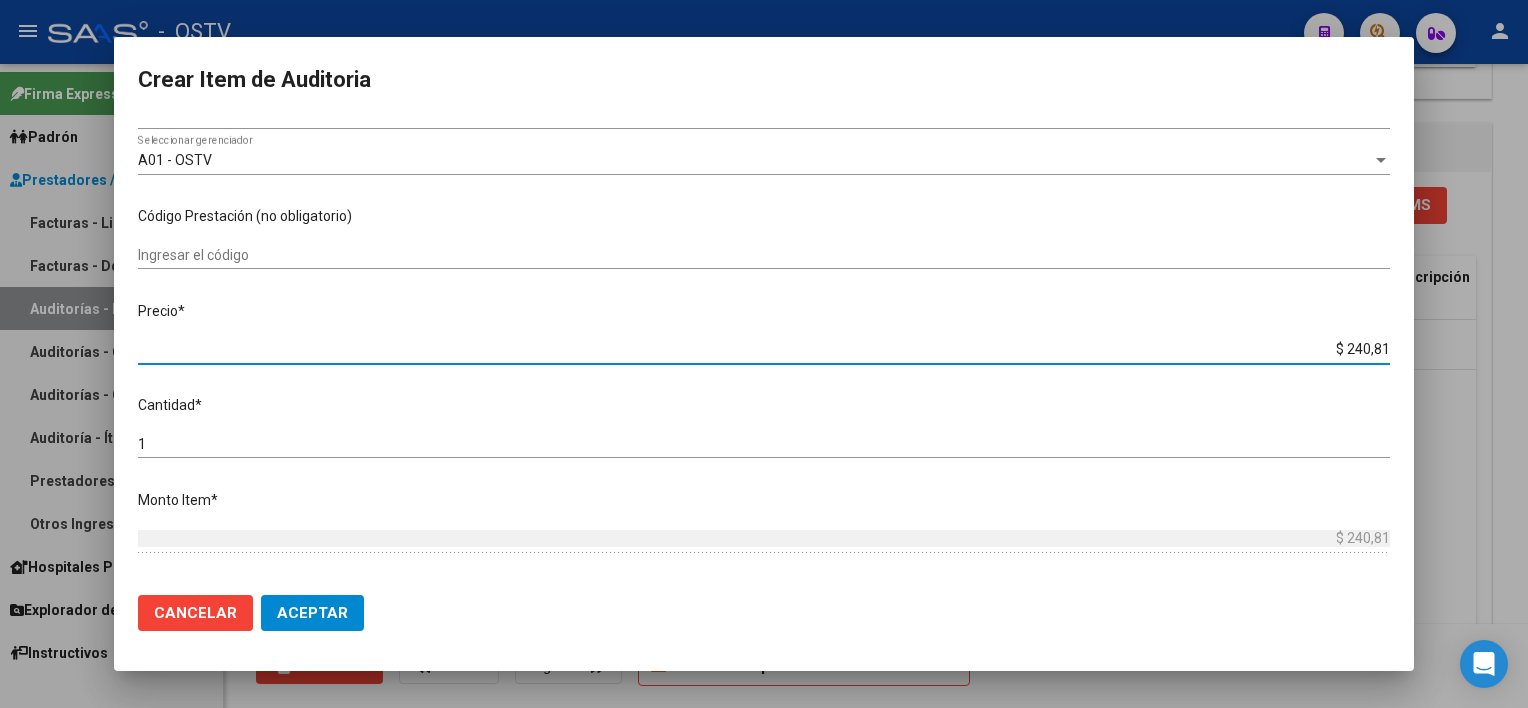 type on "$ 2.408,10" 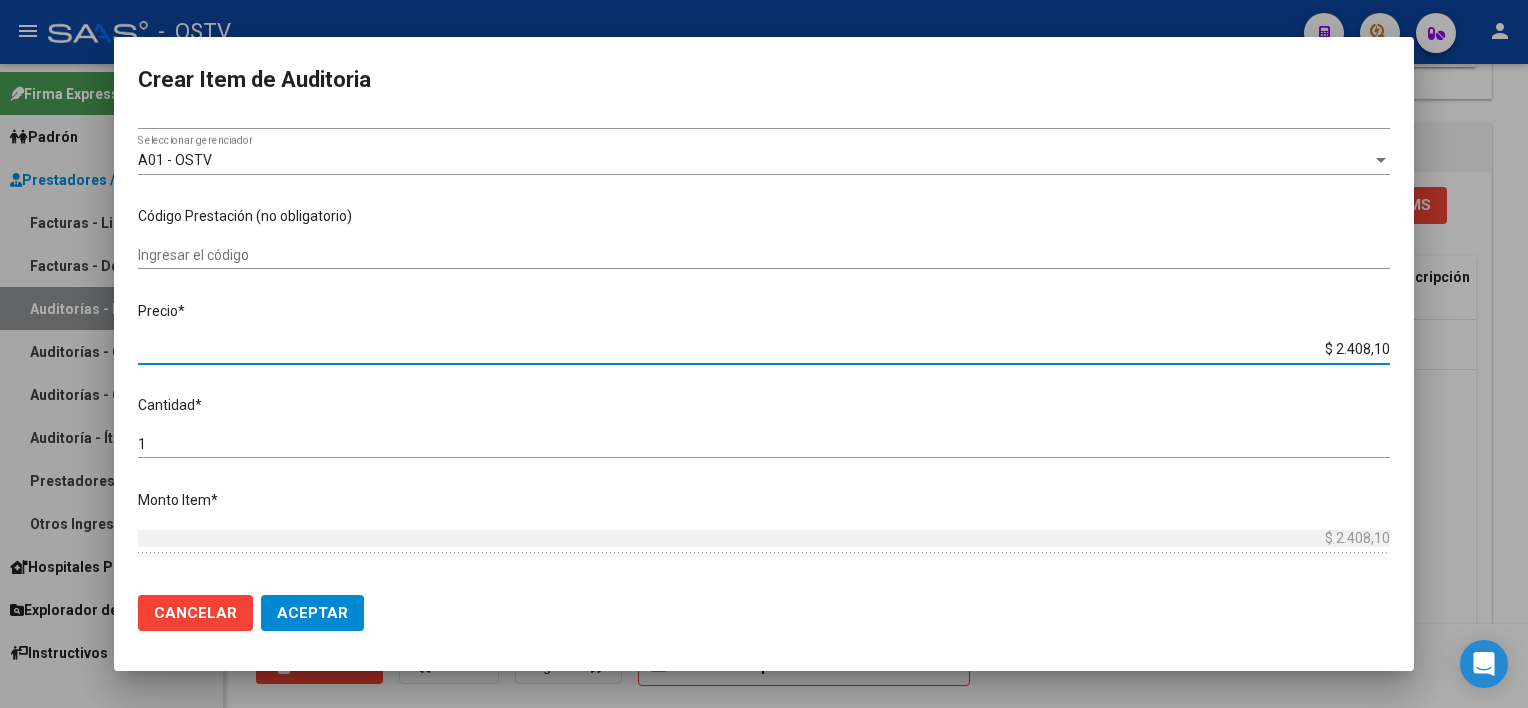type on "$ 24.081,00" 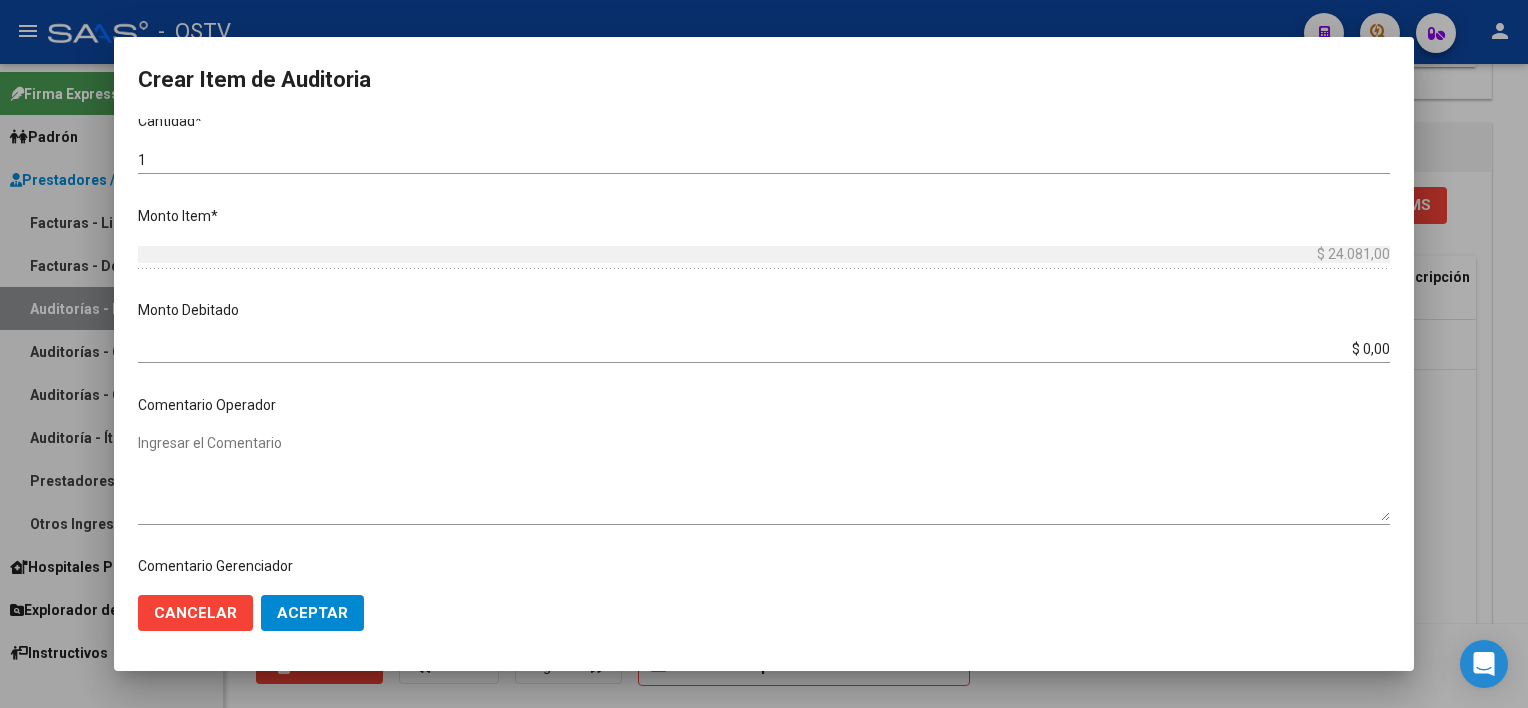 scroll, scrollTop: 1004, scrollLeft: 0, axis: vertical 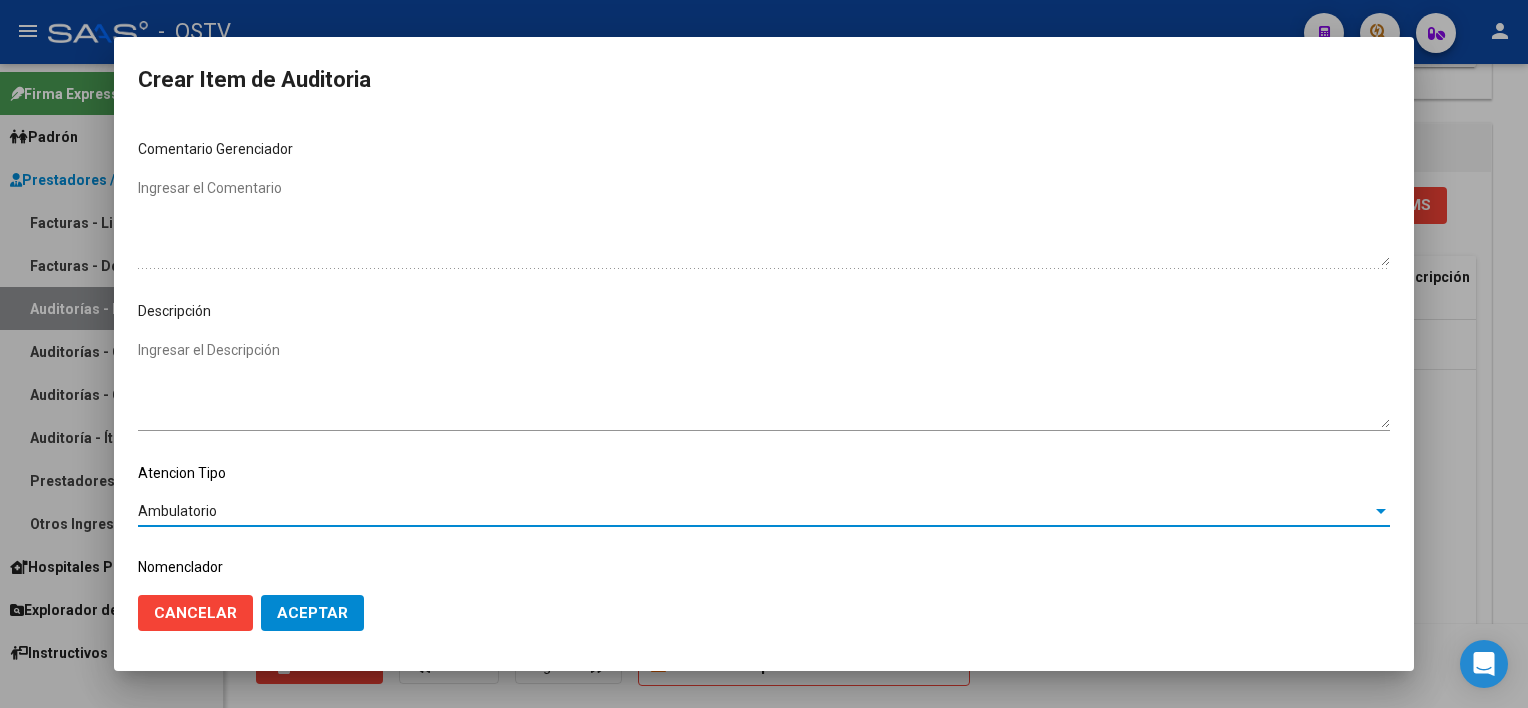 click on "Aceptar" 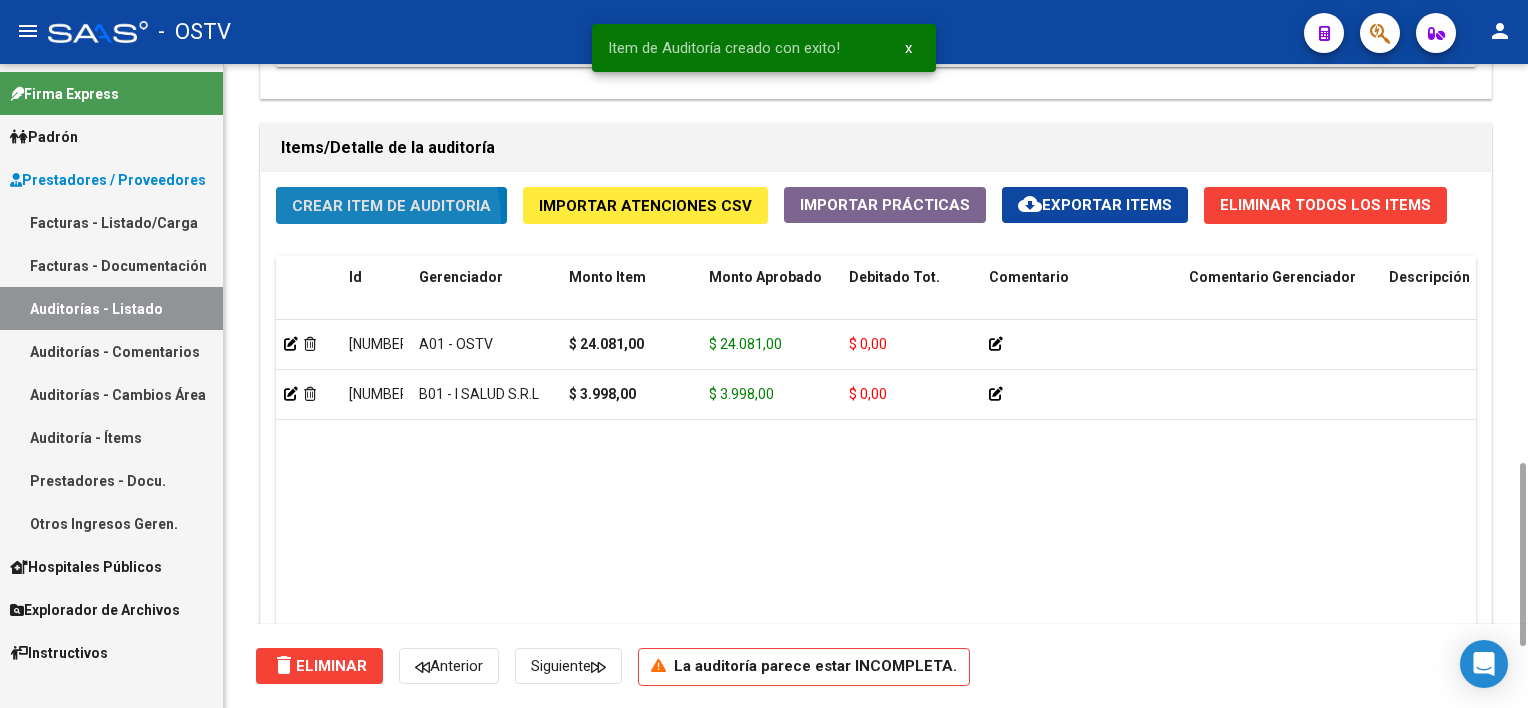 click on "Crear Item de Auditoria" 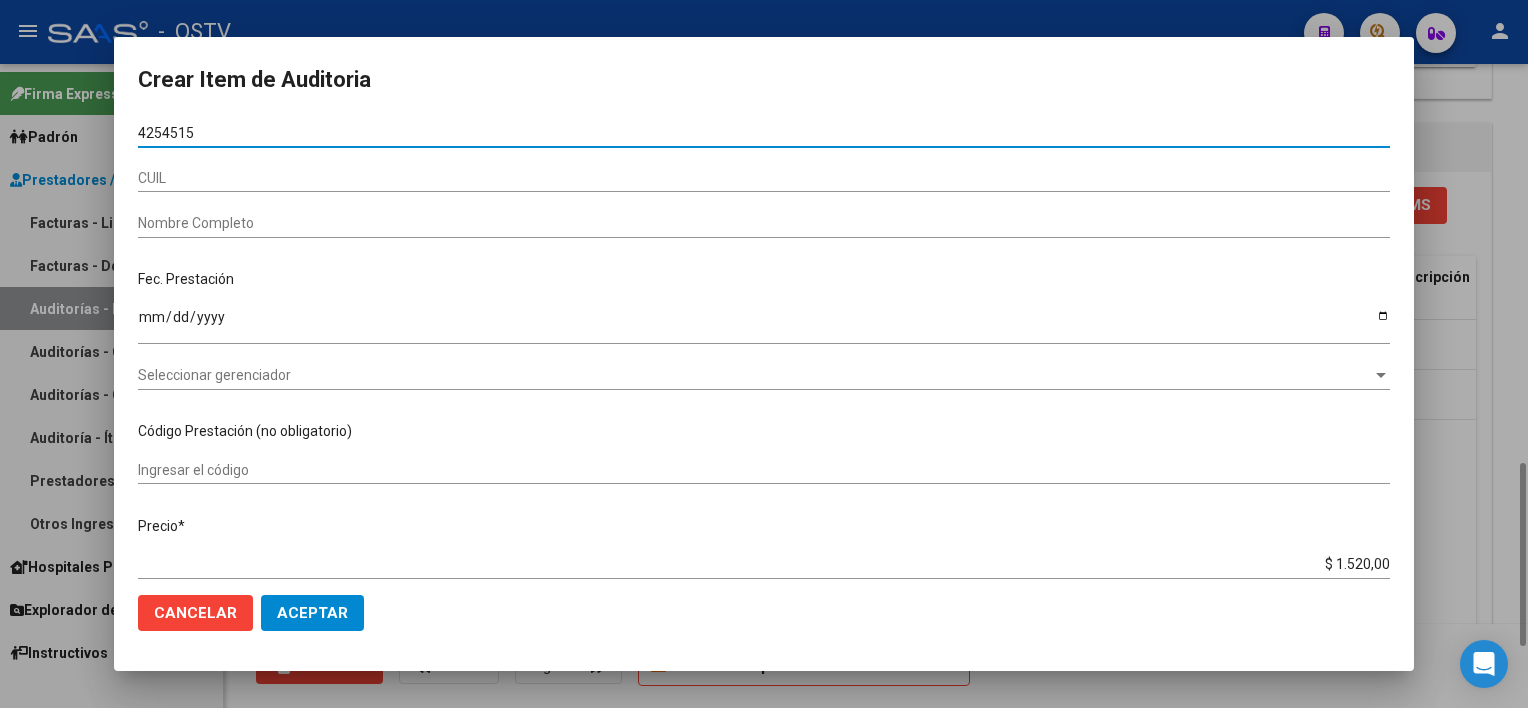 type on "[NUMBER]" 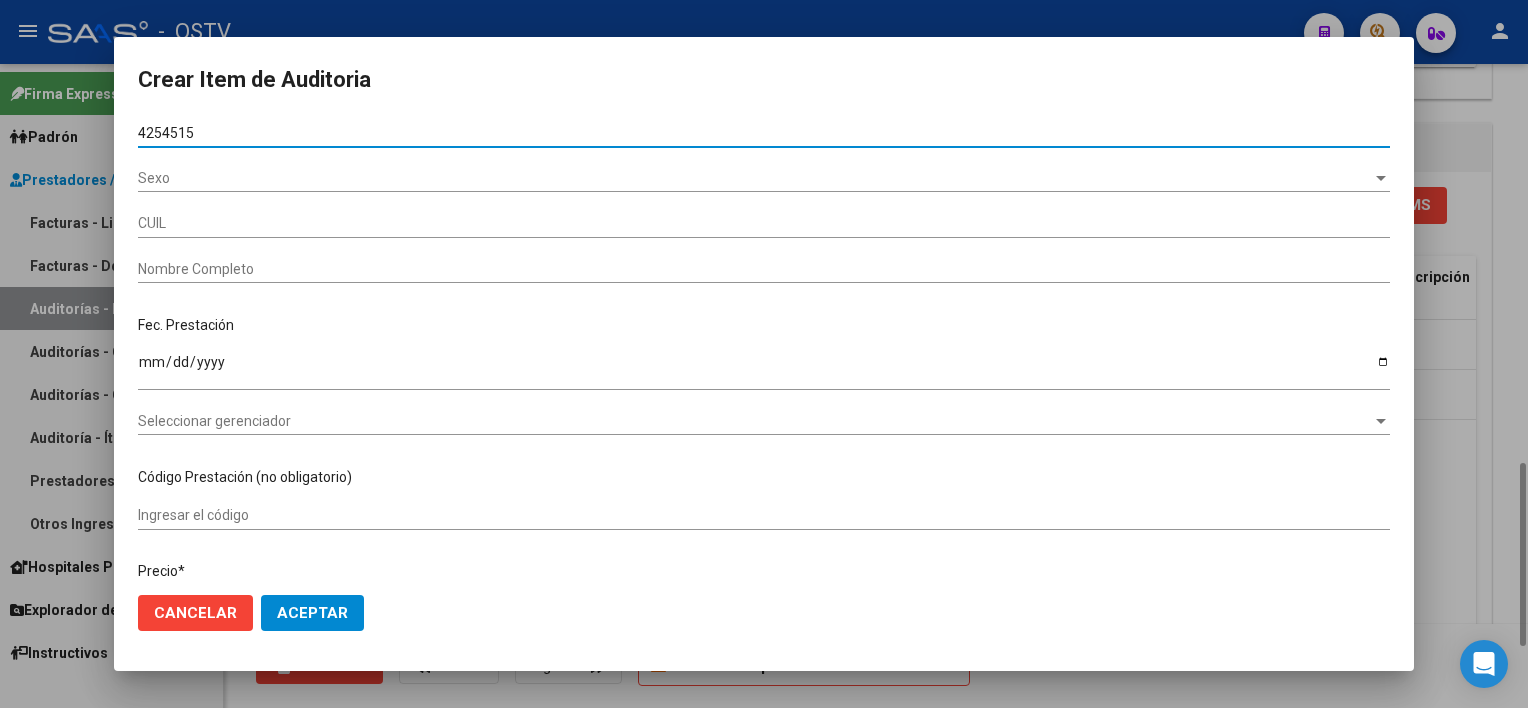 type on "[NUMBER]" 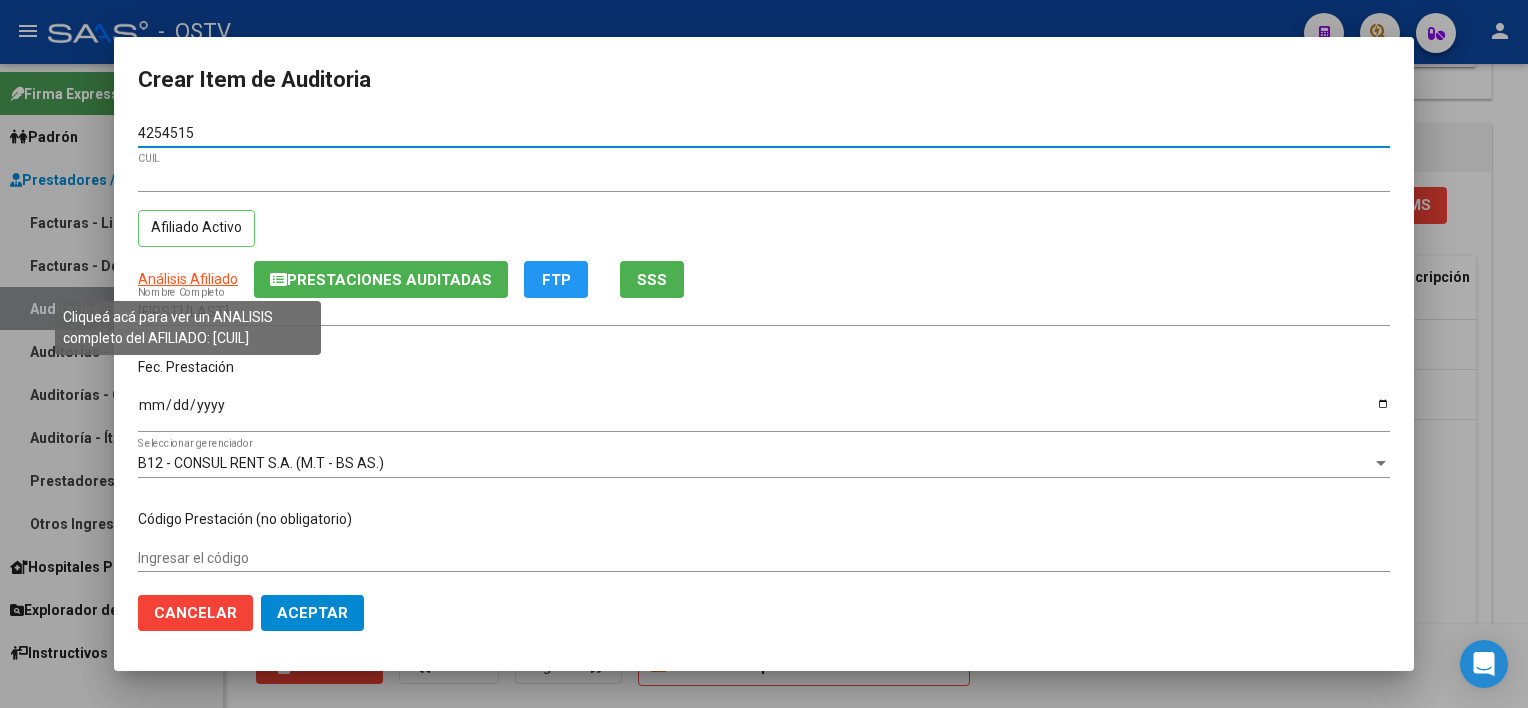 type on "[NUMBER]" 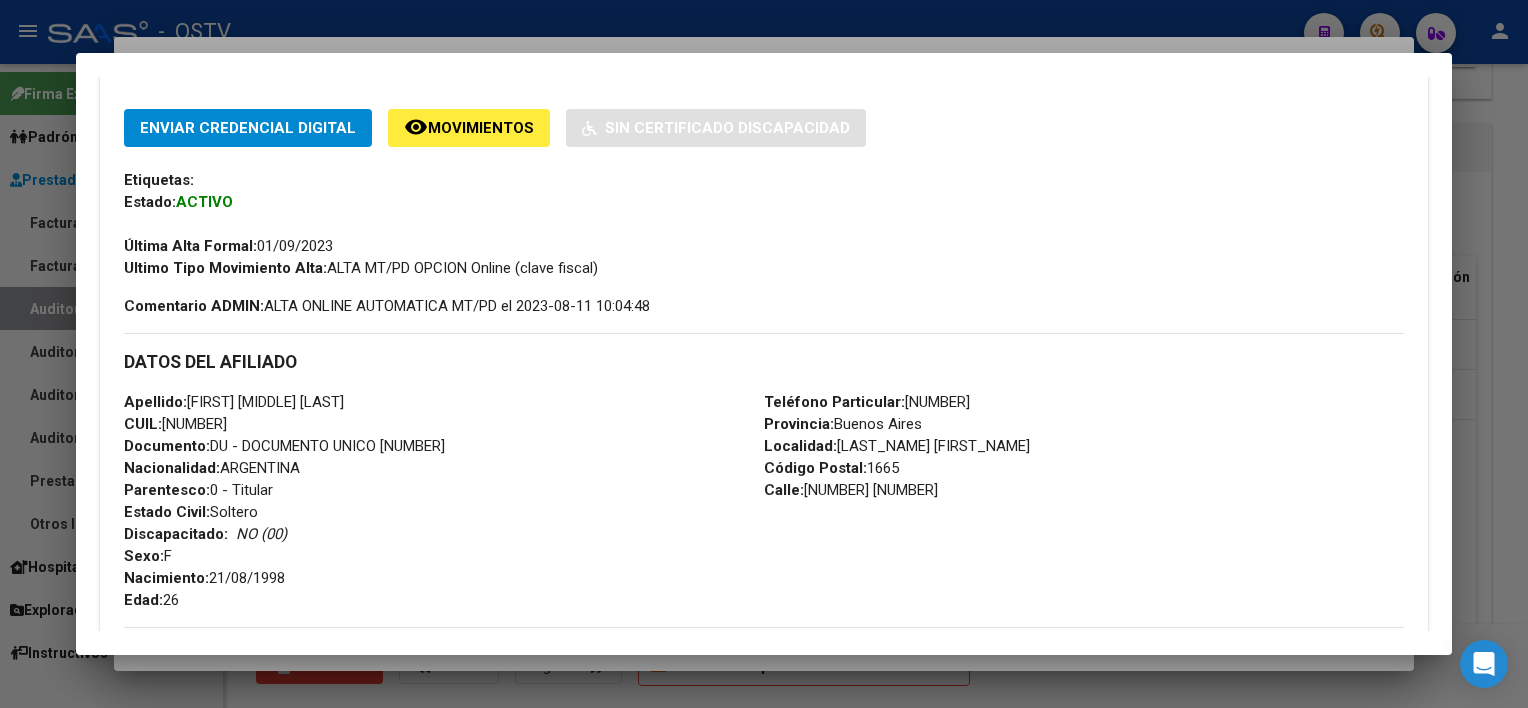 scroll, scrollTop: 933, scrollLeft: 0, axis: vertical 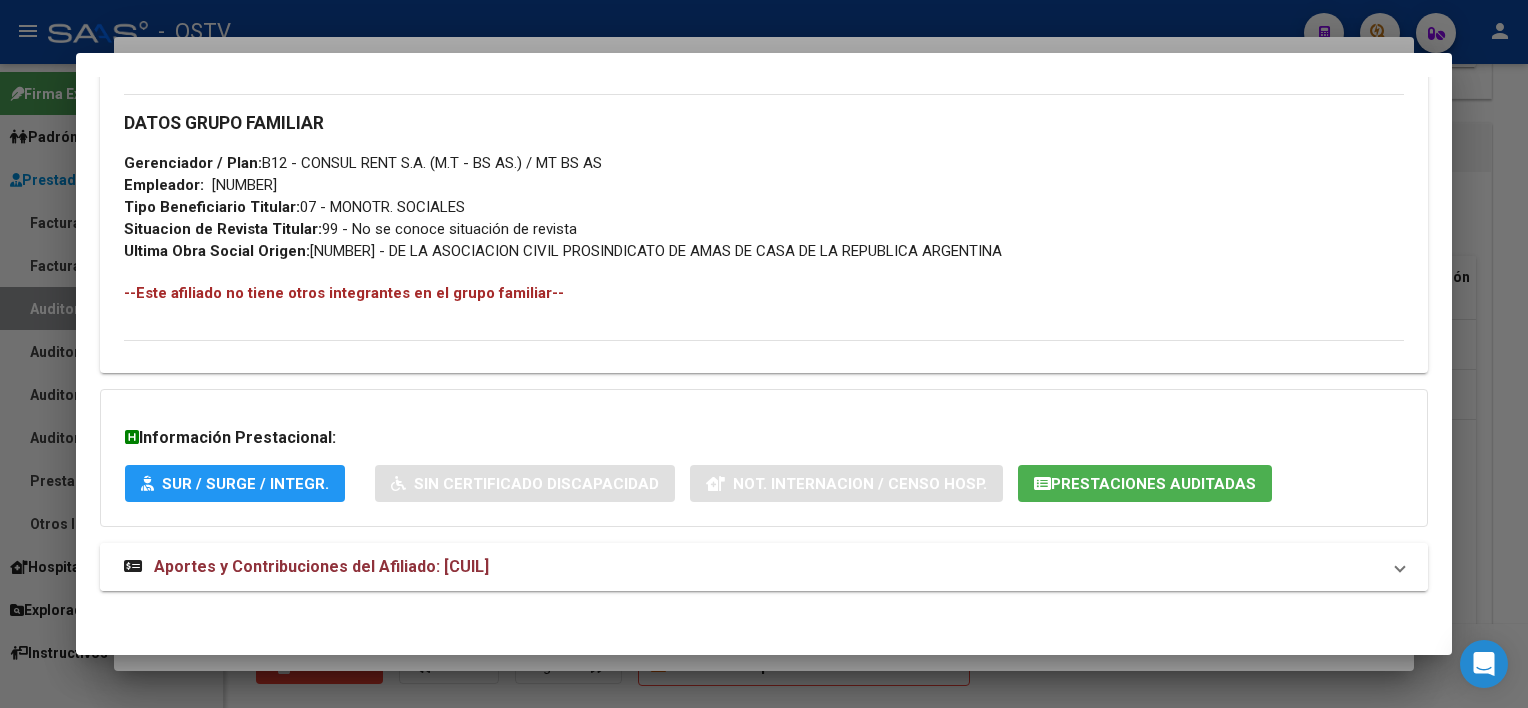 click on "Aportes y Contribuciones del Afiliado: [CUIL]" at bounding box center [763, 567] 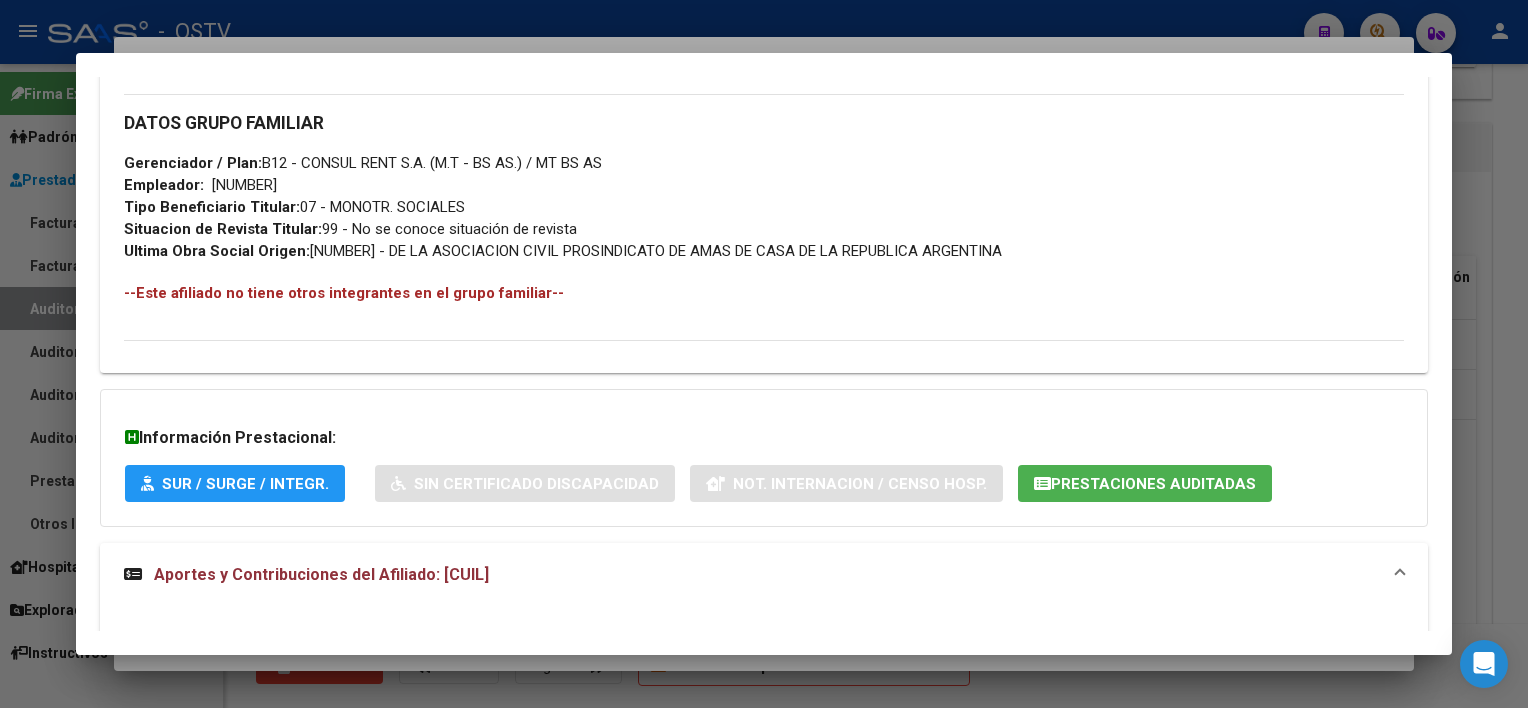 click on "Prestaciones Auditadas" 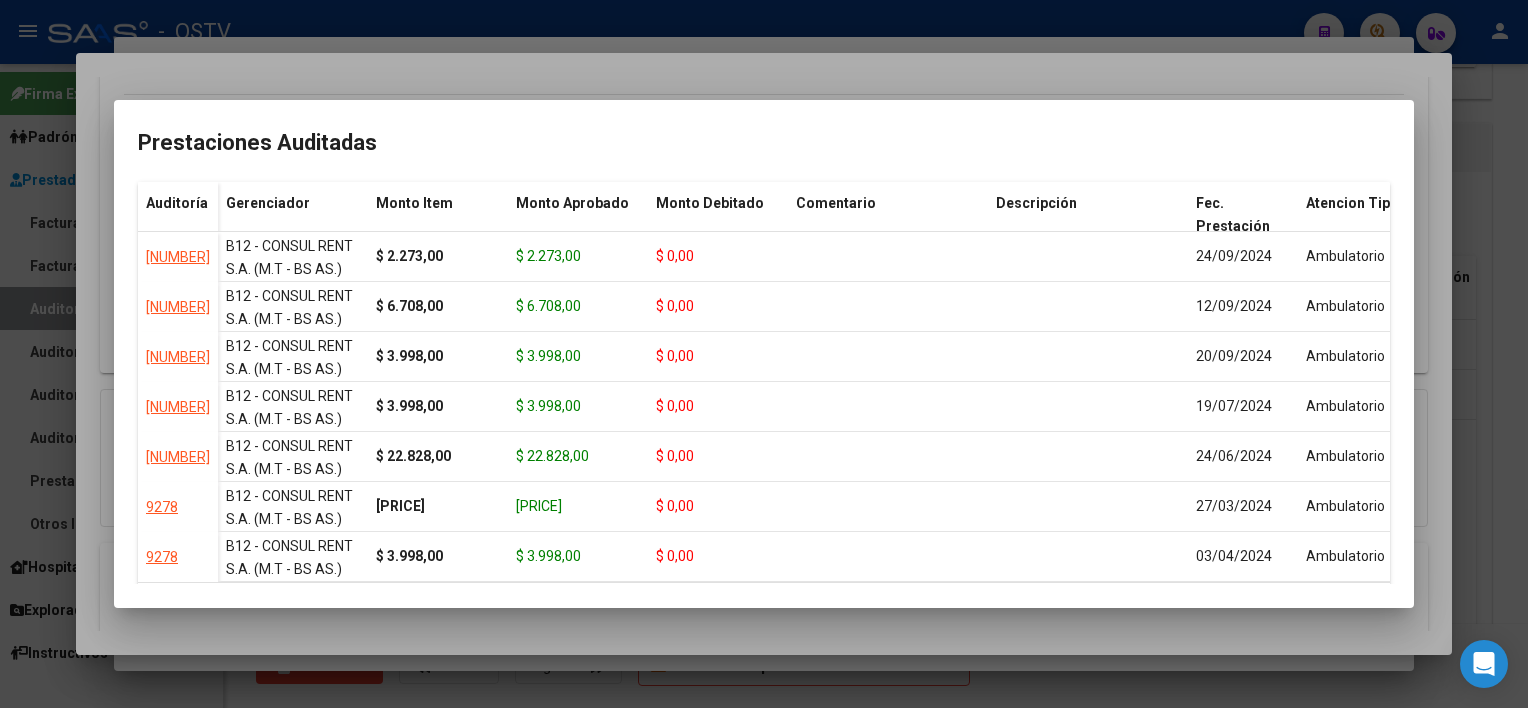 click at bounding box center [764, 354] 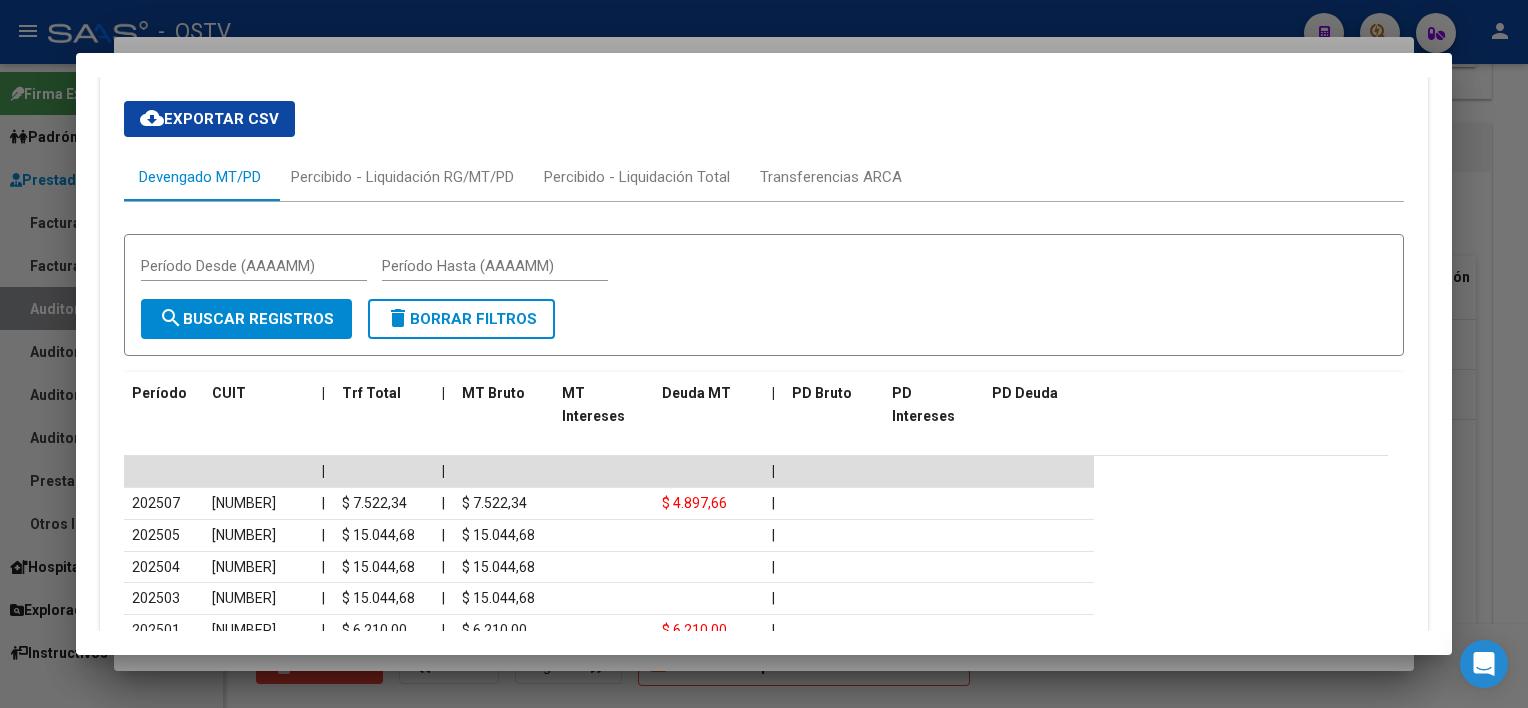 scroll, scrollTop: 1804, scrollLeft: 0, axis: vertical 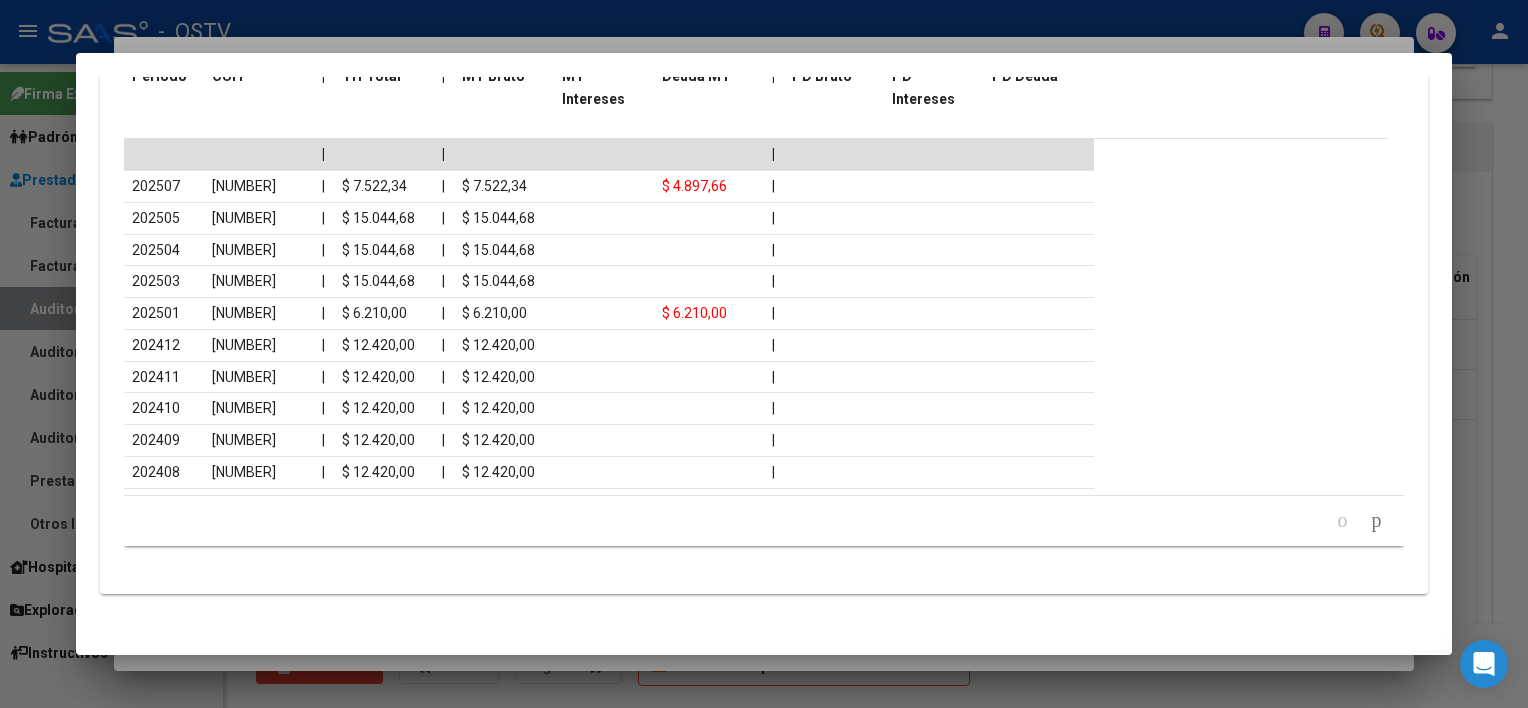 click at bounding box center [764, 354] 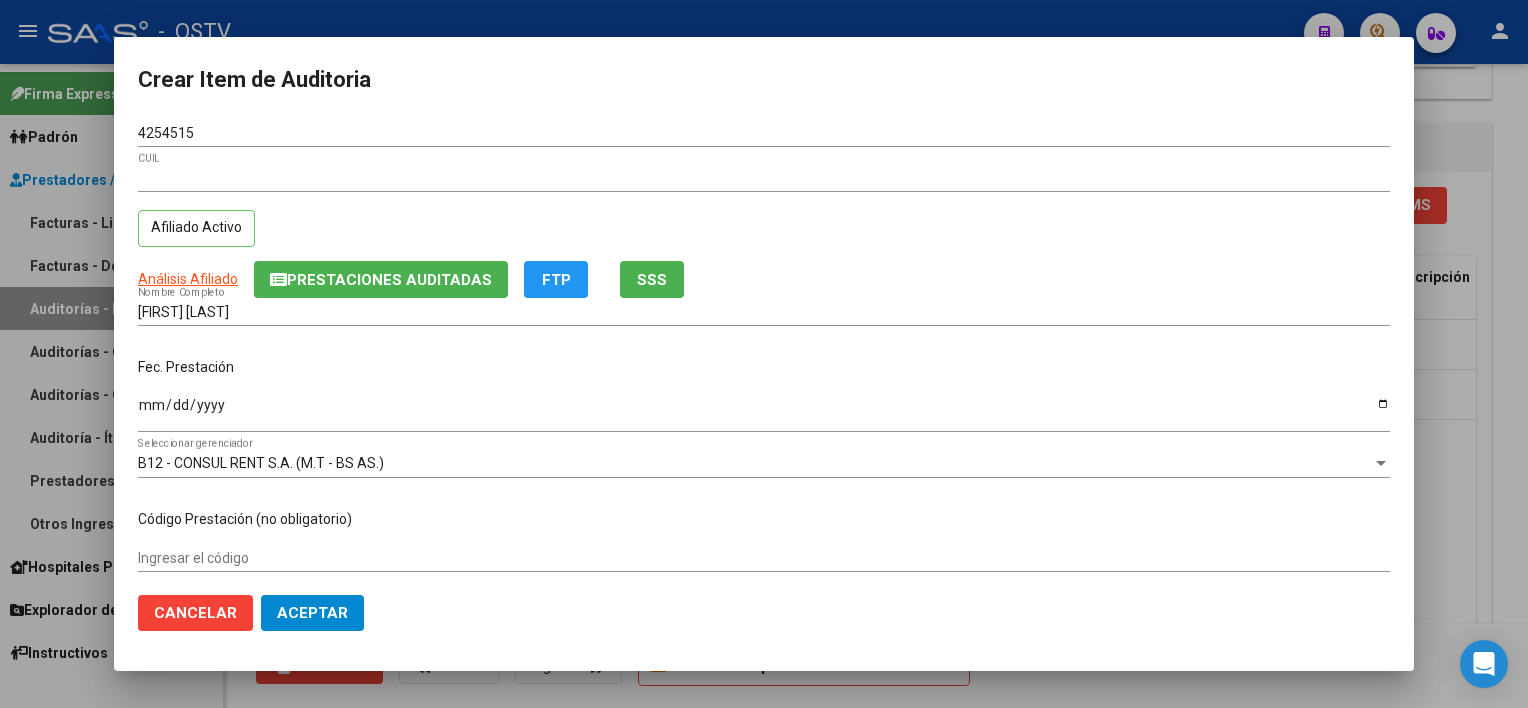 click on "[FIRST] [LAST] Nombre Completo" at bounding box center [764, 312] 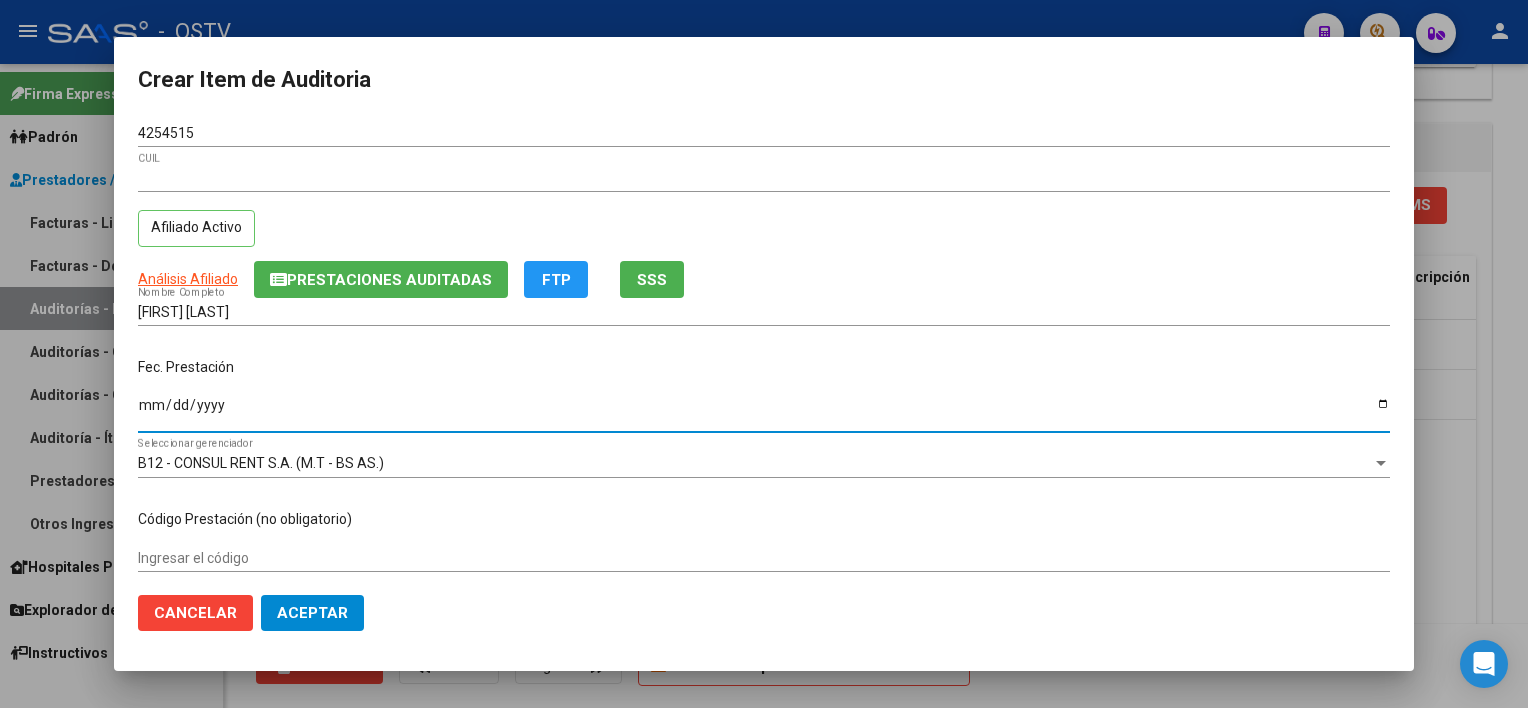 type on "2024-12-17" 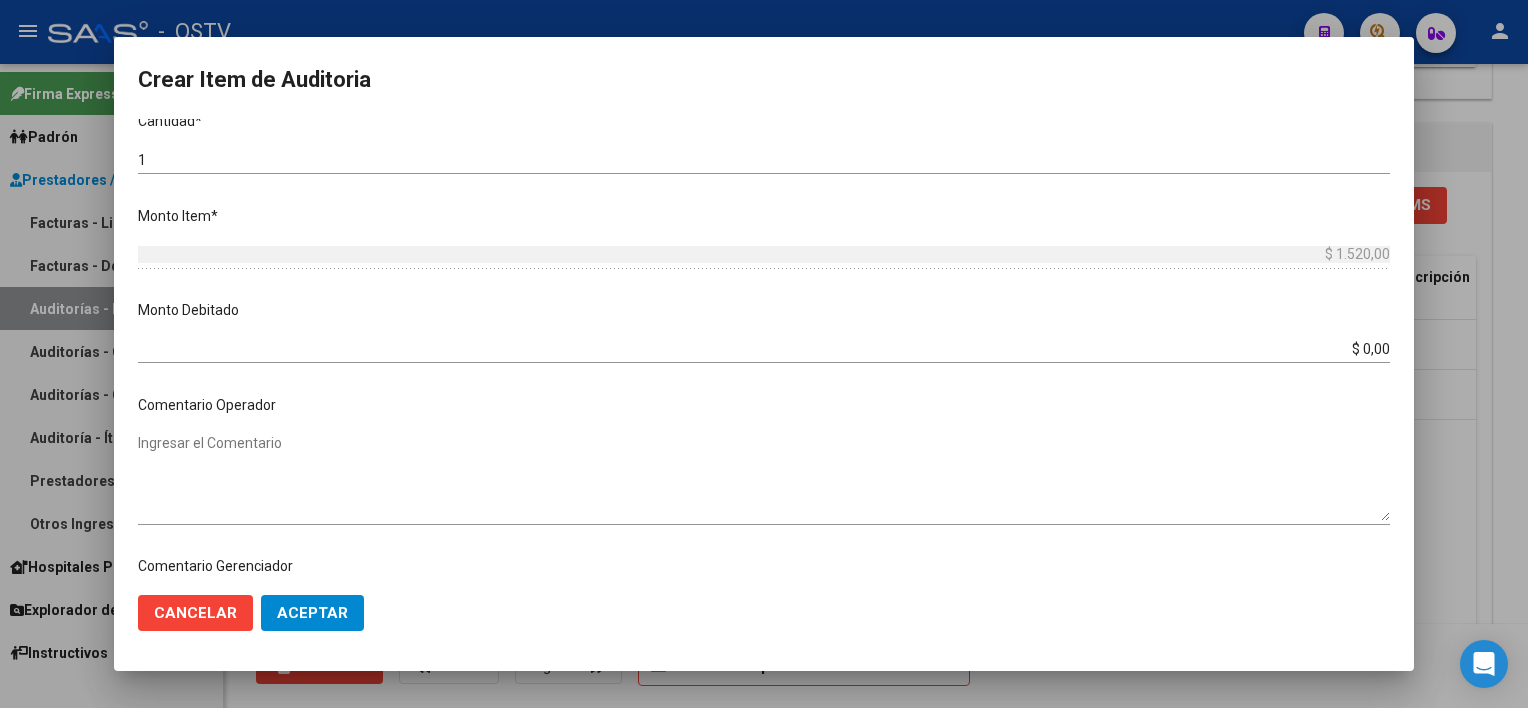 scroll, scrollTop: 1004, scrollLeft: 0, axis: vertical 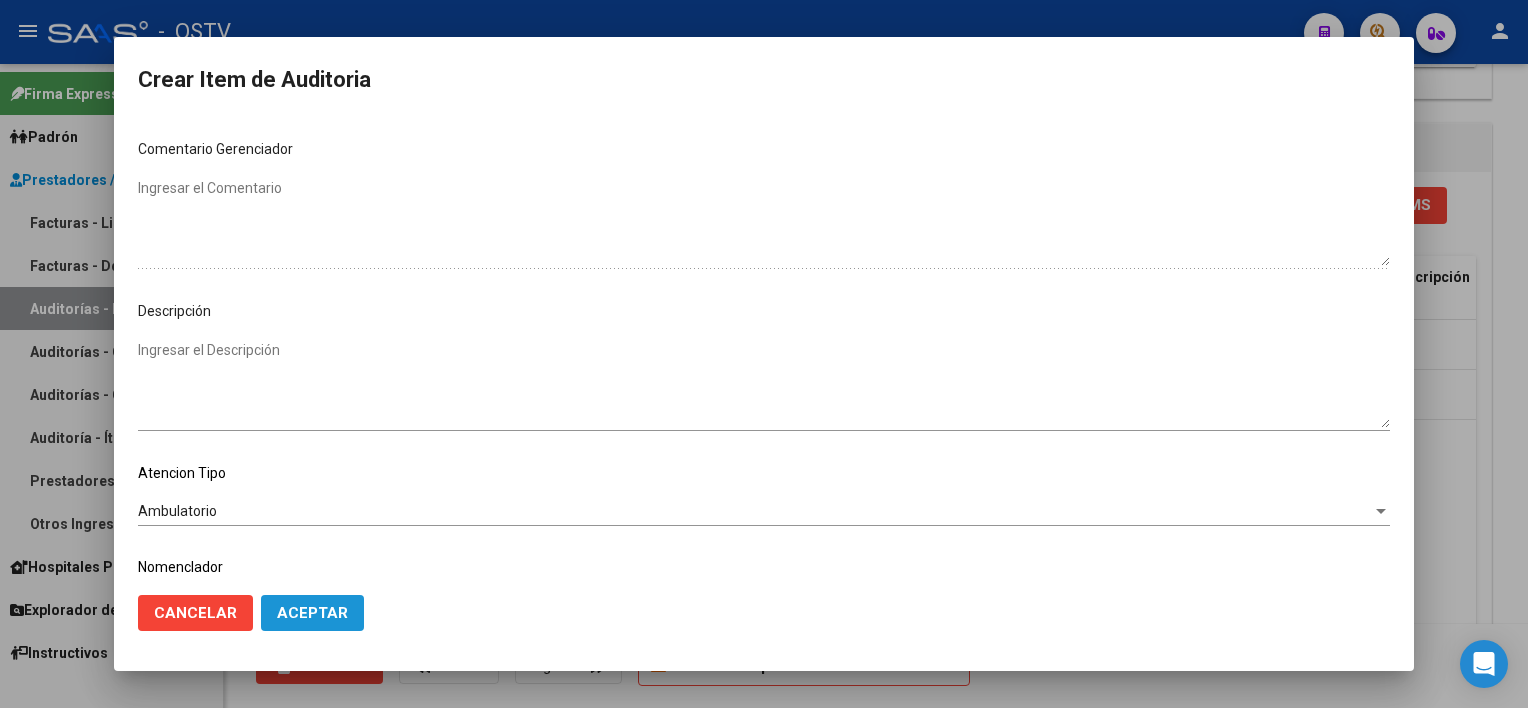 click on "Aceptar" 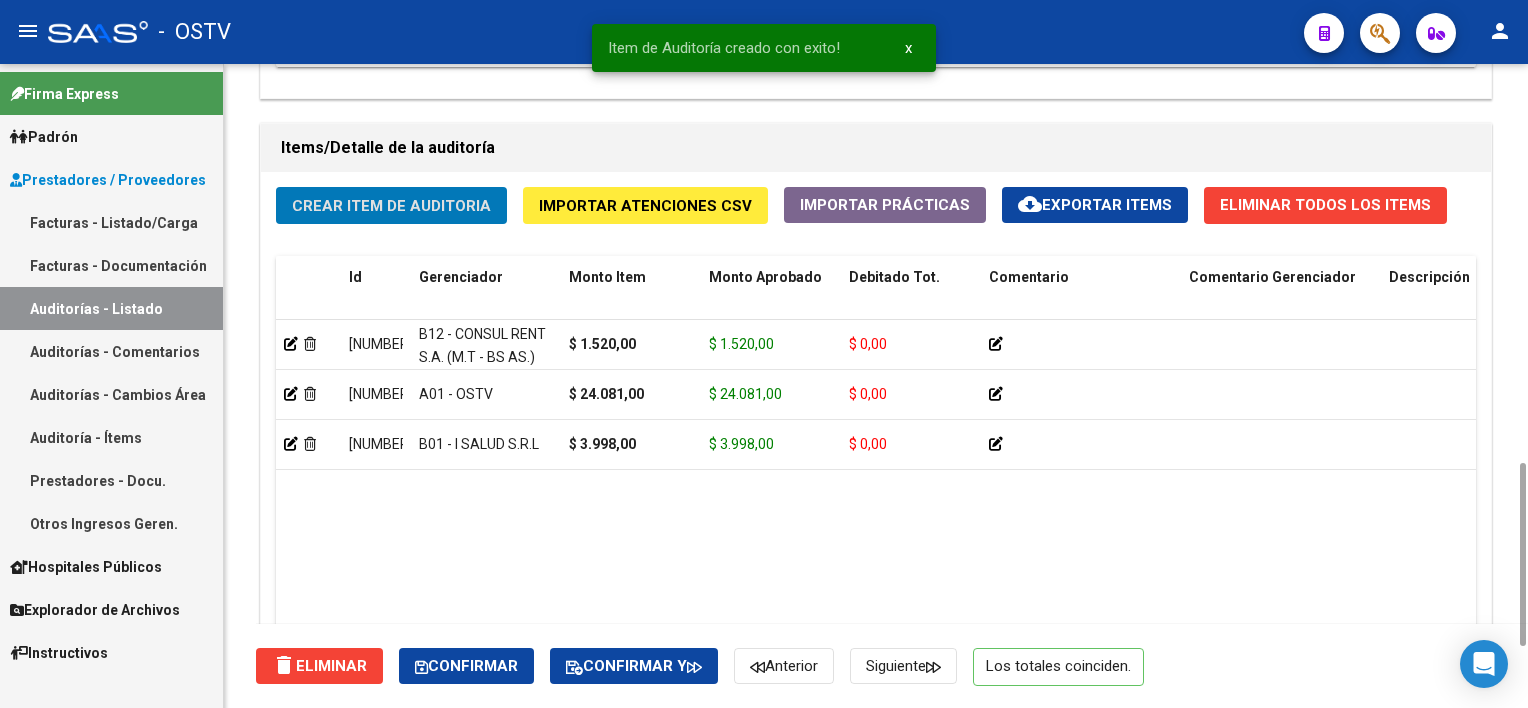 scroll, scrollTop: 600, scrollLeft: 0, axis: vertical 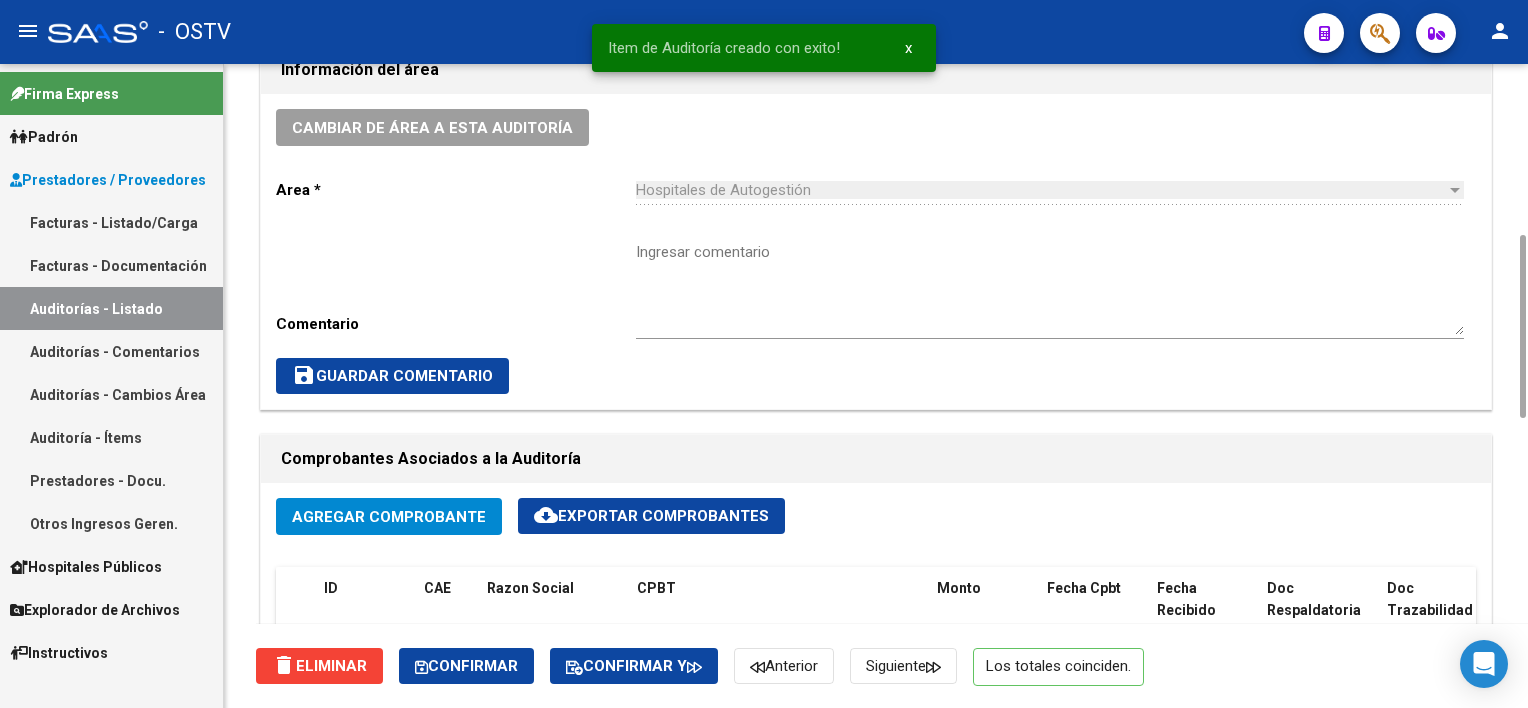 click on "Ingresar comentario" at bounding box center (1050, 288) 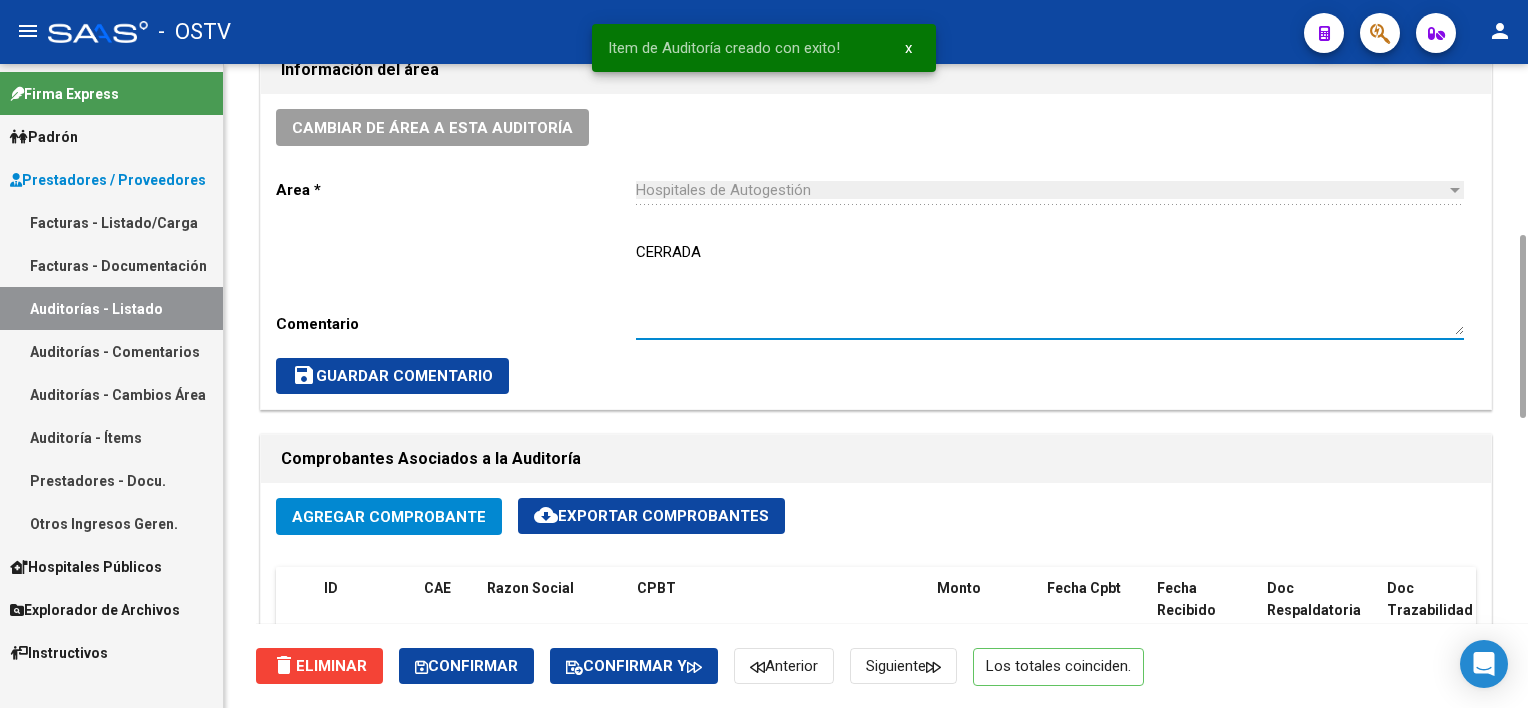 type on "CERRADA" 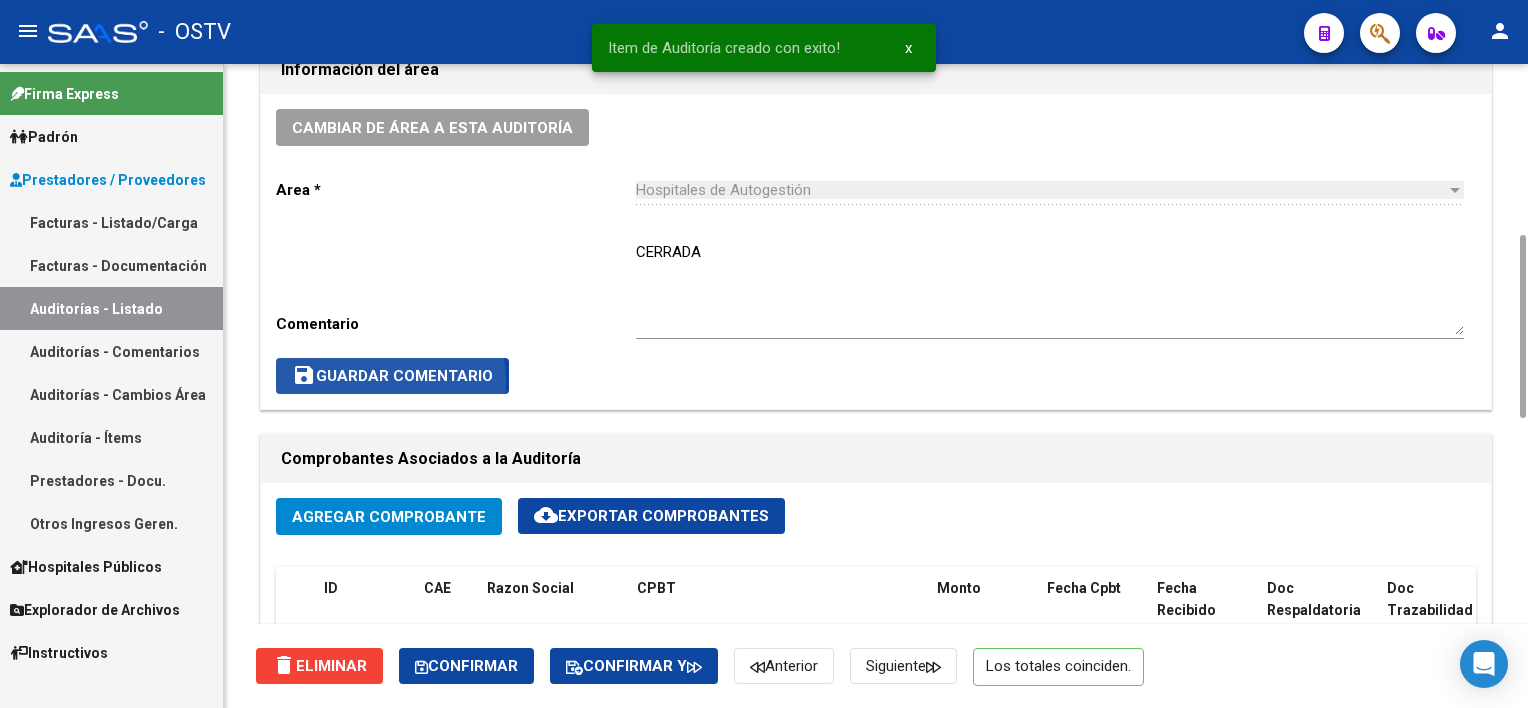 click on "save  Guardar Comentario" 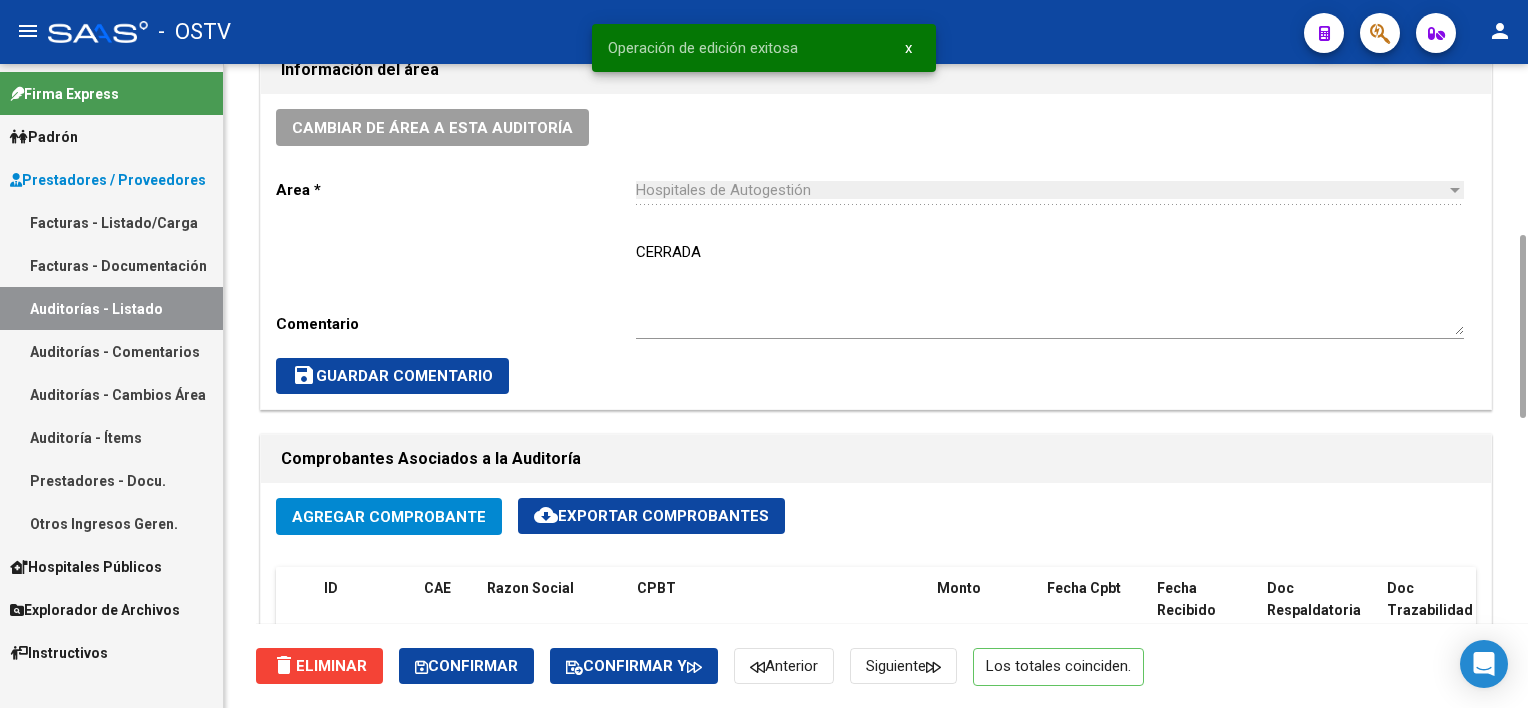 scroll, scrollTop: 0, scrollLeft: 0, axis: both 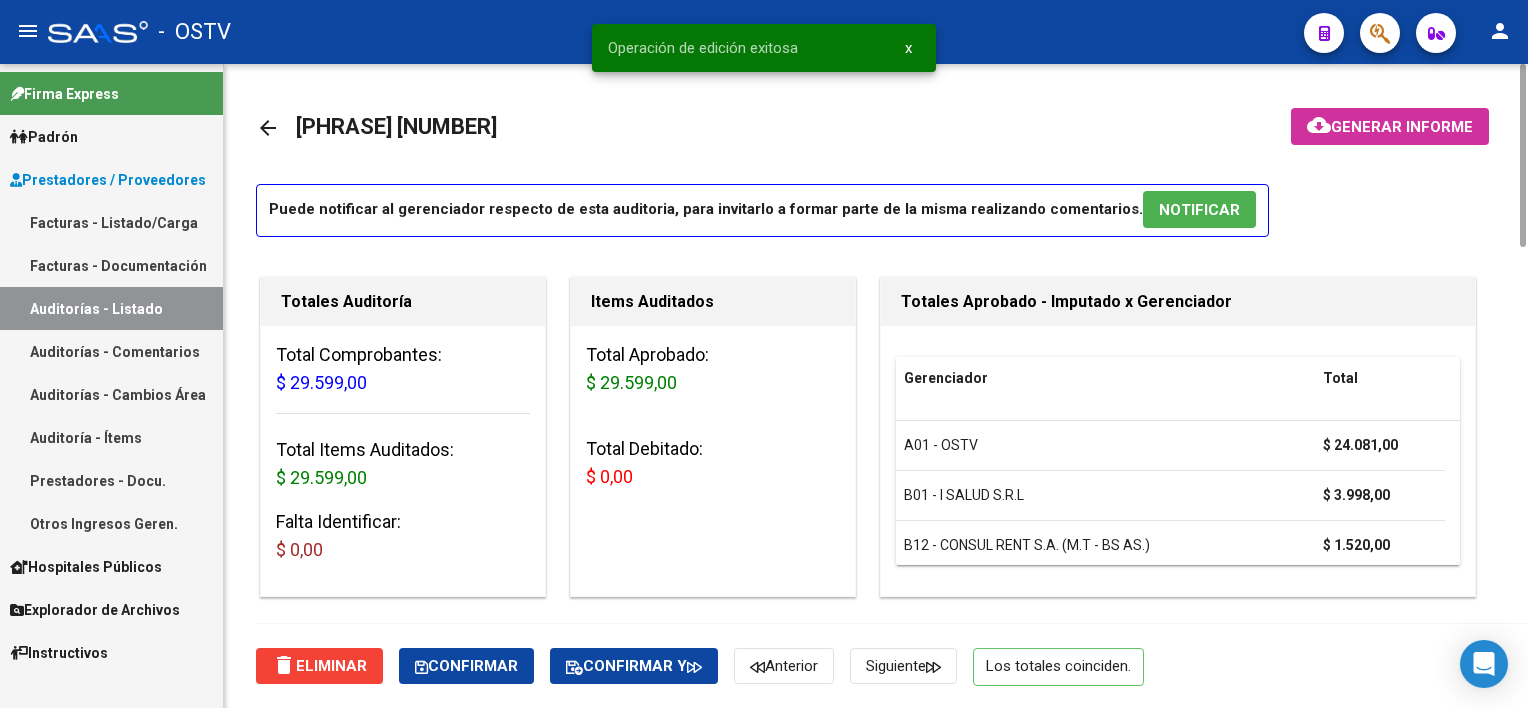 click on "arrow_back" 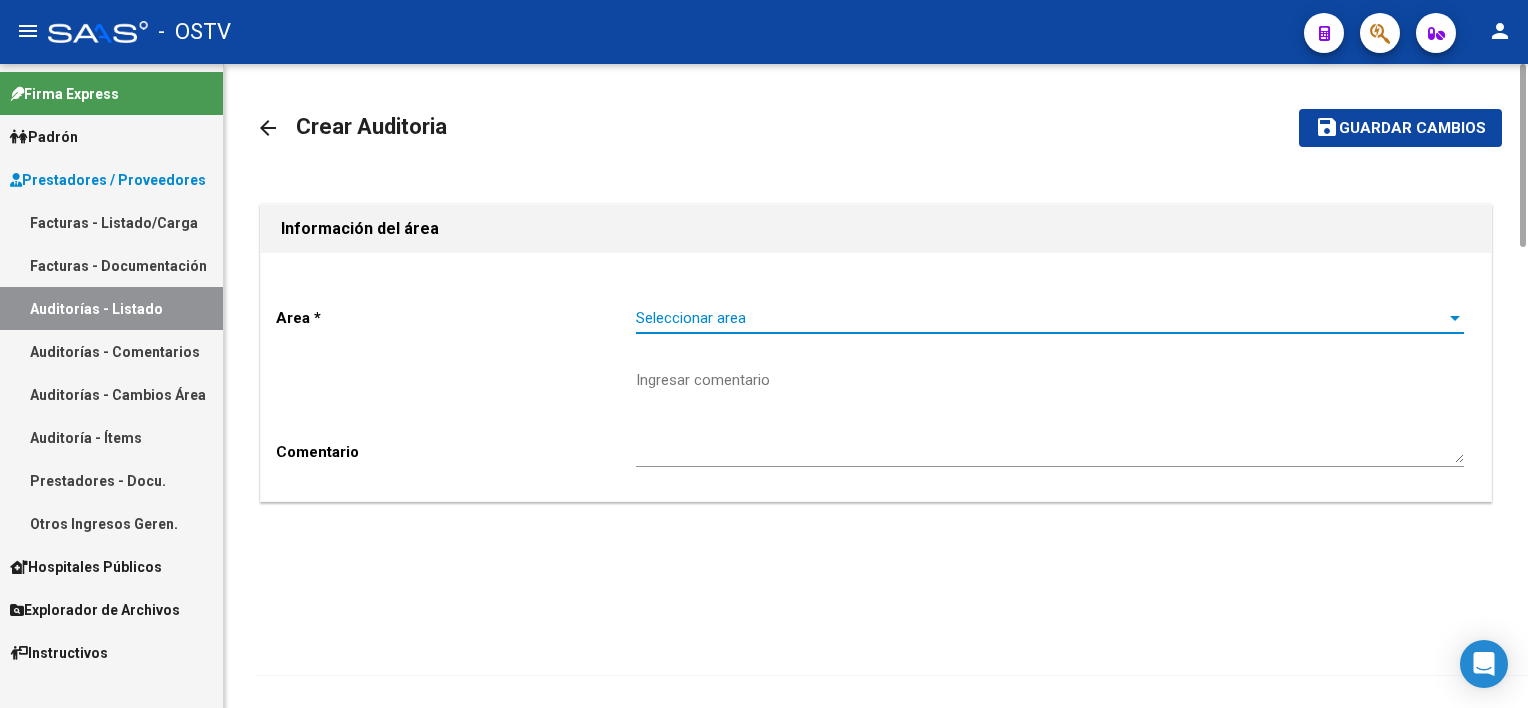 click on "Seleccionar area" at bounding box center (1041, 318) 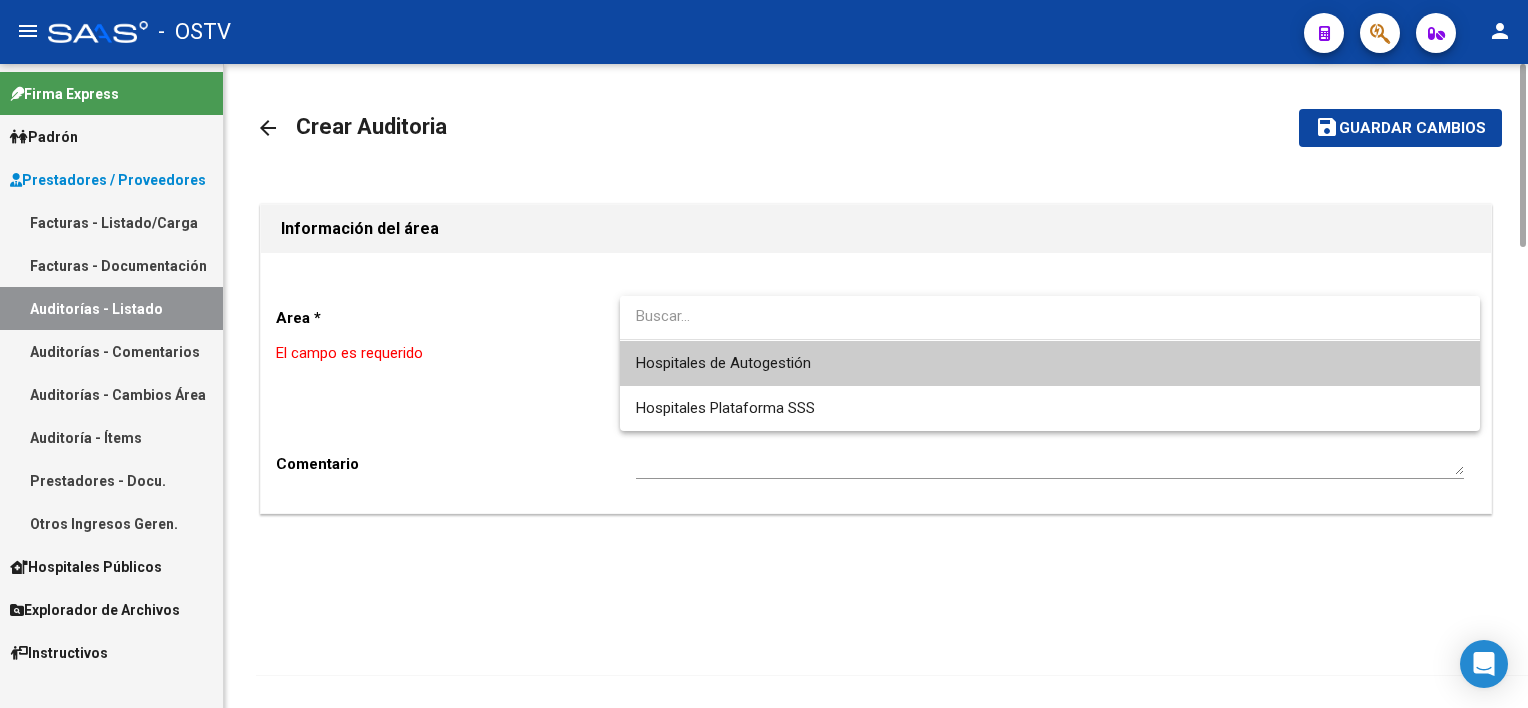 click on "Hospitales de Autogestión" at bounding box center (1050, 363) 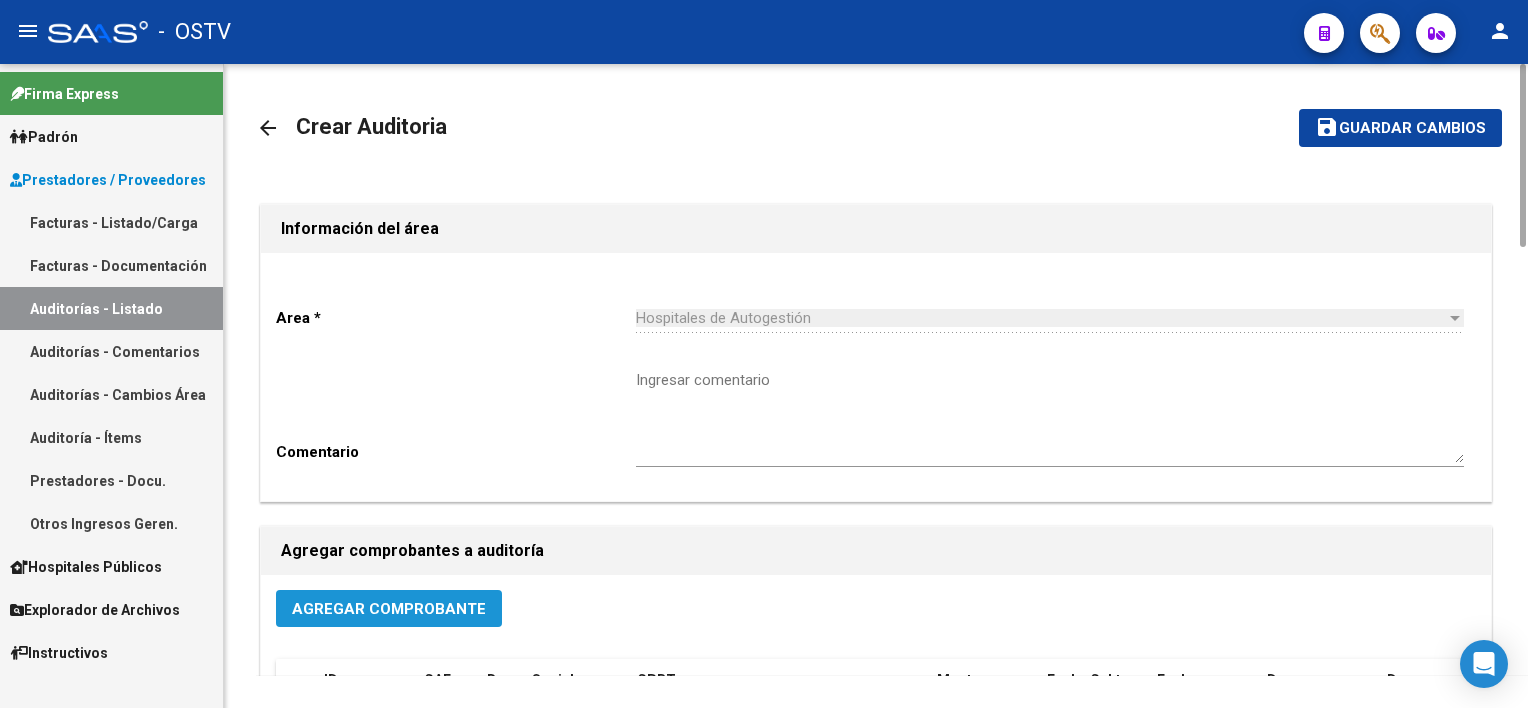 click on "Agregar Comprobante" 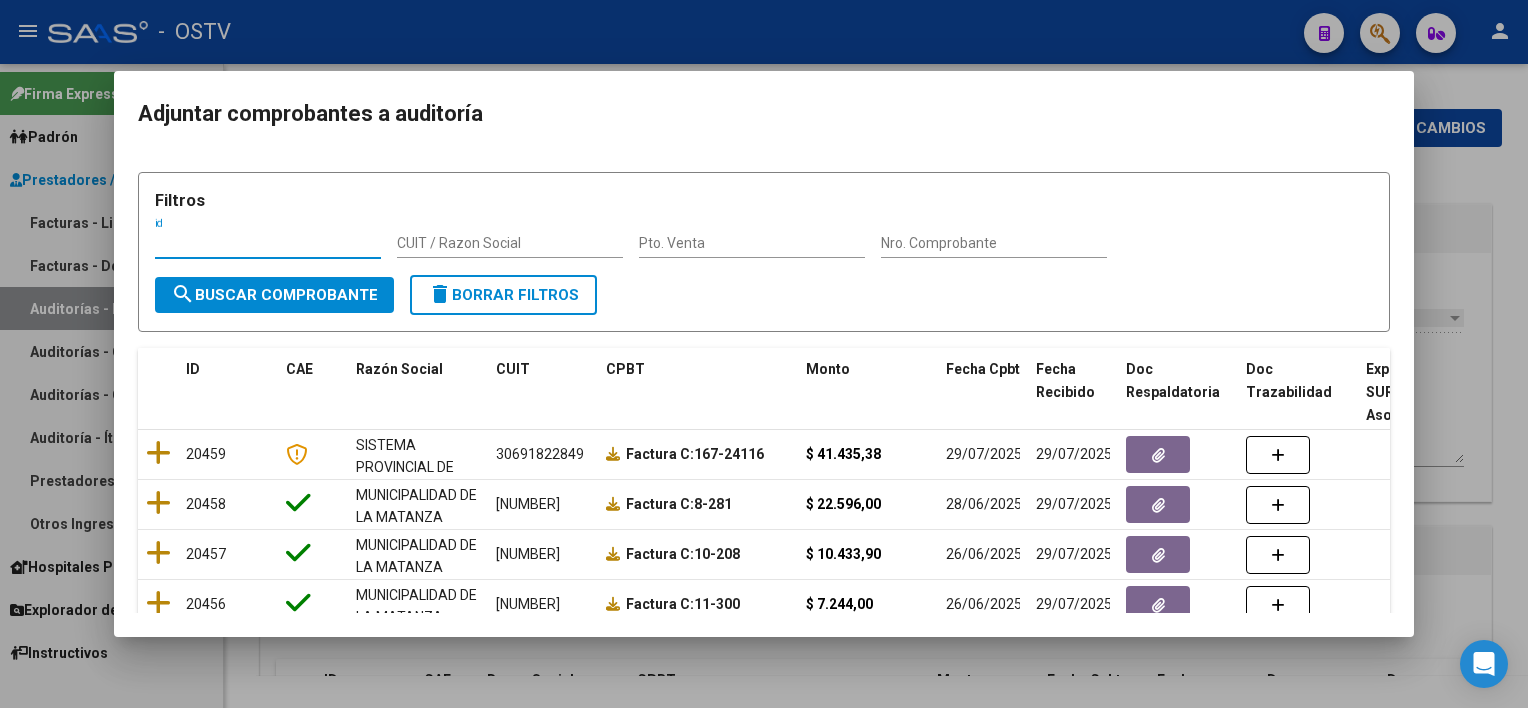 click on "Nro. Comprobante" at bounding box center (994, 243) 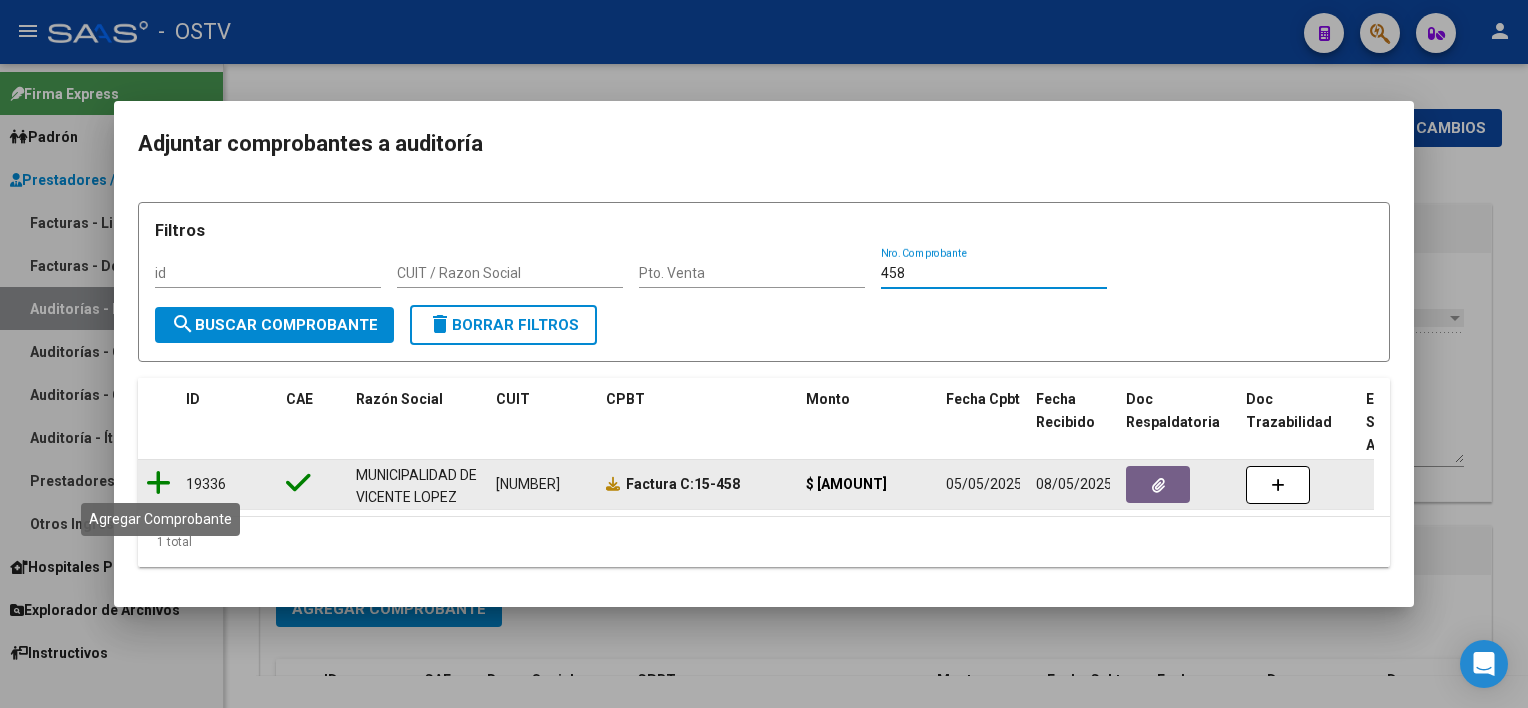 type on "458" 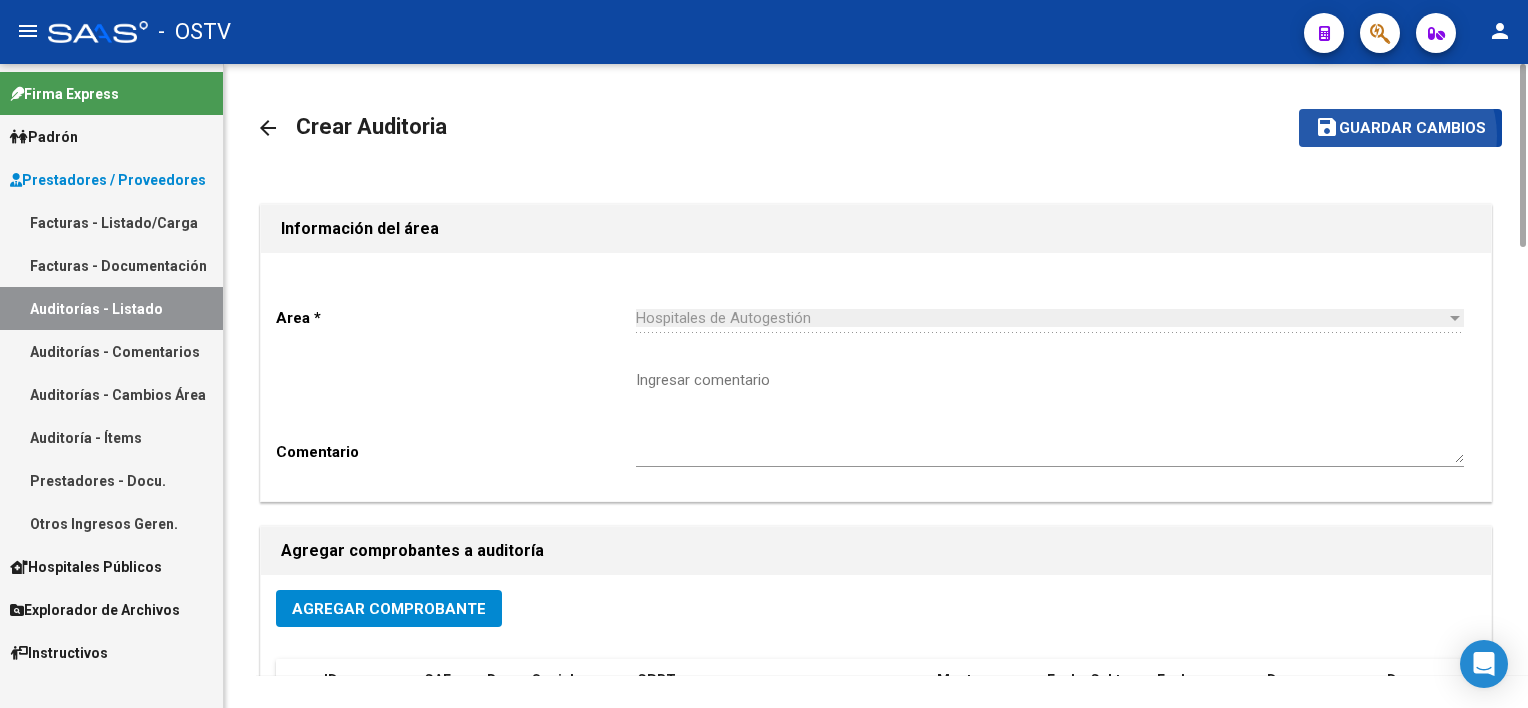 click on "Guardar cambios" 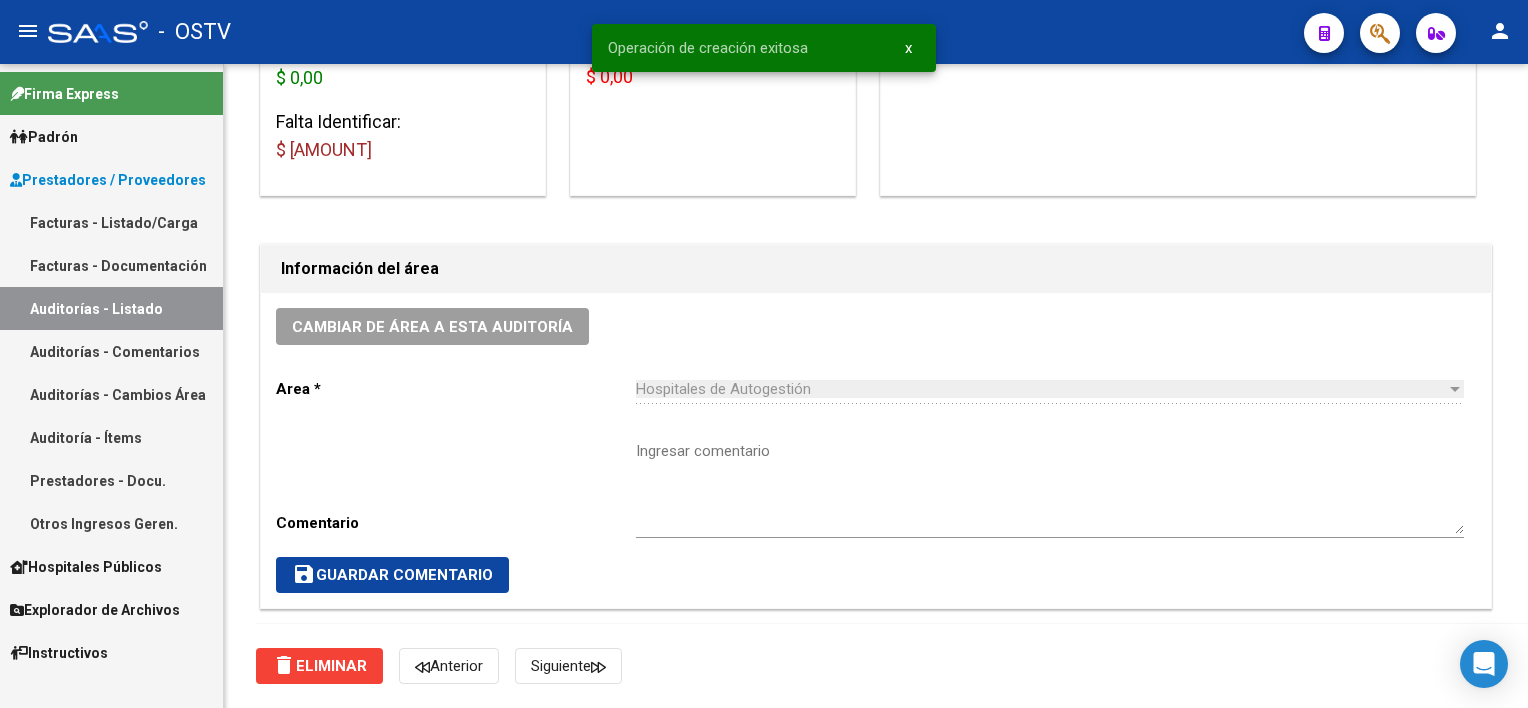 scroll, scrollTop: 1200, scrollLeft: 0, axis: vertical 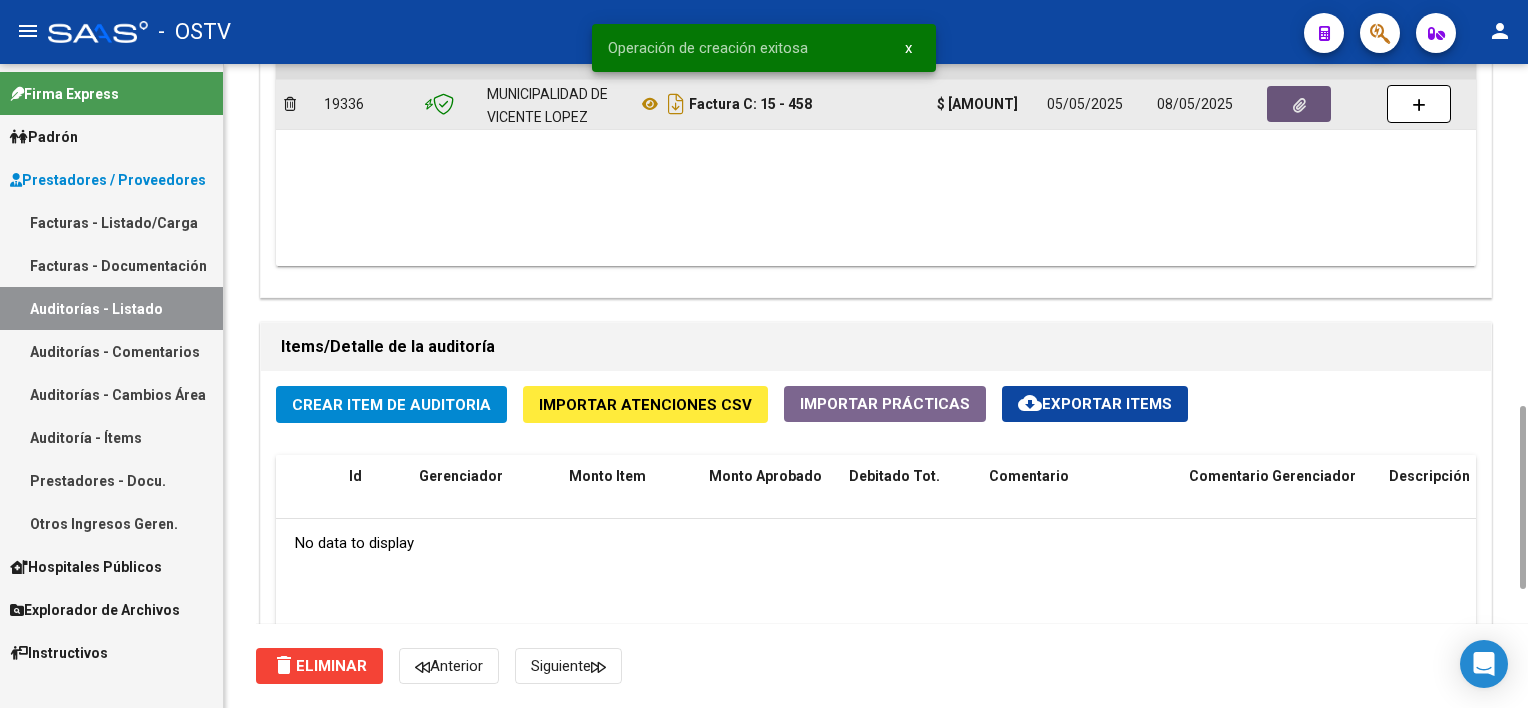 click 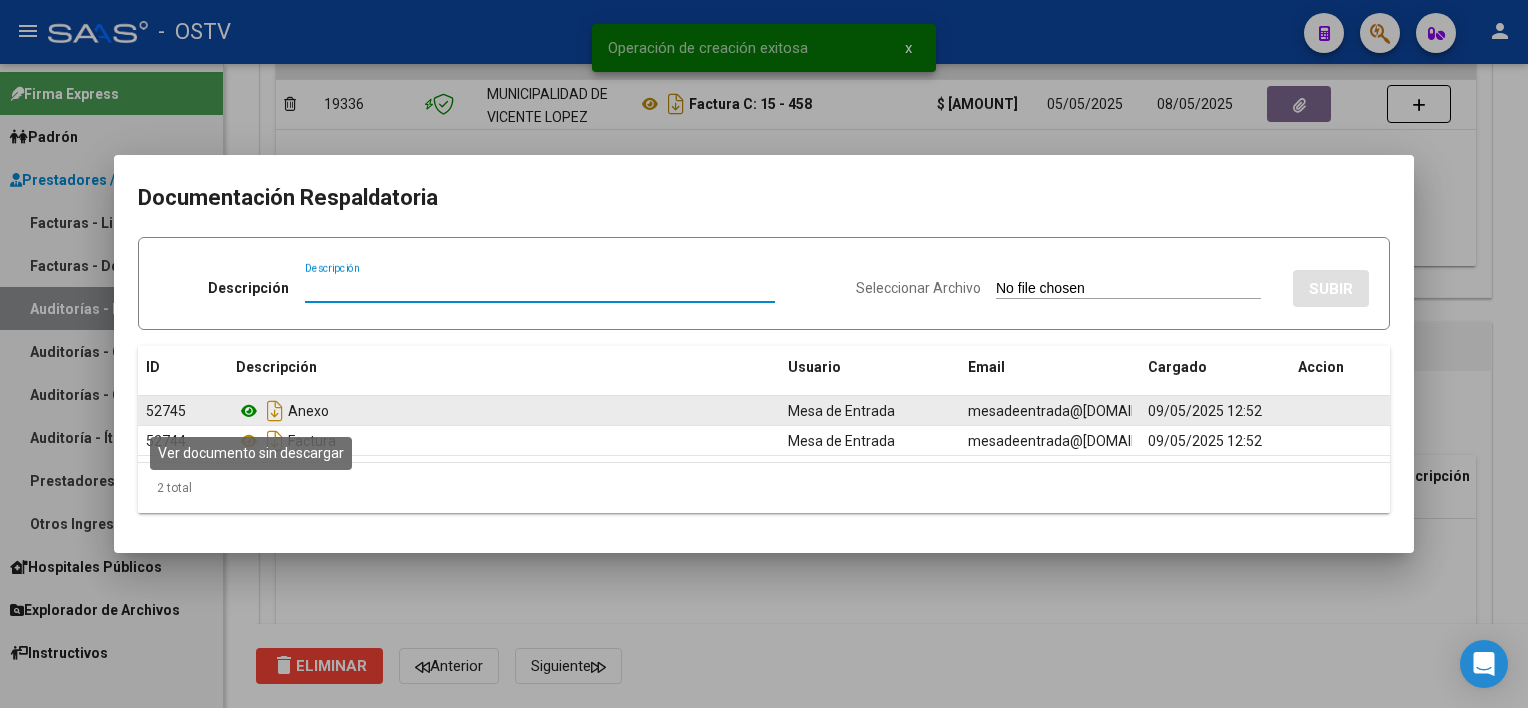 click 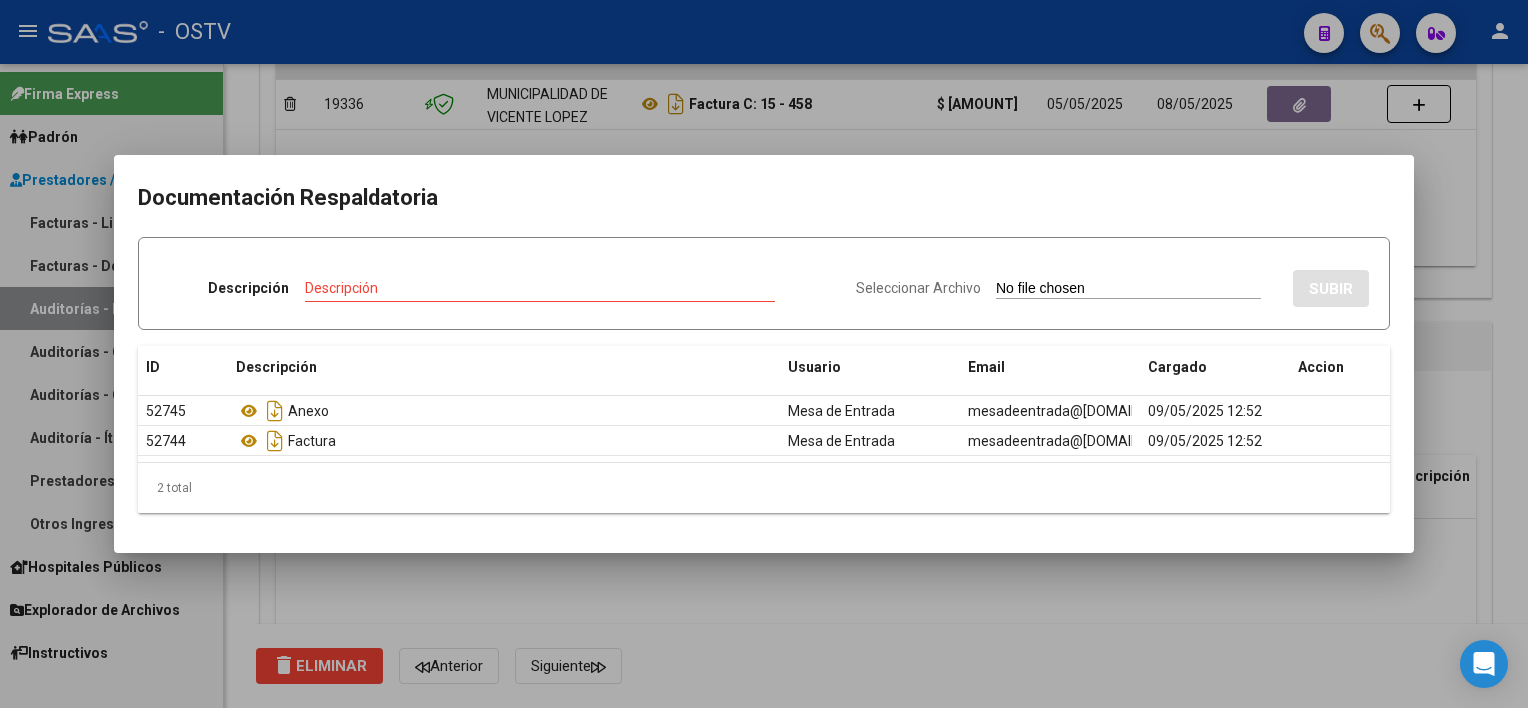 click at bounding box center (764, 354) 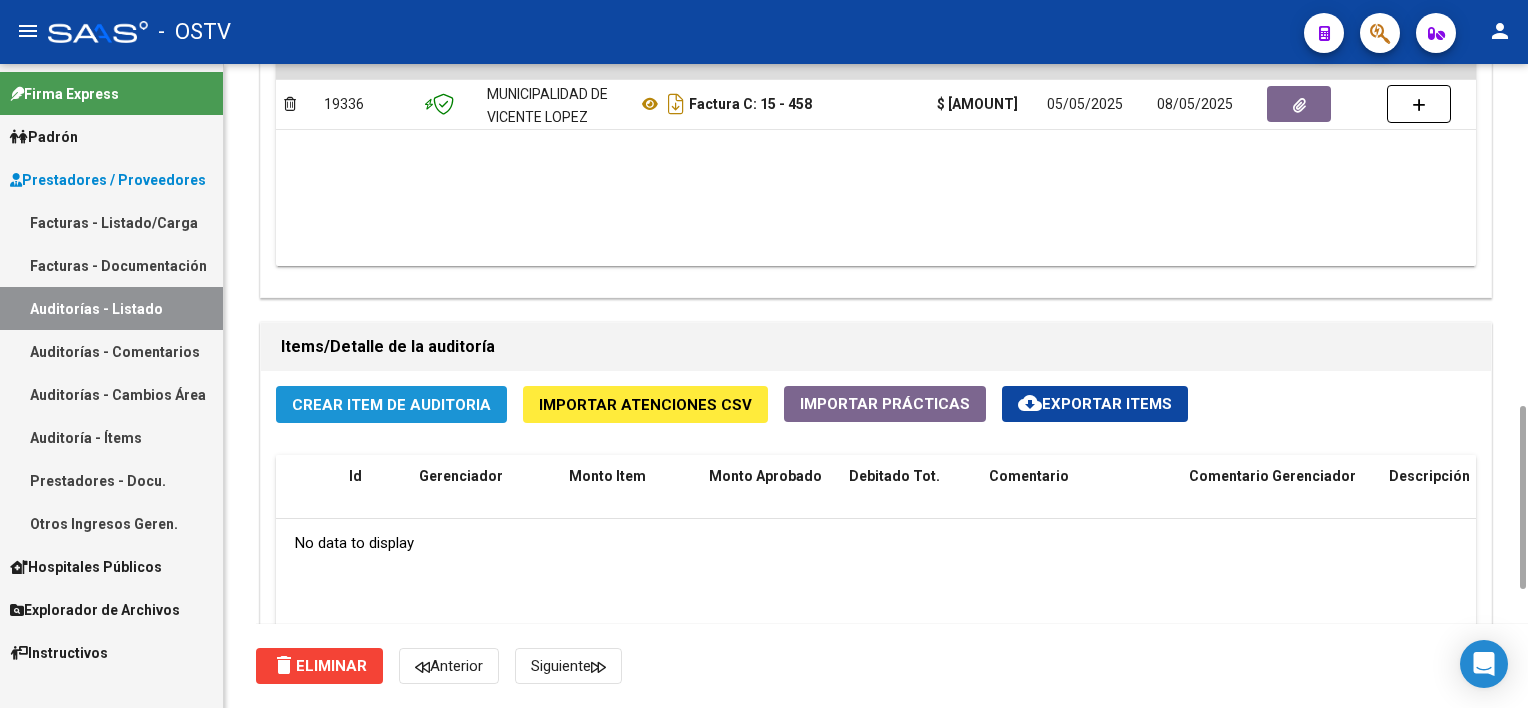 click on "Crear Item de Auditoria" 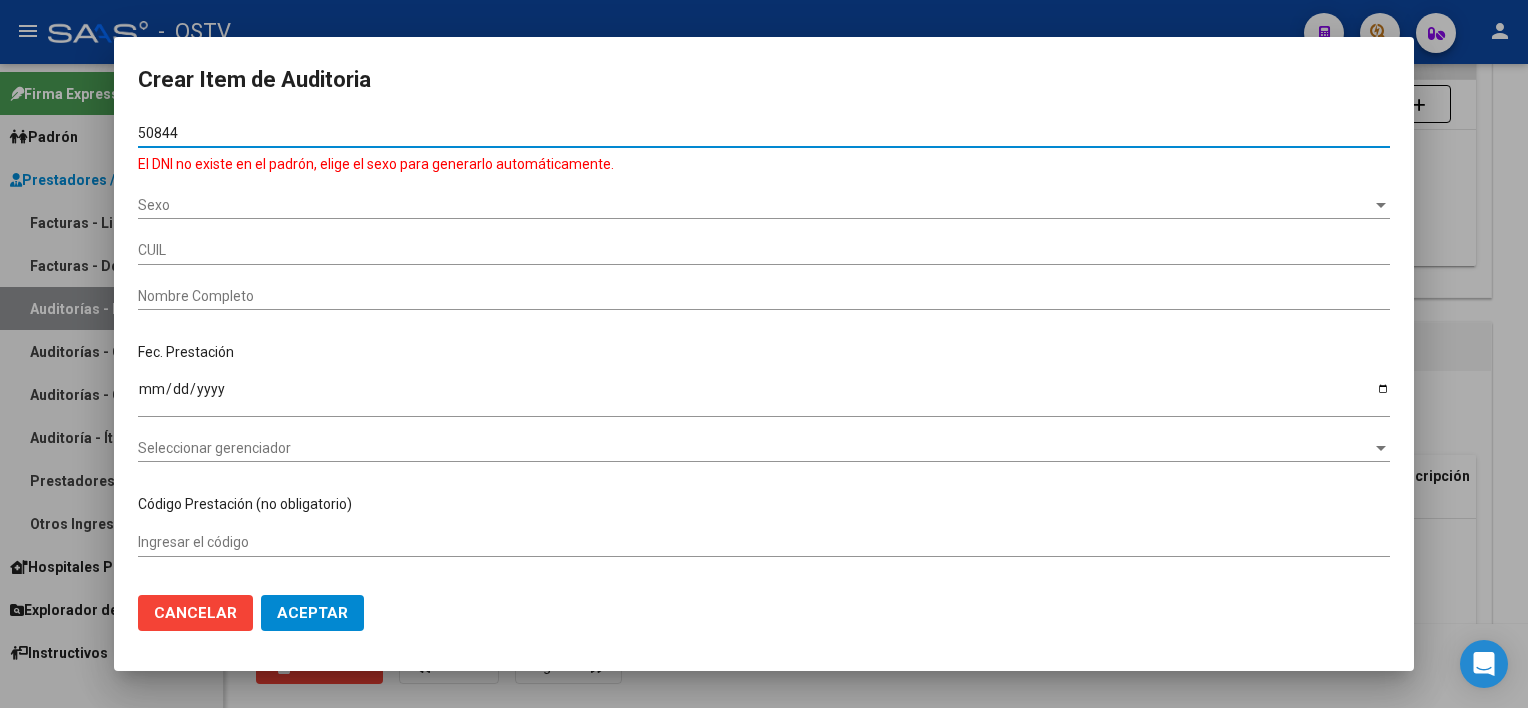 type on "[NUMBER]" 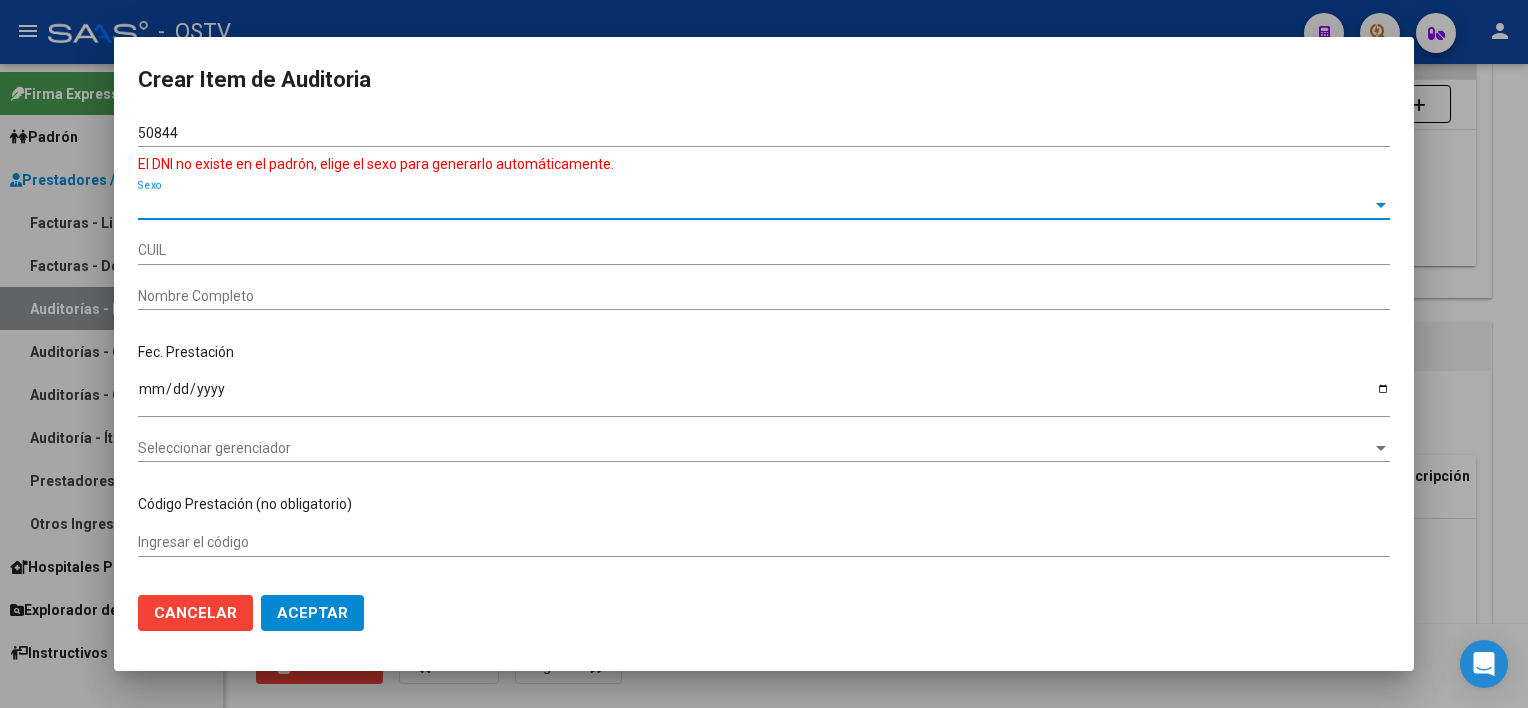 click on "Sexo" at bounding box center (755, 205) 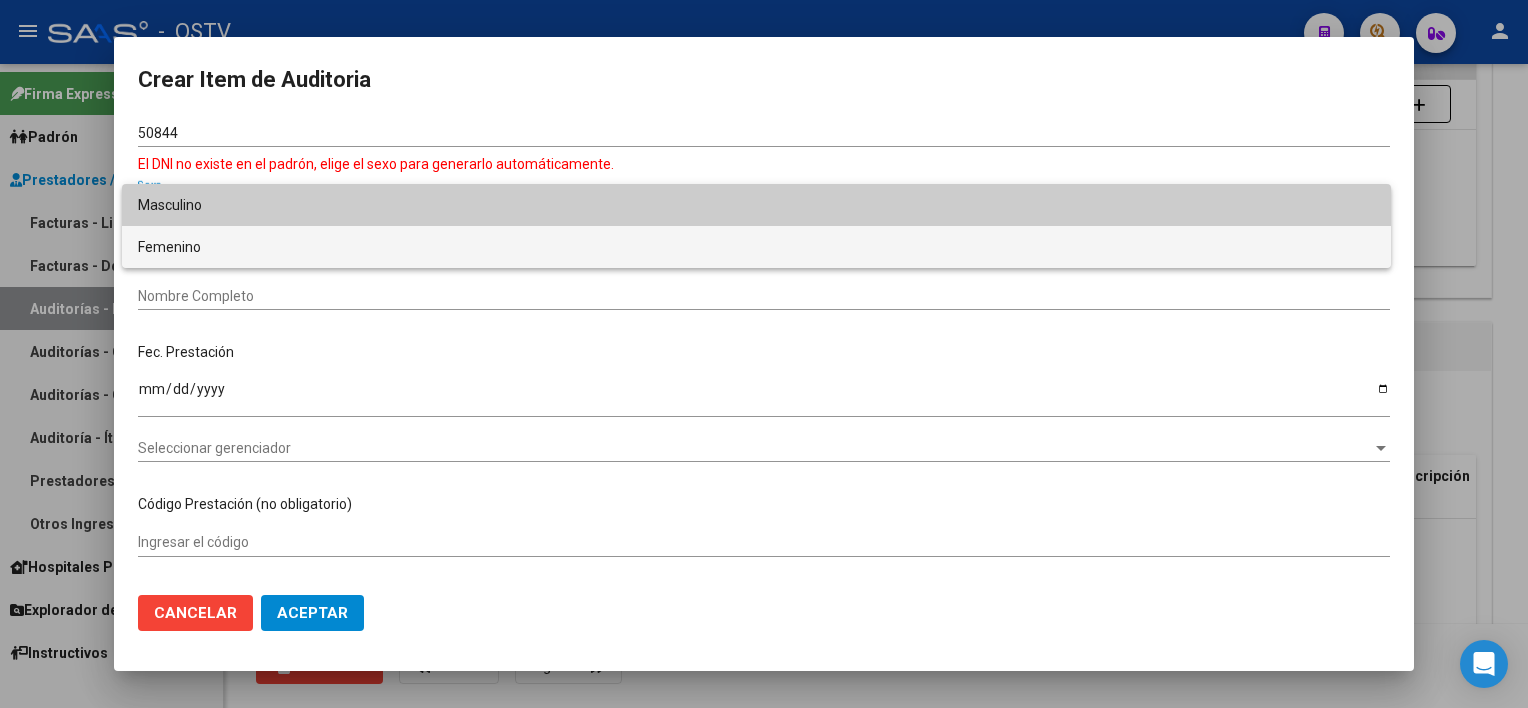 click on "Femenino" at bounding box center [756, 247] 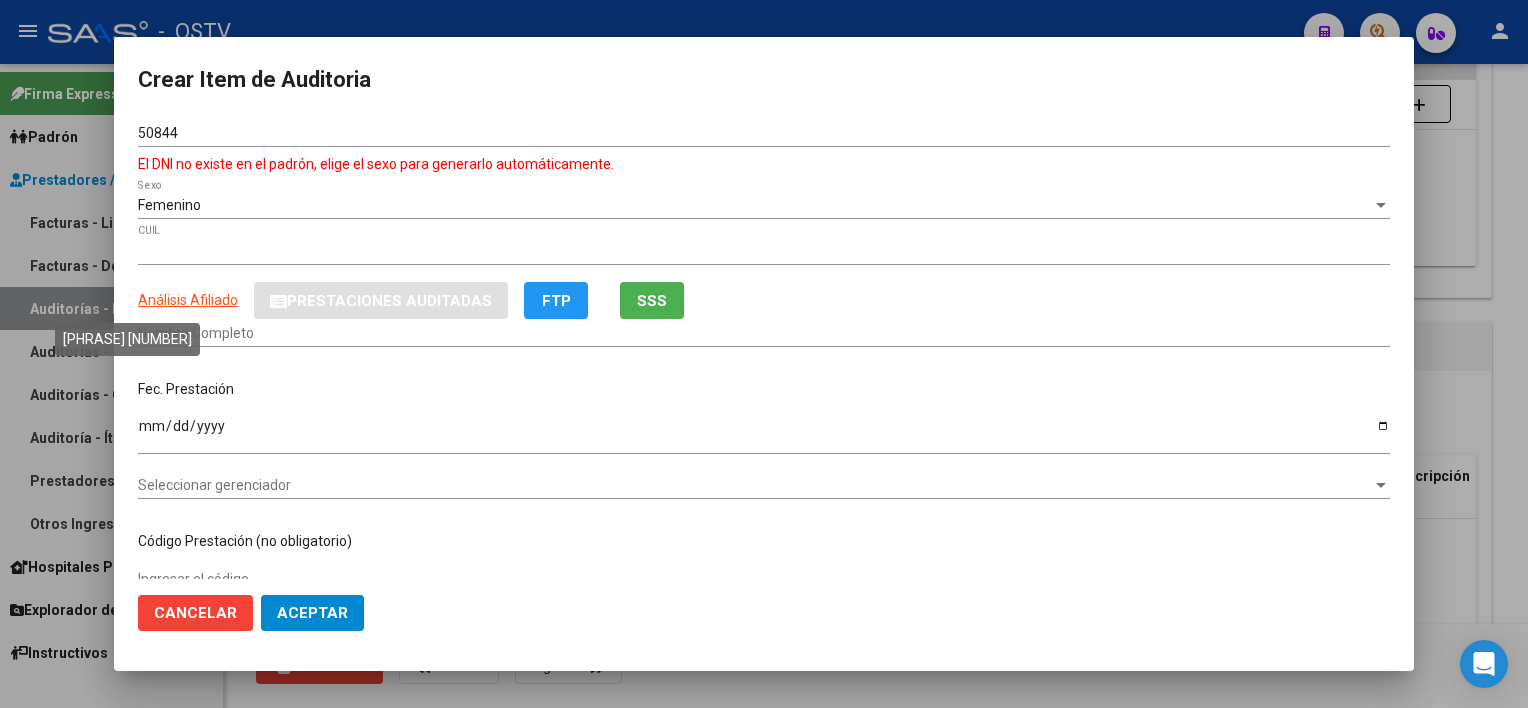 click on "Análisis Afiliado" 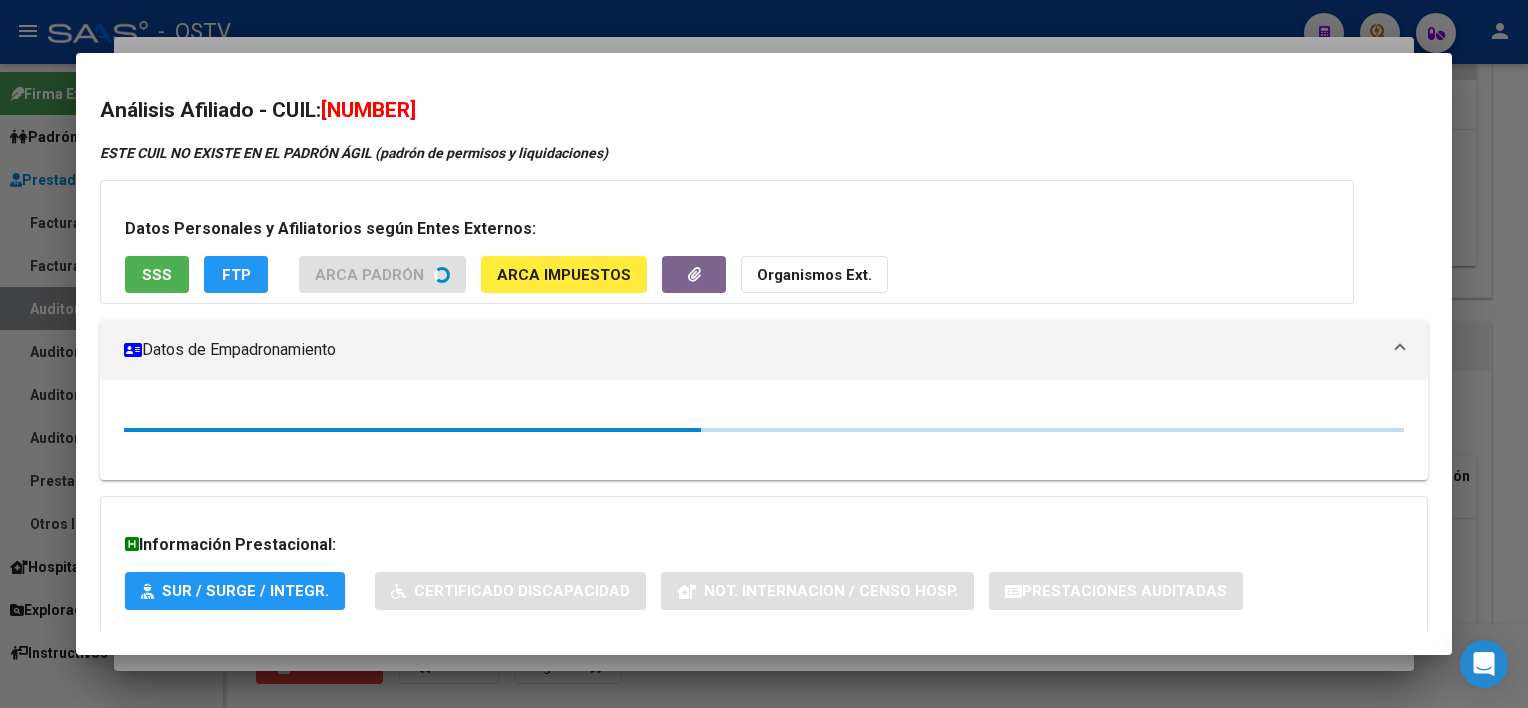type on "[LAST] [FIRST] [MIDDLE]" 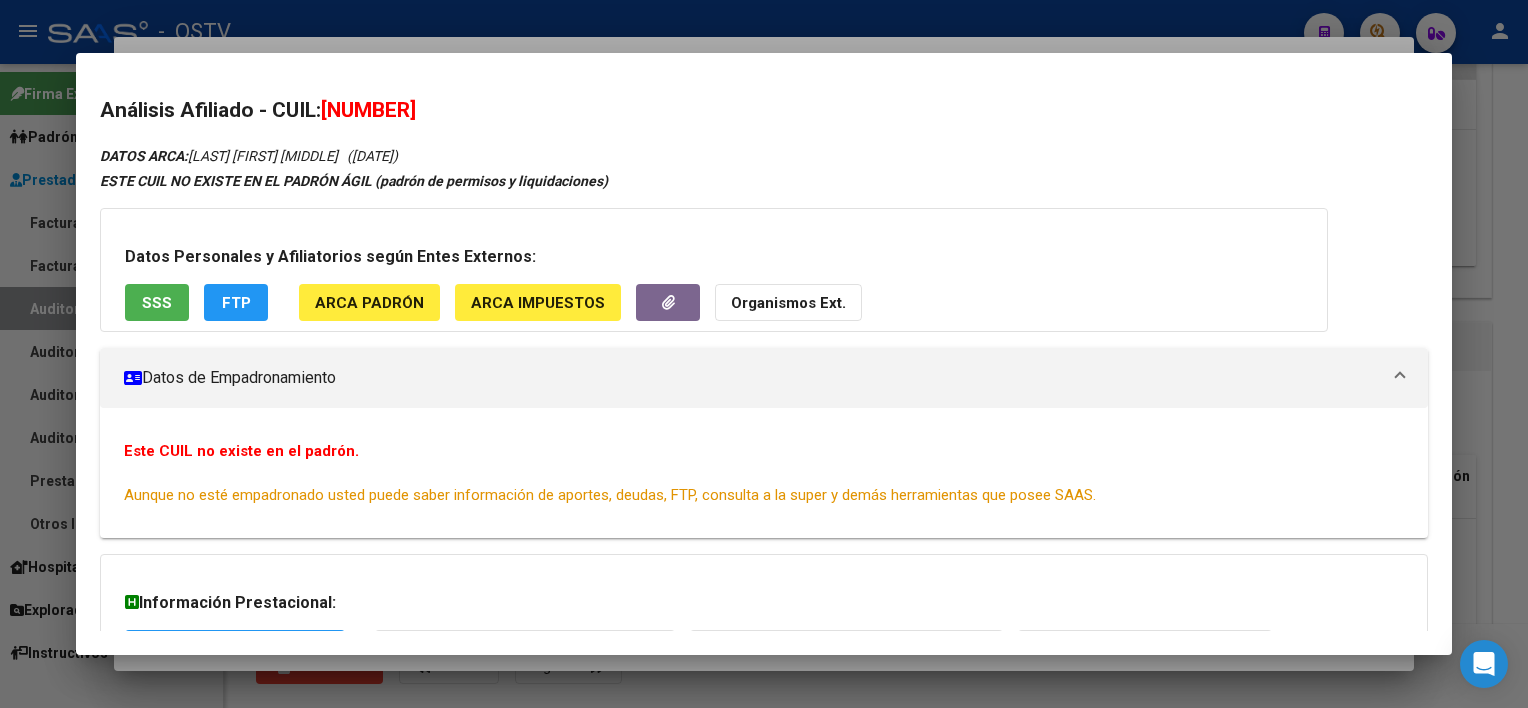 click on "SSS" at bounding box center [157, 303] 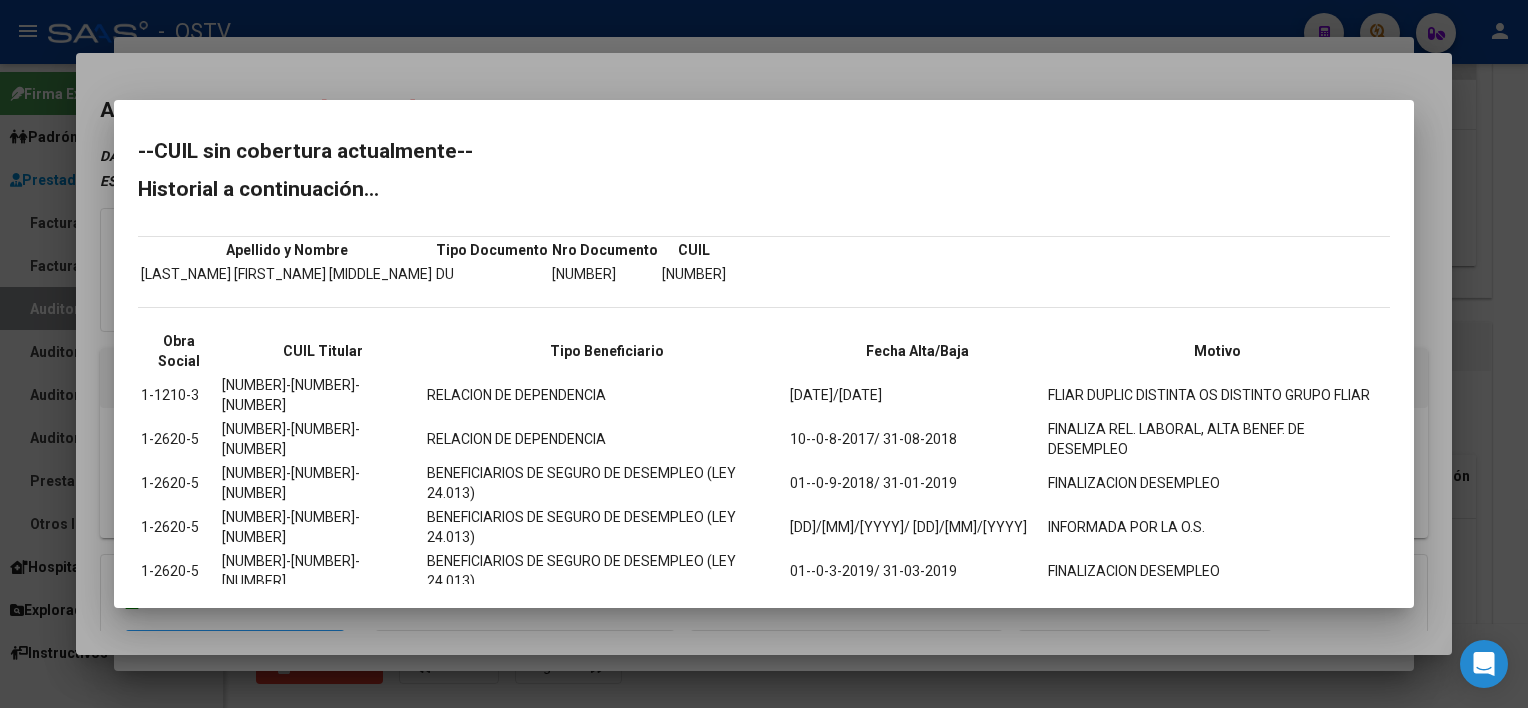 click at bounding box center [764, 354] 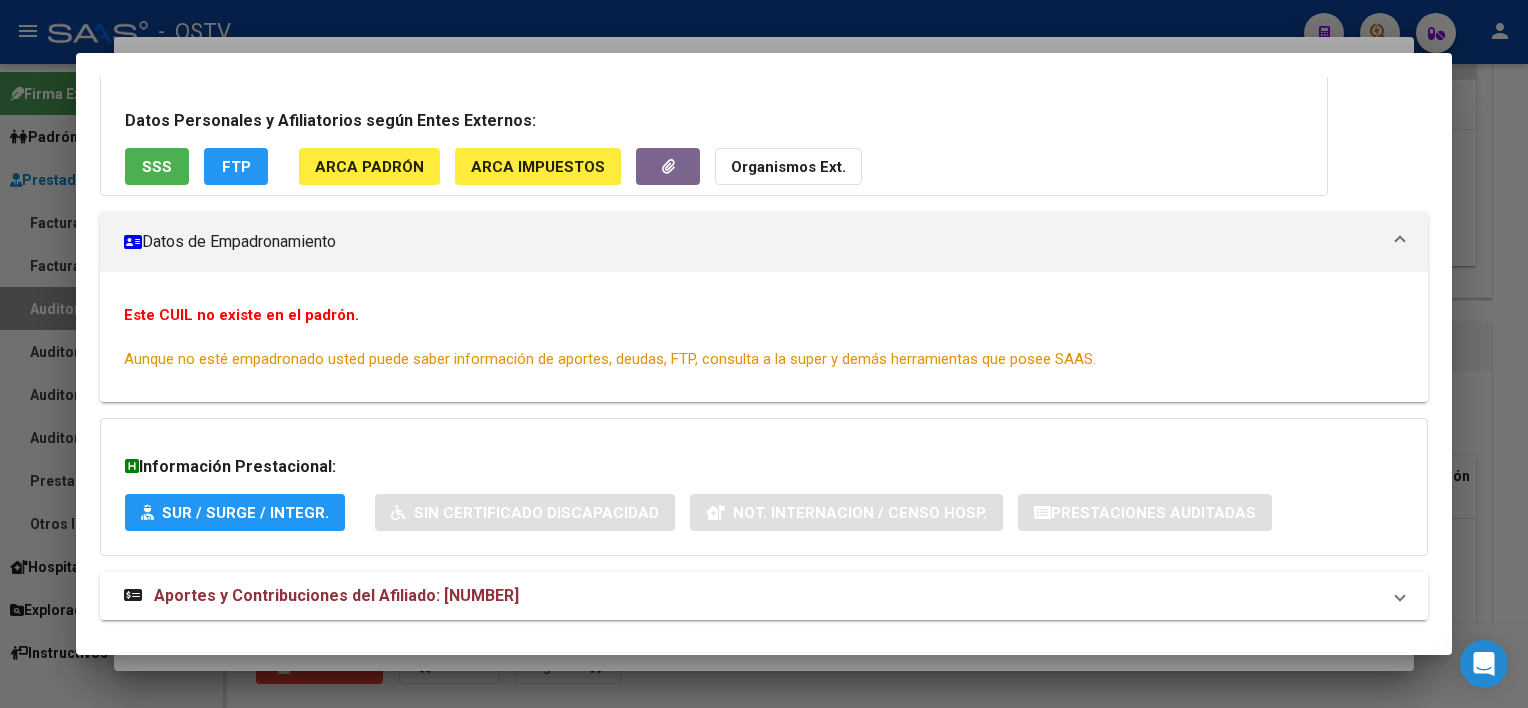 scroll, scrollTop: 166, scrollLeft: 0, axis: vertical 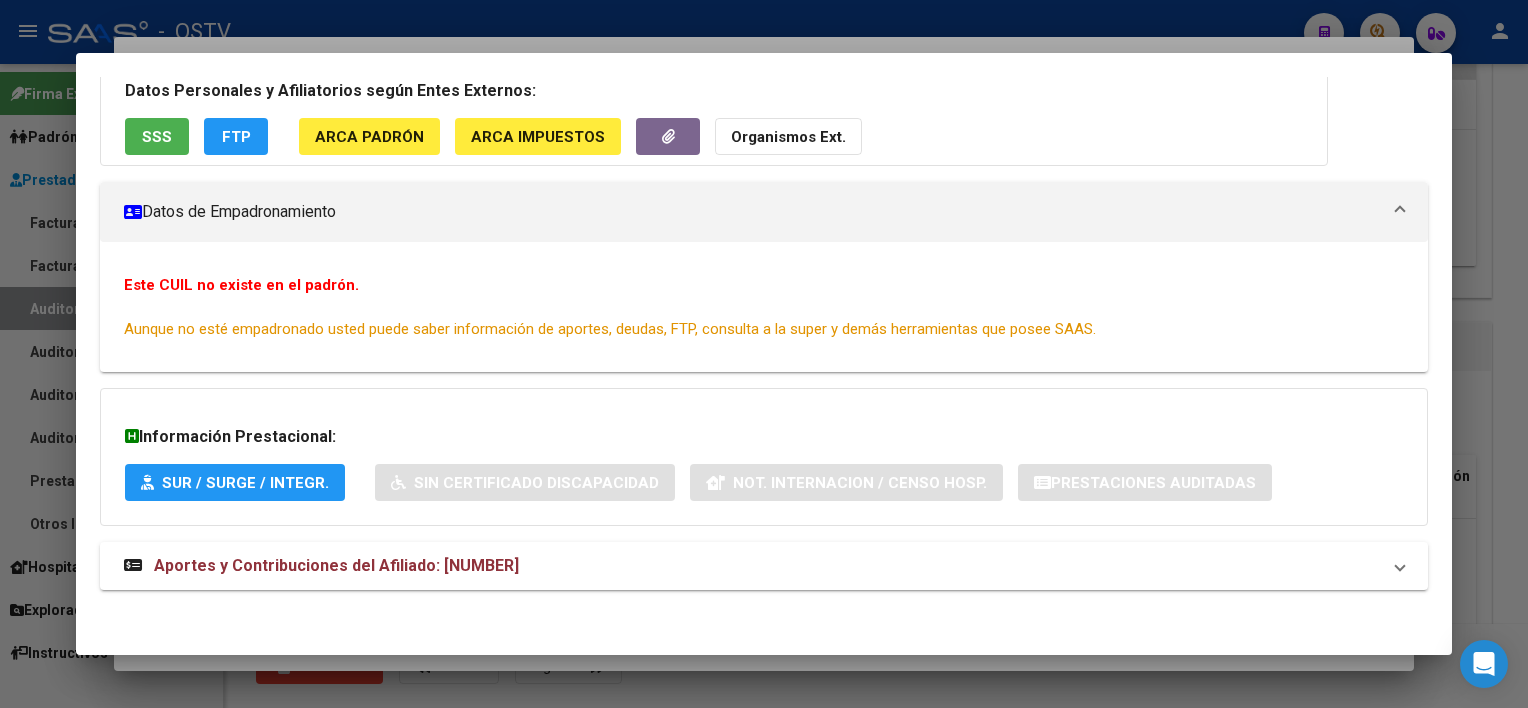 click at bounding box center (764, 354) 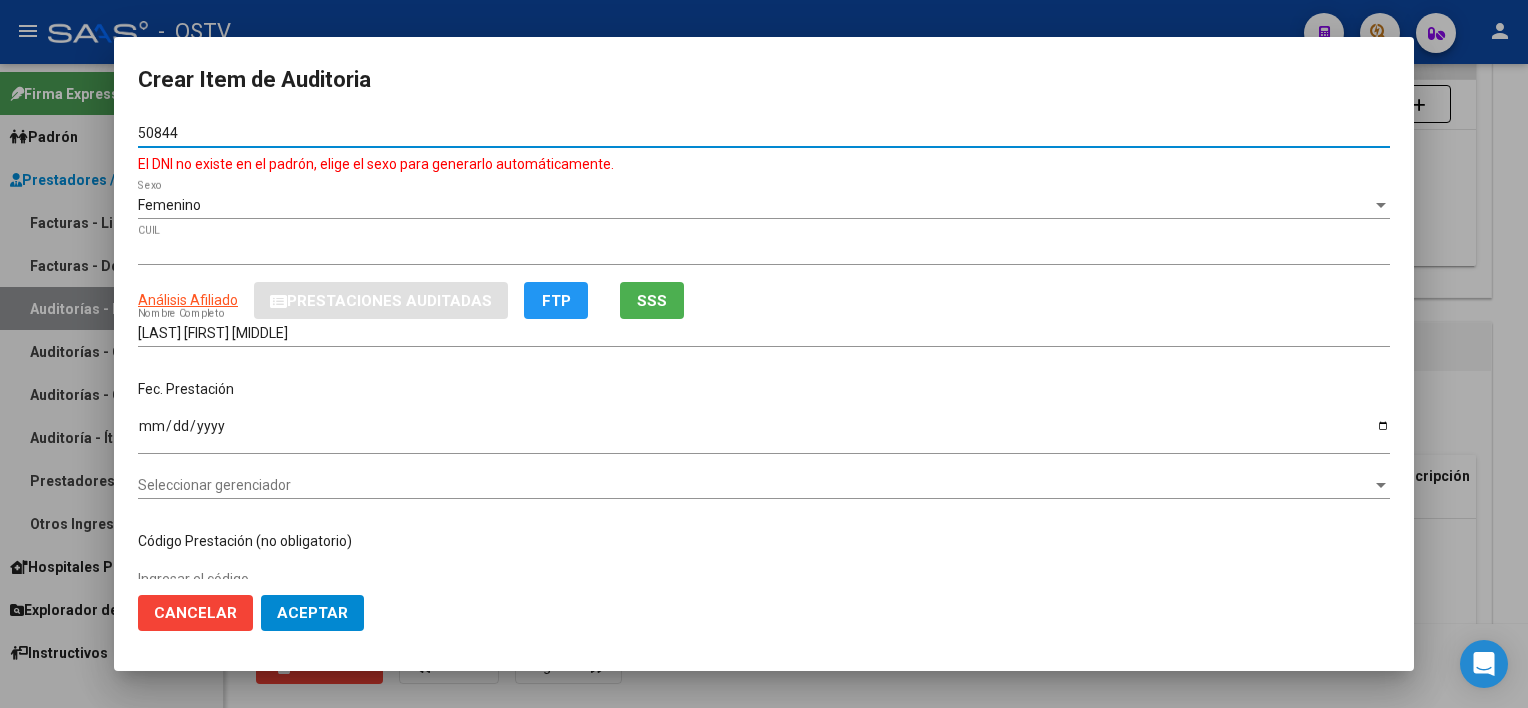 drag, startPoint x: 228, startPoint y: 125, endPoint x: 112, endPoint y: 107, distance: 117.388245 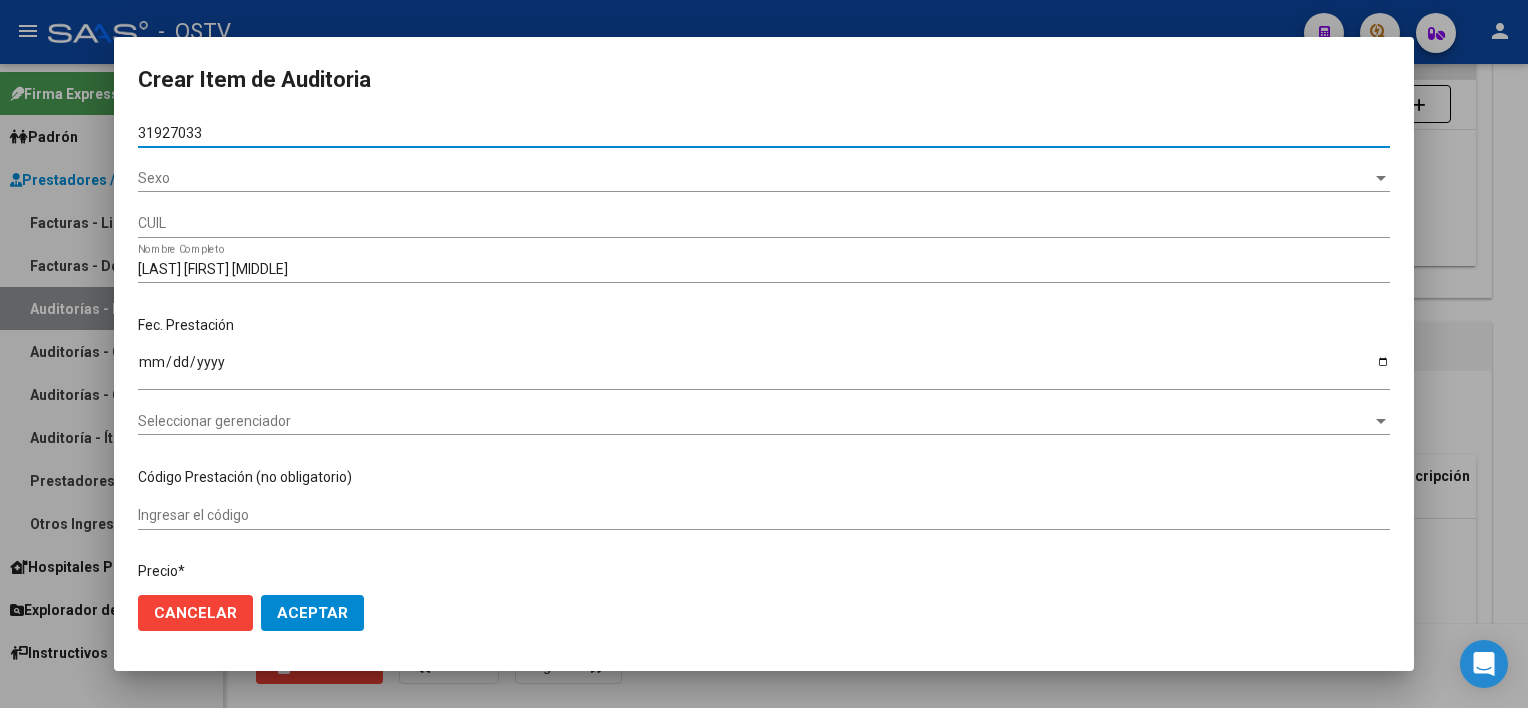 type on "20319270338" 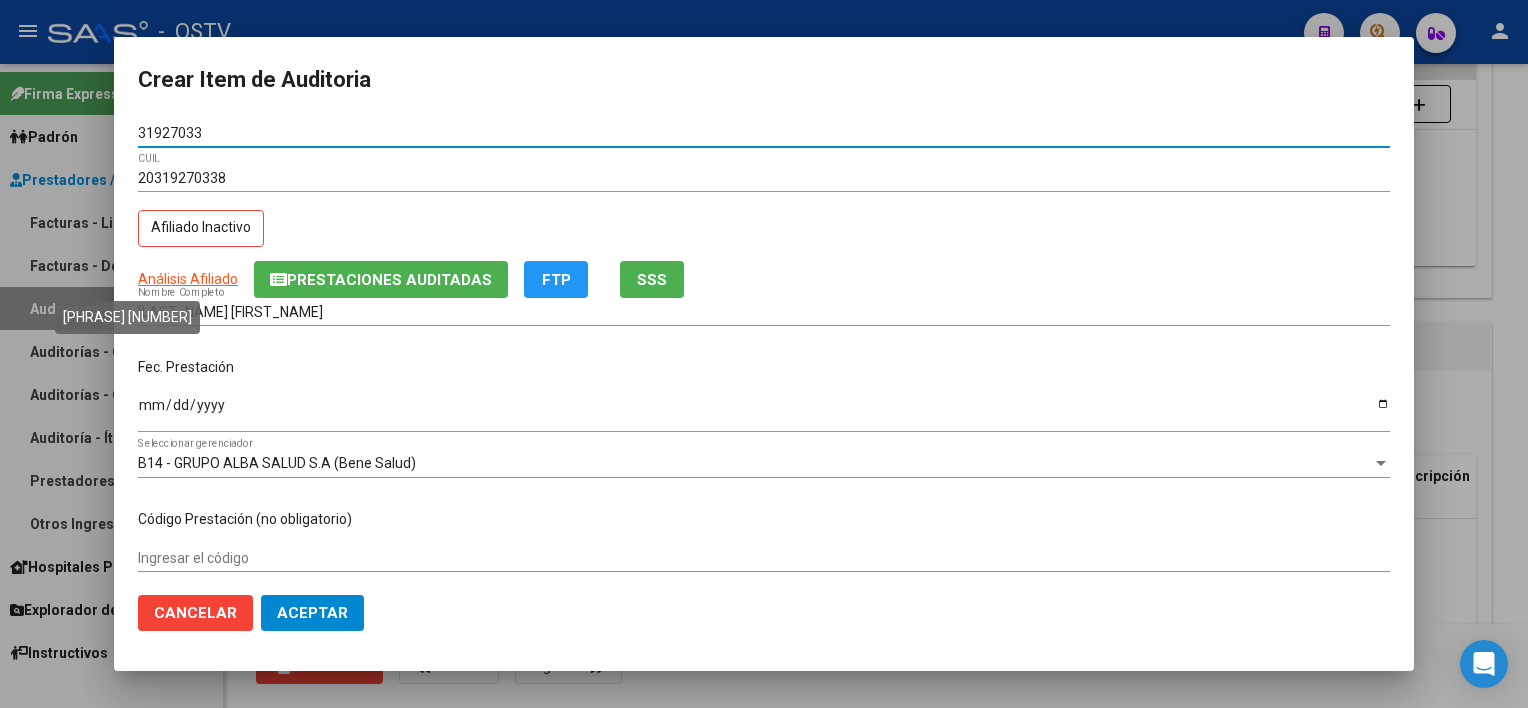 type on "31927033" 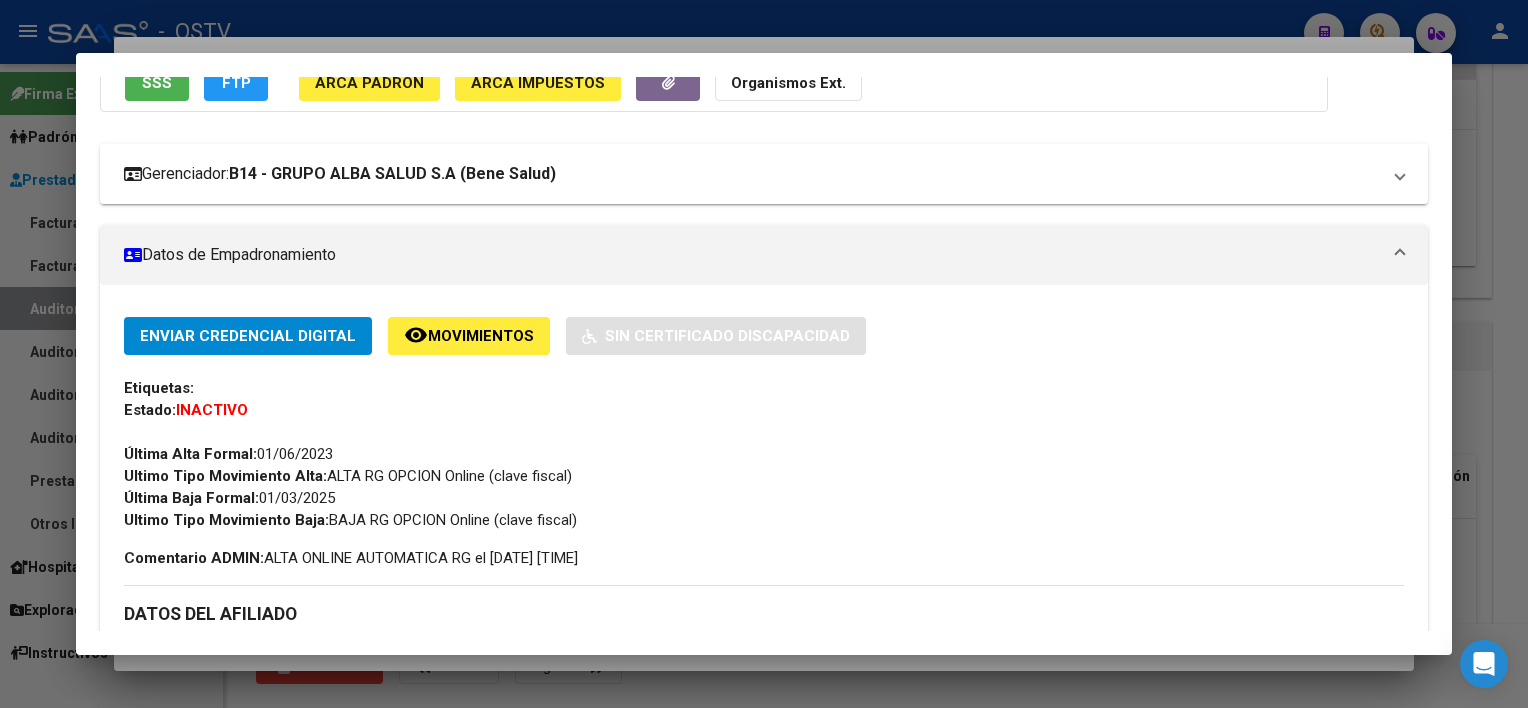 scroll, scrollTop: 200, scrollLeft: 0, axis: vertical 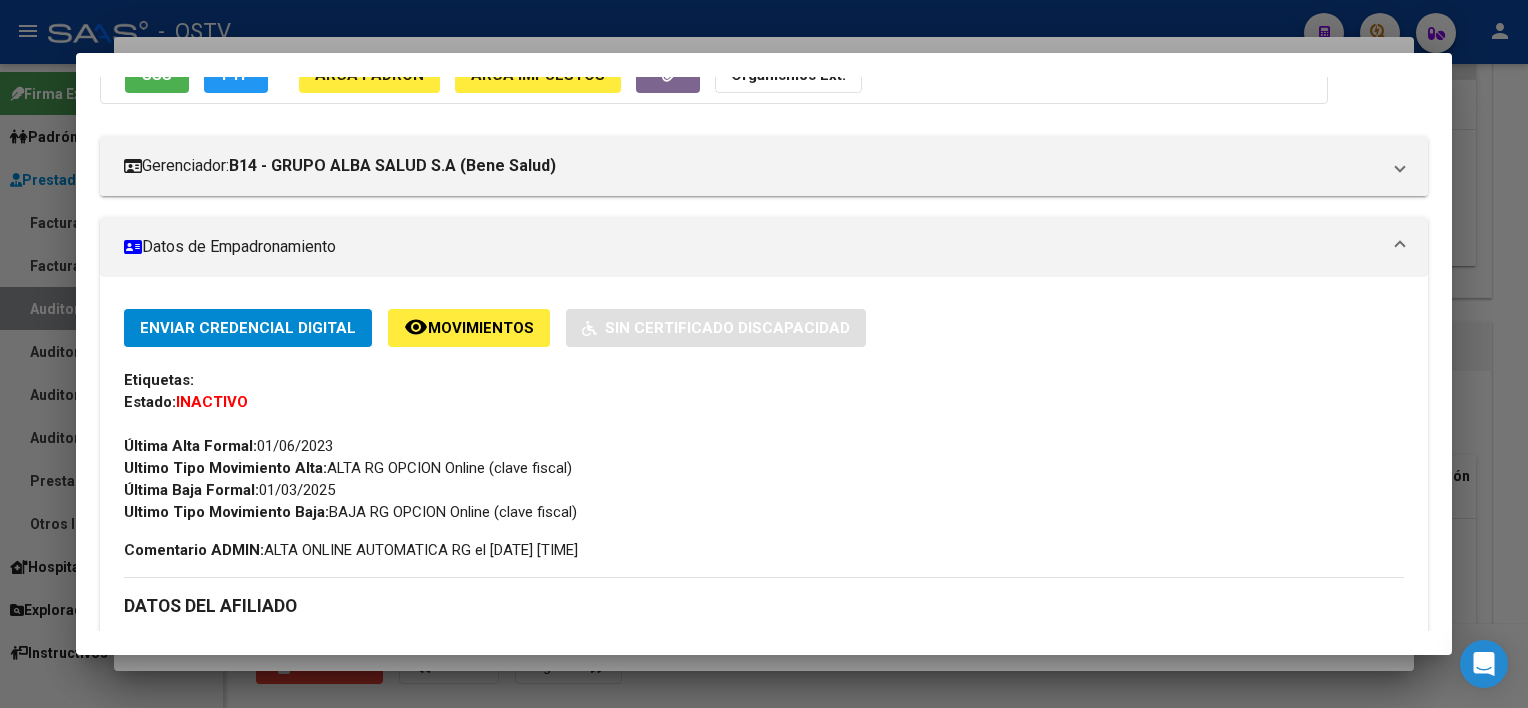 click on "SSS" at bounding box center [157, 74] 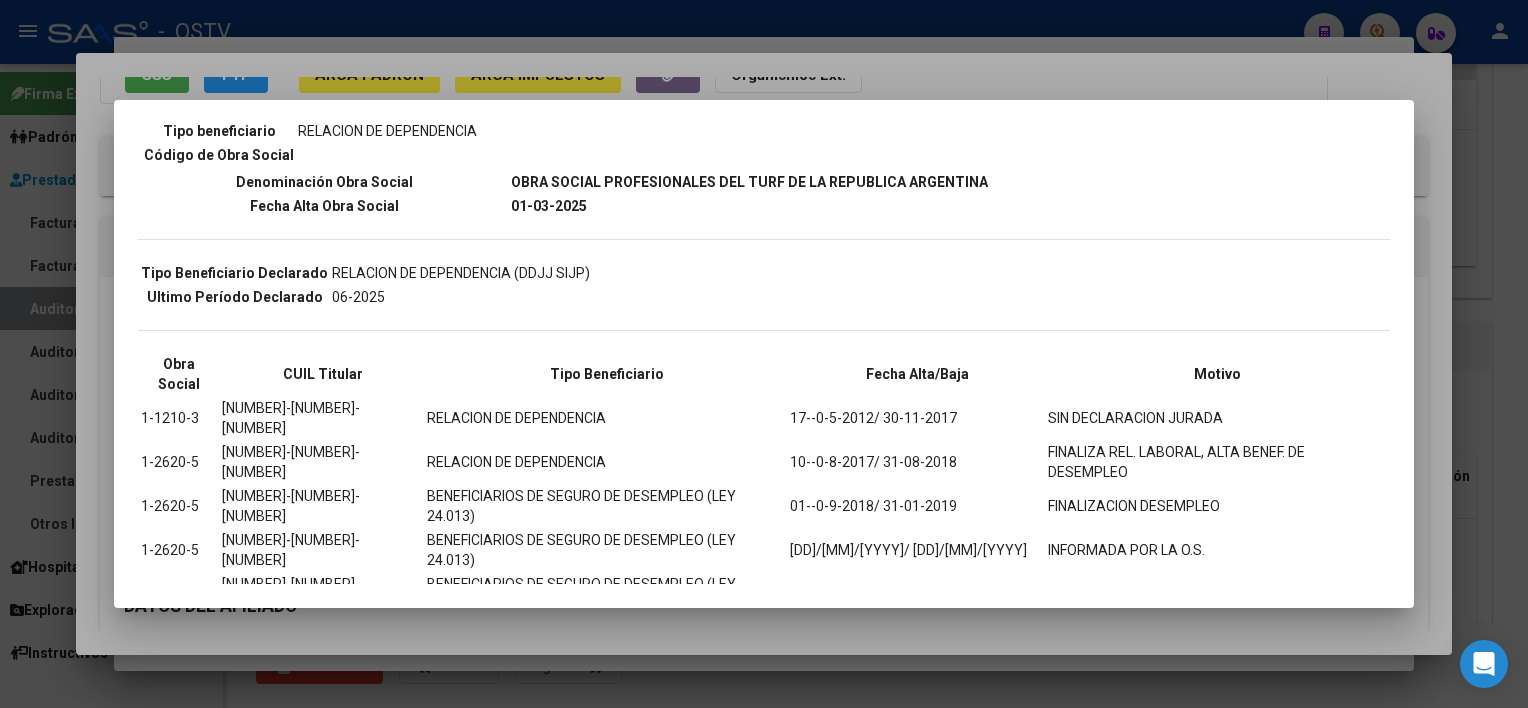 scroll, scrollTop: 342, scrollLeft: 0, axis: vertical 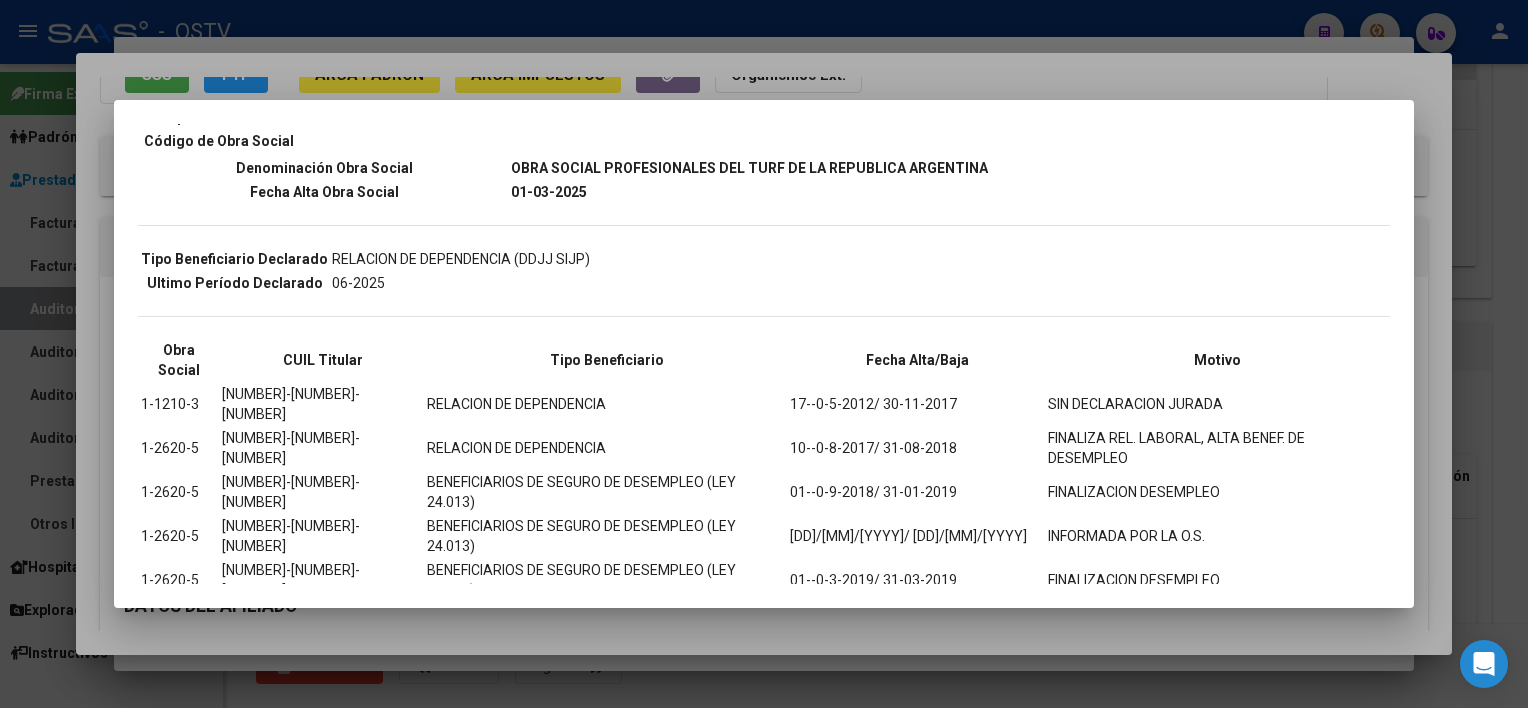 drag, startPoint x: 680, startPoint y: 504, endPoint x: 952, endPoint y: 504, distance: 272 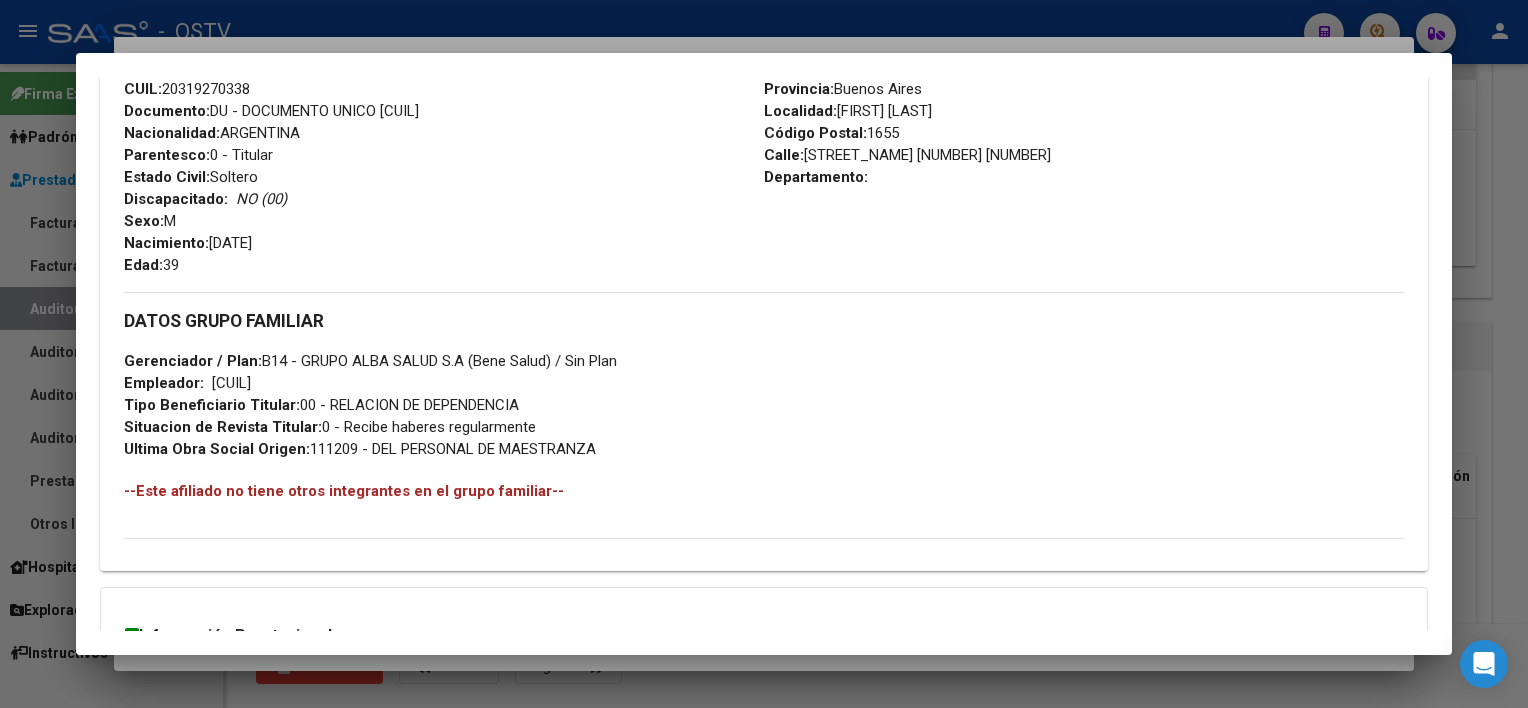 scroll, scrollTop: 977, scrollLeft: 0, axis: vertical 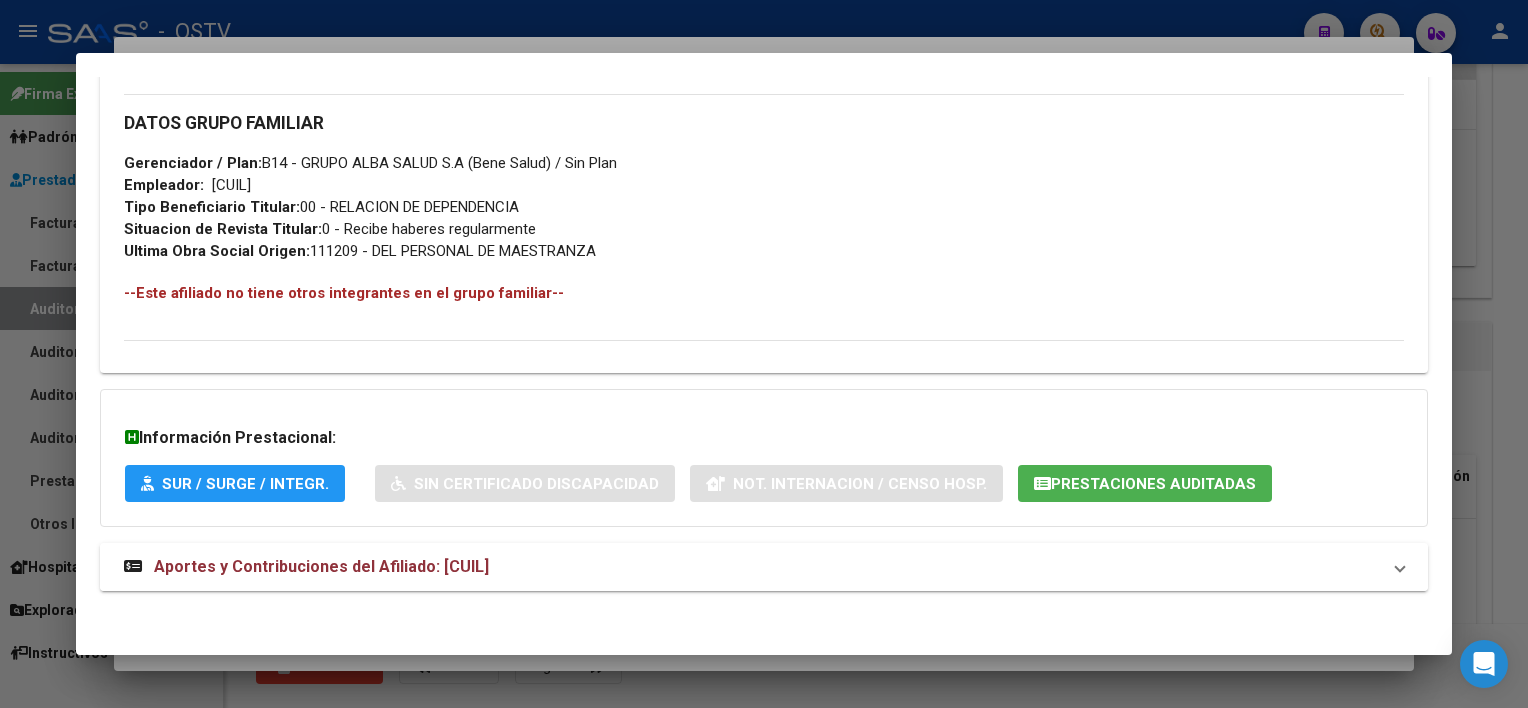 click on "Aportes y Contribuciones del Afiliado: [CUIL]" at bounding box center (751, 567) 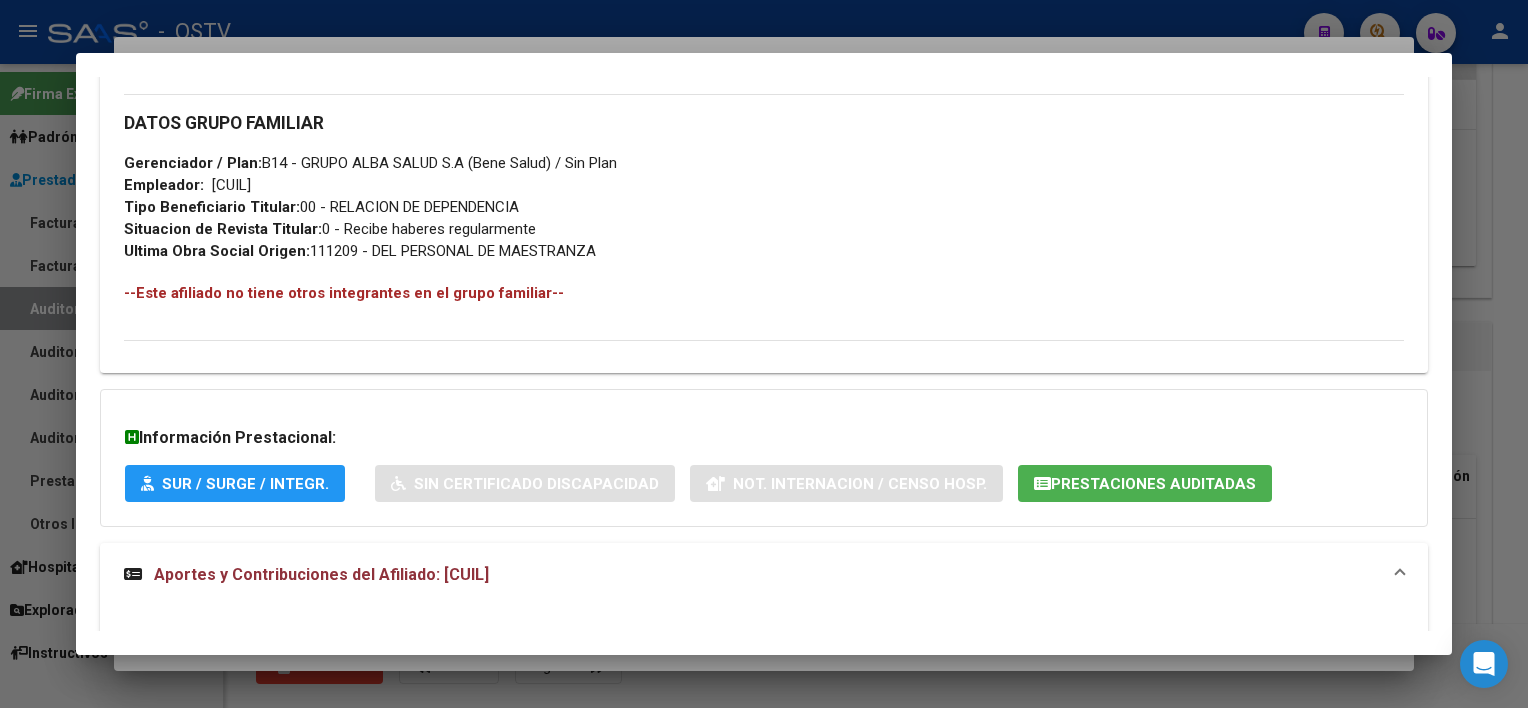 click on "Prestaciones Auditadas" 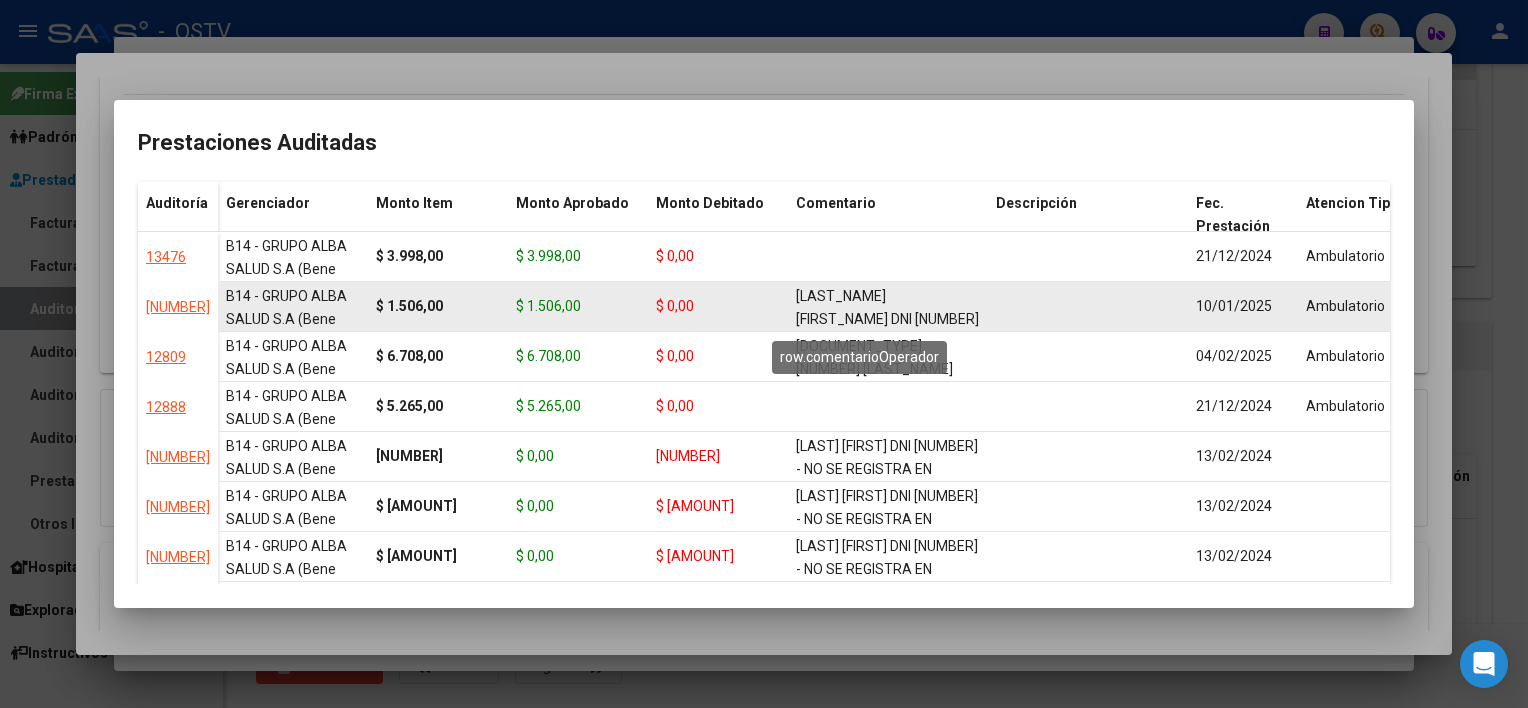 scroll, scrollTop: 3, scrollLeft: 0, axis: vertical 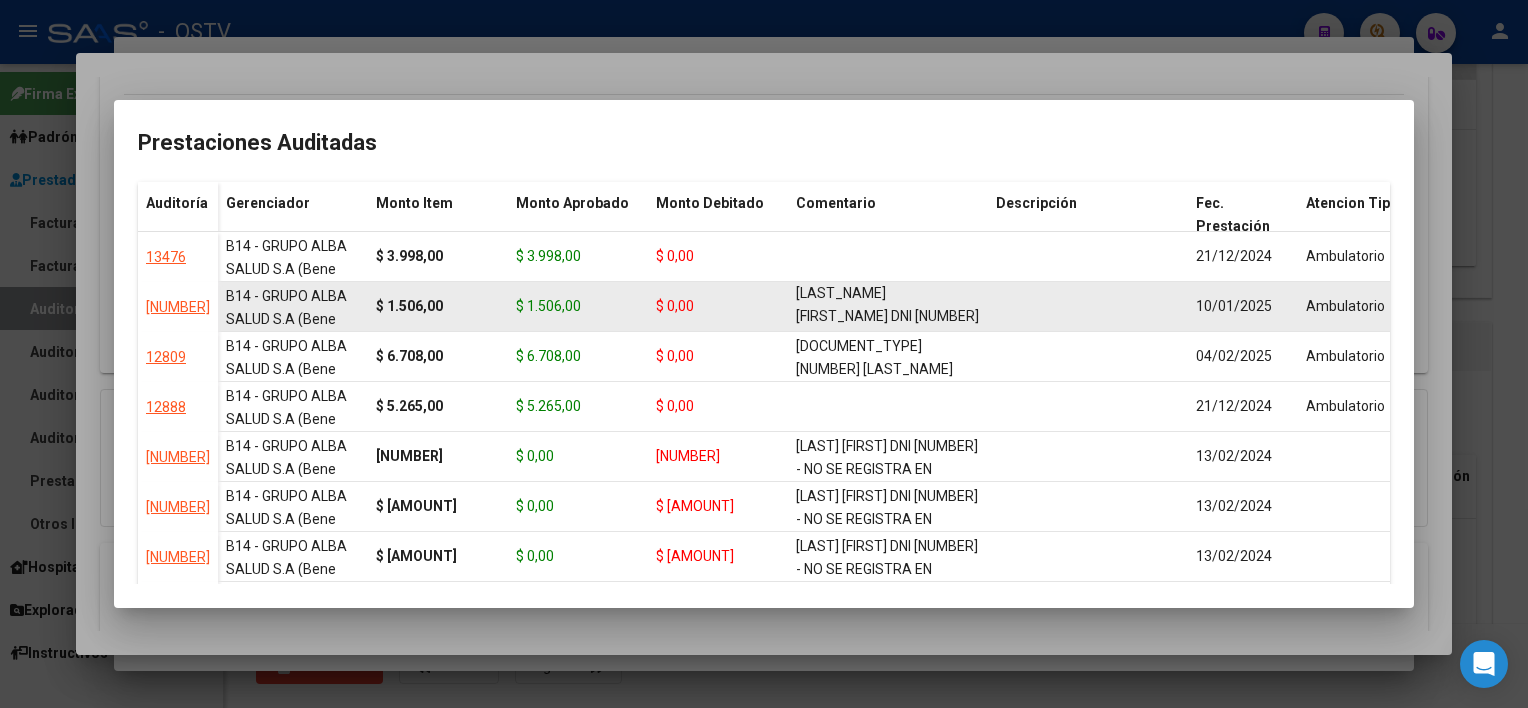 drag, startPoint x: 796, startPoint y: 295, endPoint x: 860, endPoint y: 329, distance: 72.47068 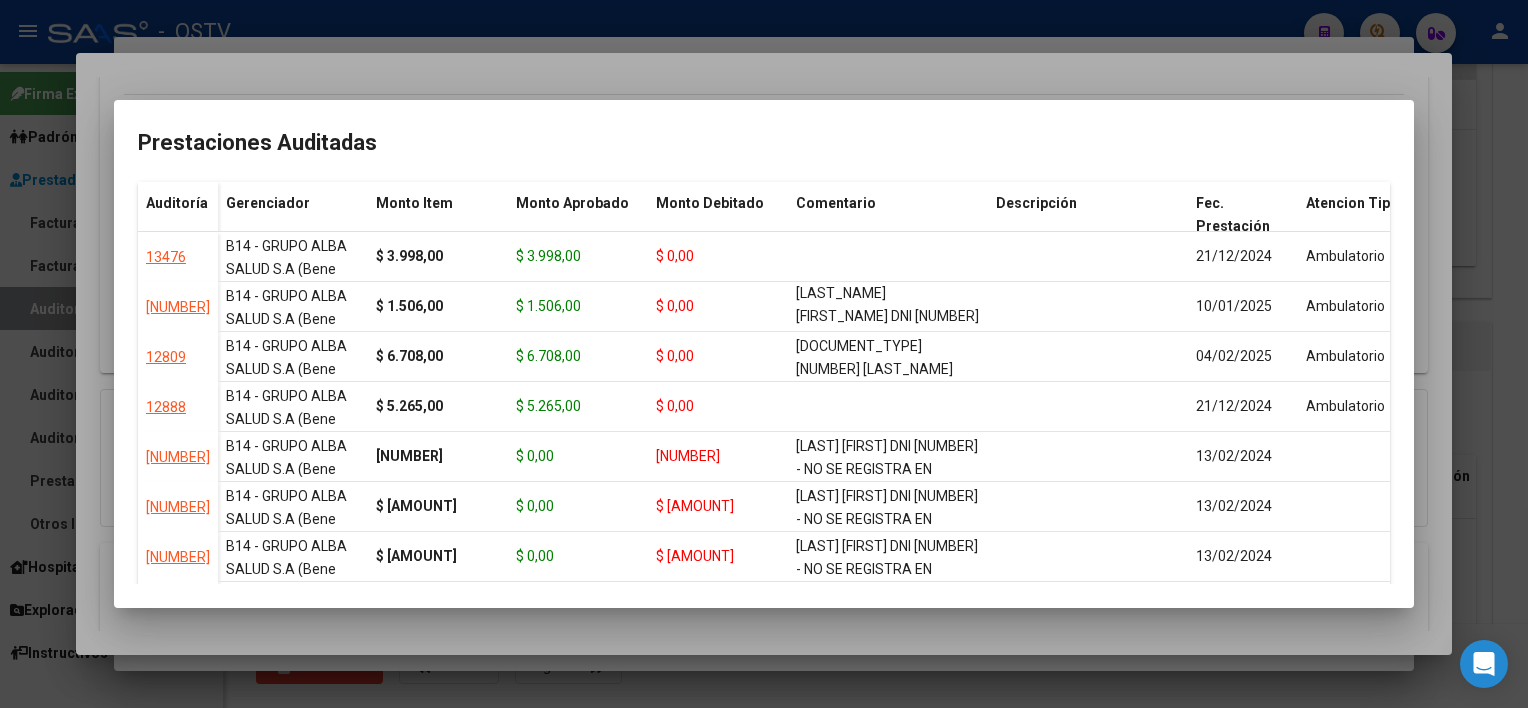 click at bounding box center [764, 354] 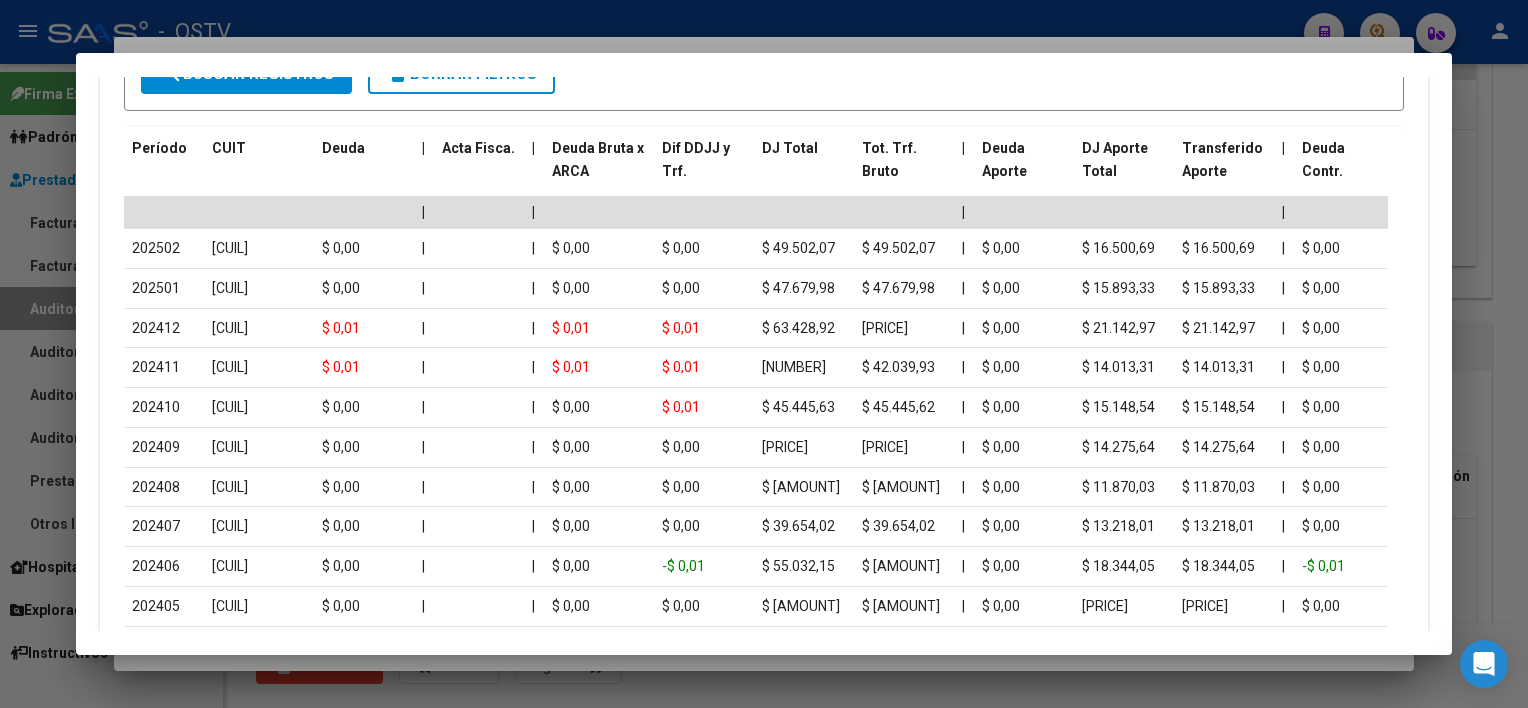 scroll, scrollTop: 1777, scrollLeft: 0, axis: vertical 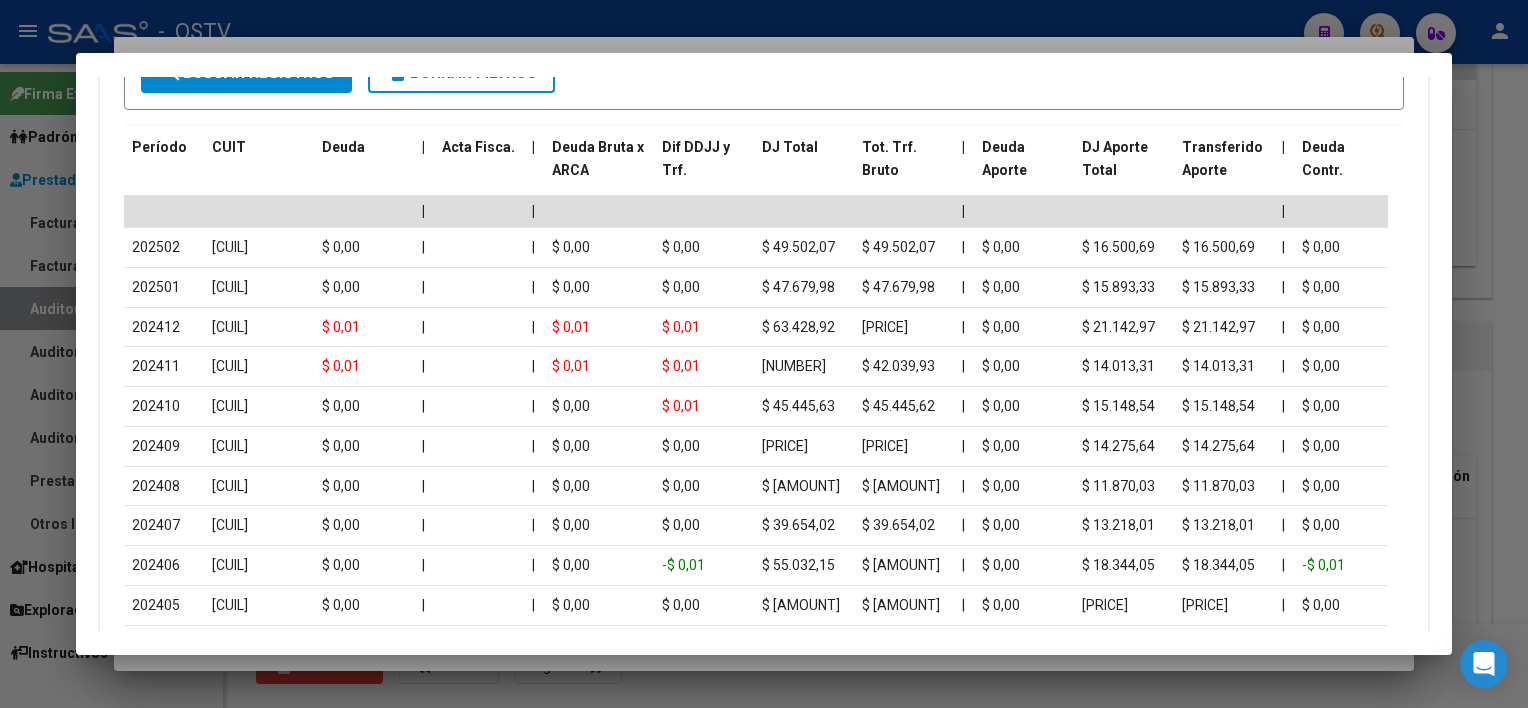 click at bounding box center (764, 354) 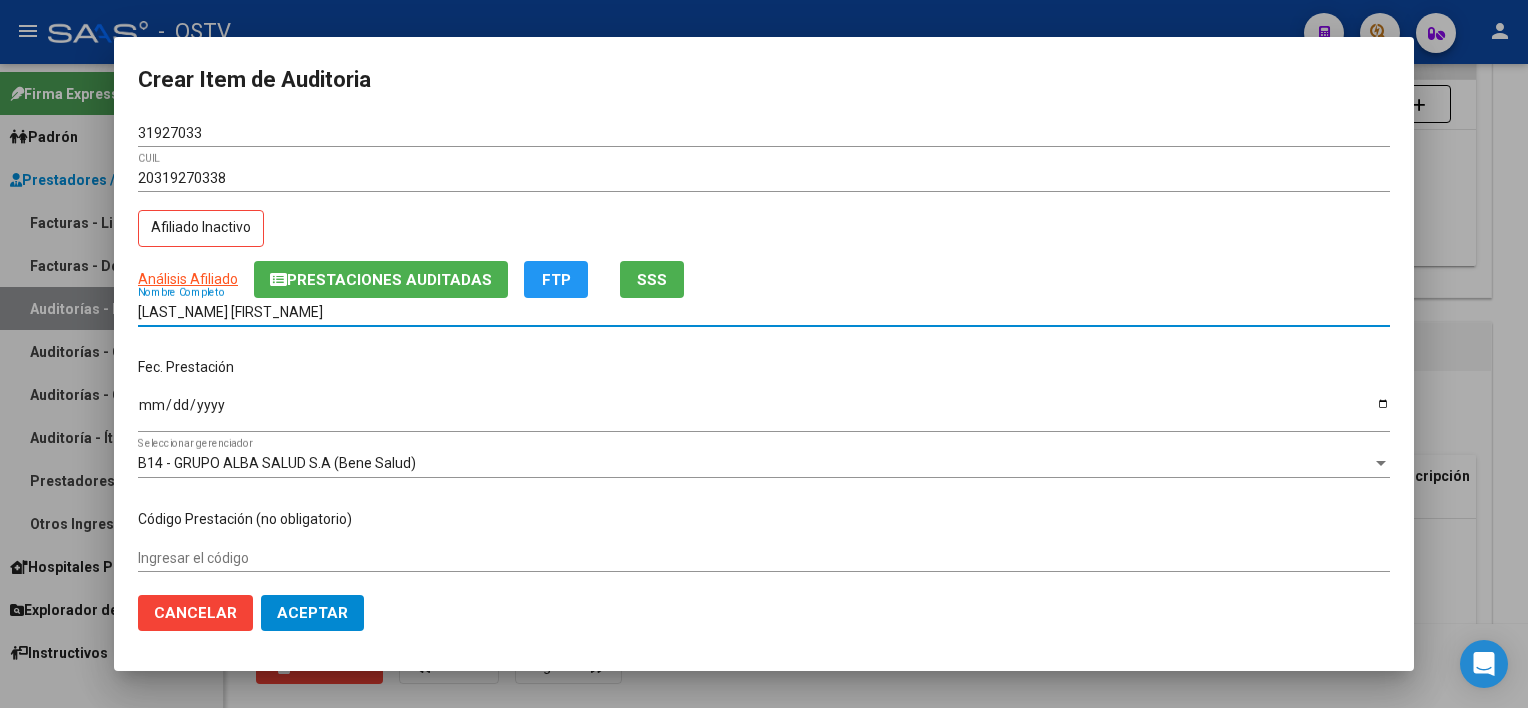 click on "[LAST_NAME] [FIRST_NAME]" at bounding box center [764, 312] 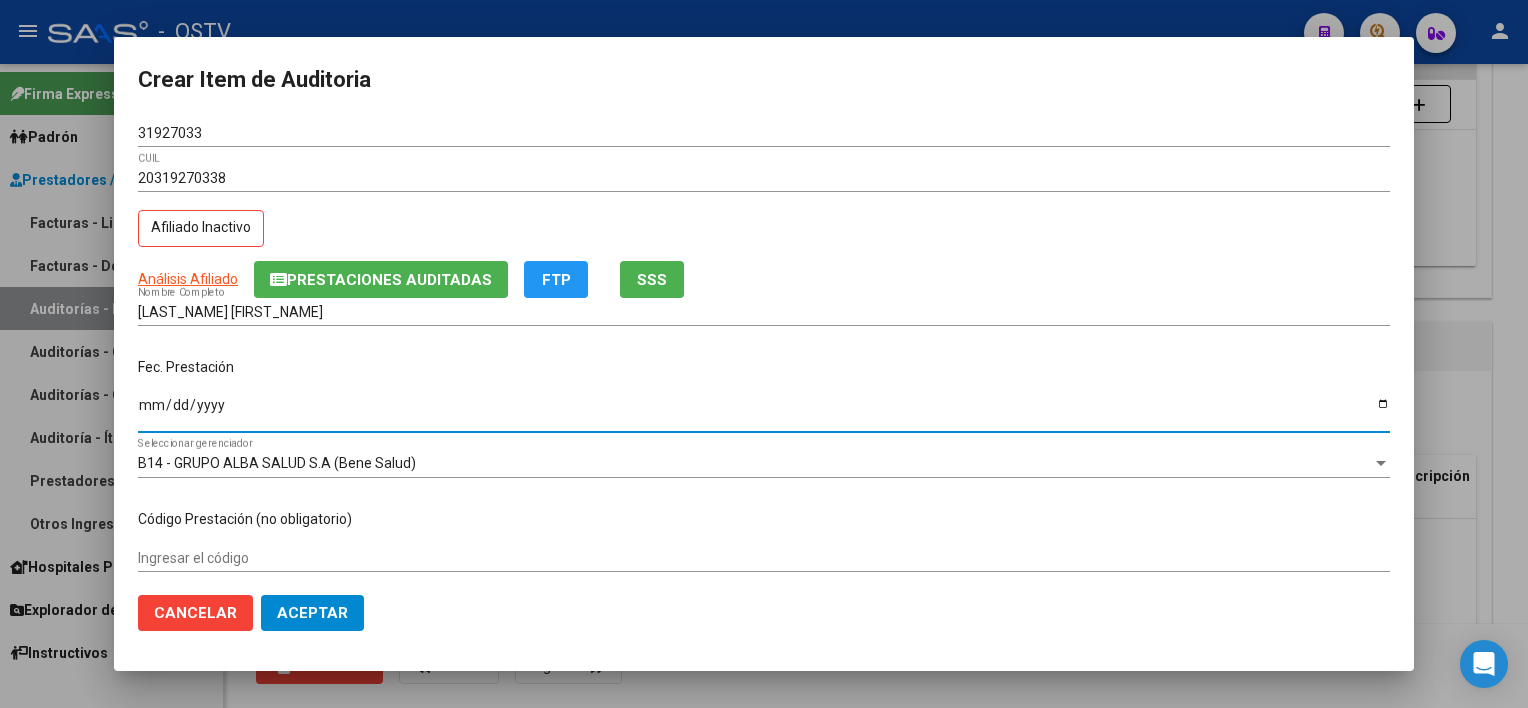 type on "[YYYY]-[MM]-[DD]" 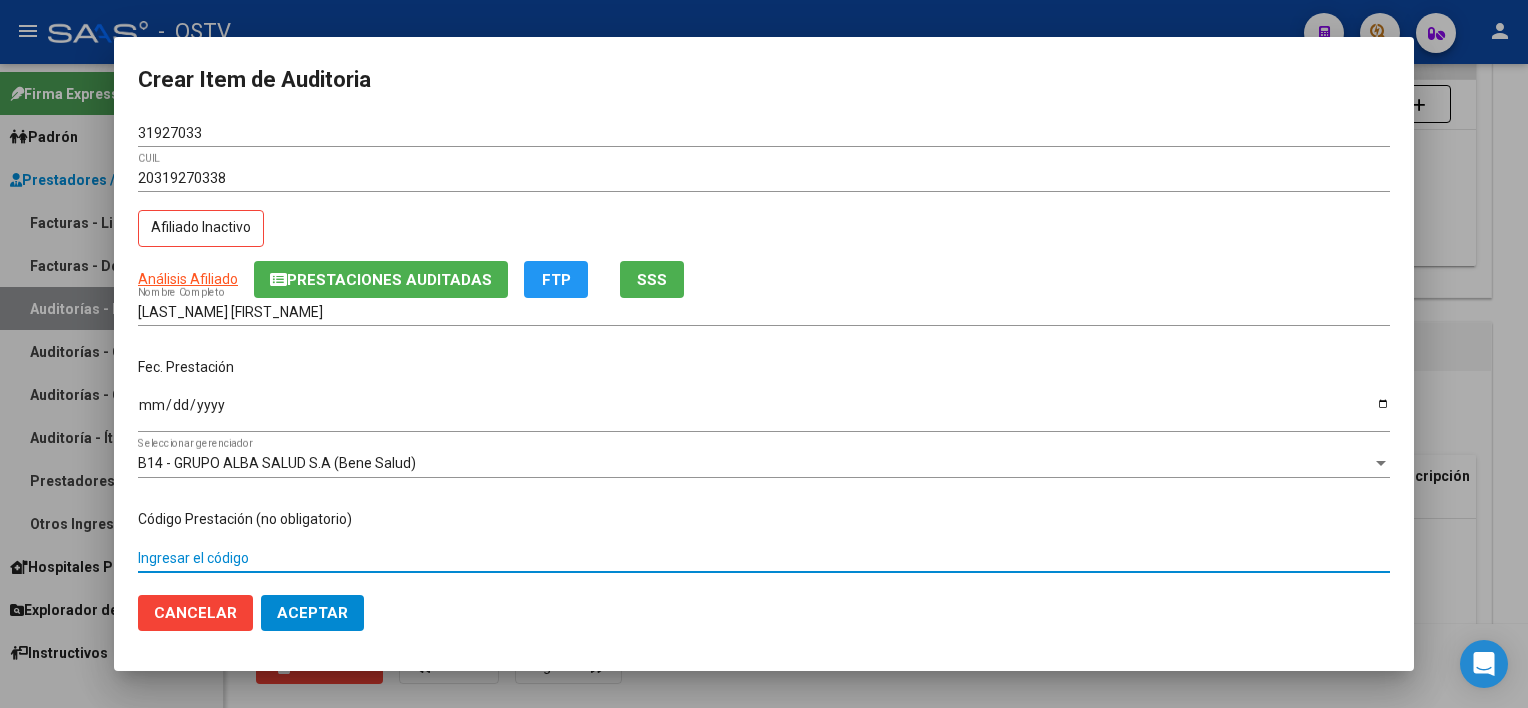scroll, scrollTop: 303, scrollLeft: 0, axis: vertical 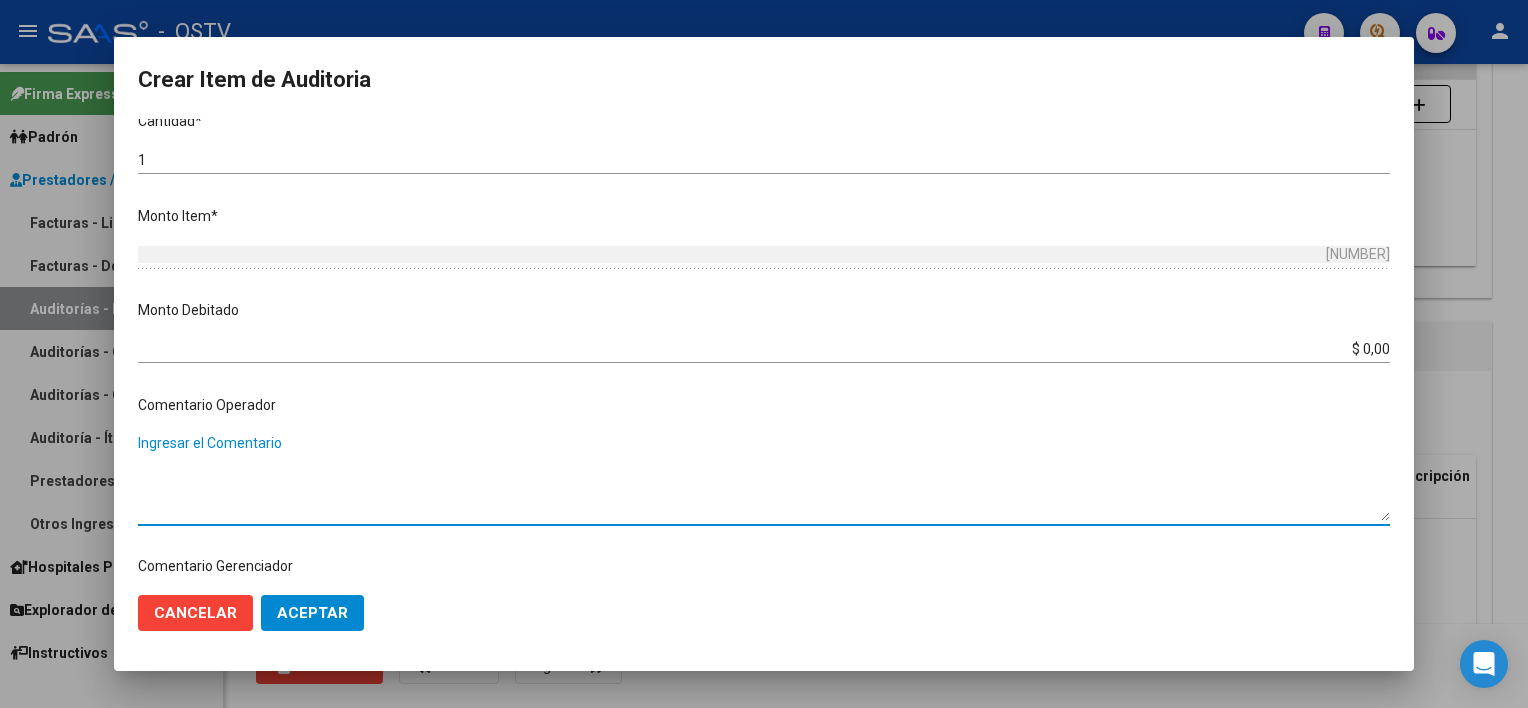 paste on "[LAST_NAME] [FIRST_NAME] DNI [NUMBER]" 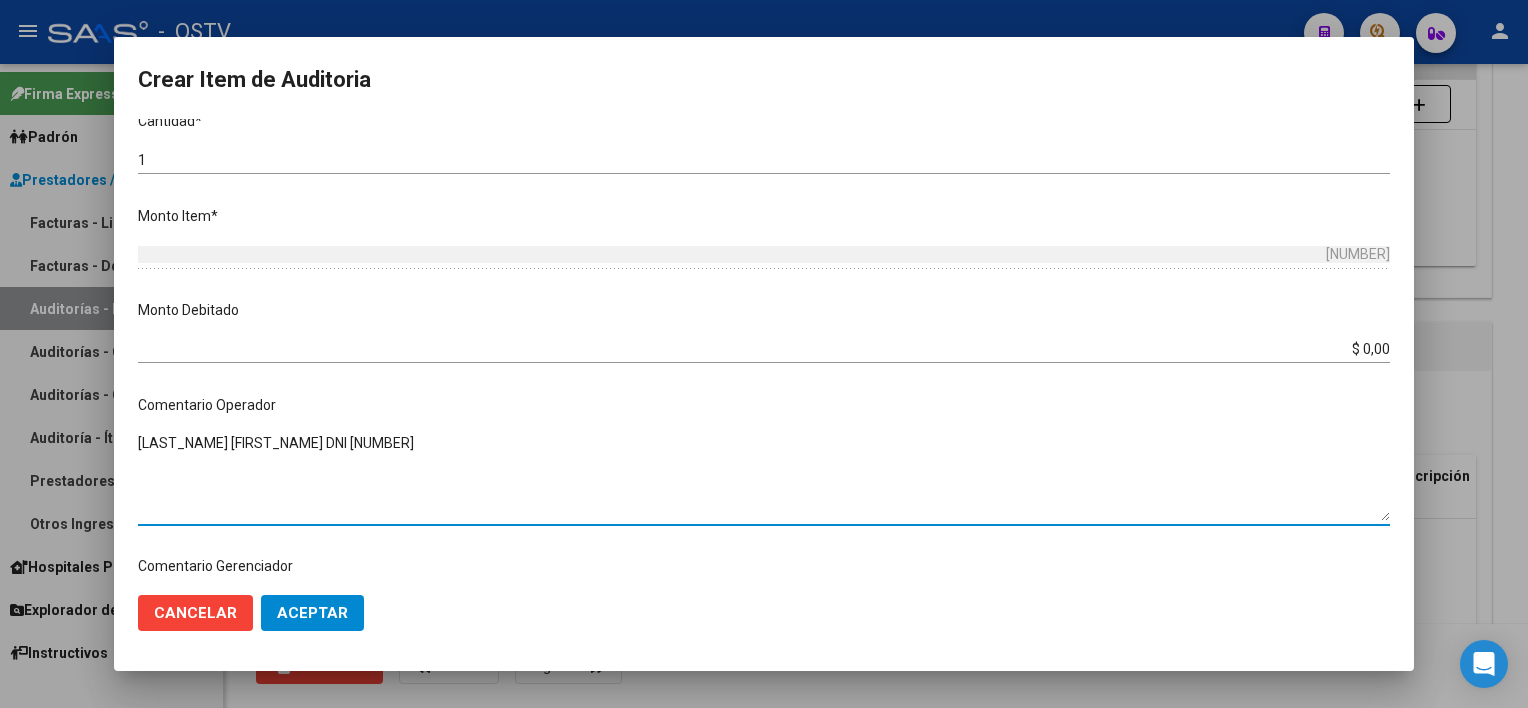 type on "[LAST_NAME] [FIRST_NAME] DNI [NUMBER]" 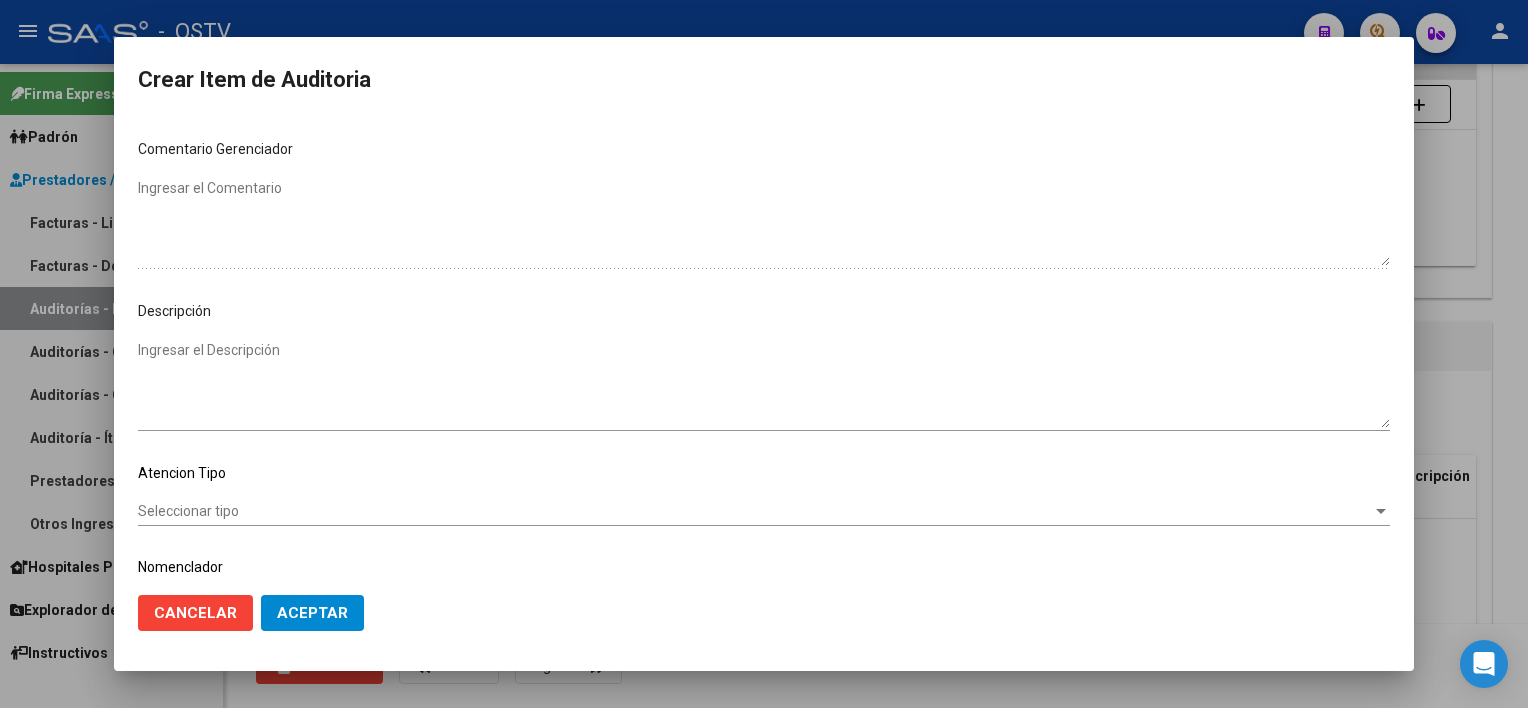 scroll, scrollTop: 1062, scrollLeft: 0, axis: vertical 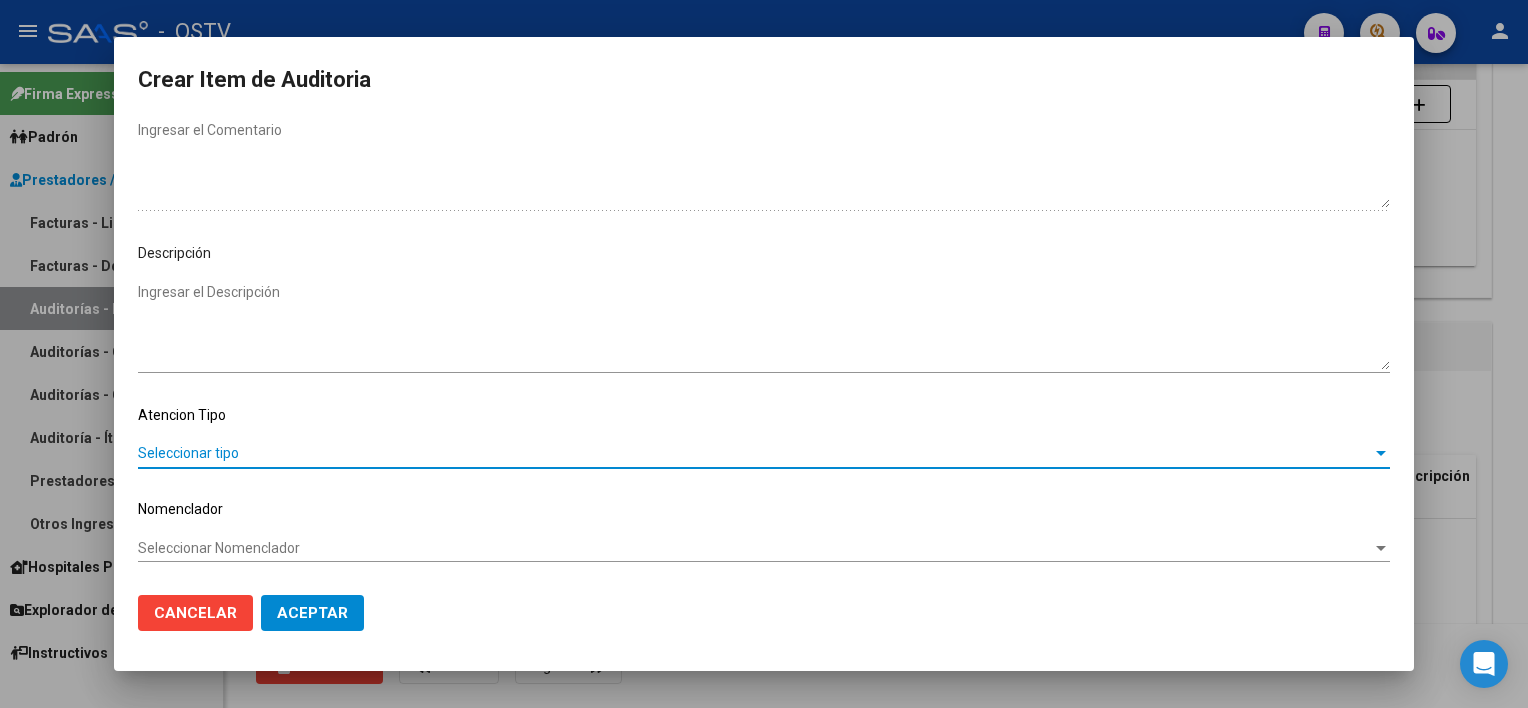 click on "Seleccionar tipo" at bounding box center [755, 453] 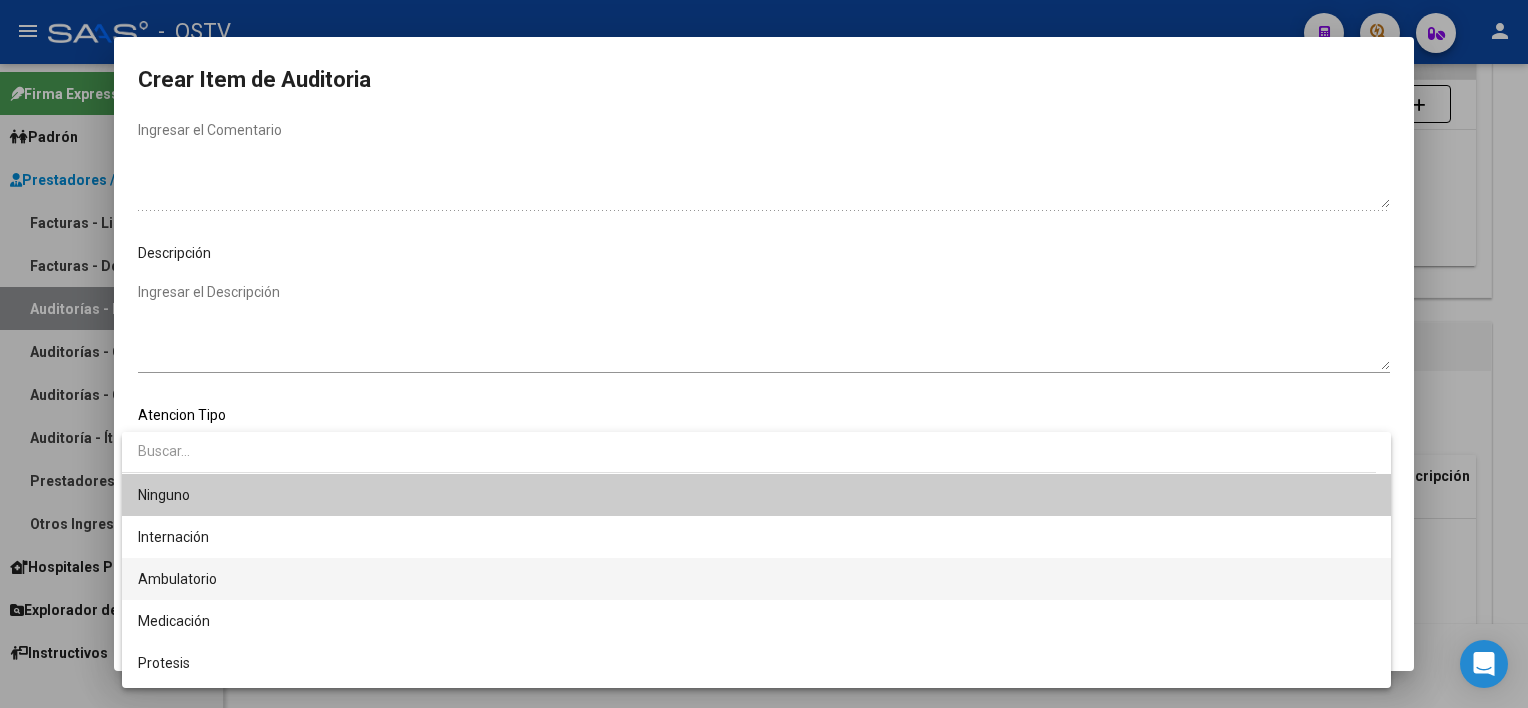 click on "Ambulatorio" at bounding box center [756, 579] 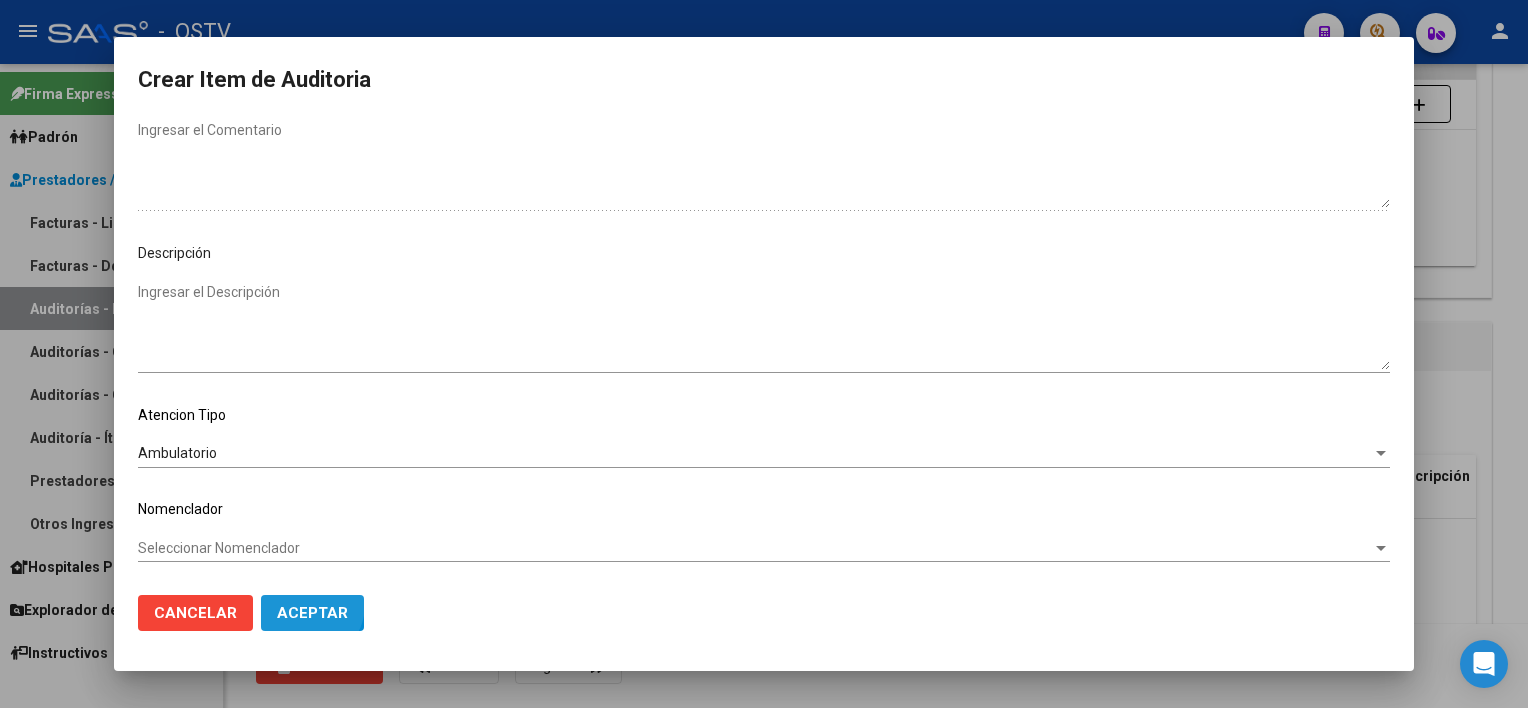 click on "Aceptar" 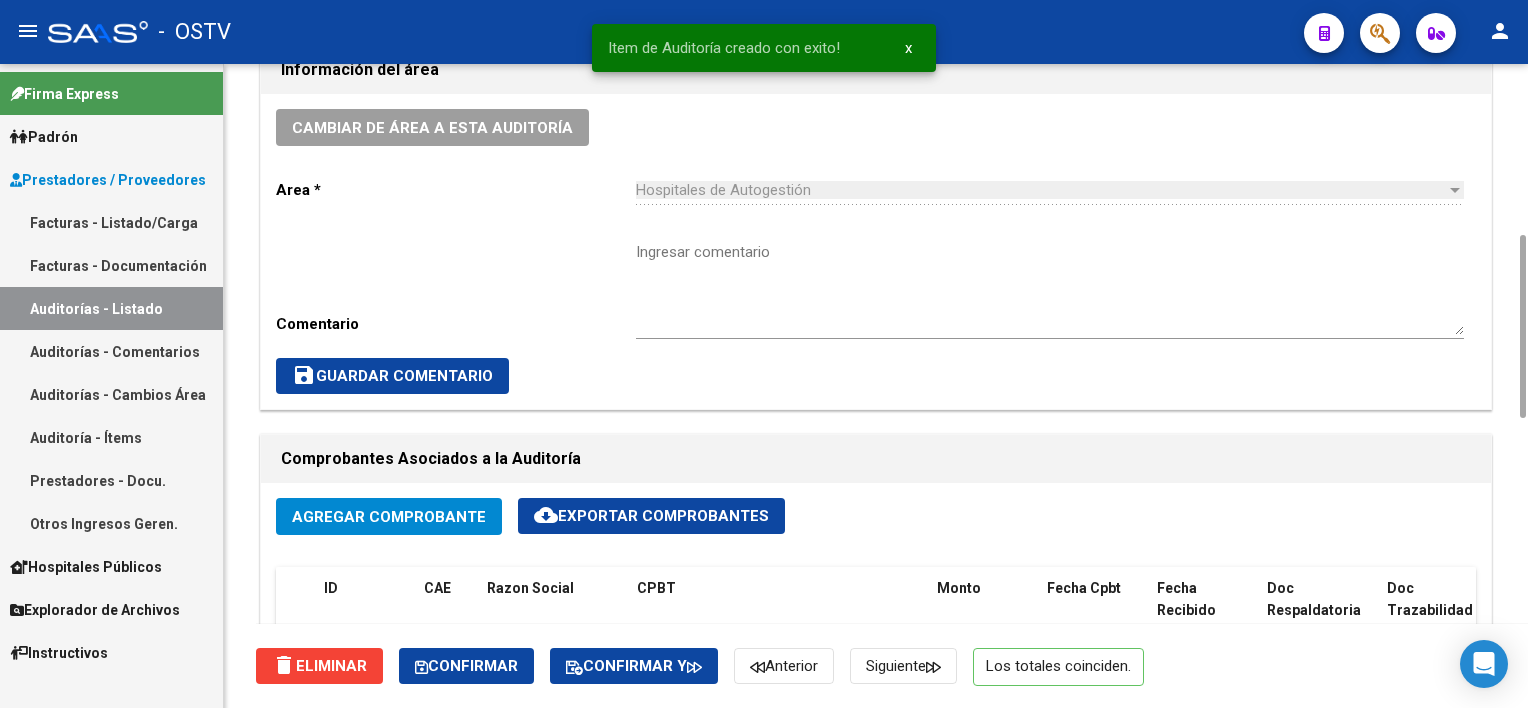 scroll, scrollTop: 400, scrollLeft: 0, axis: vertical 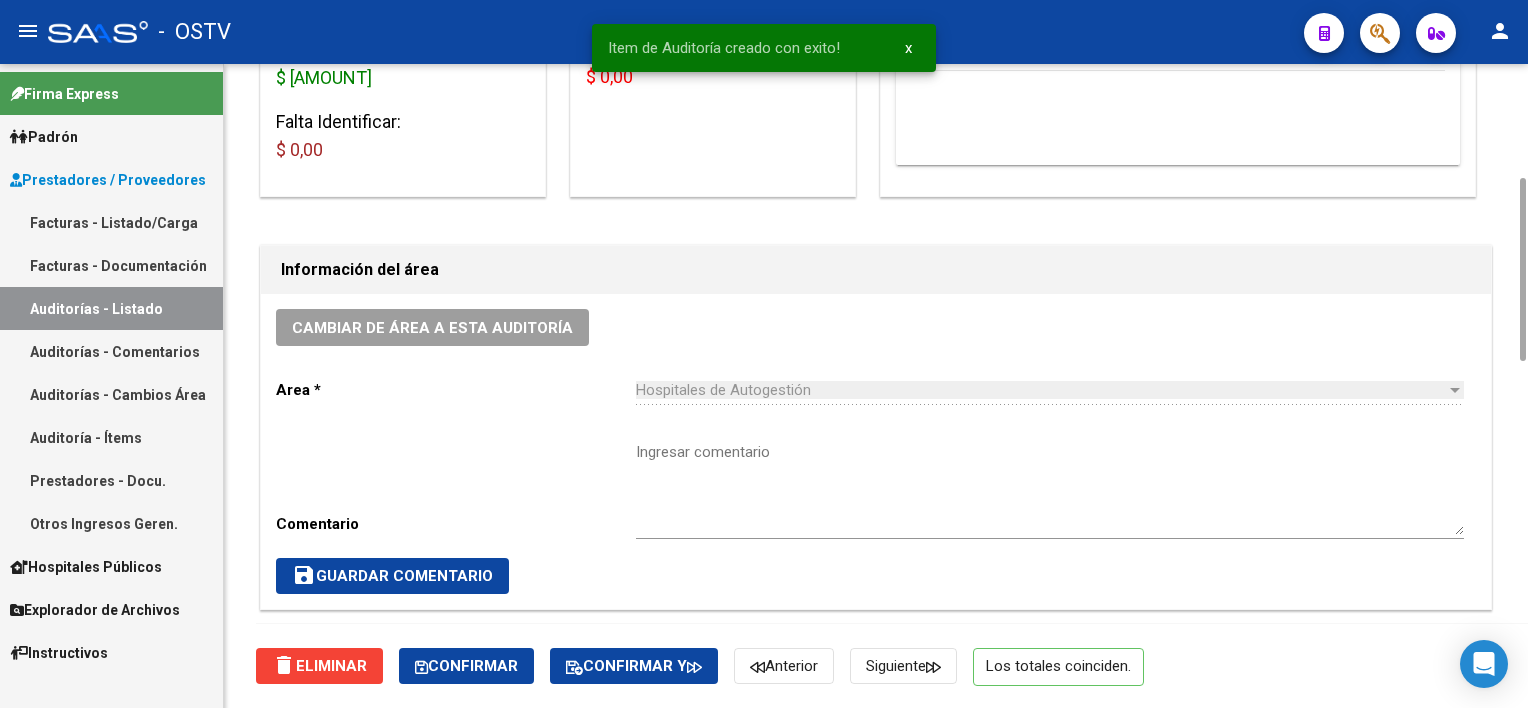 click on "Ingresar comentario" at bounding box center [1050, 488] 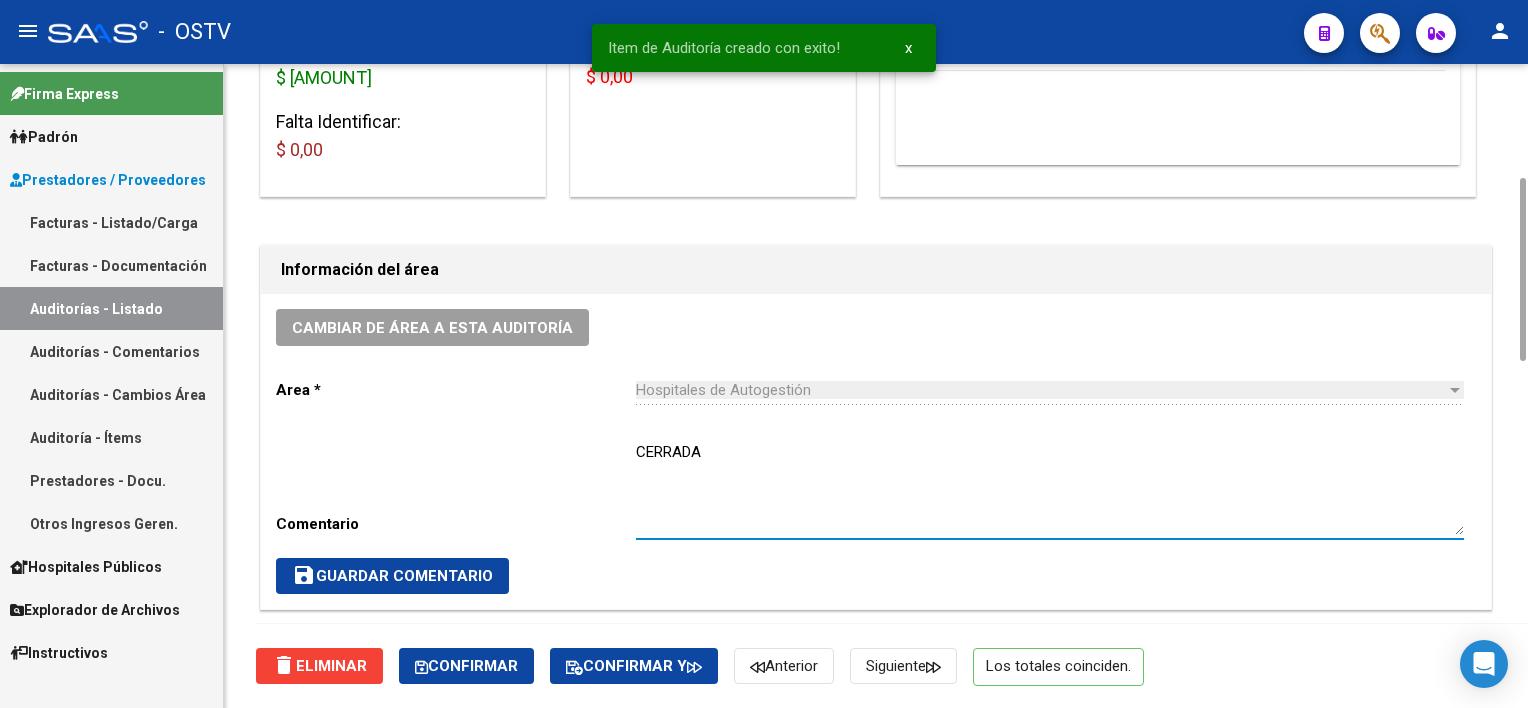 type on "CERRADA" 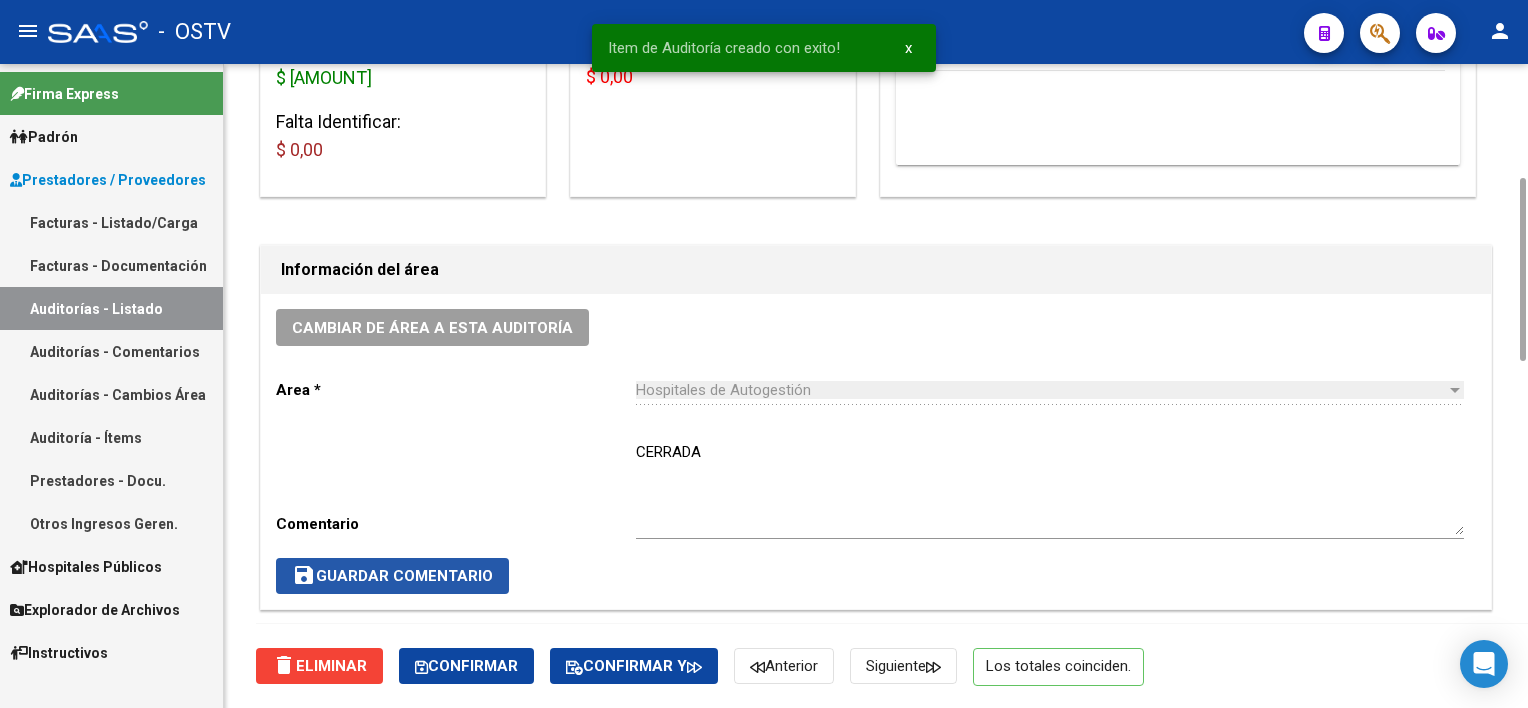 click on "save  Guardar Comentario" 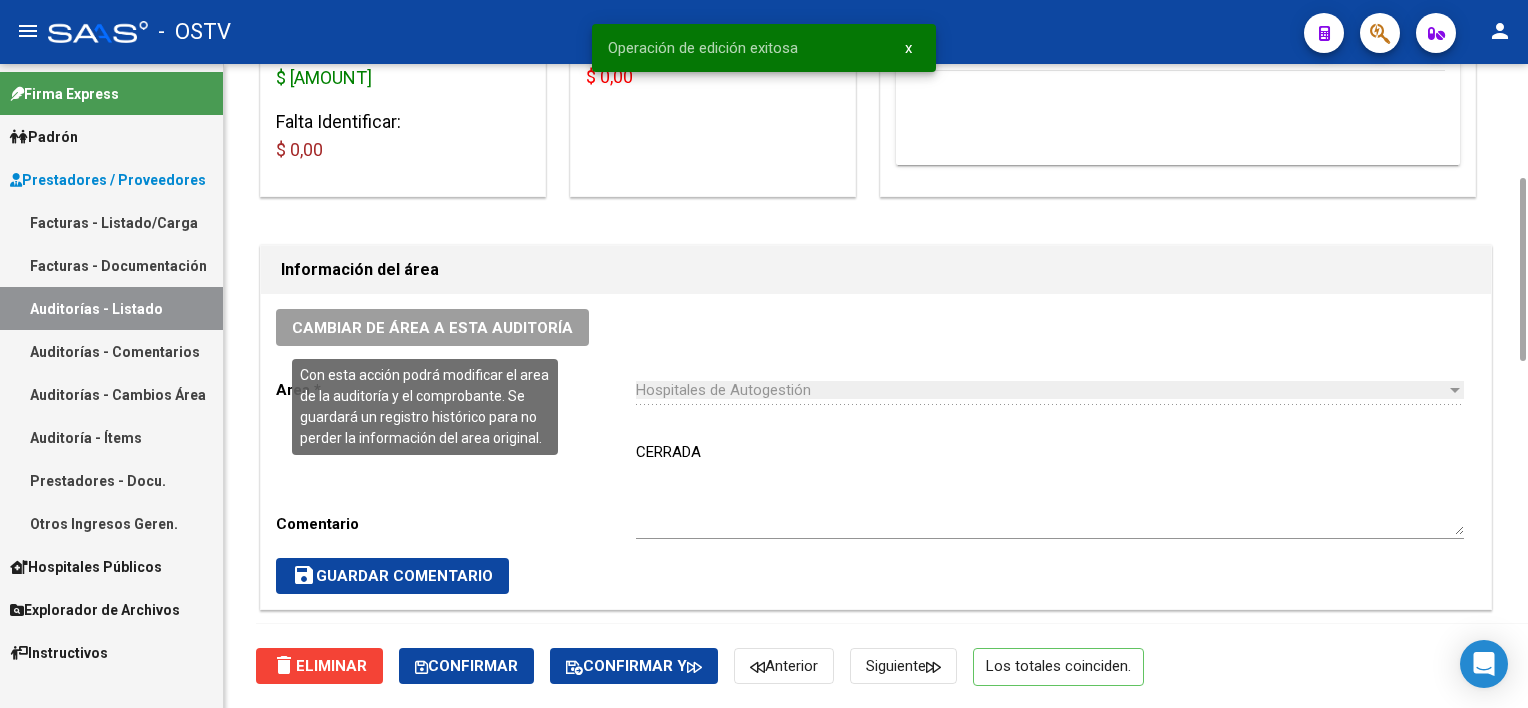 scroll, scrollTop: 0, scrollLeft: 0, axis: both 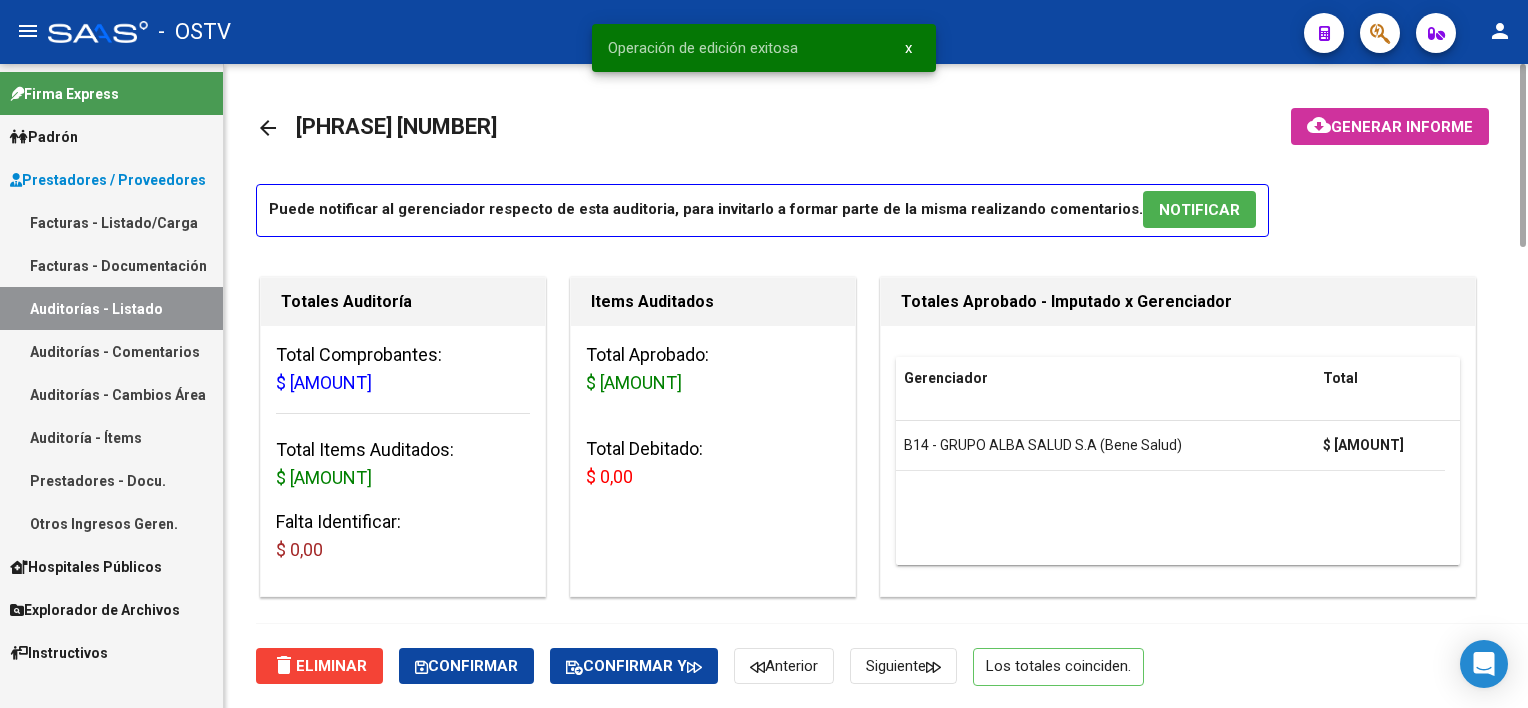 click on "arrow_back" 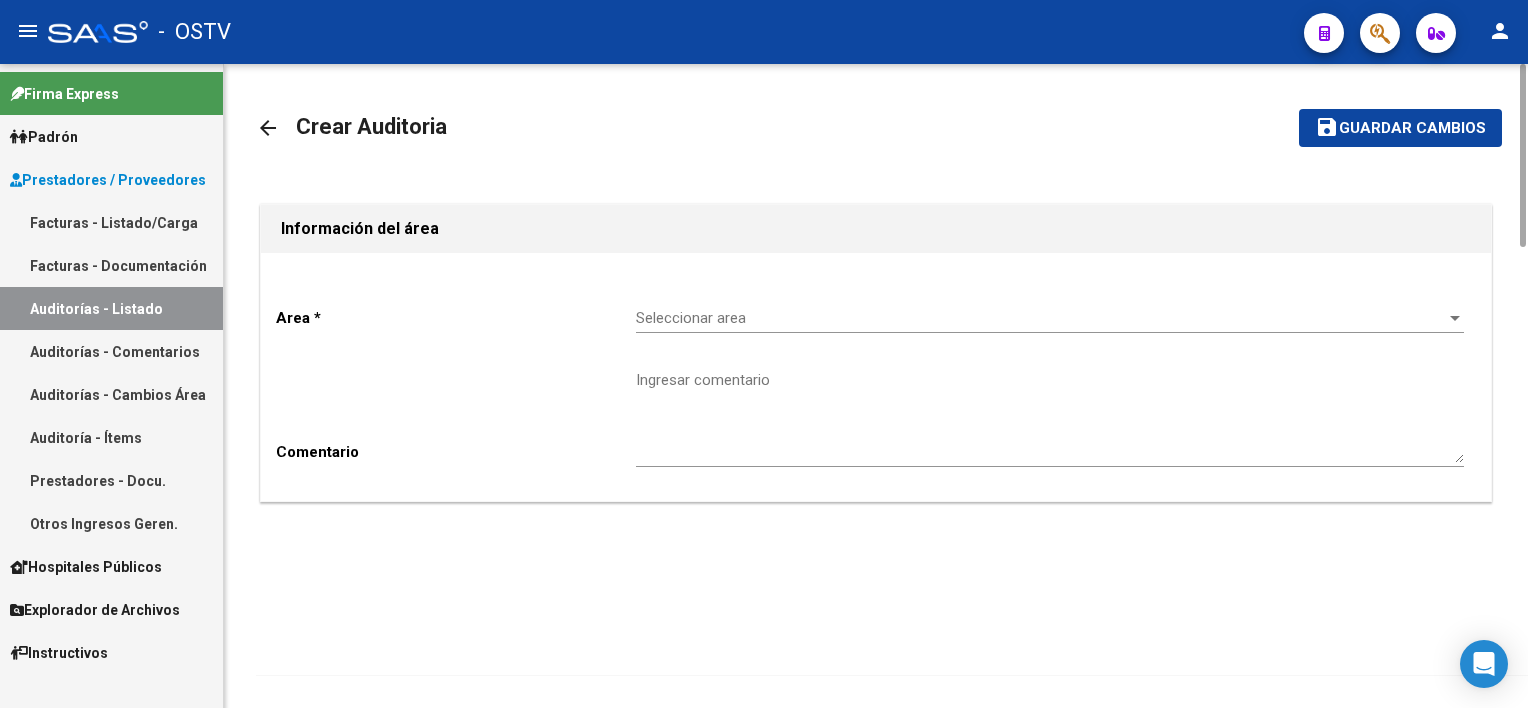 click on "Seleccionar area" at bounding box center (1041, 318) 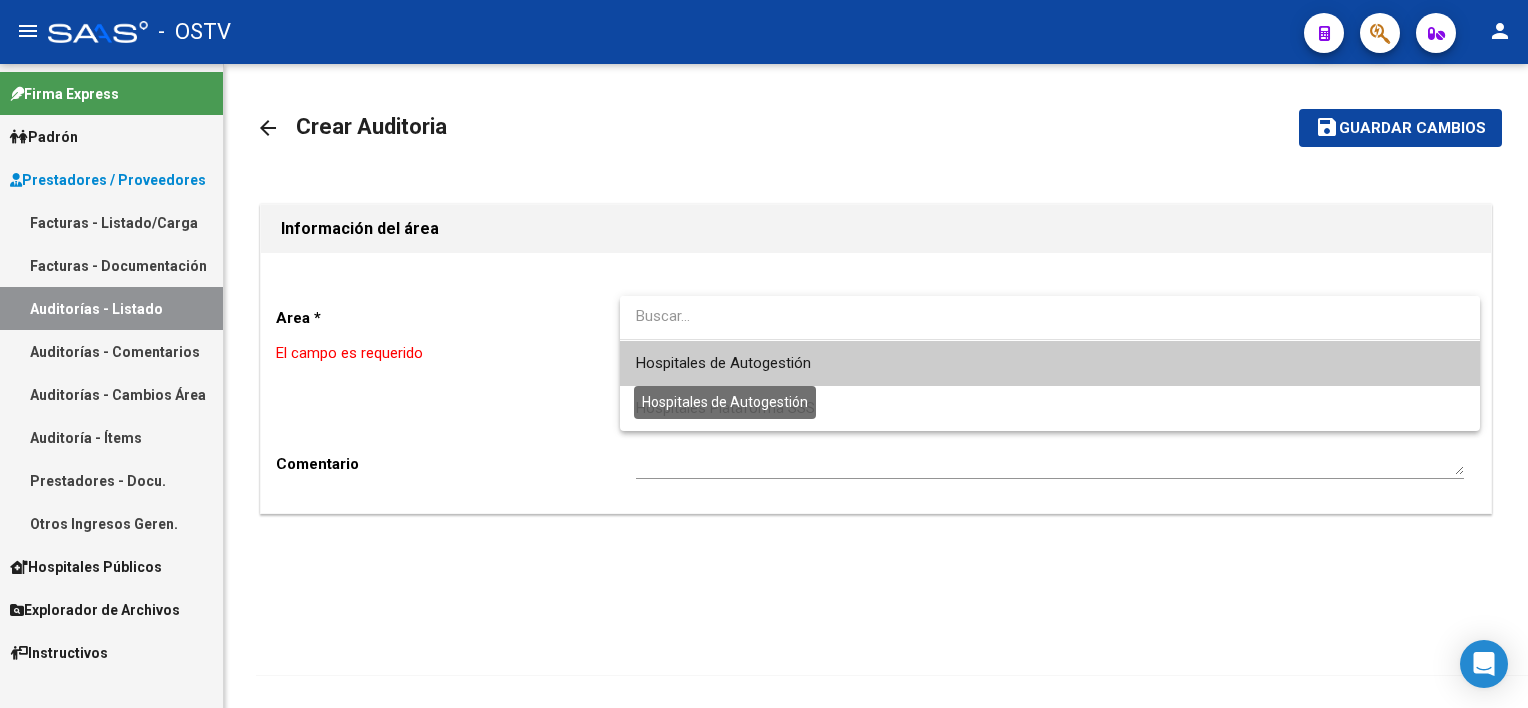 click on "Hospitales de Autogestión" at bounding box center (723, 363) 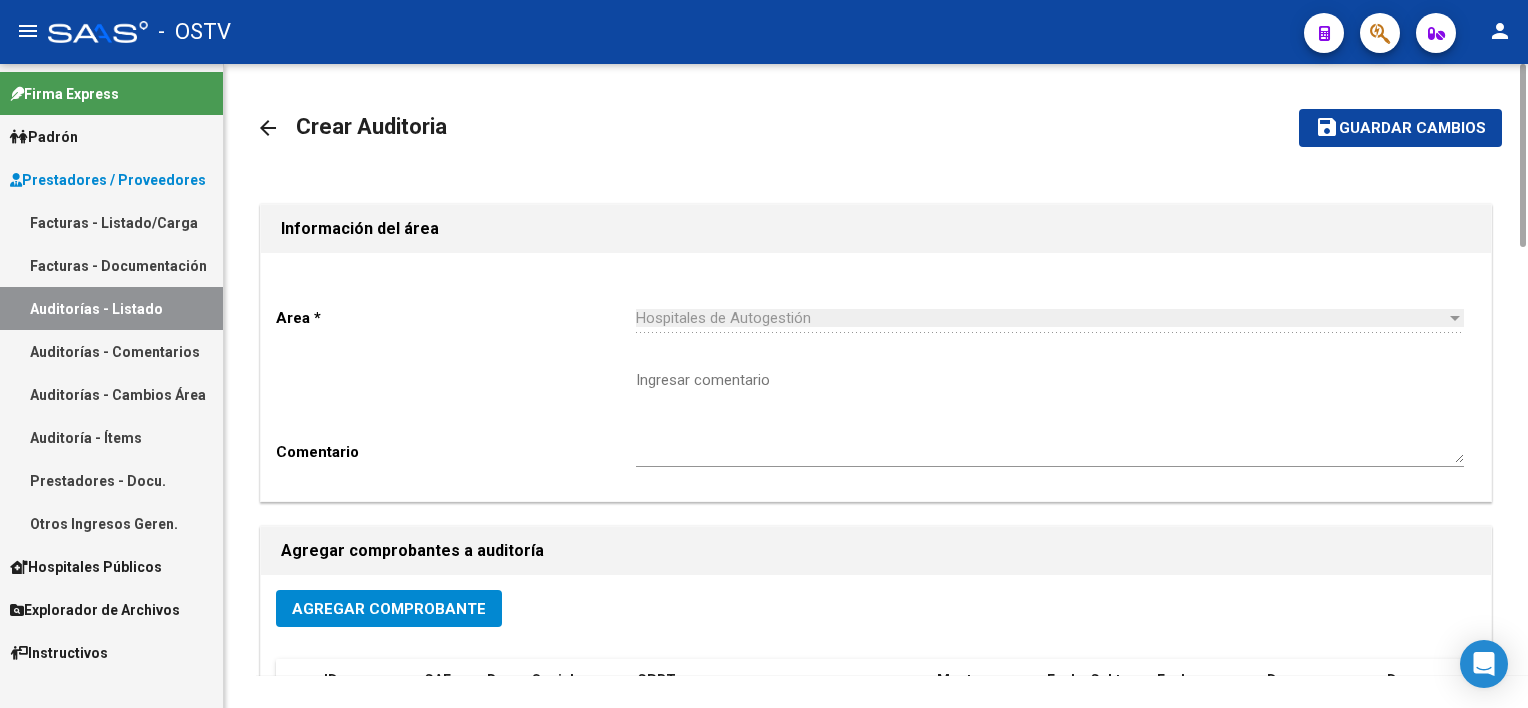 click on "Agregar Comprobante" 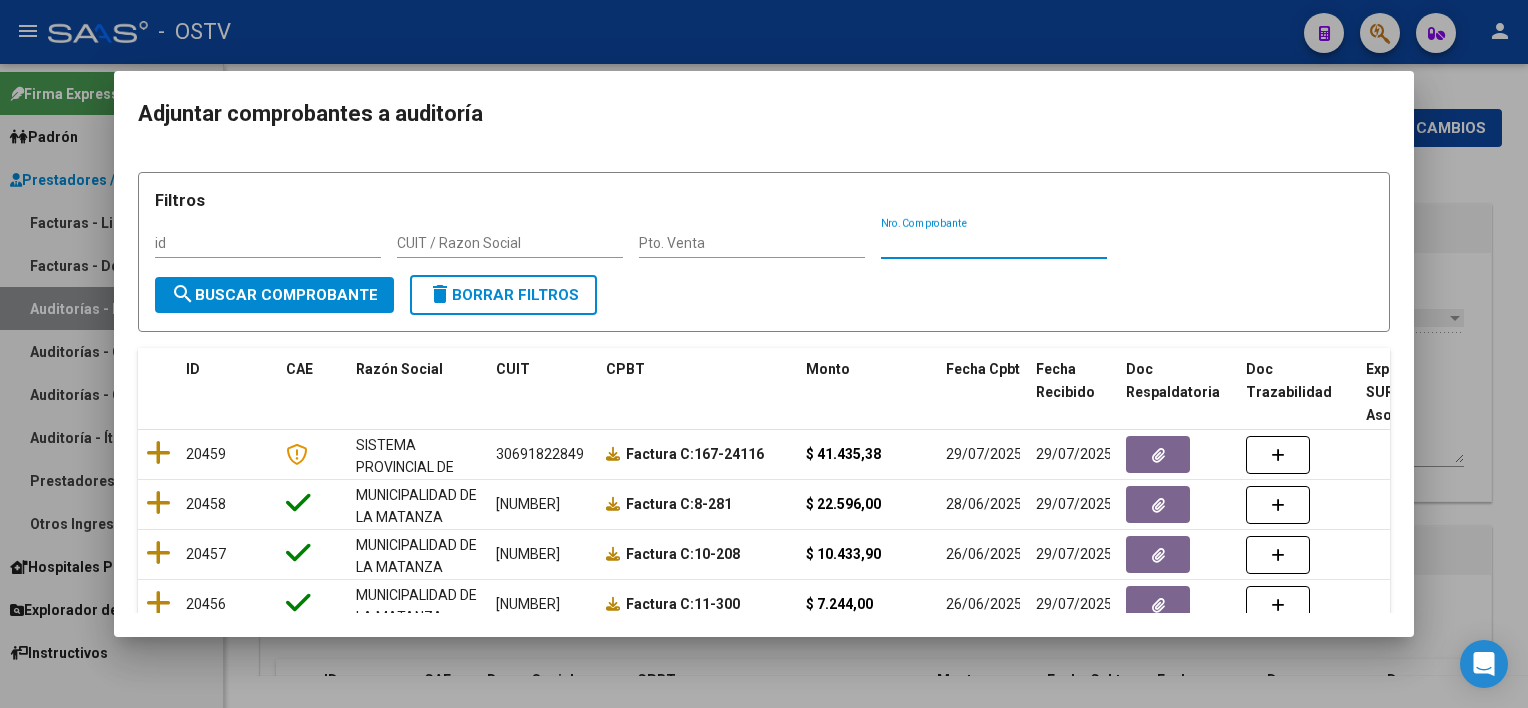 click on "Nro. Comprobante" at bounding box center [994, 243] 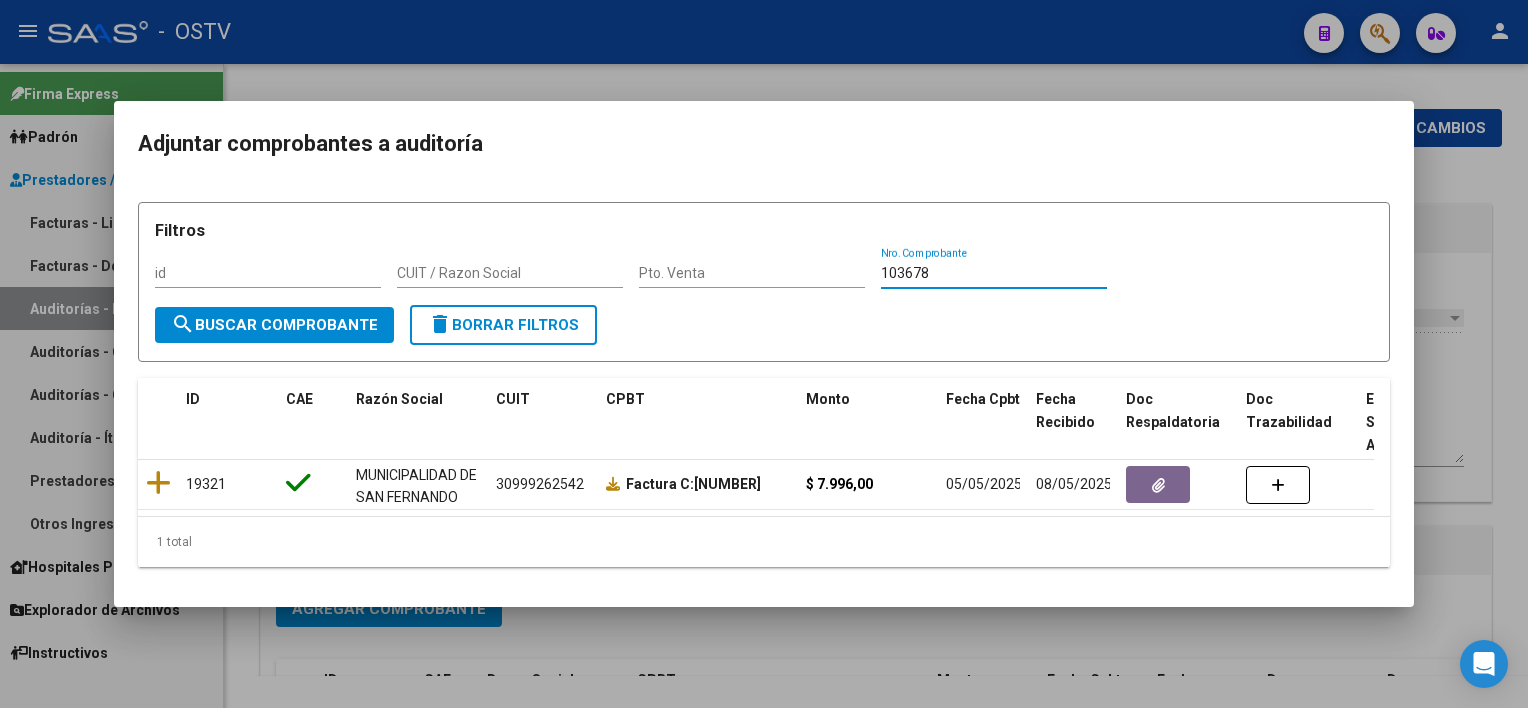 type on "103678" 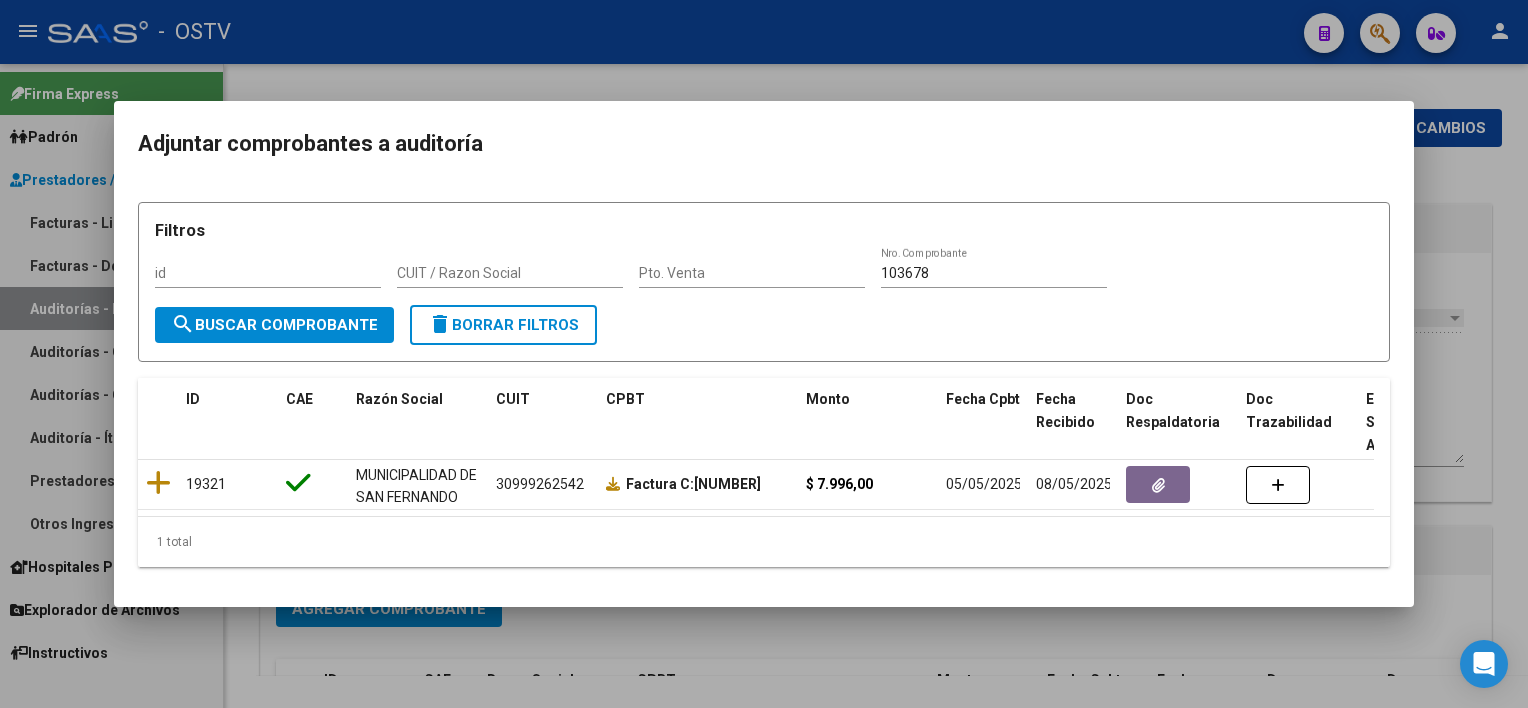 click at bounding box center [764, 354] 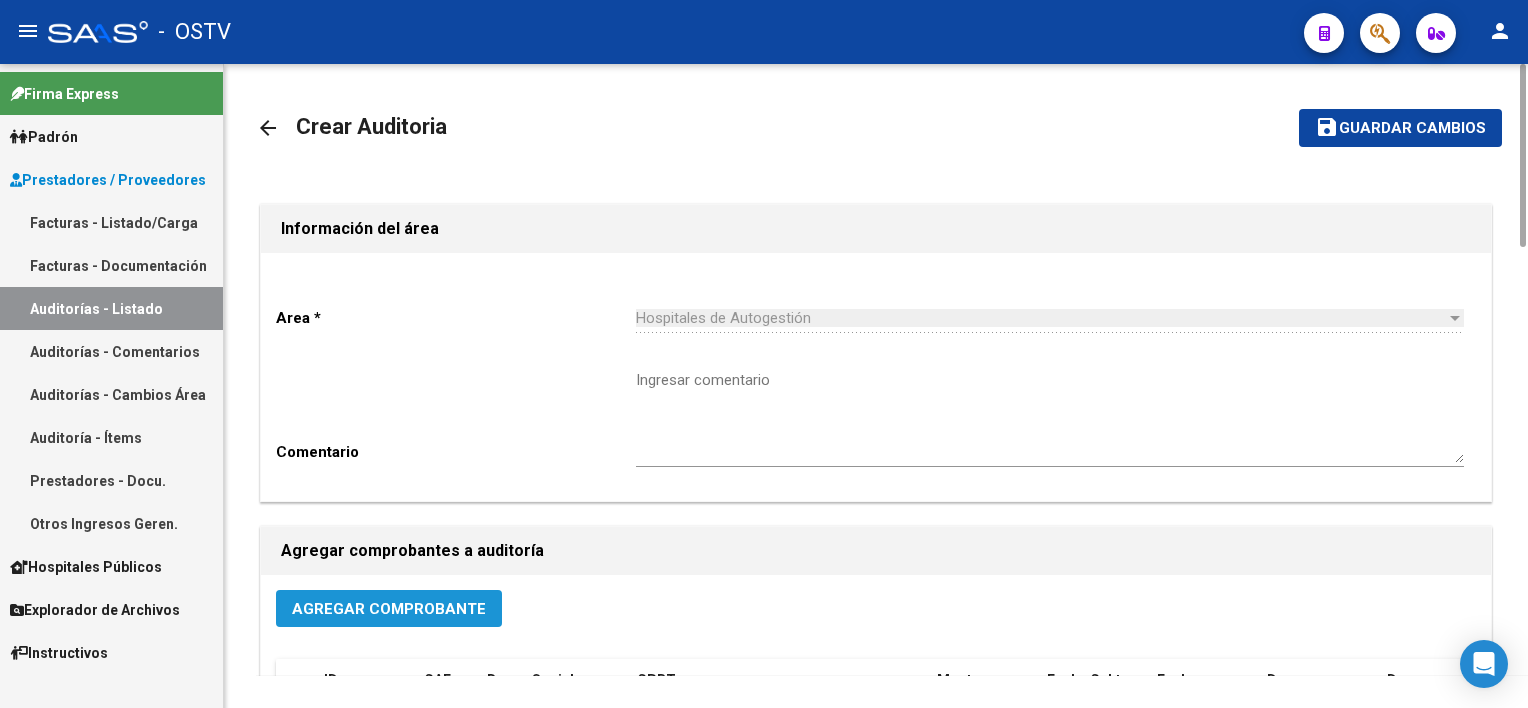 click on "Agregar Comprobante" 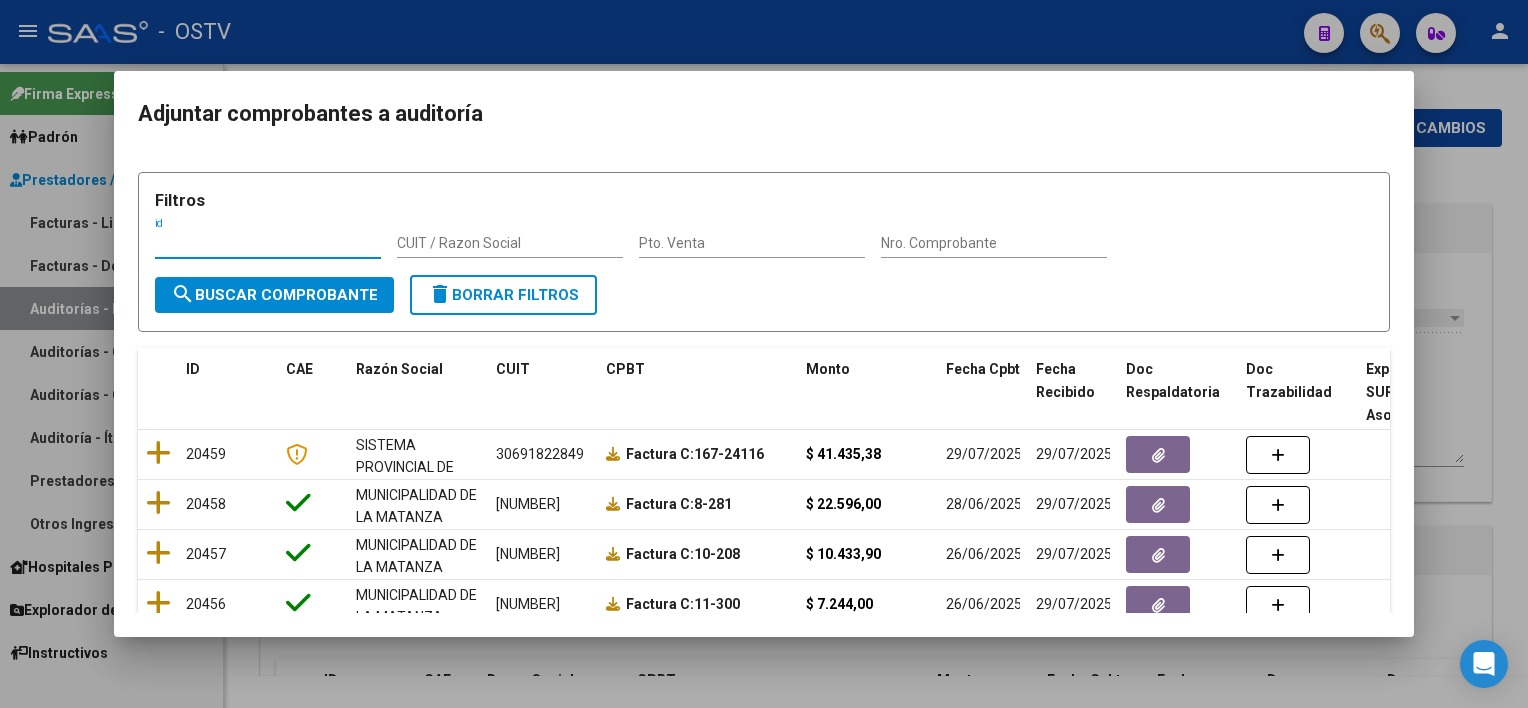 click on "Nro. Comprobante" at bounding box center (994, 243) 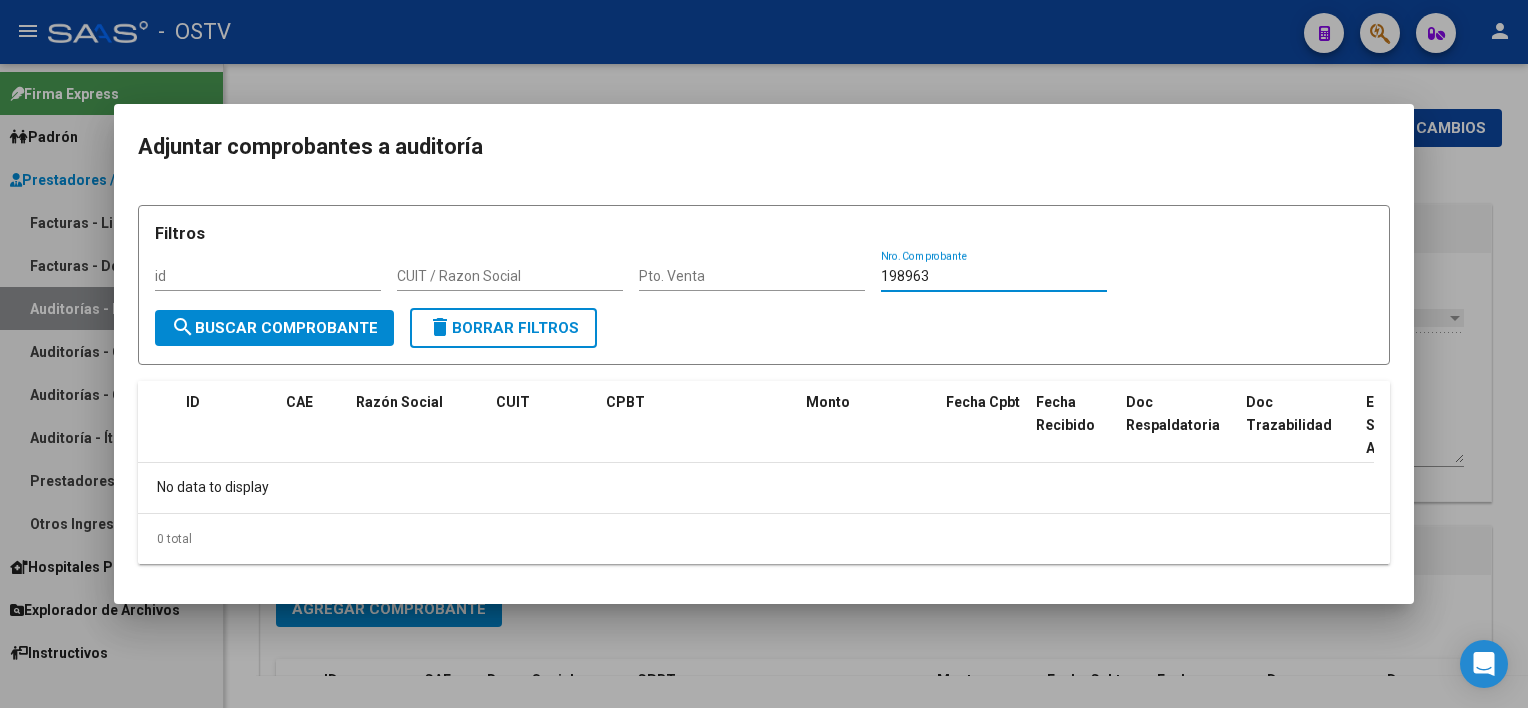 drag, startPoint x: 942, startPoint y: 274, endPoint x: 897, endPoint y: 270, distance: 45.17743 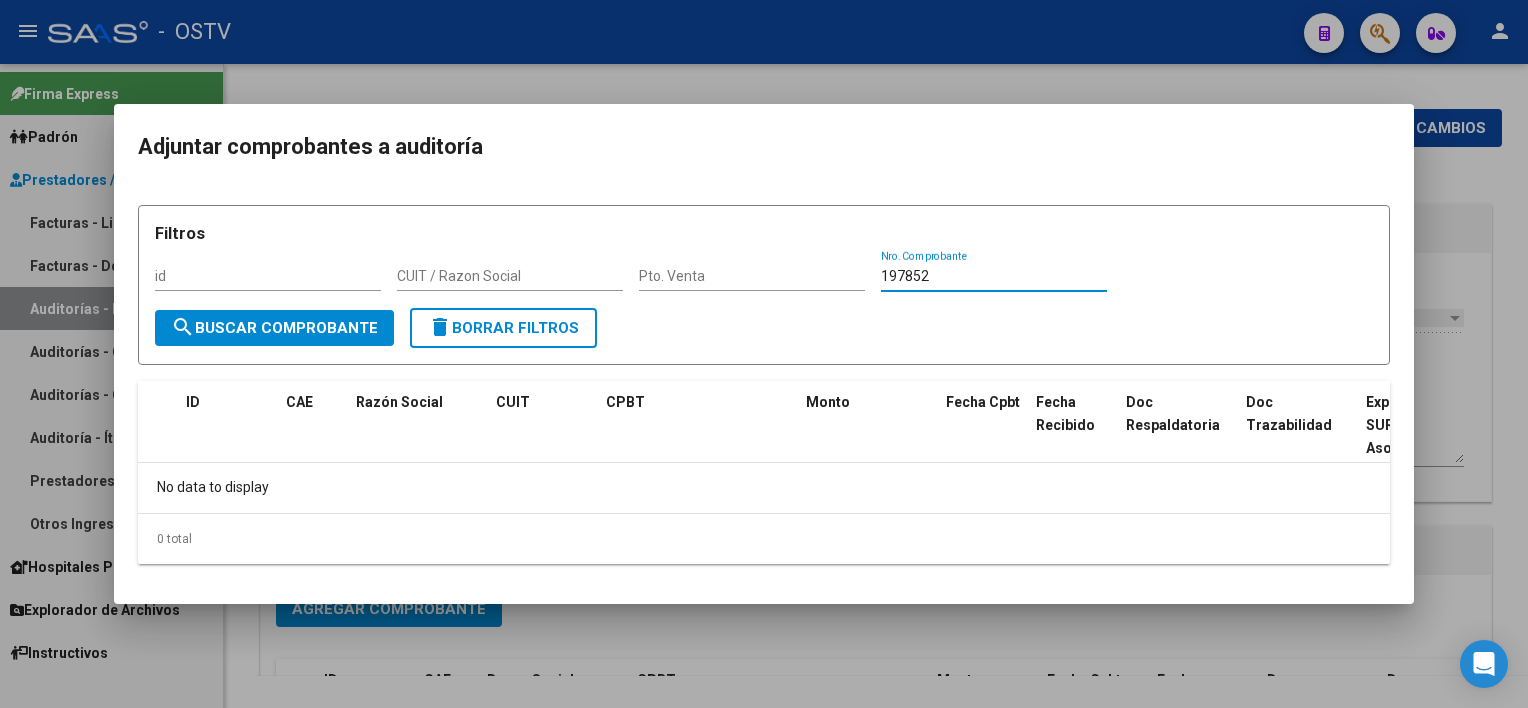 drag, startPoint x: 974, startPoint y: 281, endPoint x: 692, endPoint y: 276, distance: 282.0443 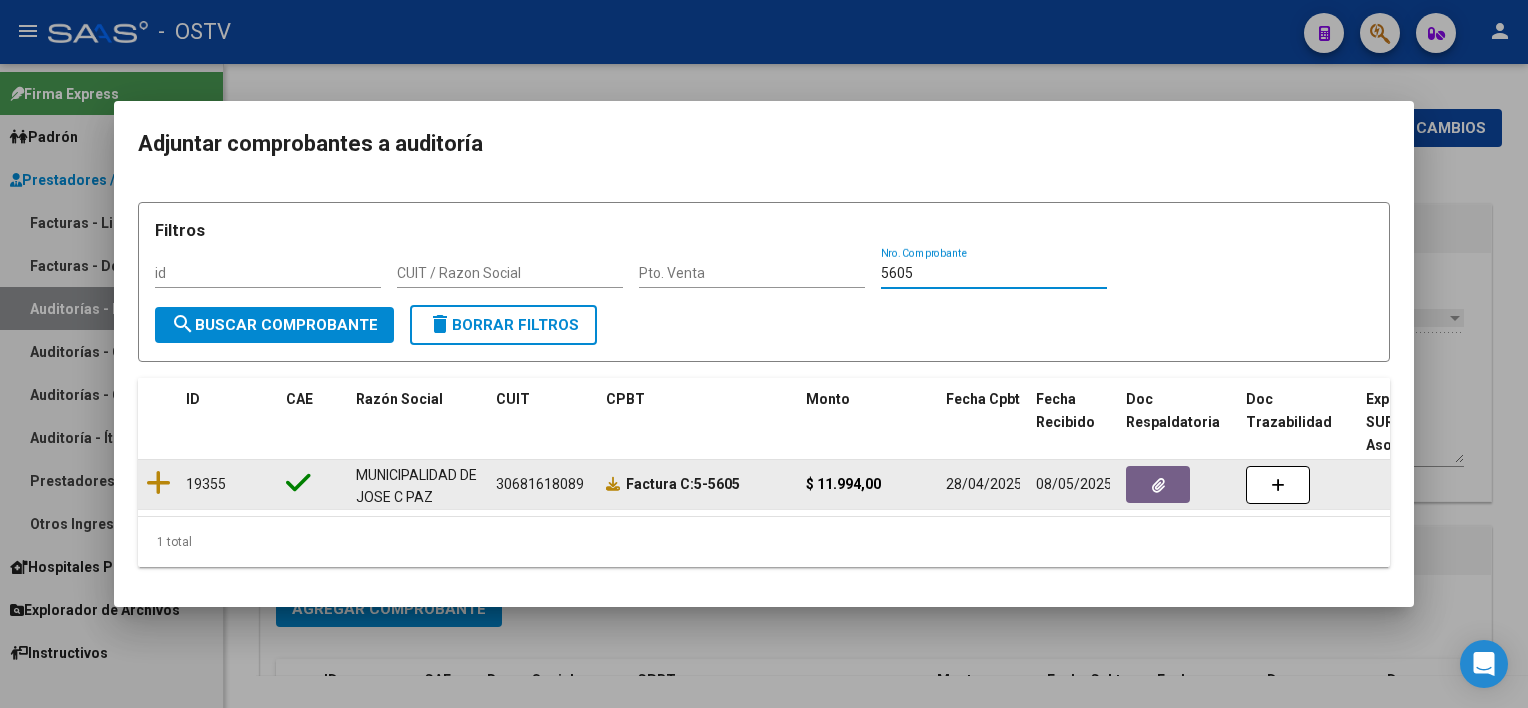click 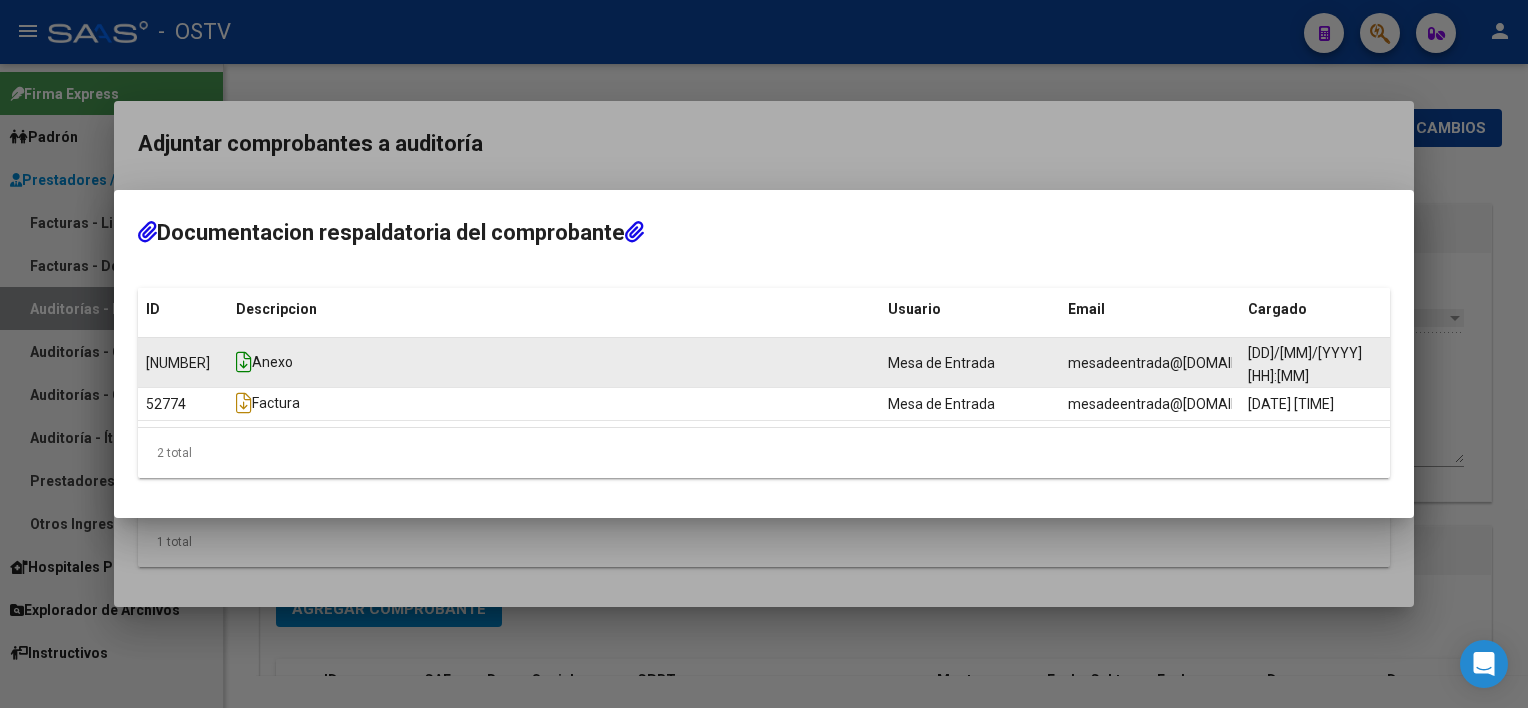 click 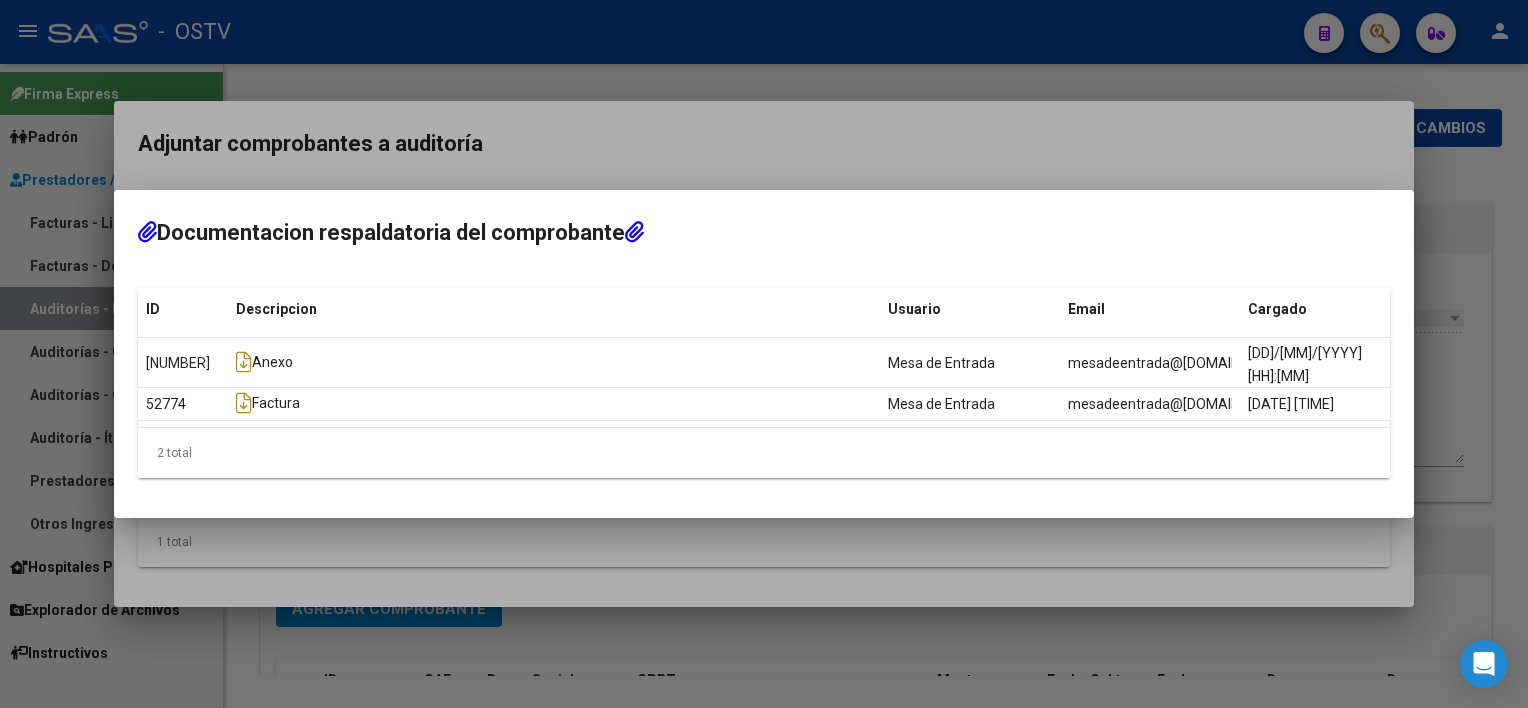 click at bounding box center (764, 354) 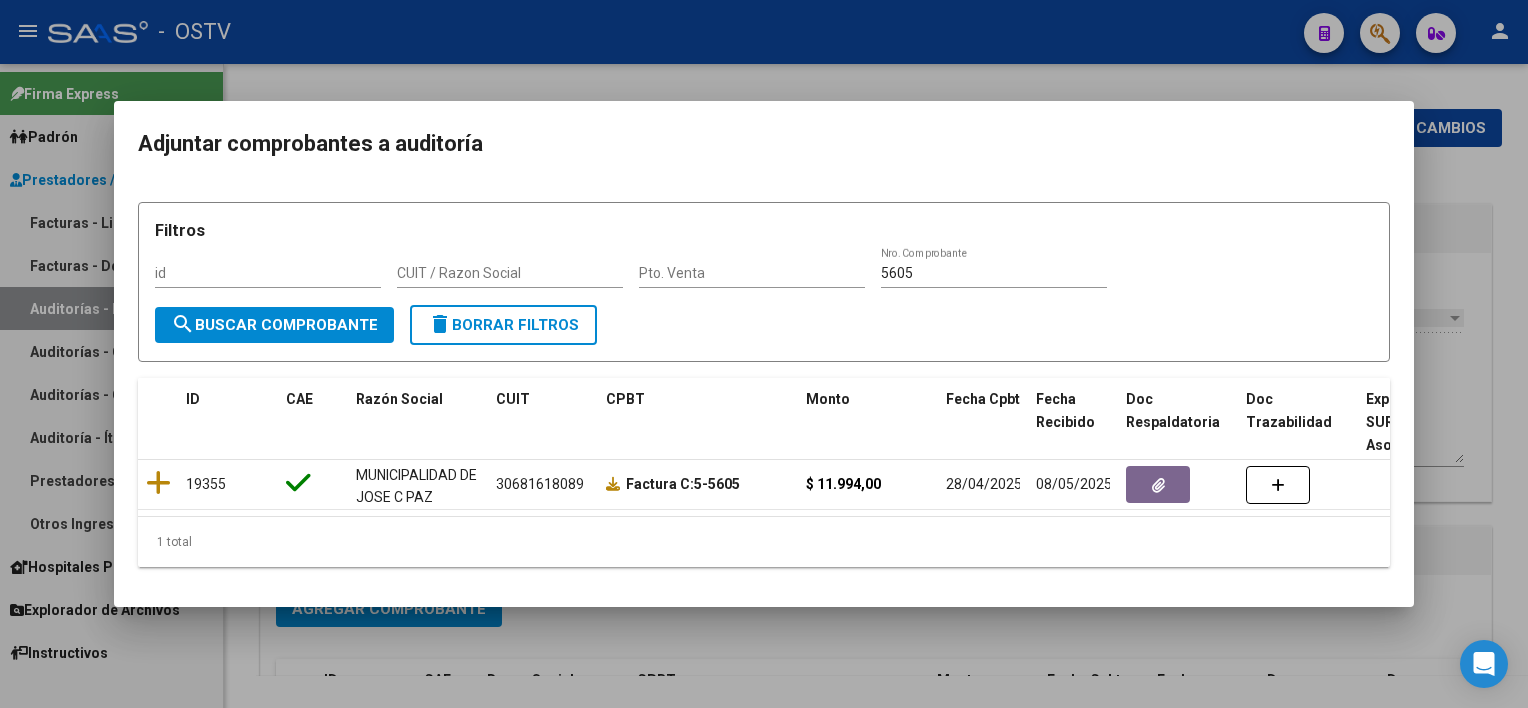 drag, startPoint x: 927, startPoint y: 274, endPoint x: 803, endPoint y: 273, distance: 124.004036 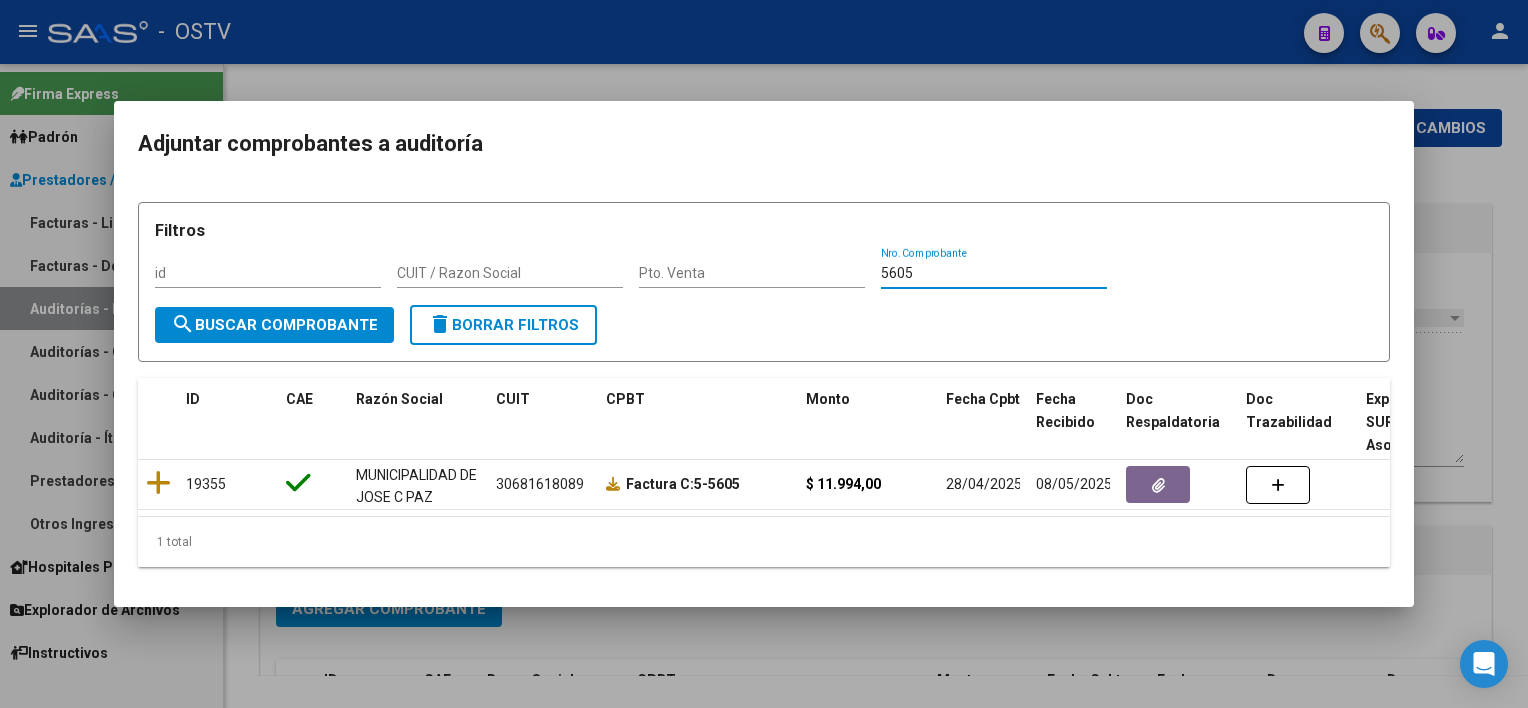 drag, startPoint x: 961, startPoint y: 268, endPoint x: 816, endPoint y: 273, distance: 145.08618 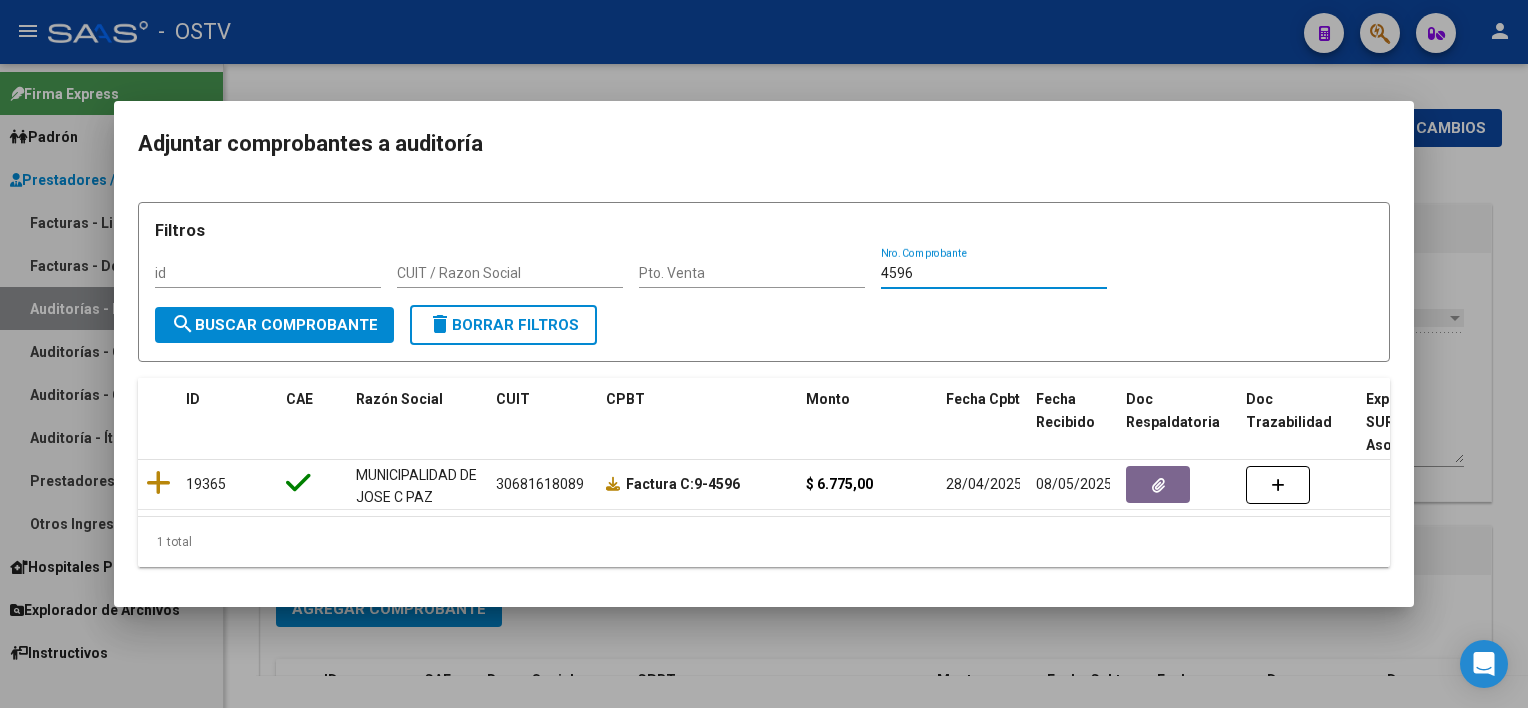 drag, startPoint x: 937, startPoint y: 268, endPoint x: 769, endPoint y: 263, distance: 168.07439 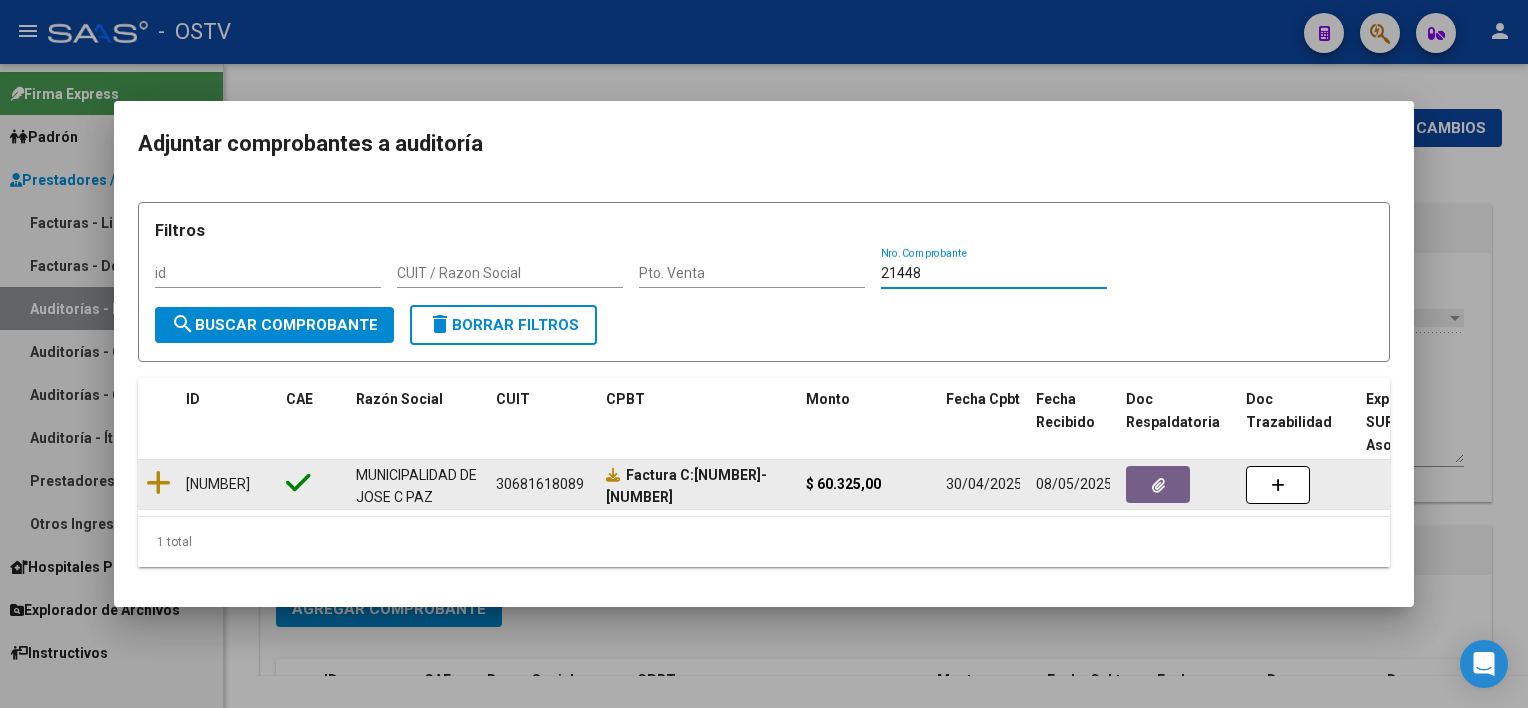 click 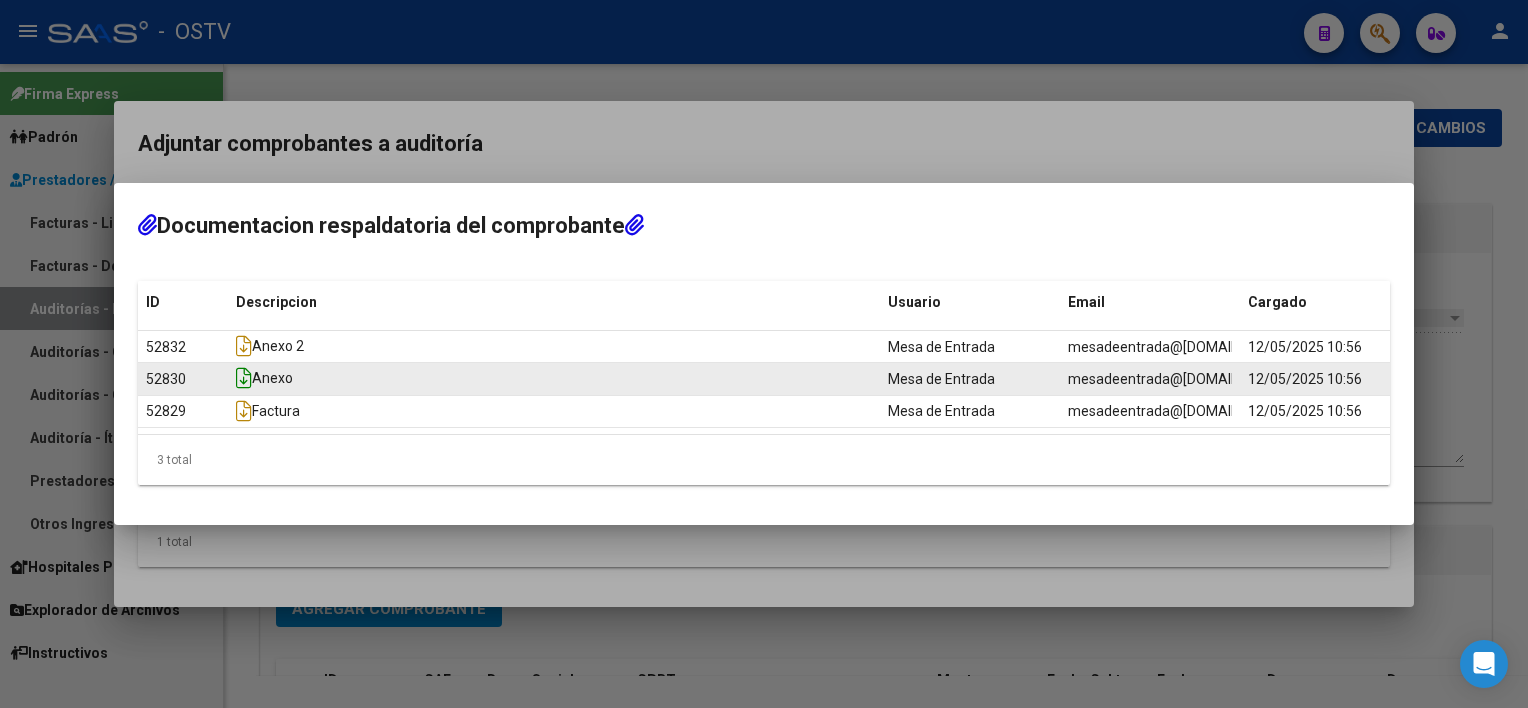 click 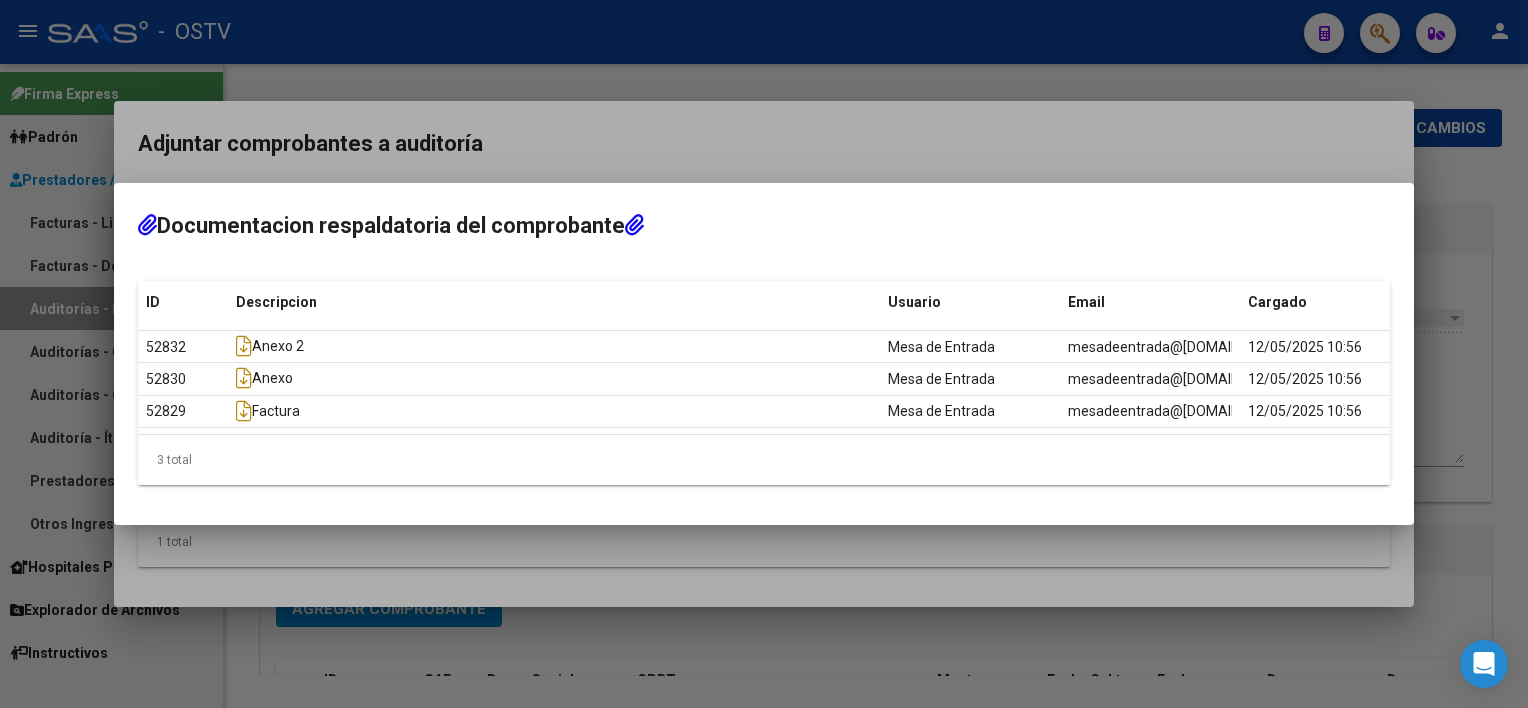 drag, startPoint x: 748, startPoint y: 613, endPoint x: 744, endPoint y: 595, distance: 18.439089 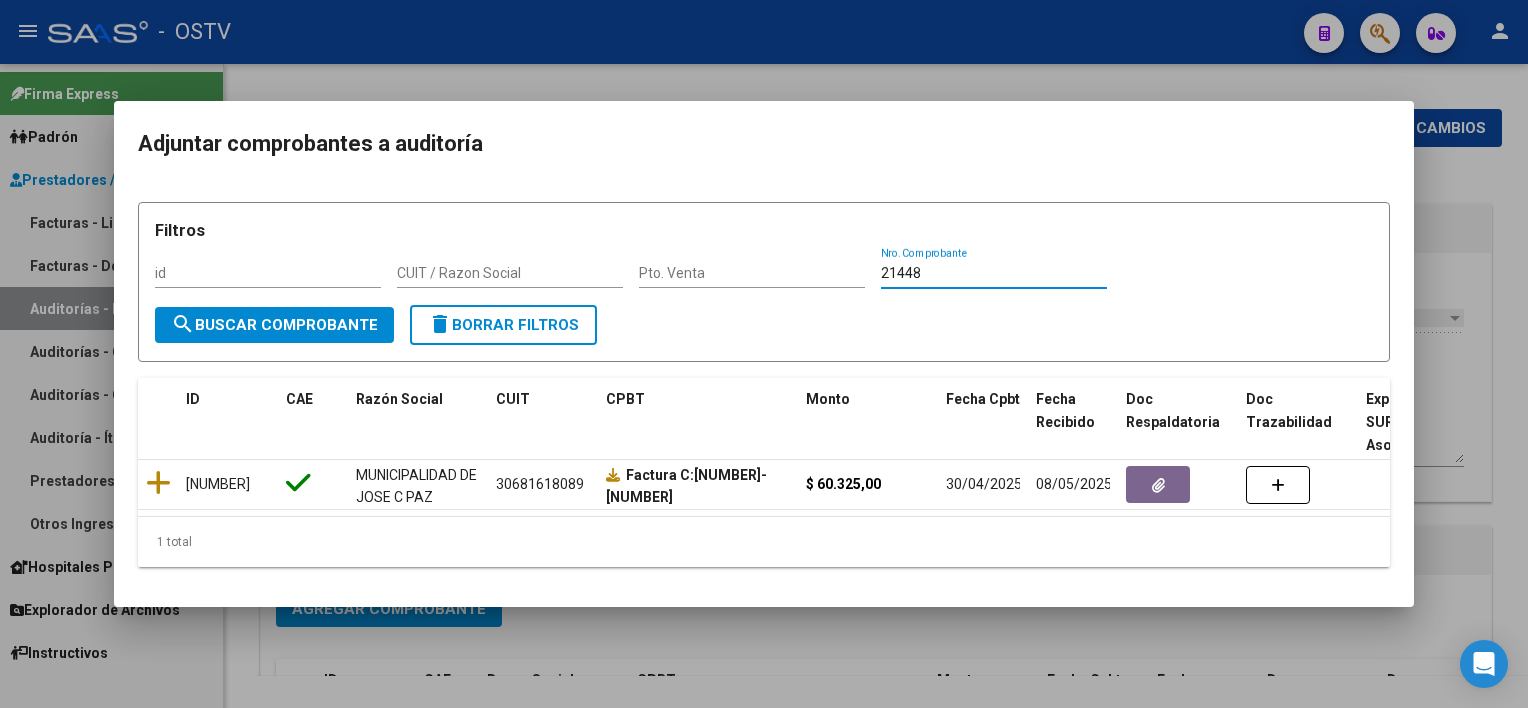 drag, startPoint x: 946, startPoint y: 267, endPoint x: 820, endPoint y: 268, distance: 126.00397 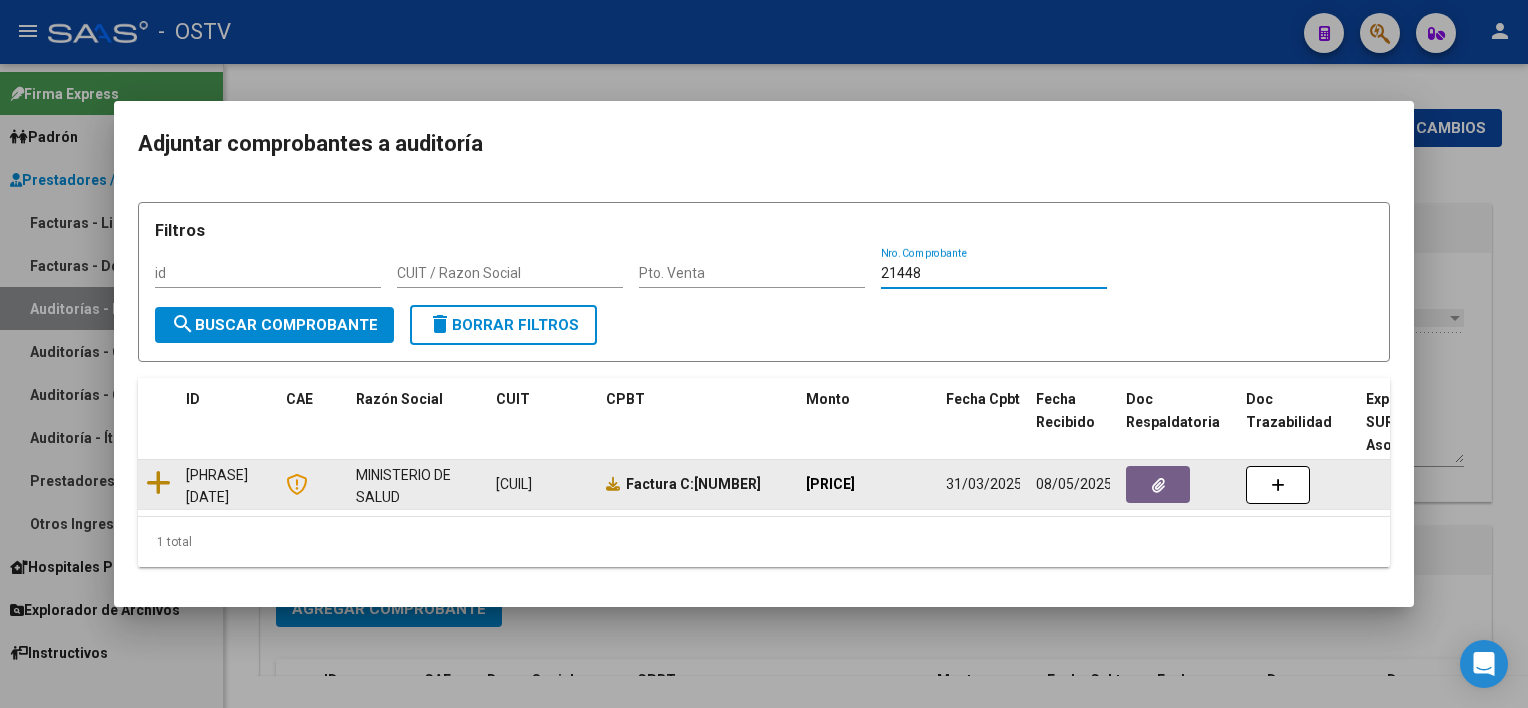 click 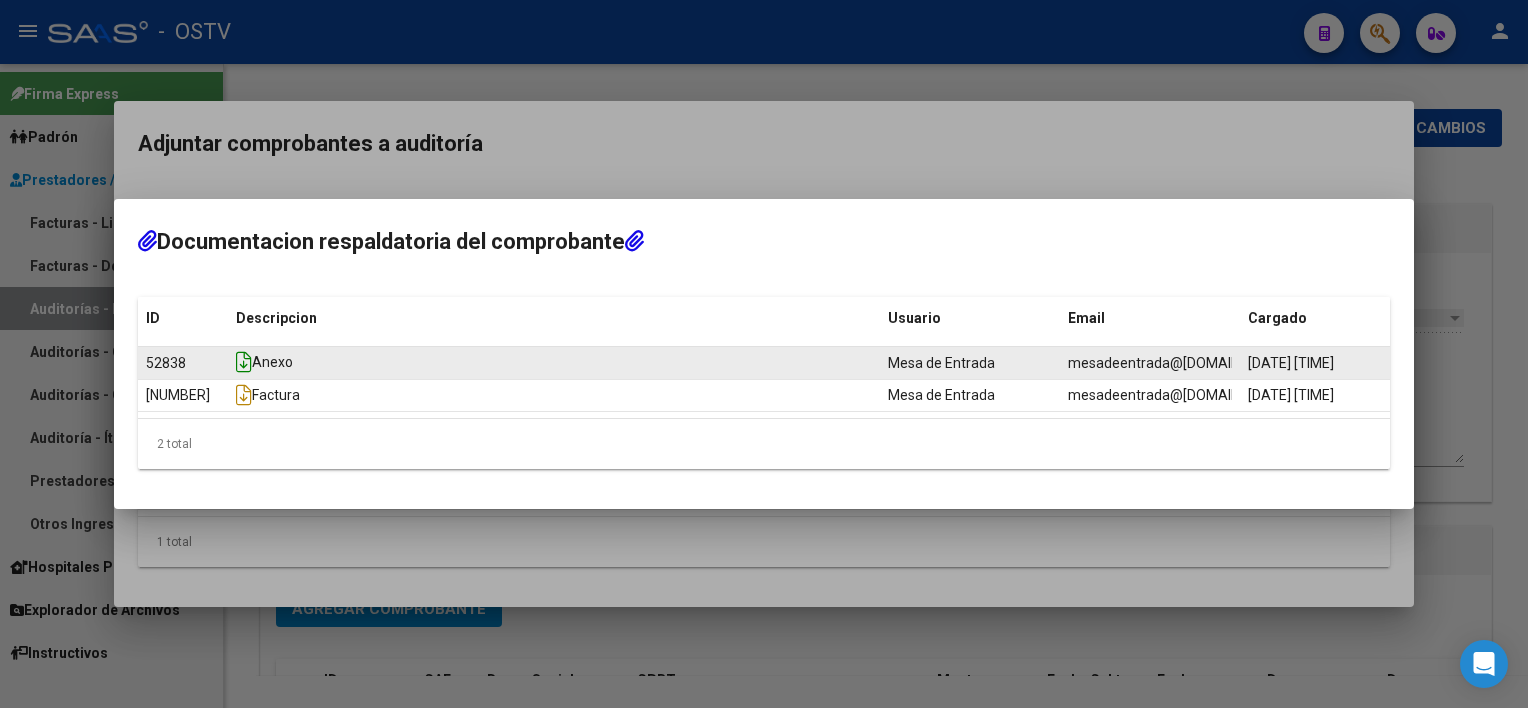 click 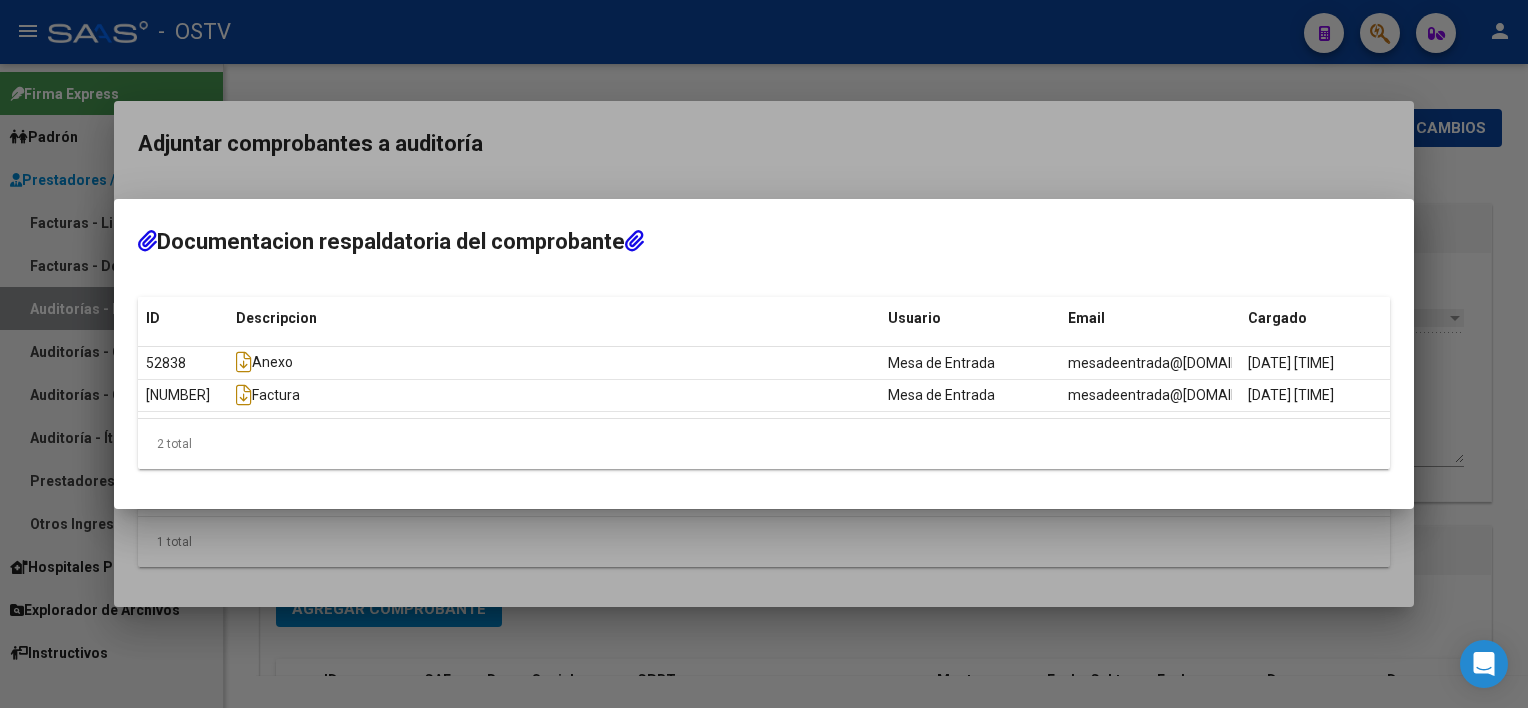 click at bounding box center (764, 354) 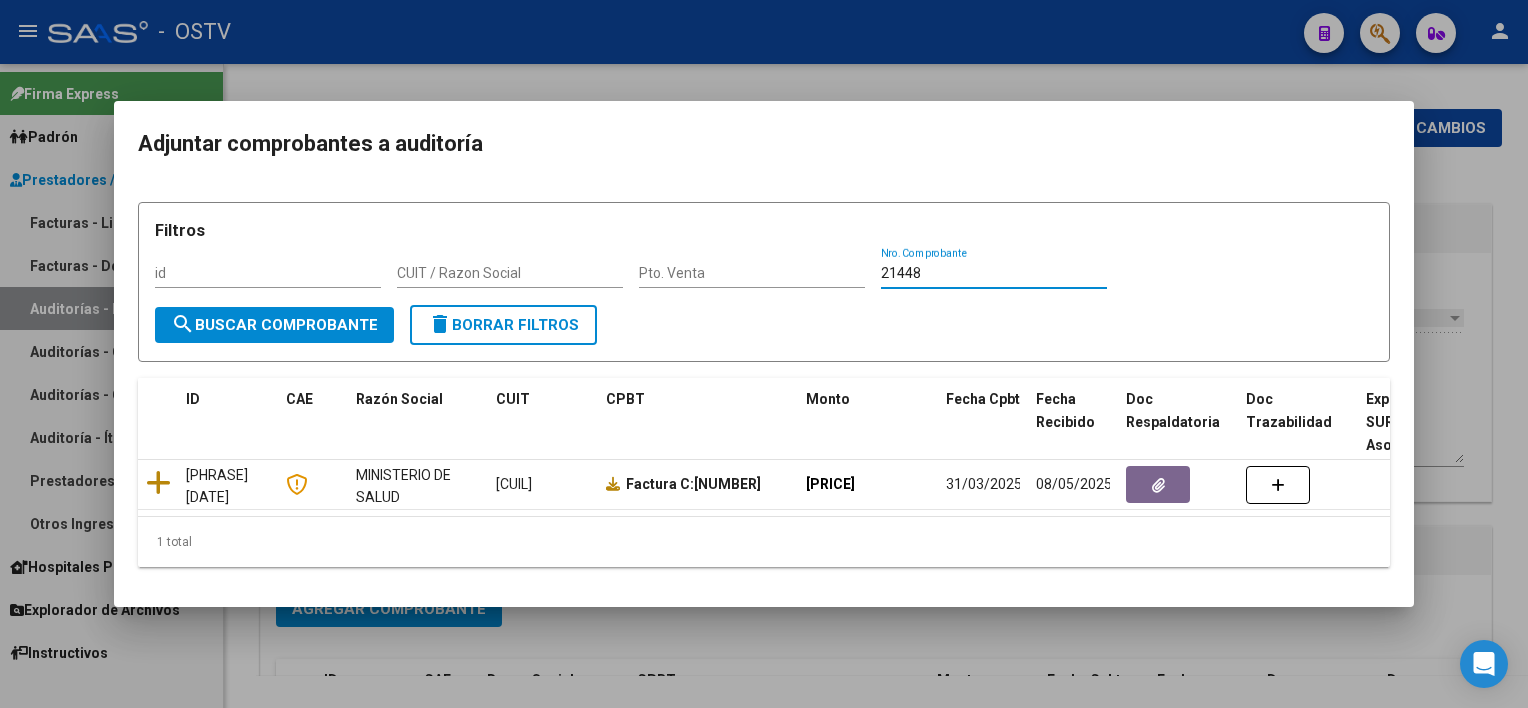 drag, startPoint x: 938, startPoint y: 267, endPoint x: 832, endPoint y: 256, distance: 106.56923 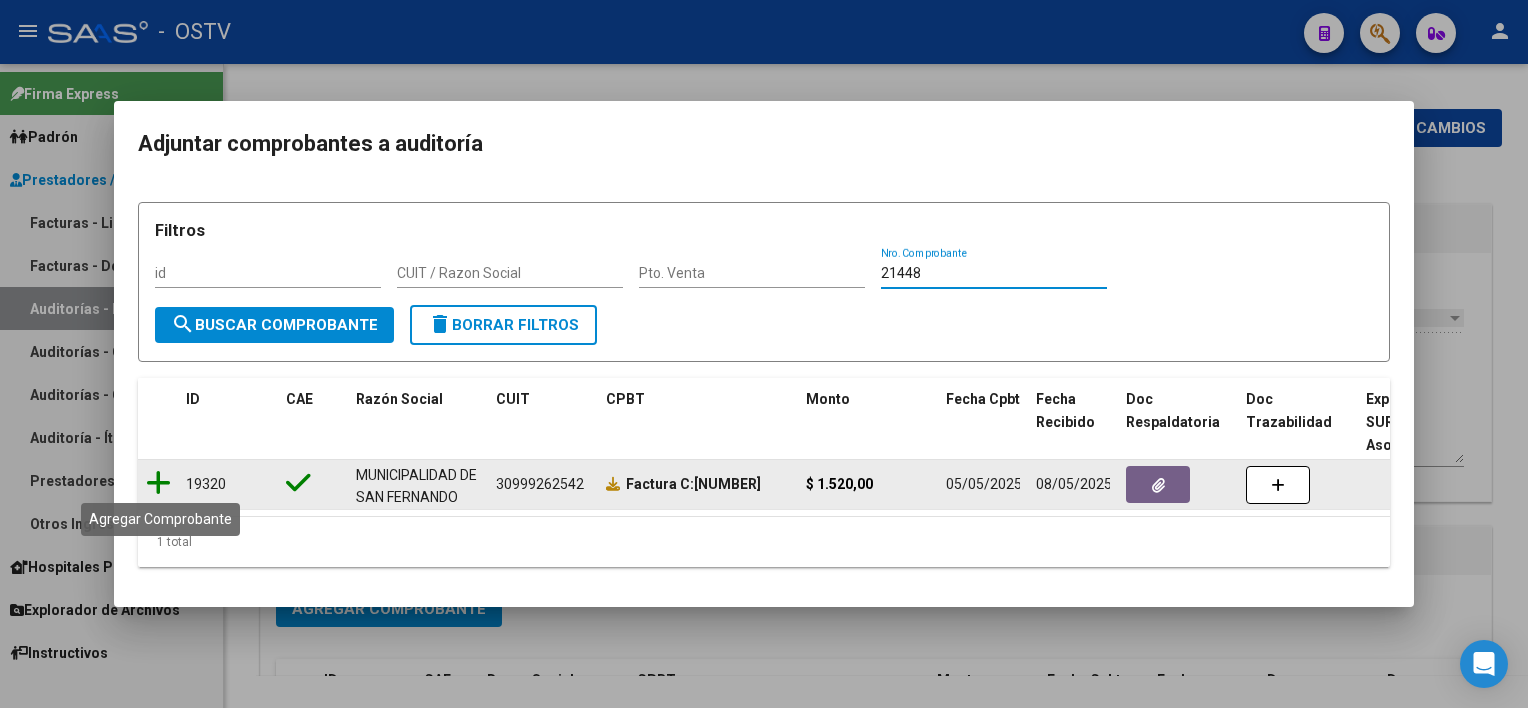 type on "[NUMBER]" 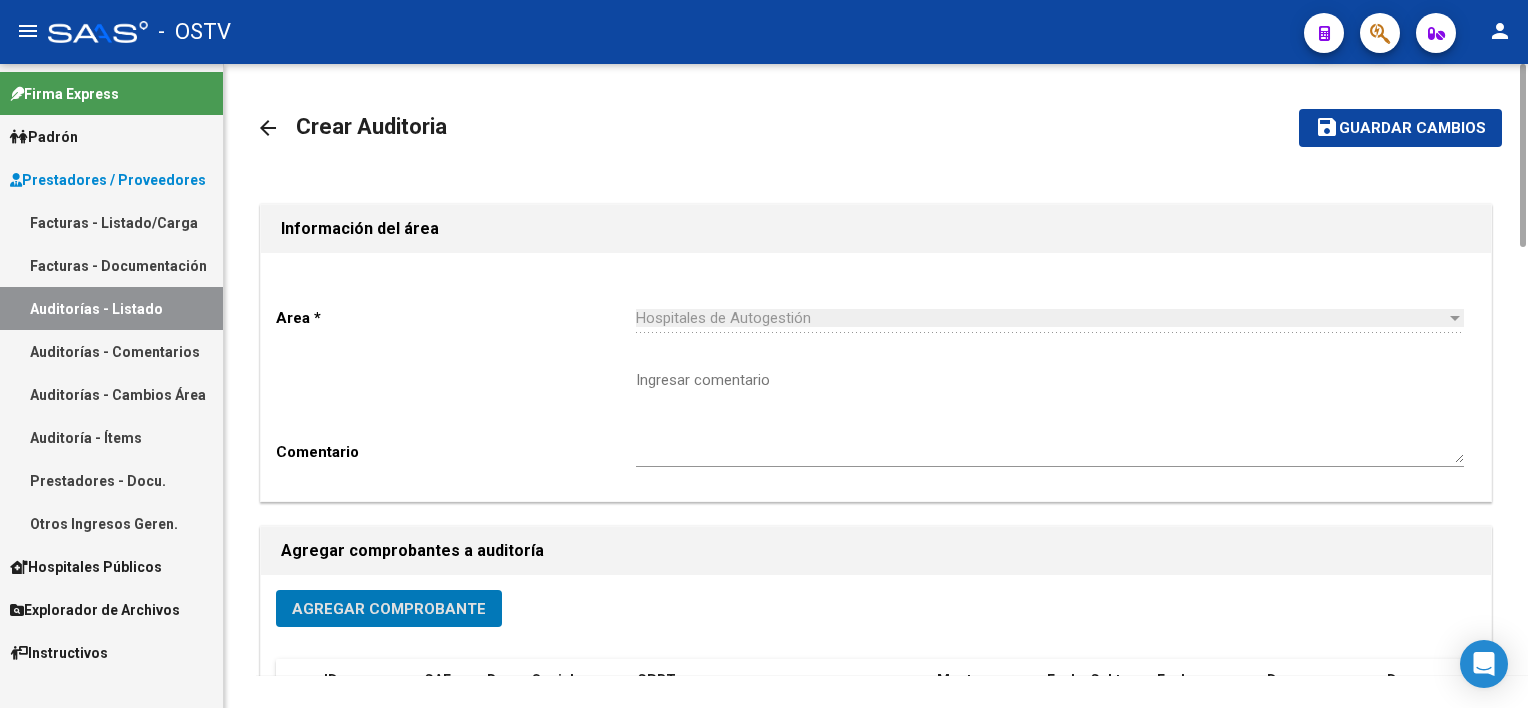 click on "Guardar cambios" 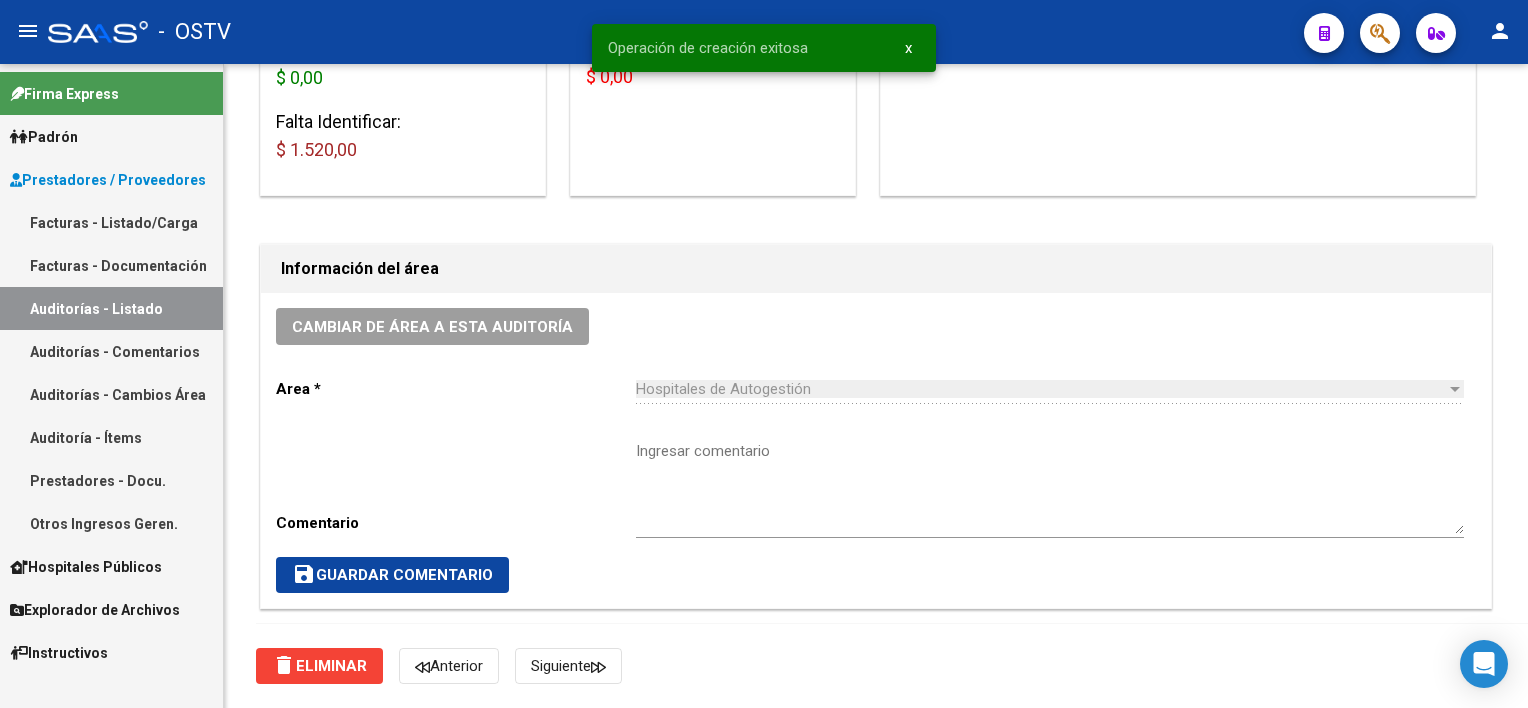scroll, scrollTop: 1200, scrollLeft: 0, axis: vertical 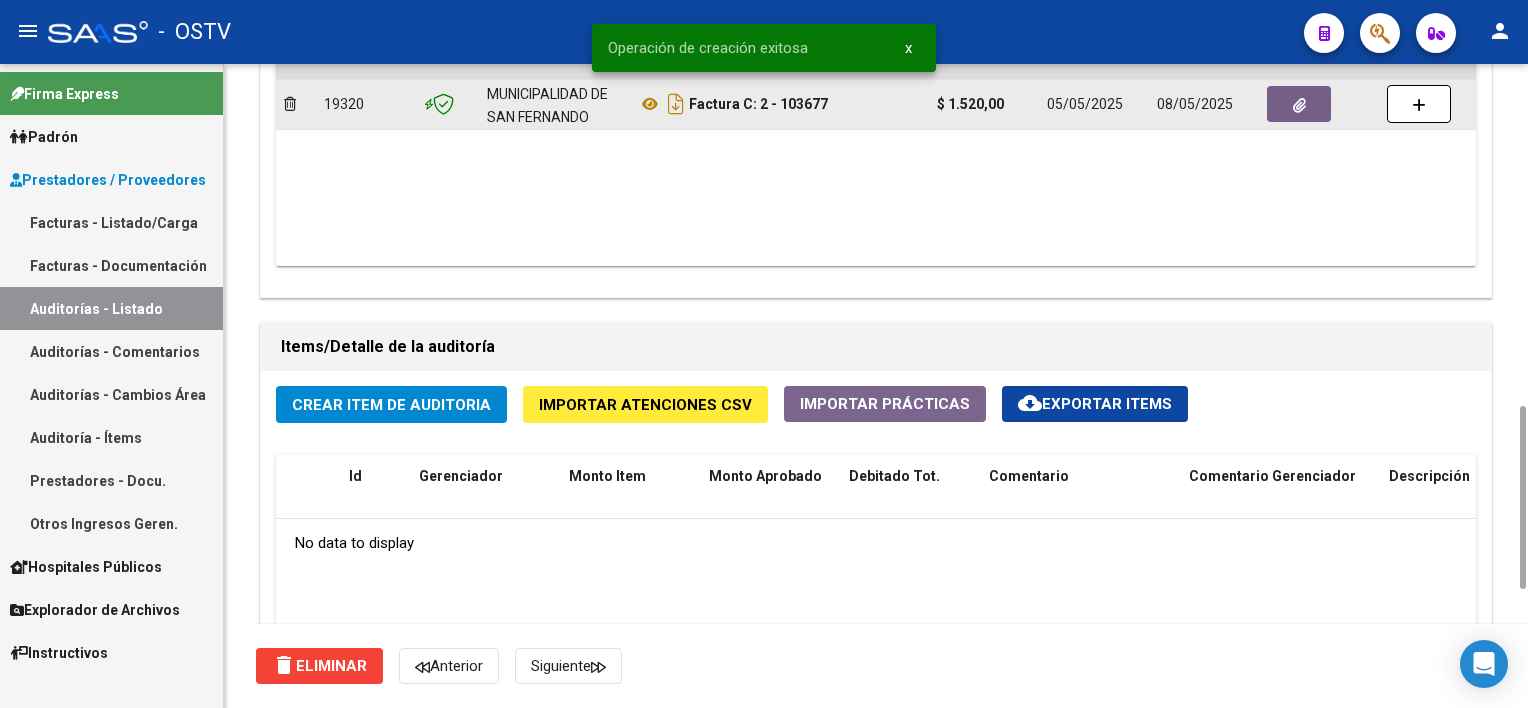 click 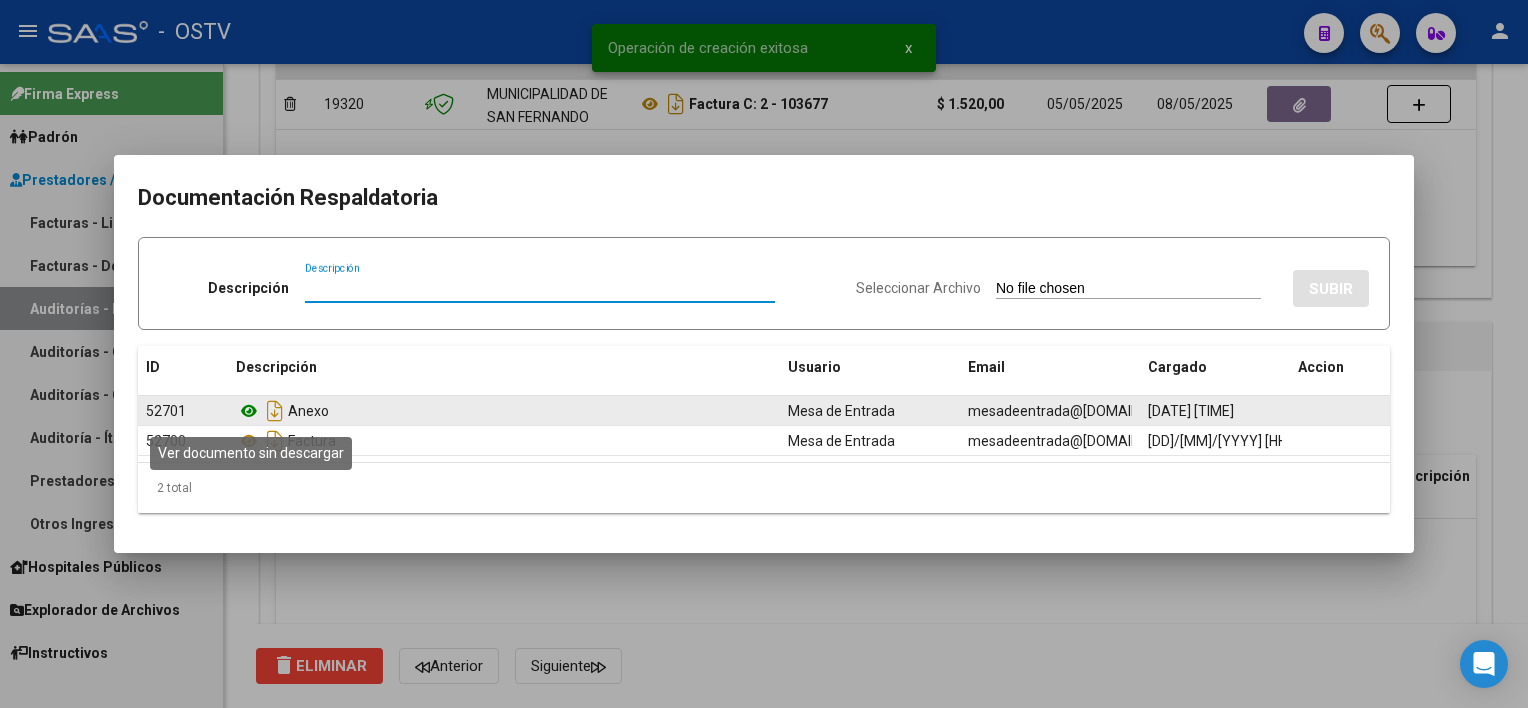 click 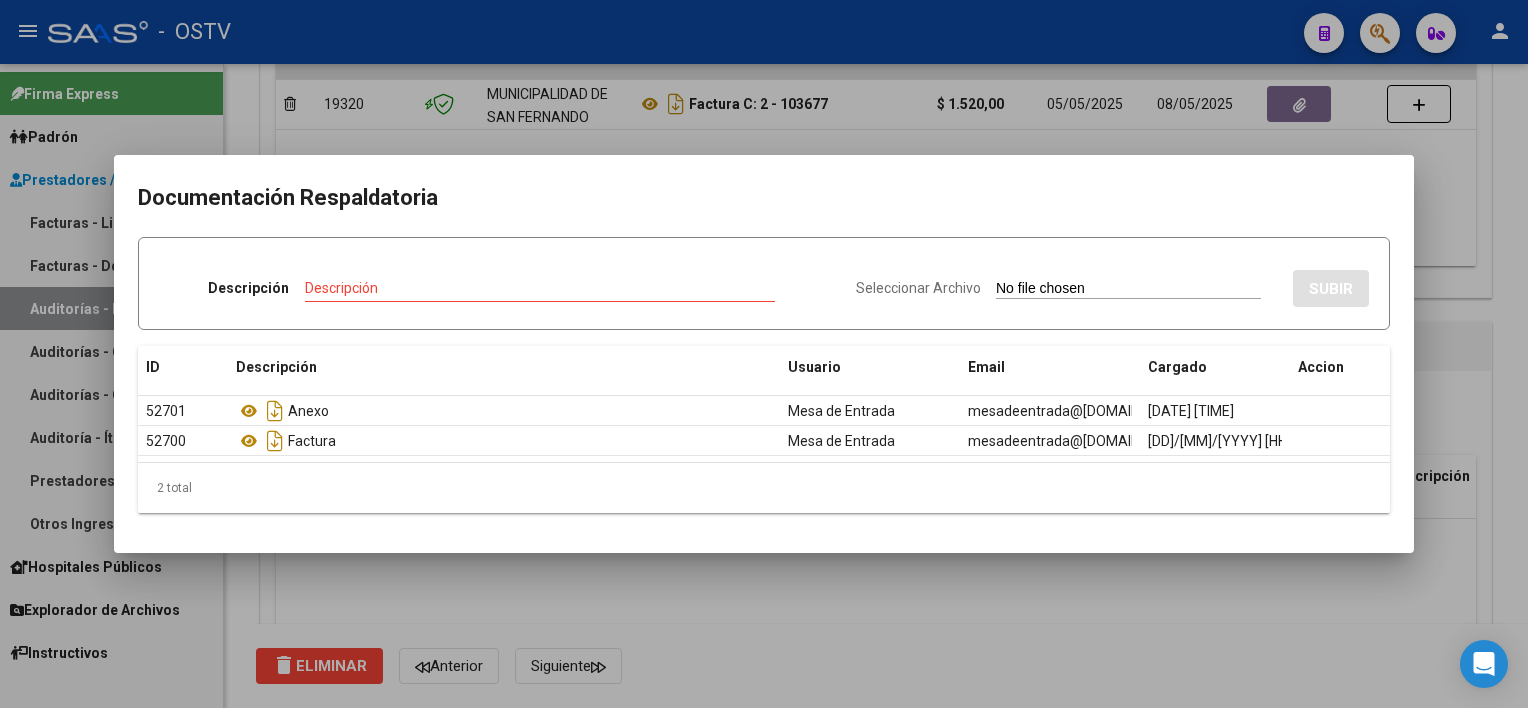 click at bounding box center (764, 354) 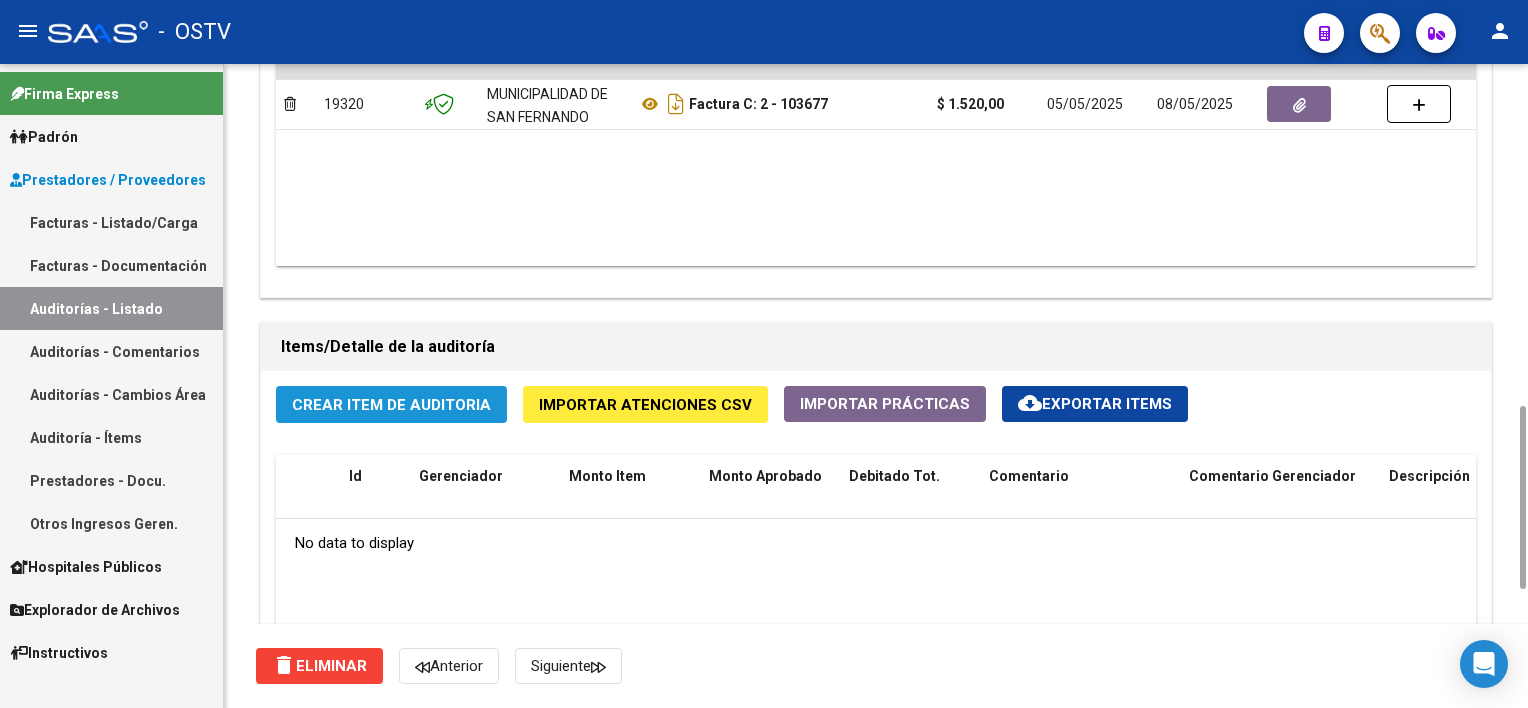 click on "Crear Item de Auditoria" 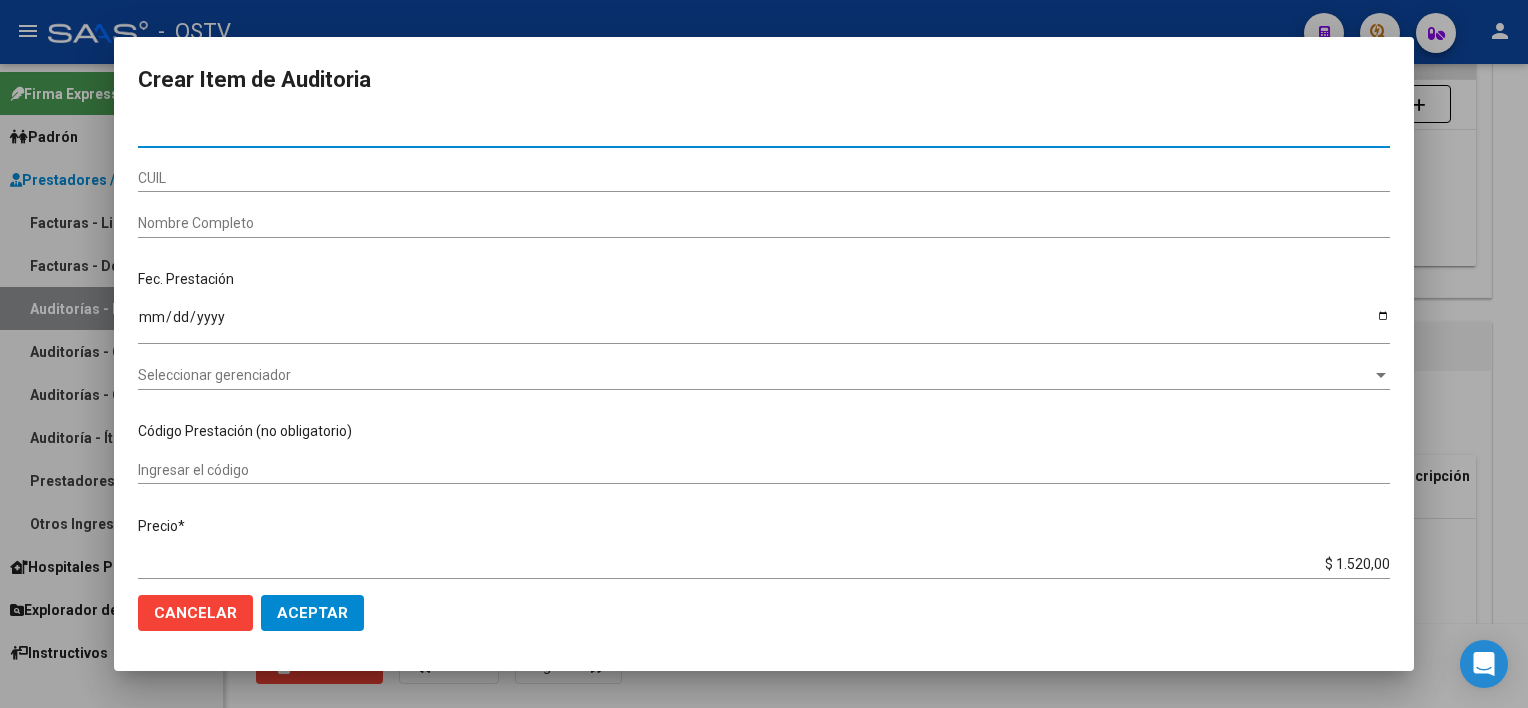 type on "[NUMBER]" 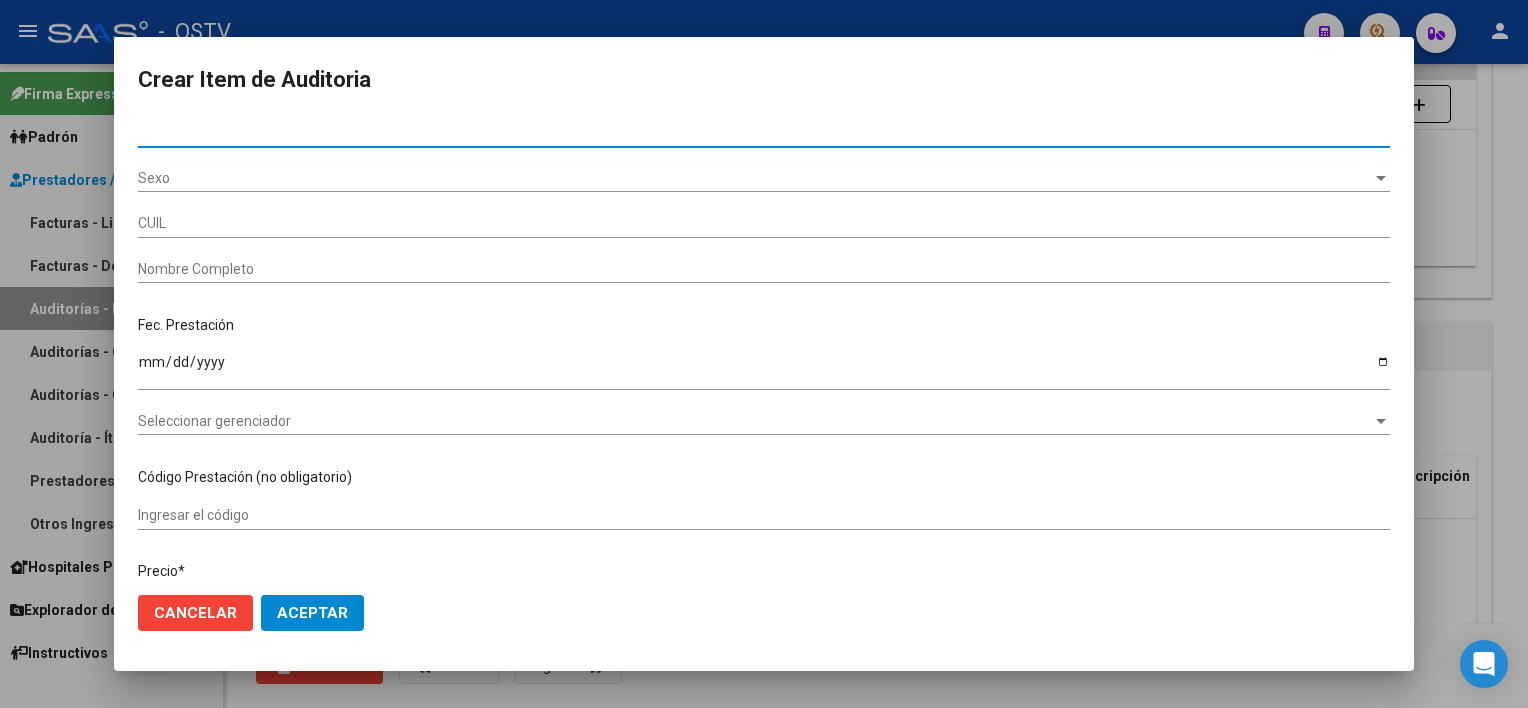 type on "[NUMBER]" 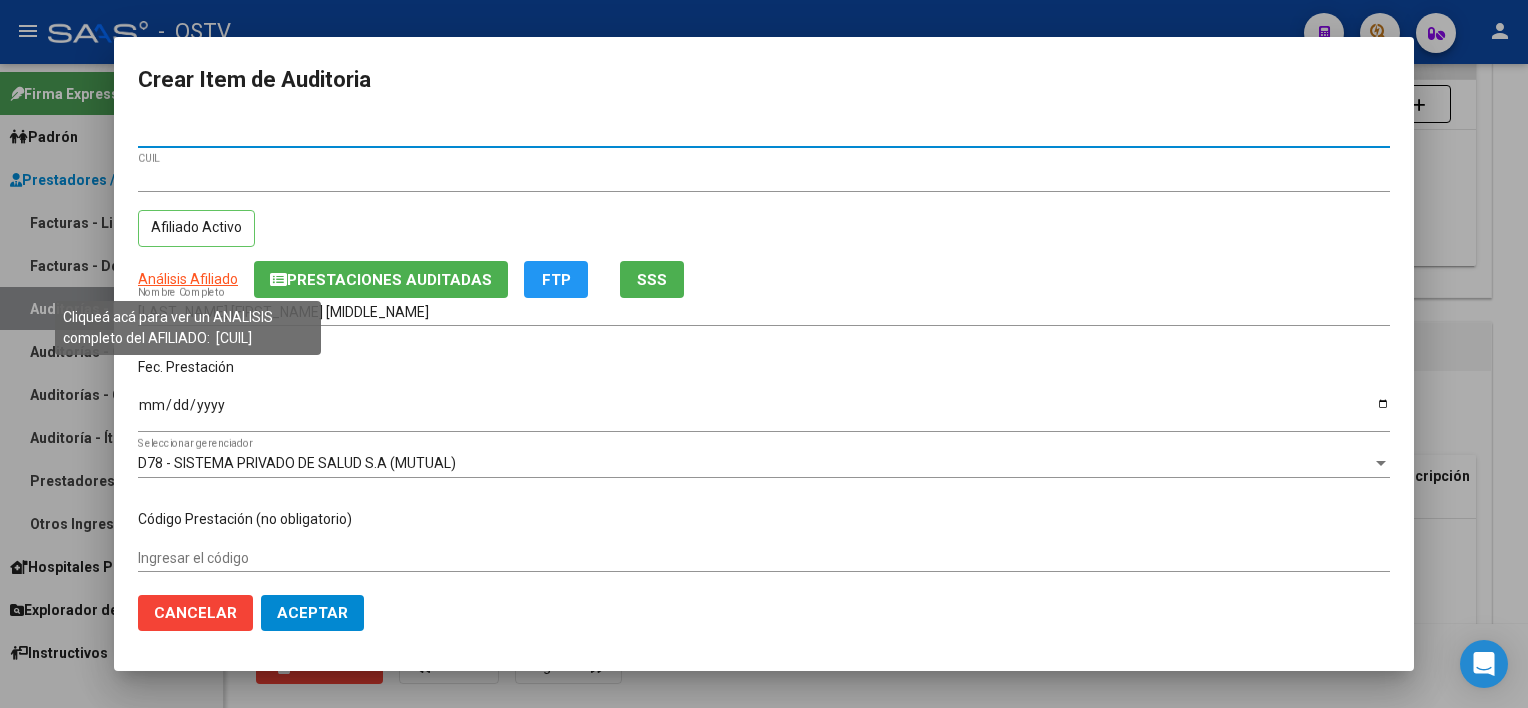 type on "[NUMBER]" 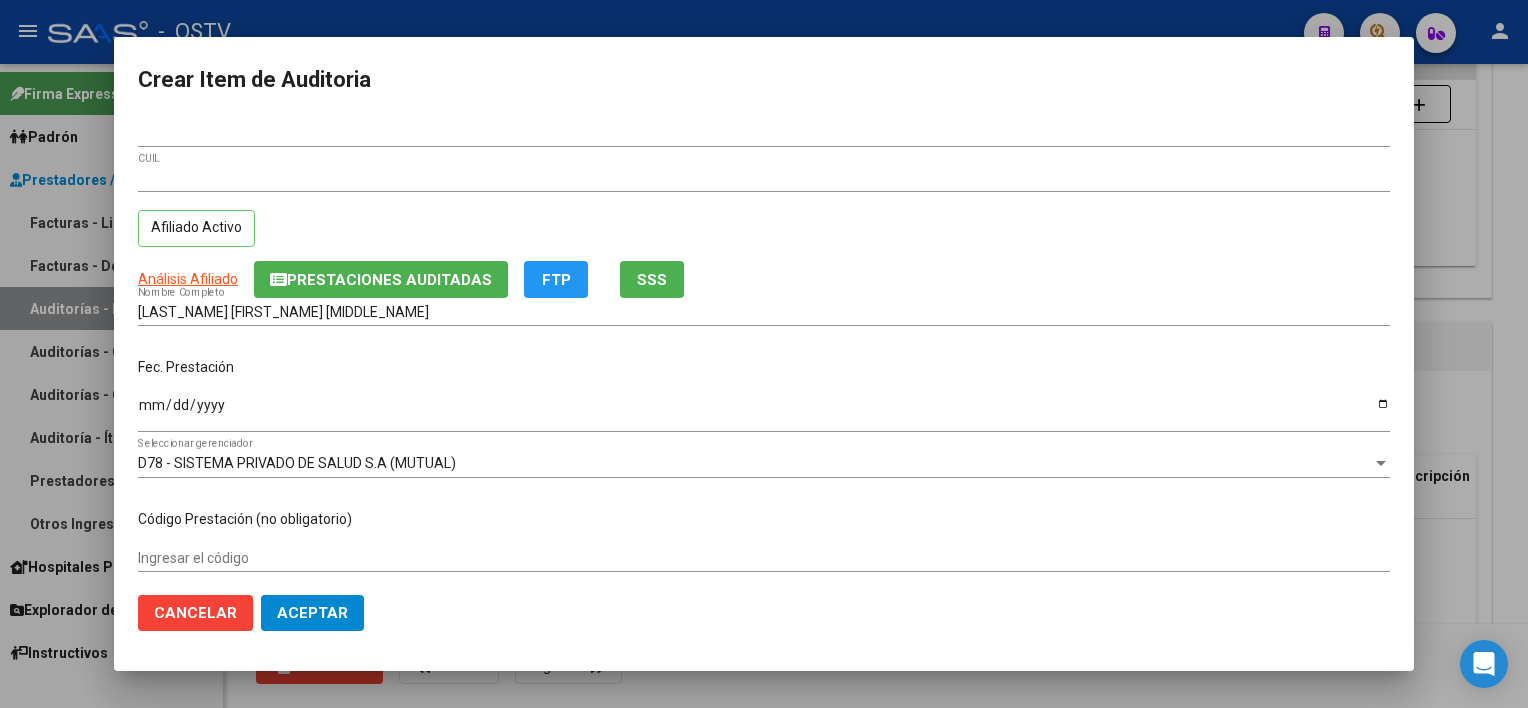 click on "Análisis Afiliado" at bounding box center [188, 279] 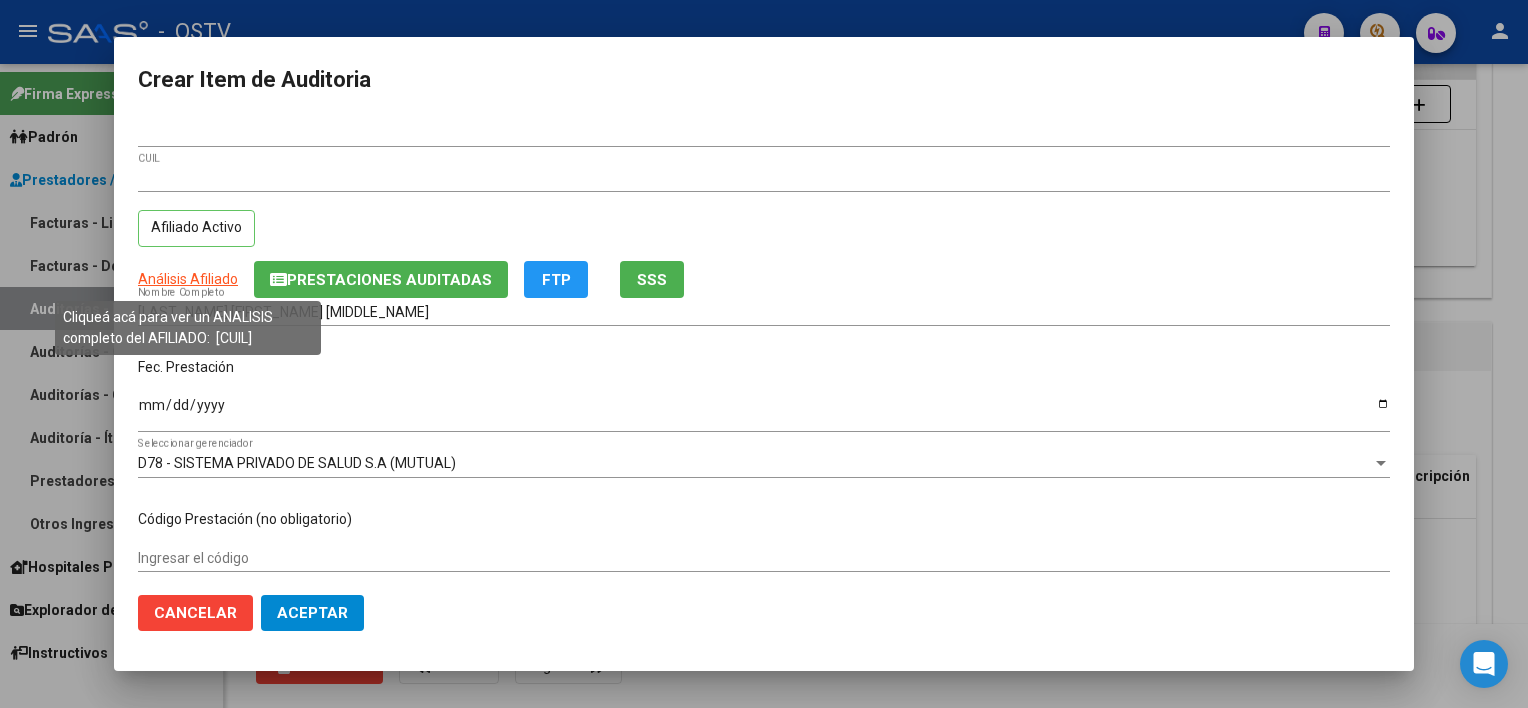 click on "Análisis Afiliado" at bounding box center [188, 279] 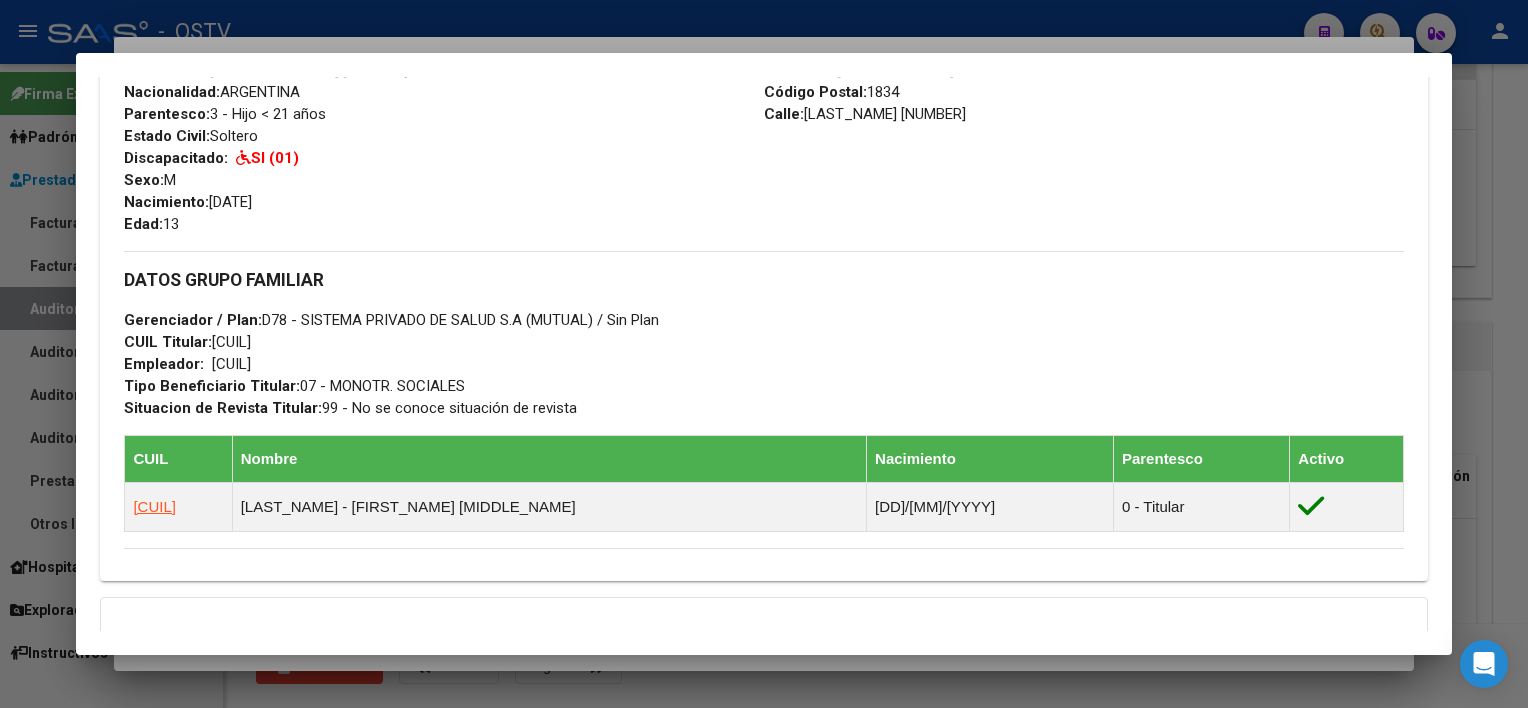 scroll, scrollTop: 994, scrollLeft: 0, axis: vertical 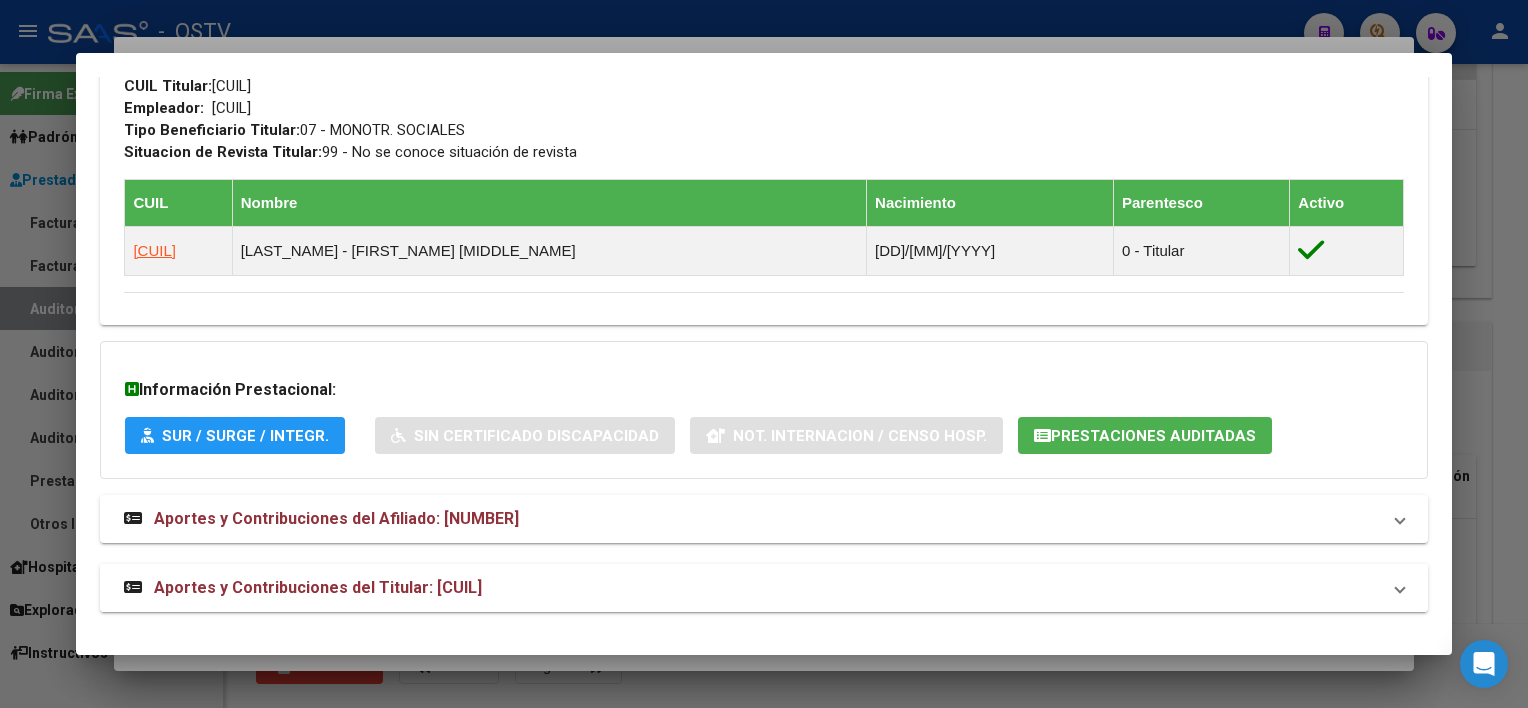 click on "Aportes y Contribuciones del Titular: [CUIL]" at bounding box center [751, 588] 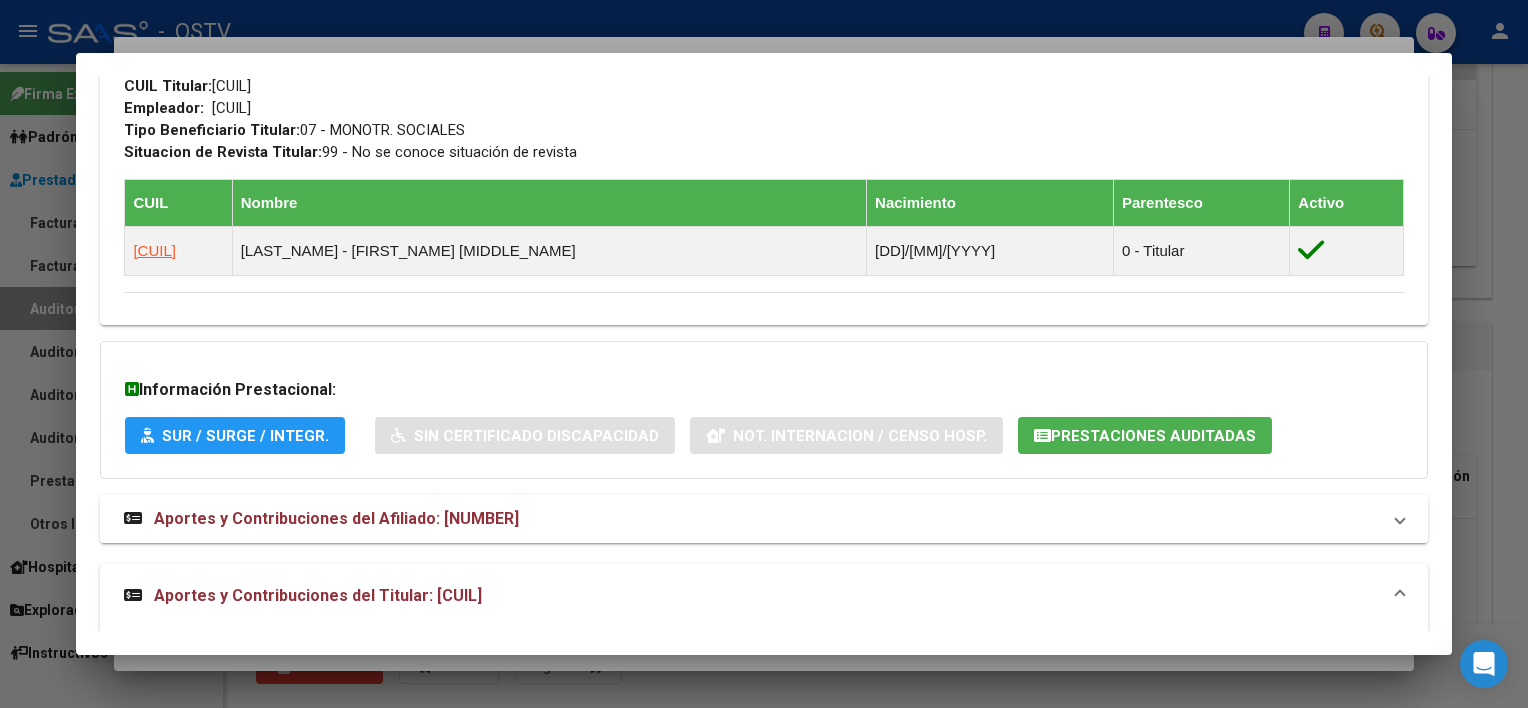 click on "Prestaciones Auditadas" 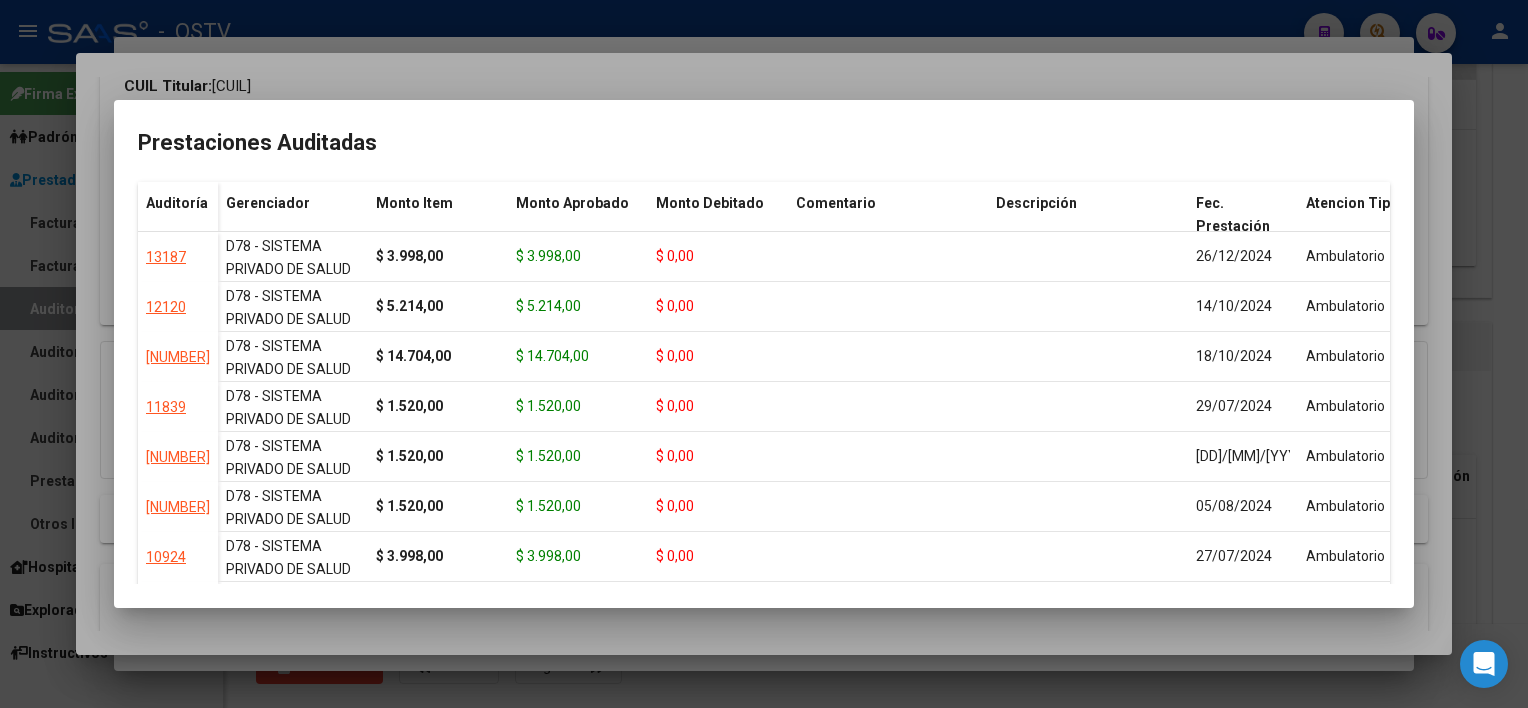 click at bounding box center (764, 354) 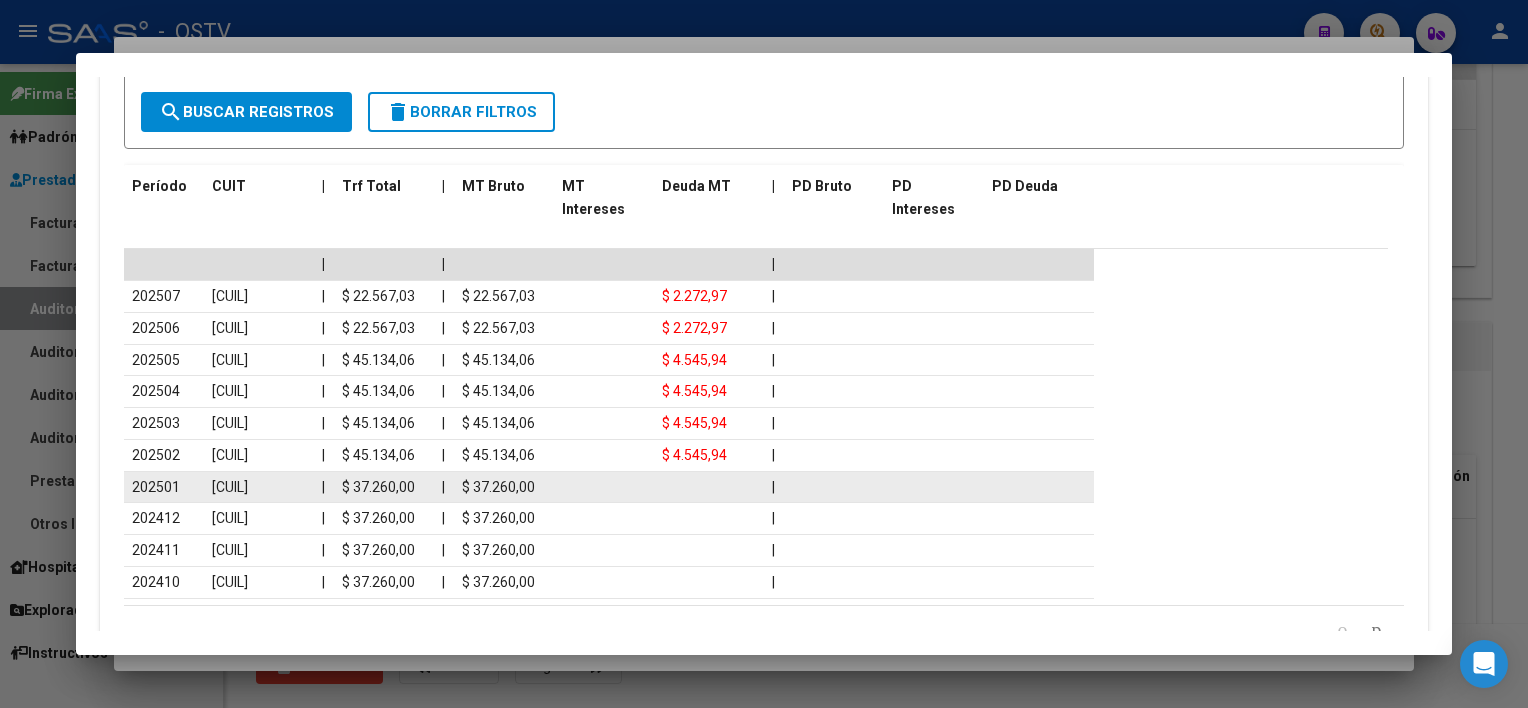 scroll, scrollTop: 1794, scrollLeft: 0, axis: vertical 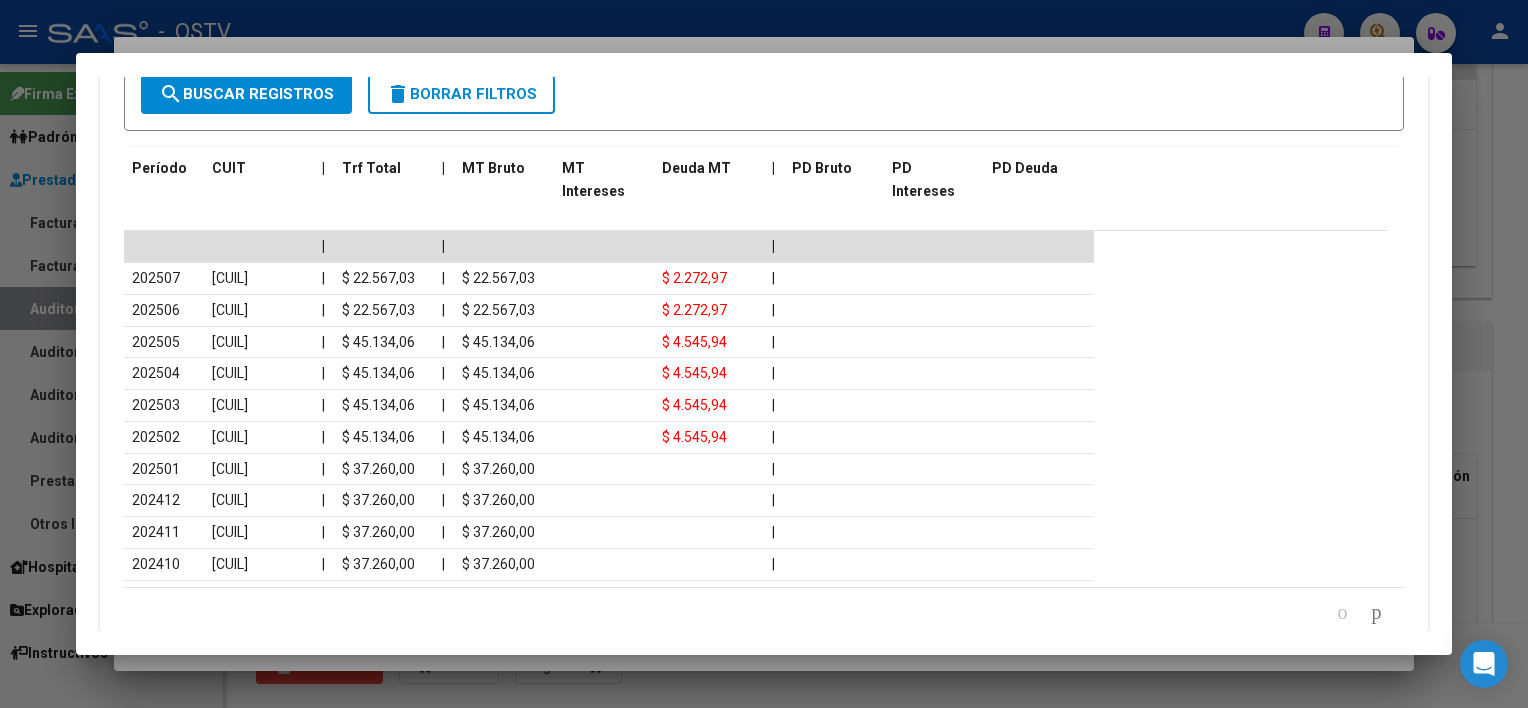 click at bounding box center (764, 354) 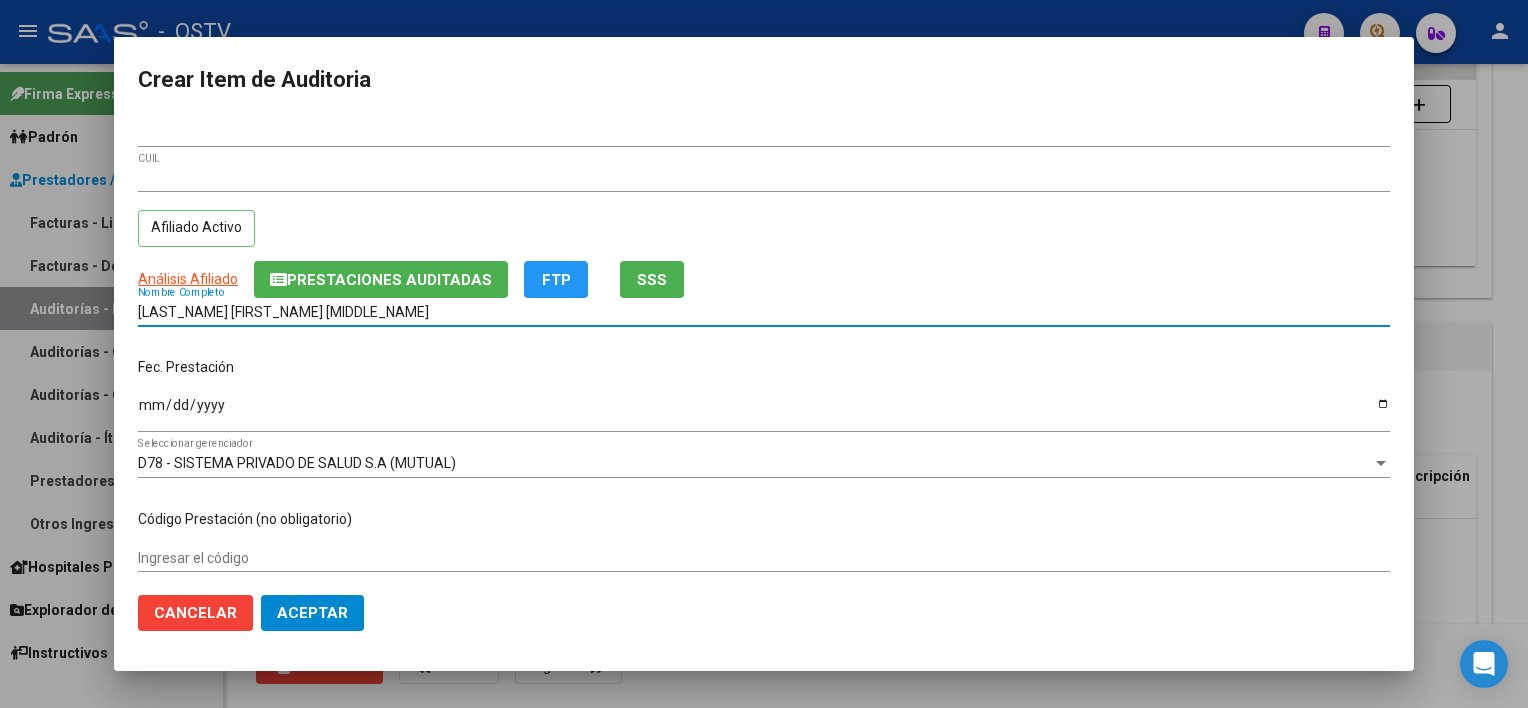 click on "[LAST_NAME] [FIRST_NAME] [MIDDLE_NAME]" at bounding box center (764, 312) 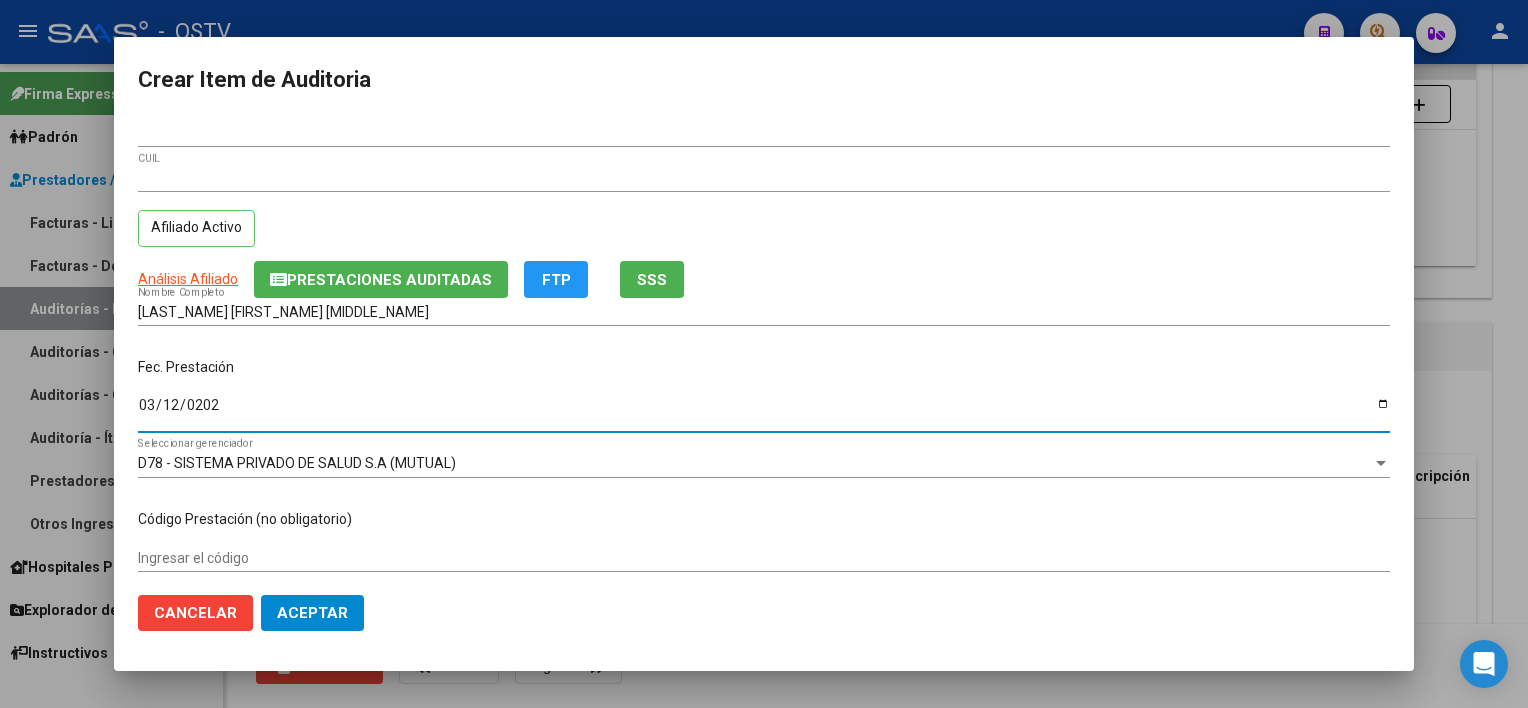 type on "[YYYY]-[MM]-[DD]" 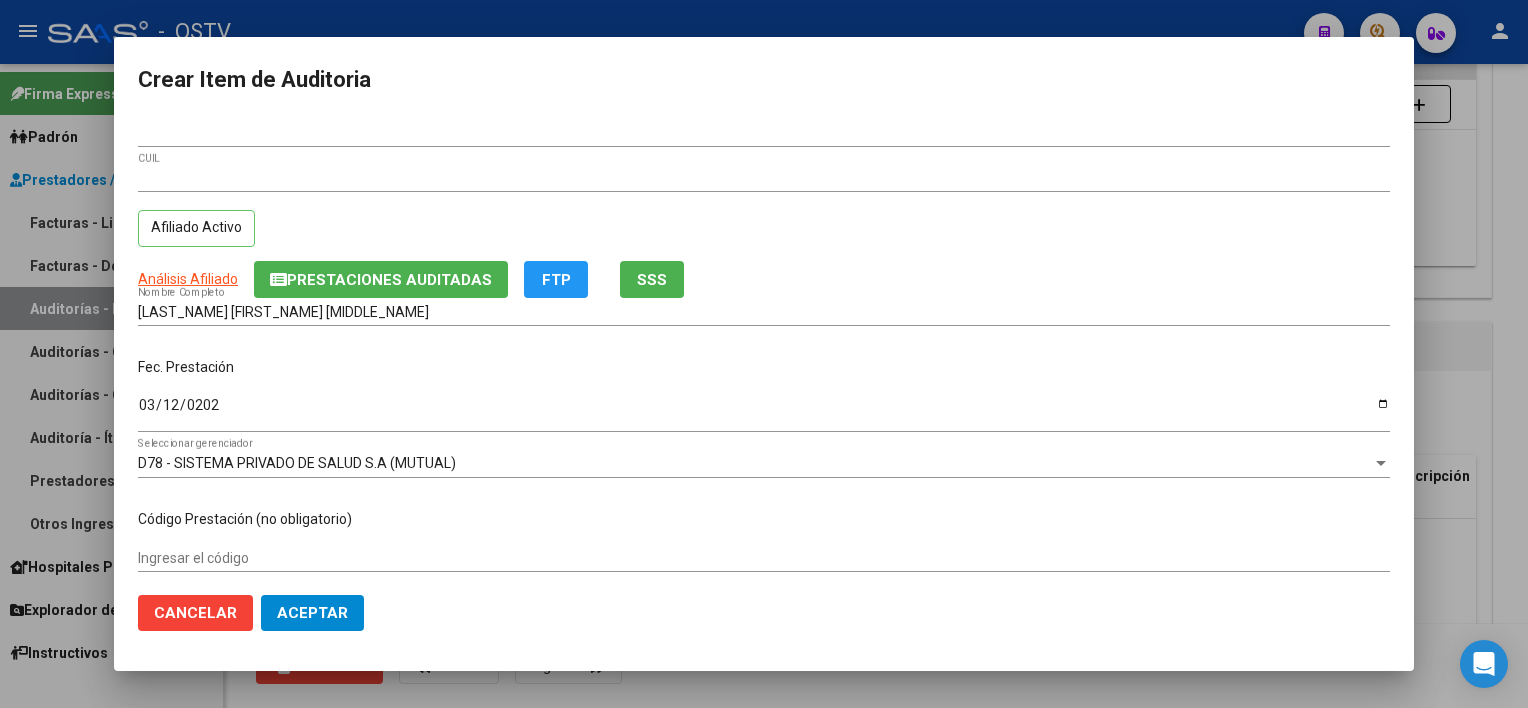 scroll, scrollTop: 303, scrollLeft: 0, axis: vertical 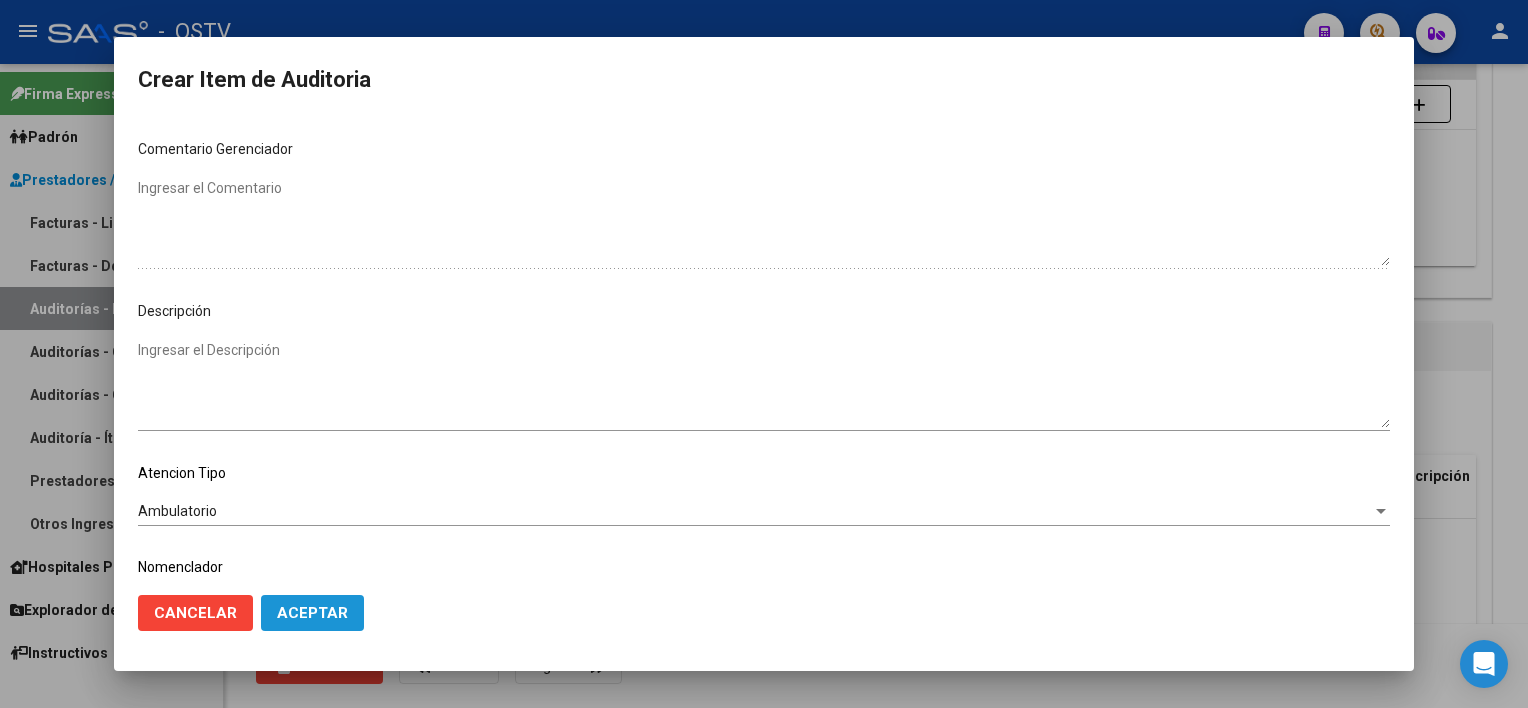 click on "Aceptar" 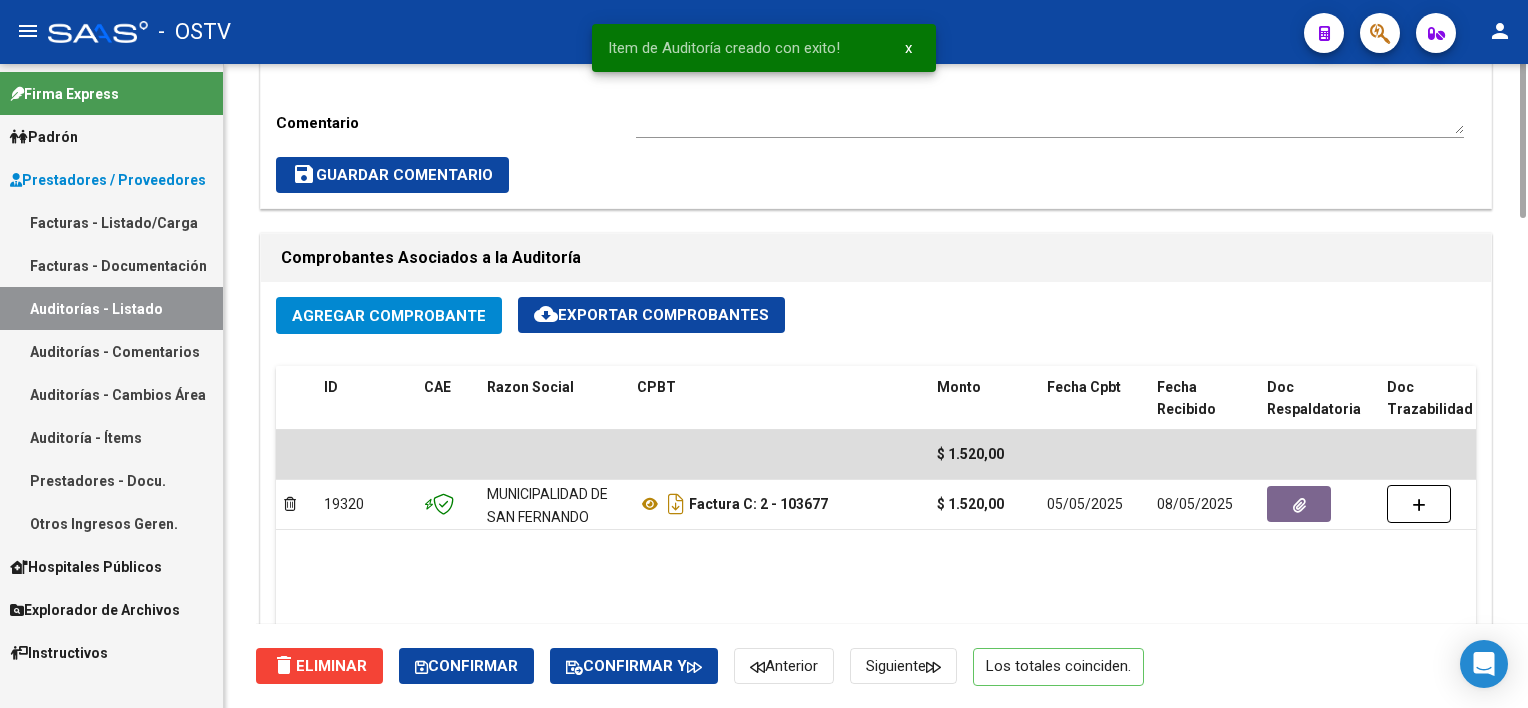 scroll, scrollTop: 600, scrollLeft: 0, axis: vertical 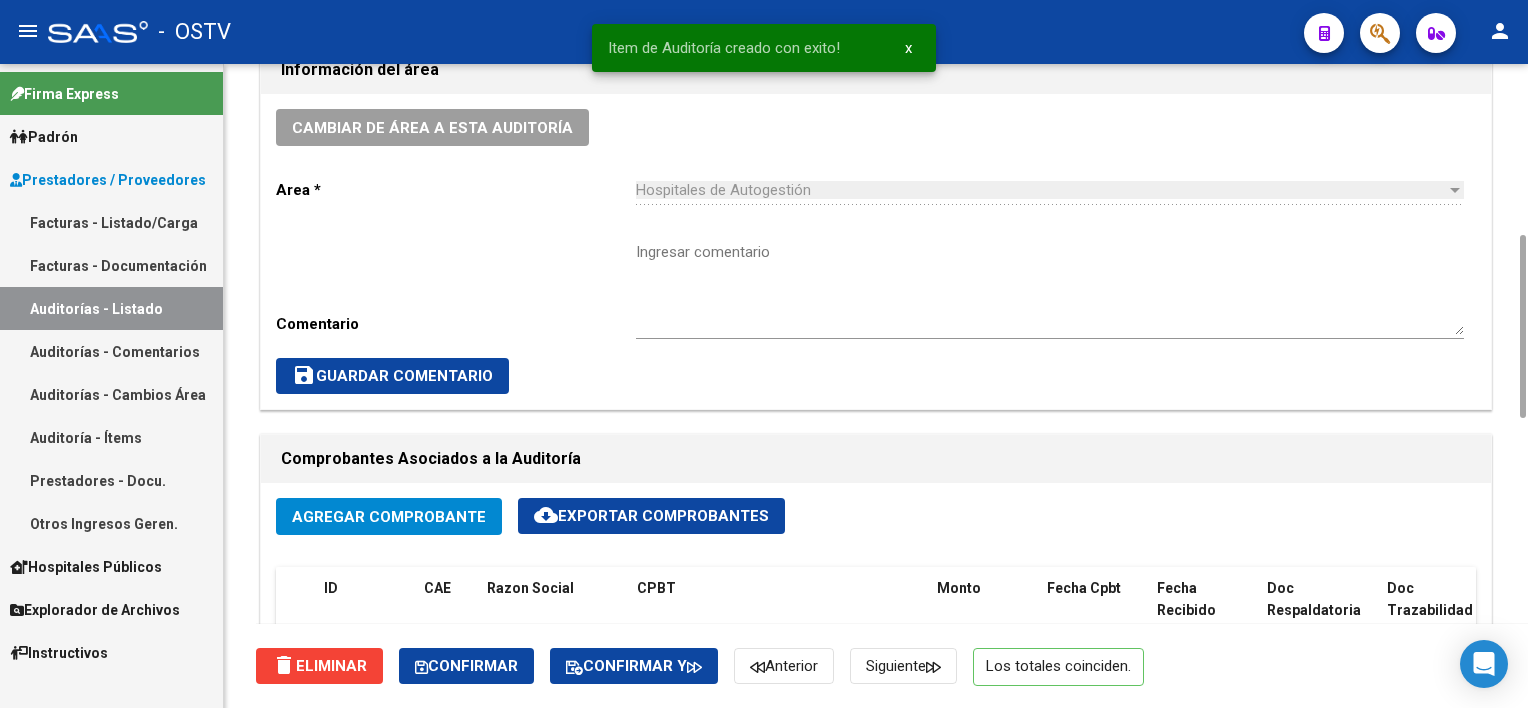 click on "Ingresar comentario" at bounding box center (1050, 288) 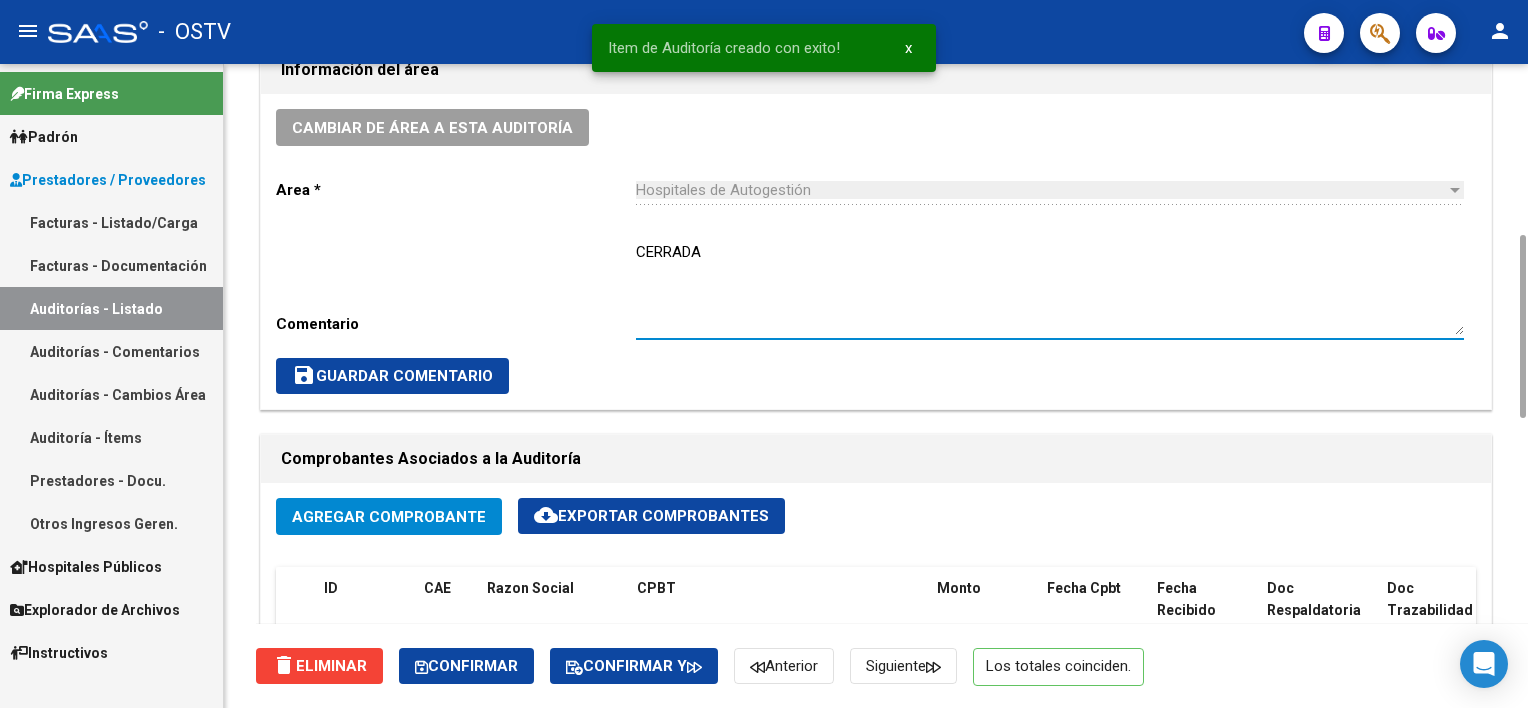 type on "CERRADA" 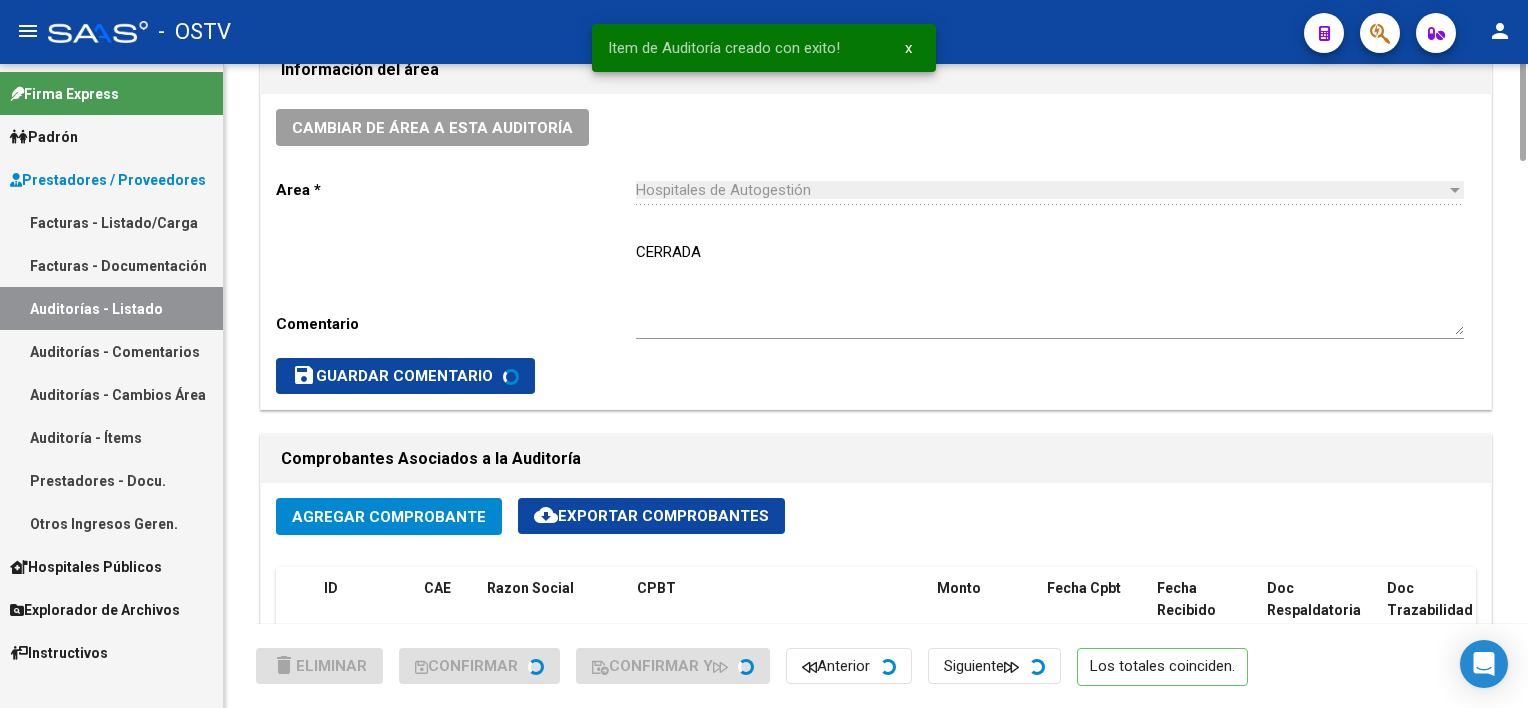 scroll, scrollTop: 0, scrollLeft: 0, axis: both 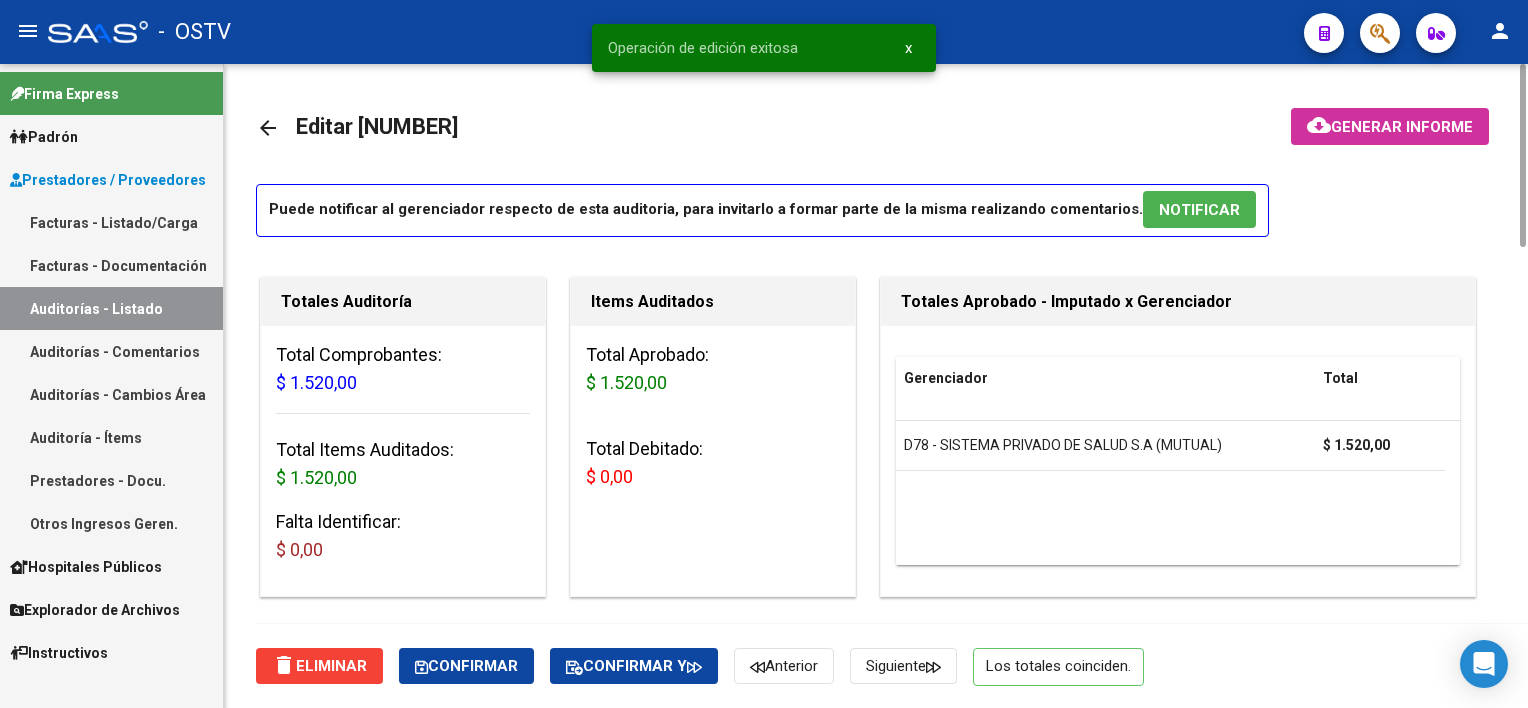 click on "arrow_back" 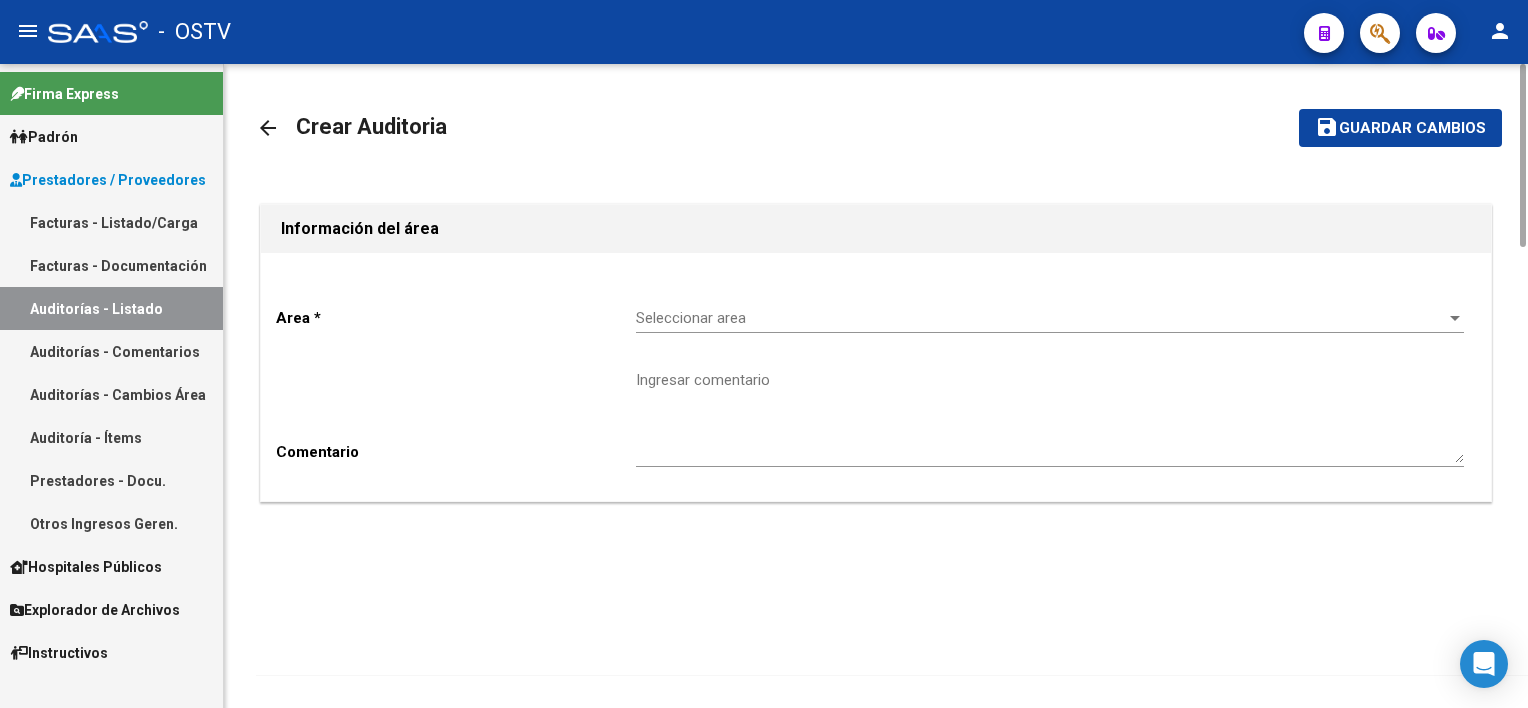 click on "Seleccionar area" at bounding box center [1041, 318] 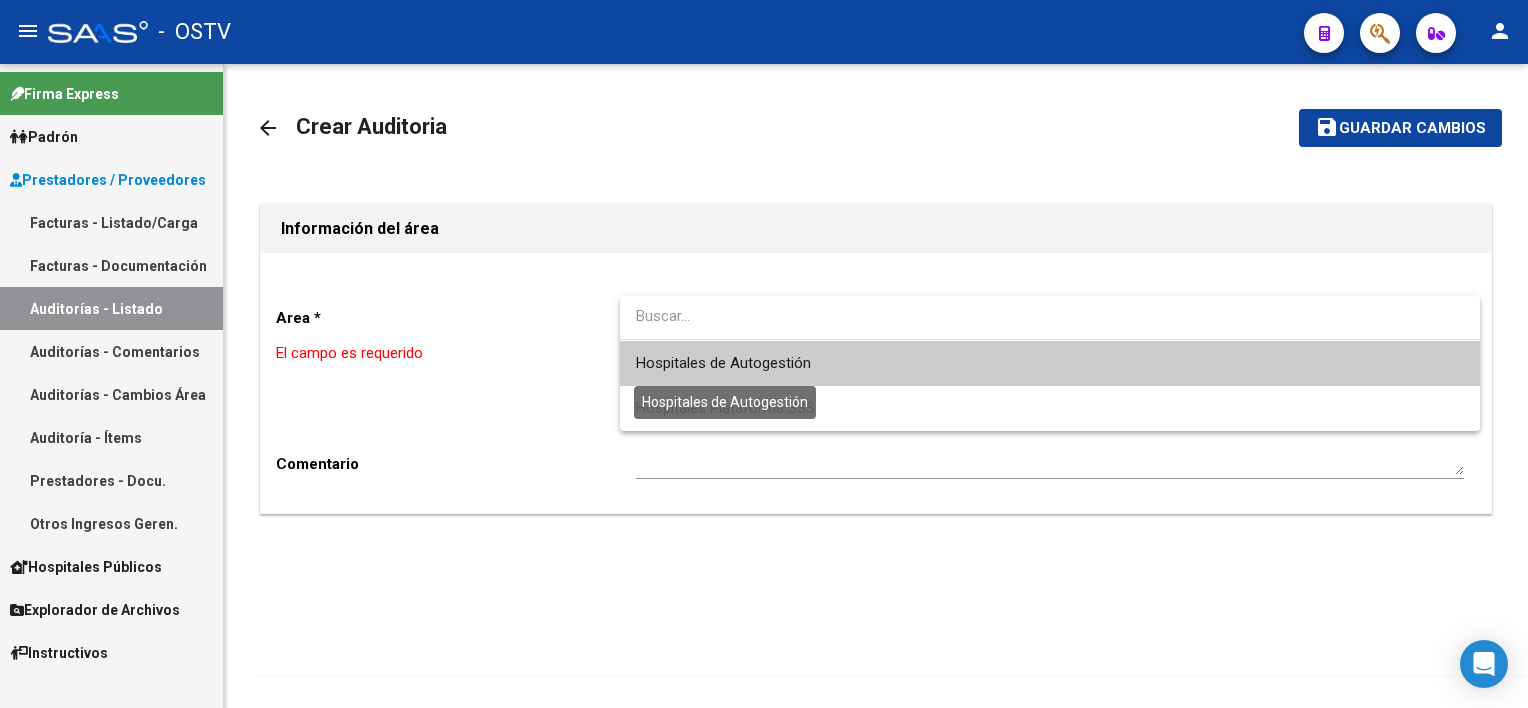 click on "Hospitales de Autogestión" at bounding box center [723, 363] 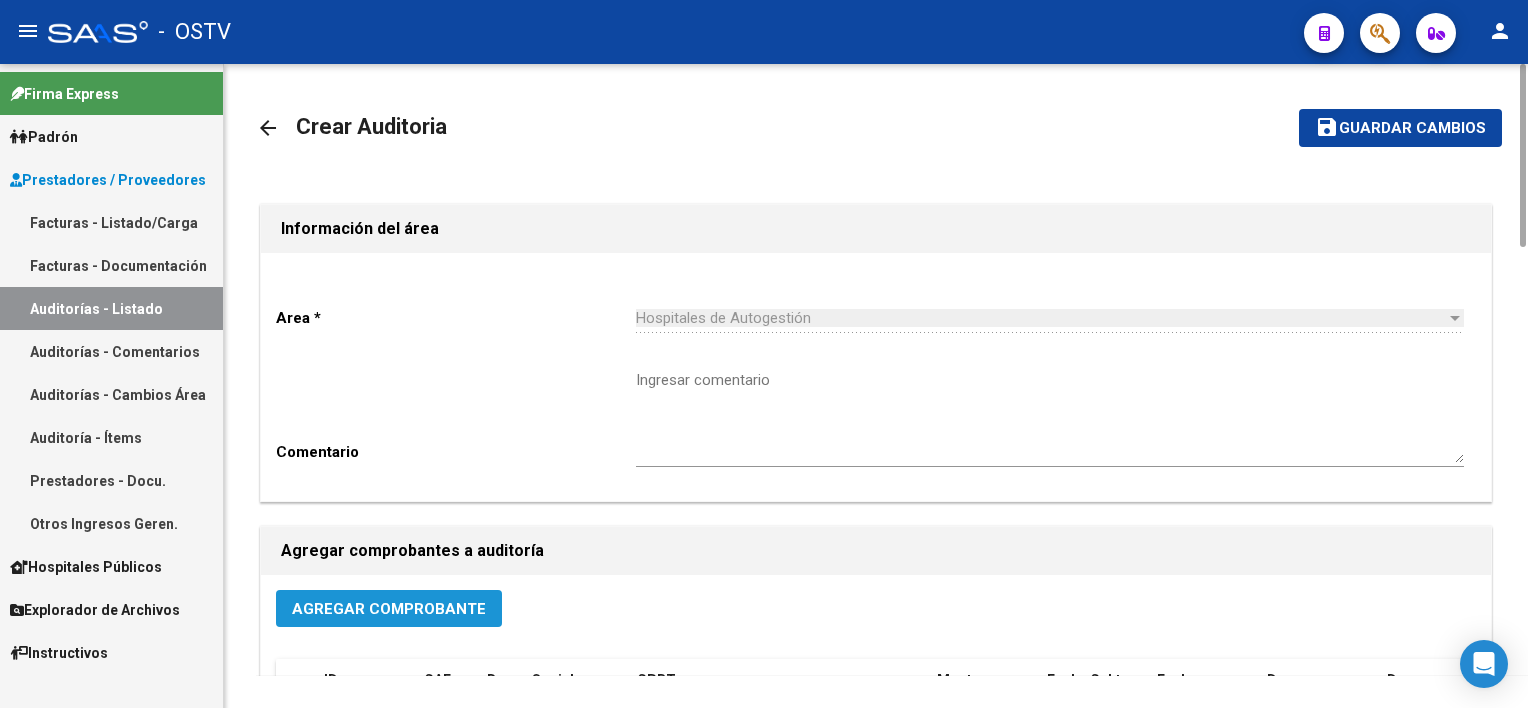 click on "Agregar Comprobante" 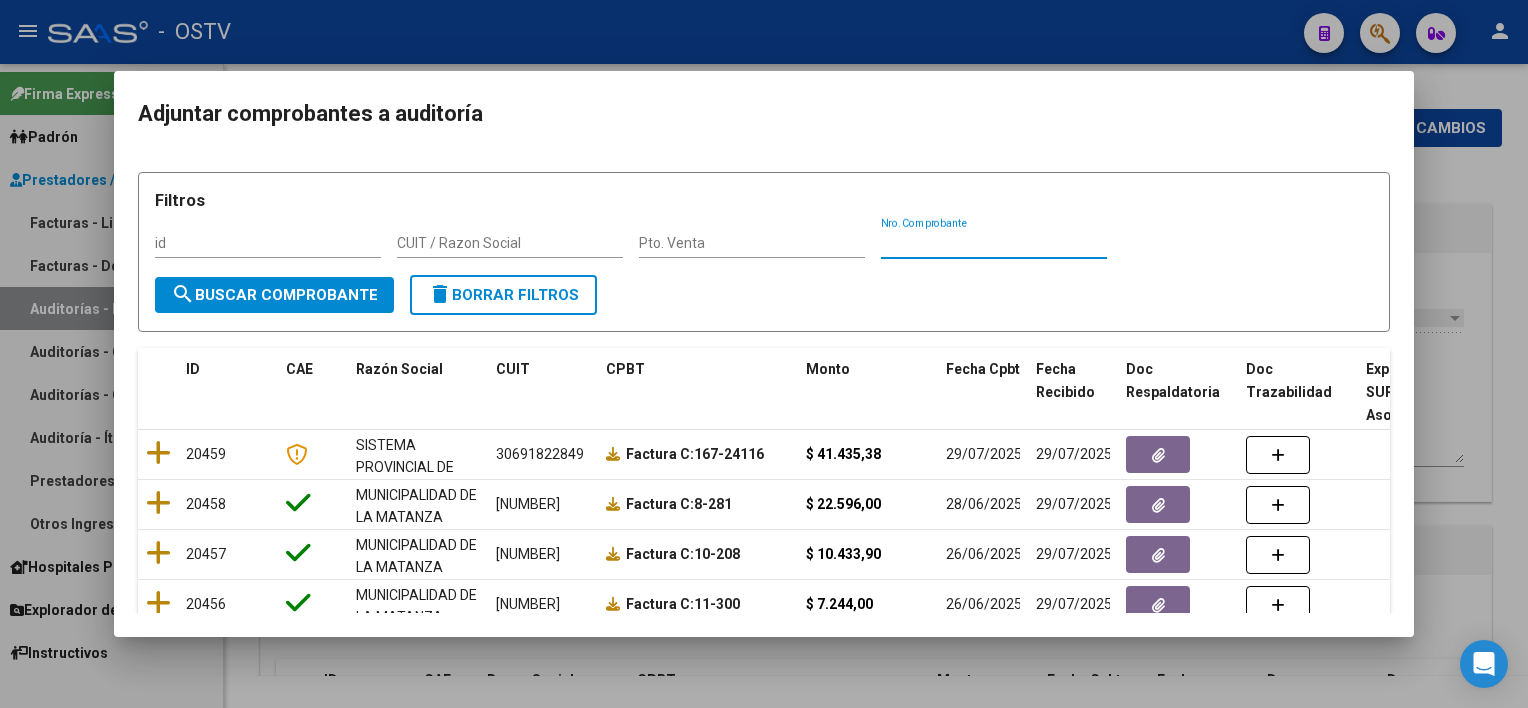 click on "Nro. Comprobante" at bounding box center [994, 243] 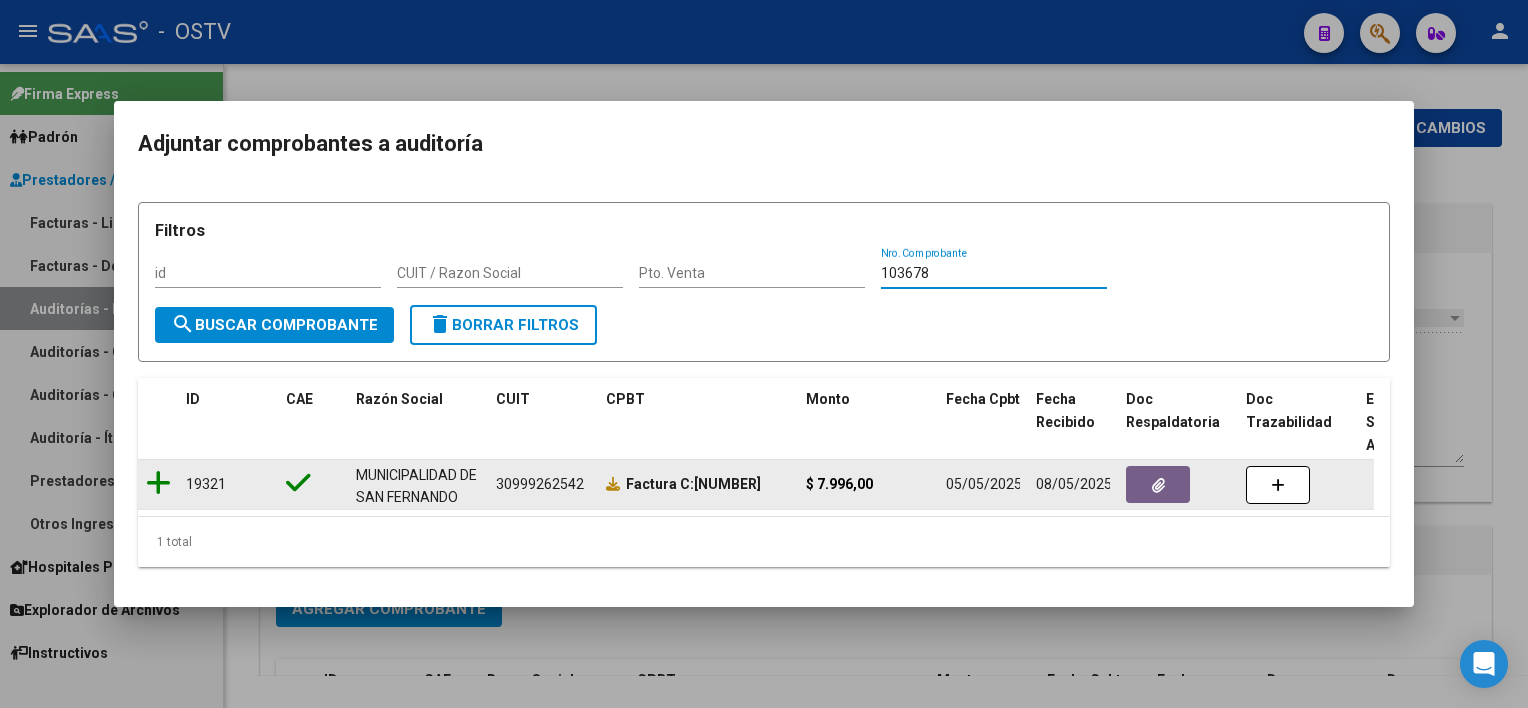 type on "103678" 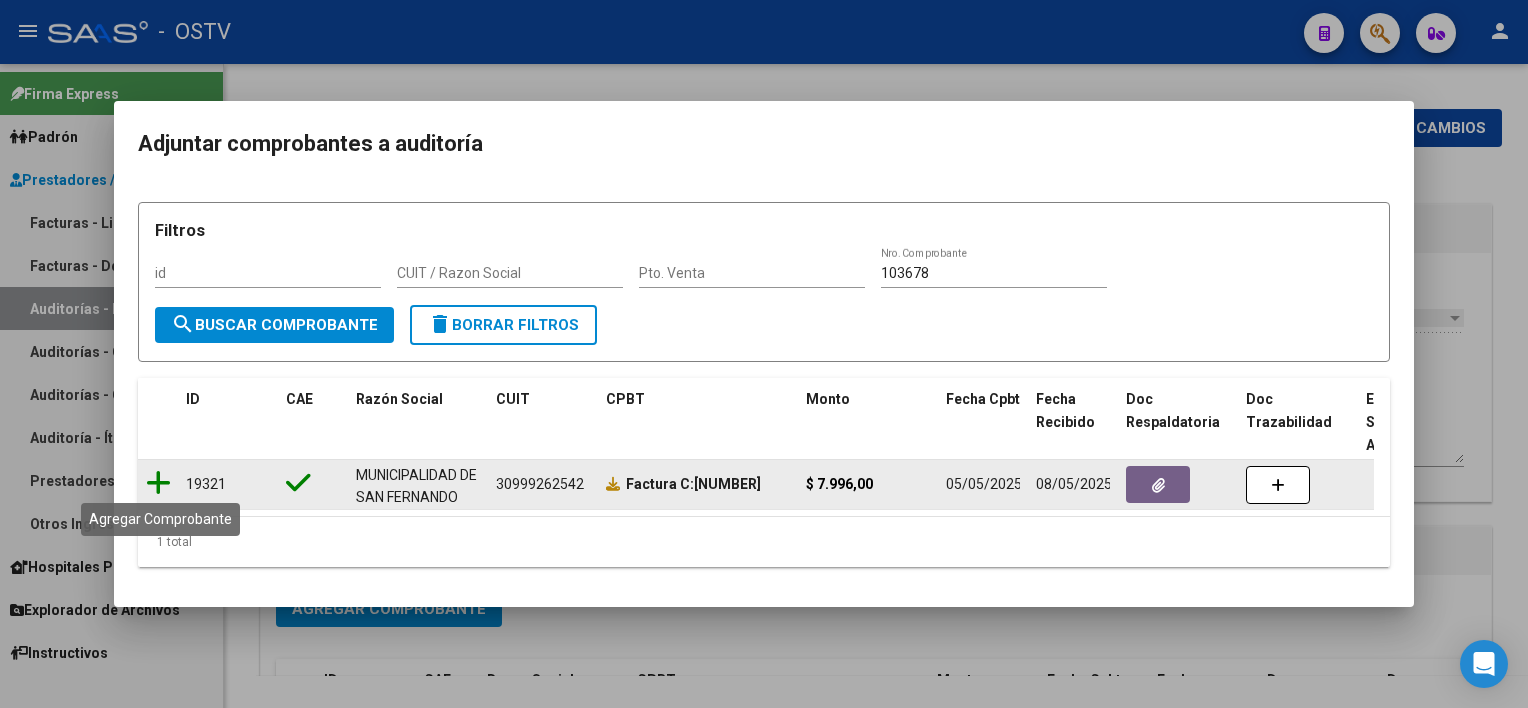 click 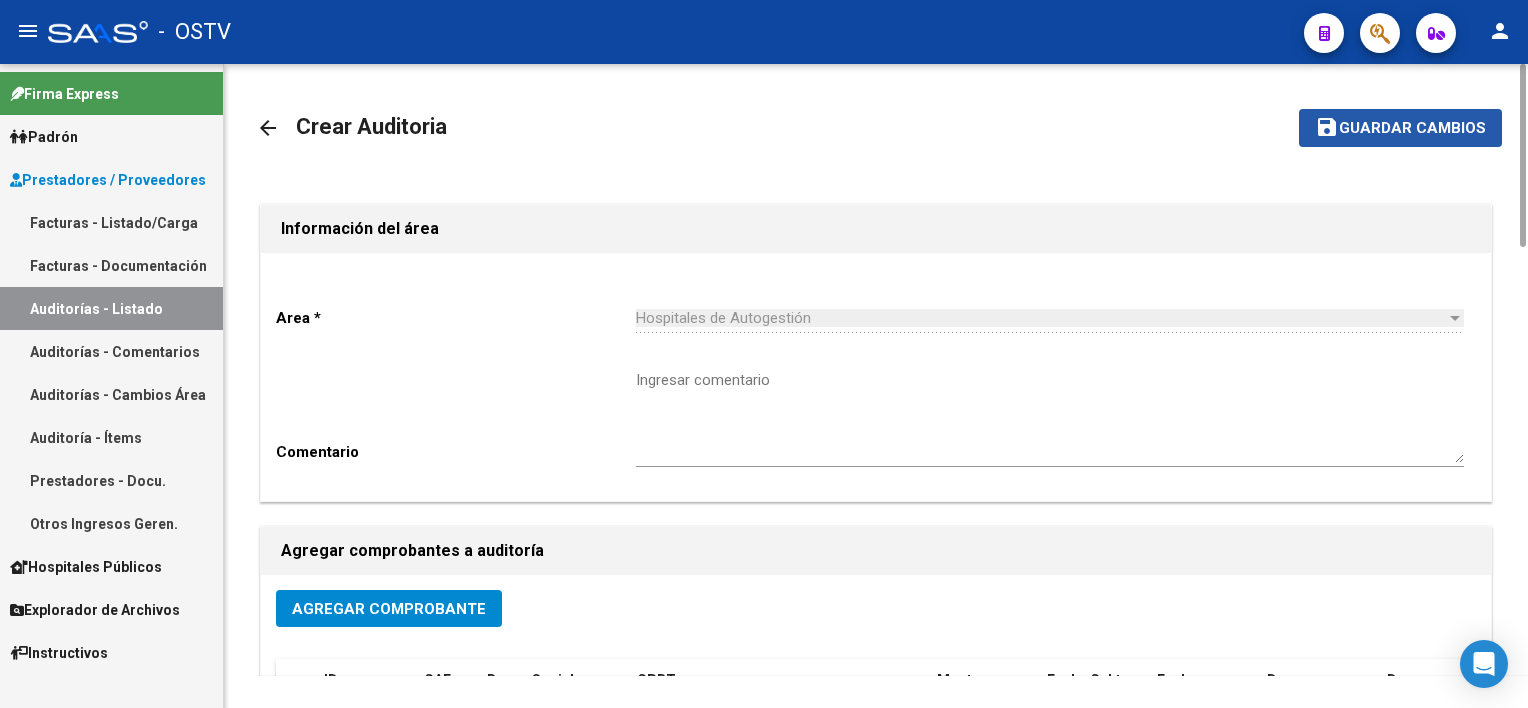 click on "Guardar cambios" 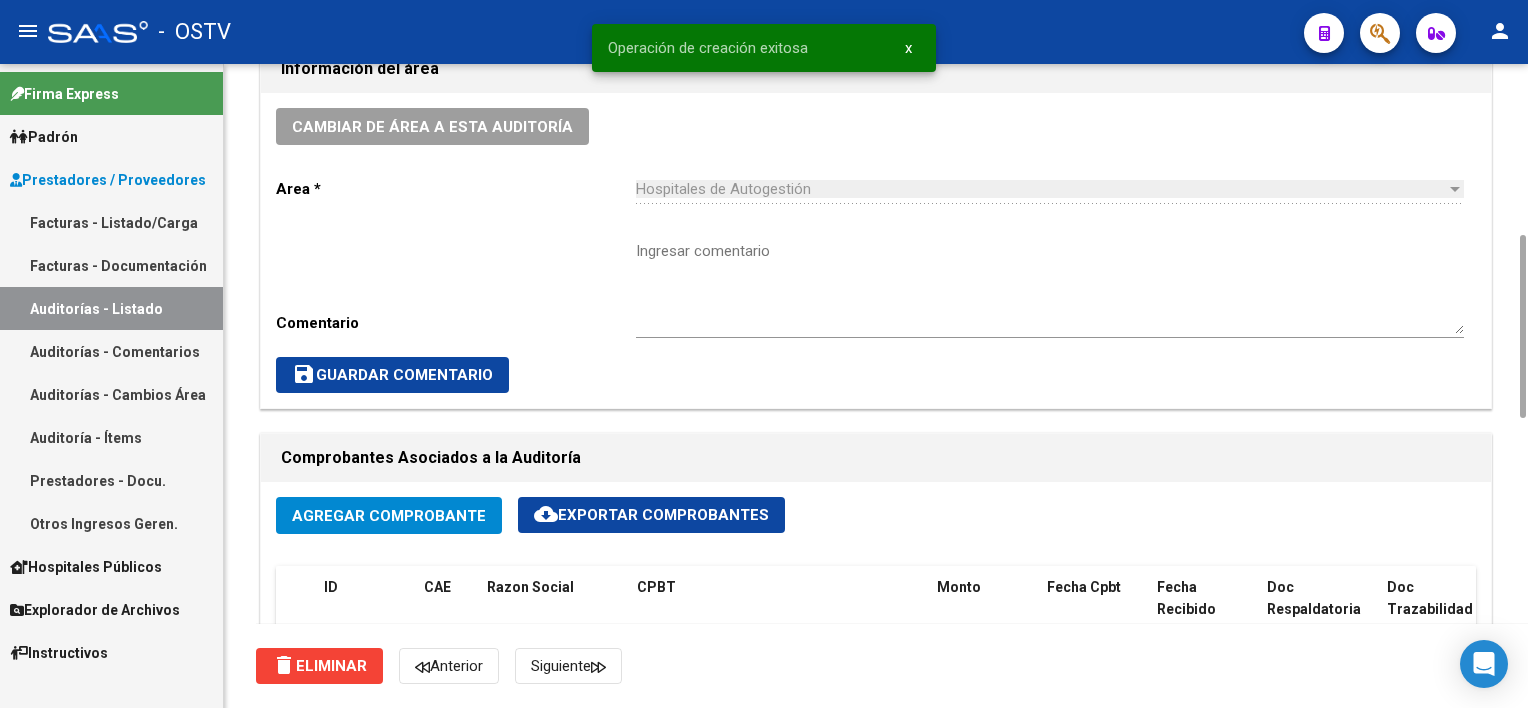 scroll, scrollTop: 1000, scrollLeft: 0, axis: vertical 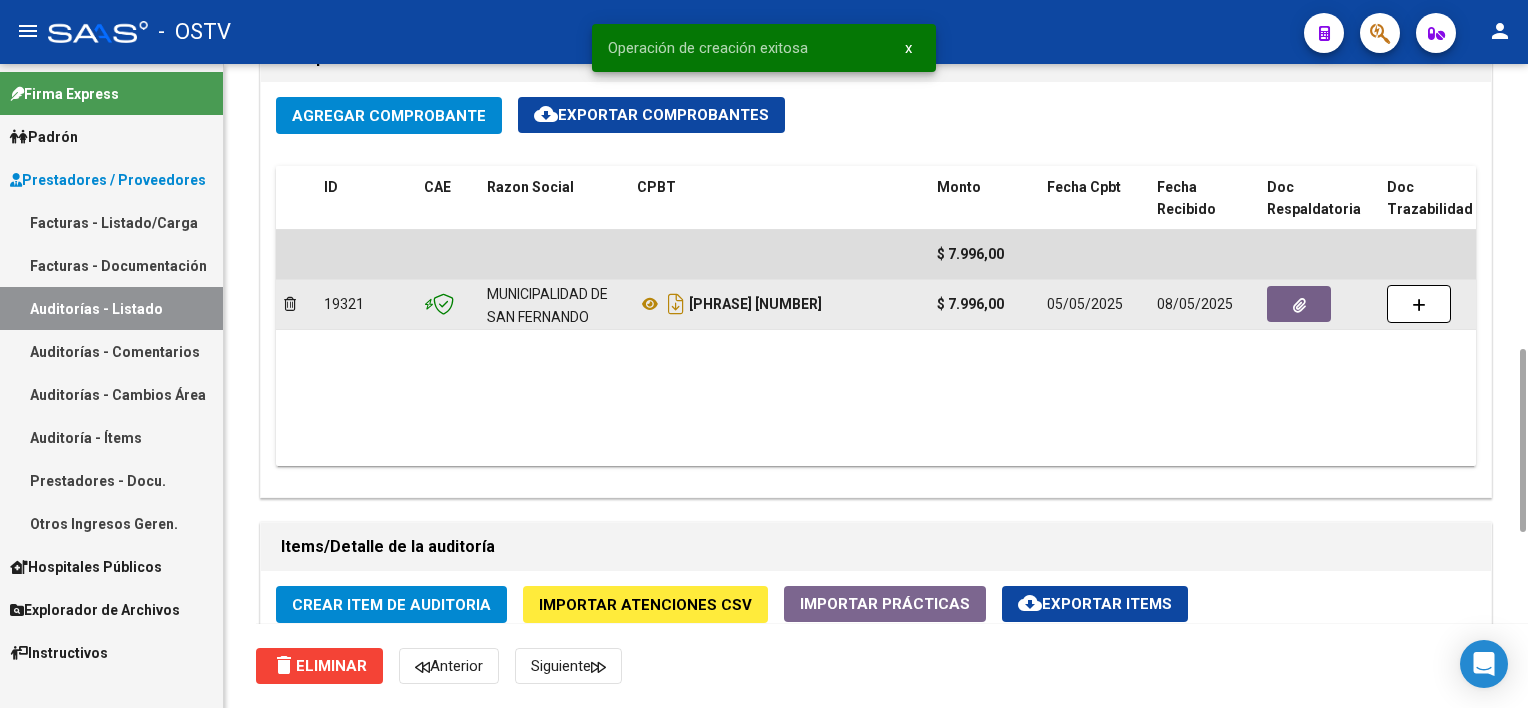 click 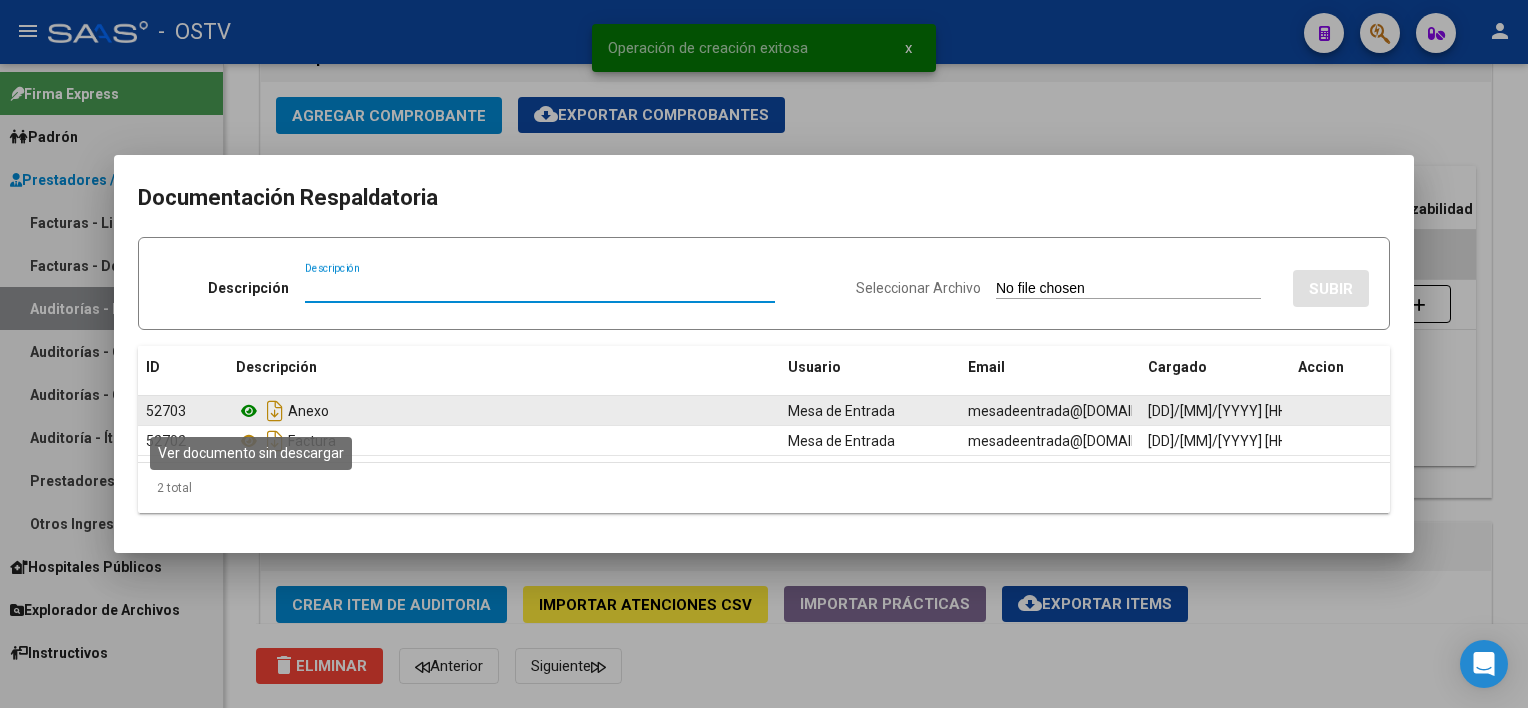 click 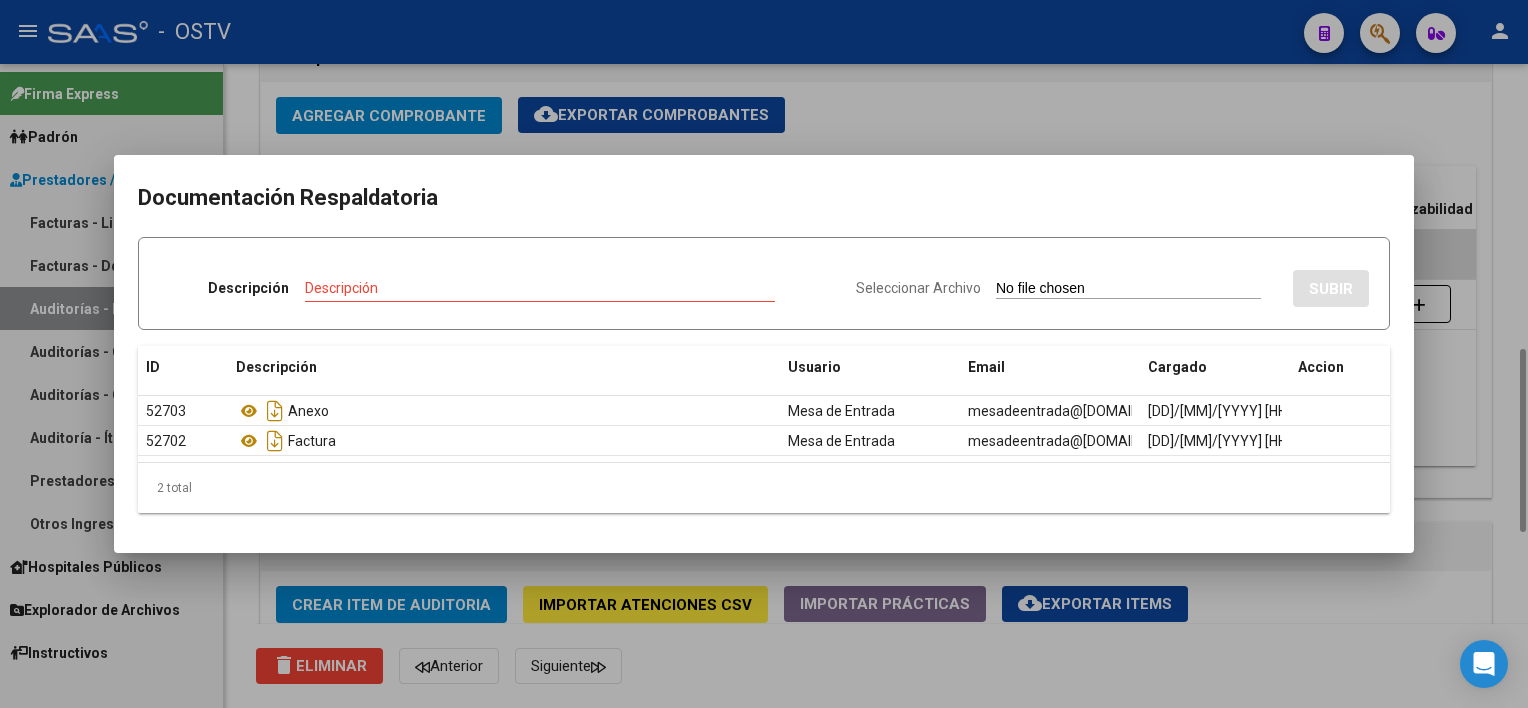 click at bounding box center [764, 354] 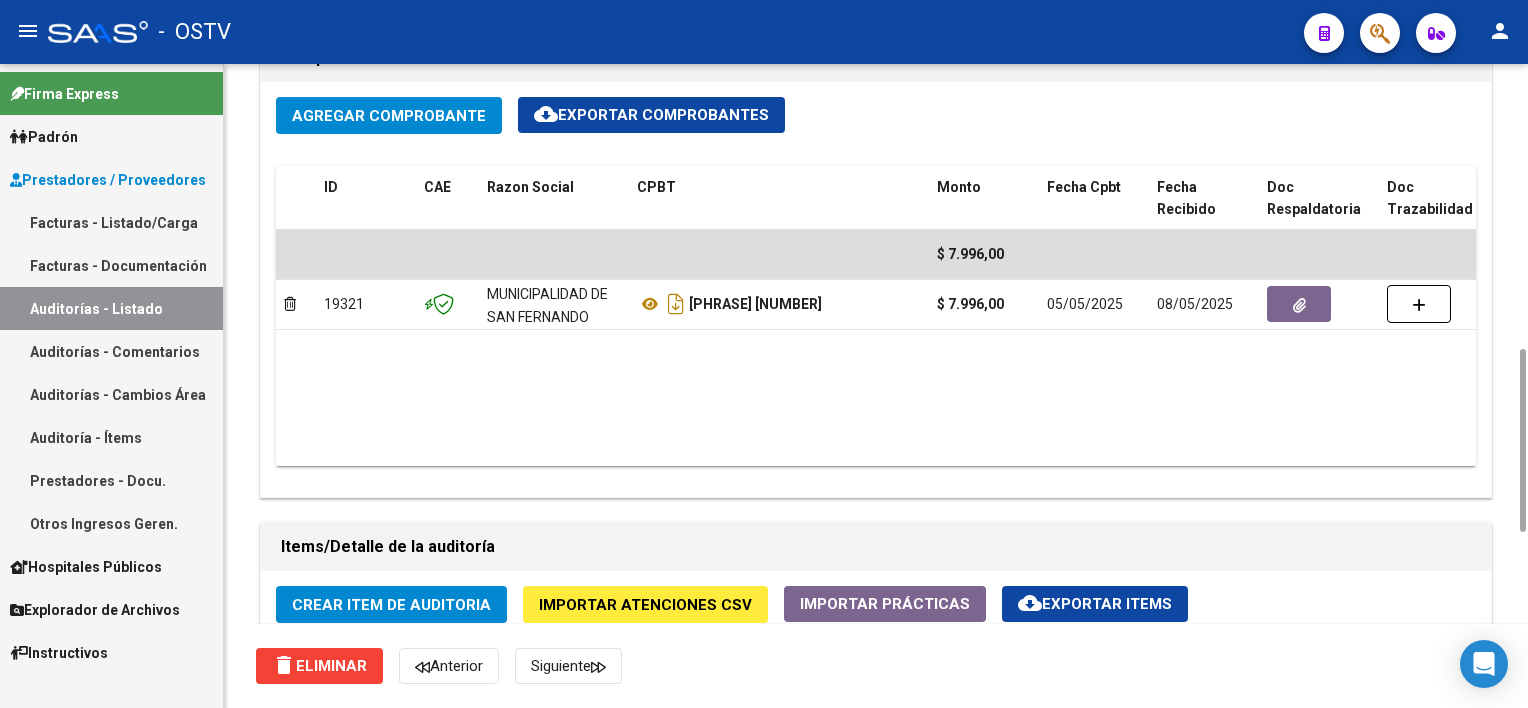 scroll, scrollTop: 1400, scrollLeft: 0, axis: vertical 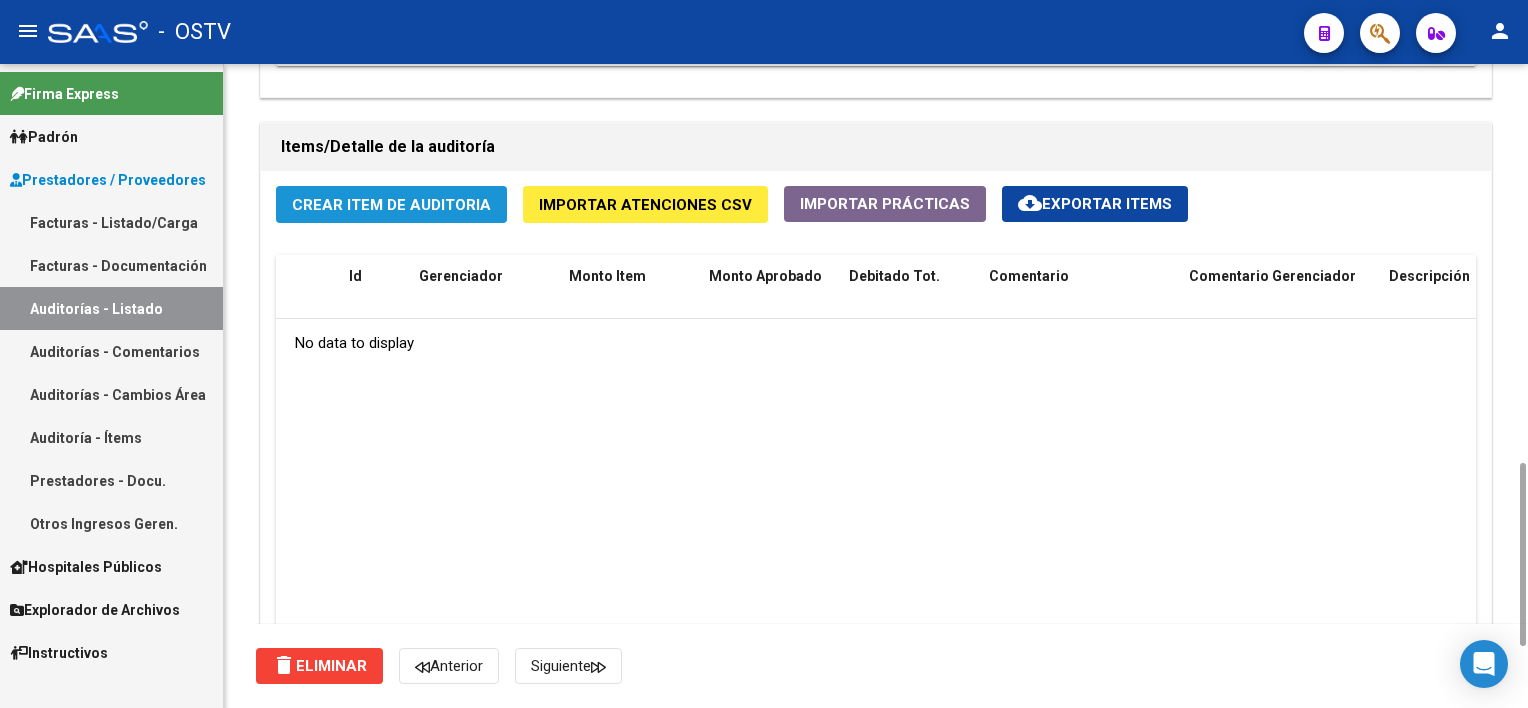 click on "Crear Item de Auditoria" 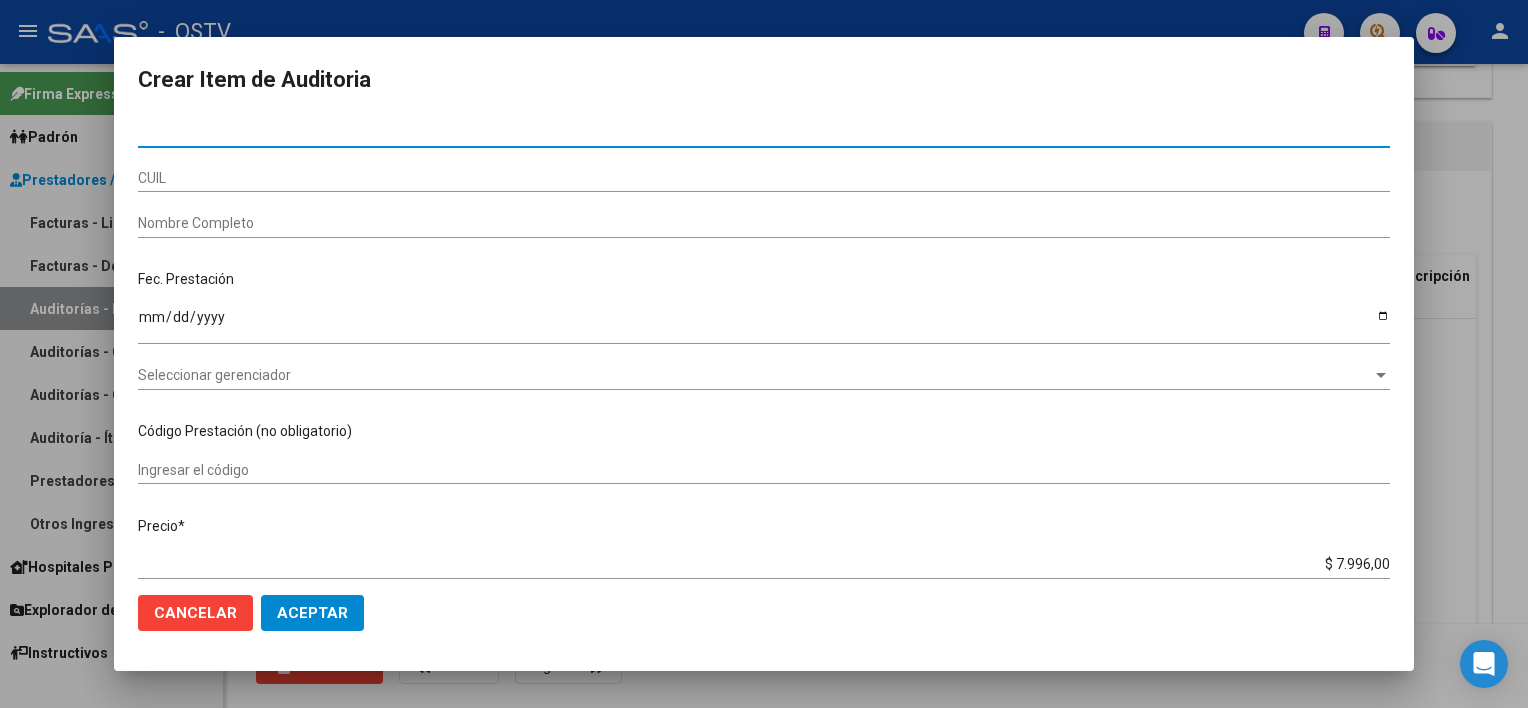 type on "[NUMBER]" 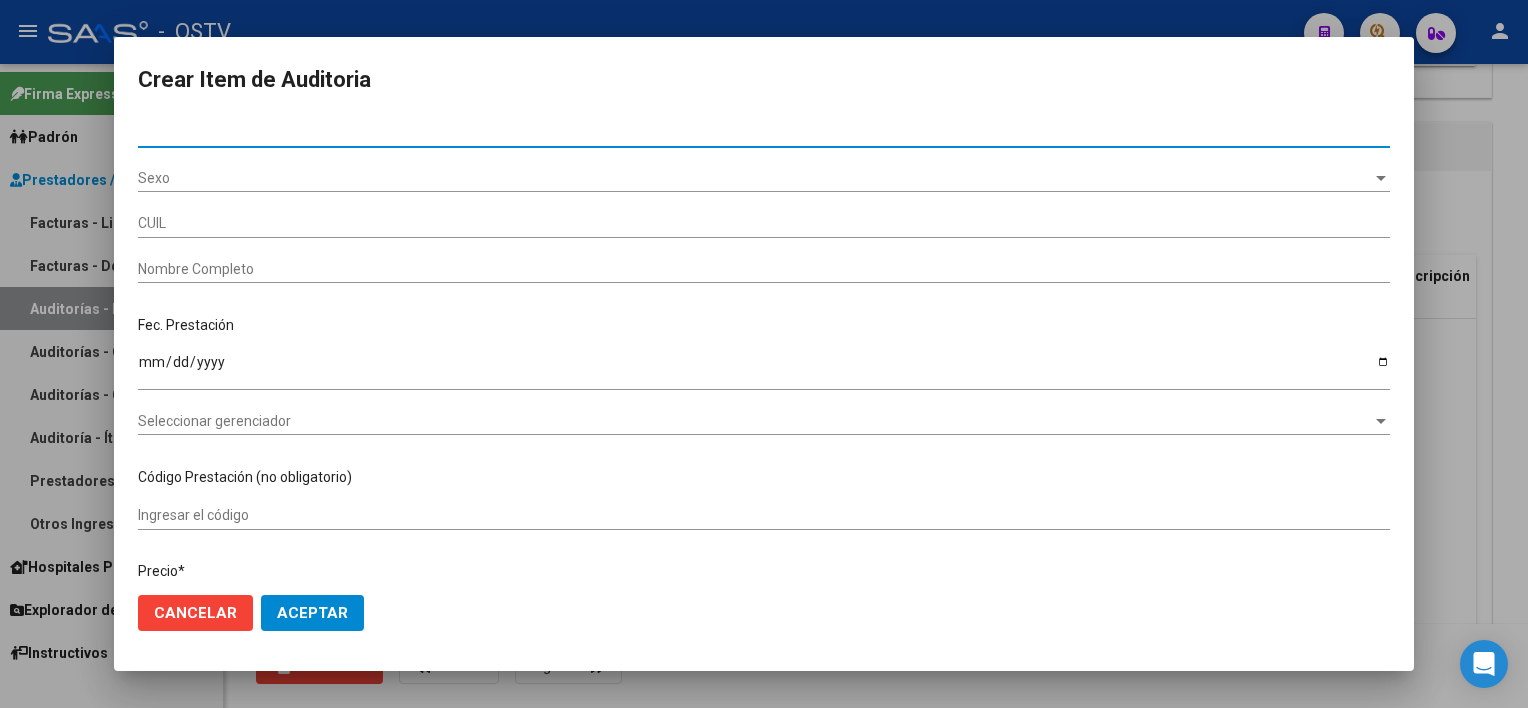 type on "[NUMBER]" 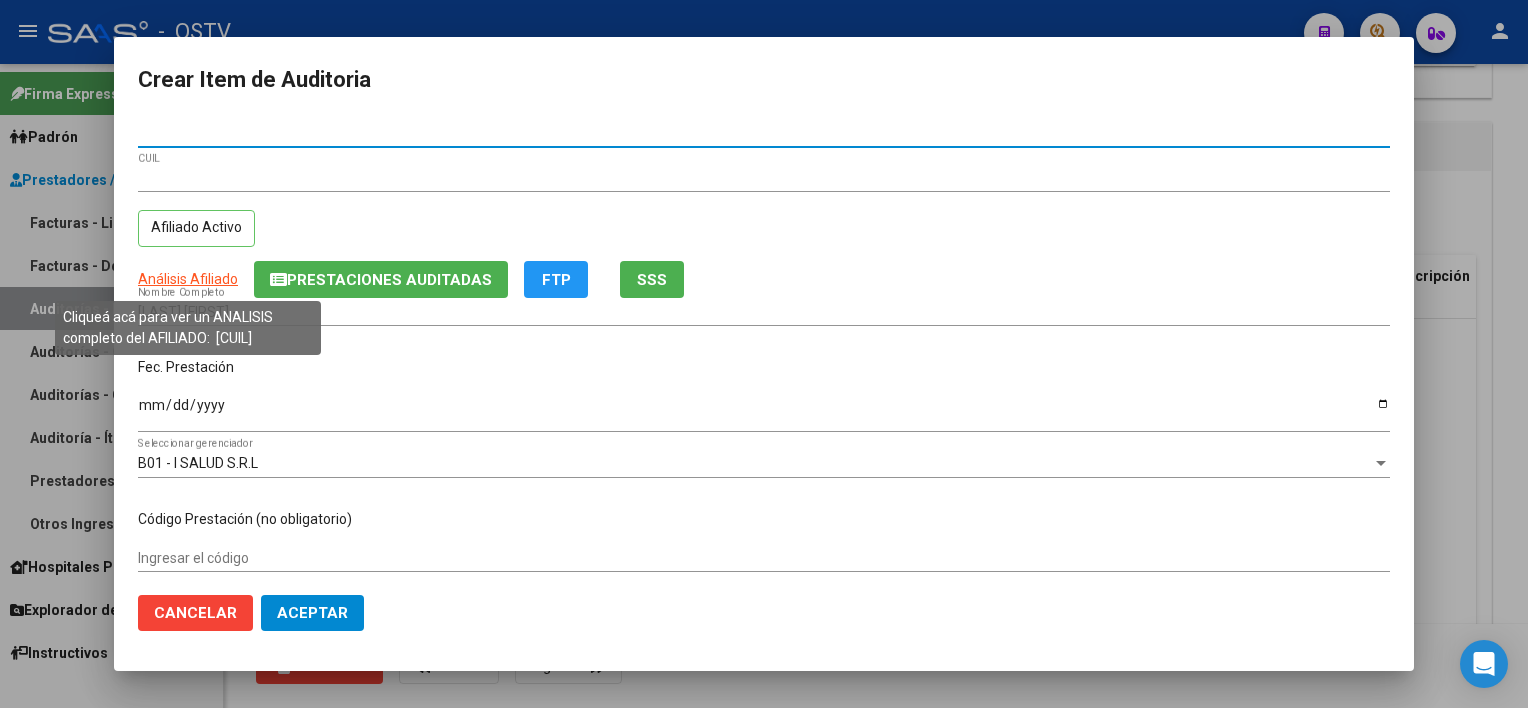 type on "[NUMBER]" 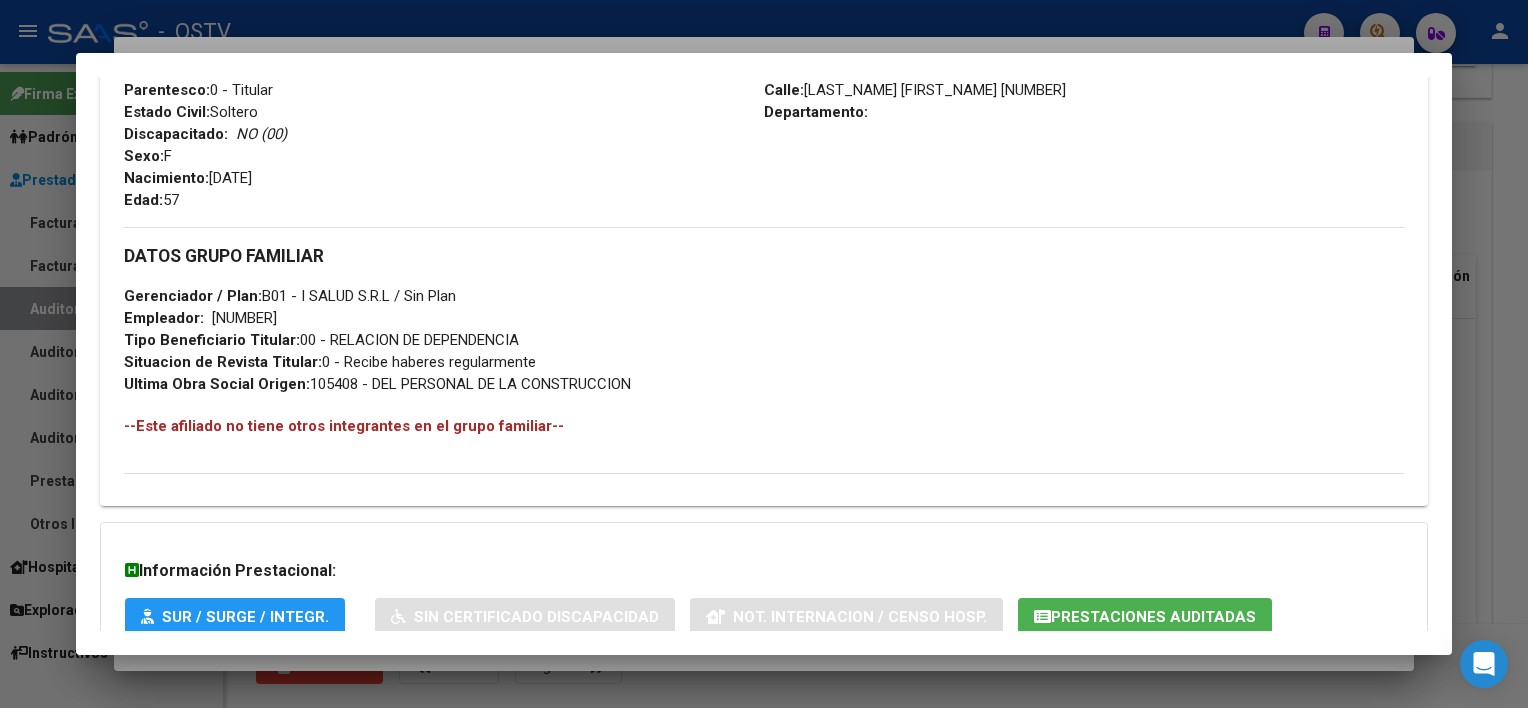 scroll, scrollTop: 933, scrollLeft: 0, axis: vertical 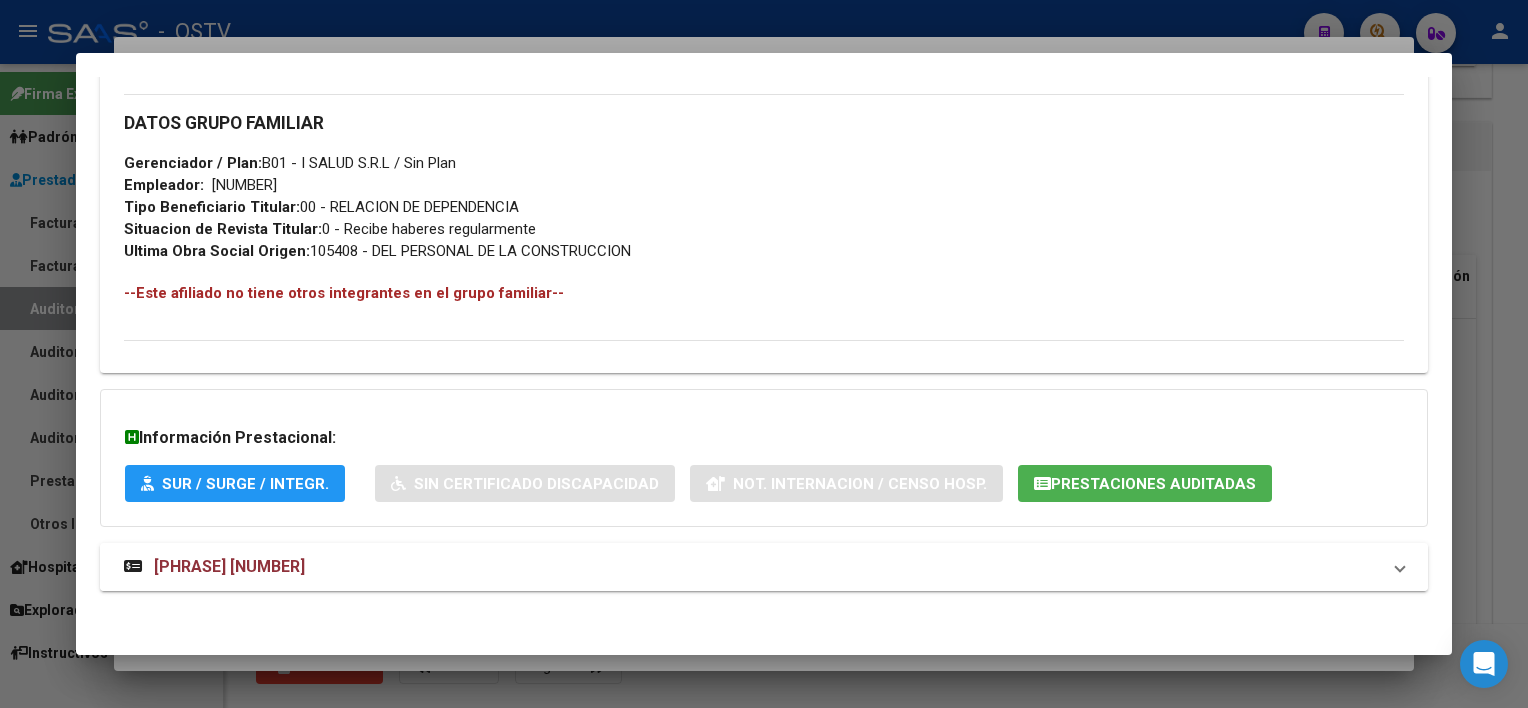 click on "[PHRASE] [NUMBER]" at bounding box center [763, 567] 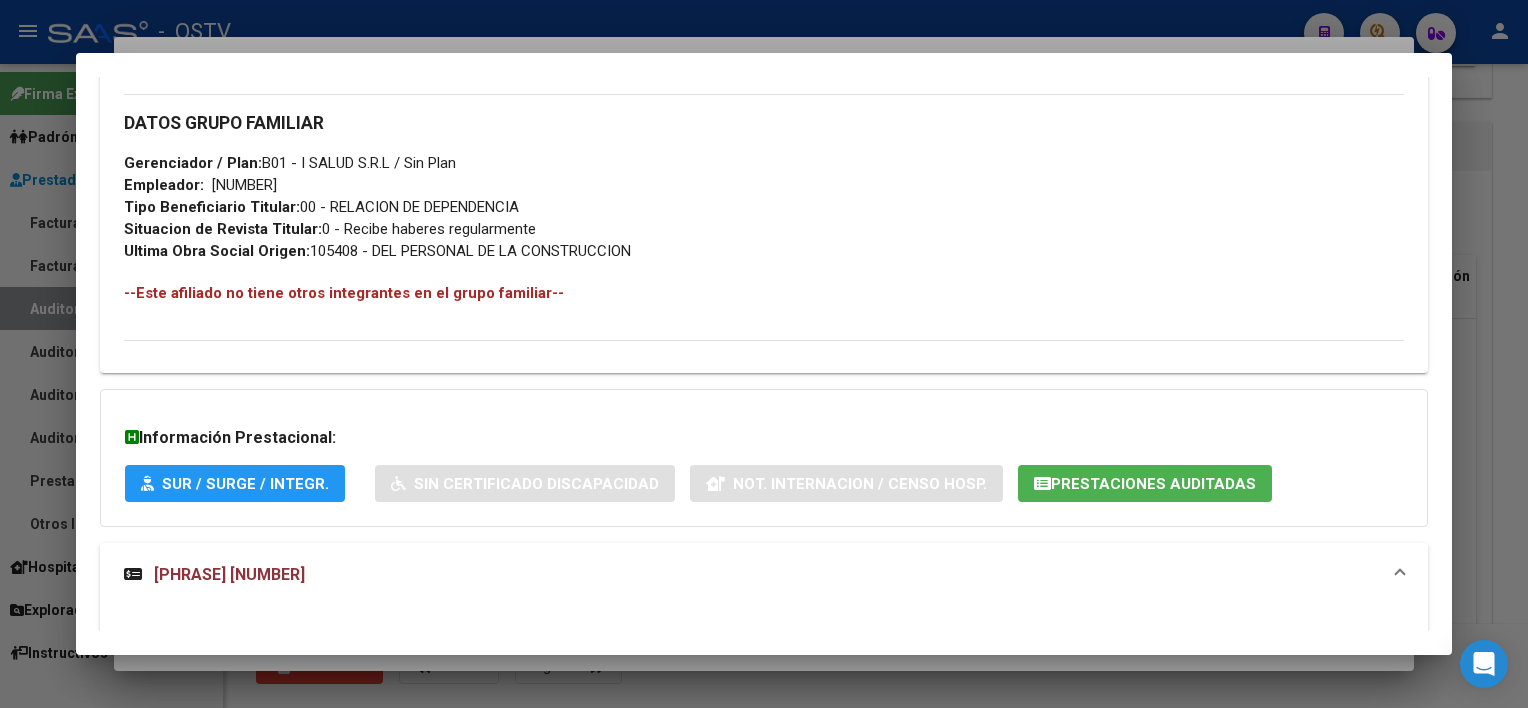 click on "Prestaciones Auditadas" 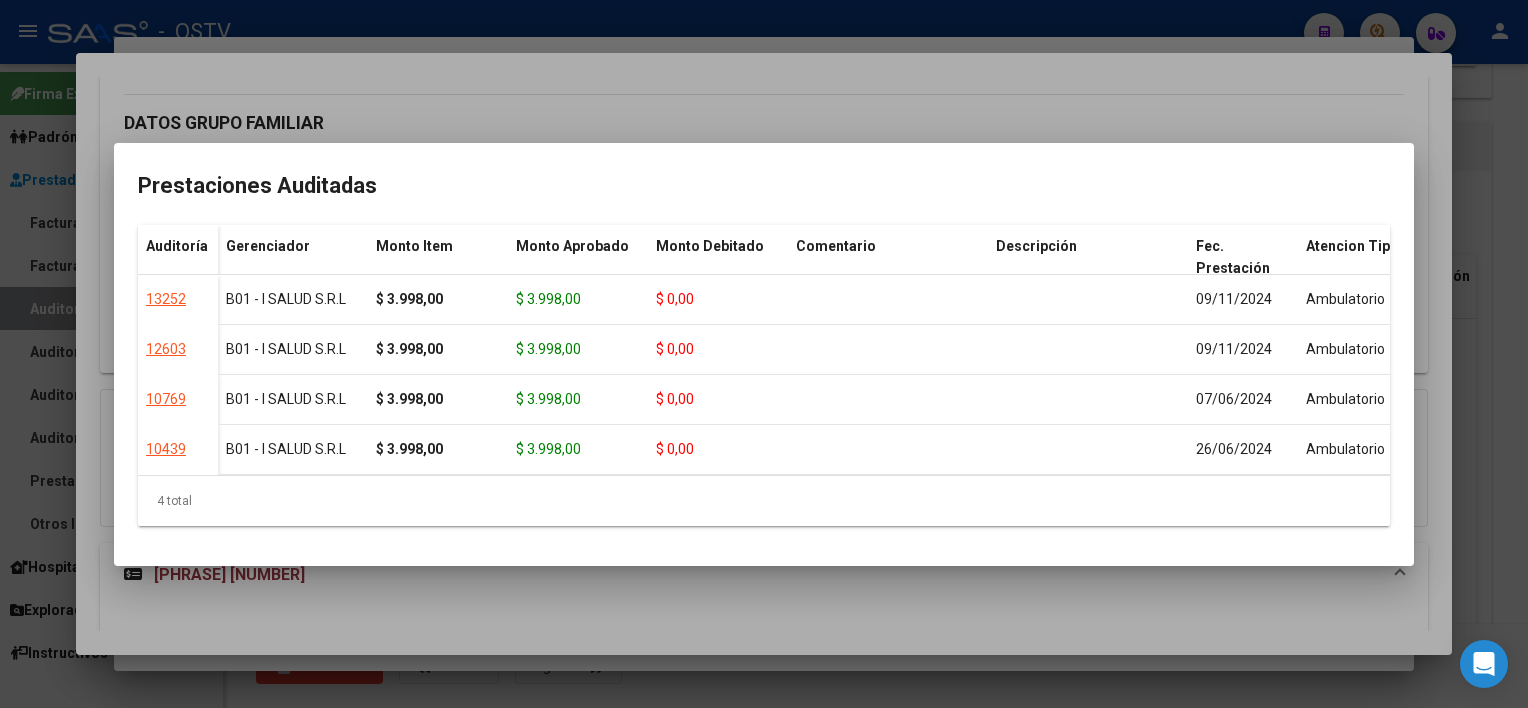 click at bounding box center [764, 354] 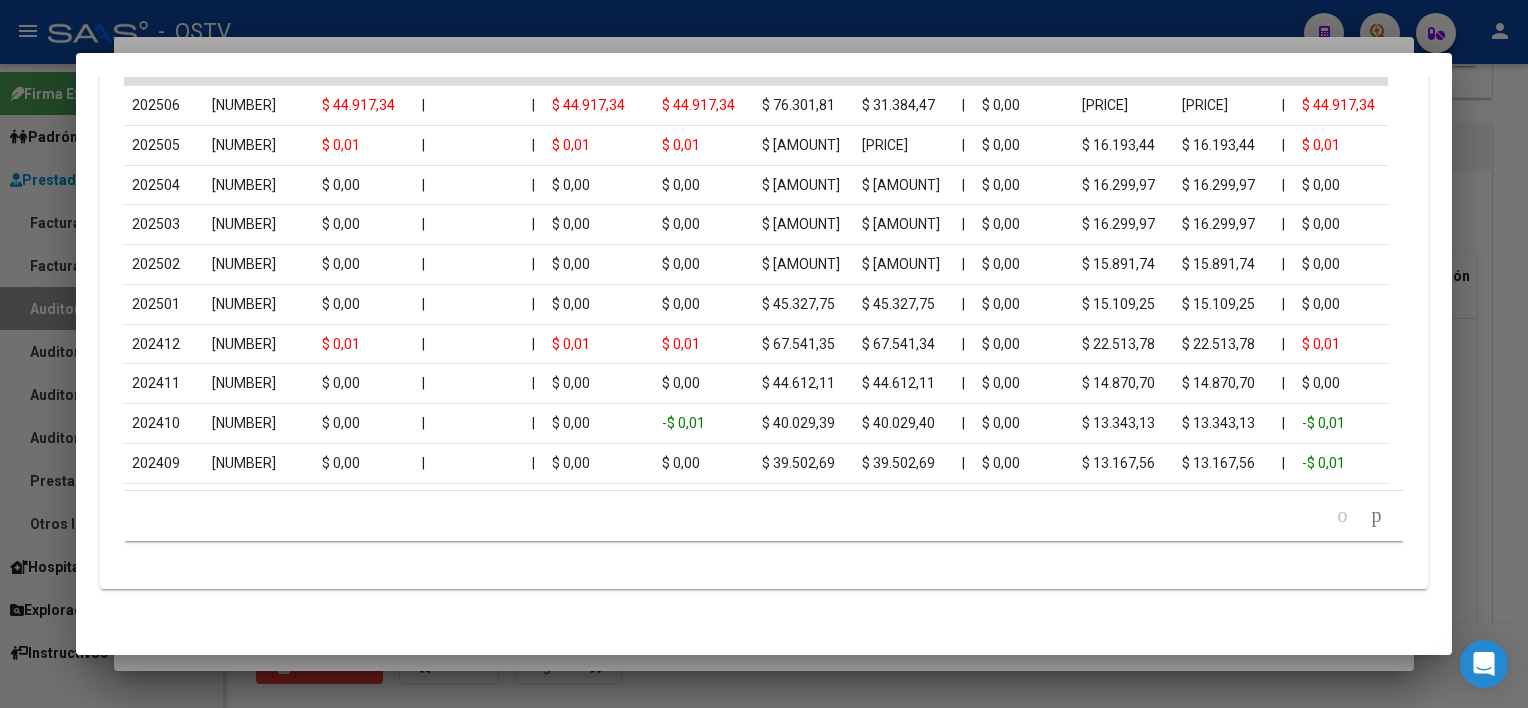 scroll, scrollTop: 1884, scrollLeft: 0, axis: vertical 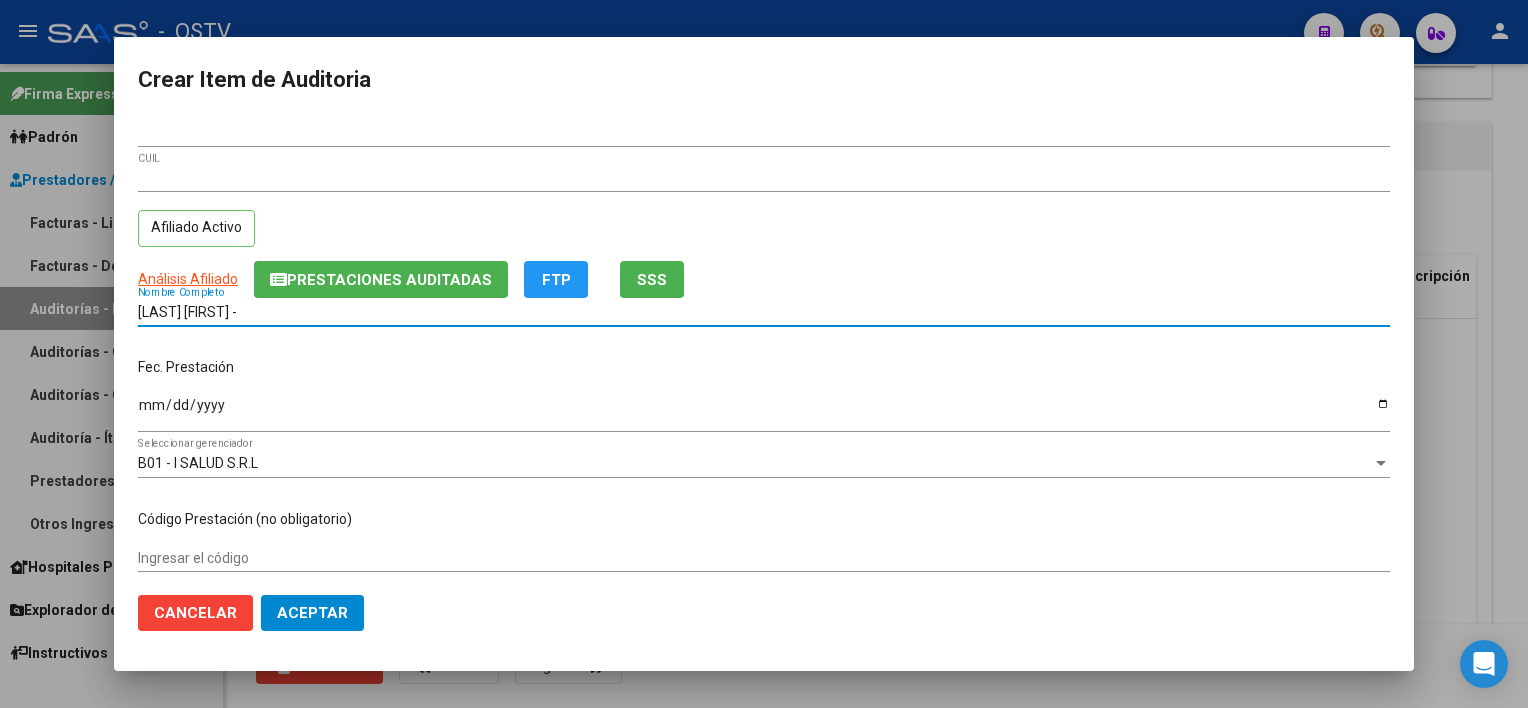 click on "[LAST] [FIRST] -" at bounding box center [764, 312] 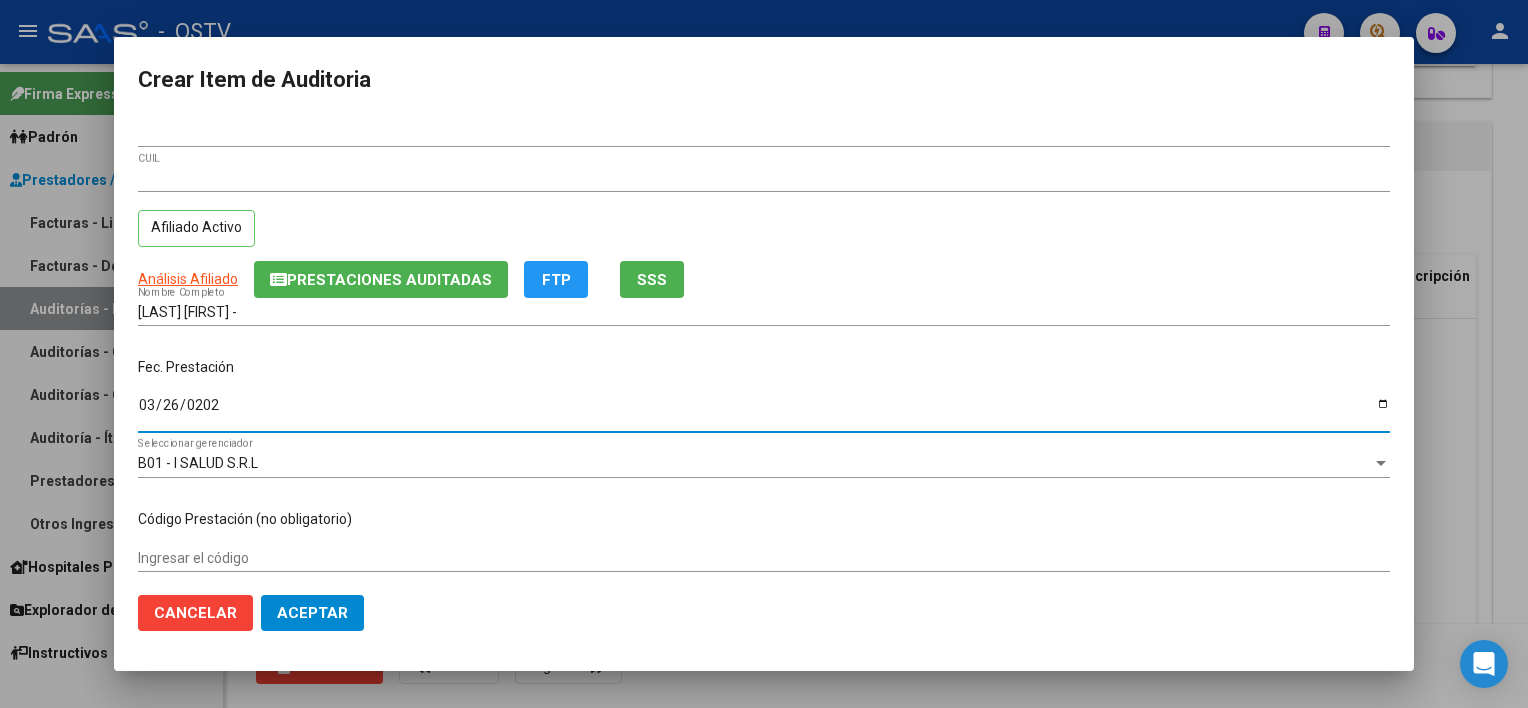type on "[DATE]" 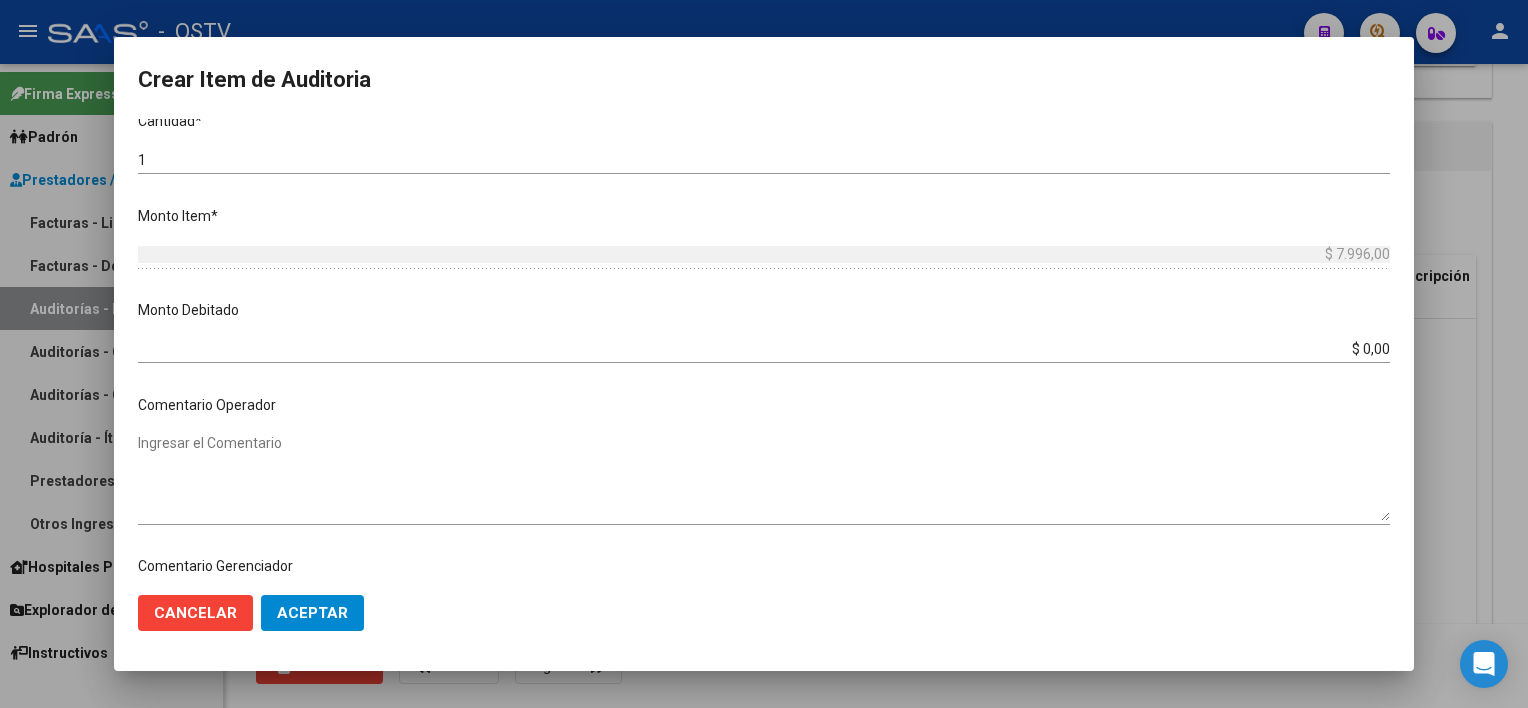 scroll, scrollTop: 1004, scrollLeft: 0, axis: vertical 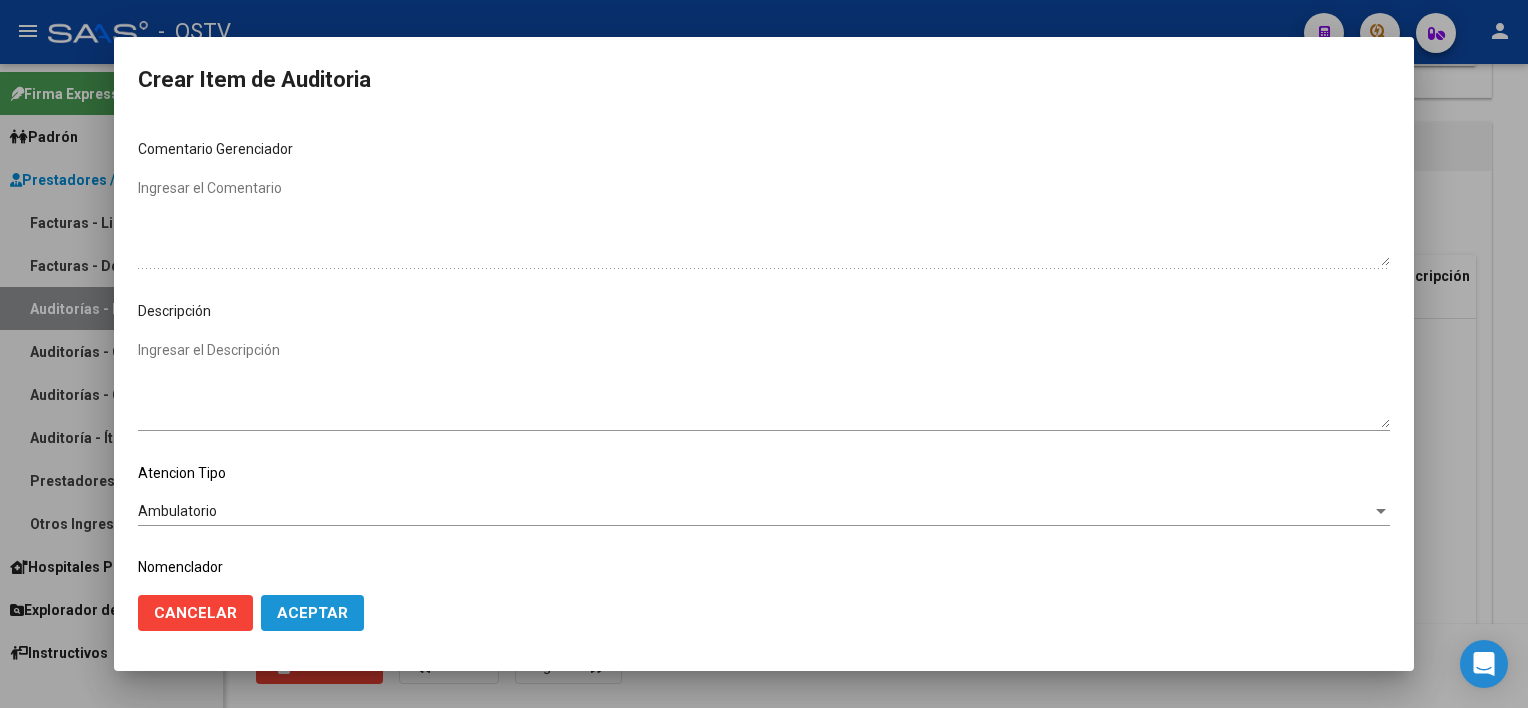 click on "Aceptar" 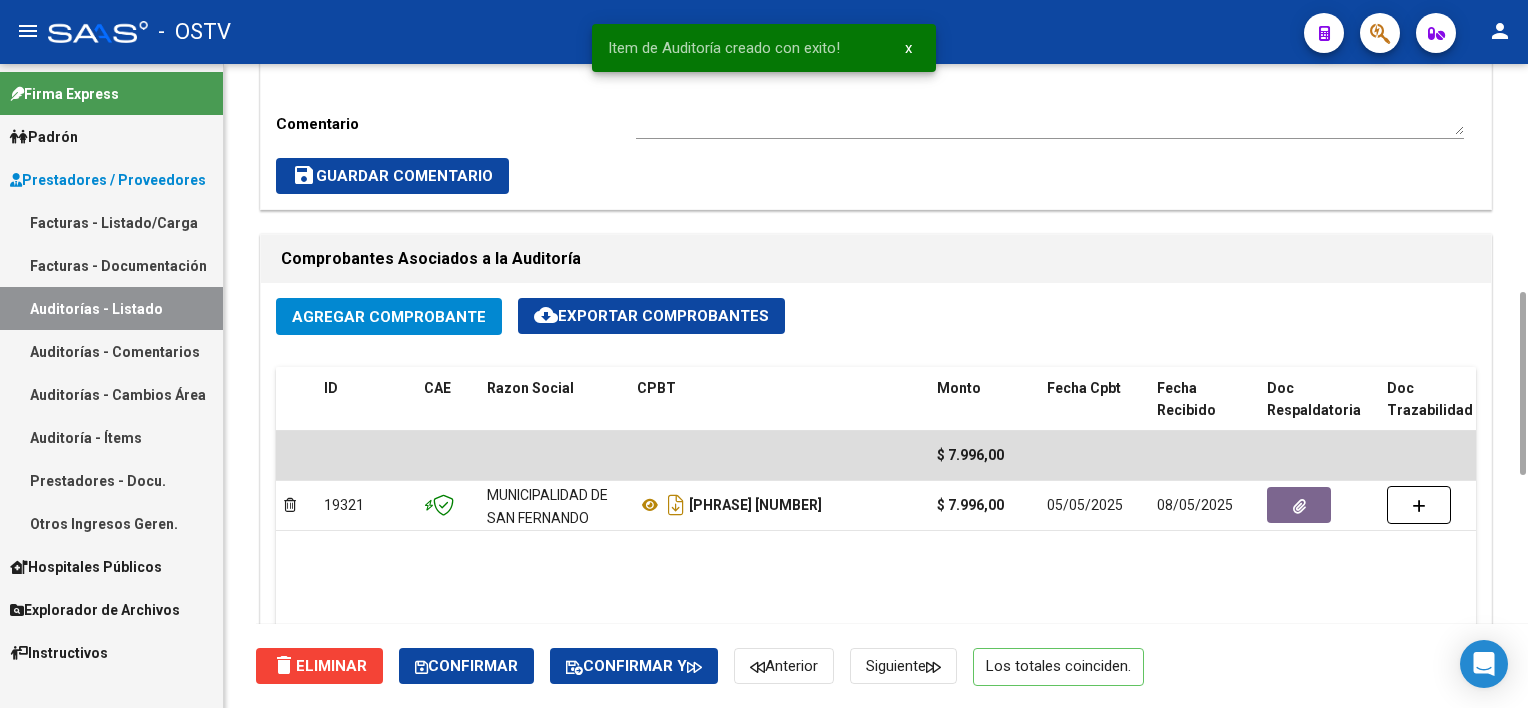 scroll, scrollTop: 400, scrollLeft: 0, axis: vertical 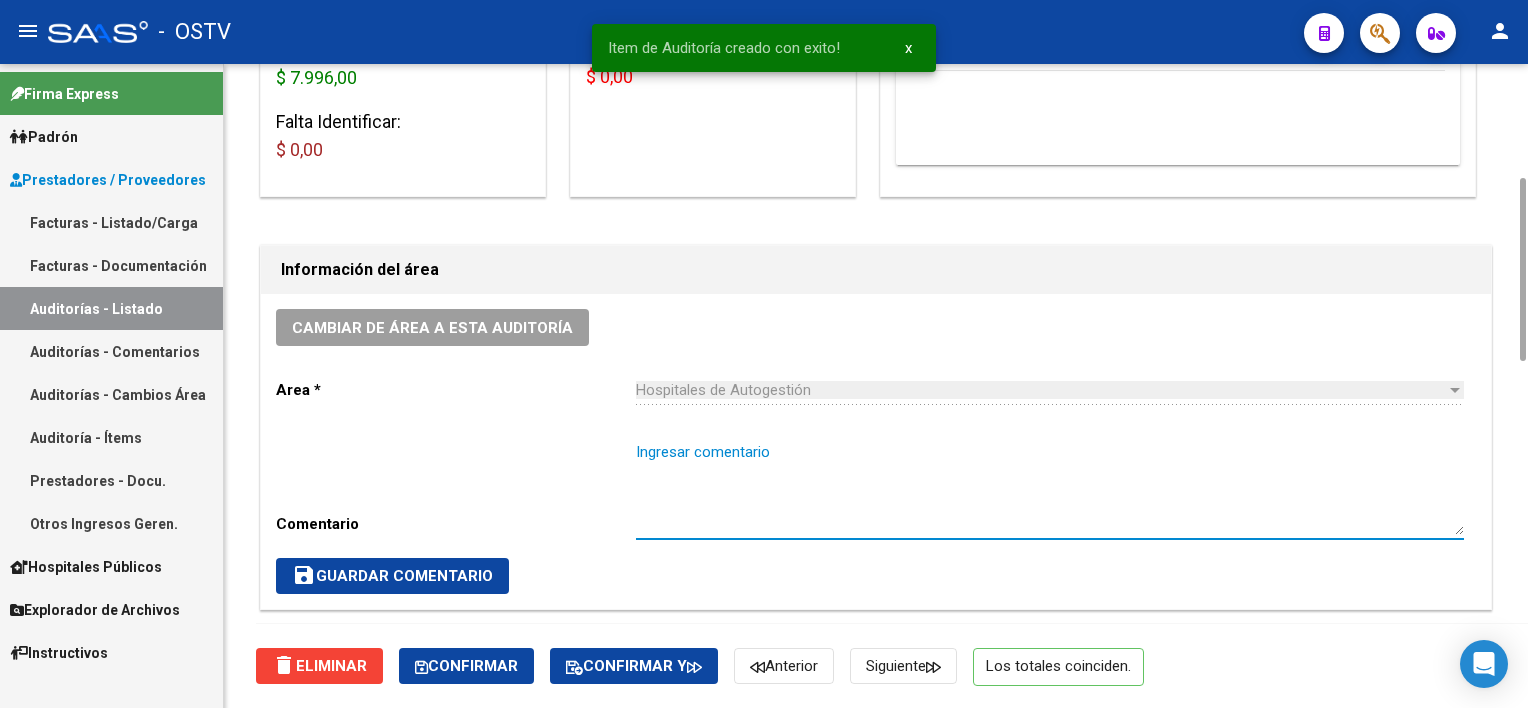 click on "Ingresar comentario" at bounding box center (1050, 488) 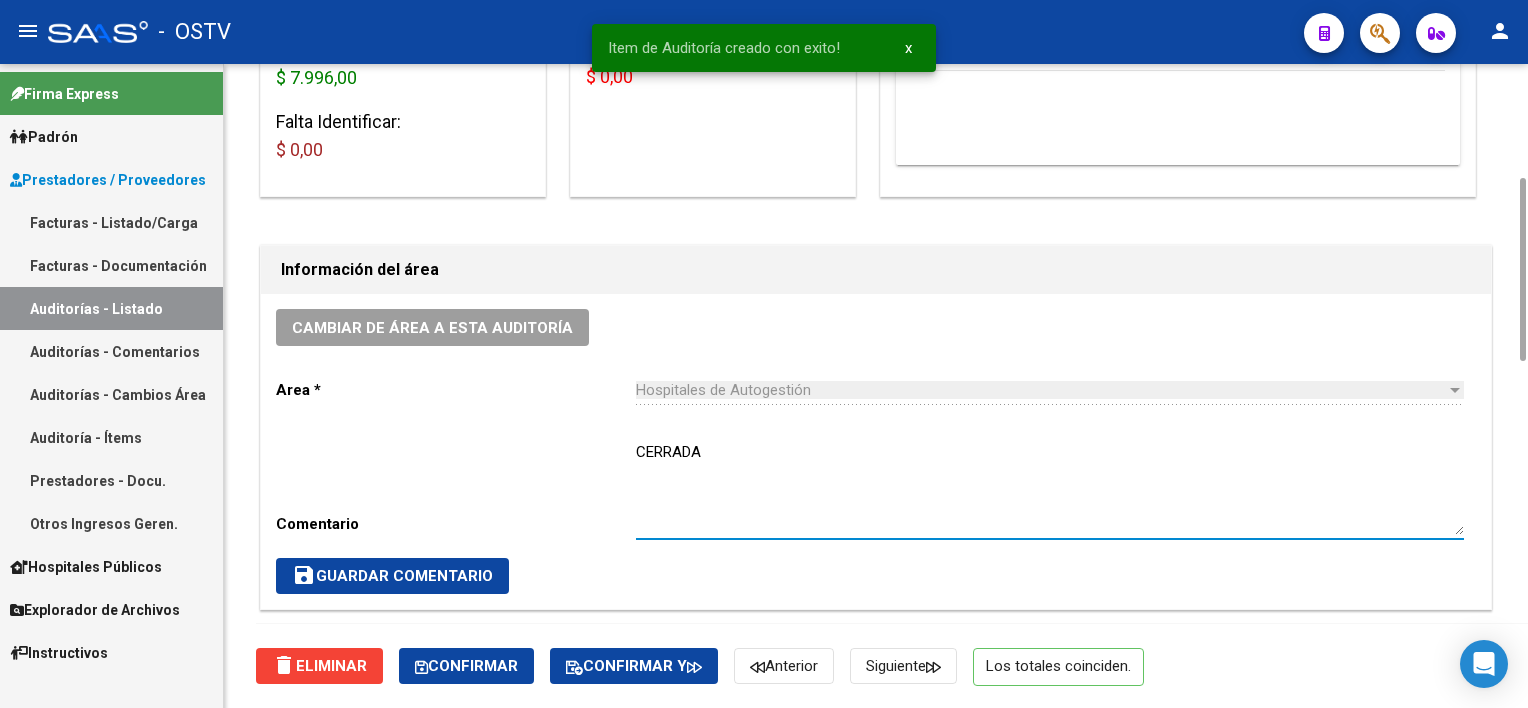 type on "CERRADA" 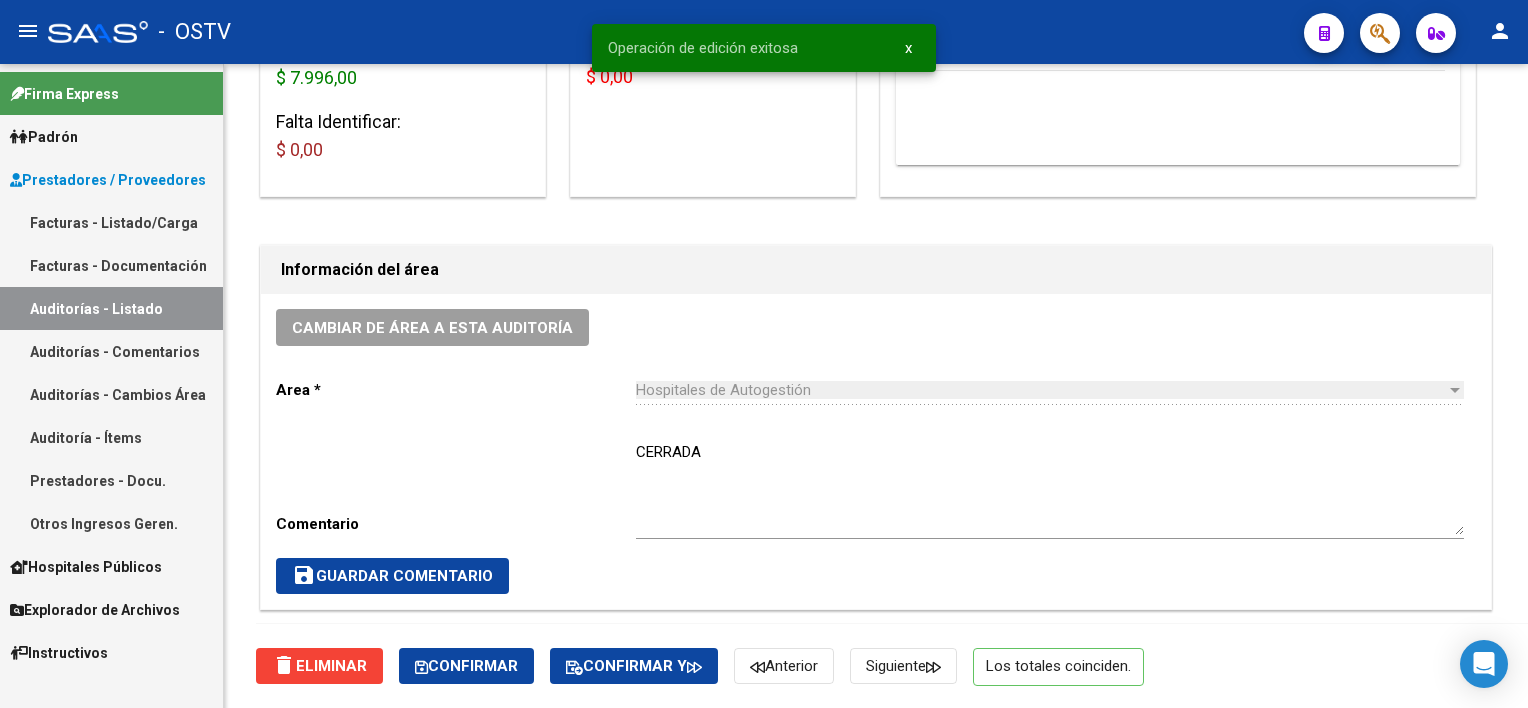 scroll, scrollTop: 0, scrollLeft: 0, axis: both 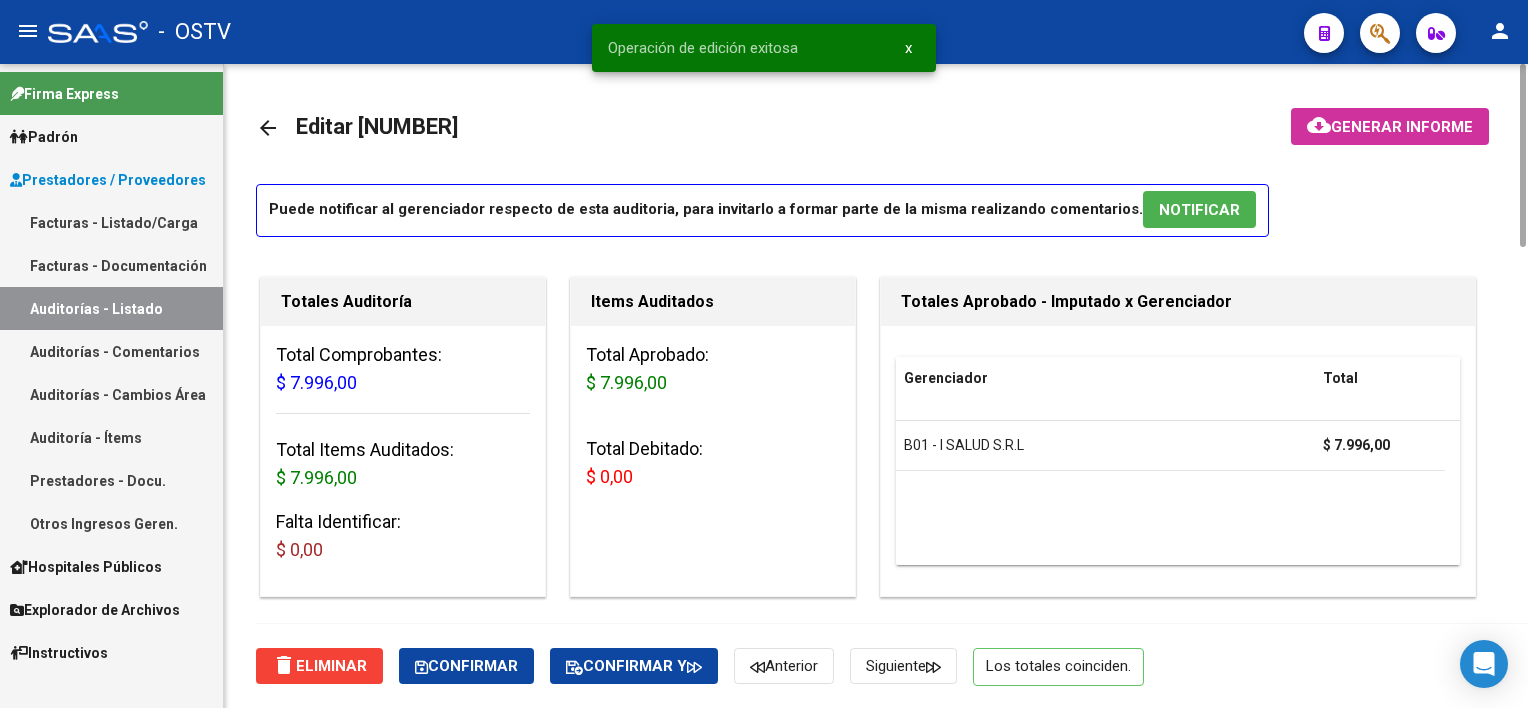click on "arrow_back" 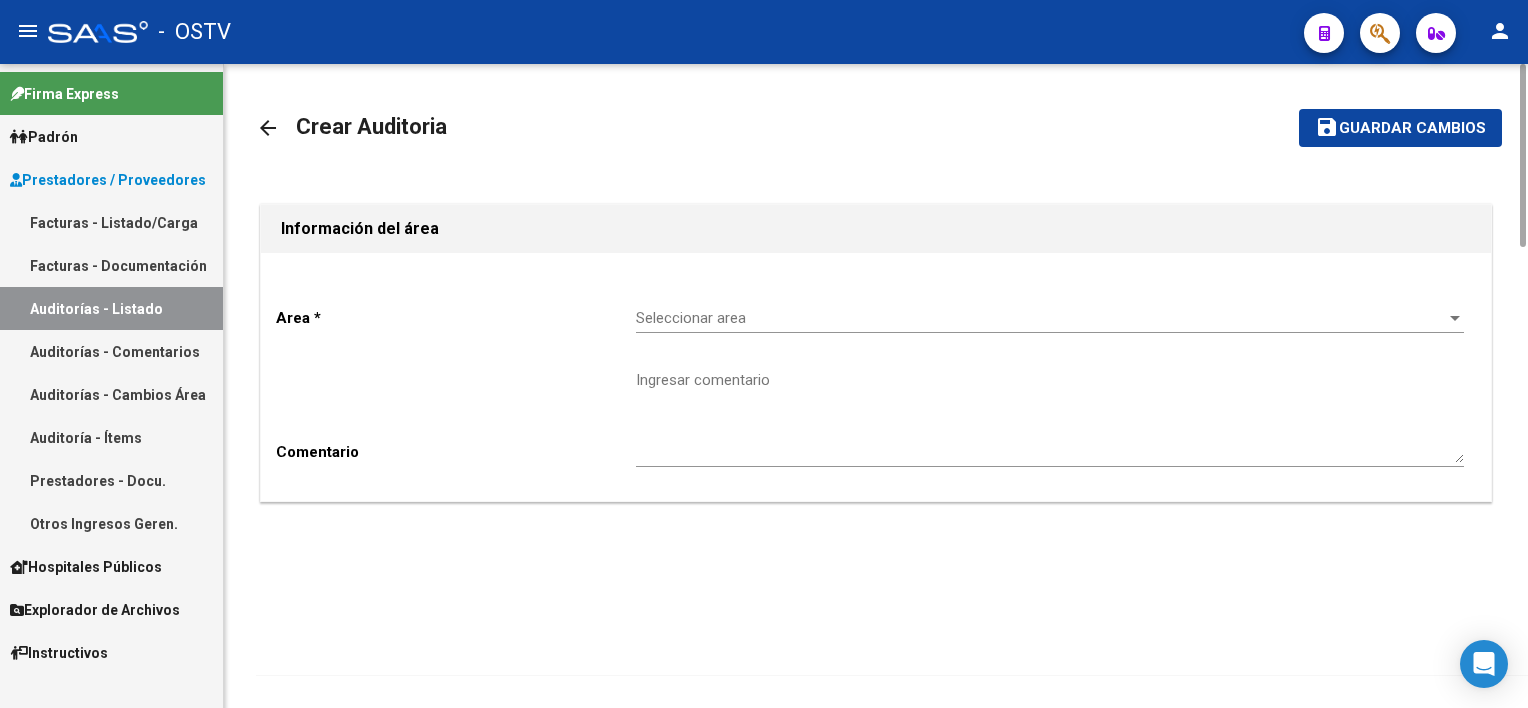 click on "Seleccionar area" at bounding box center (1041, 318) 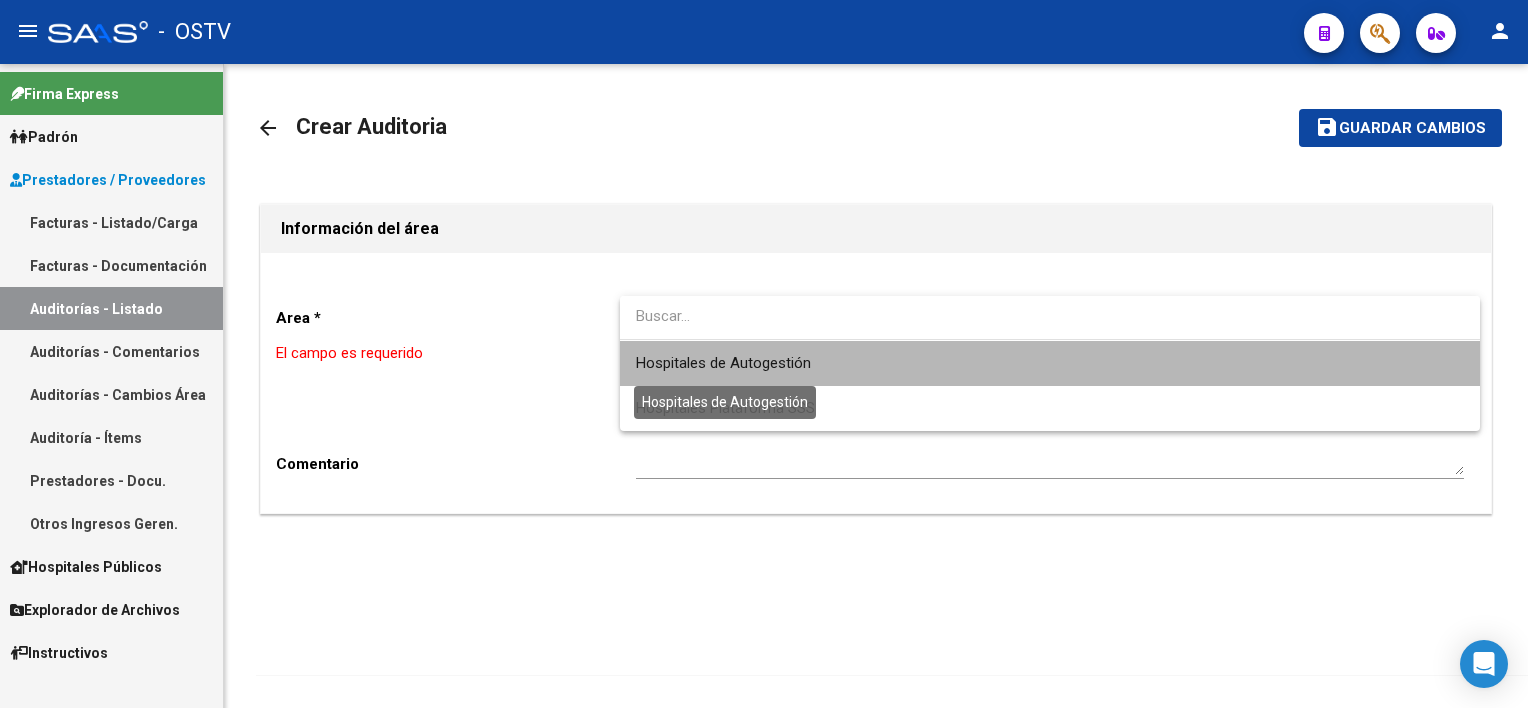 click on "Hospitales de Autogestión" at bounding box center (723, 363) 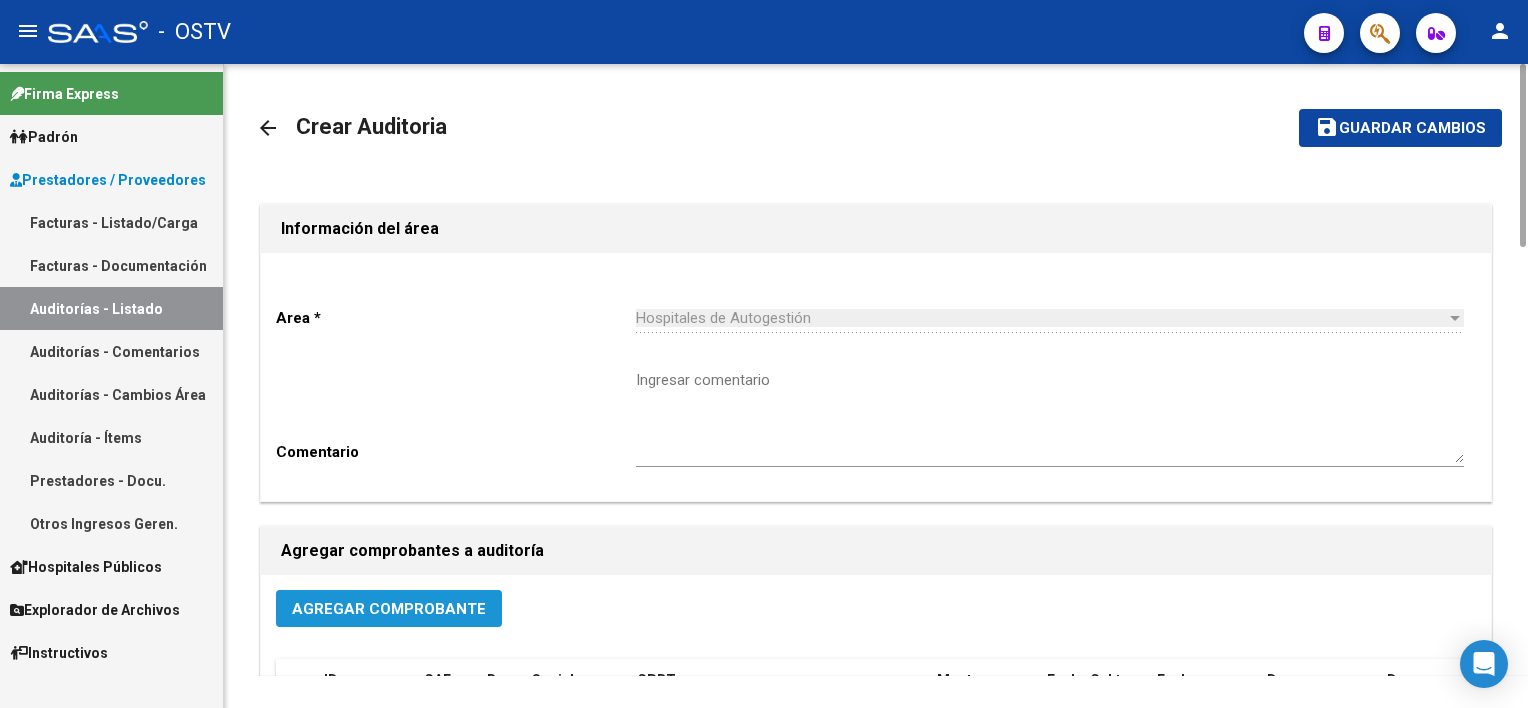 click on "Agregar Comprobante" 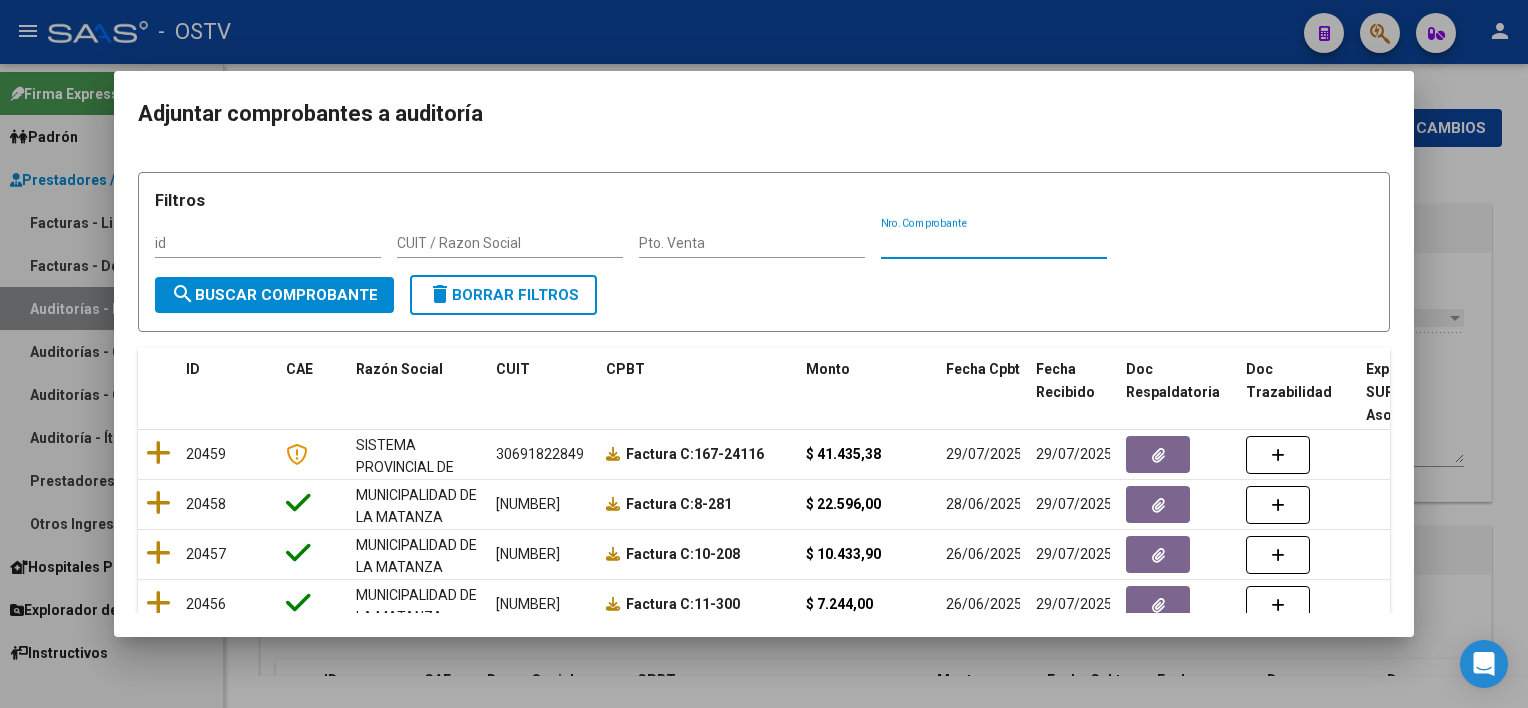 click on "Nro. Comprobante" at bounding box center (994, 243) 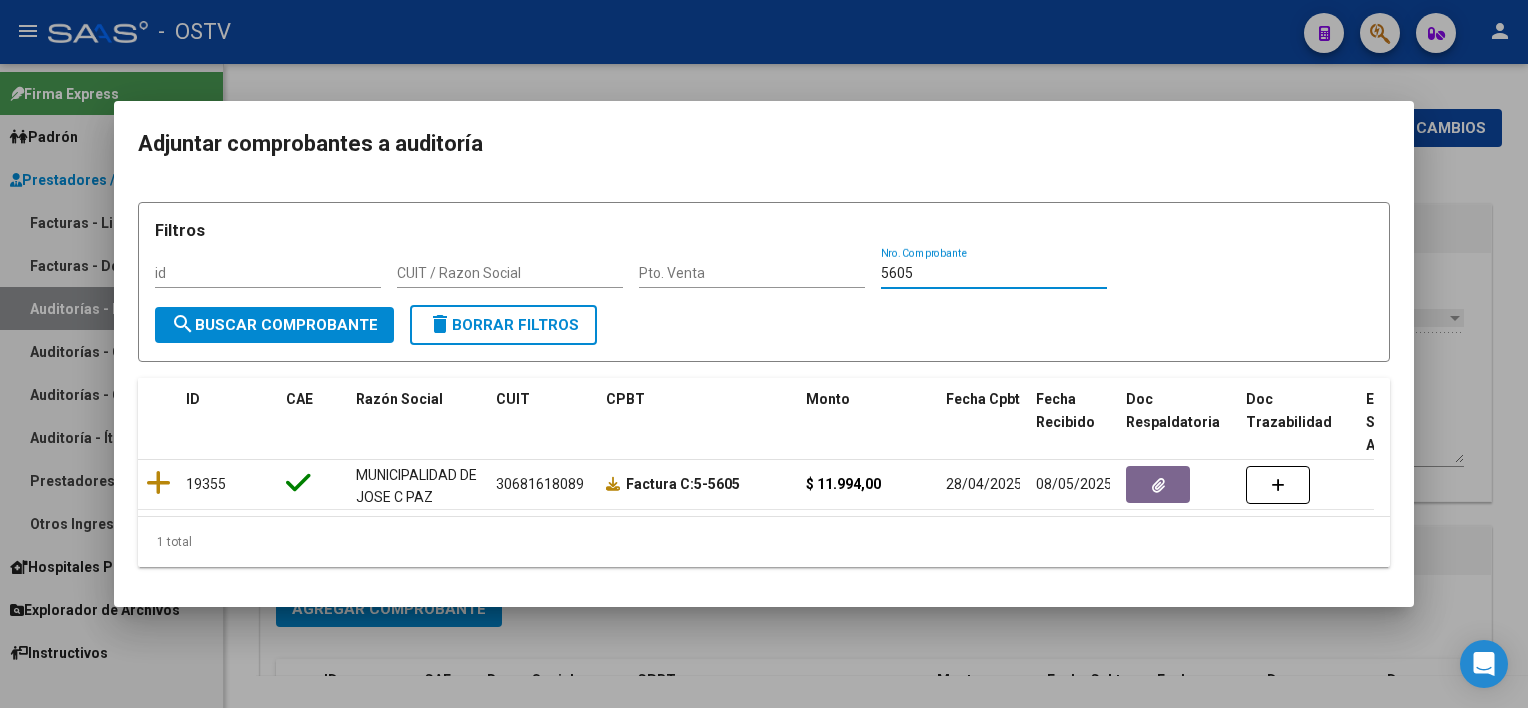 type on "5605" 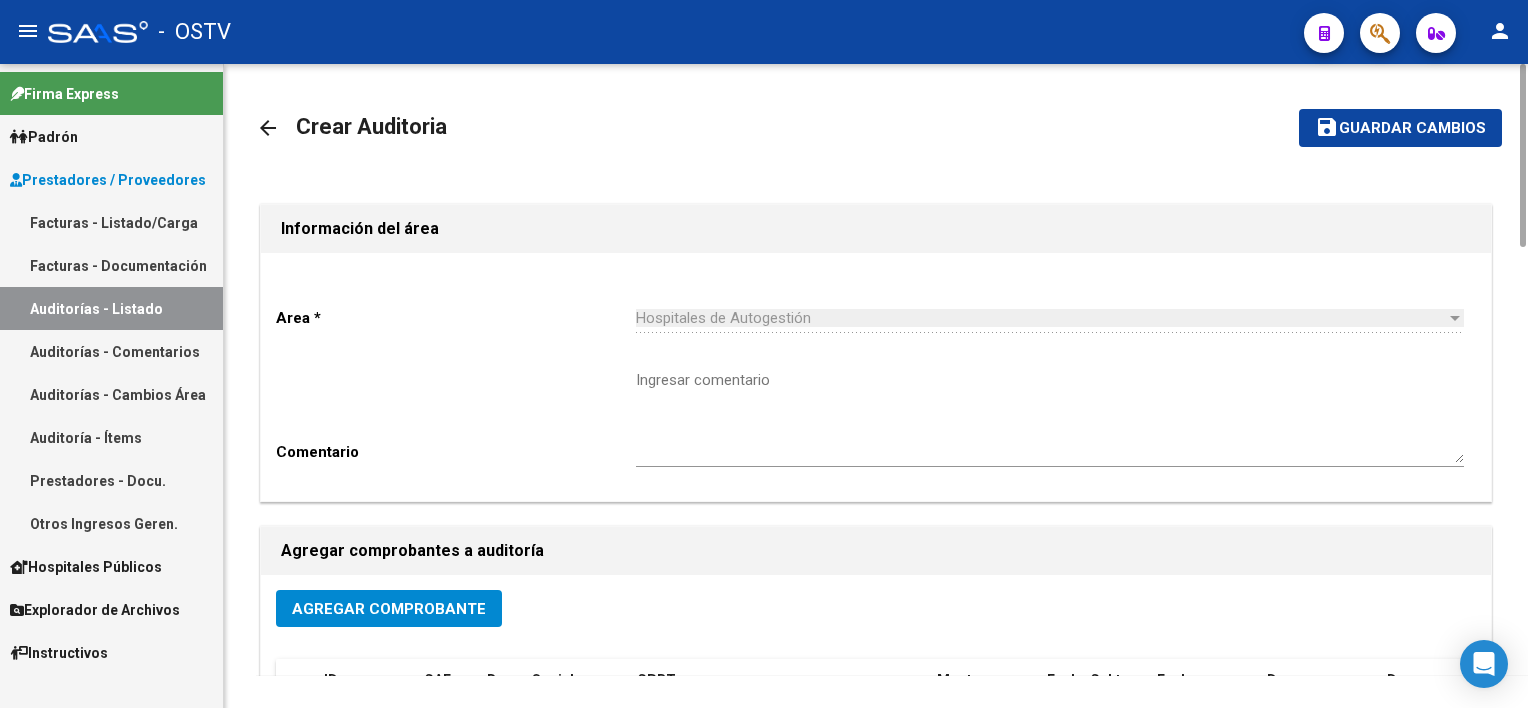 click on "Agregar Comprobante" 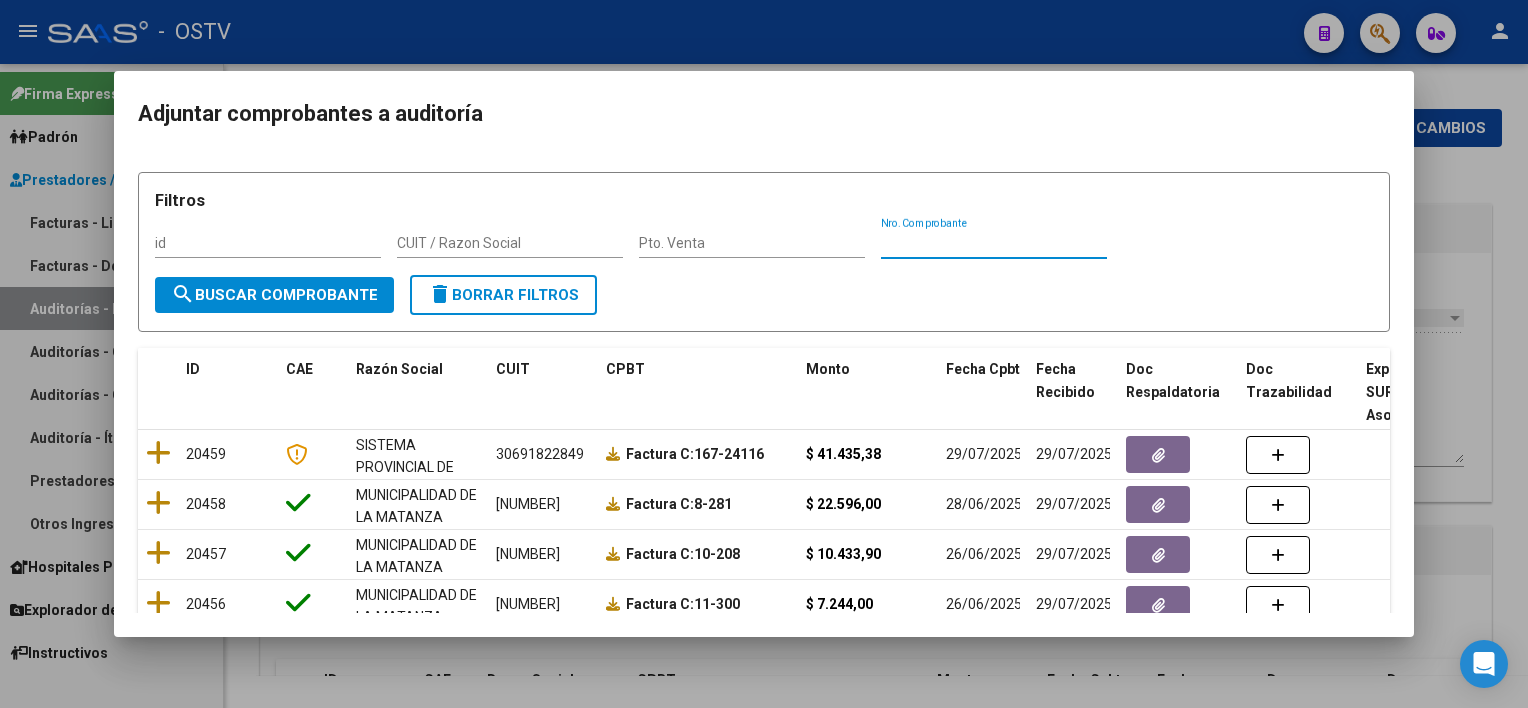 click on "Nro. Comprobante" at bounding box center (994, 243) 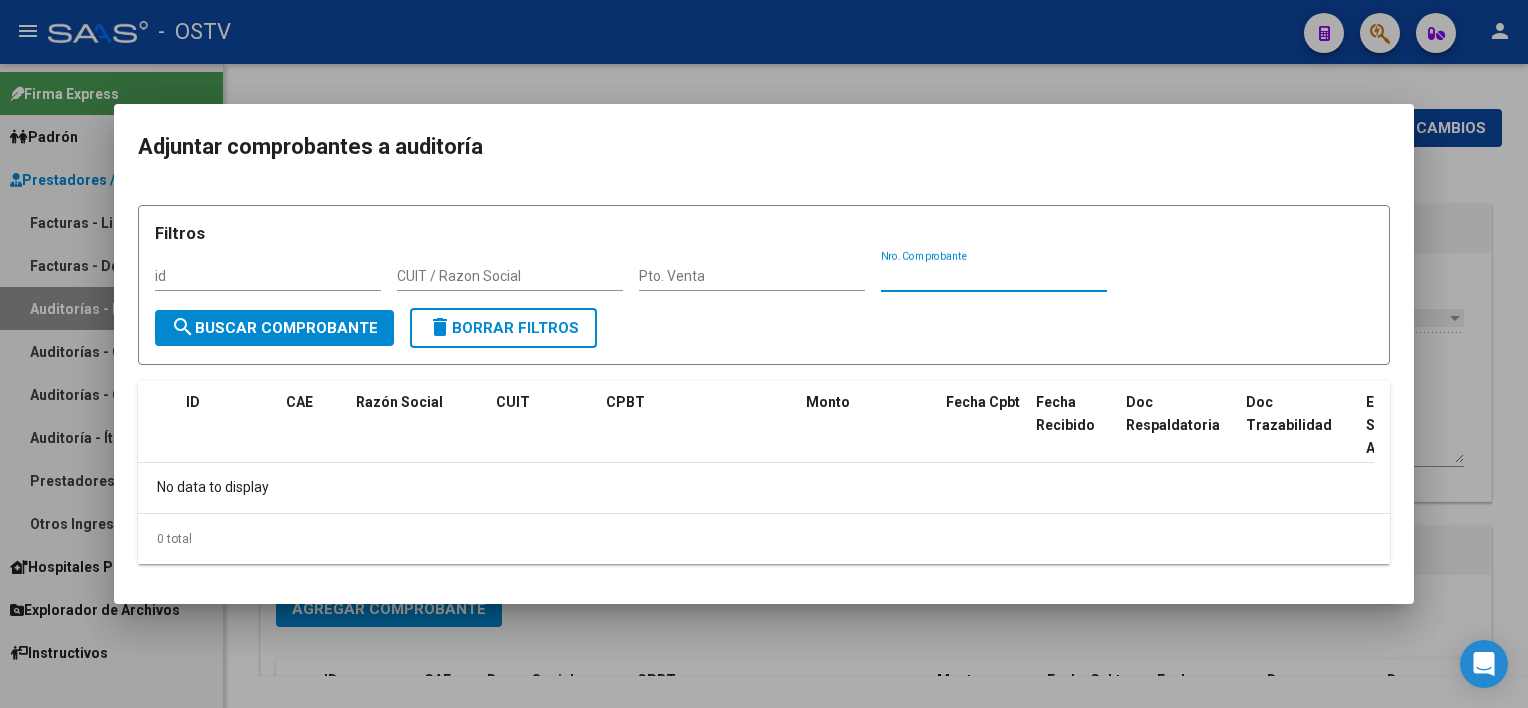 type on "[NUMBER]" 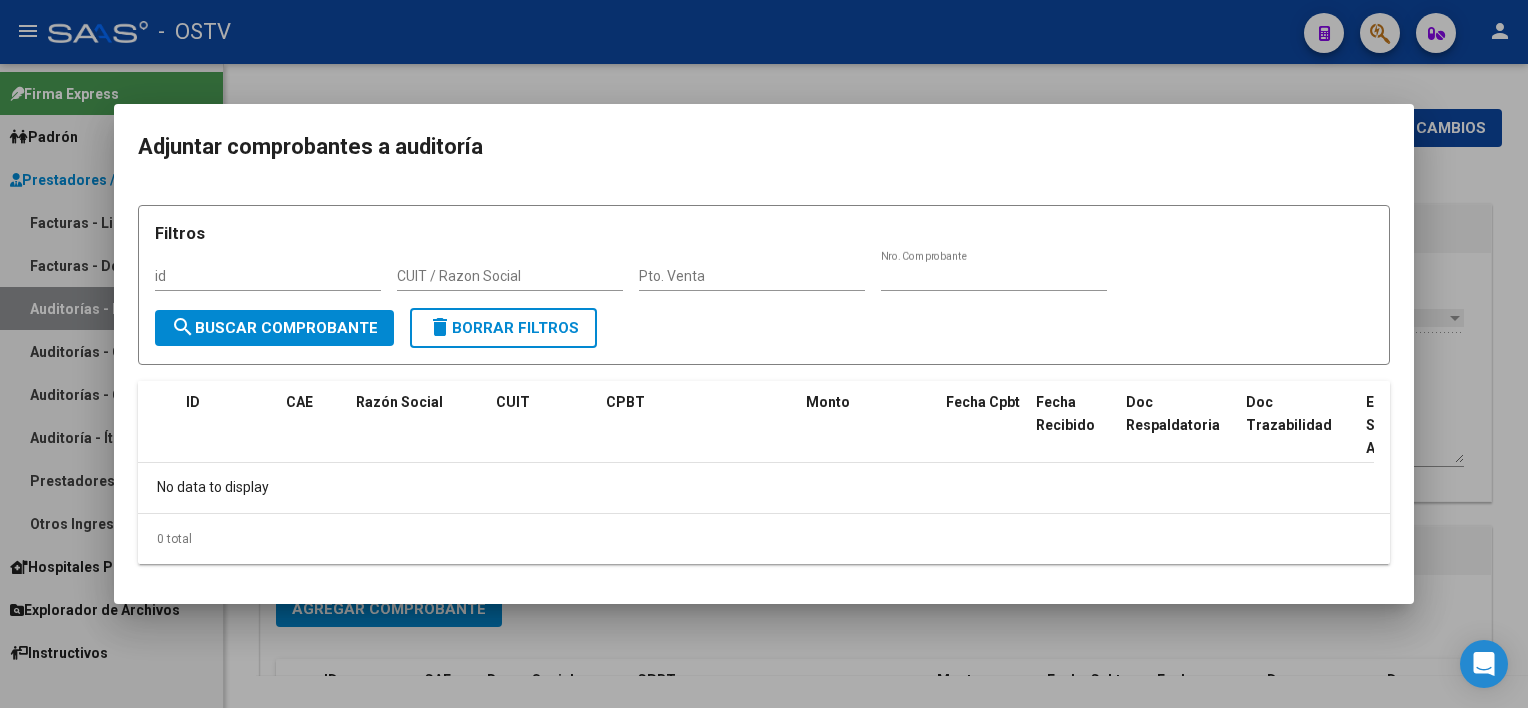 click at bounding box center (764, 354) 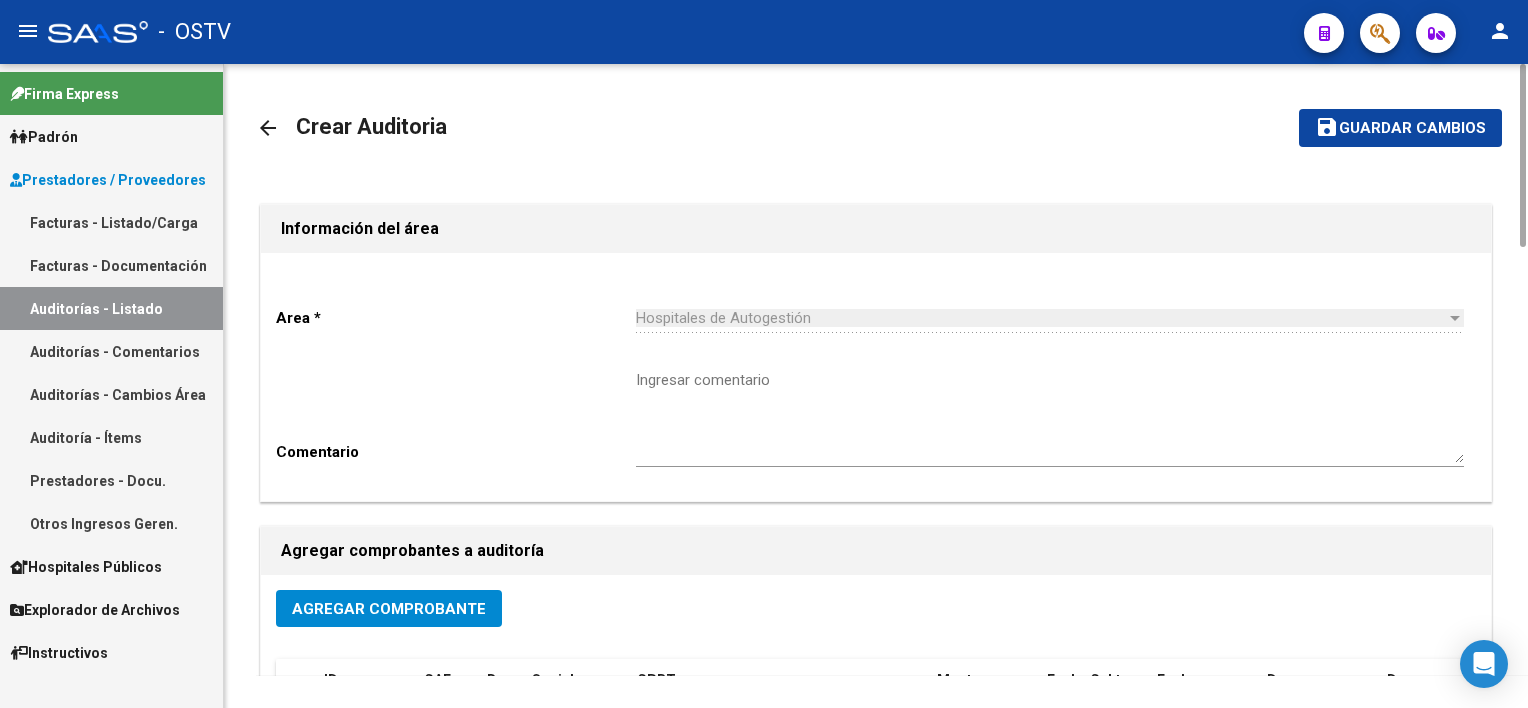 click on "Agregar Comprobante" 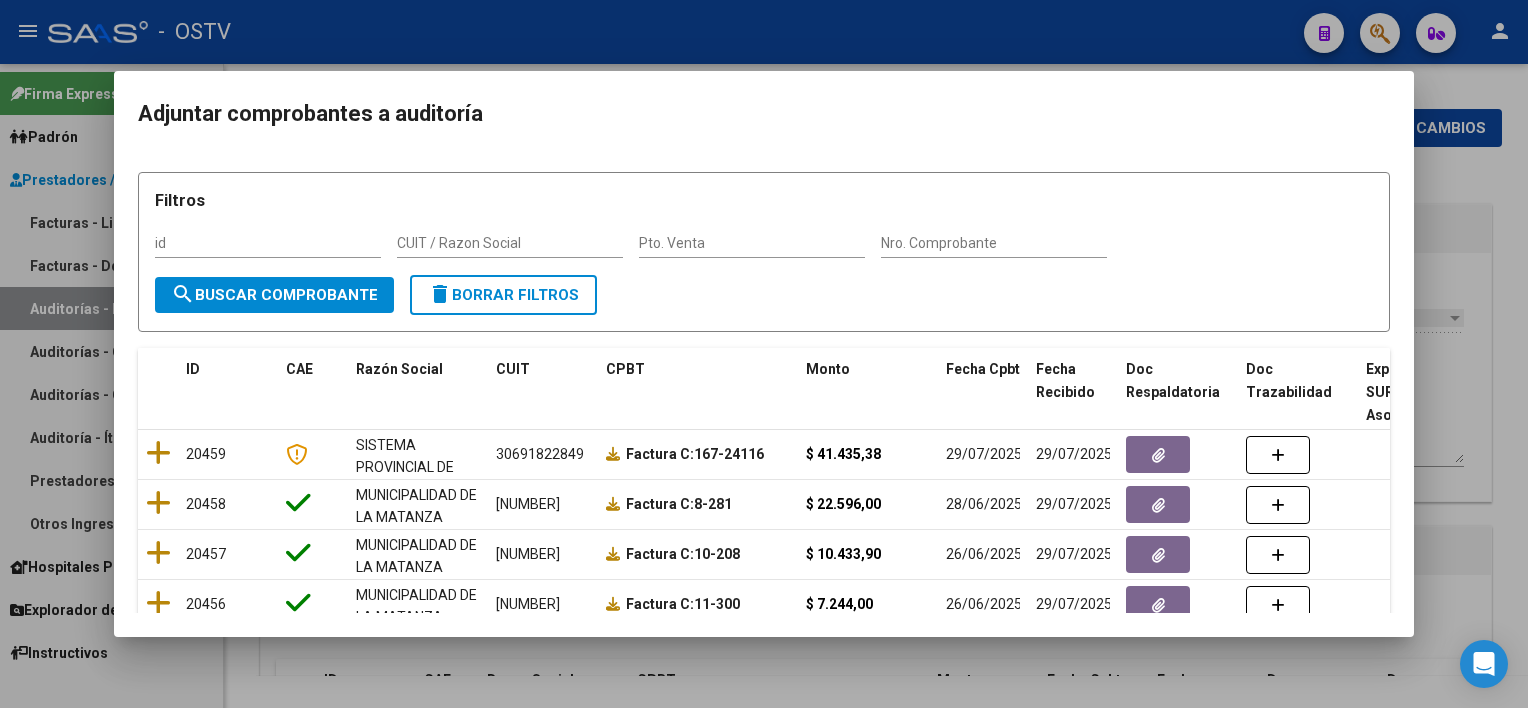 click on "Nro. Comprobante" at bounding box center [994, 244] 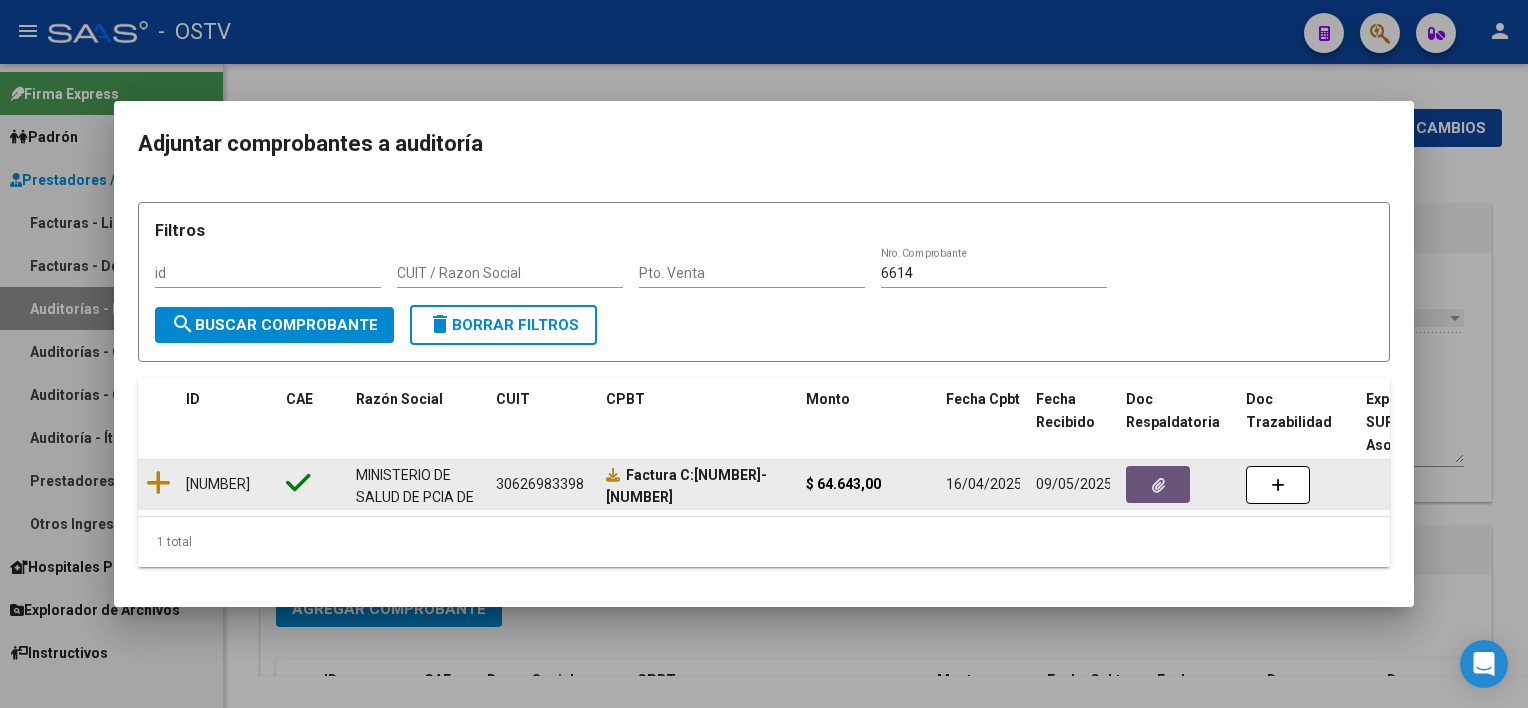 click 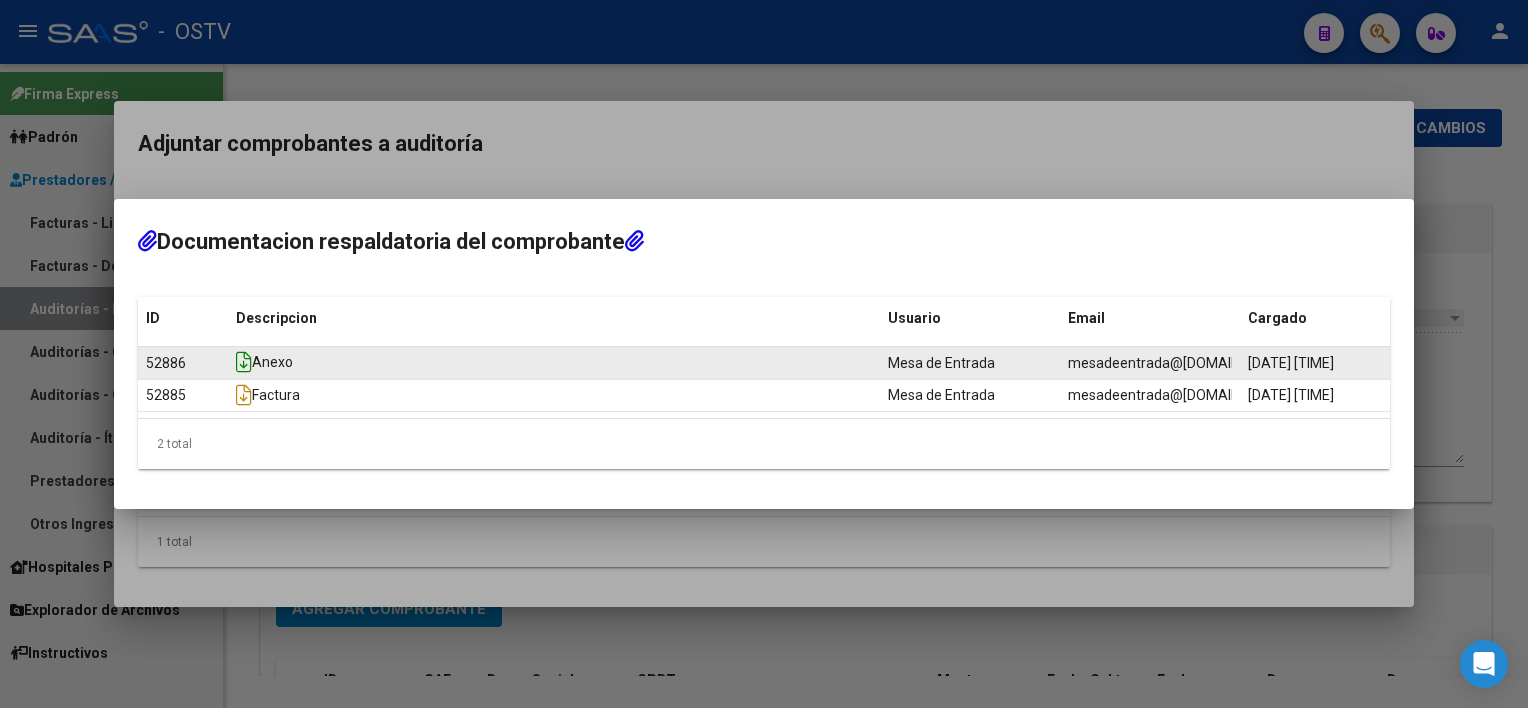 click 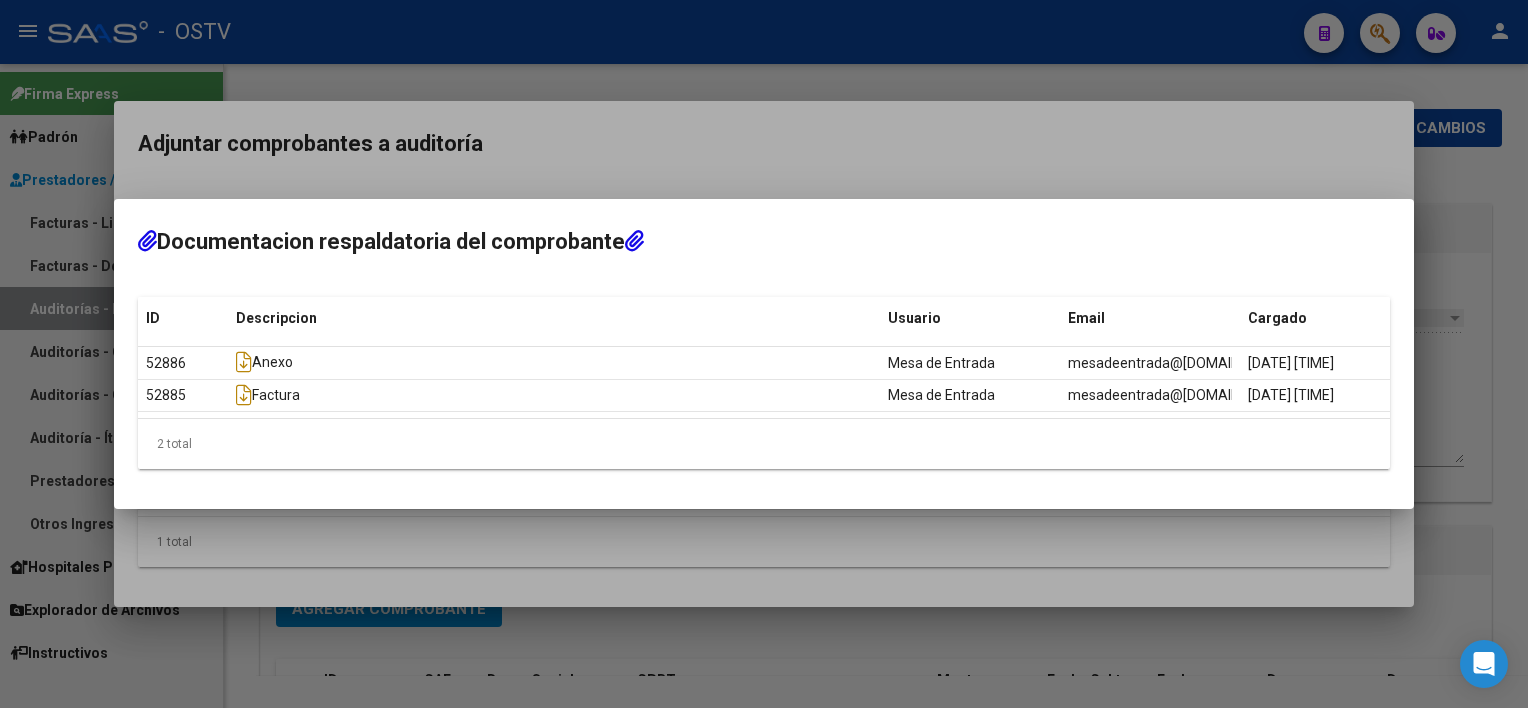 click at bounding box center (764, 354) 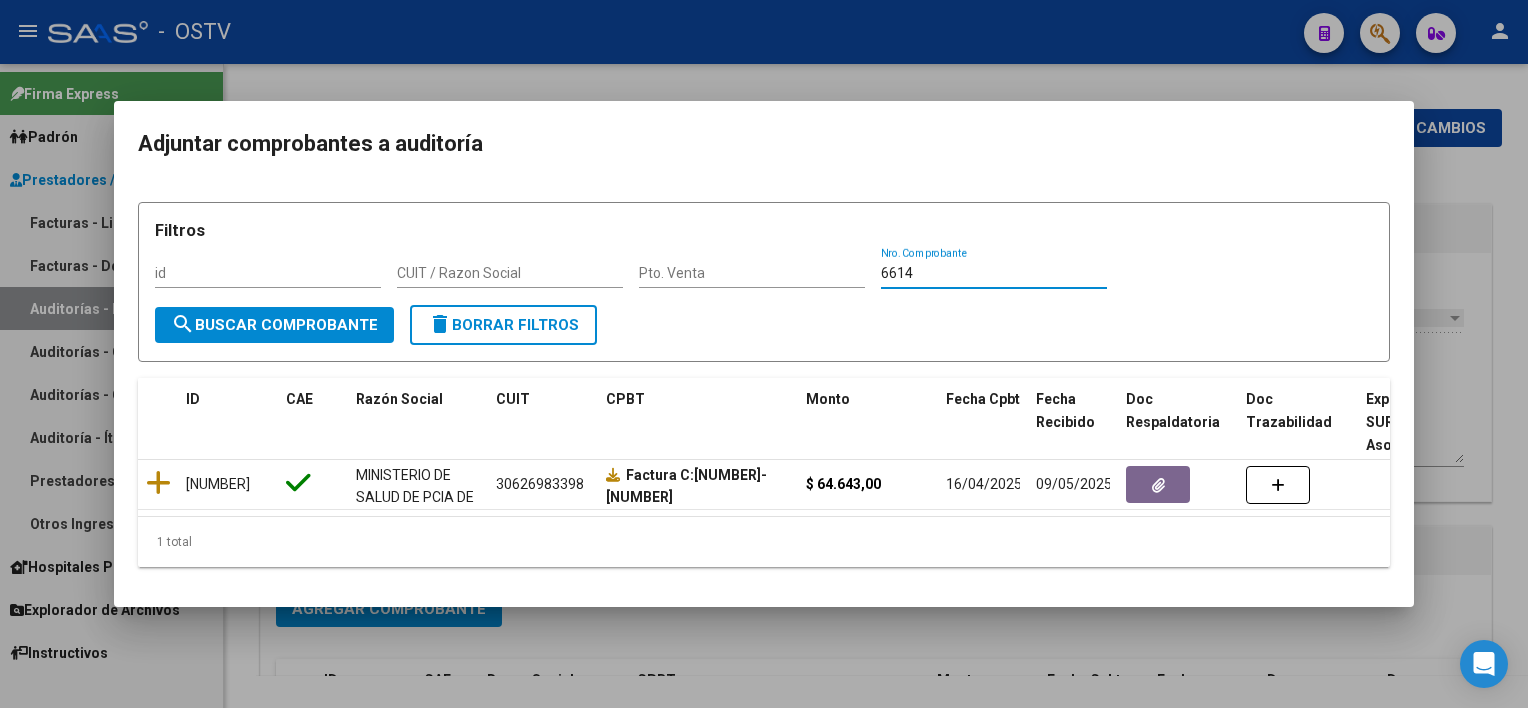 drag, startPoint x: 932, startPoint y: 269, endPoint x: 823, endPoint y: 260, distance: 109.370926 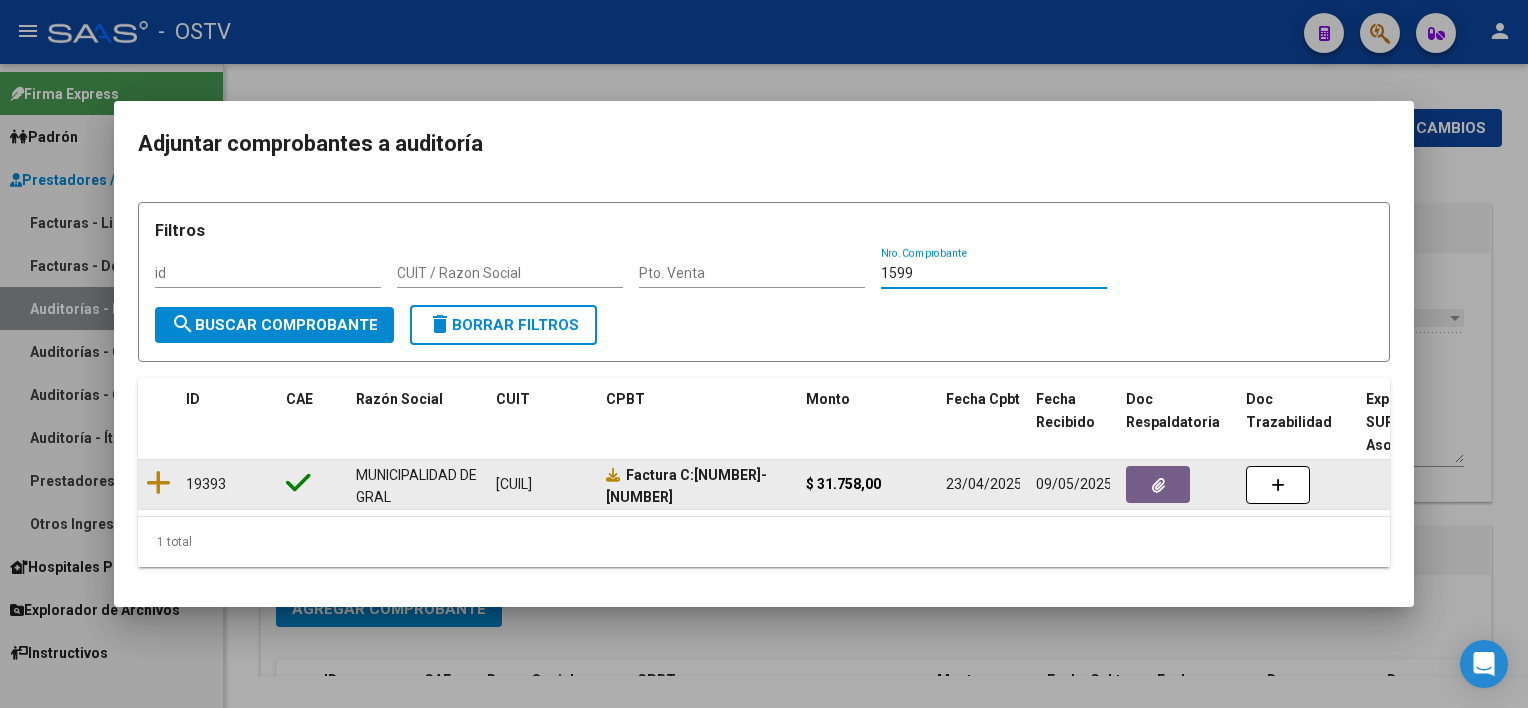 click 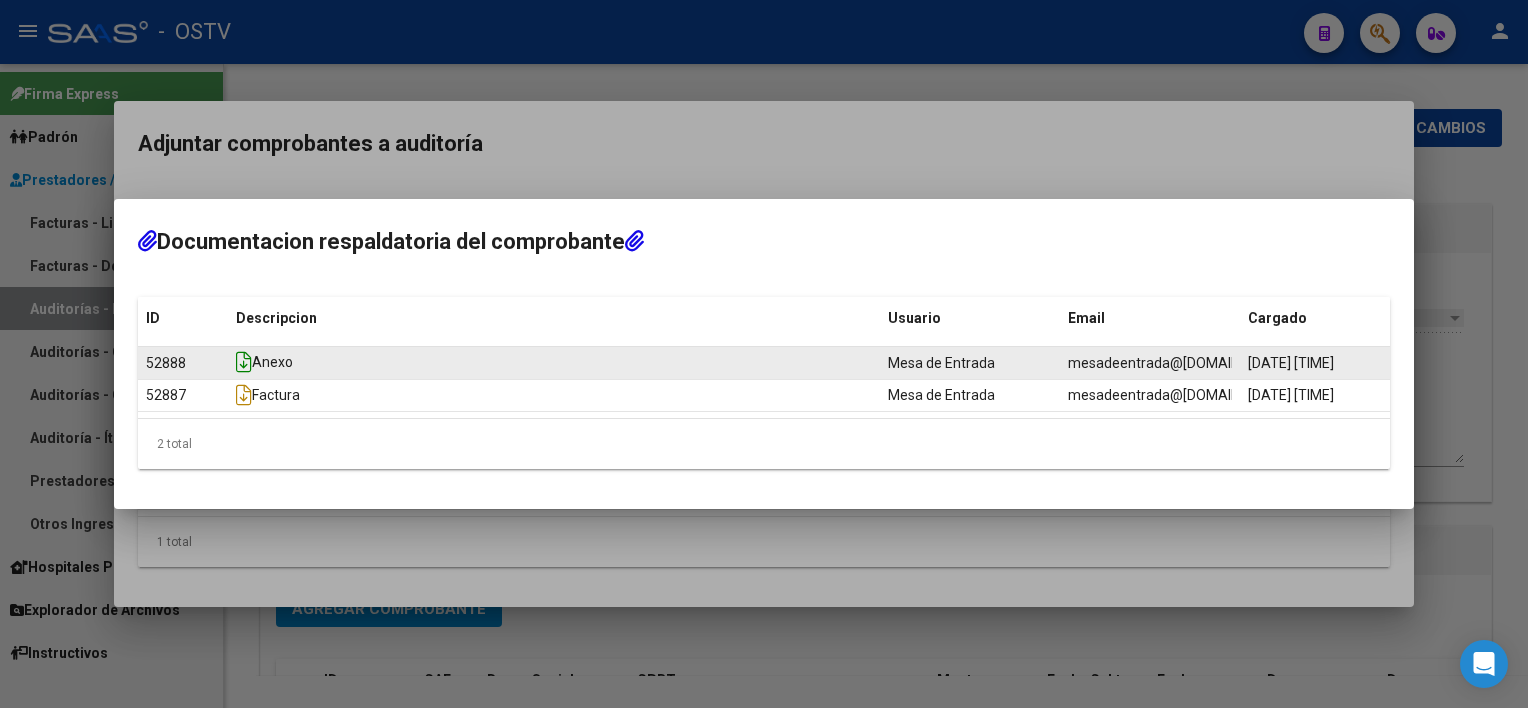 click 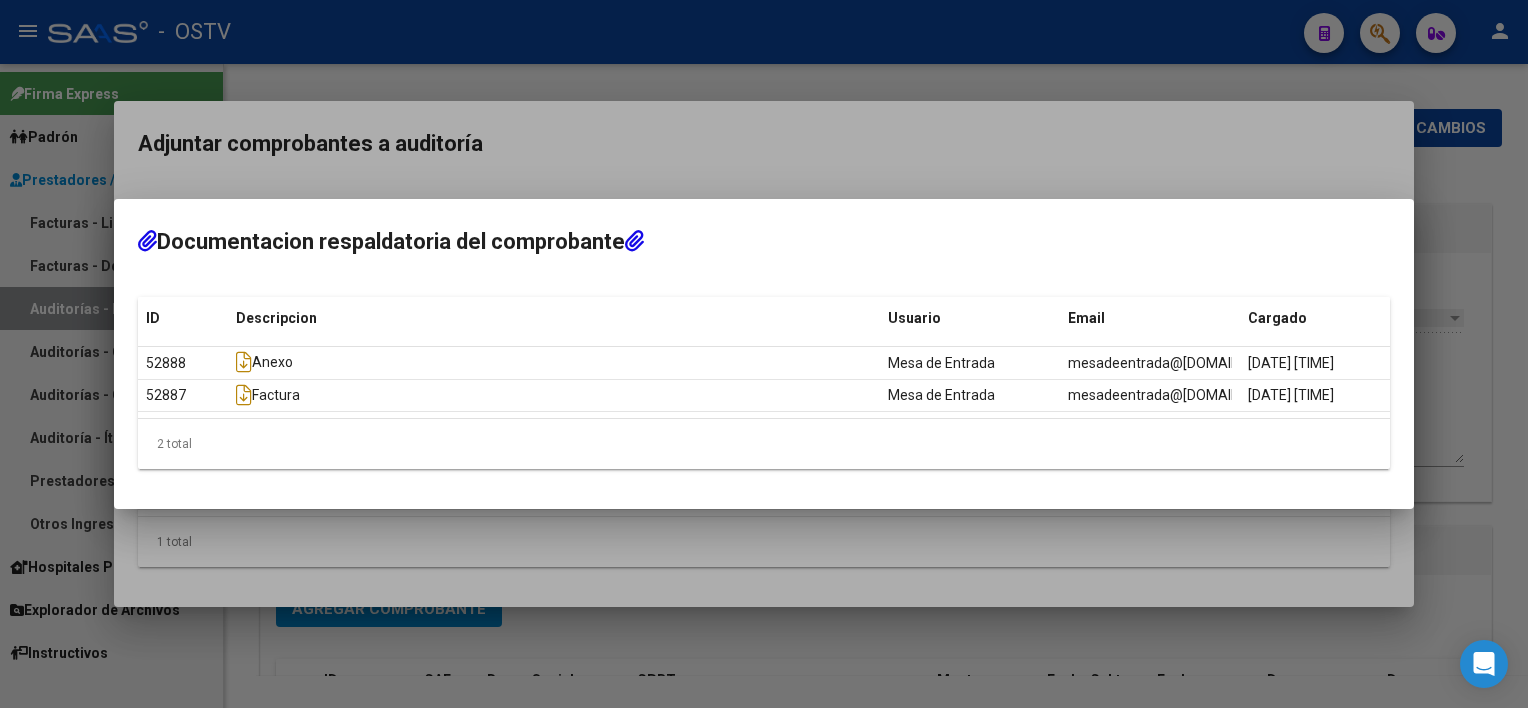 click at bounding box center [764, 354] 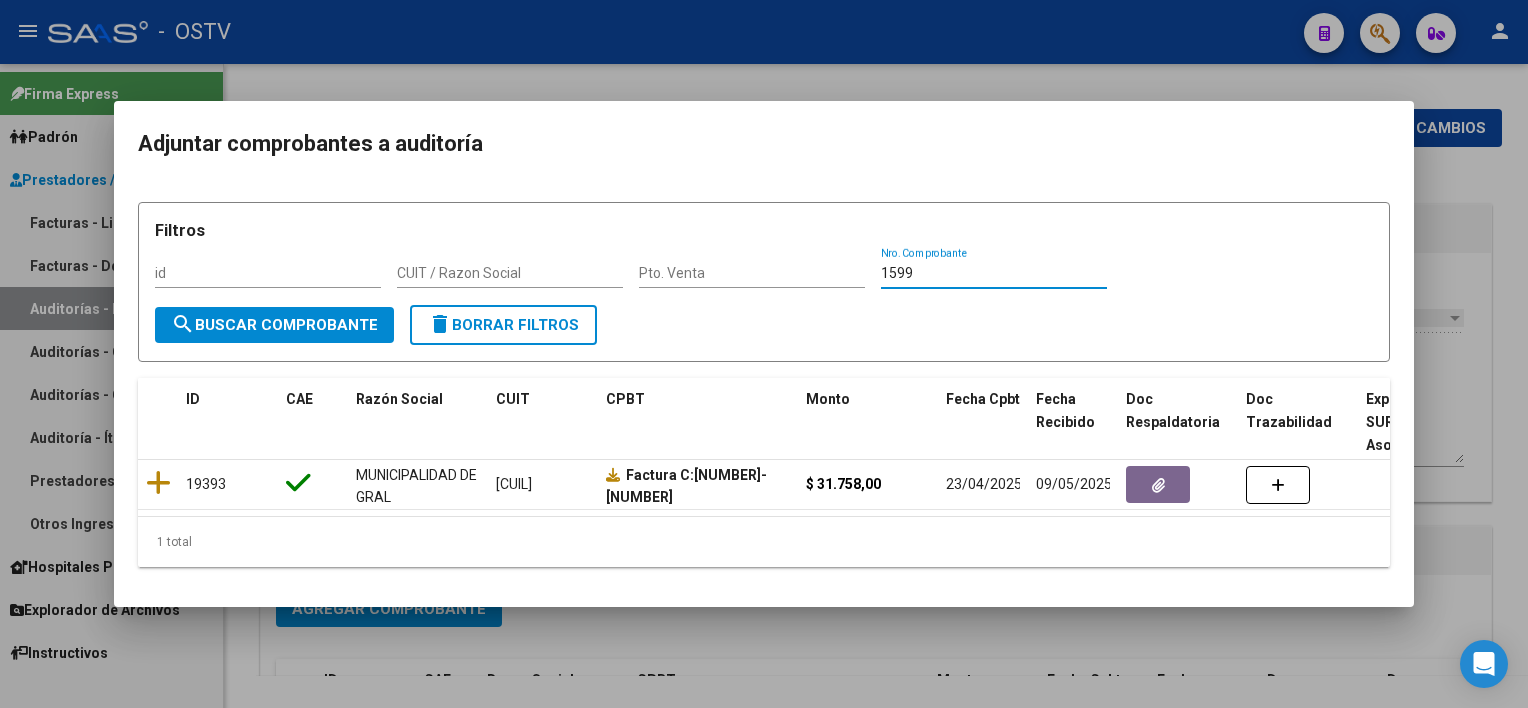 drag, startPoint x: 916, startPoint y: 267, endPoint x: 868, endPoint y: 258, distance: 48.83646 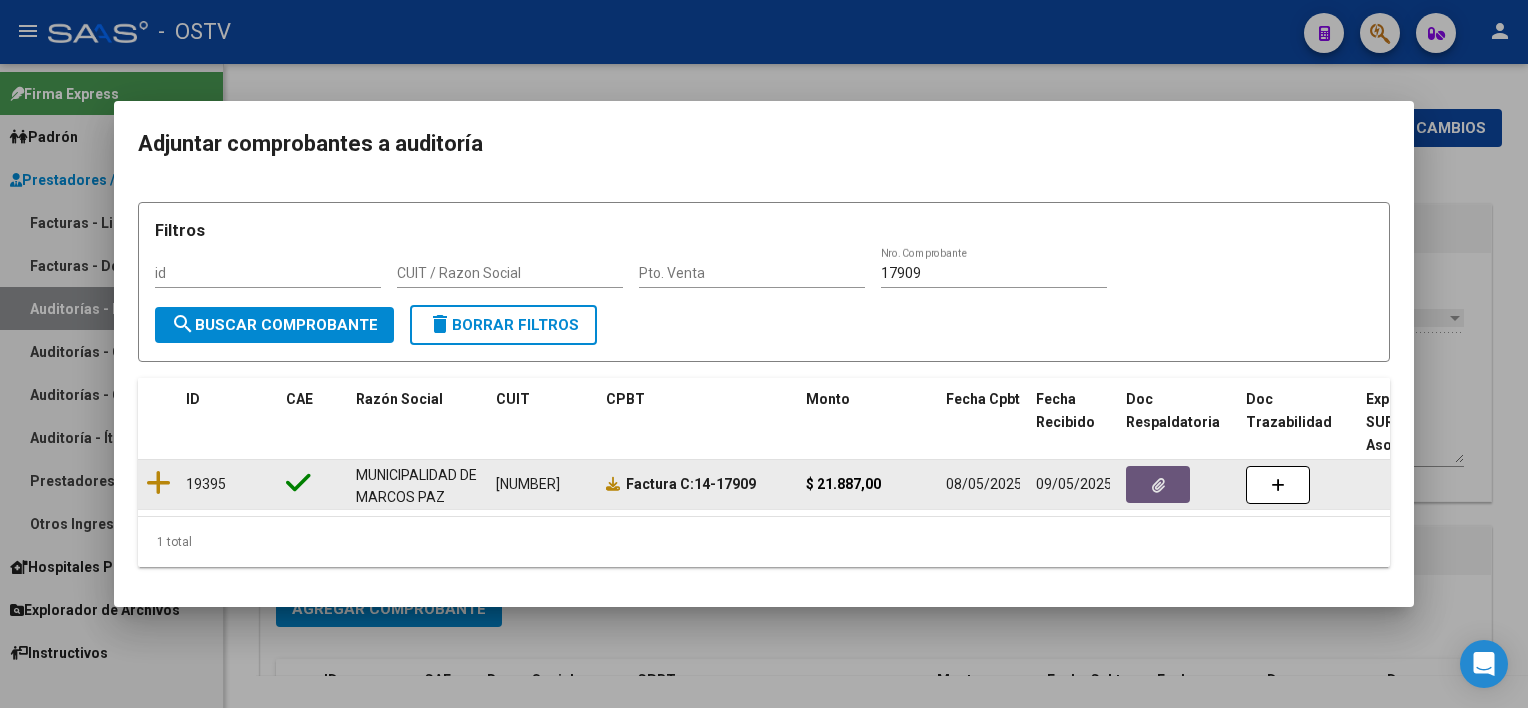 click 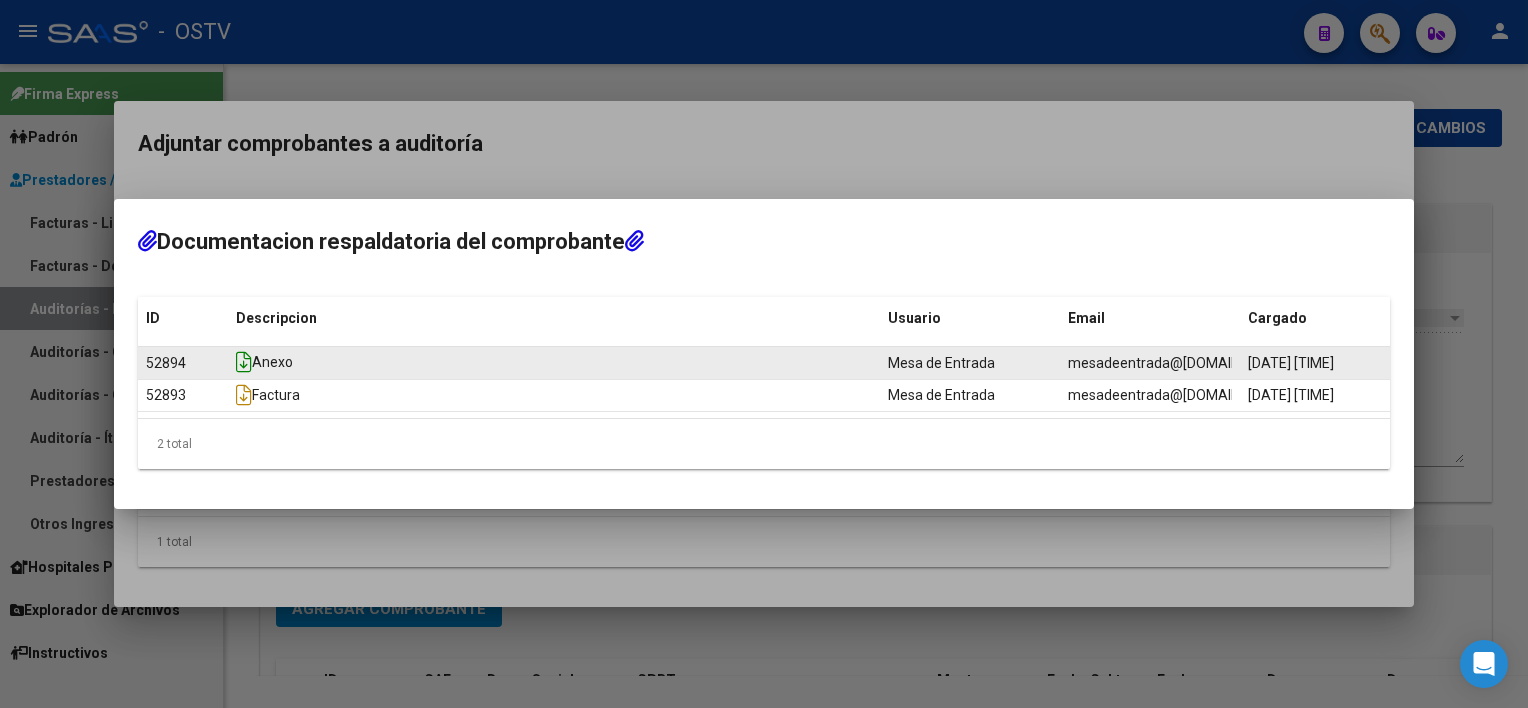 click 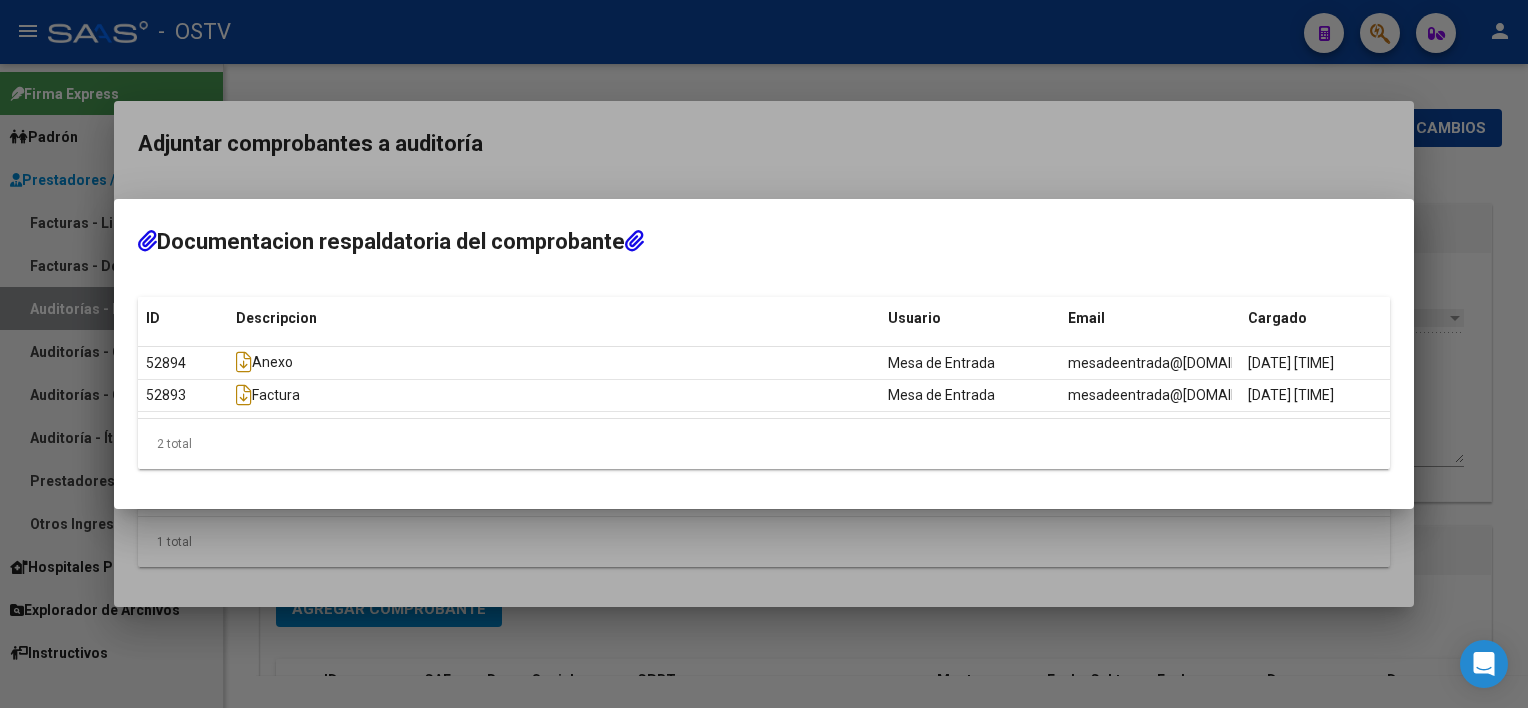click at bounding box center [764, 354] 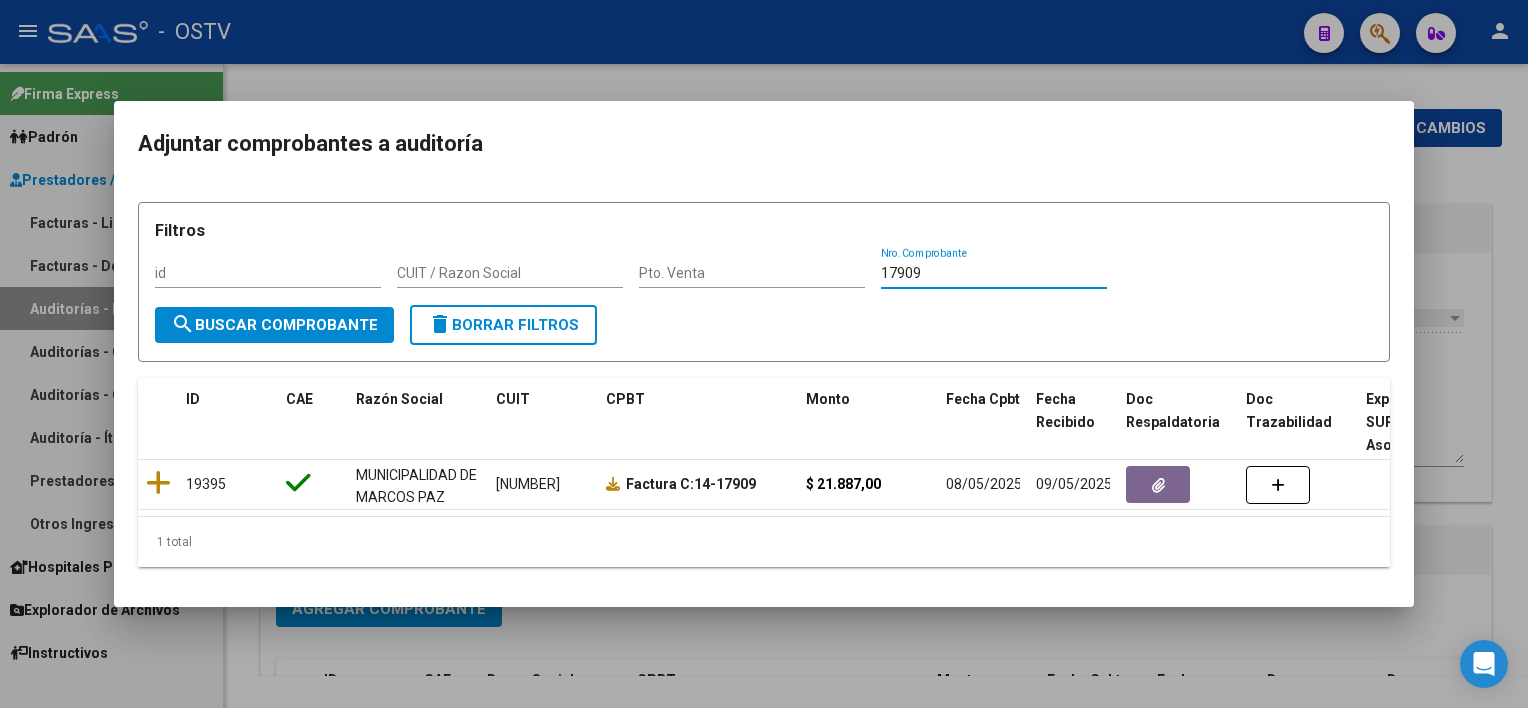 drag, startPoint x: 948, startPoint y: 262, endPoint x: 783, endPoint y: 262, distance: 165 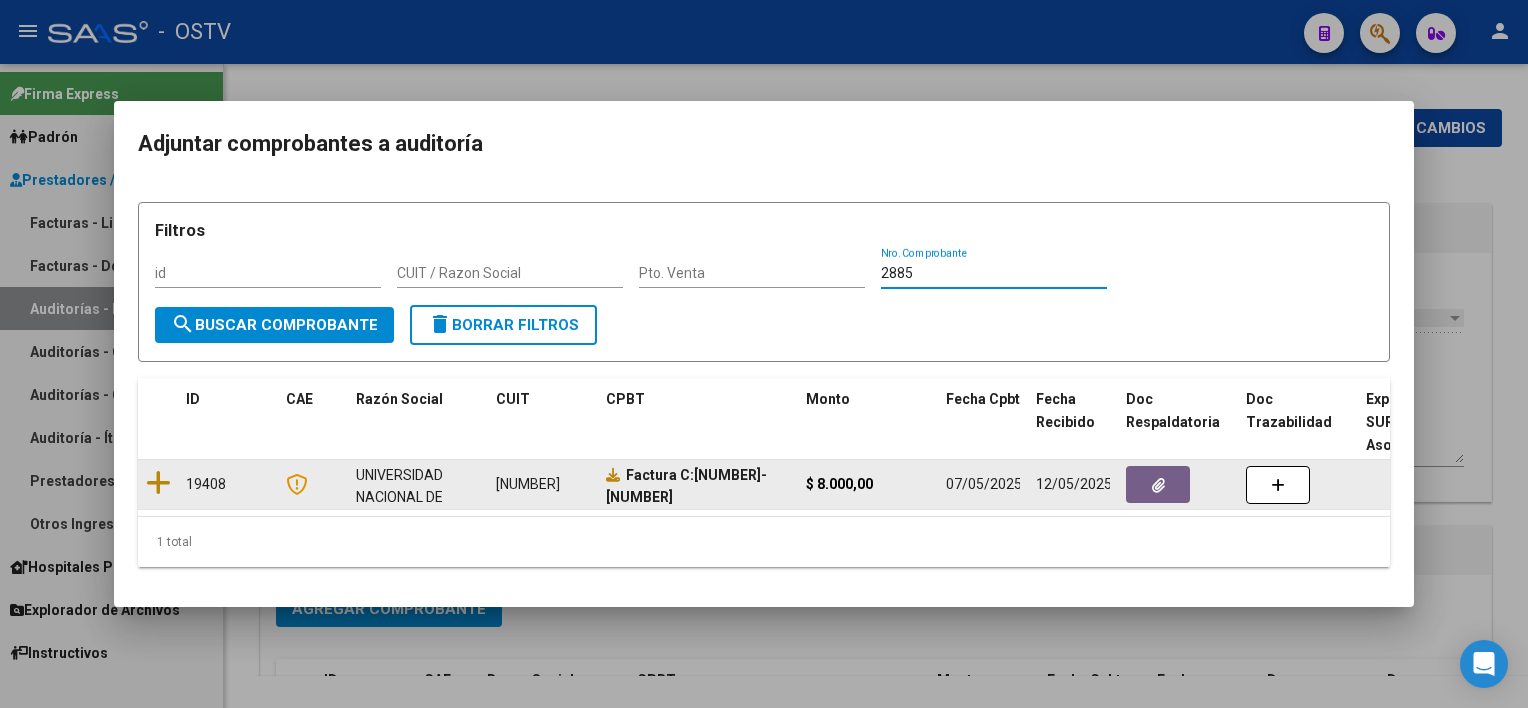 type on "2885" 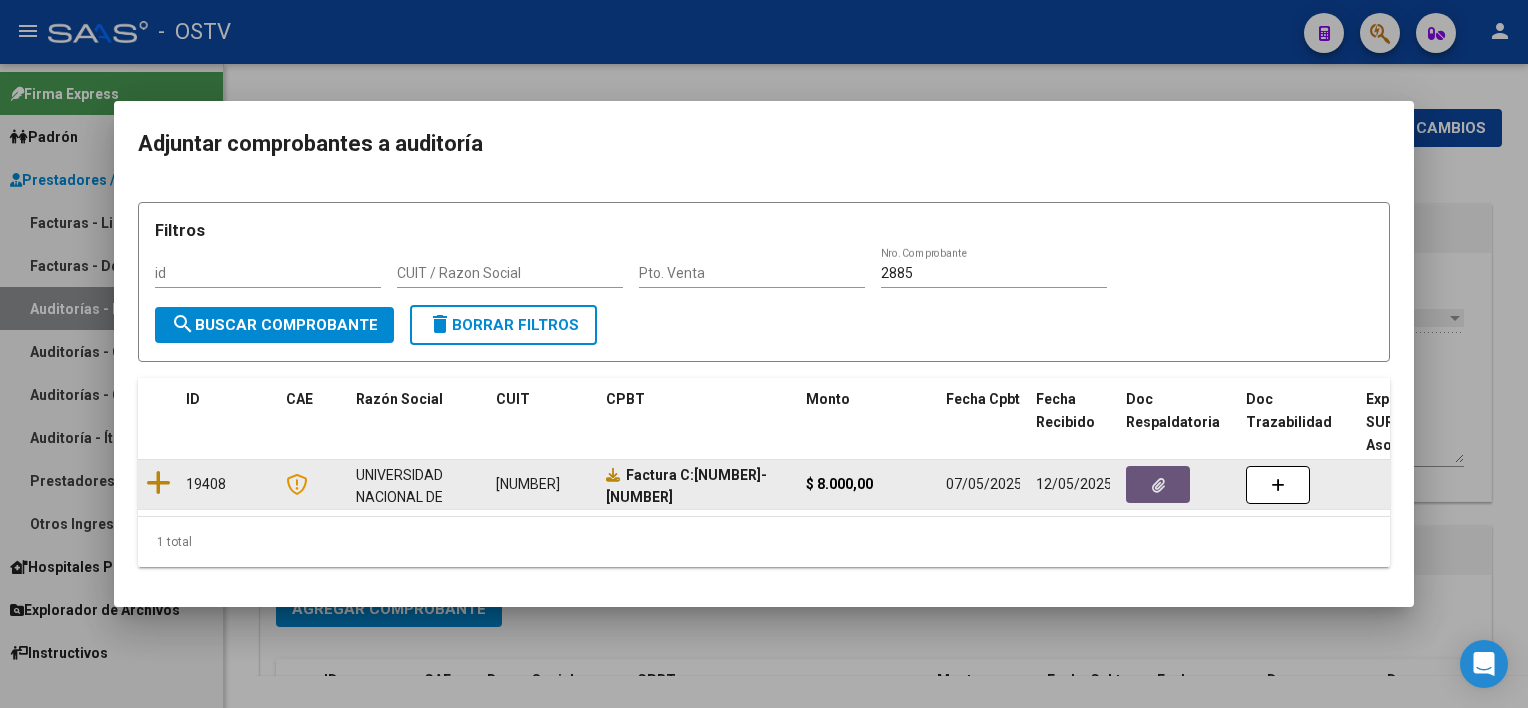 click 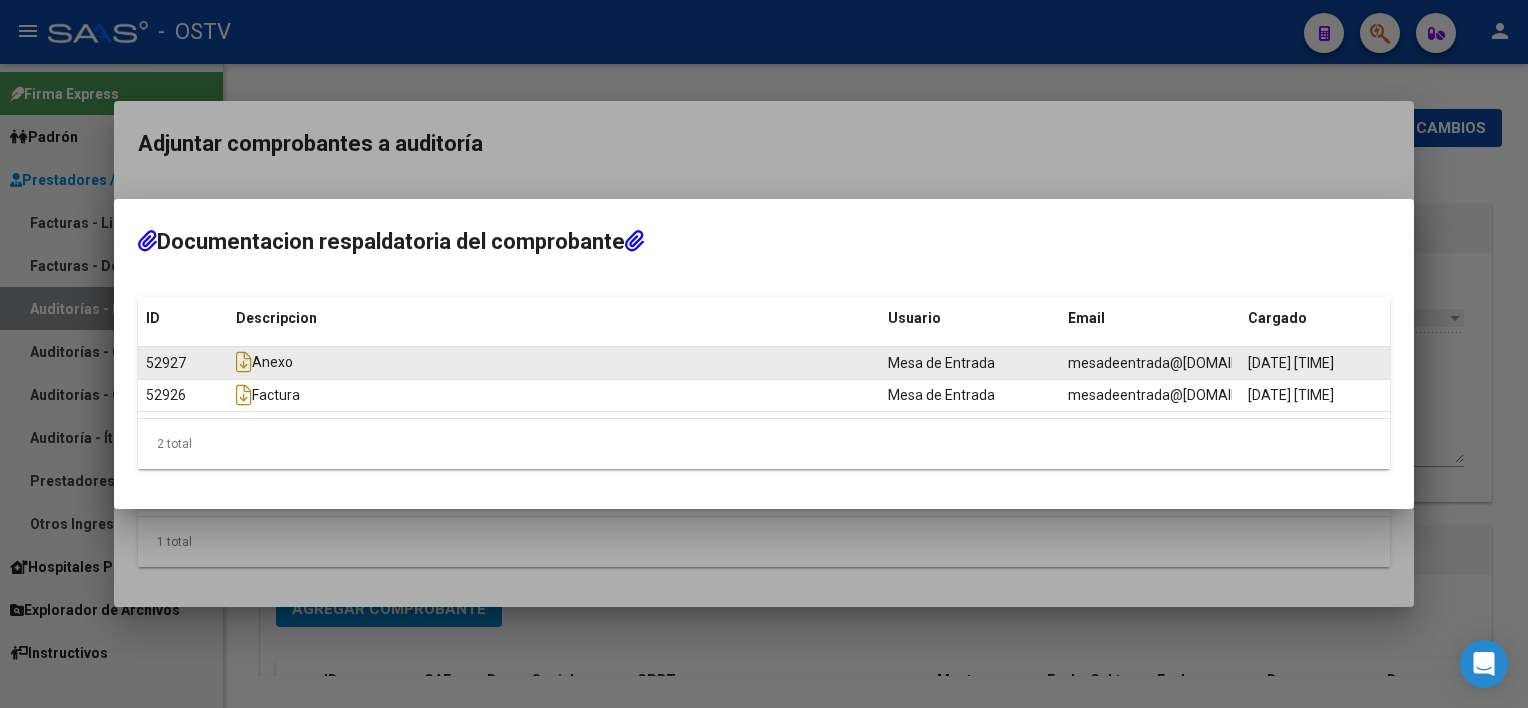 click on "Anexo" 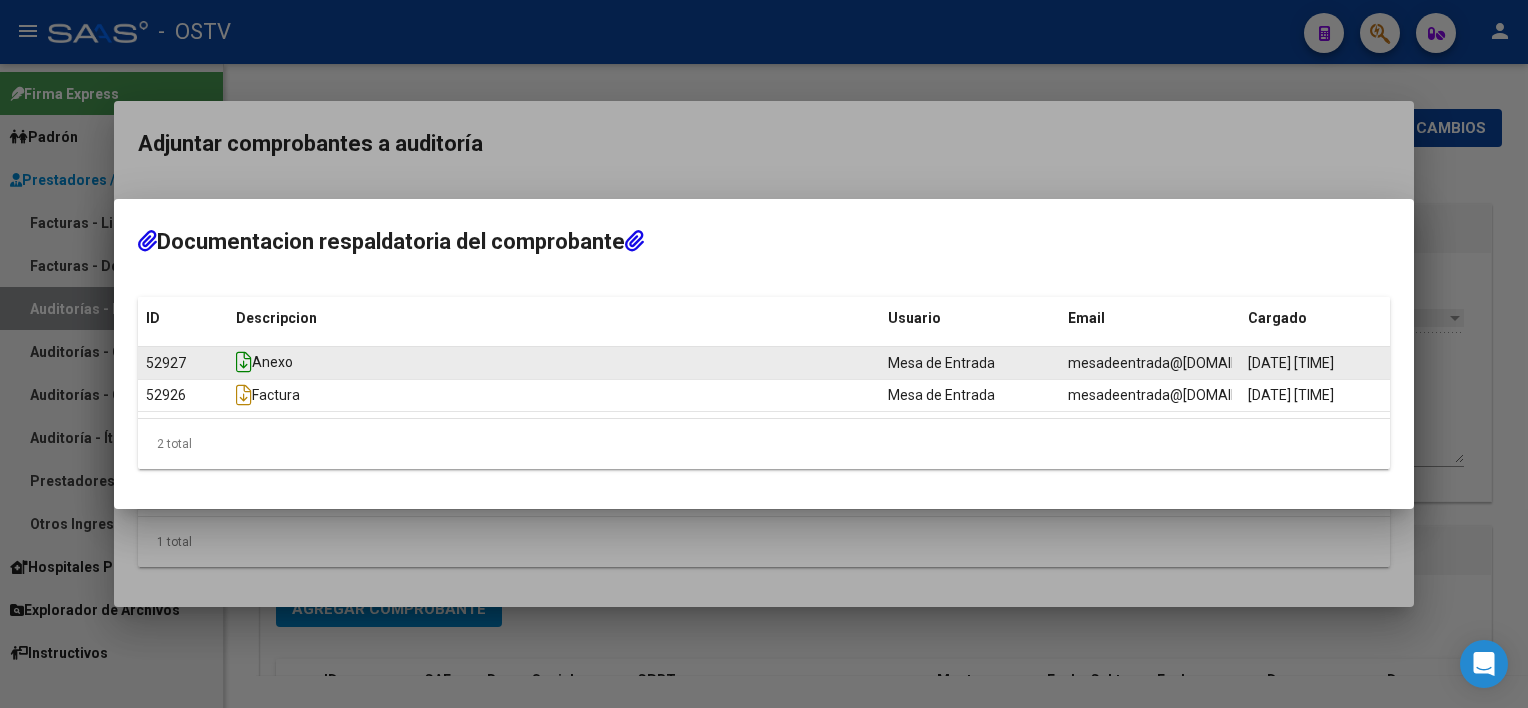 click 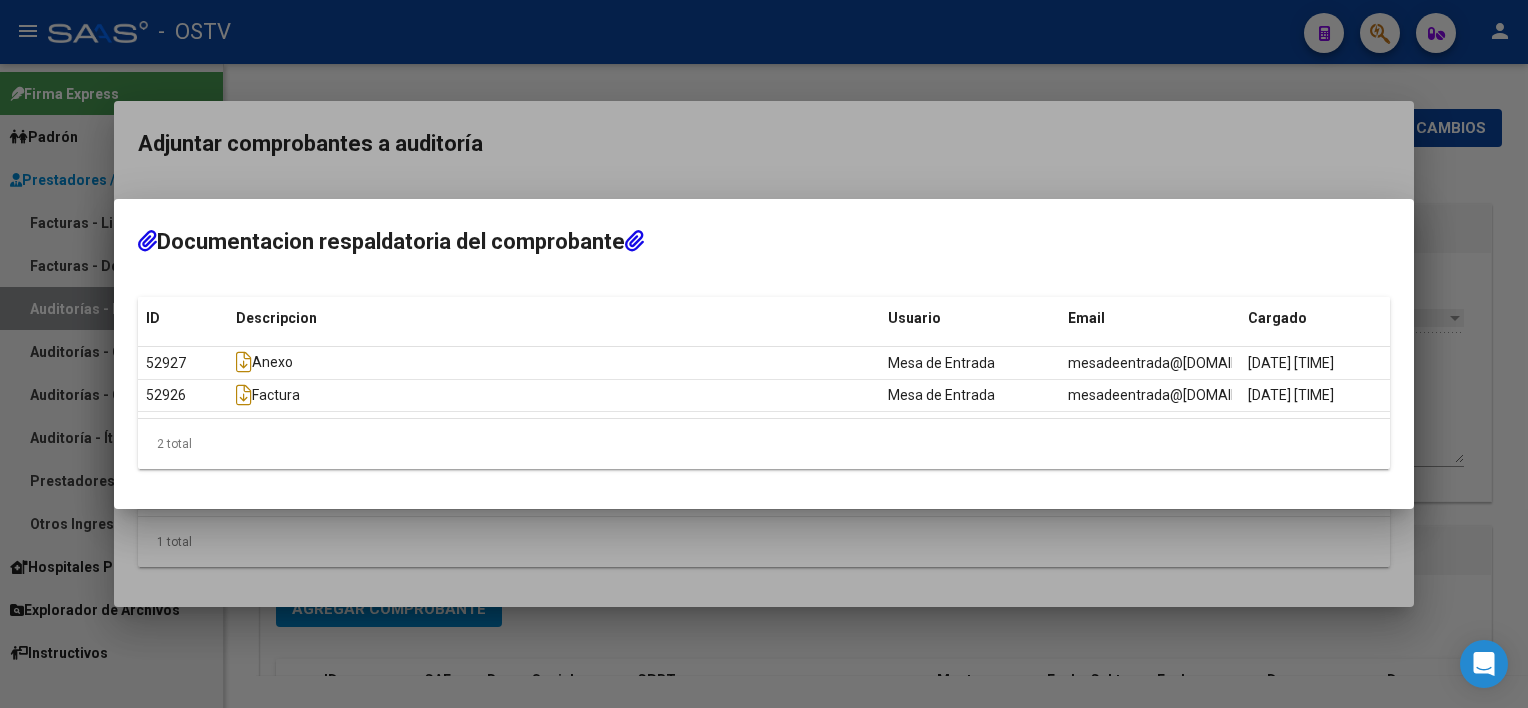 drag, startPoint x: 586, startPoint y: 541, endPoint x: 574, endPoint y: 542, distance: 12.0415945 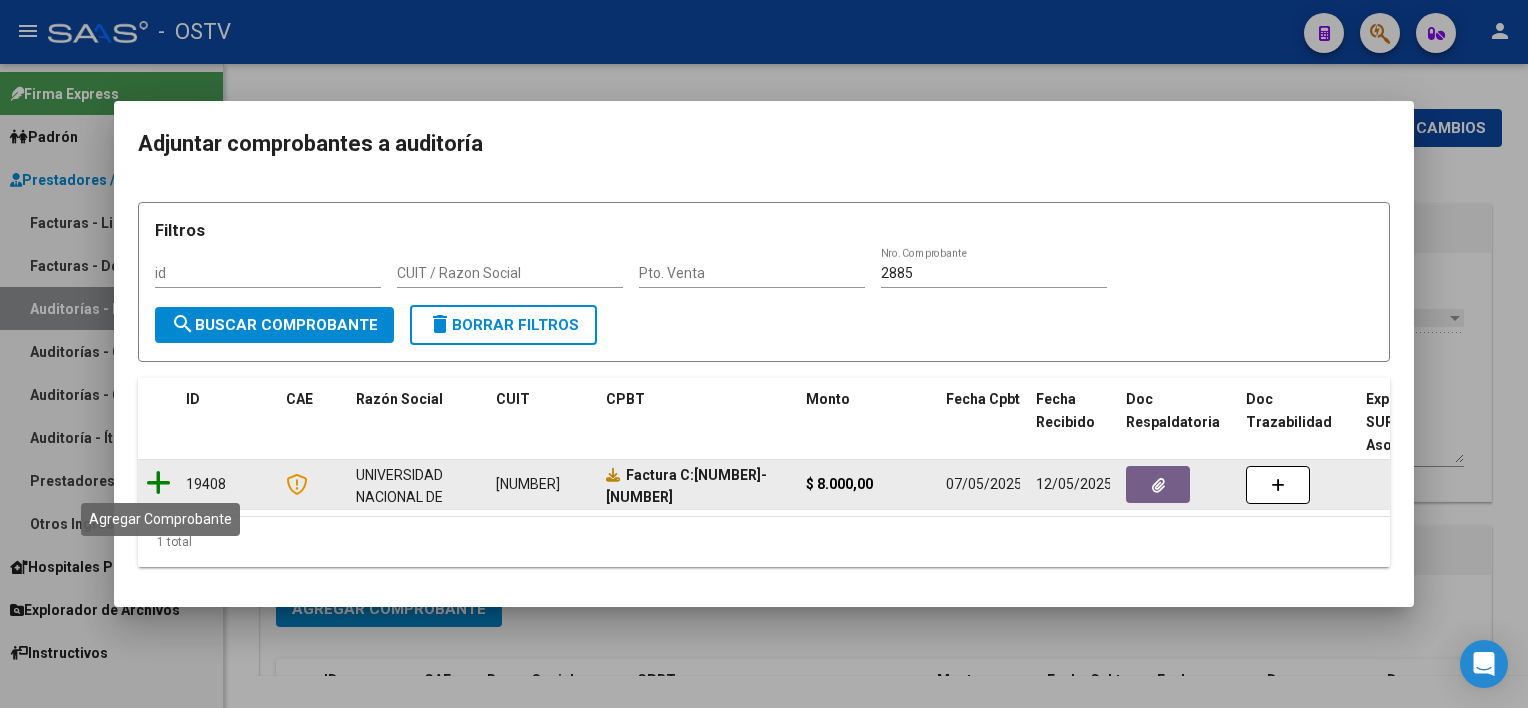 click 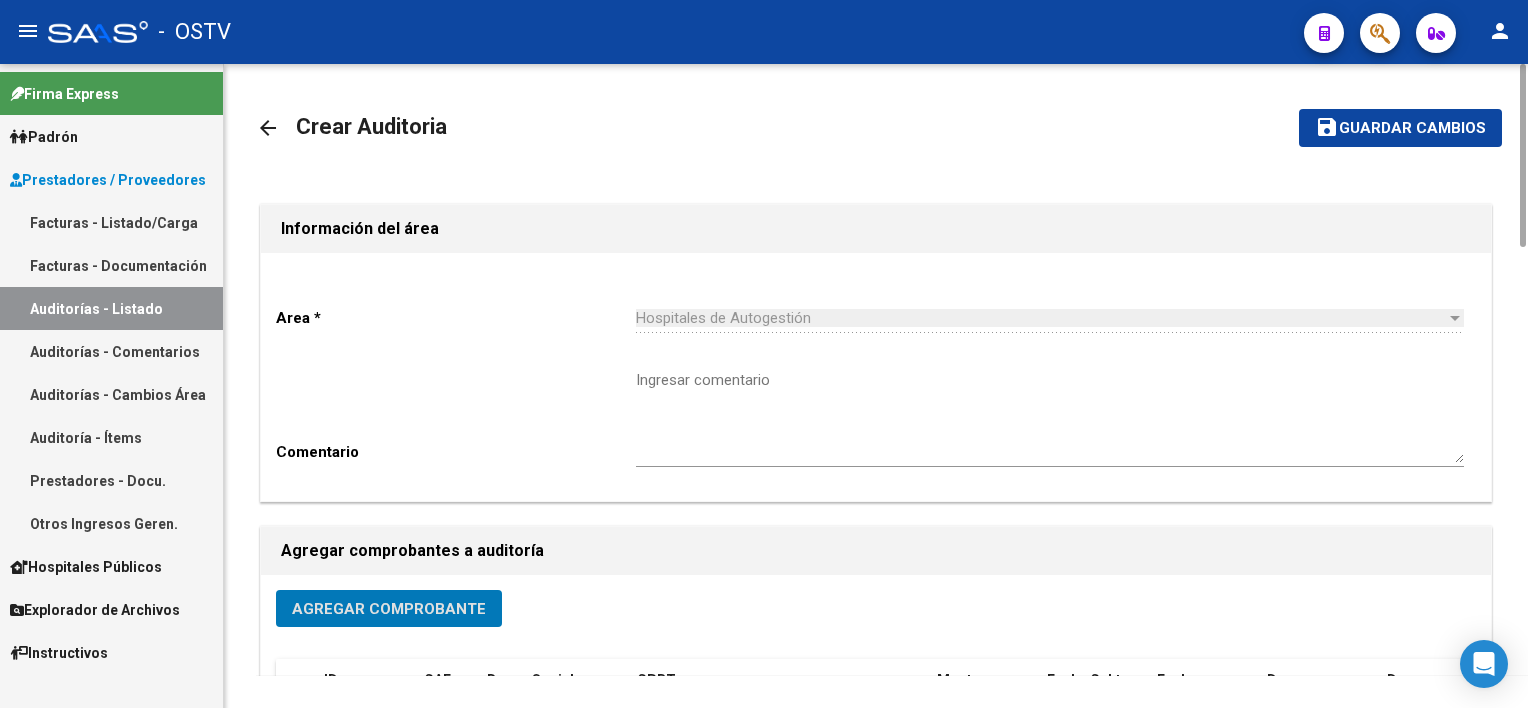 click on "Guardar cambios" 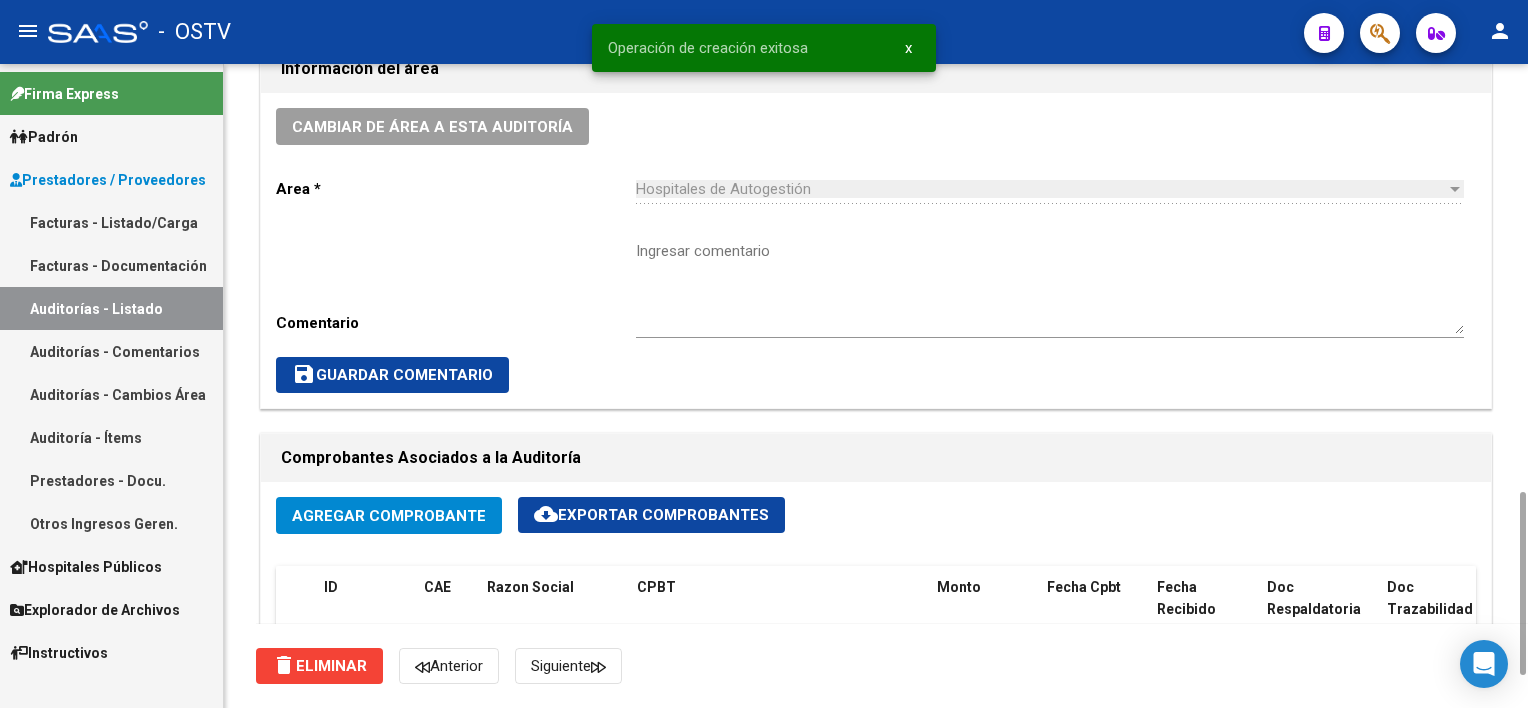 scroll, scrollTop: 800, scrollLeft: 0, axis: vertical 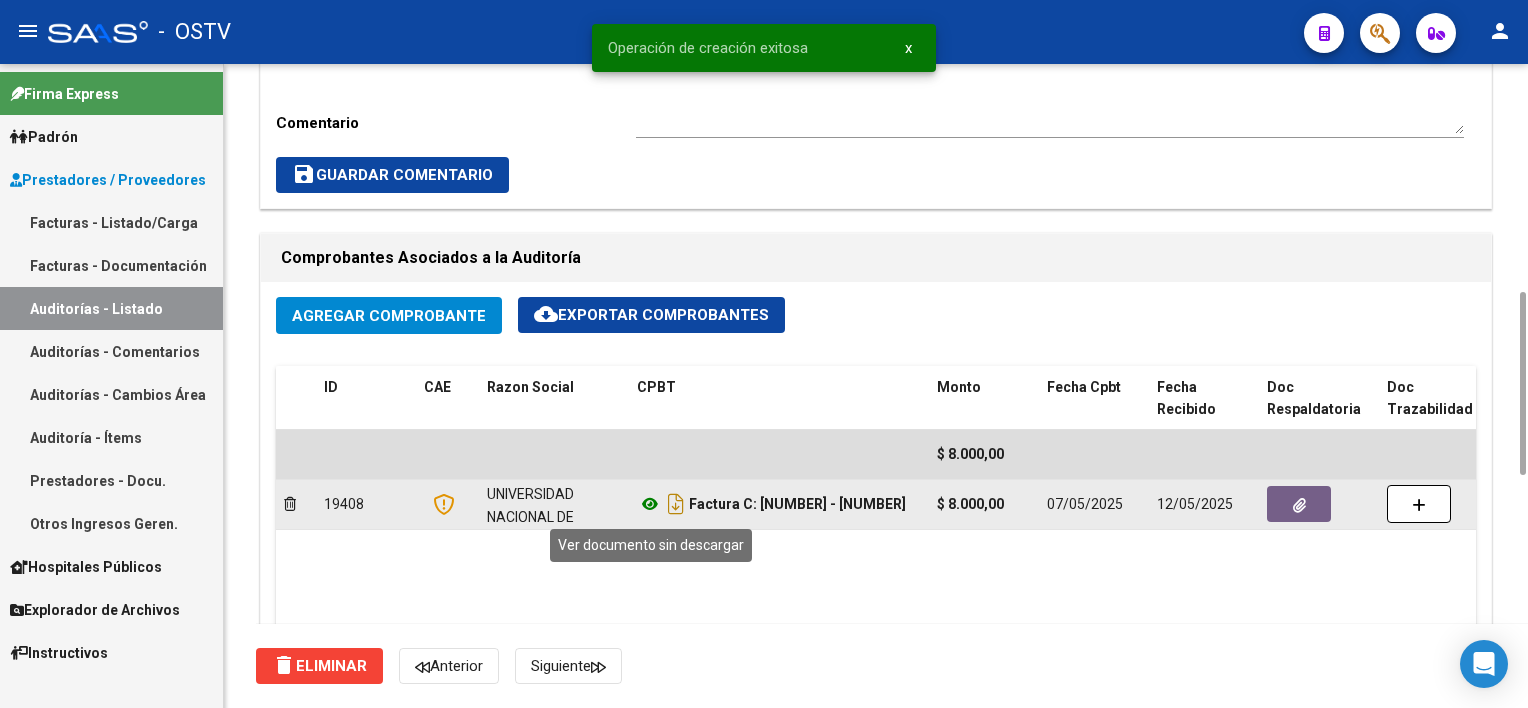 click 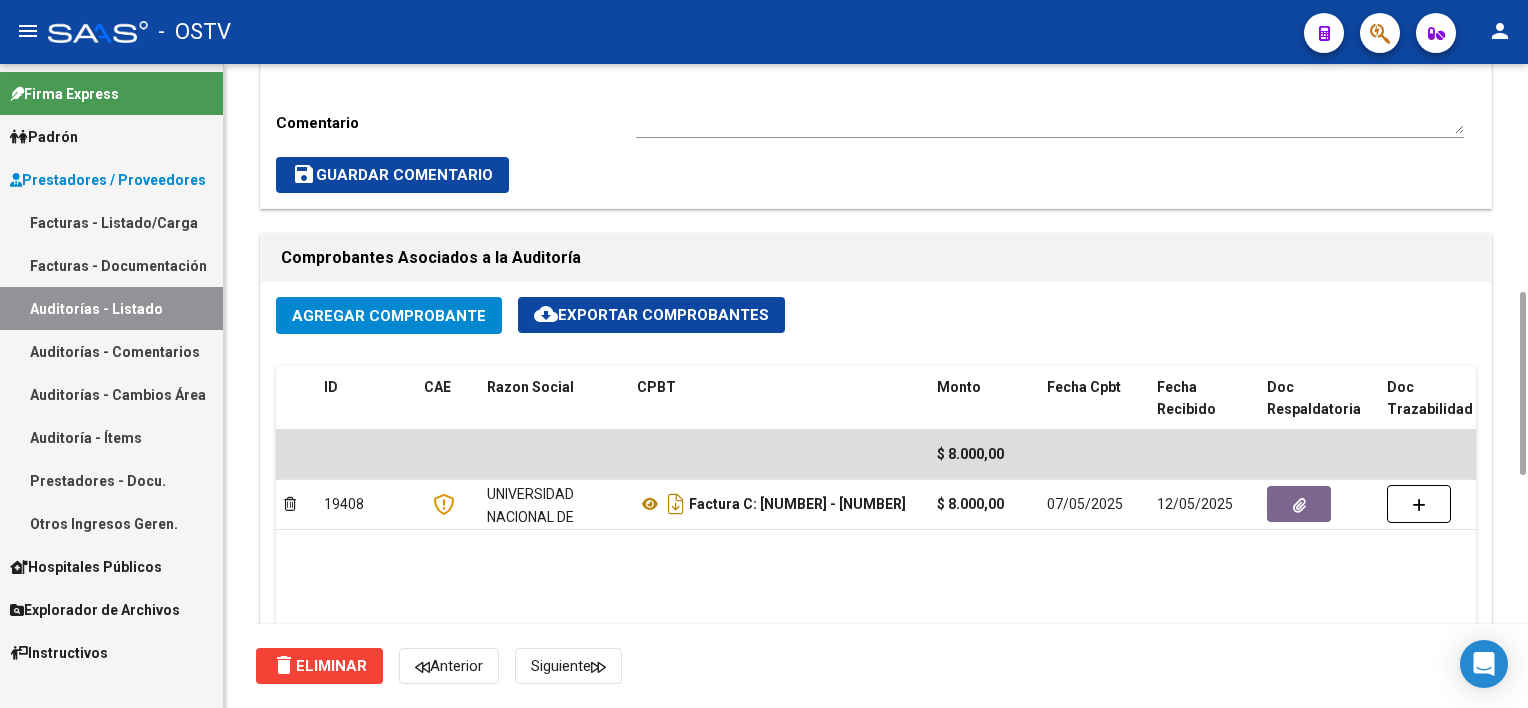 scroll, scrollTop: 1200, scrollLeft: 0, axis: vertical 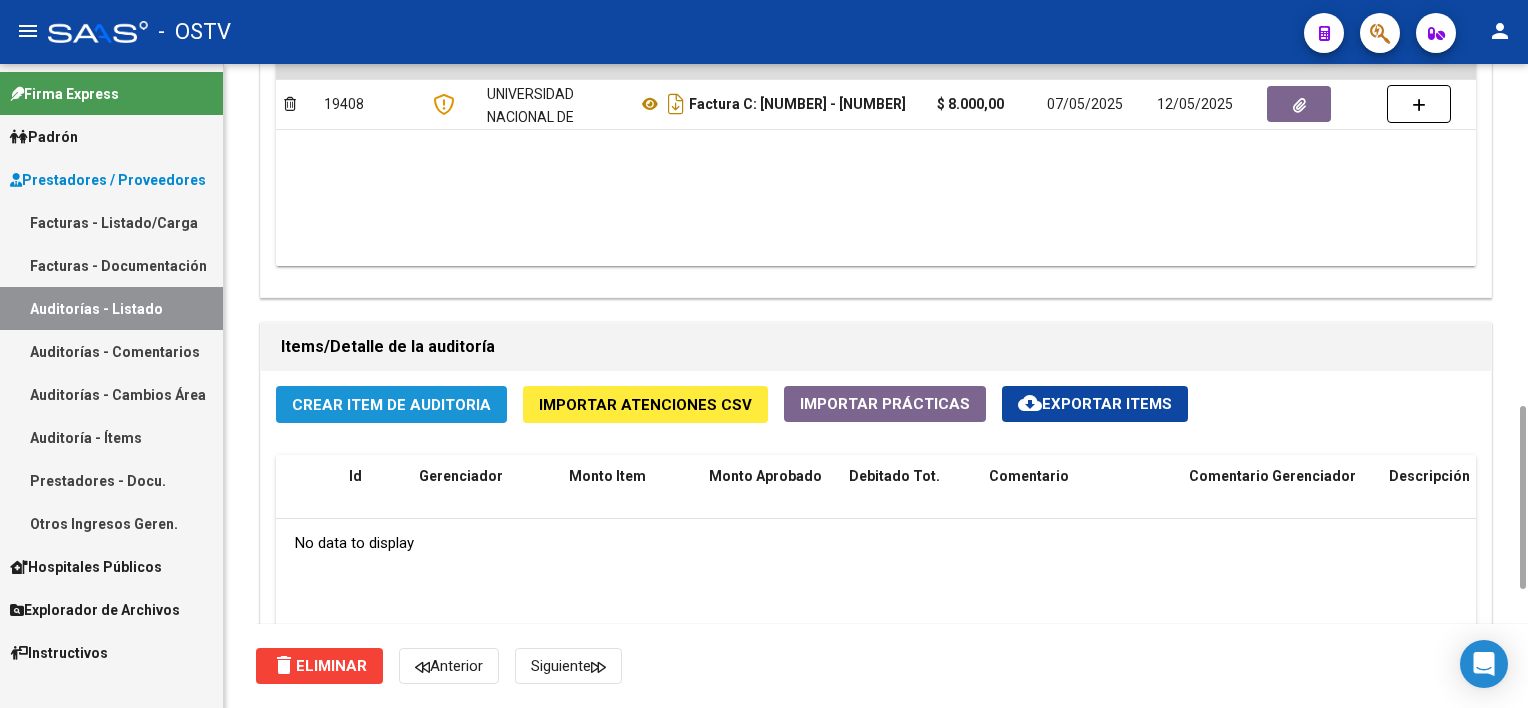 click on "Crear Item de Auditoria" 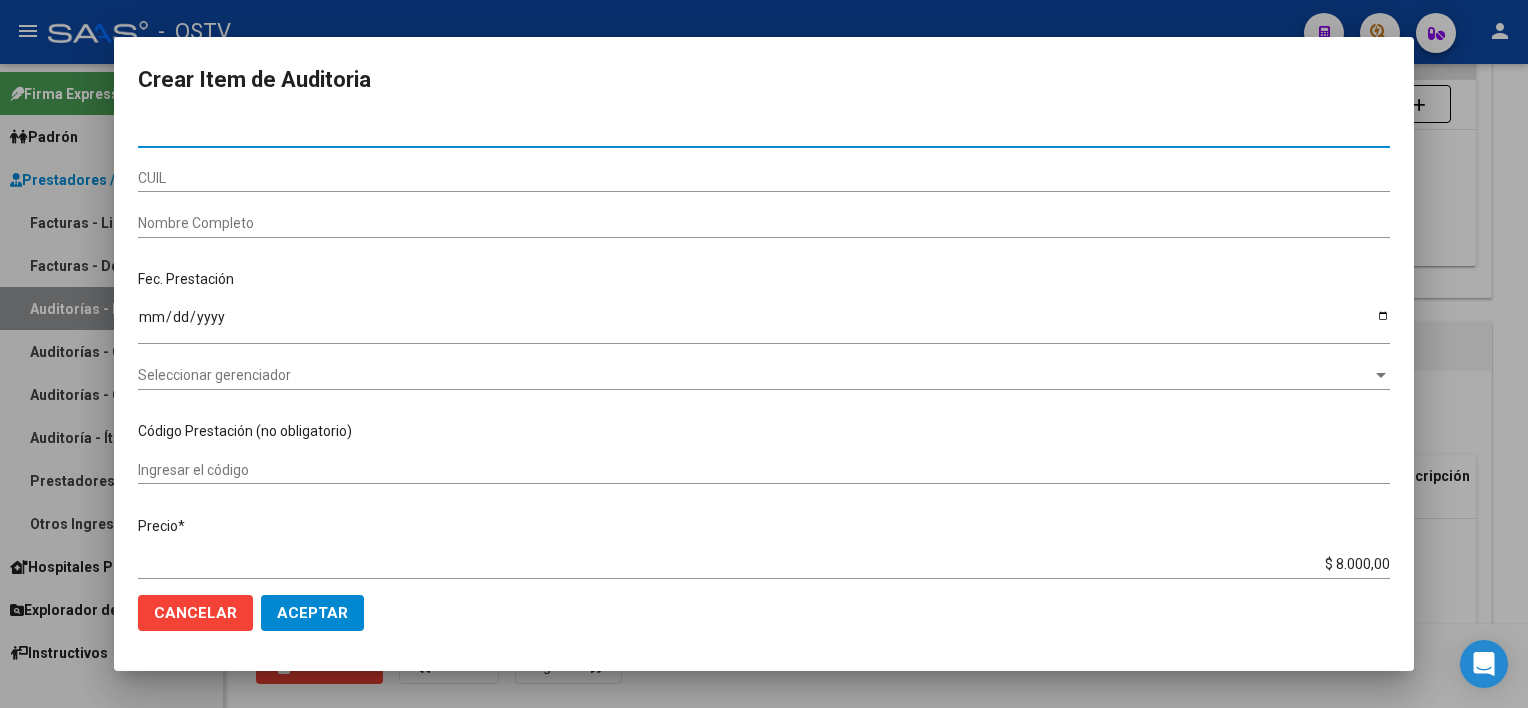 type on "34246896" 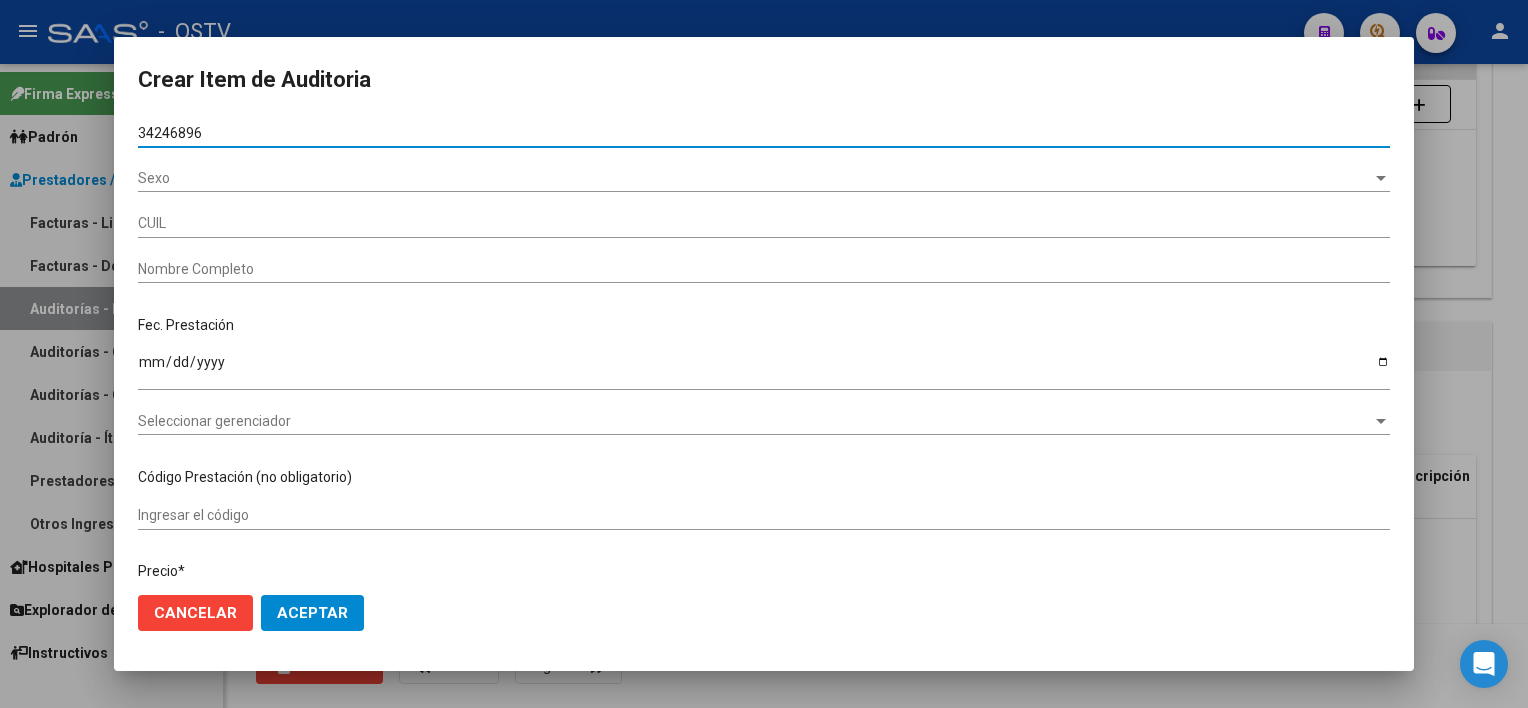 type on "[NUMBER]" 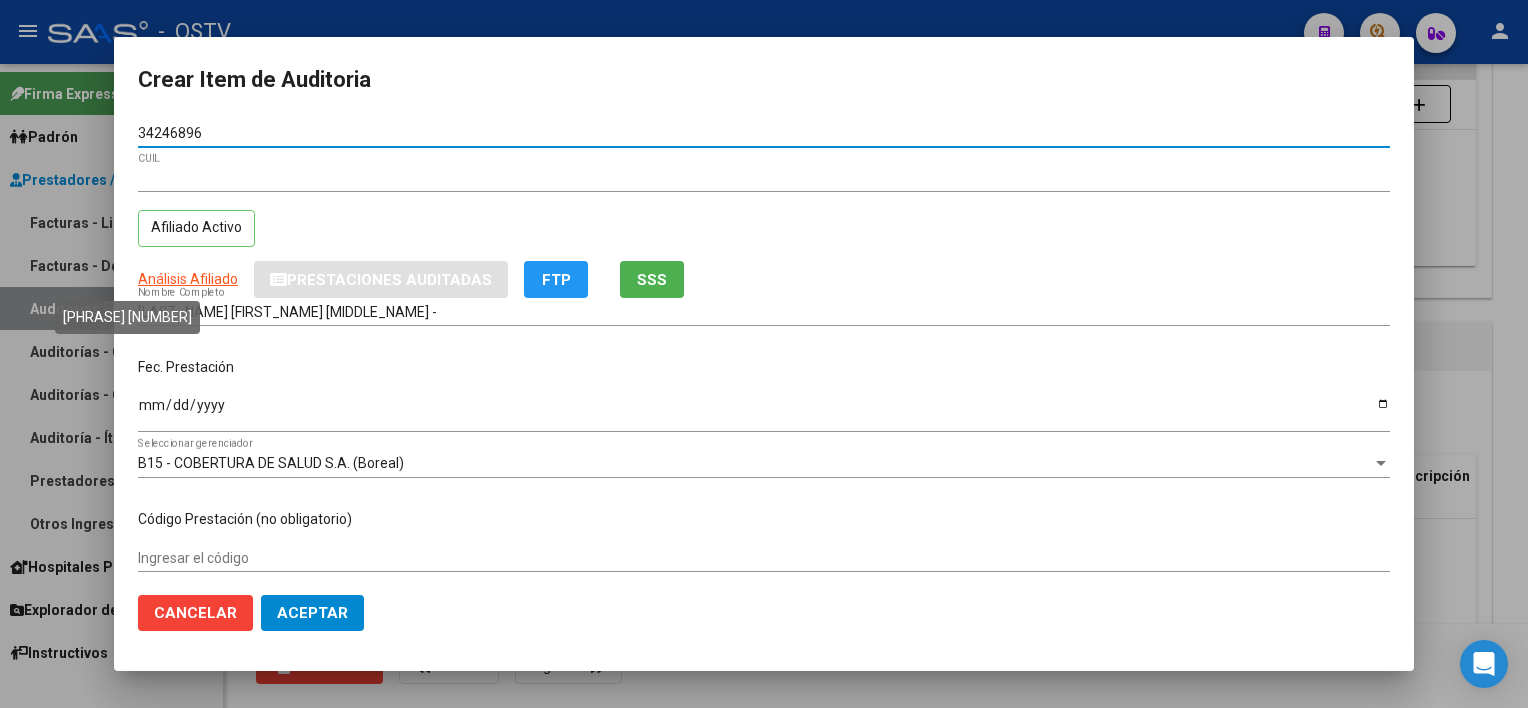 type on "34246896" 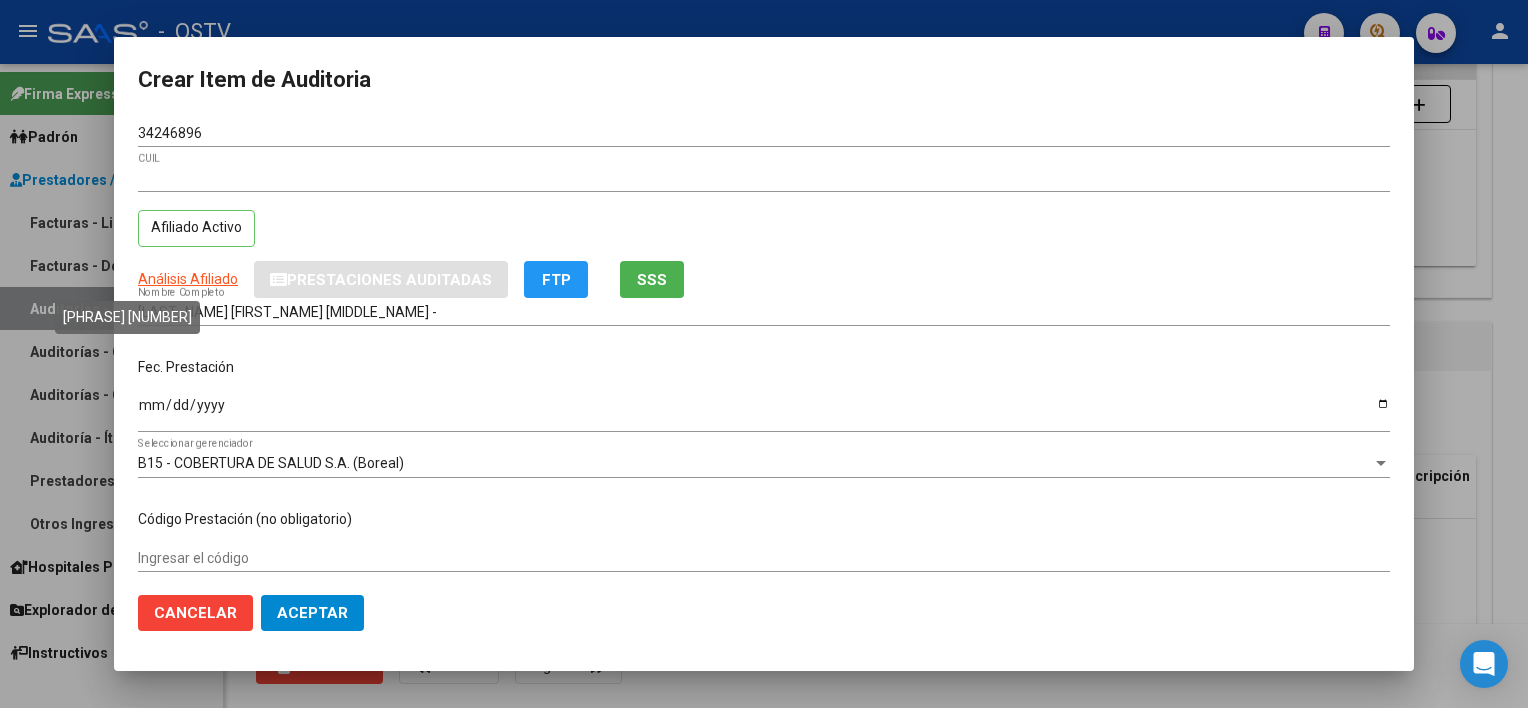 click on "Análisis Afiliado" at bounding box center (188, 279) 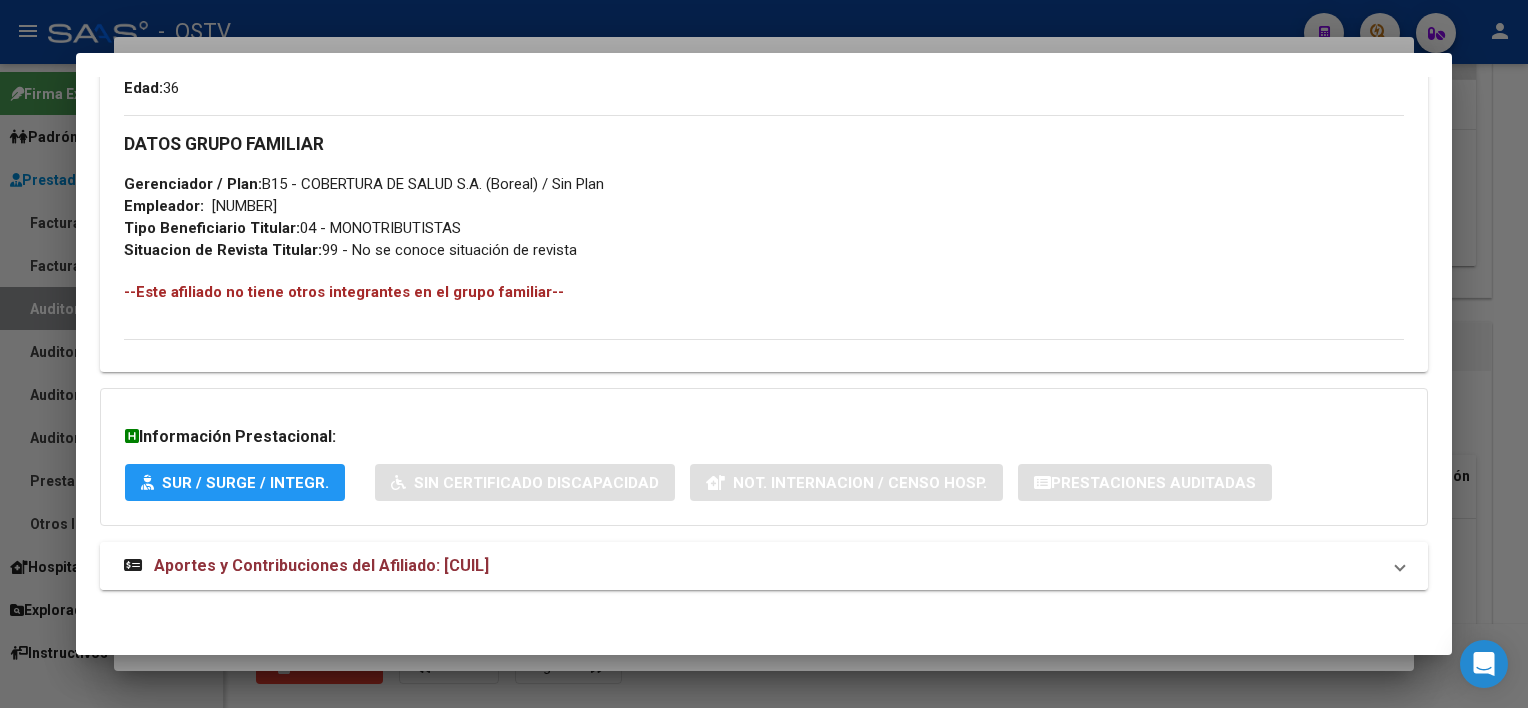 click on "Aportes y Contribuciones del Afiliado: [CUIL]" at bounding box center [751, 566] 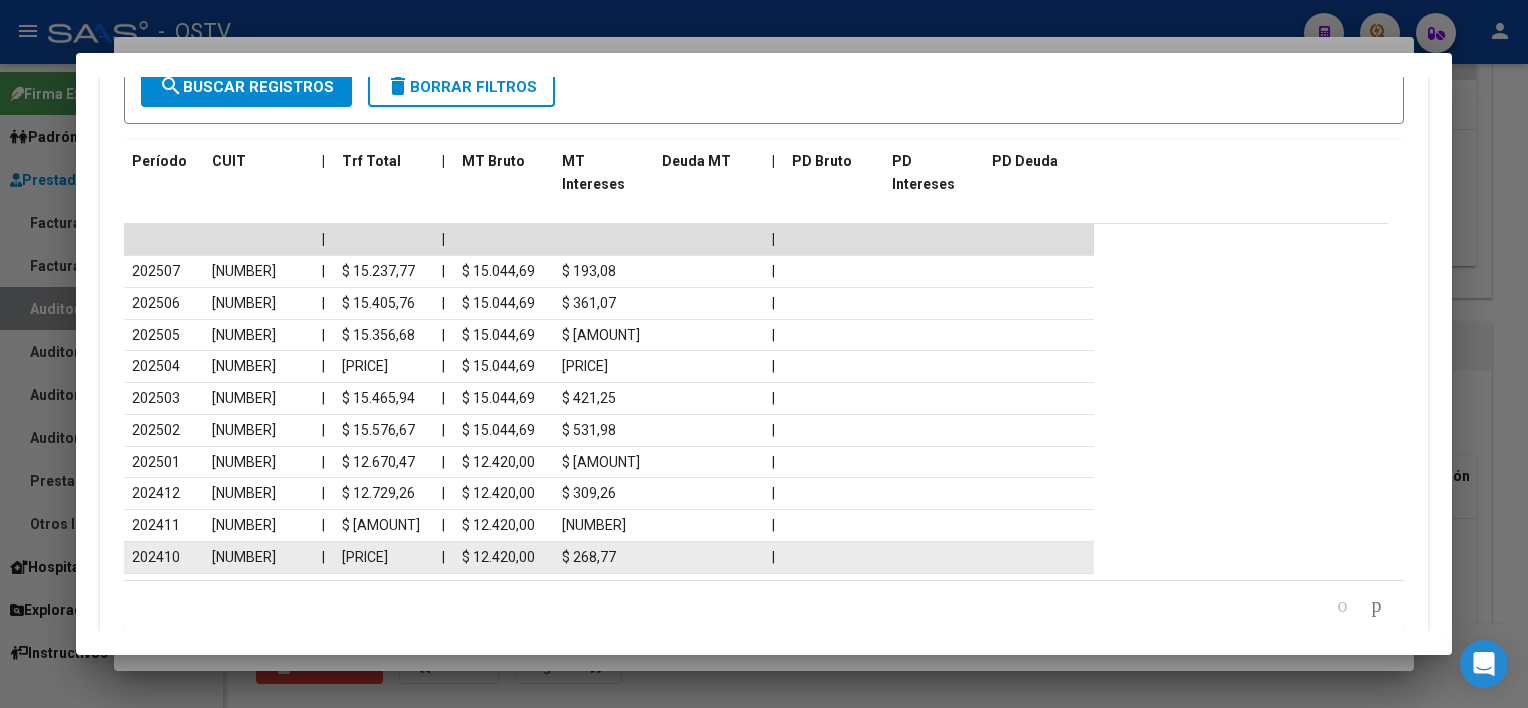 scroll, scrollTop: 1701, scrollLeft: 0, axis: vertical 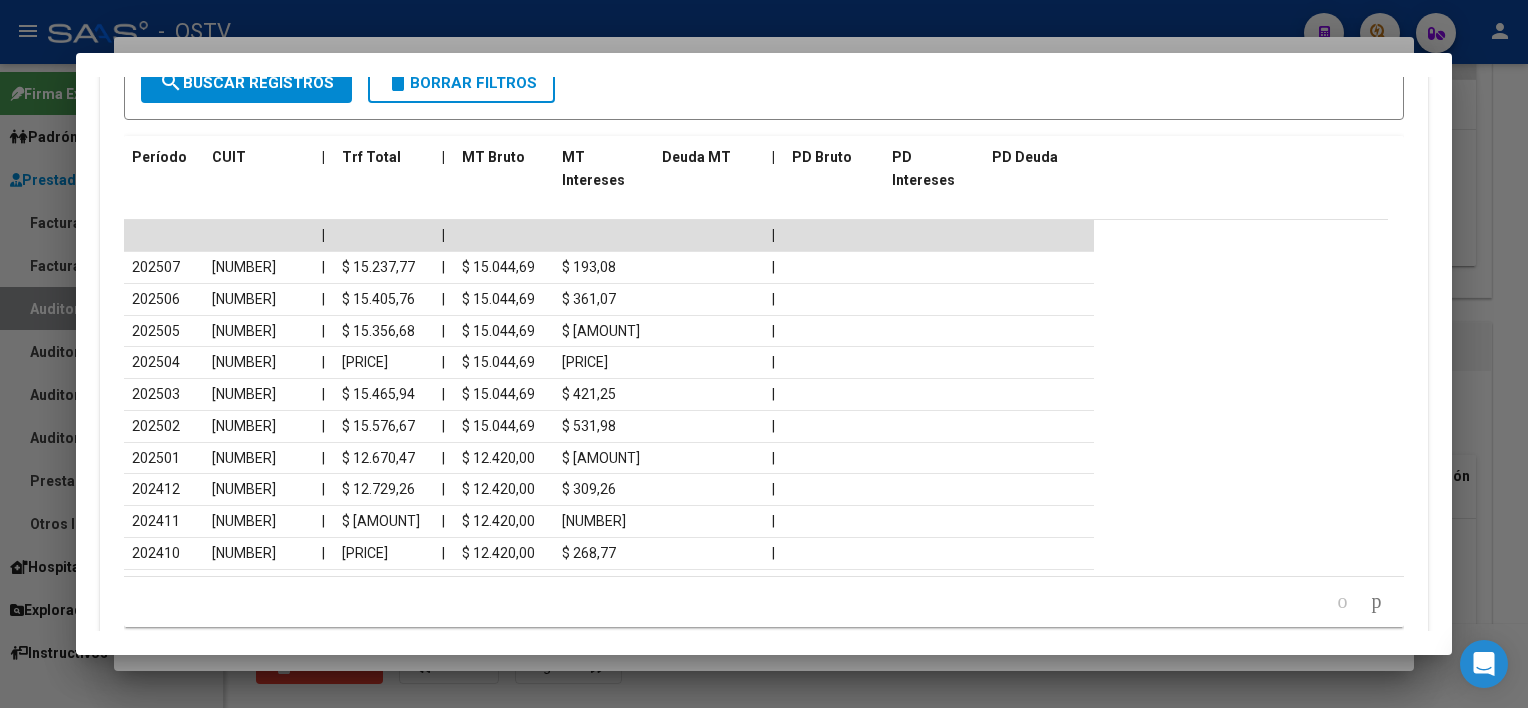 click at bounding box center (764, 354) 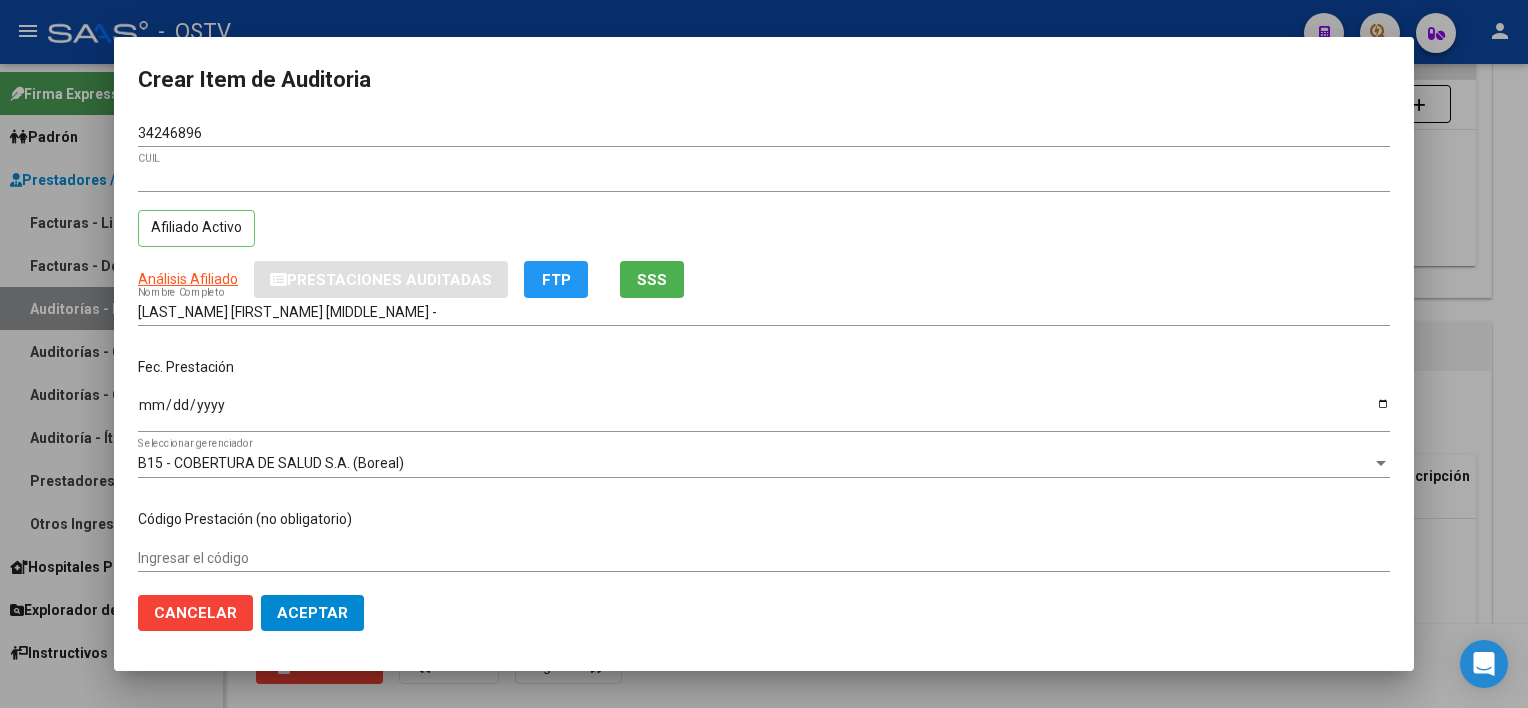 click on "[LAST_NAME] [FIRST_NAME] [MIDDLE_NAME] -" at bounding box center [764, 312] 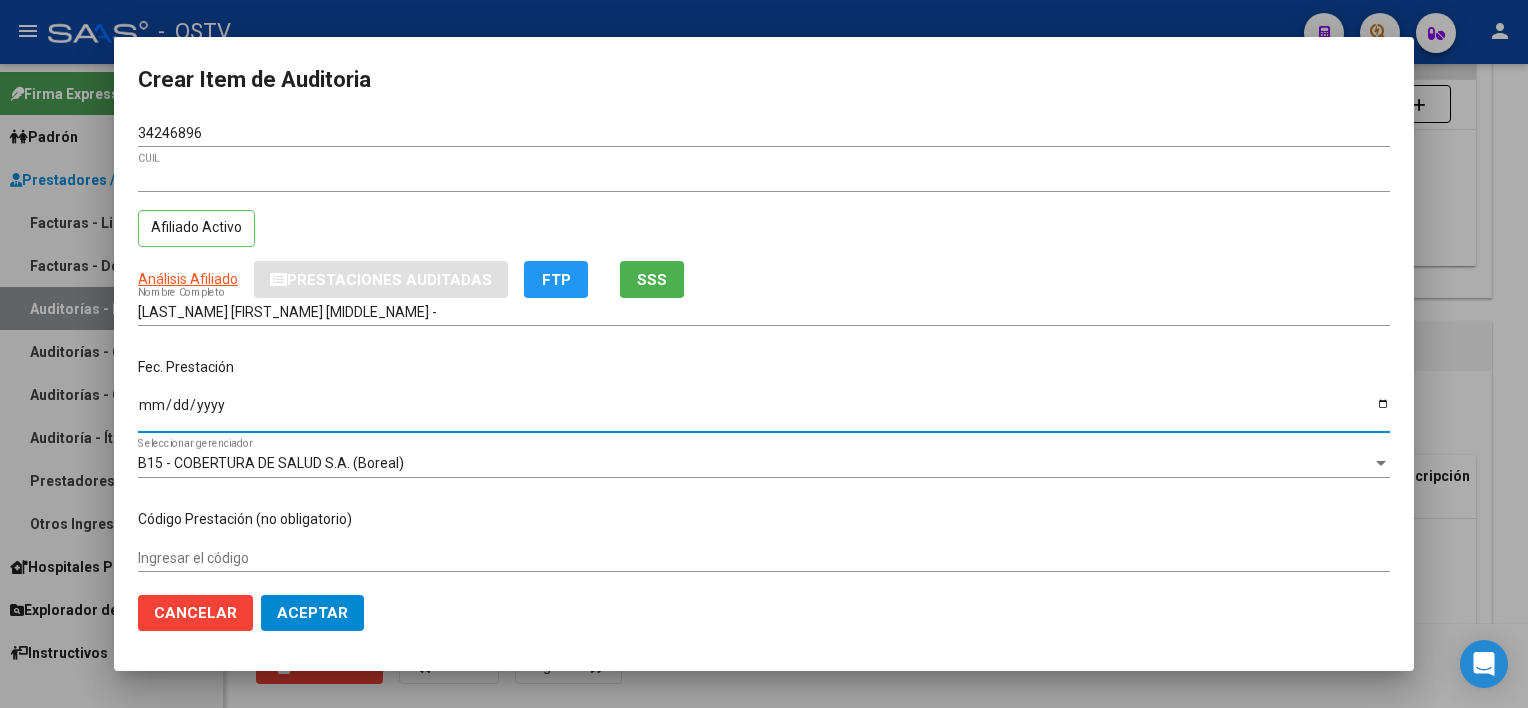 type on "2025-03-28" 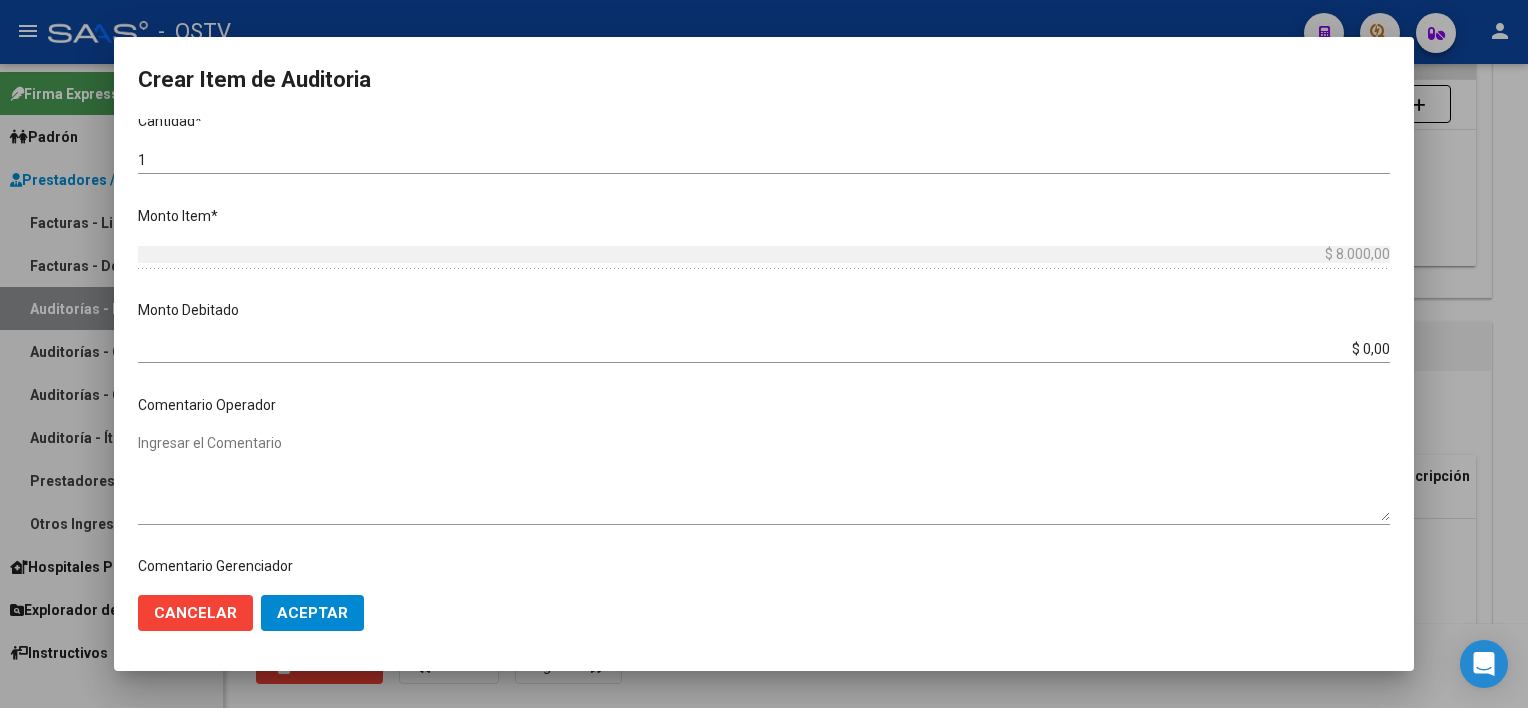 scroll, scrollTop: 1004, scrollLeft: 0, axis: vertical 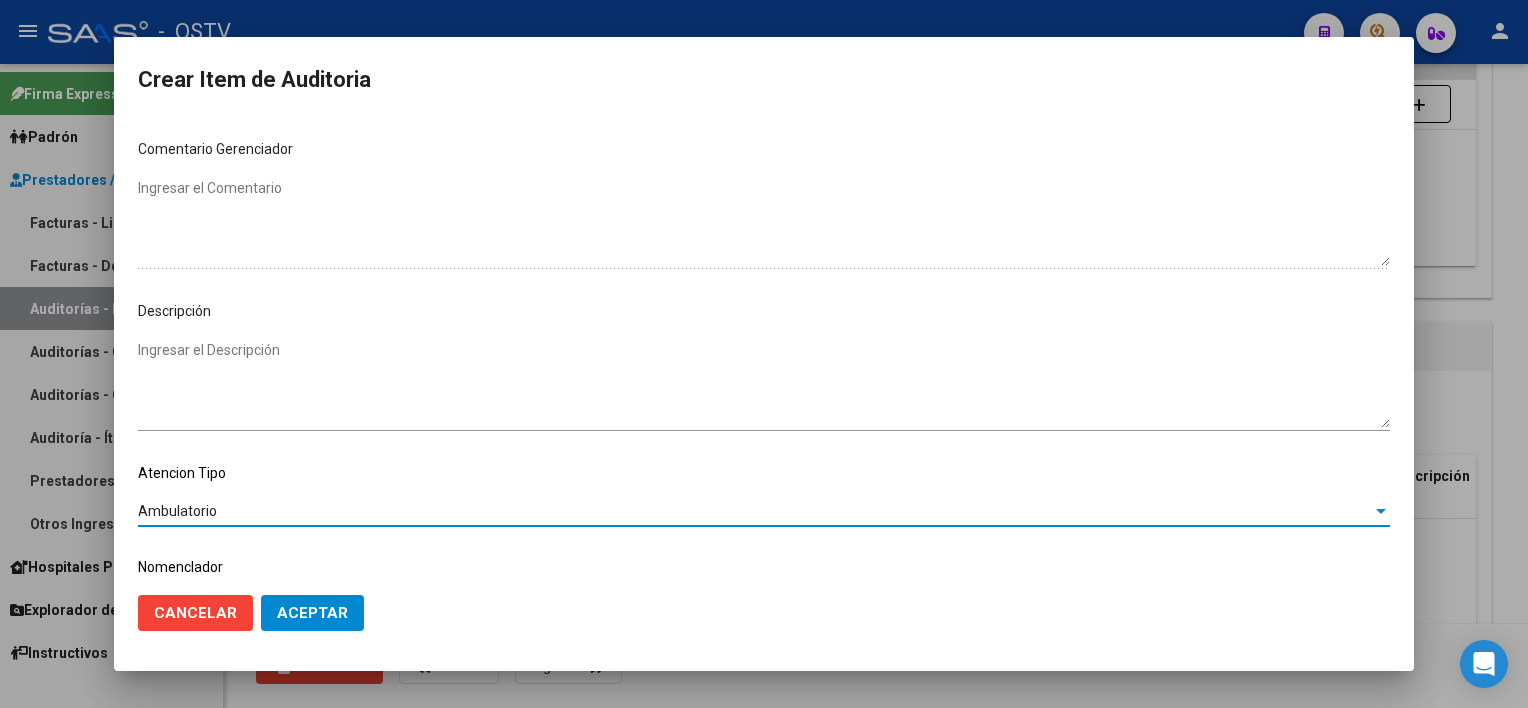 click on "Aceptar" 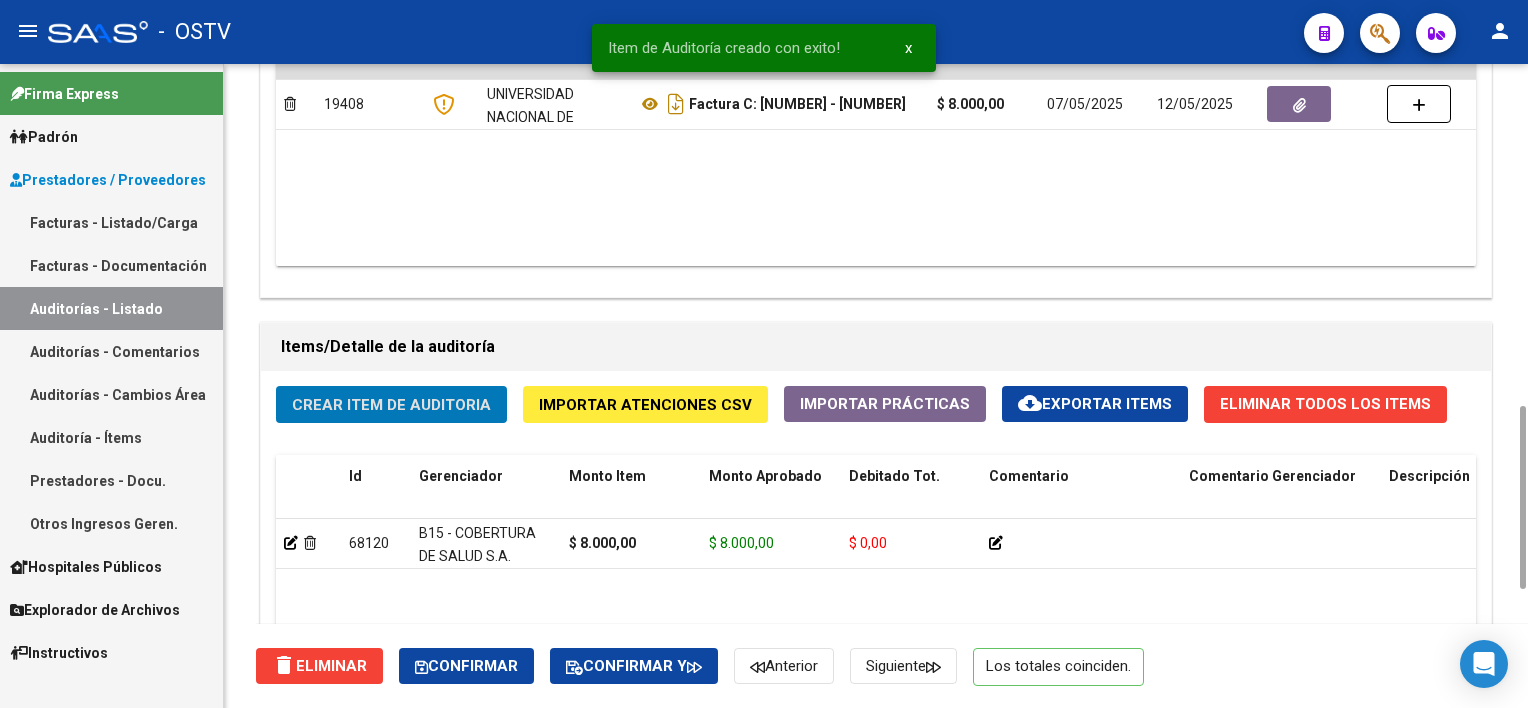 scroll, scrollTop: 600, scrollLeft: 0, axis: vertical 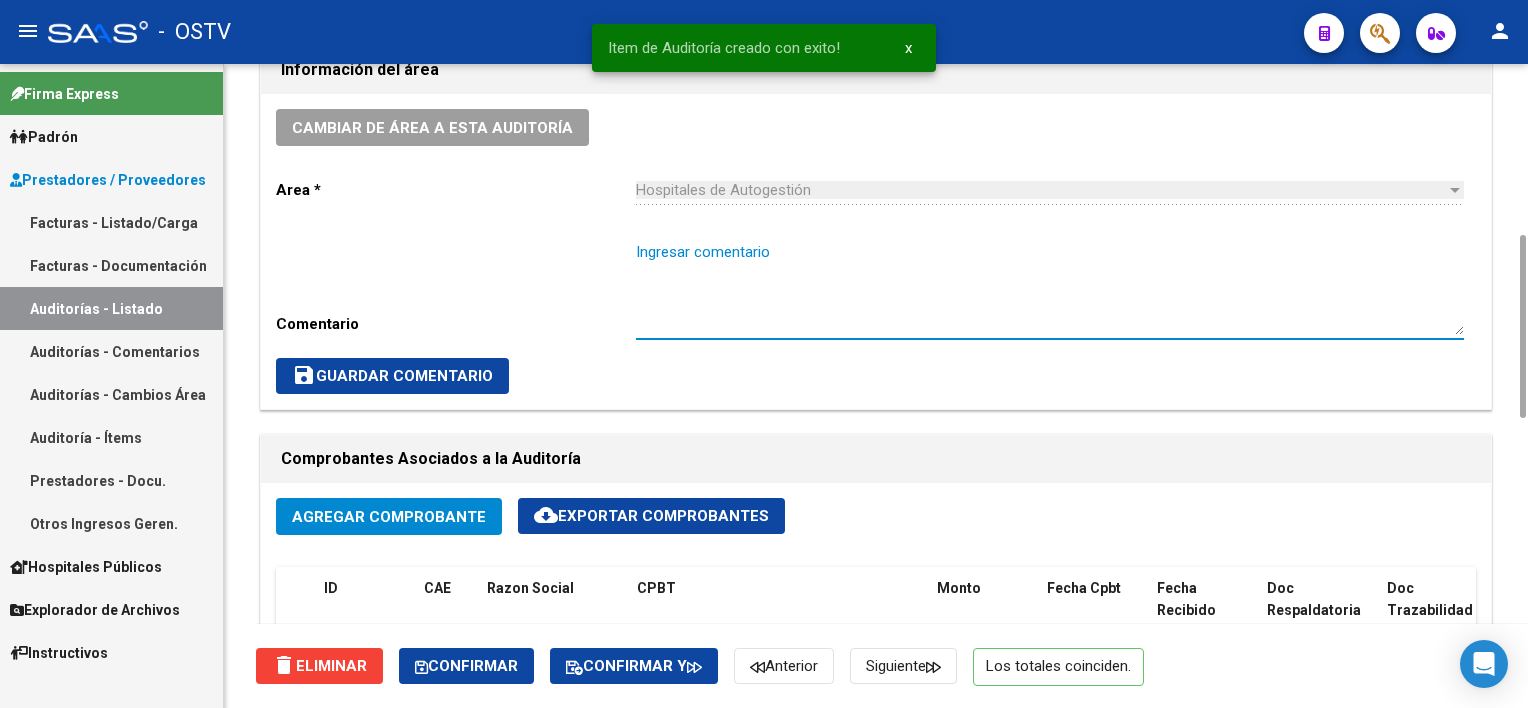 click on "Ingresar comentario" at bounding box center (1050, 288) 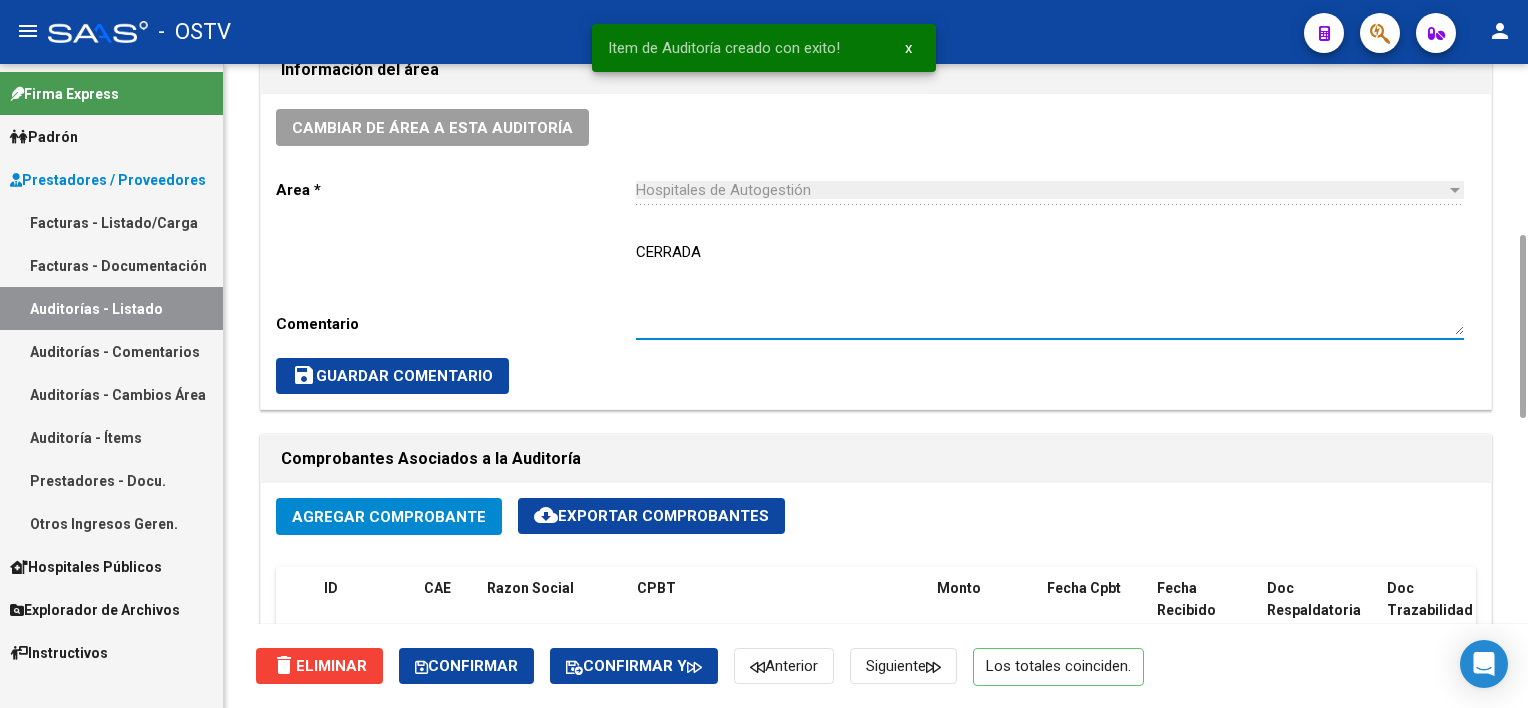 type on "CERRADA" 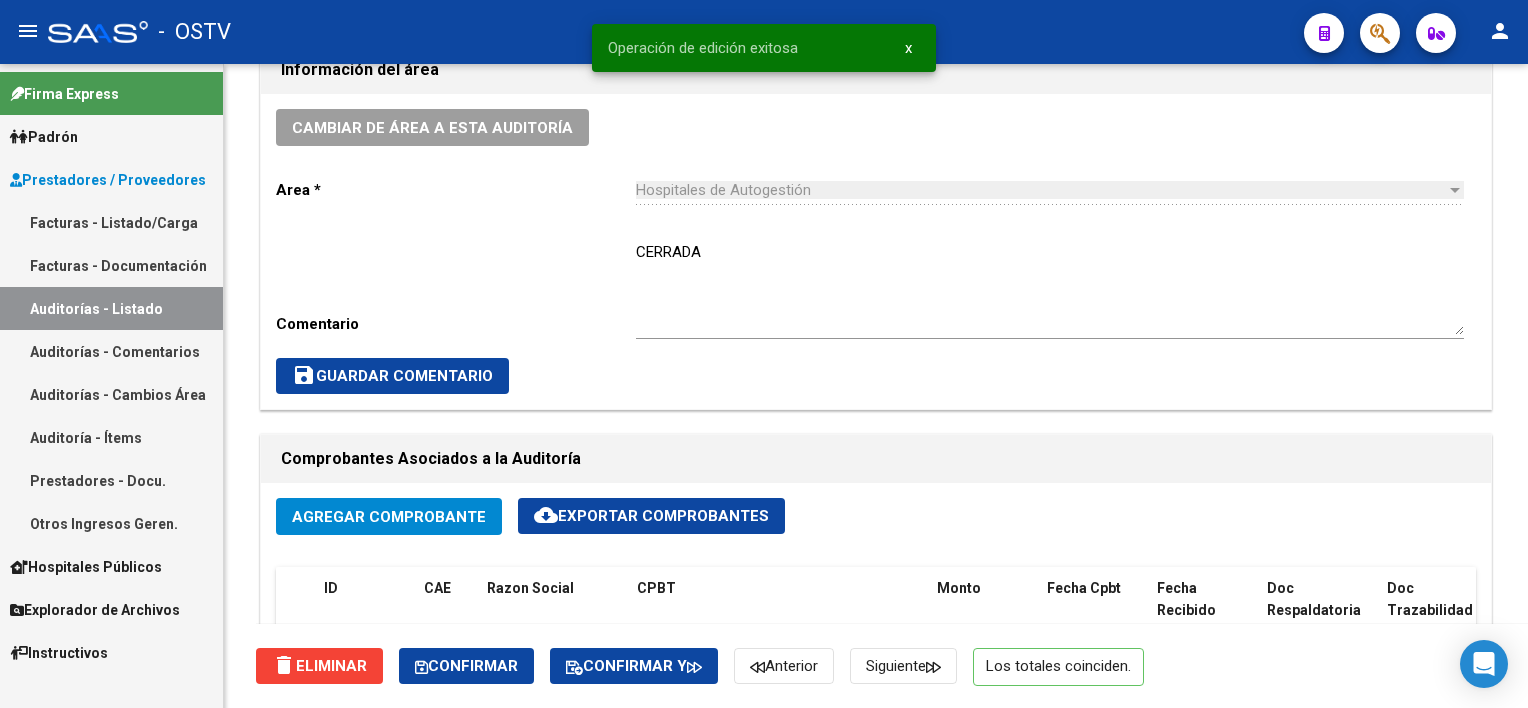 scroll, scrollTop: 0, scrollLeft: 0, axis: both 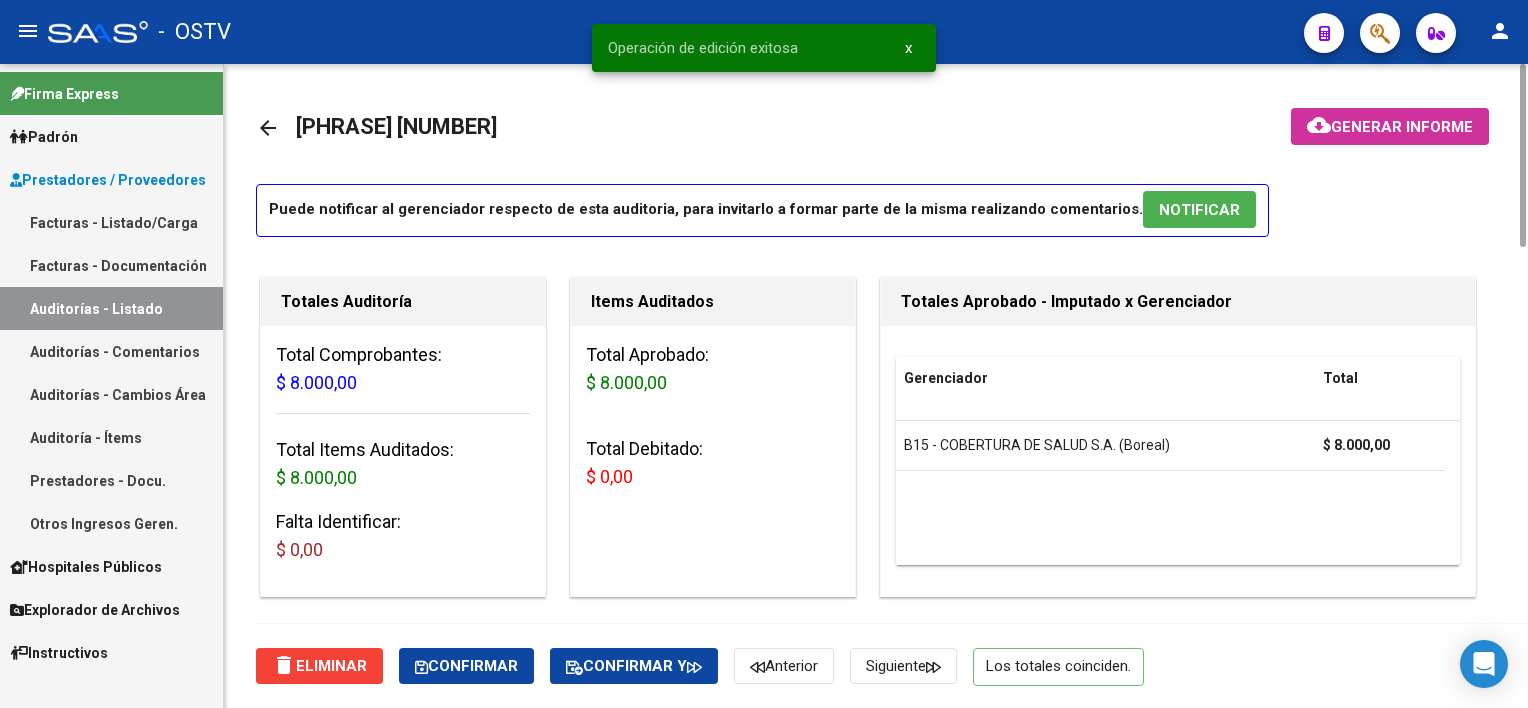 click on "arrow_back" 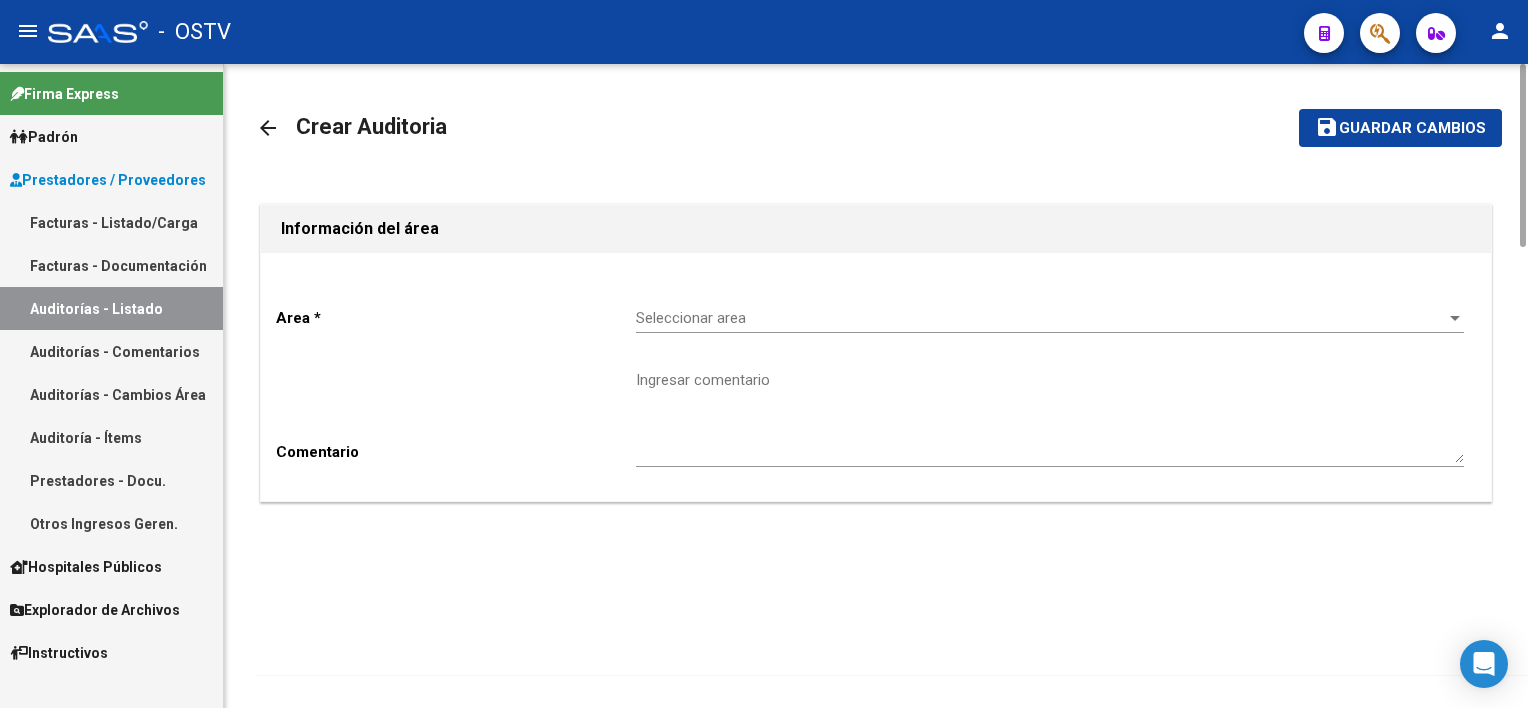 click on "Seleccionar area Seleccionar area" 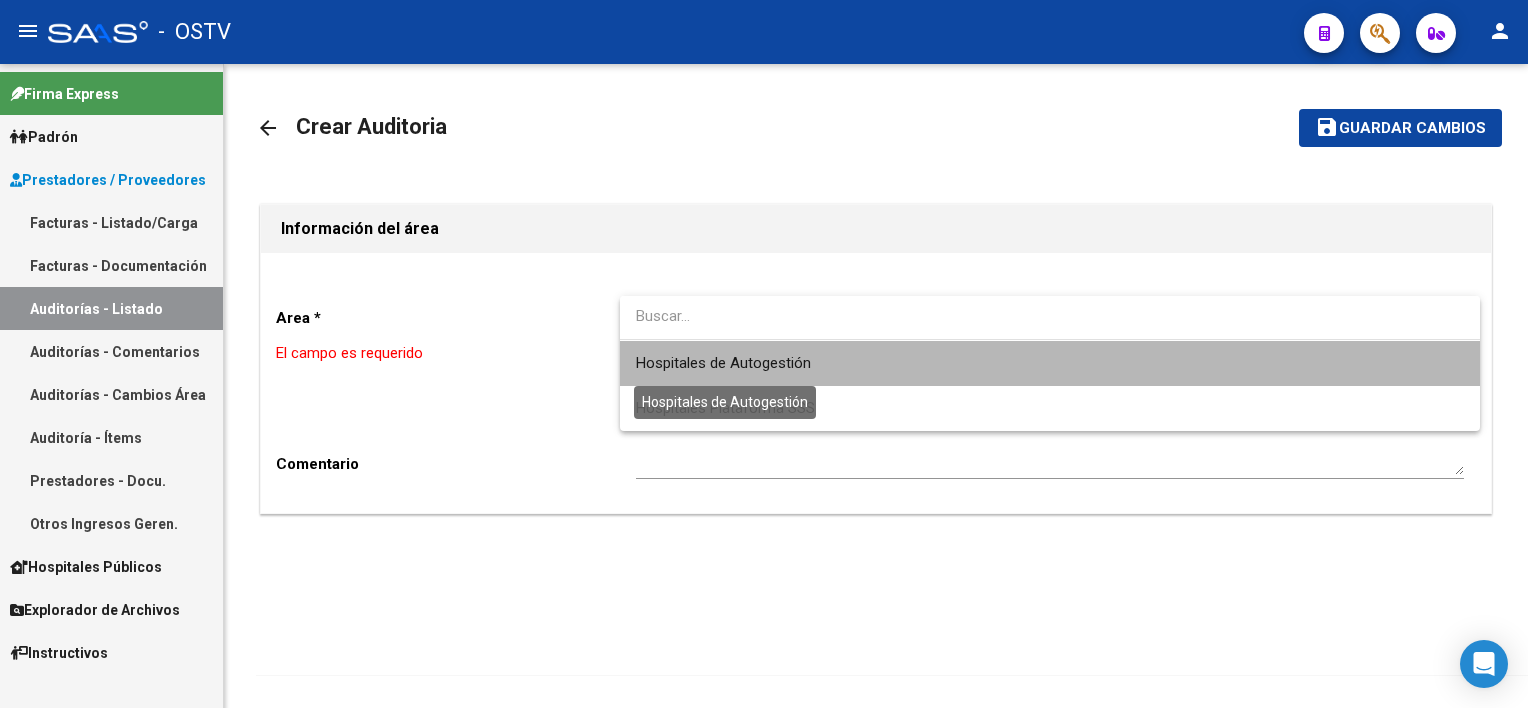click on "Hospitales de Autogestión" at bounding box center (723, 363) 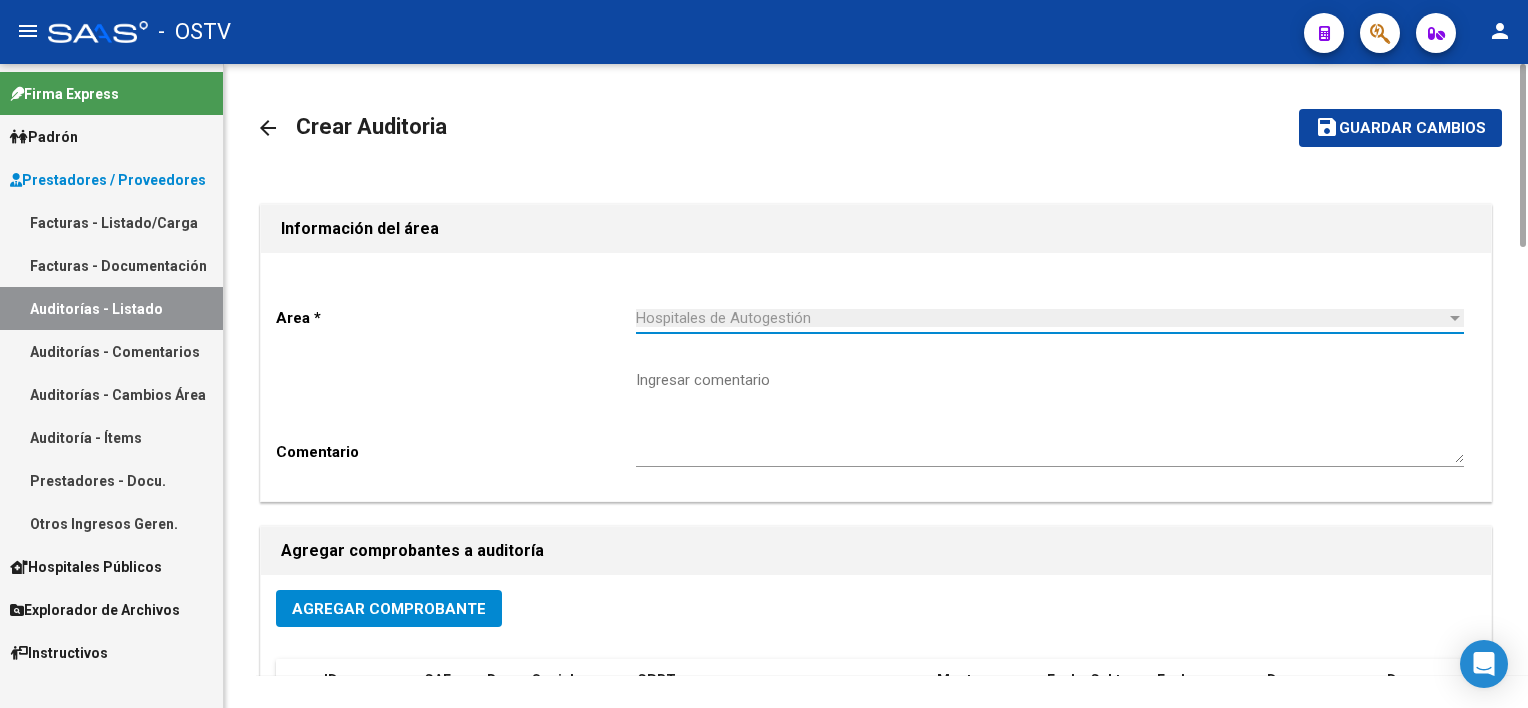 click on "Agregar Comprobante ID CAE Razon Social CPBT Monto Fecha Cpbt Fecha Recibido Doc Respaldatoria Doc Trazabilidad Expte. Interno Creado Usuario No data to display" 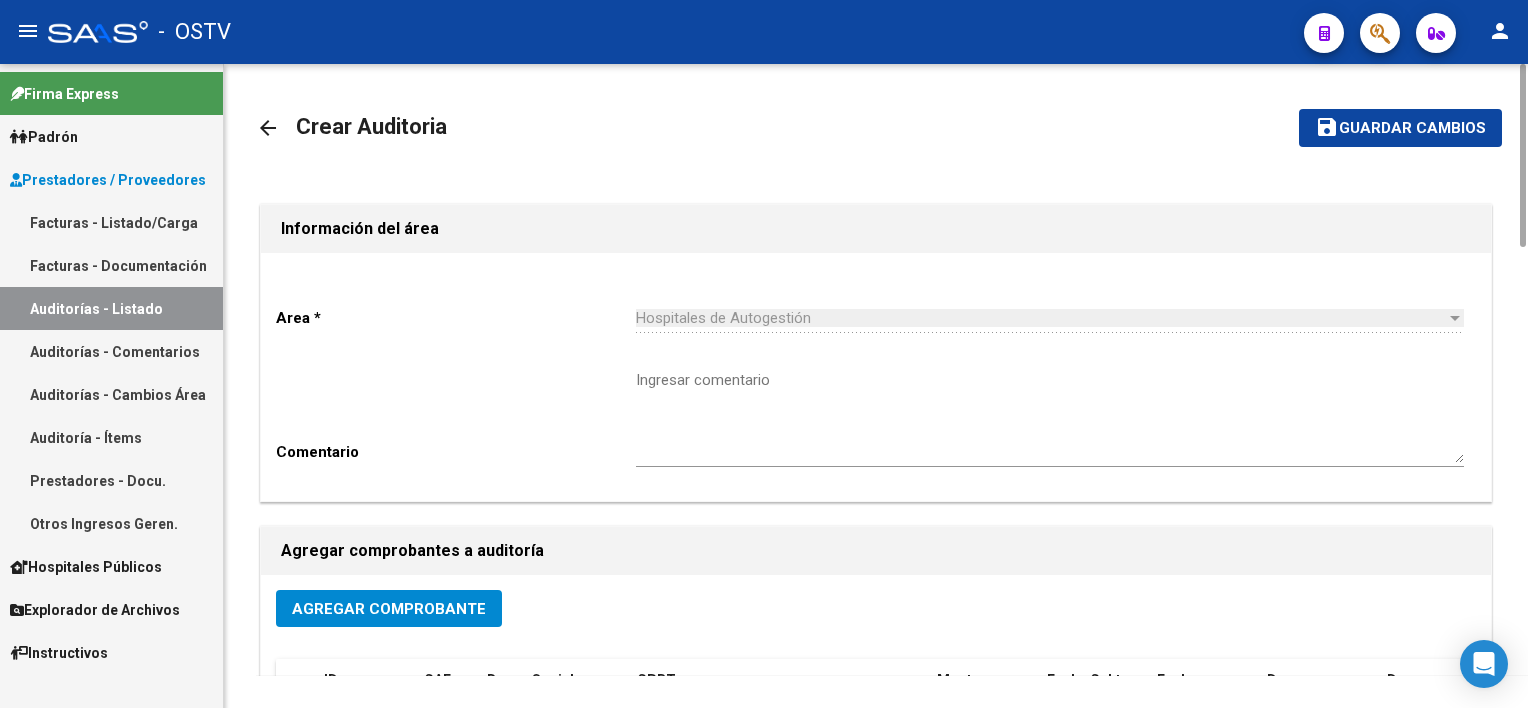click on "Agregar Comprobante" 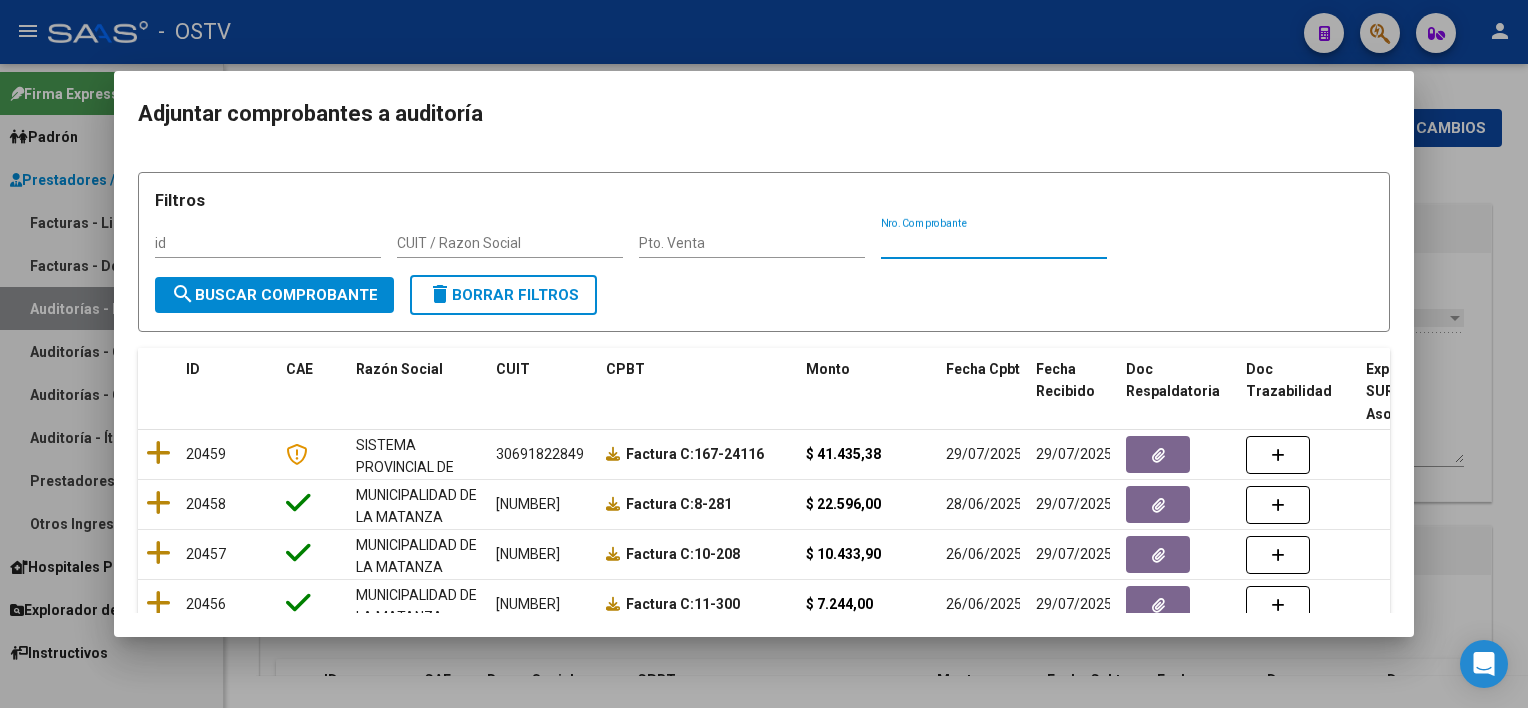 click on "Nro. Comprobante" at bounding box center (994, 243) 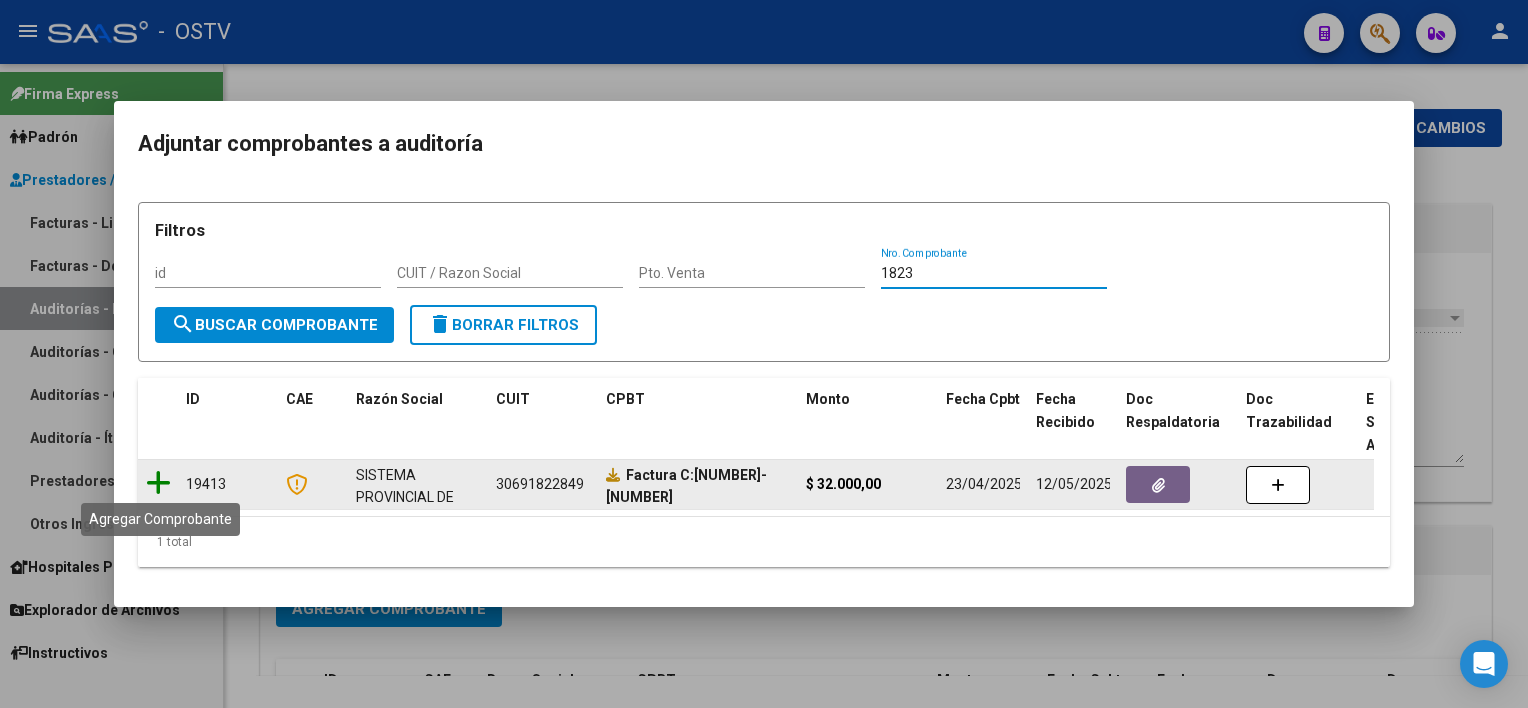 type on "1823" 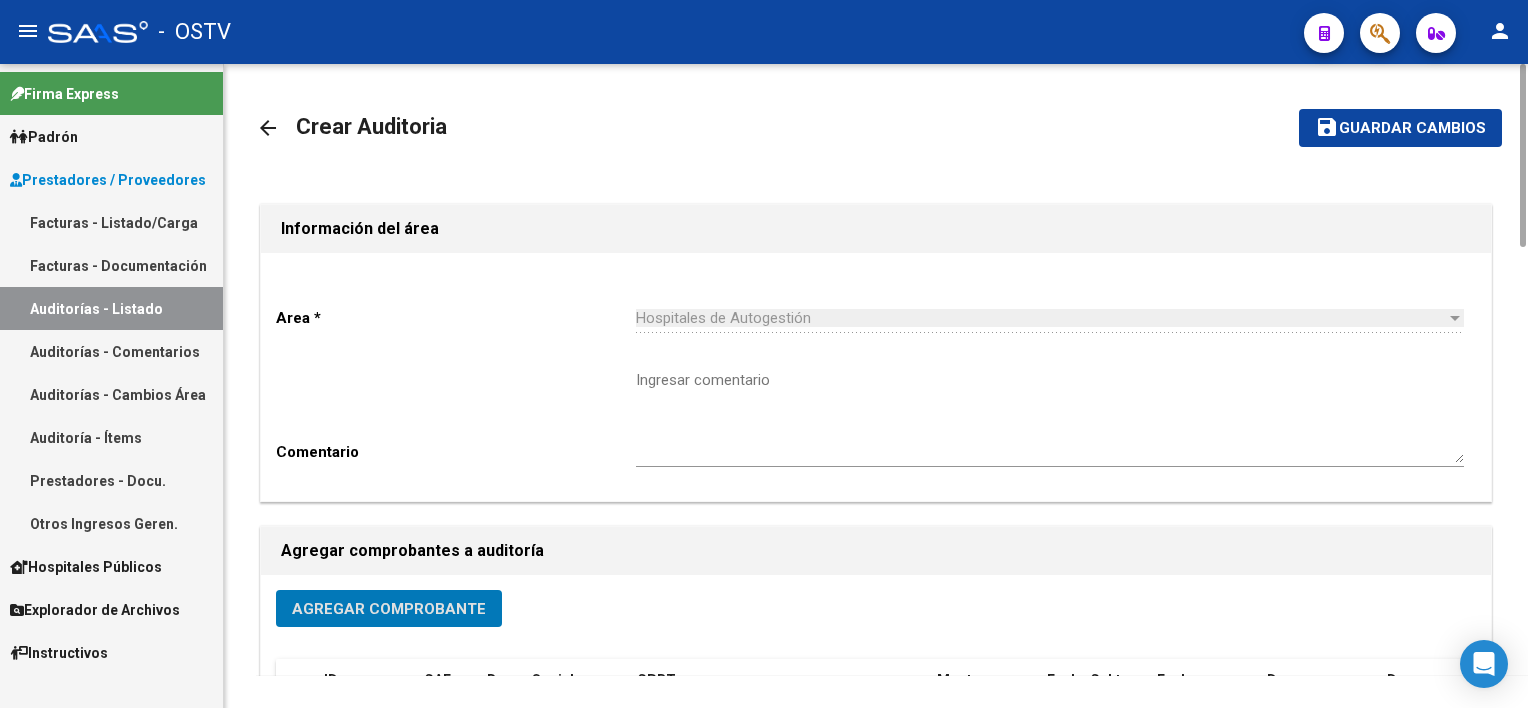 click on "Guardar cambios" 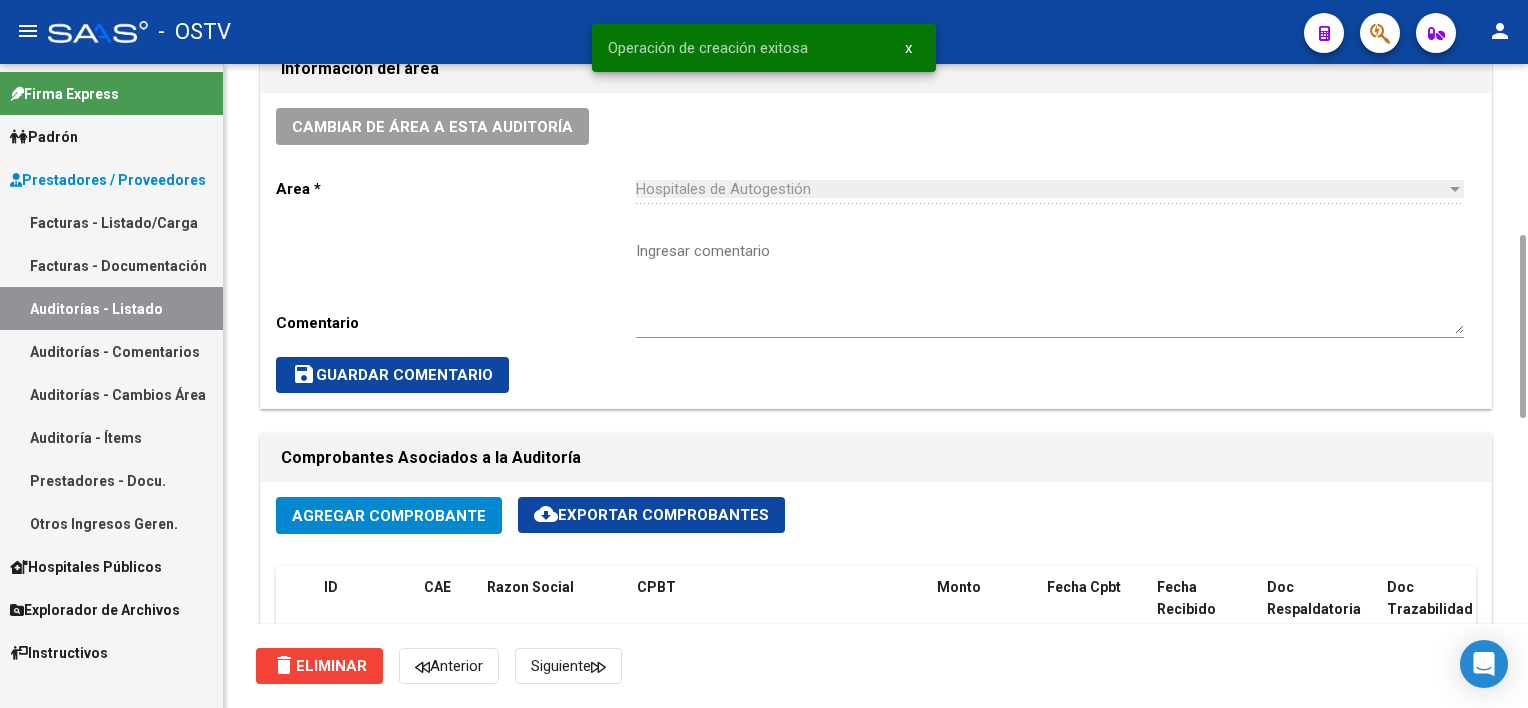 scroll, scrollTop: 1200, scrollLeft: 0, axis: vertical 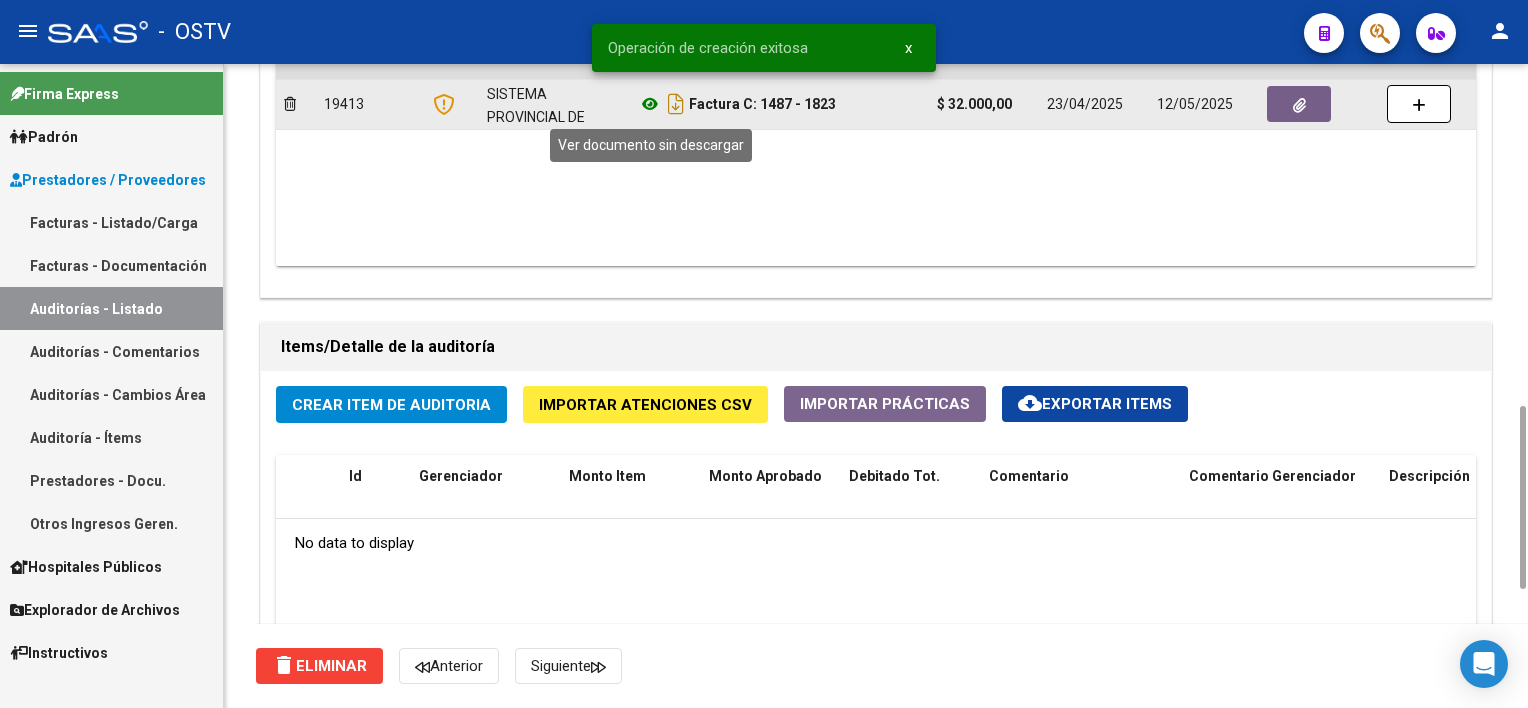 click 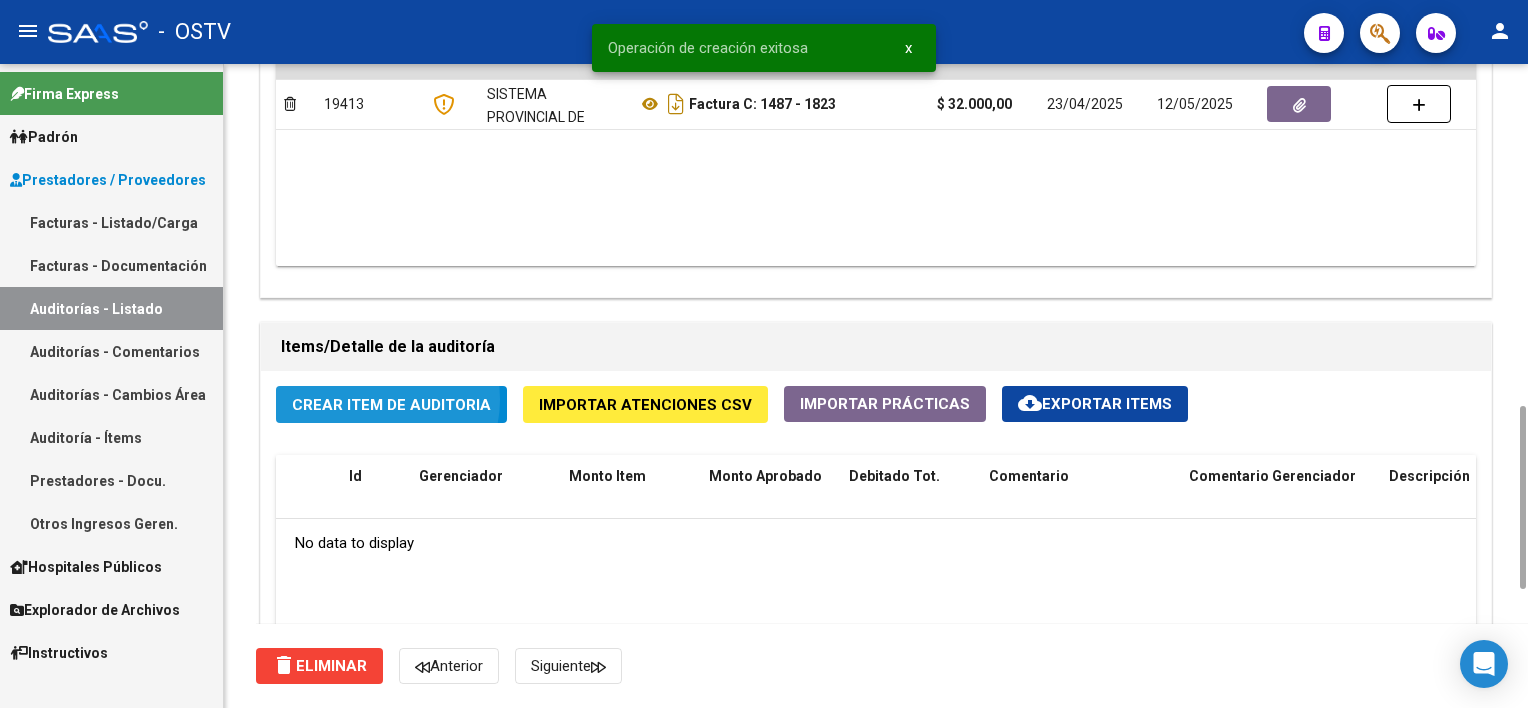 click on "Crear Item de Auditoria" 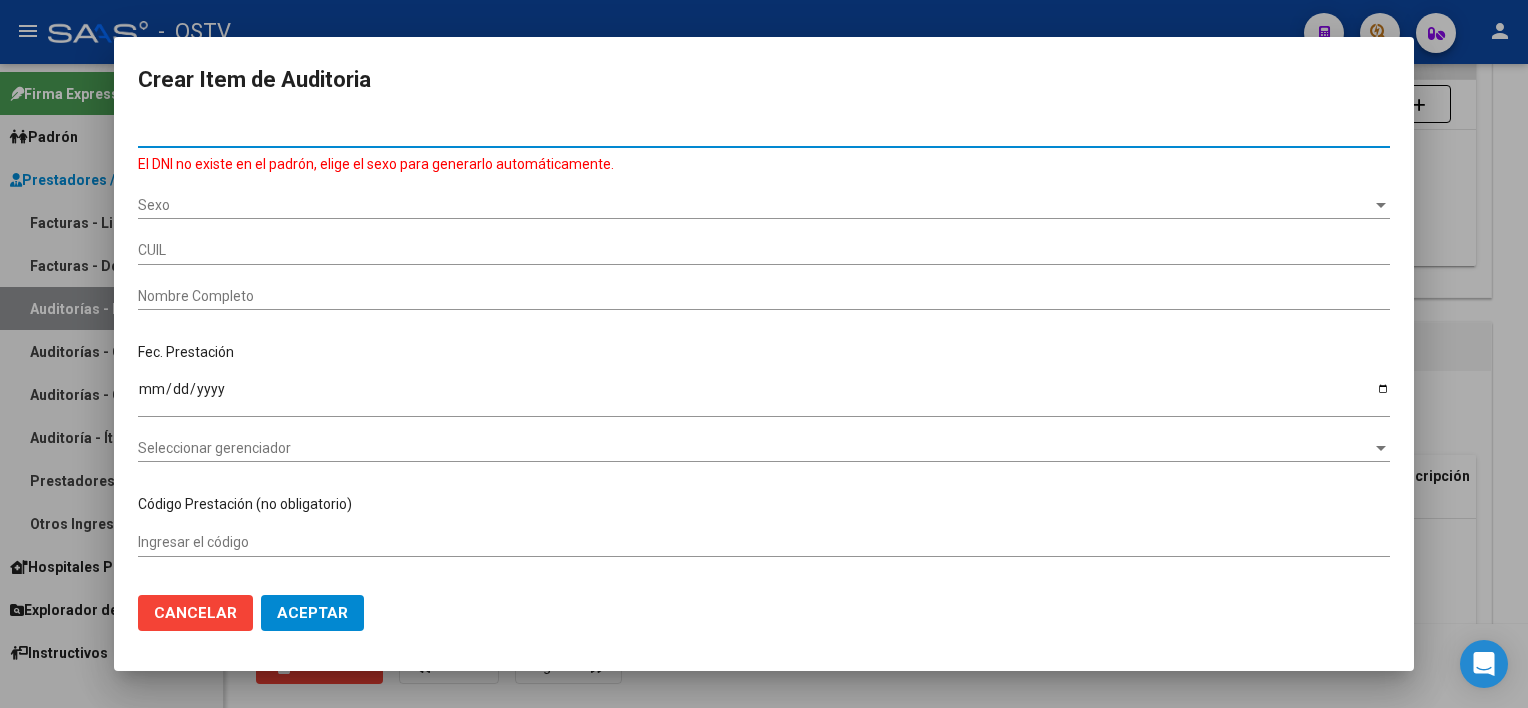type on "[NUMBER]" 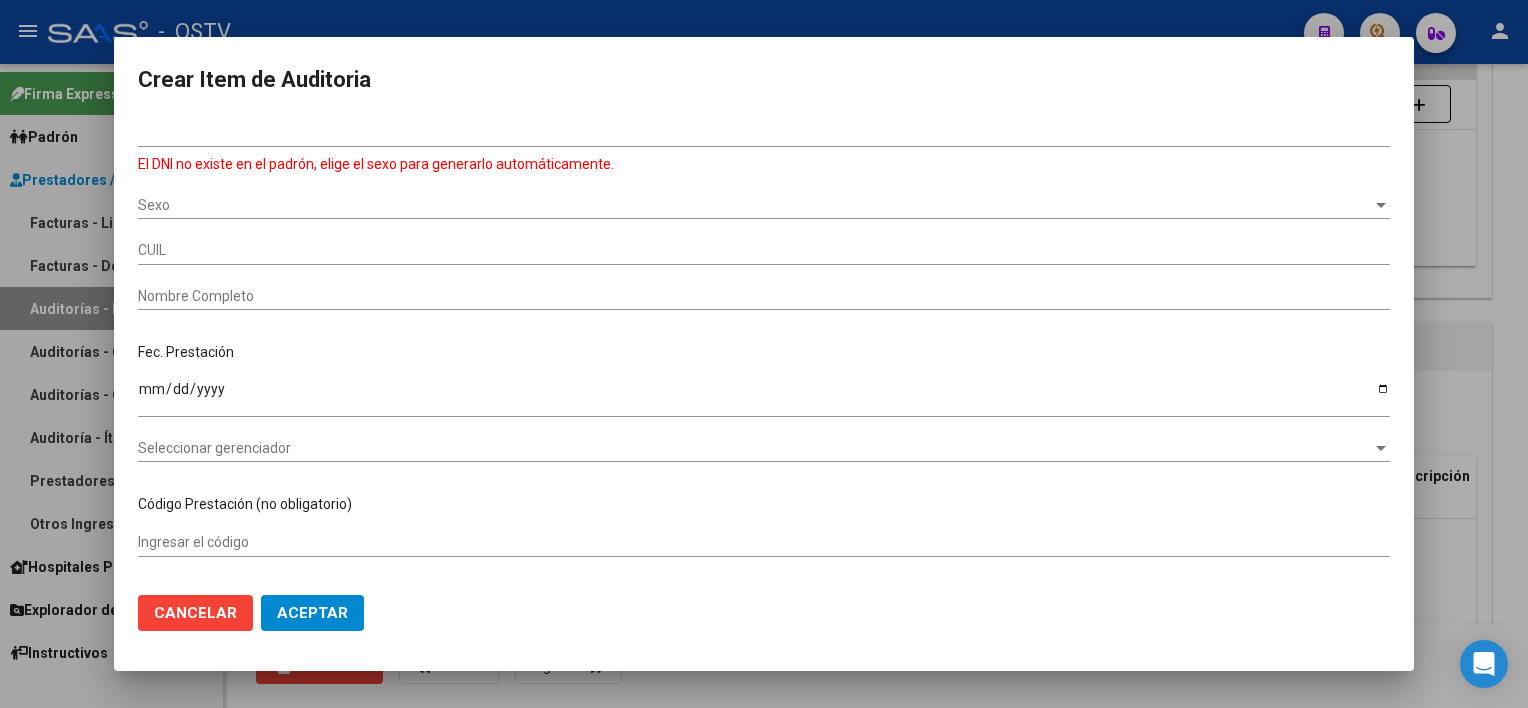 click on "Sexo Sexo" at bounding box center [764, 205] 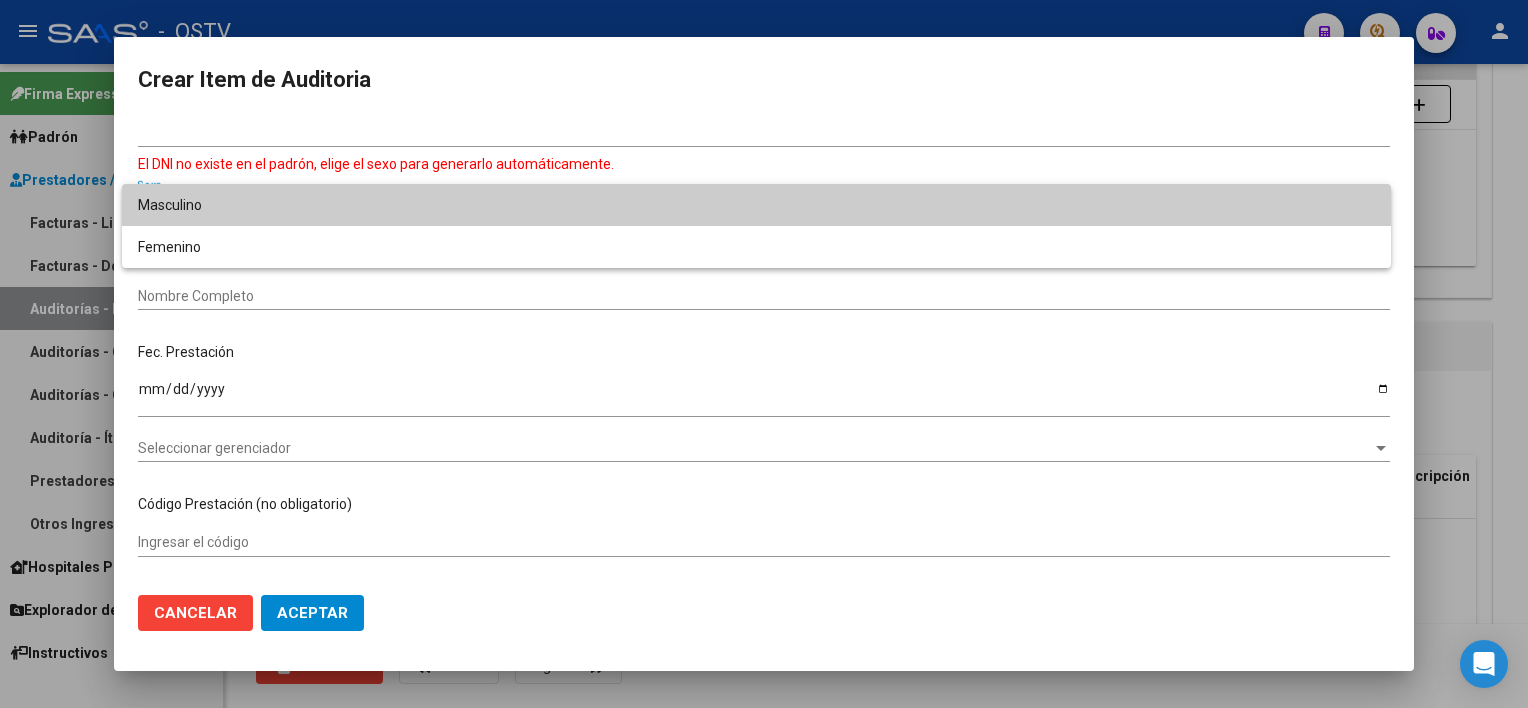 click on "Masculino" at bounding box center [756, 205] 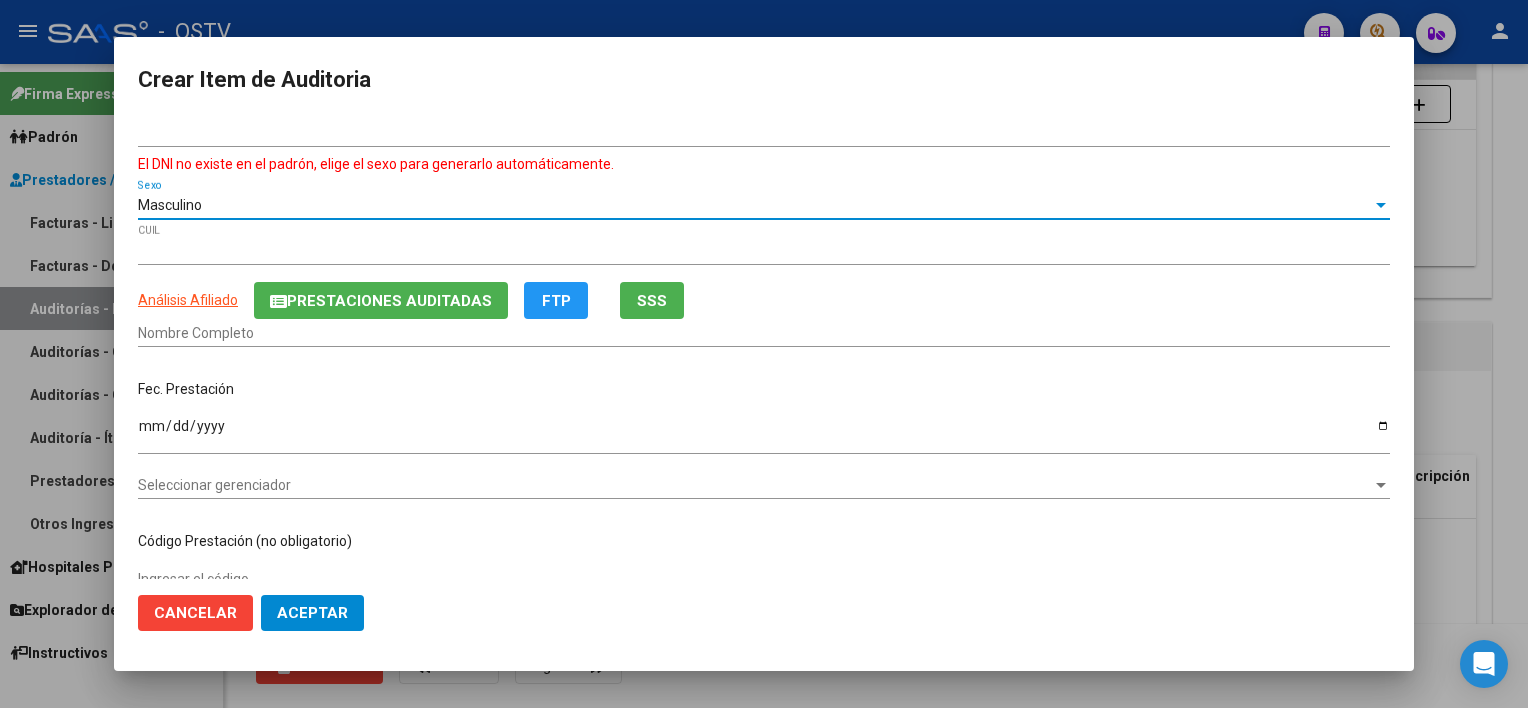 click on "Prestaciones Auditadas" 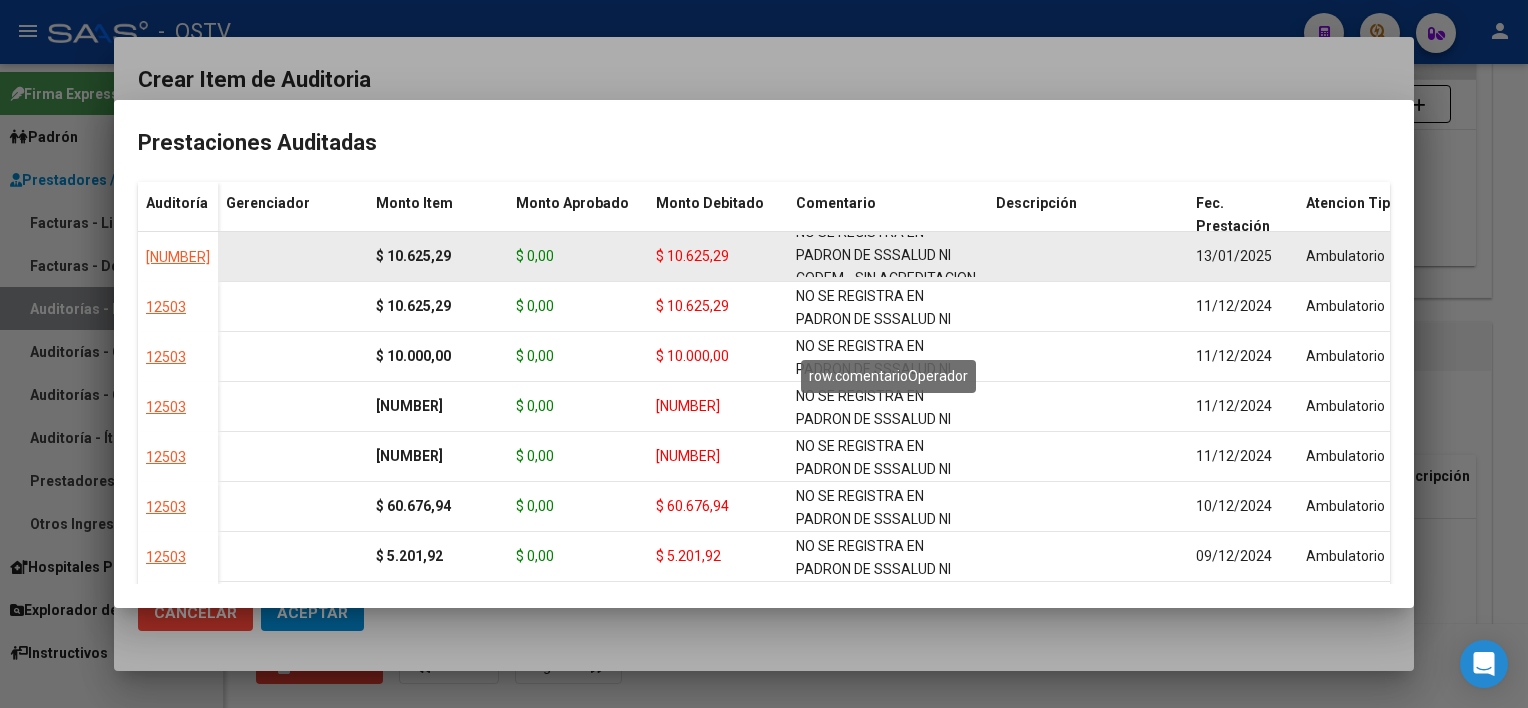 scroll, scrollTop: 0, scrollLeft: 0, axis: both 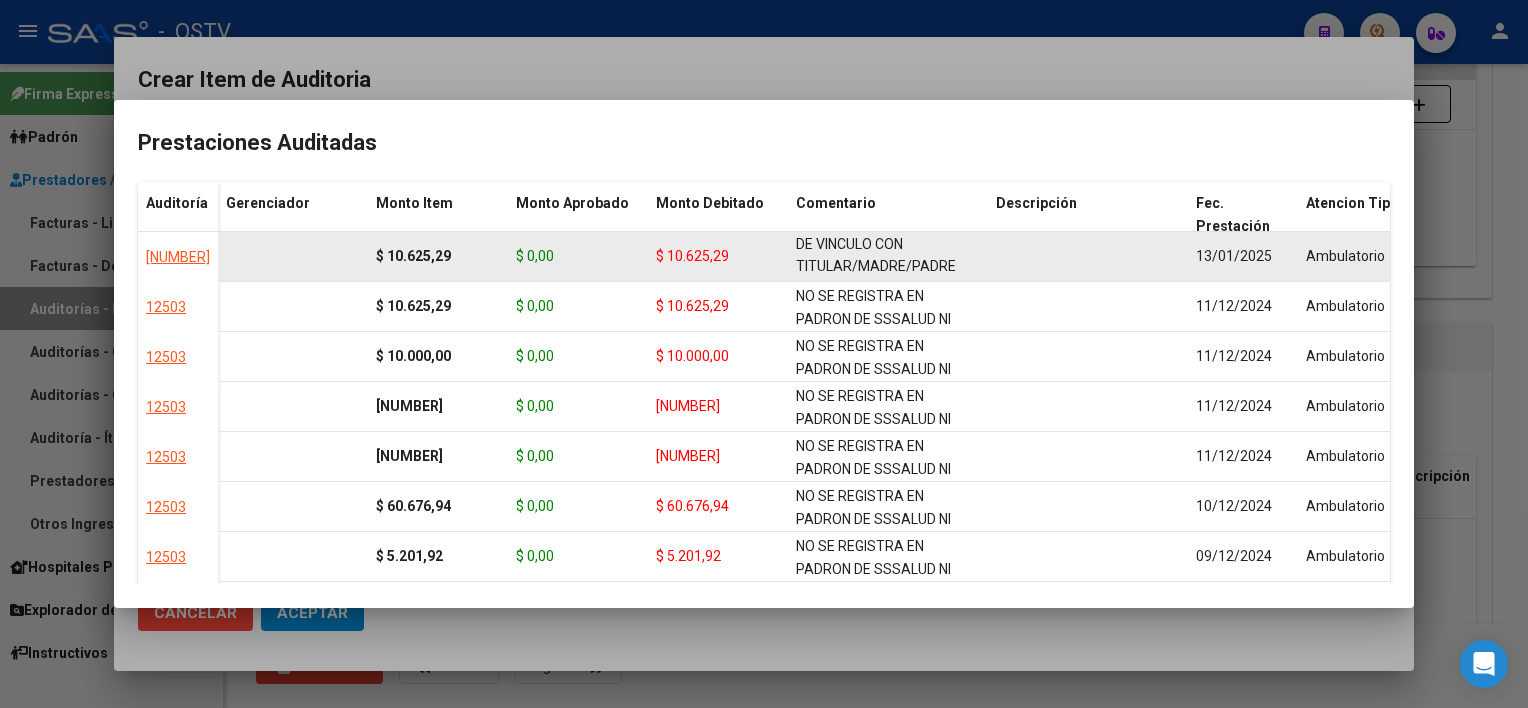 drag, startPoint x: 796, startPoint y: 243, endPoint x: 988, endPoint y: 270, distance: 193.88914 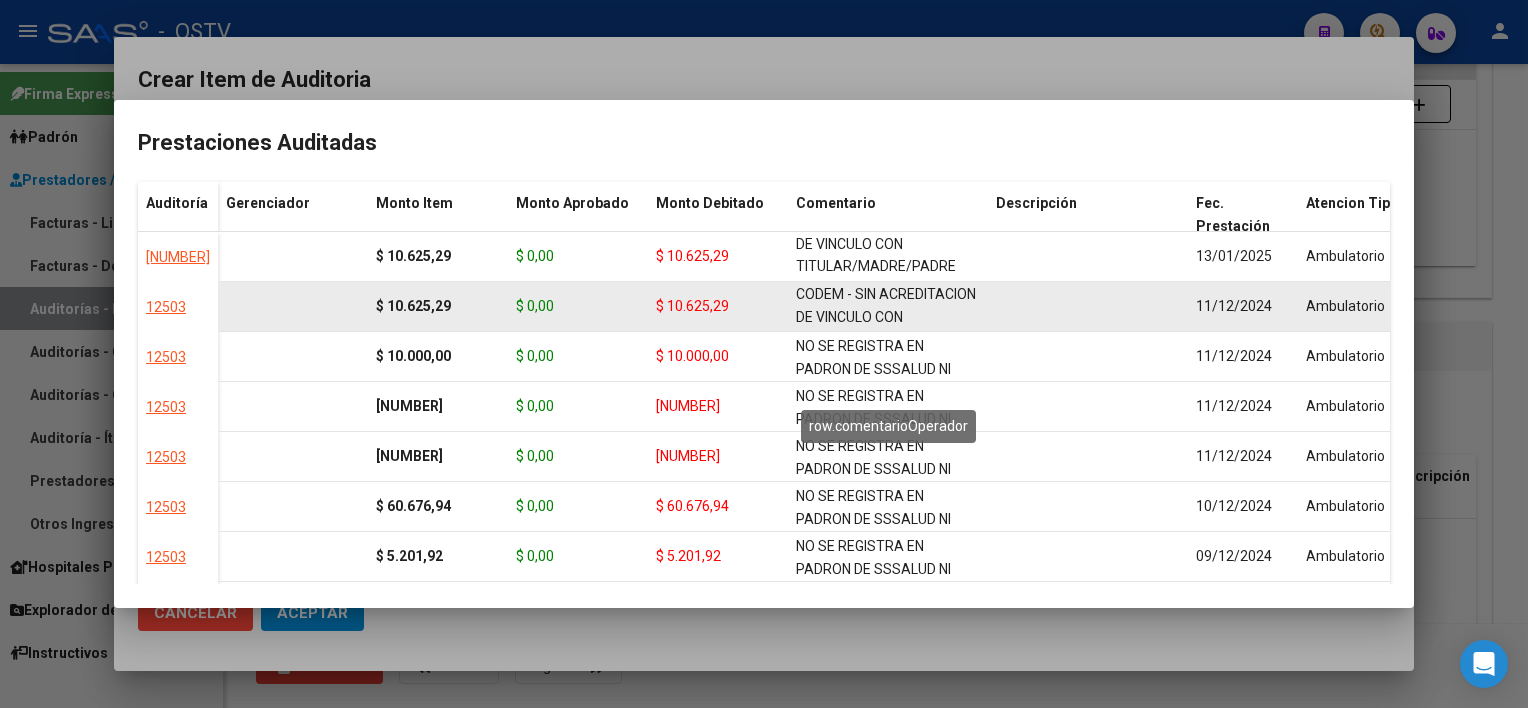 scroll, scrollTop: 71, scrollLeft: 0, axis: vertical 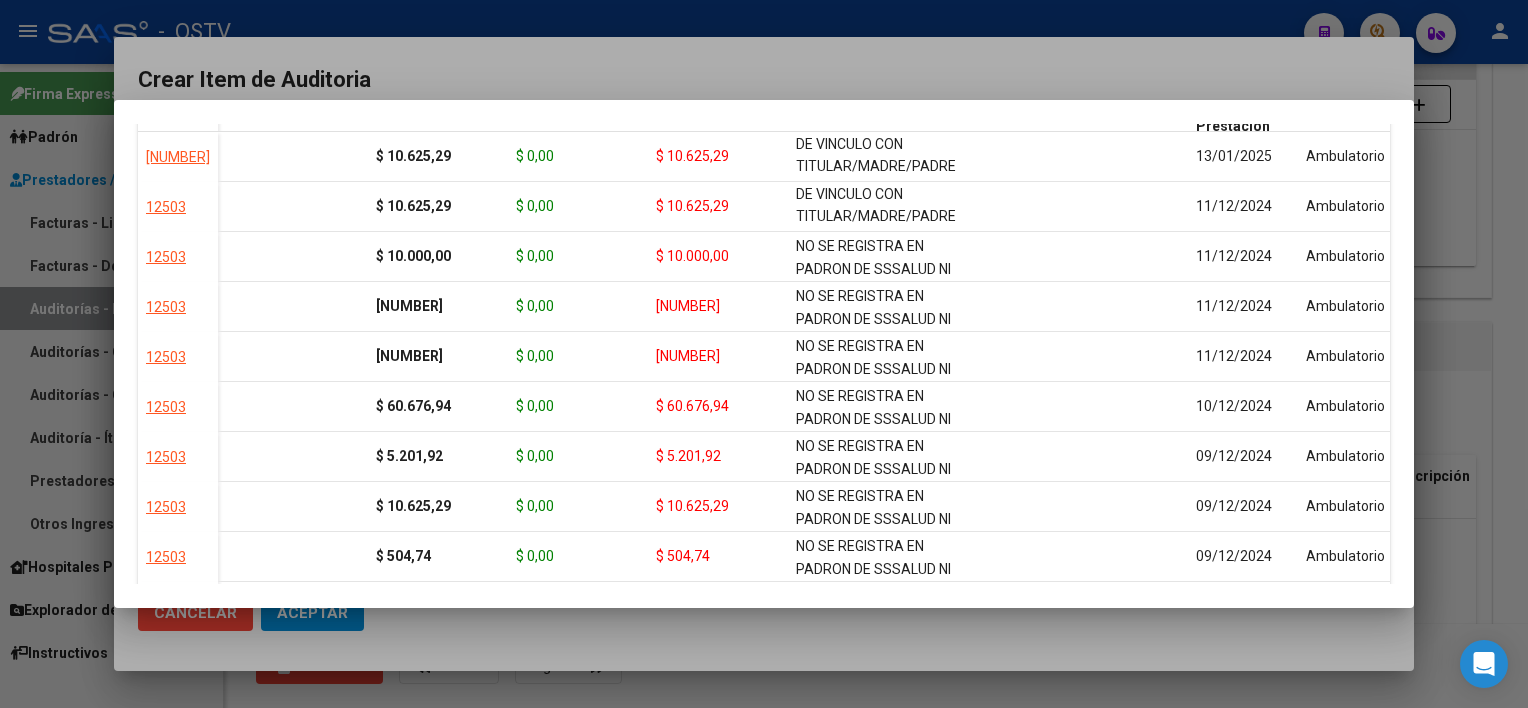 click at bounding box center (764, 354) 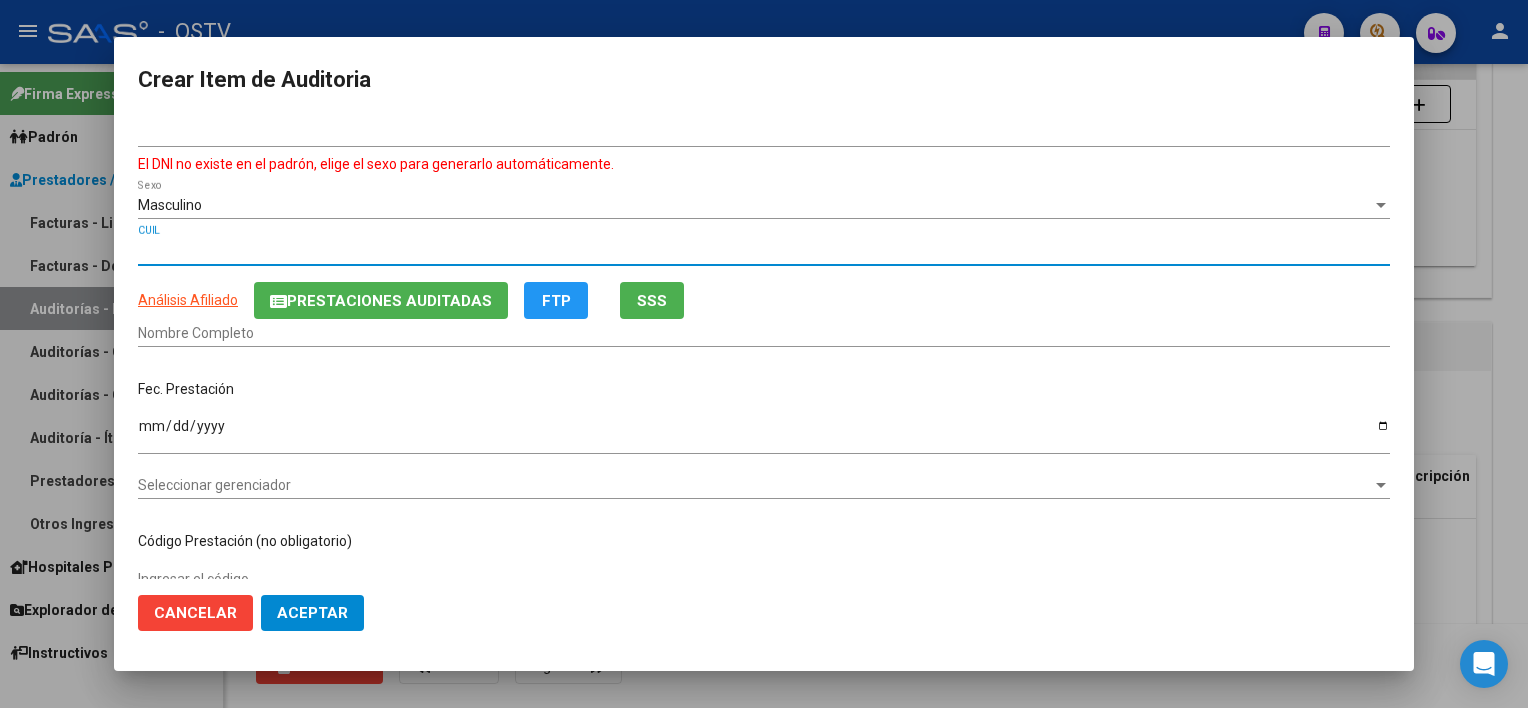 click on "[CUIL]" at bounding box center [764, 250] 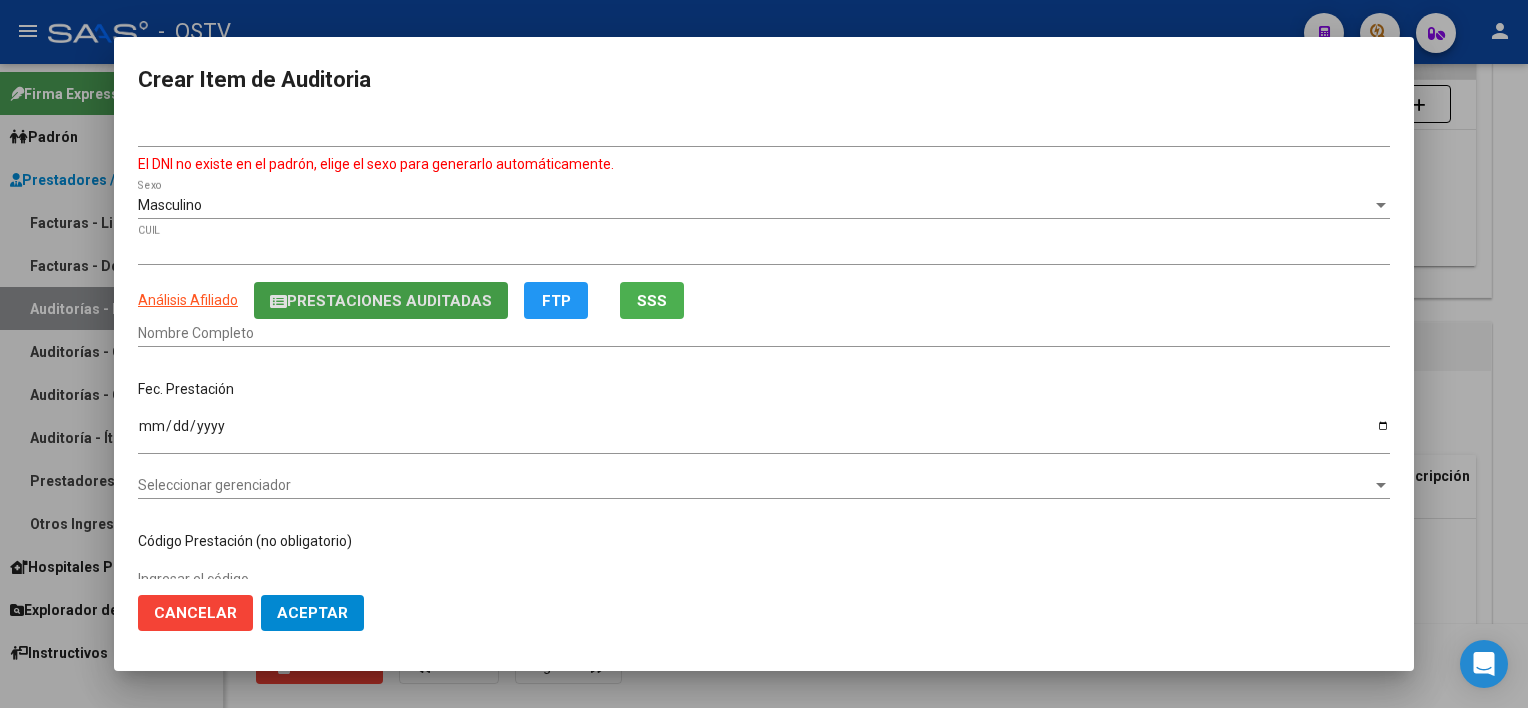 type 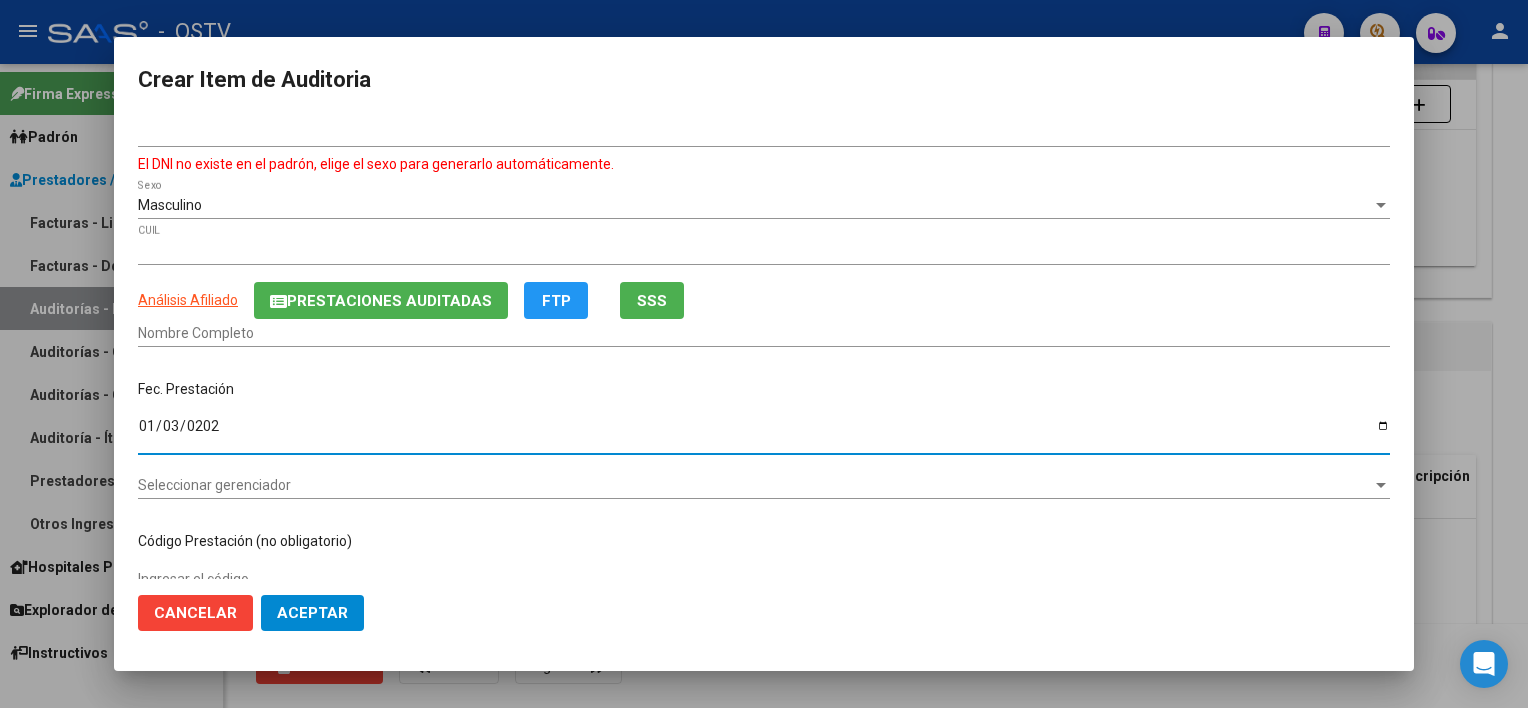 type on "2025-01-03" 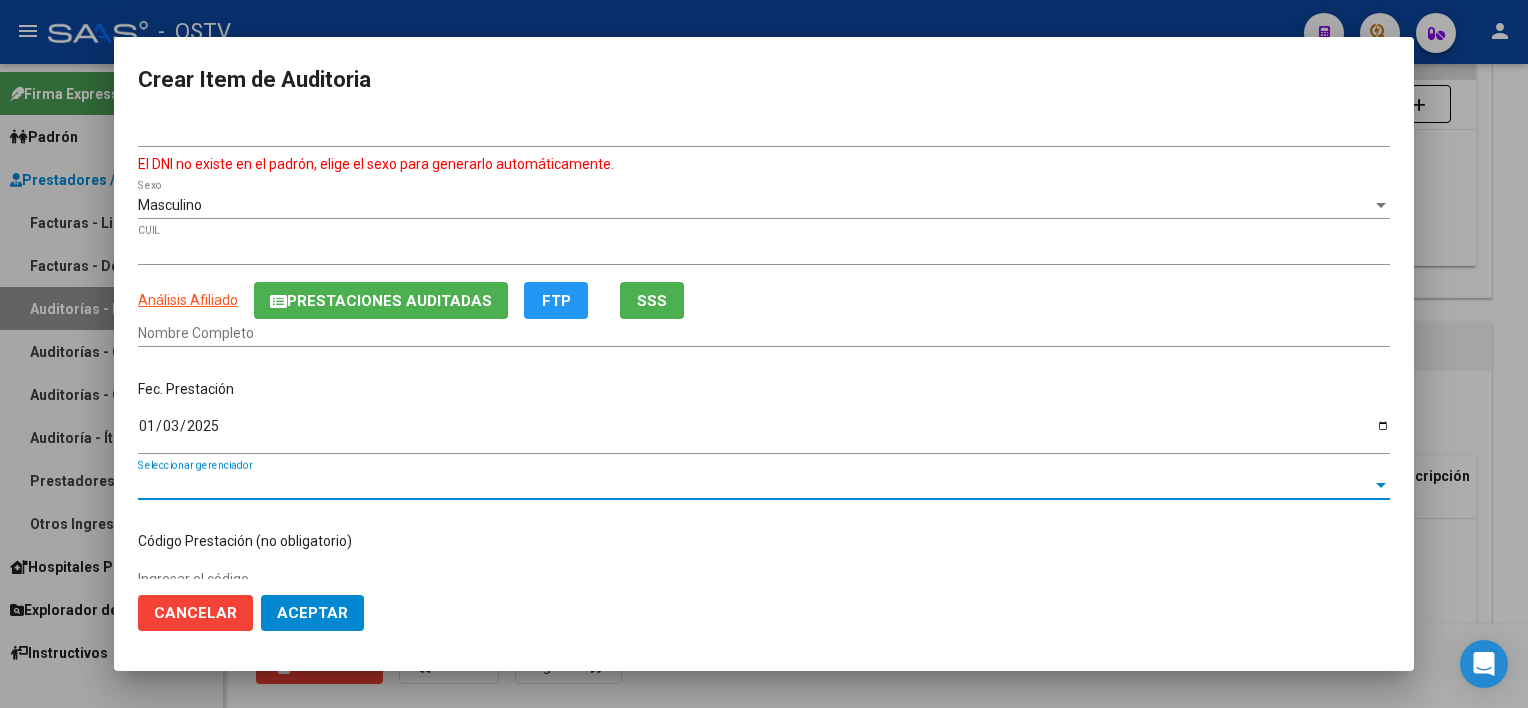 scroll, scrollTop: 9, scrollLeft: 0, axis: vertical 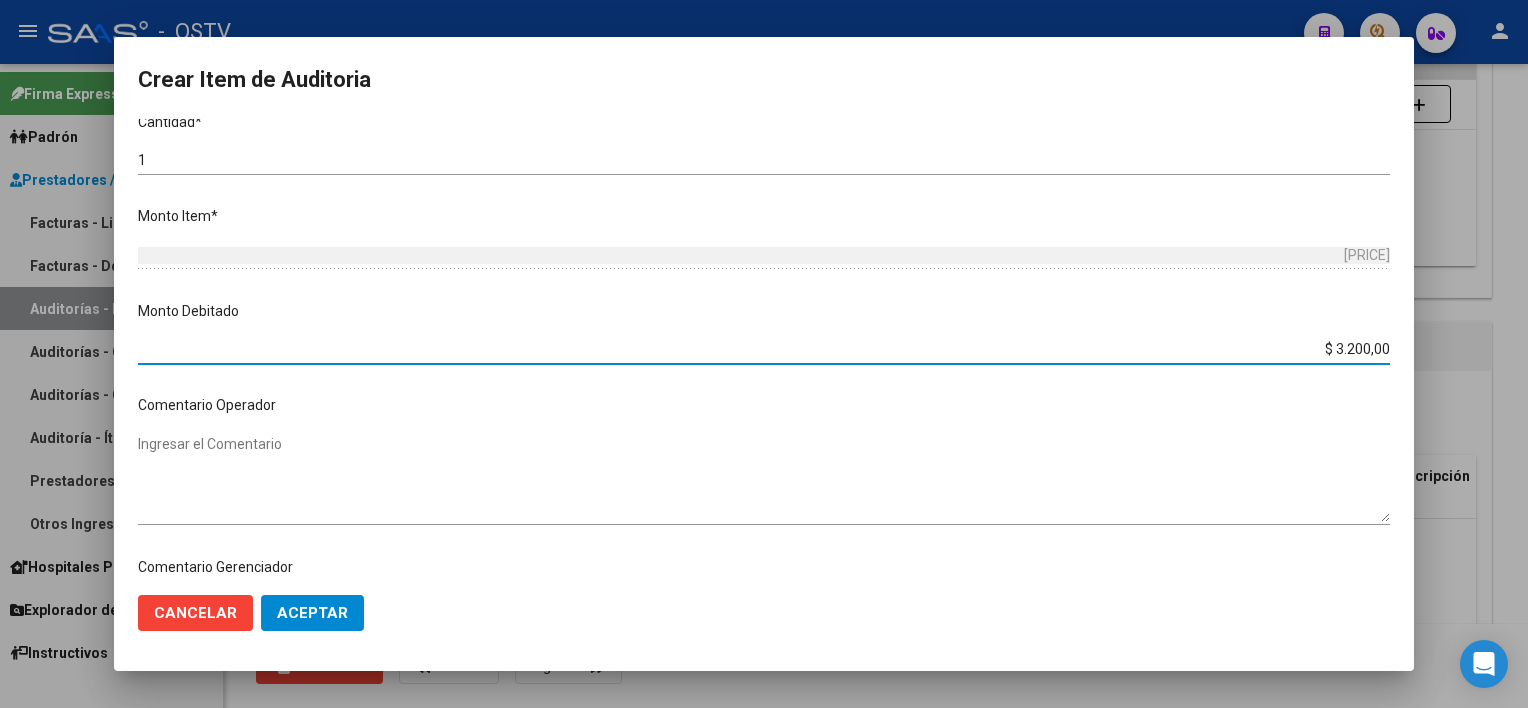 type on "[PRICE]" 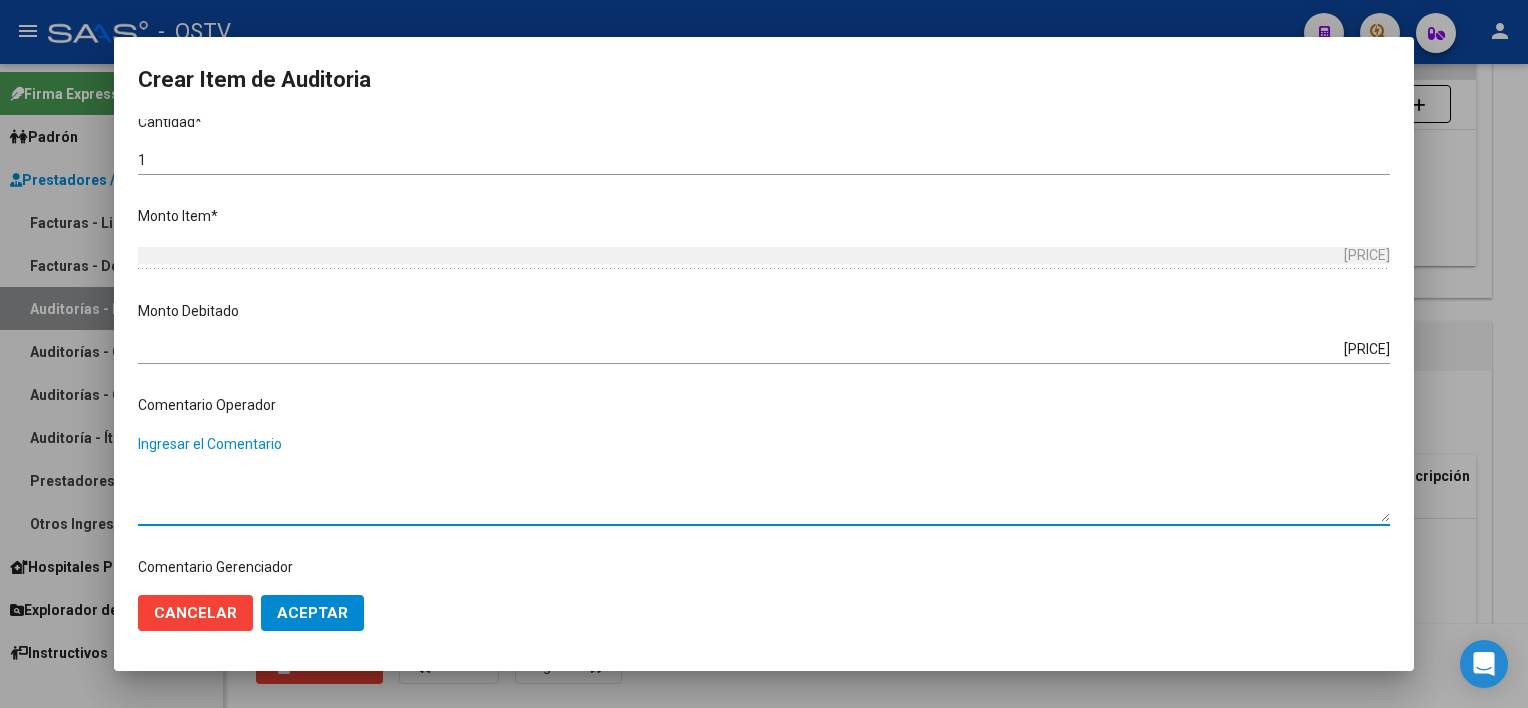 paste on "NO SE REGISTRA EN PADRON DE SSSALUD NI CODEM - SIN ACREDITACION DE VINCULO CON TITULAR/MADRE/PADRE" 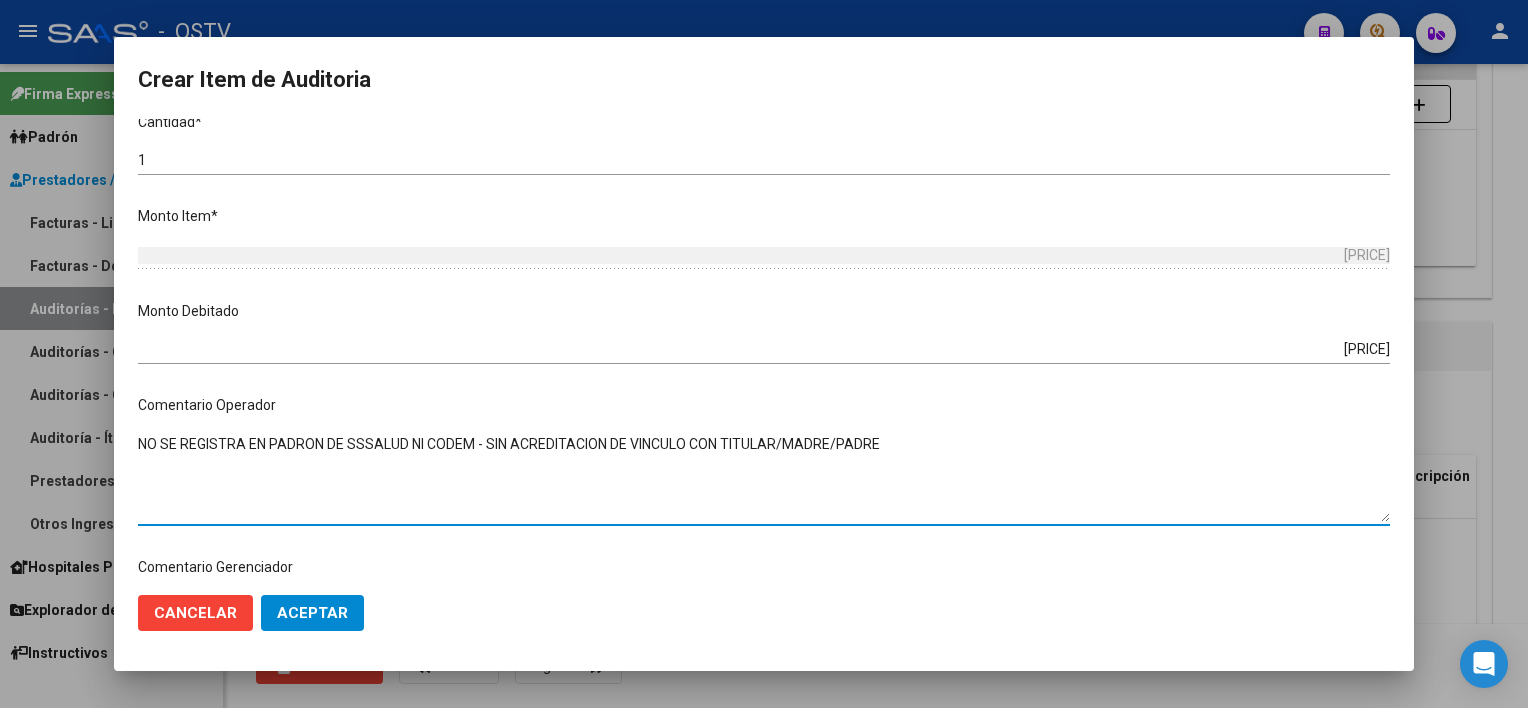 type on "NO SE REGISTRA EN PADRON DE SSSALUD NI CODEM - SIN ACREDITACION DE VINCULO CON TITULAR/MADRE/PADRE" 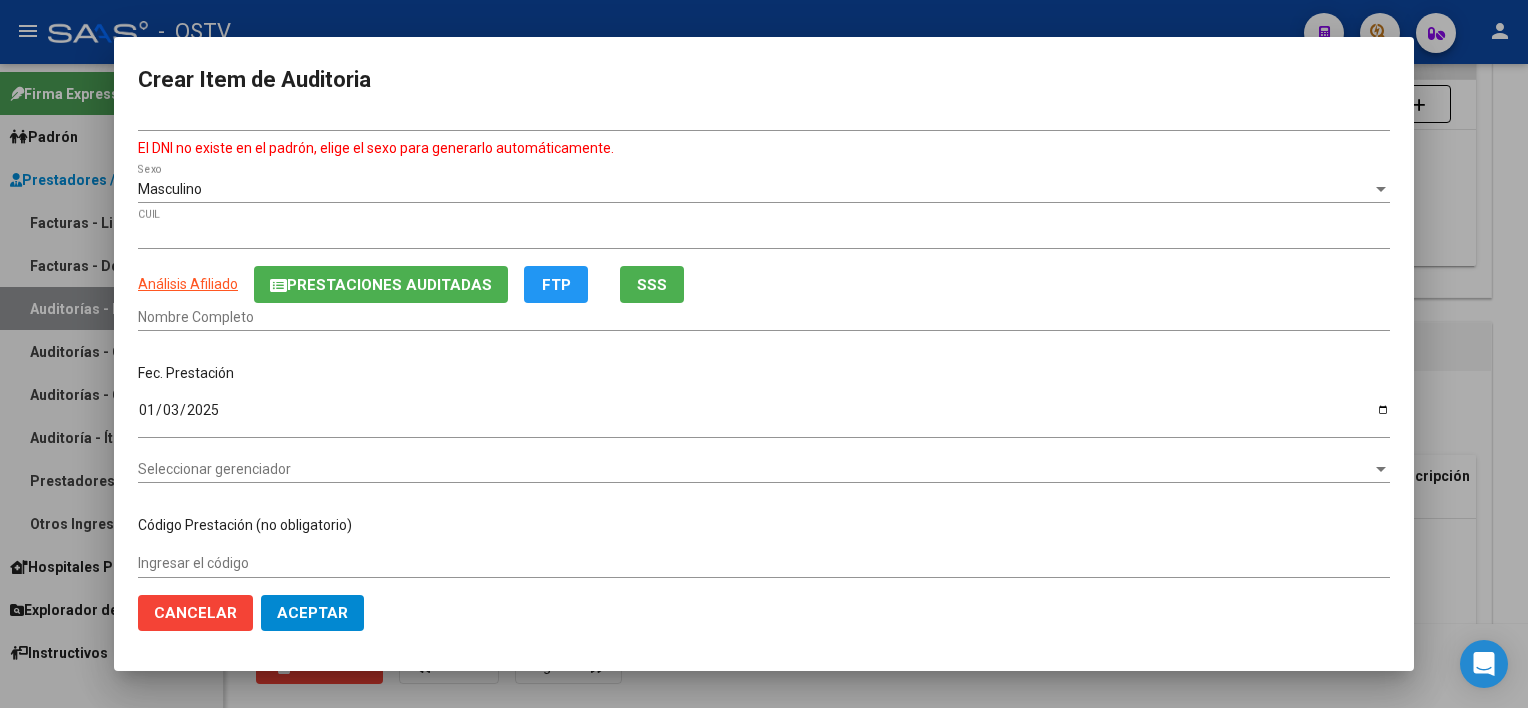 scroll, scrollTop: 0, scrollLeft: 0, axis: both 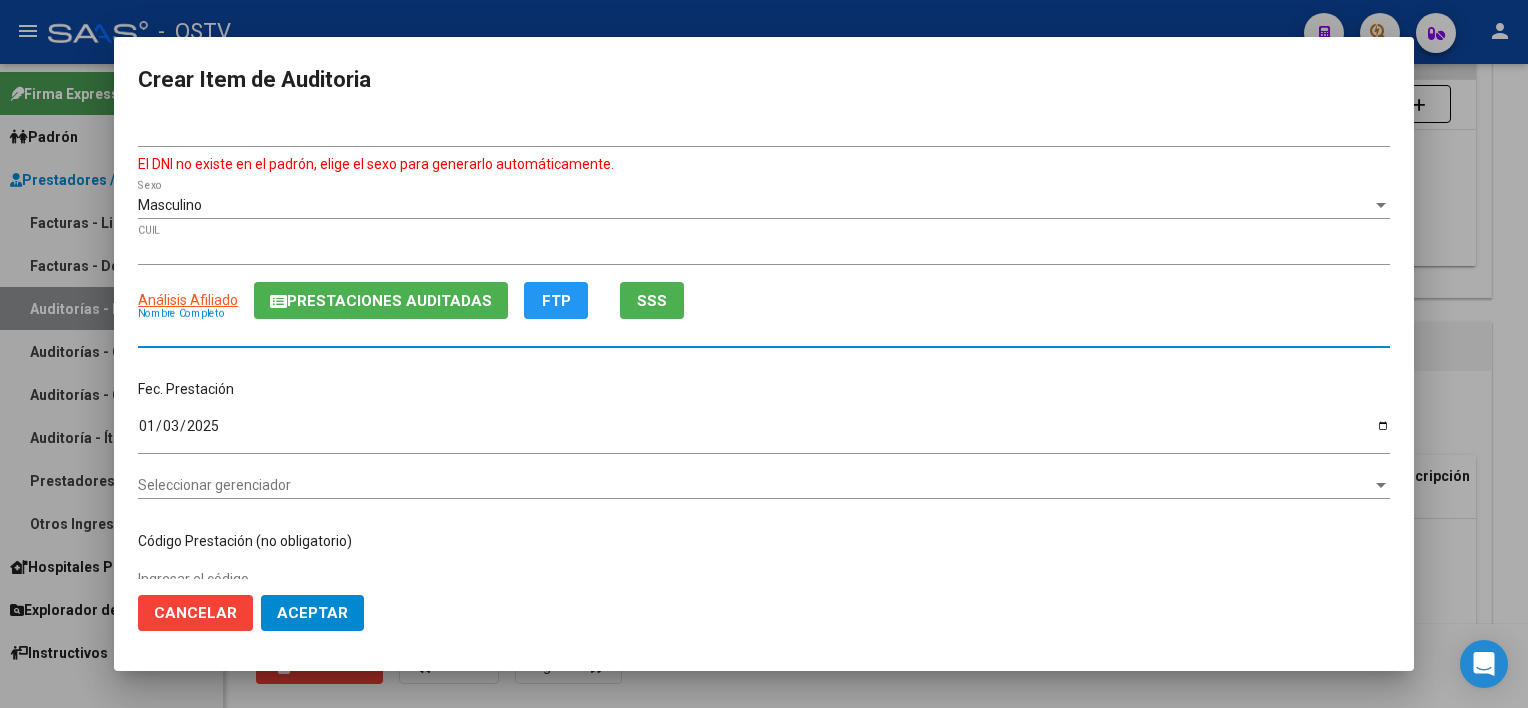 click on "Nombre Completo" at bounding box center [764, 333] 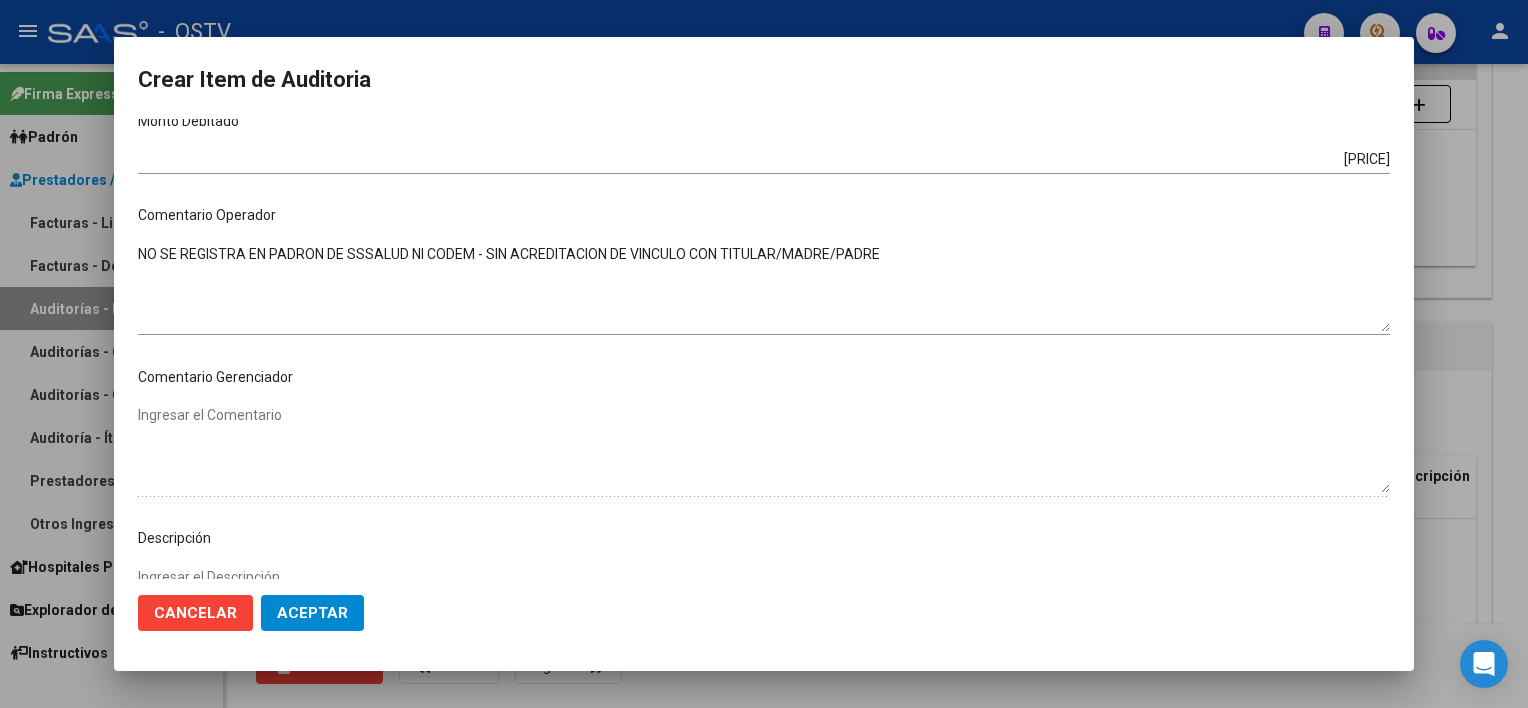 scroll, scrollTop: 800, scrollLeft: 0, axis: vertical 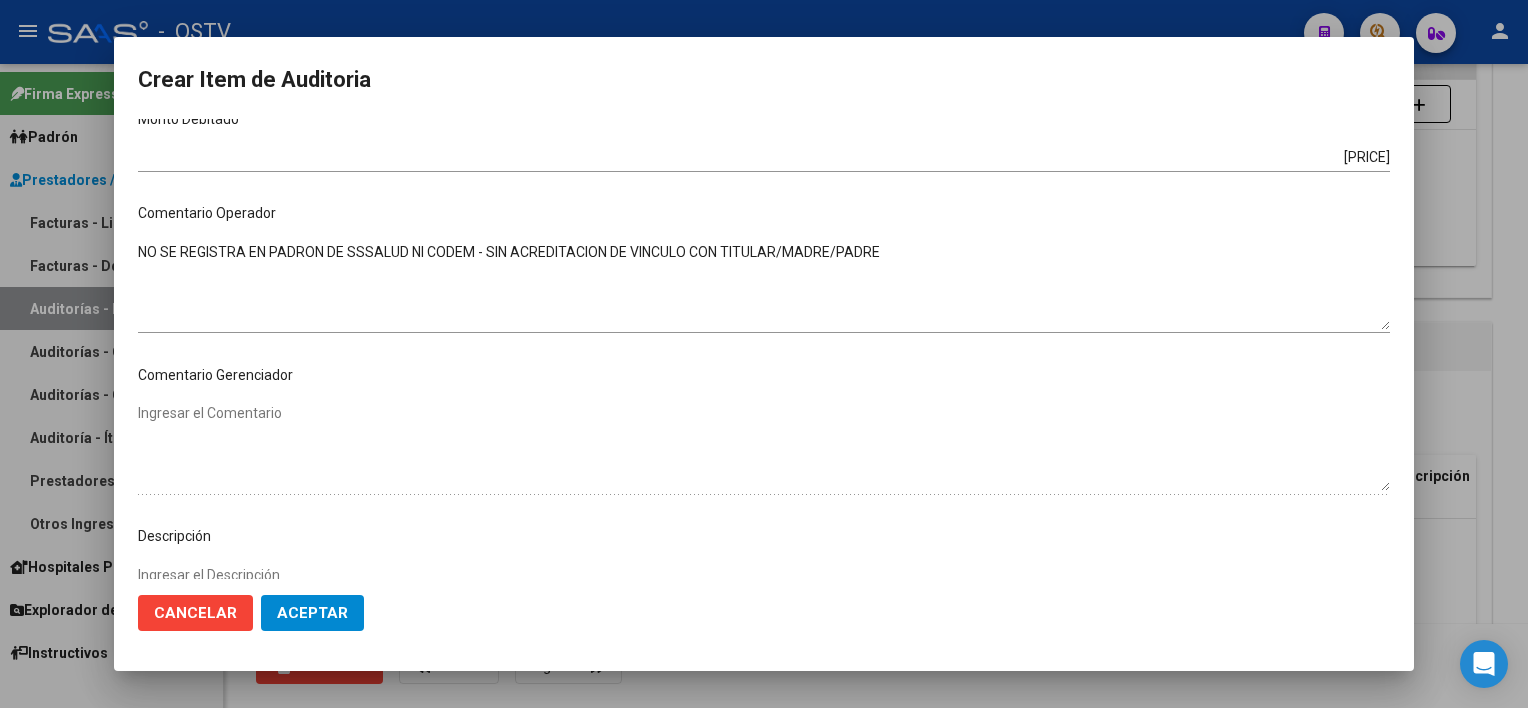 type on "[LAST_NAME], [FIRST_NAME] [MIDDLE_NAME]" 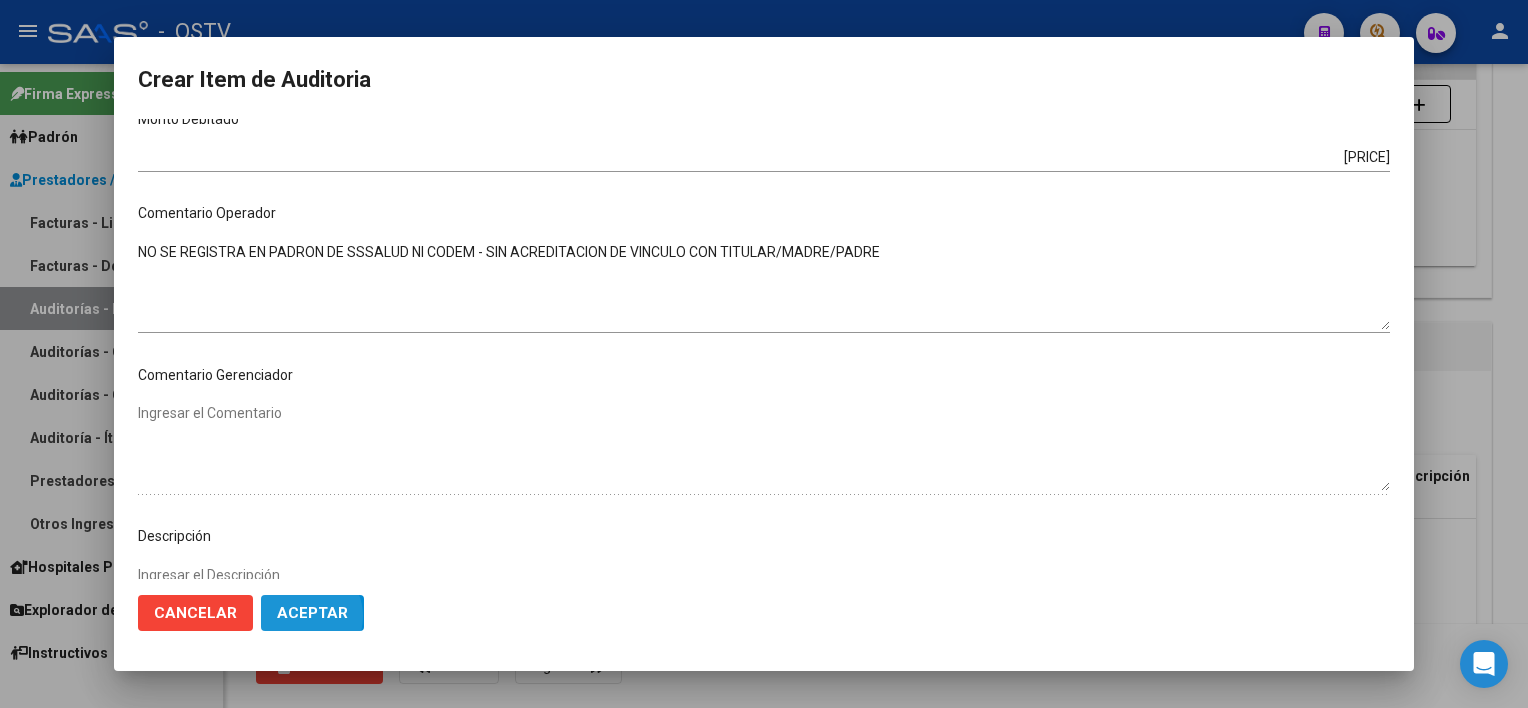 click on "Aceptar" 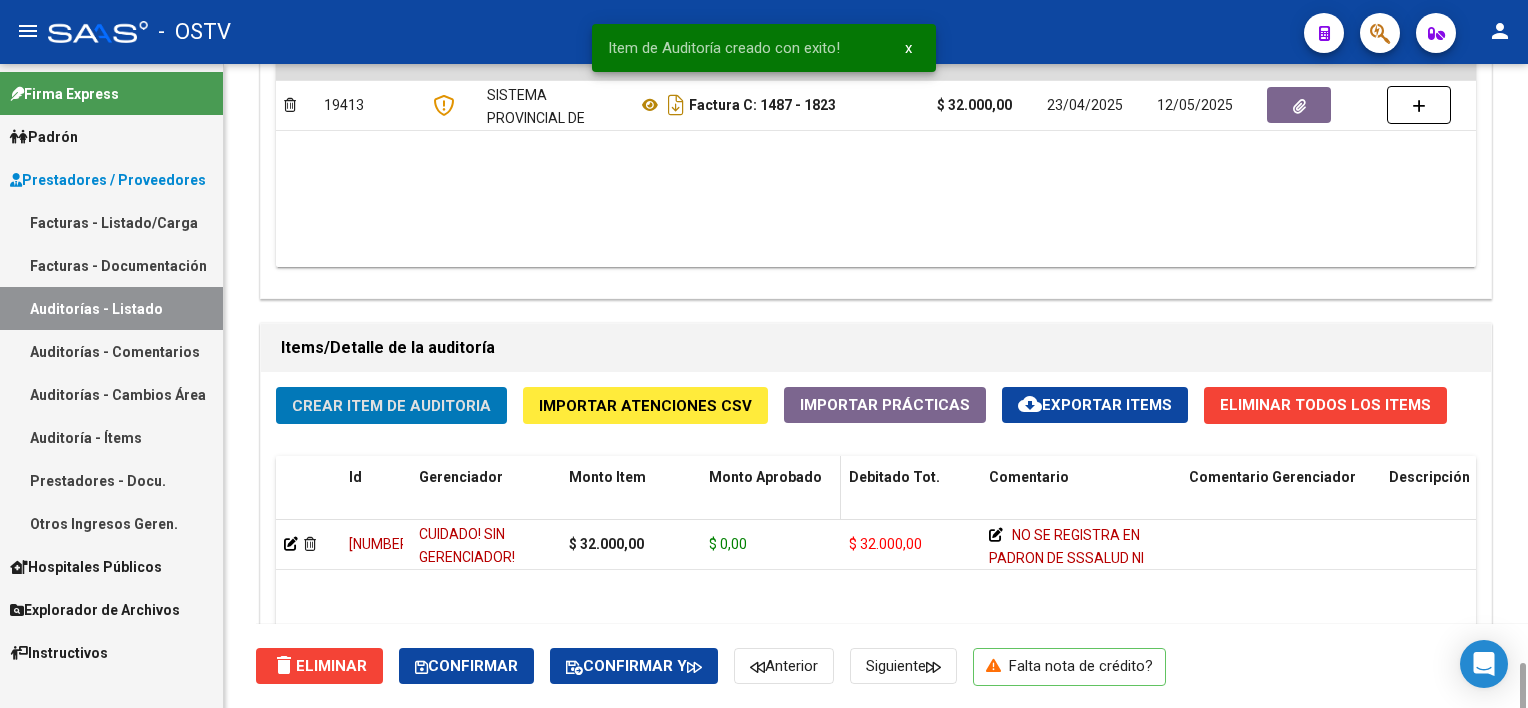 scroll, scrollTop: 1600, scrollLeft: 0, axis: vertical 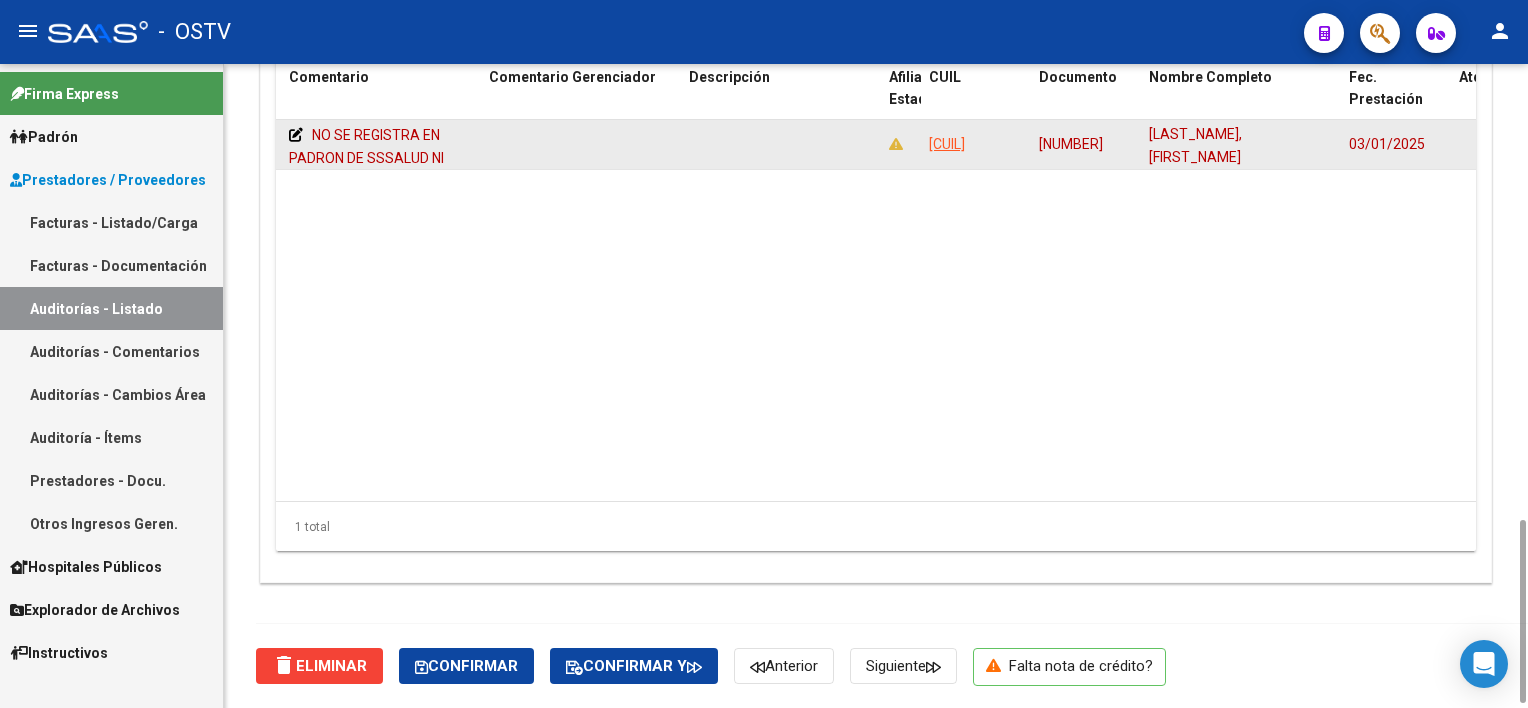 drag, startPoint x: 1041, startPoint y: 144, endPoint x: 1104, endPoint y: 144, distance: 63 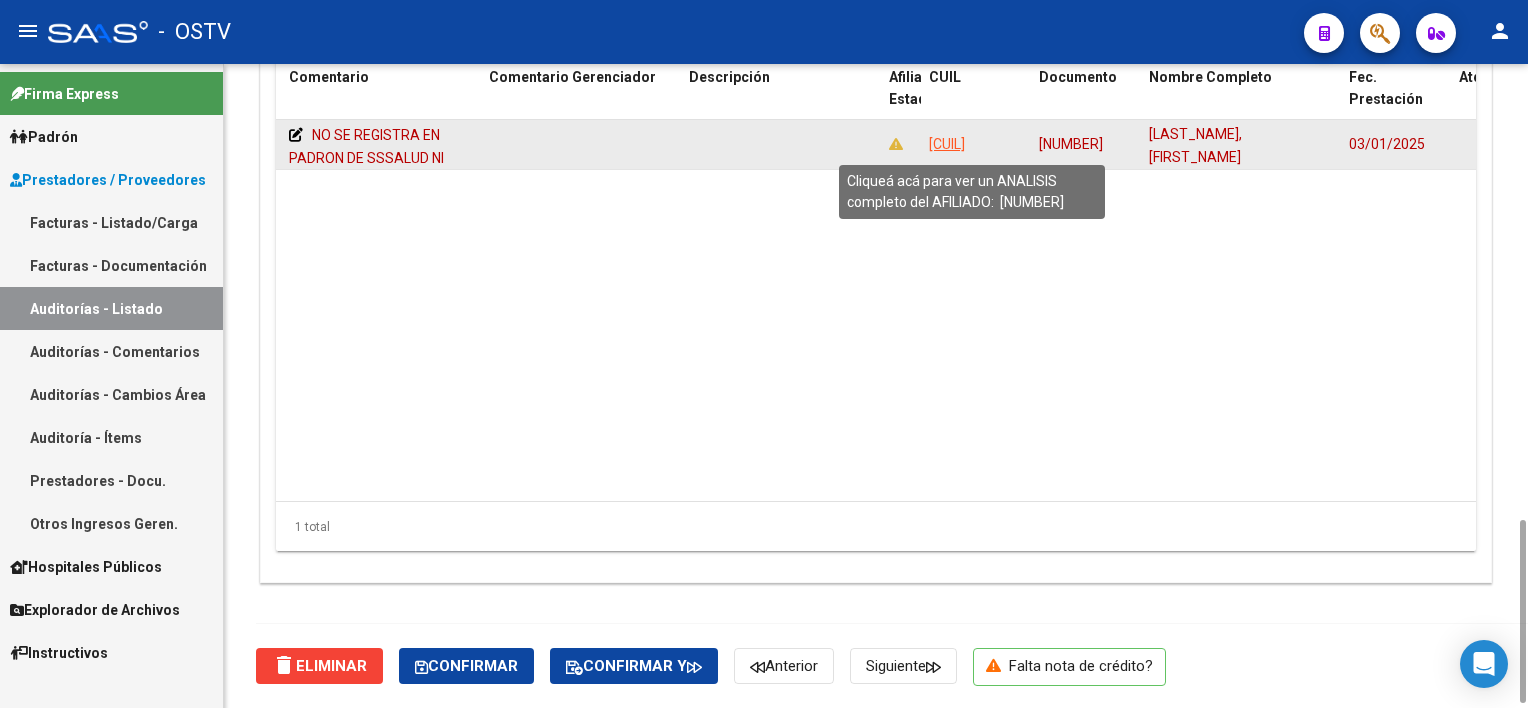 click on "[CUIL]" 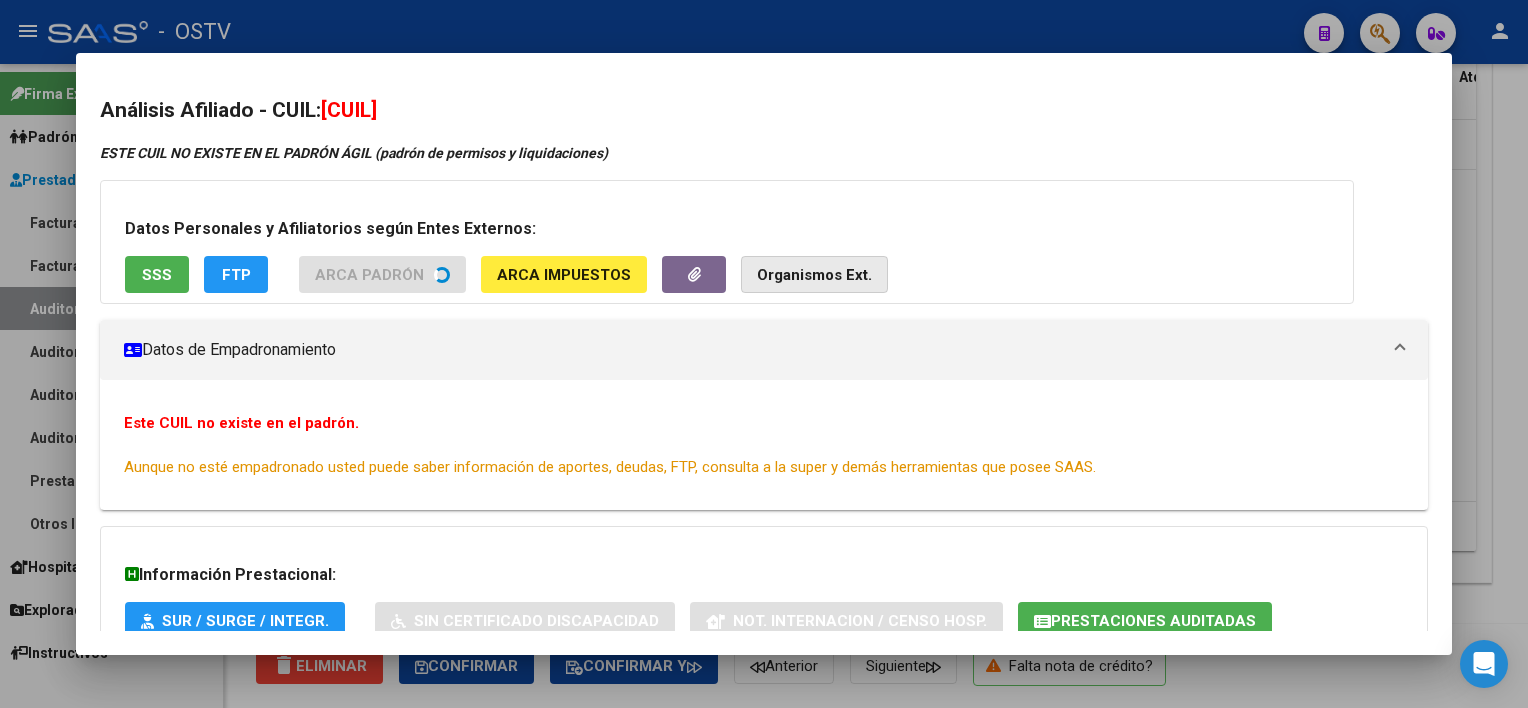 click on "Organismos Ext." 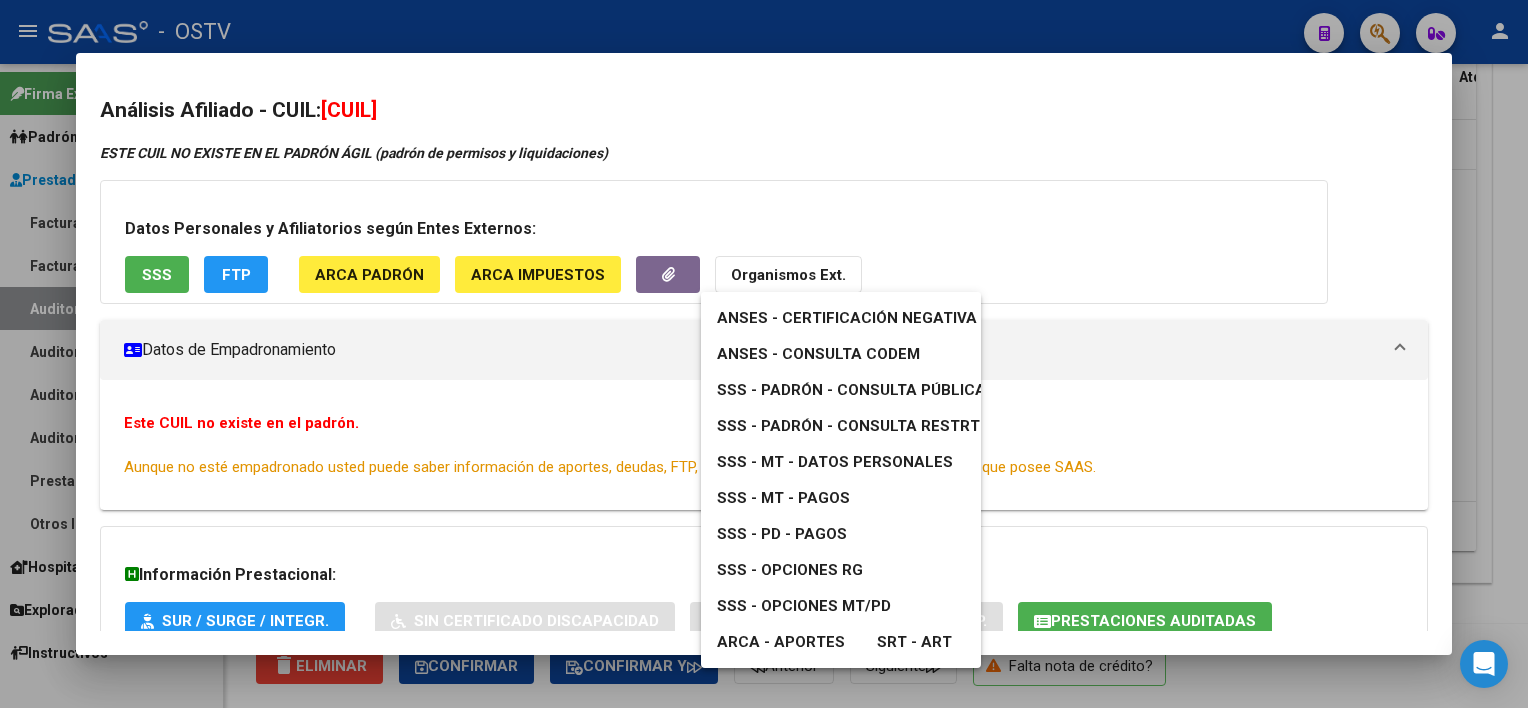 click on "ANSES - Consulta CODEM" at bounding box center [818, 354] 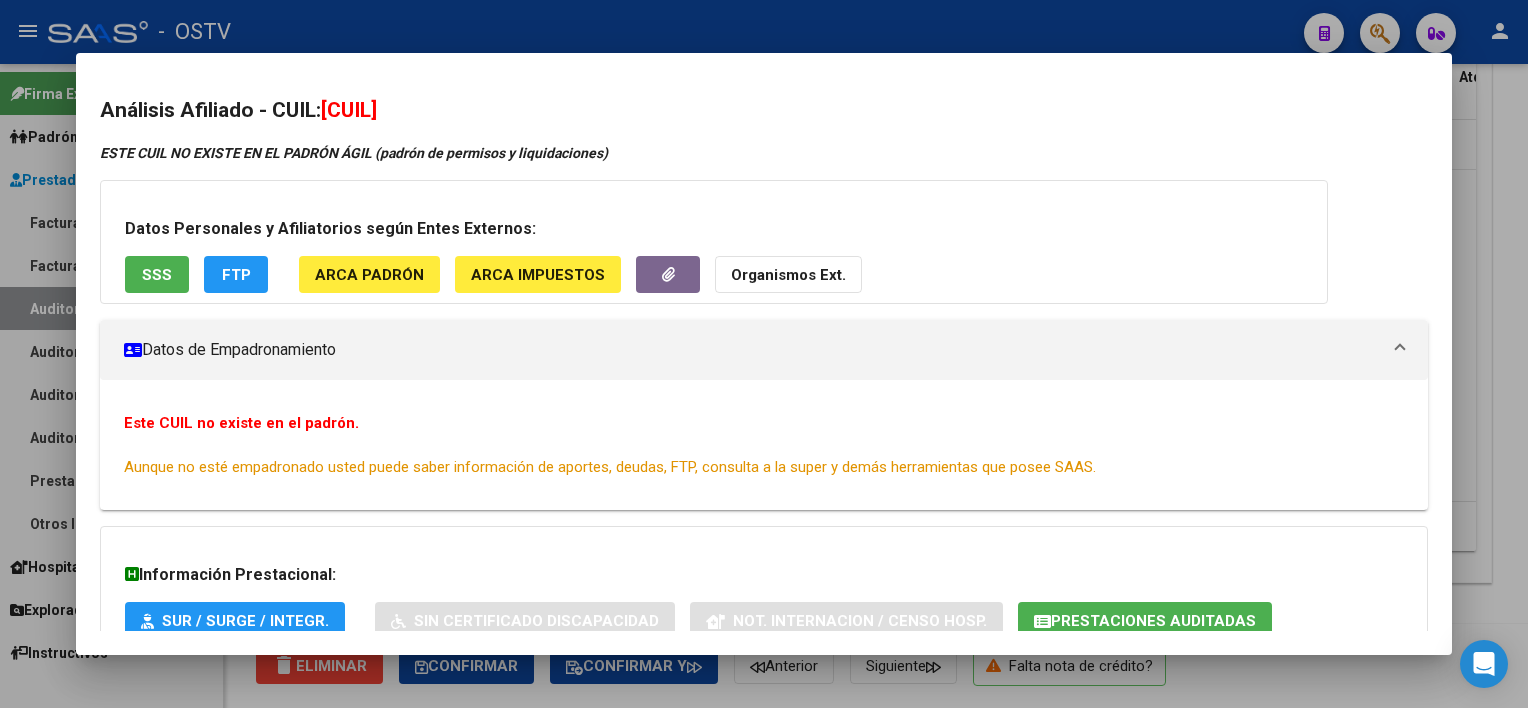 drag, startPoint x: 355, startPoint y: 106, endPoint x: 447, endPoint y: 106, distance: 92 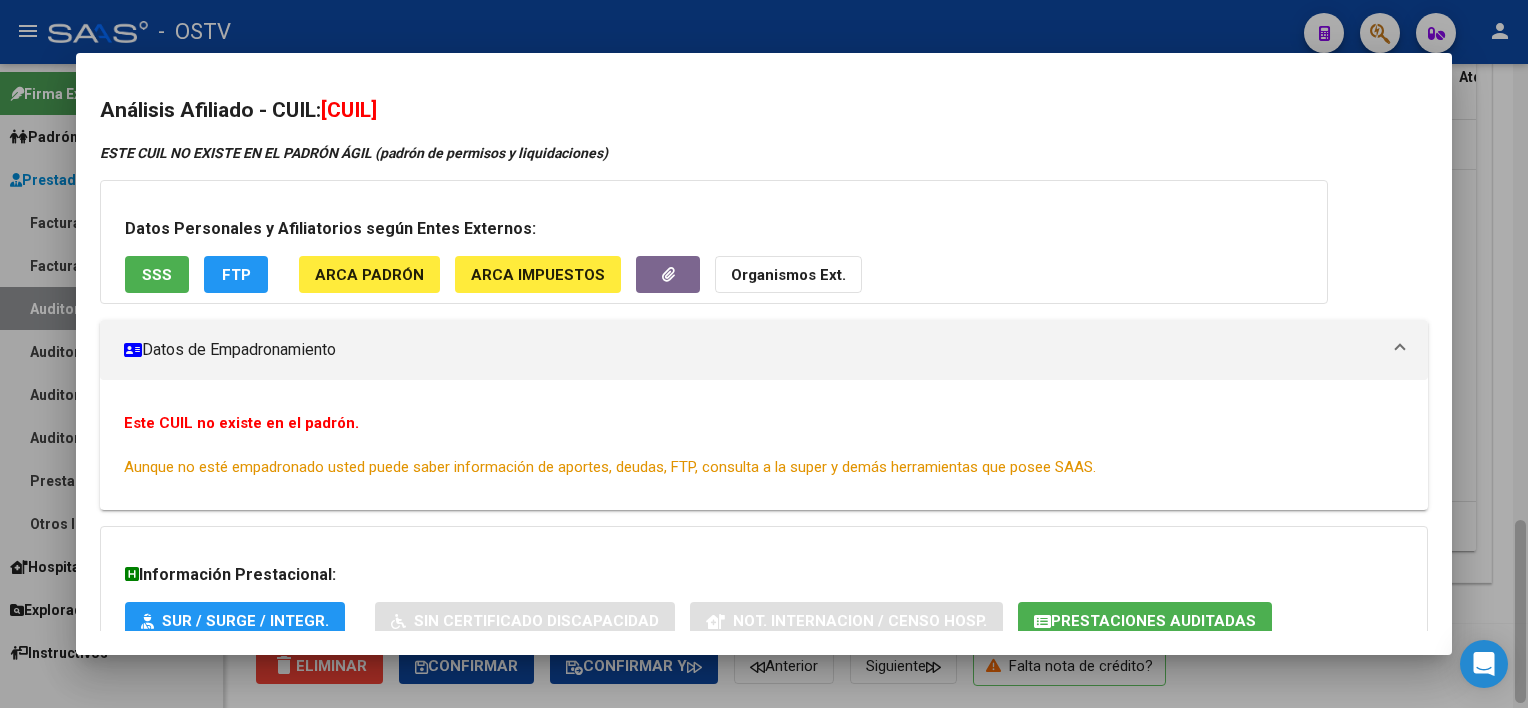 click at bounding box center [764, 354] 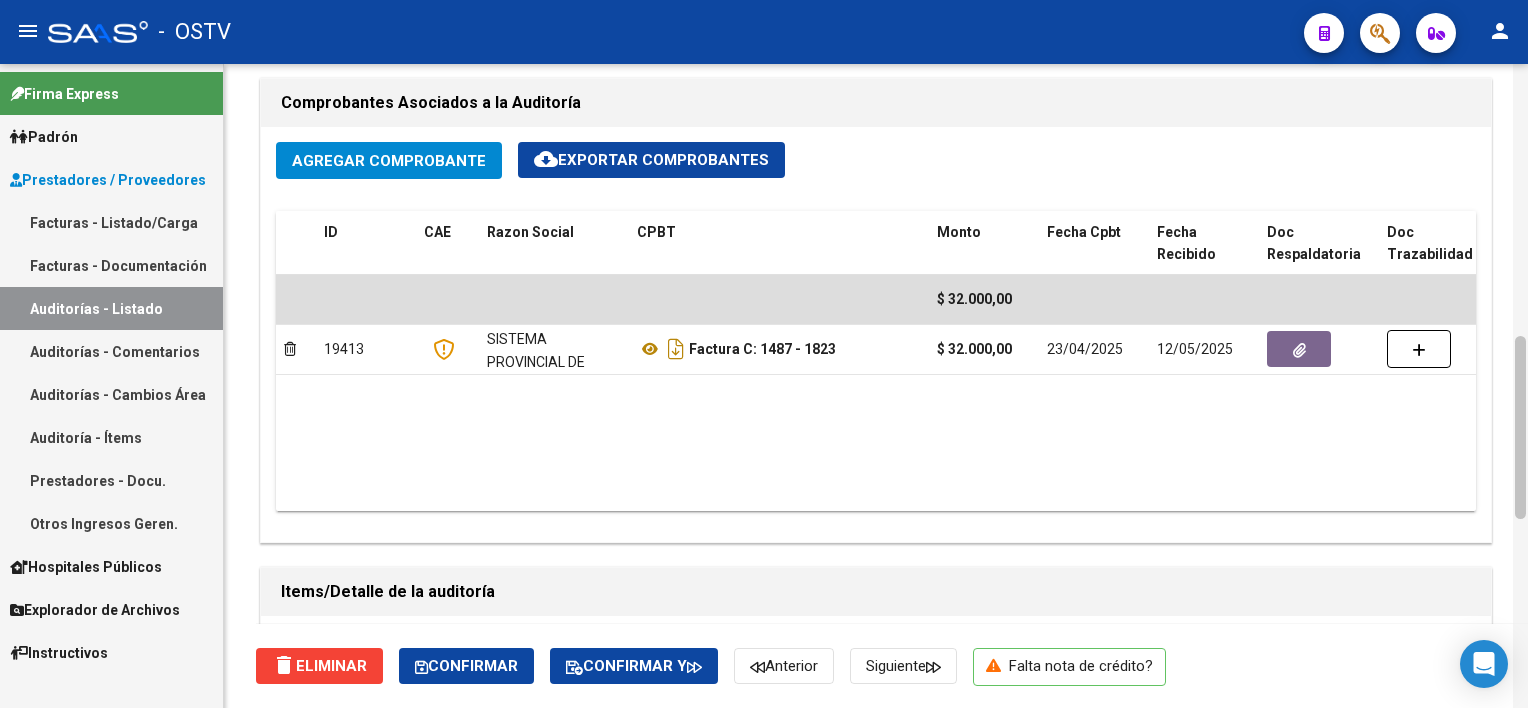 click 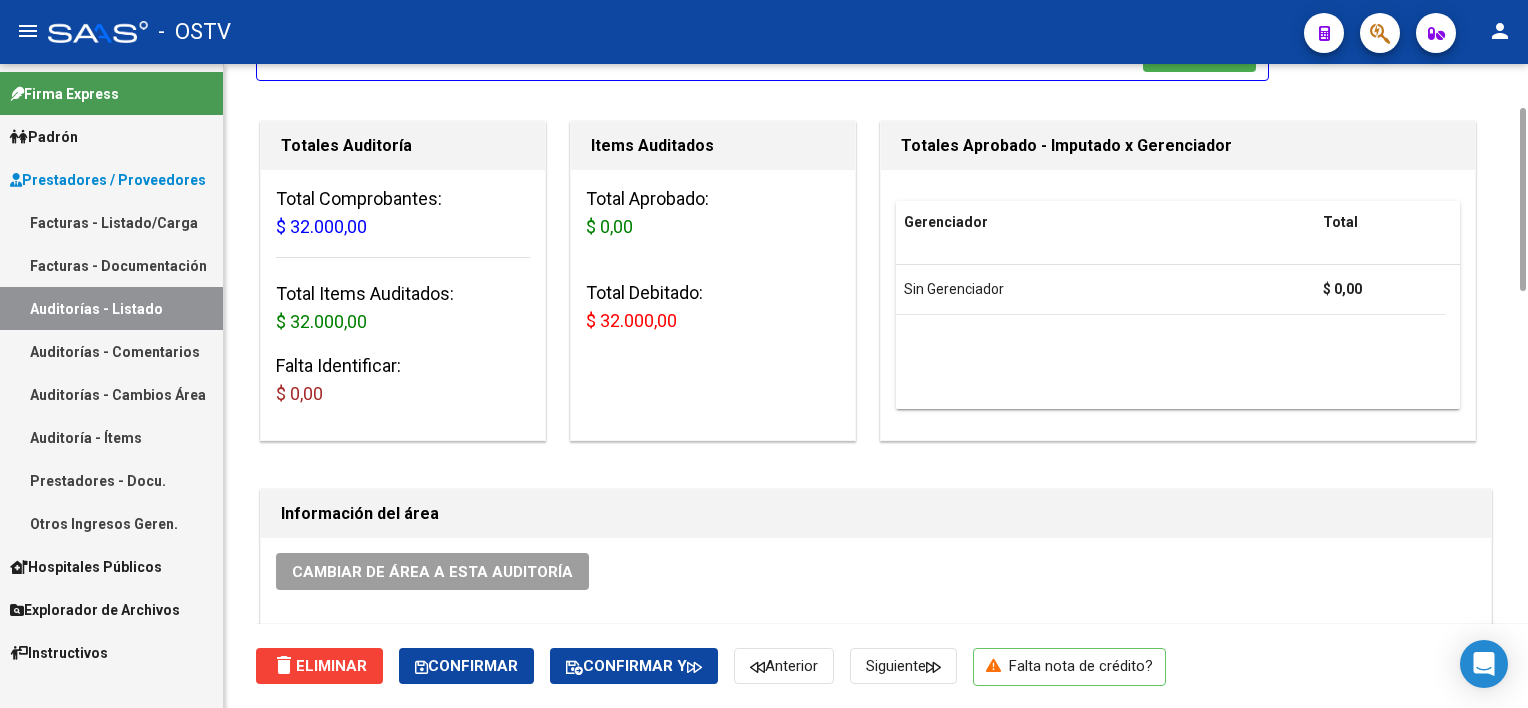 scroll, scrollTop: 0, scrollLeft: 0, axis: both 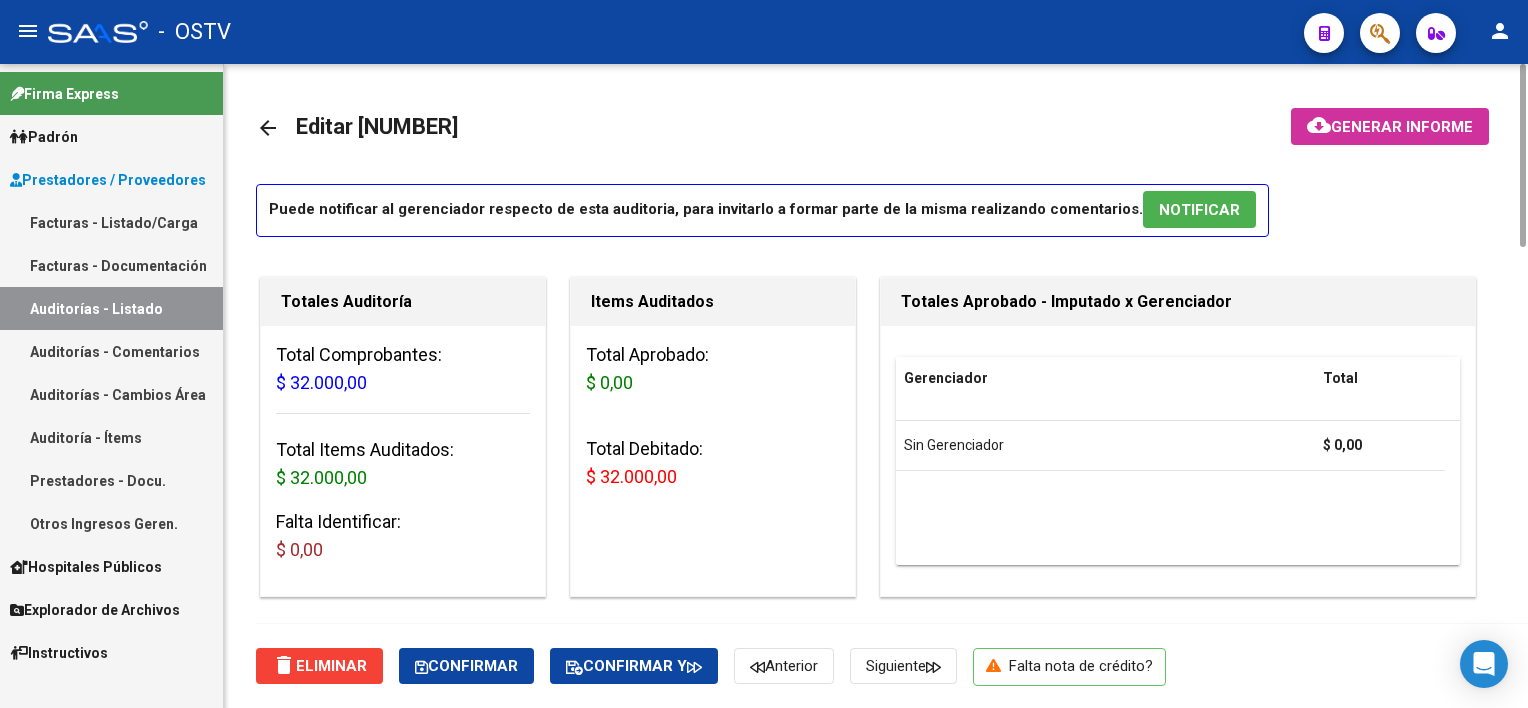 click on "Generar informe" 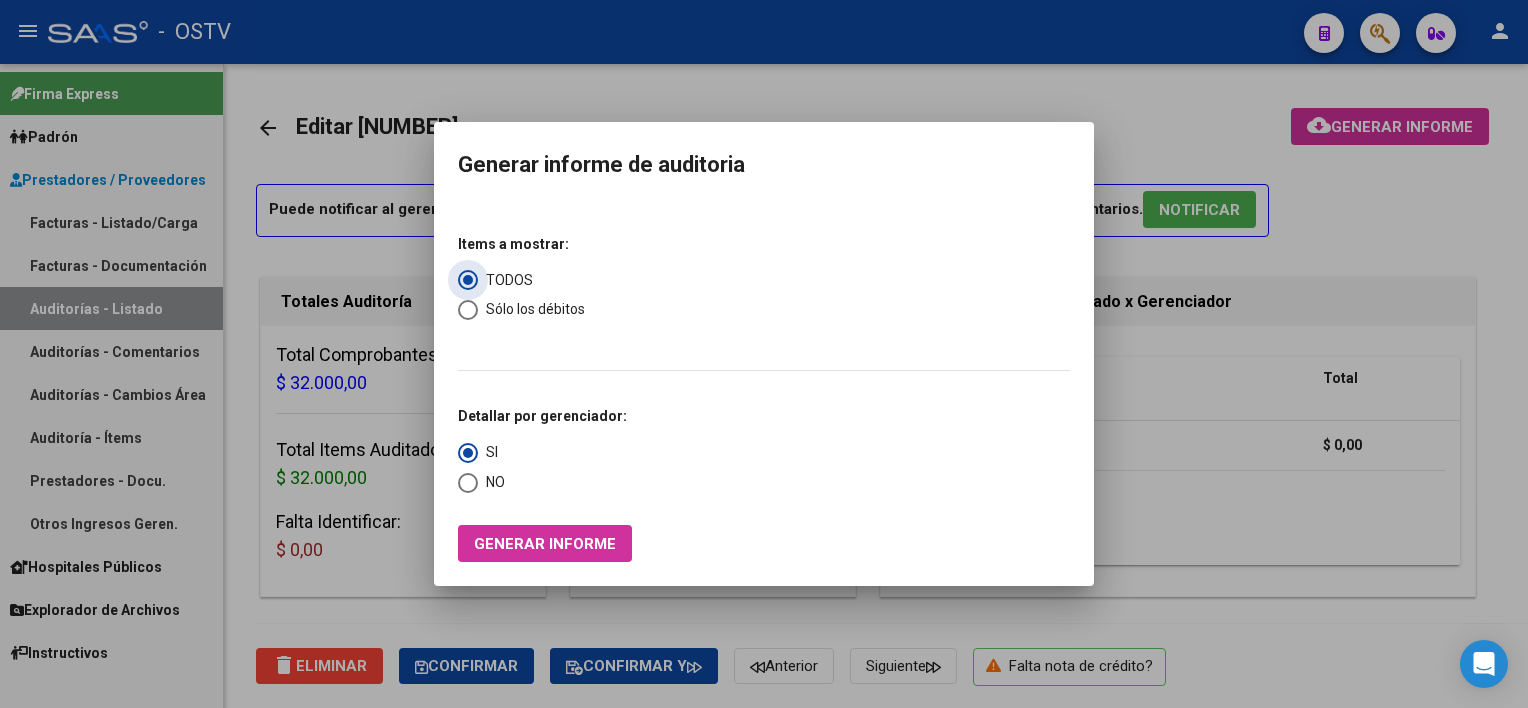 click on "Sólo los débitos" at bounding box center (531, 309) 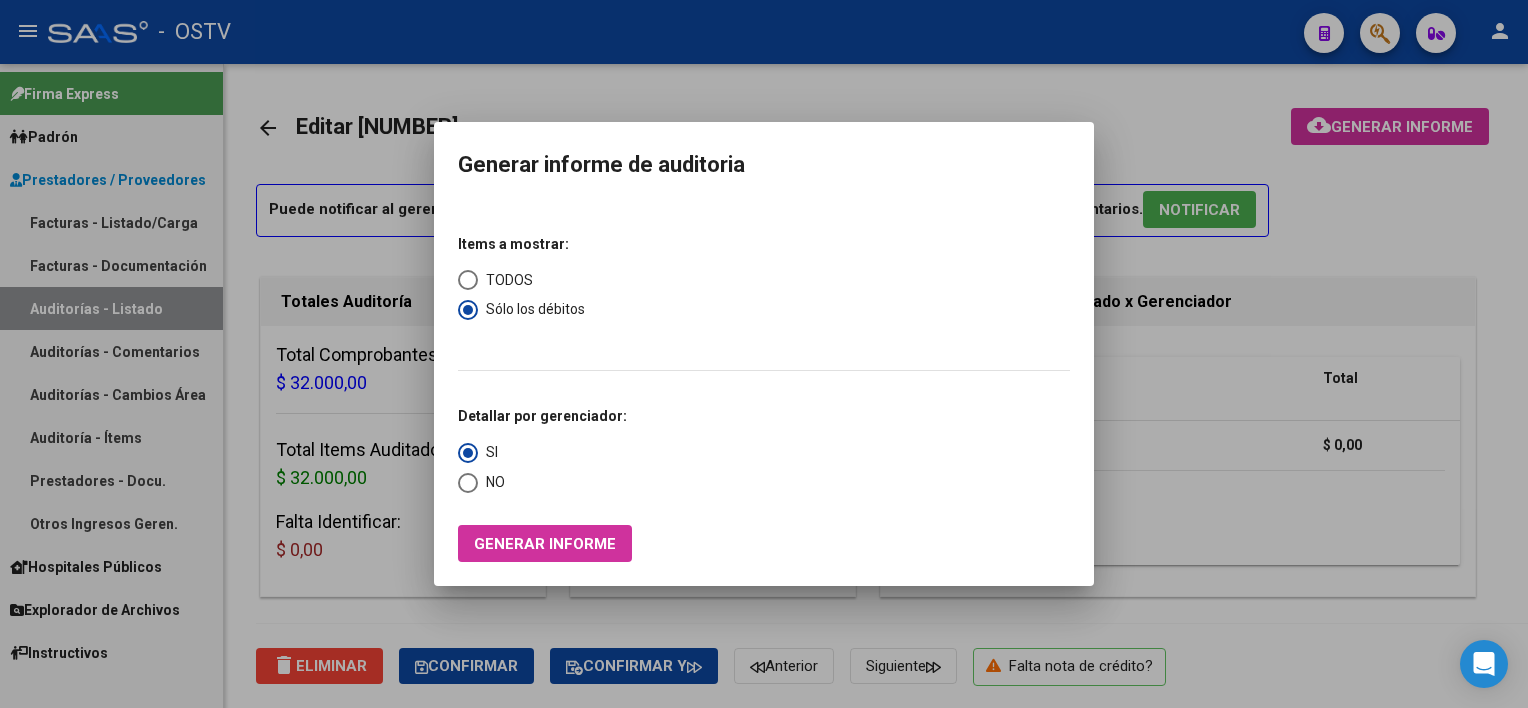 drag, startPoint x: 468, startPoint y: 484, endPoint x: 471, endPoint y: 496, distance: 12.369317 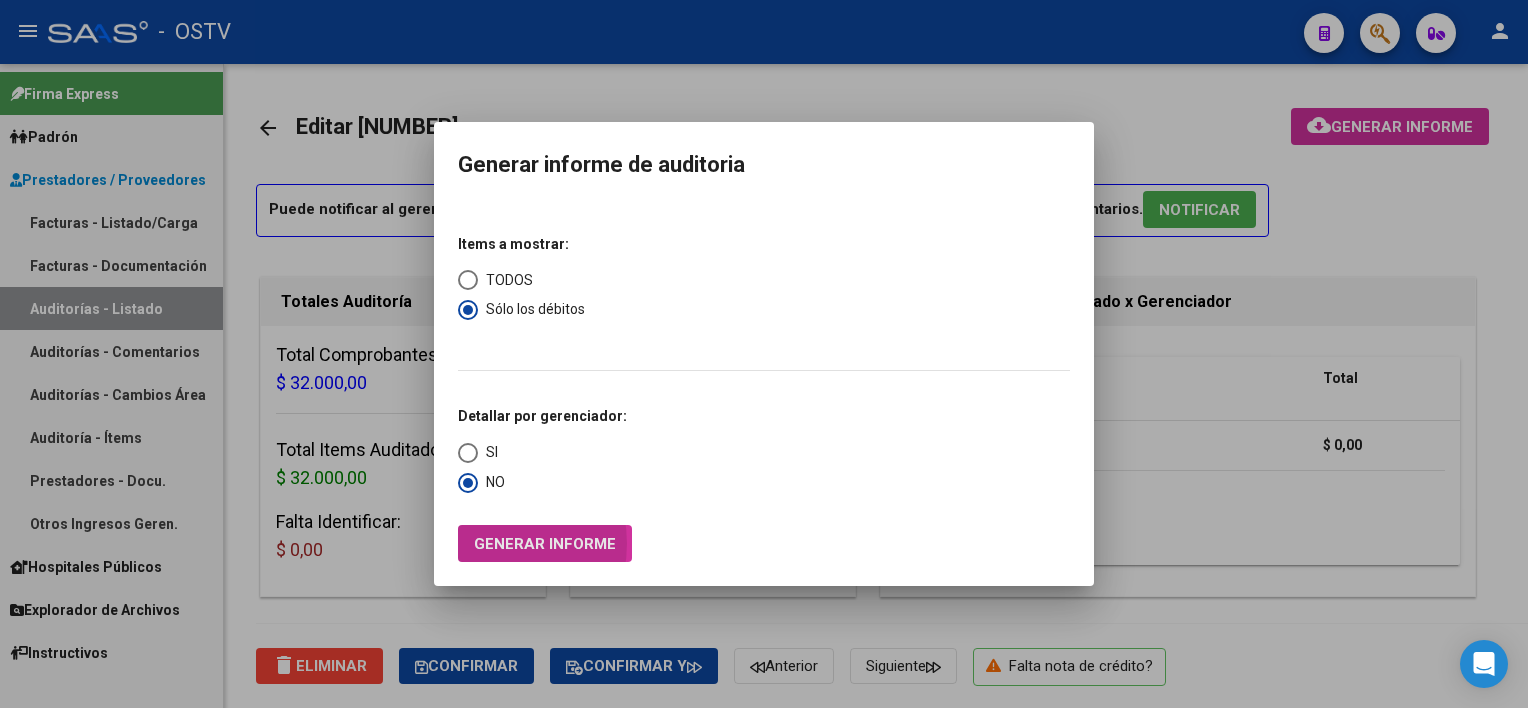 click on "Generar informe" at bounding box center [545, 544] 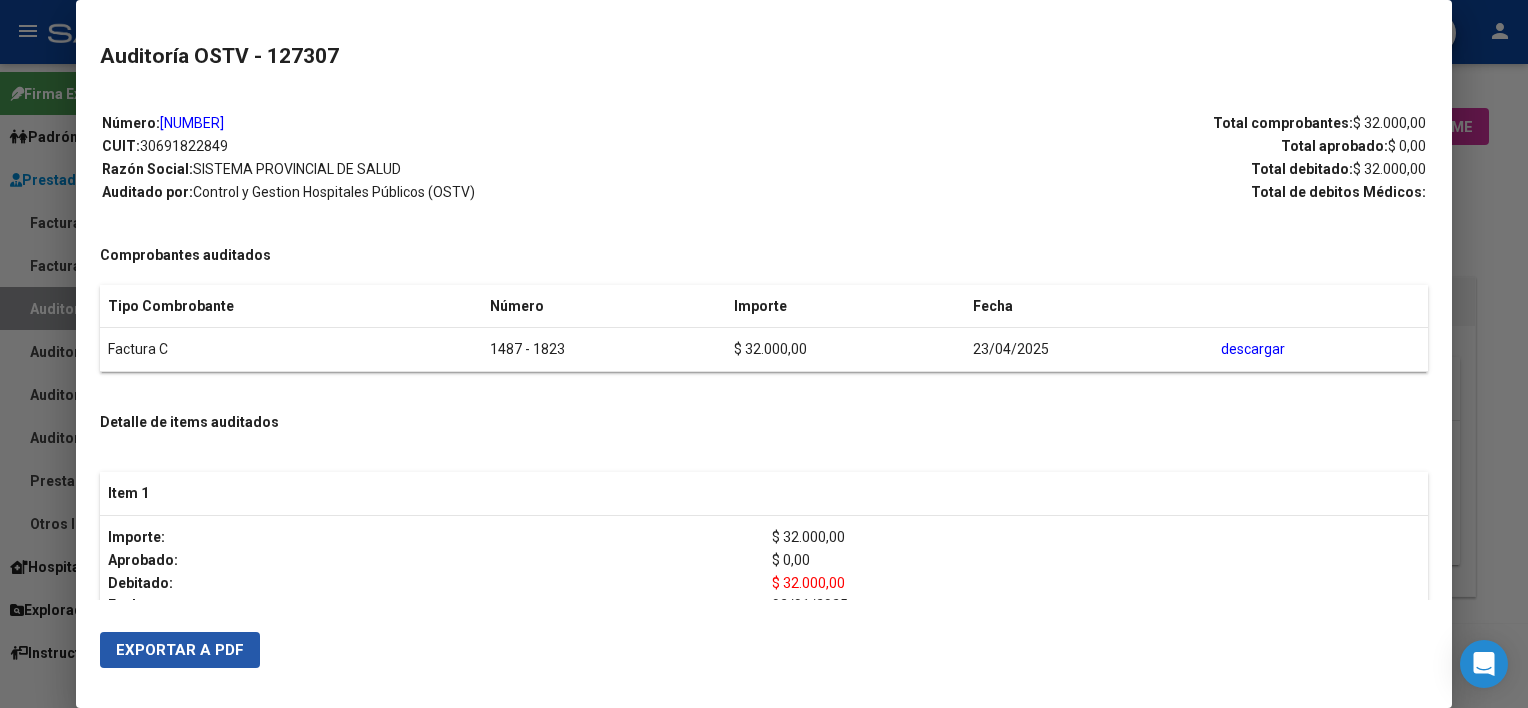 drag, startPoint x: 196, startPoint y: 648, endPoint x: 202, endPoint y: 638, distance: 11.661903 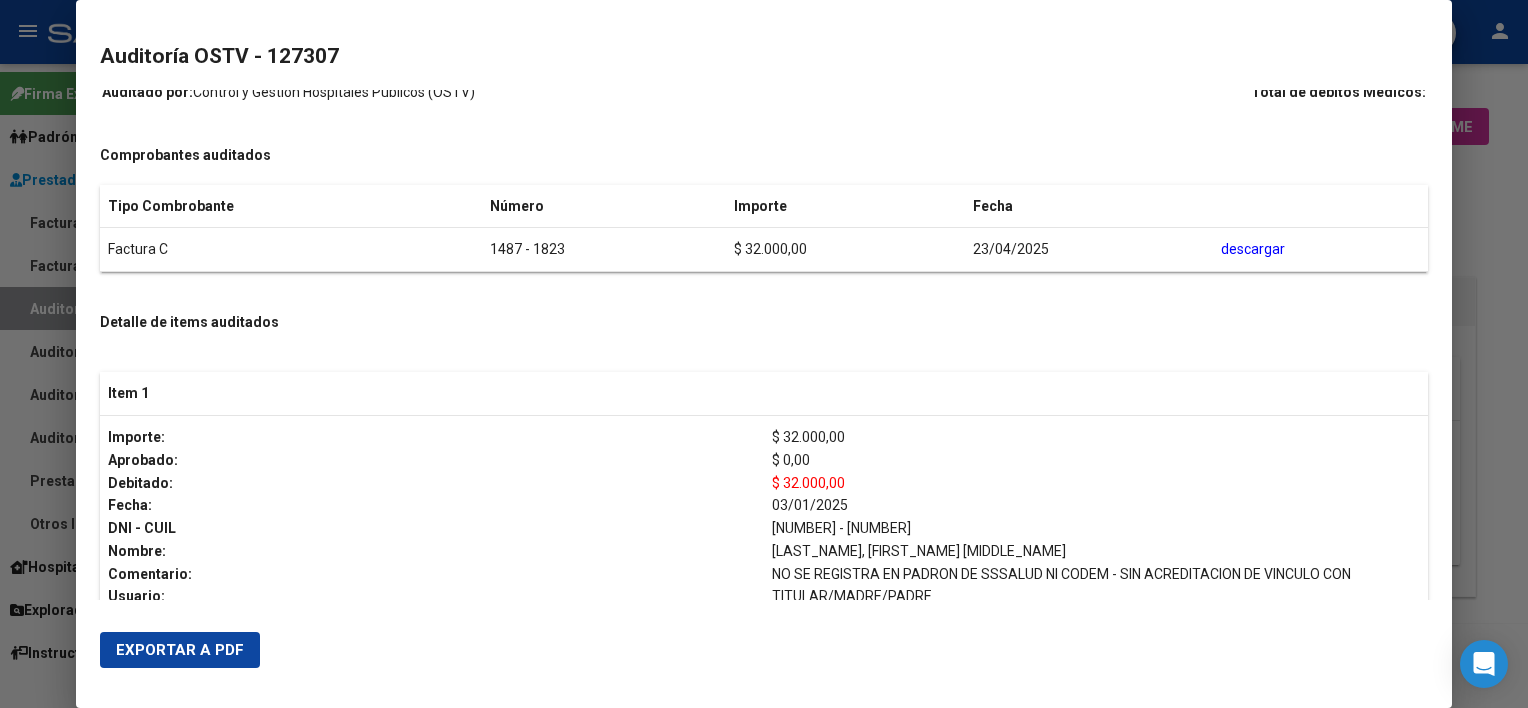 scroll, scrollTop: 247, scrollLeft: 0, axis: vertical 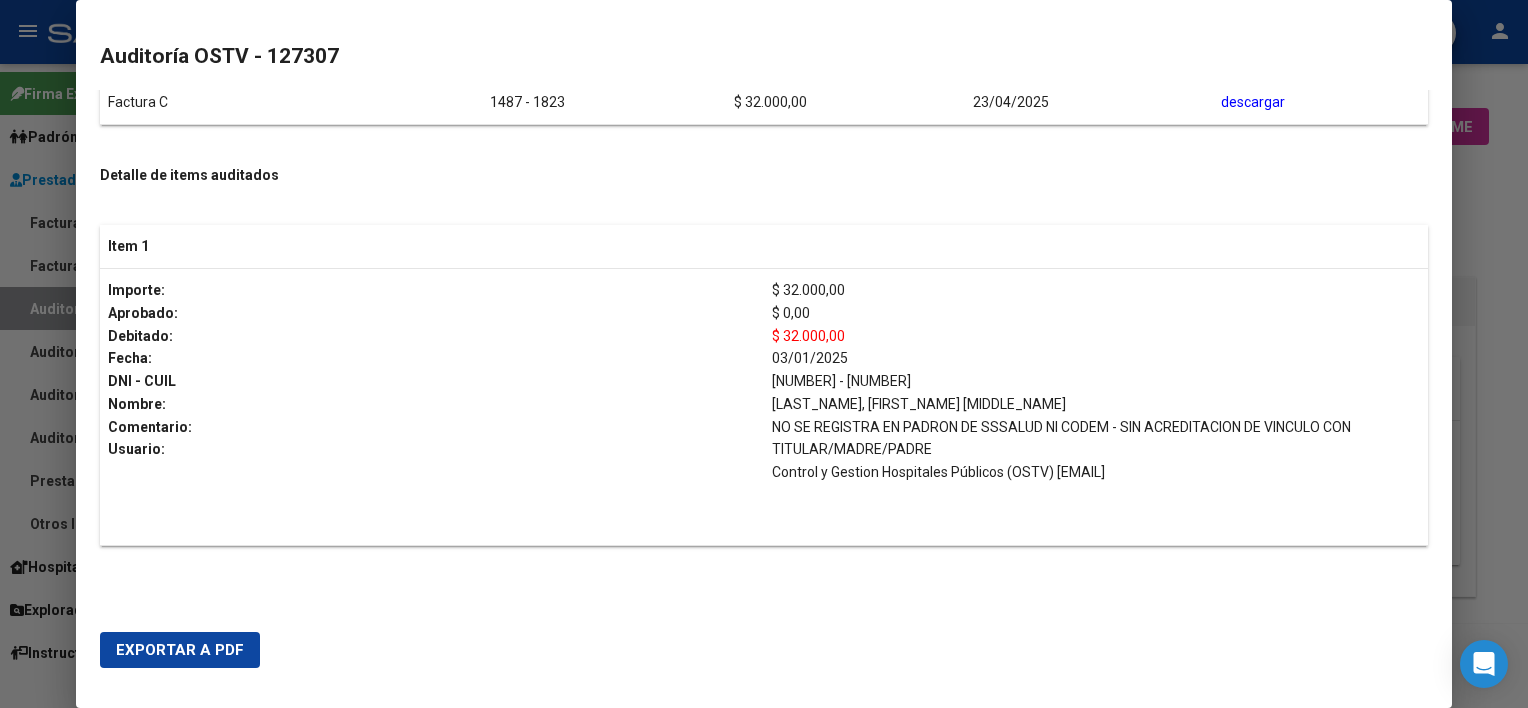 click on "Importe:   Aprobado:   Debitado:   Fecha:   DNI - CUIL Nombre:   Comentario:   Usuario:" at bounding box center (432, 407) 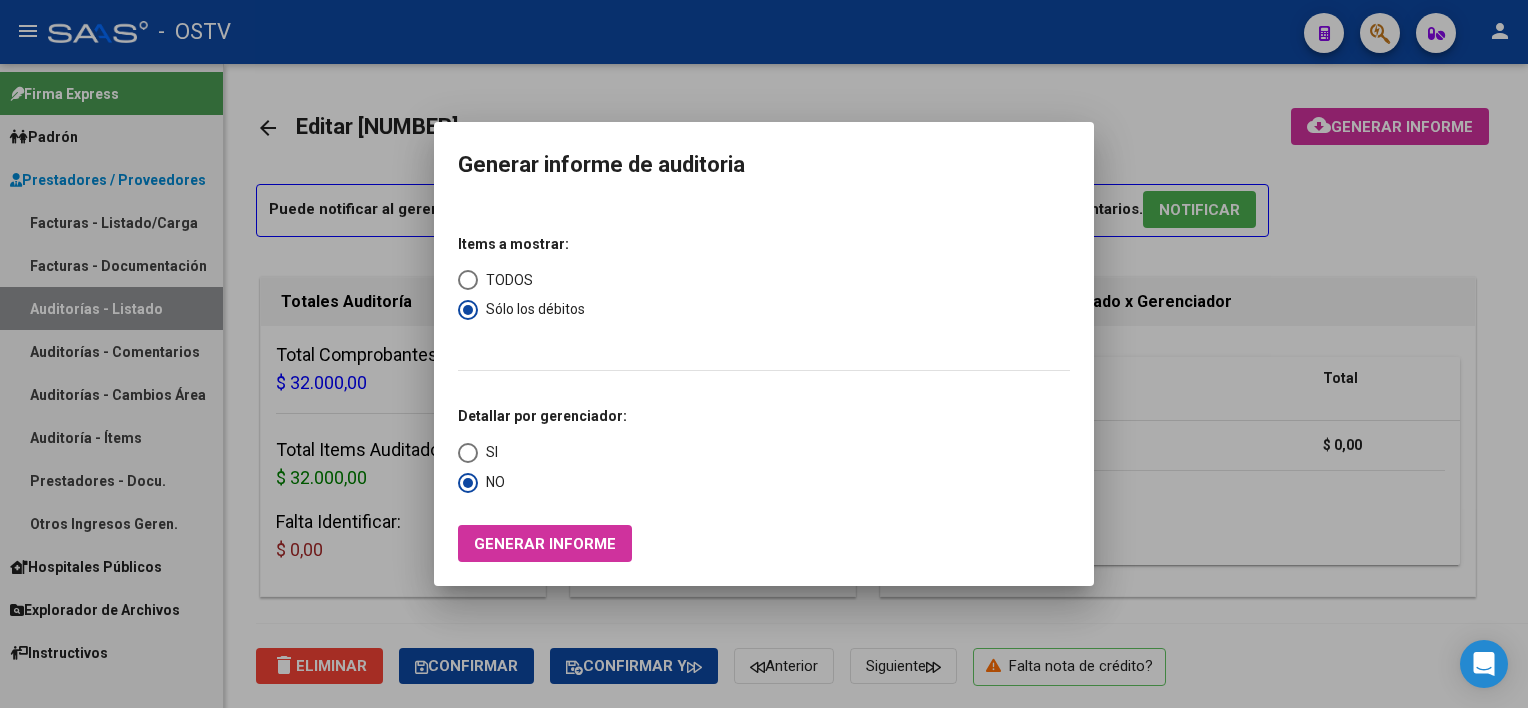 click at bounding box center (764, 354) 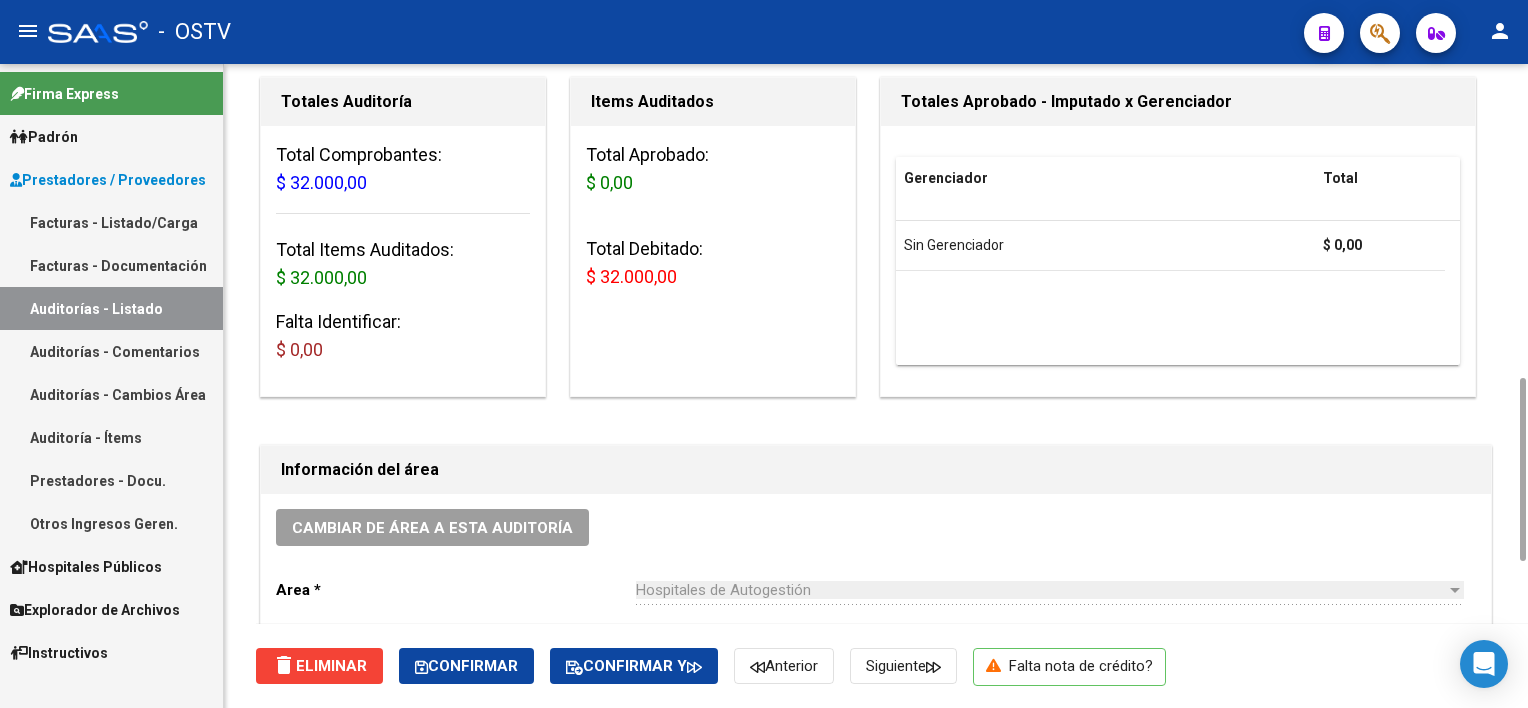 scroll, scrollTop: 400, scrollLeft: 0, axis: vertical 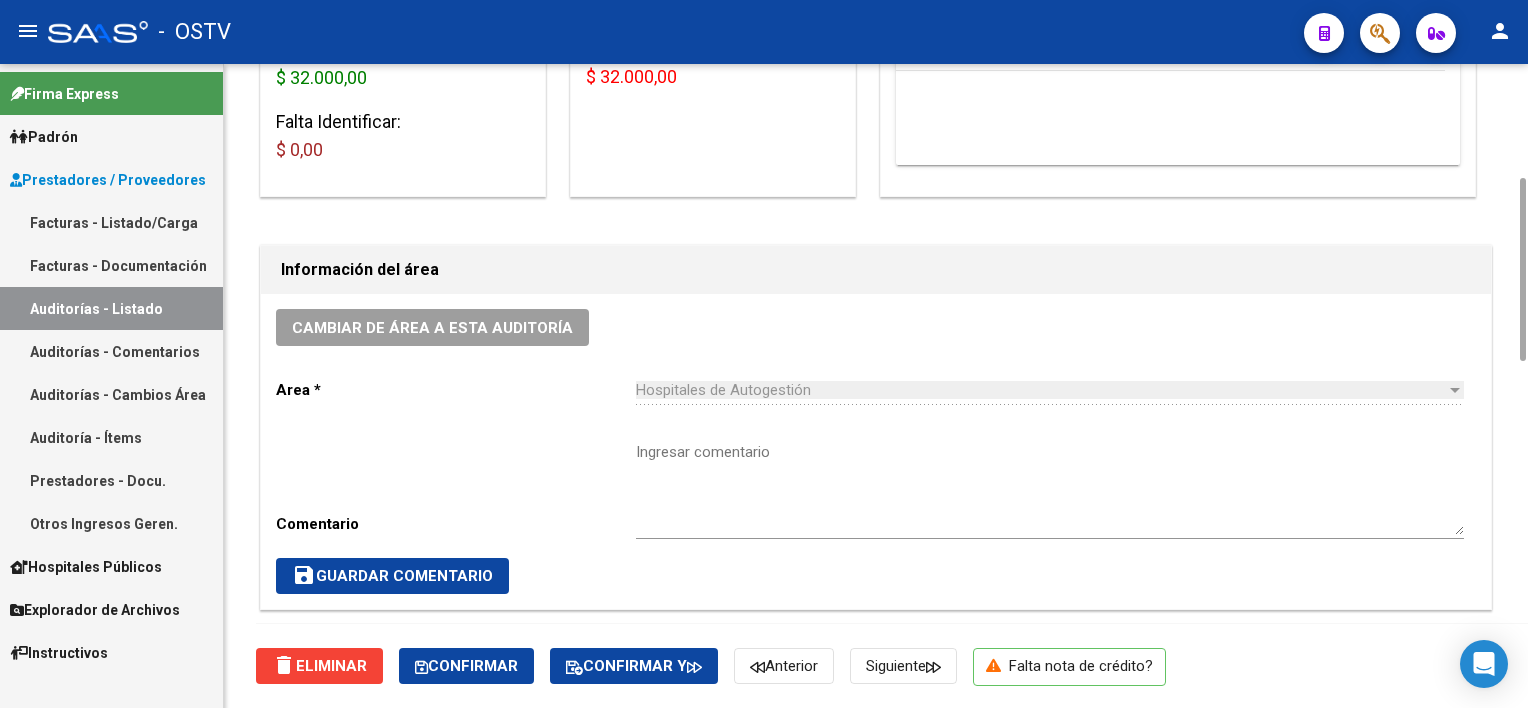 click on "Ingresar comentario" at bounding box center (1050, 488) 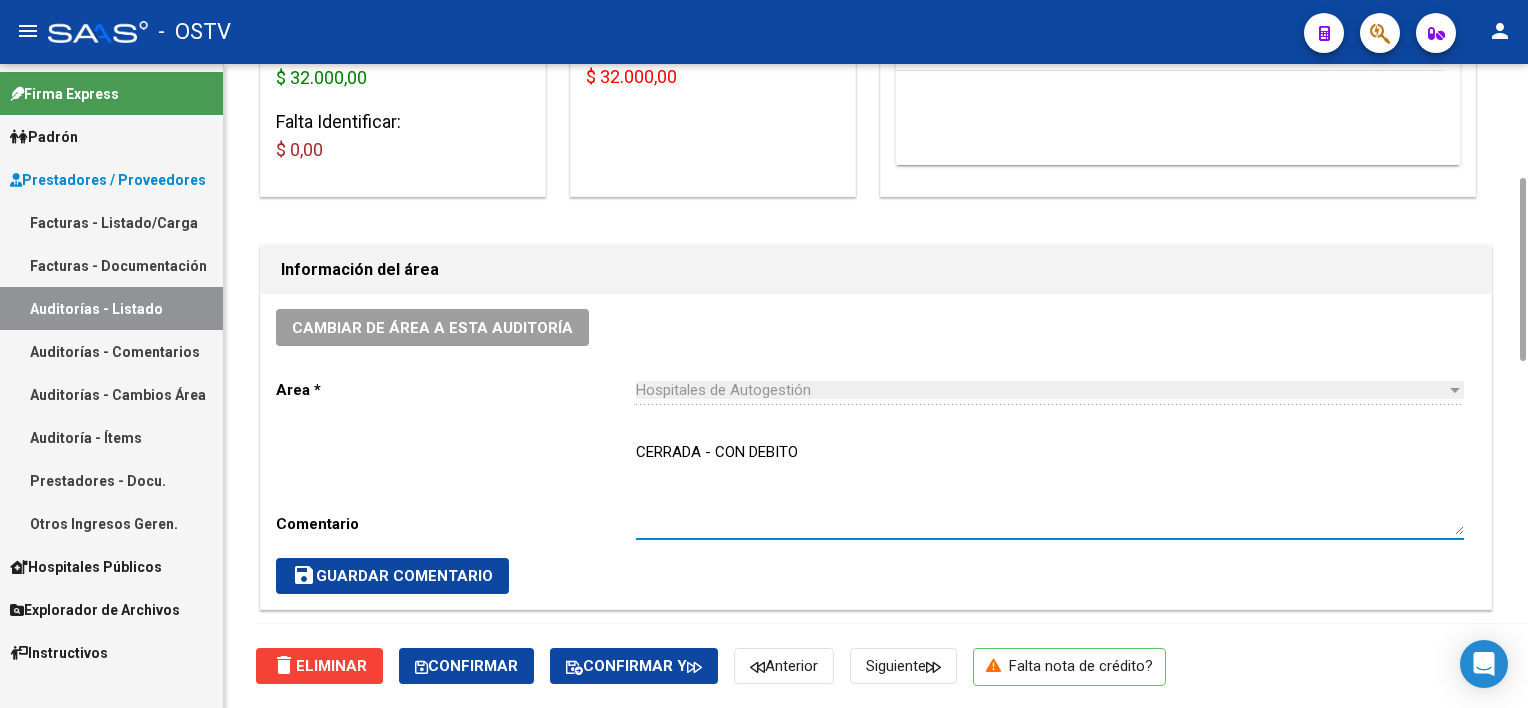 type on "CERRADA - CON DEBITO" 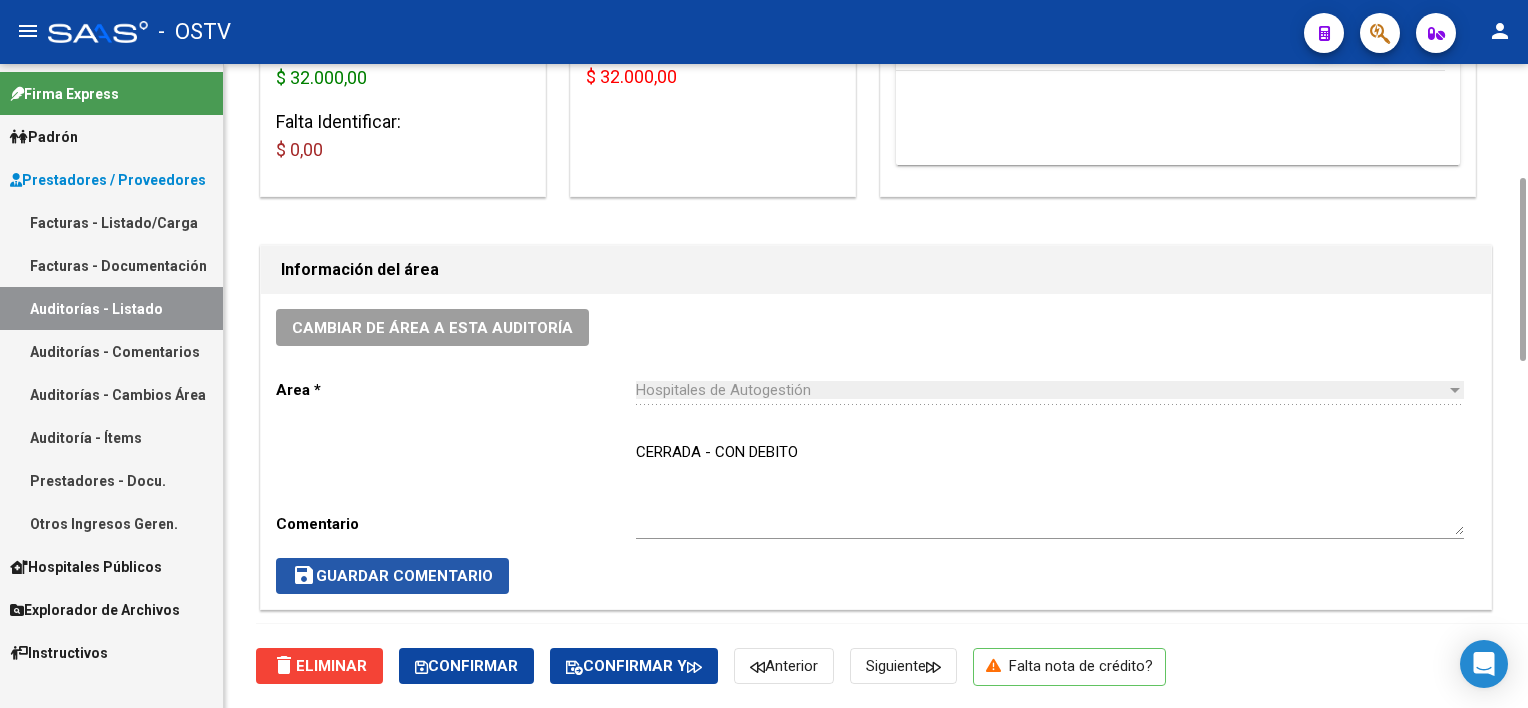 click on "save  Guardar Comentario" 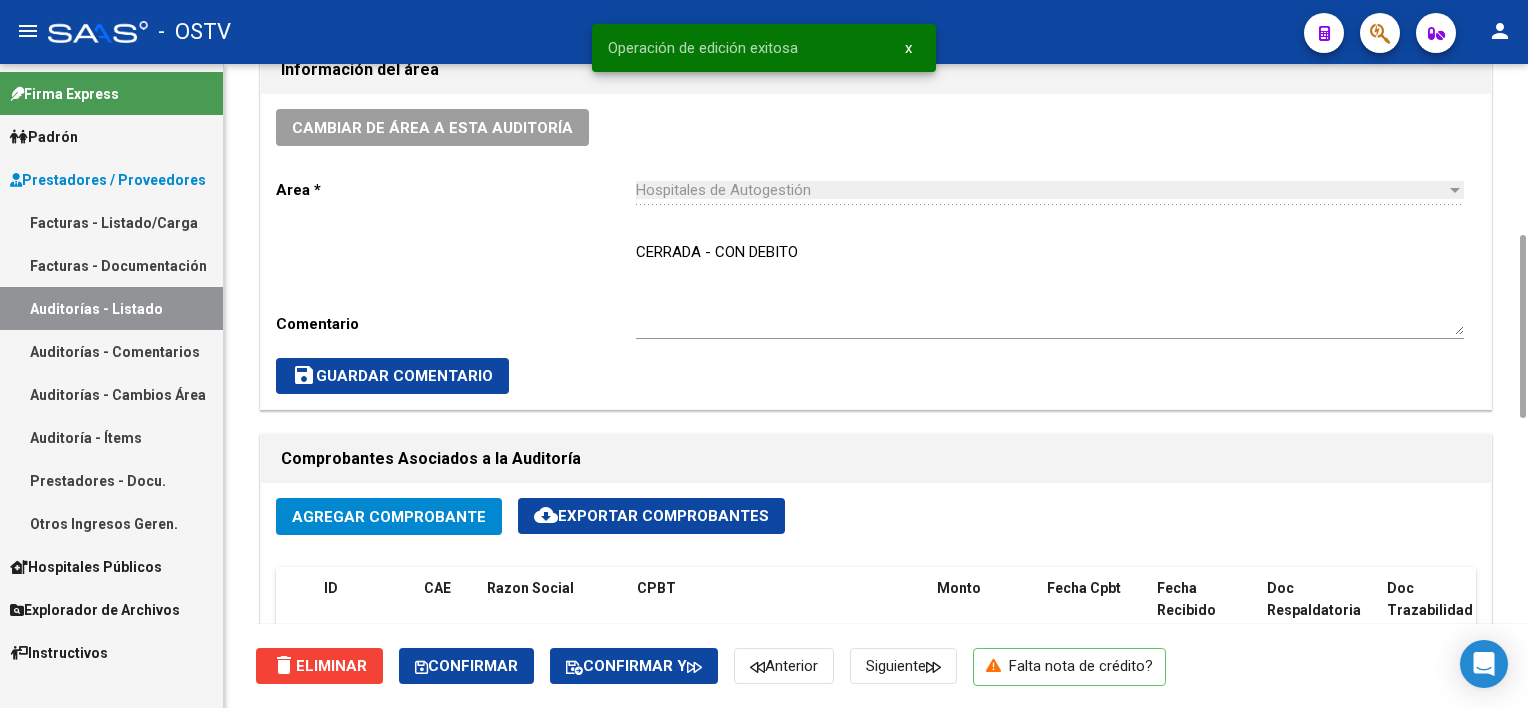 scroll, scrollTop: 1000, scrollLeft: 0, axis: vertical 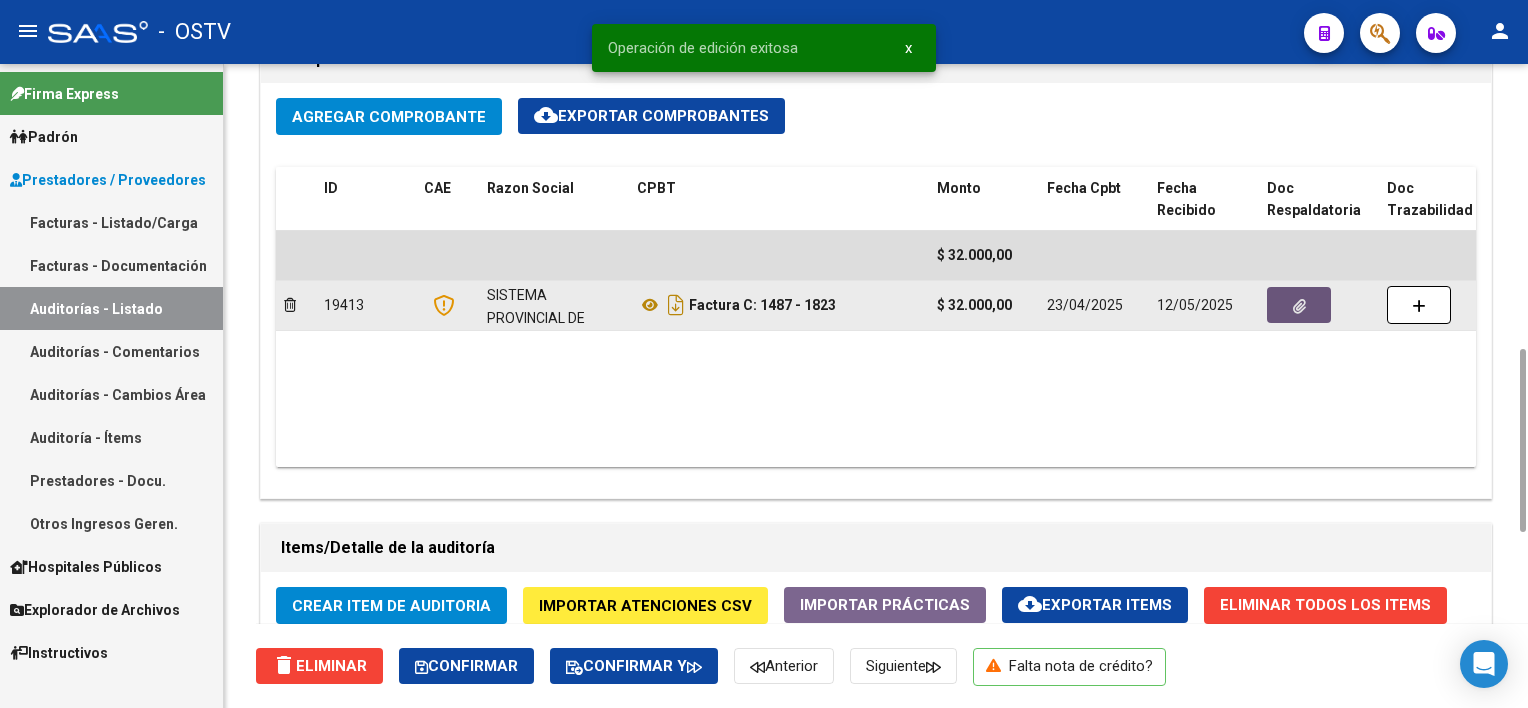 click 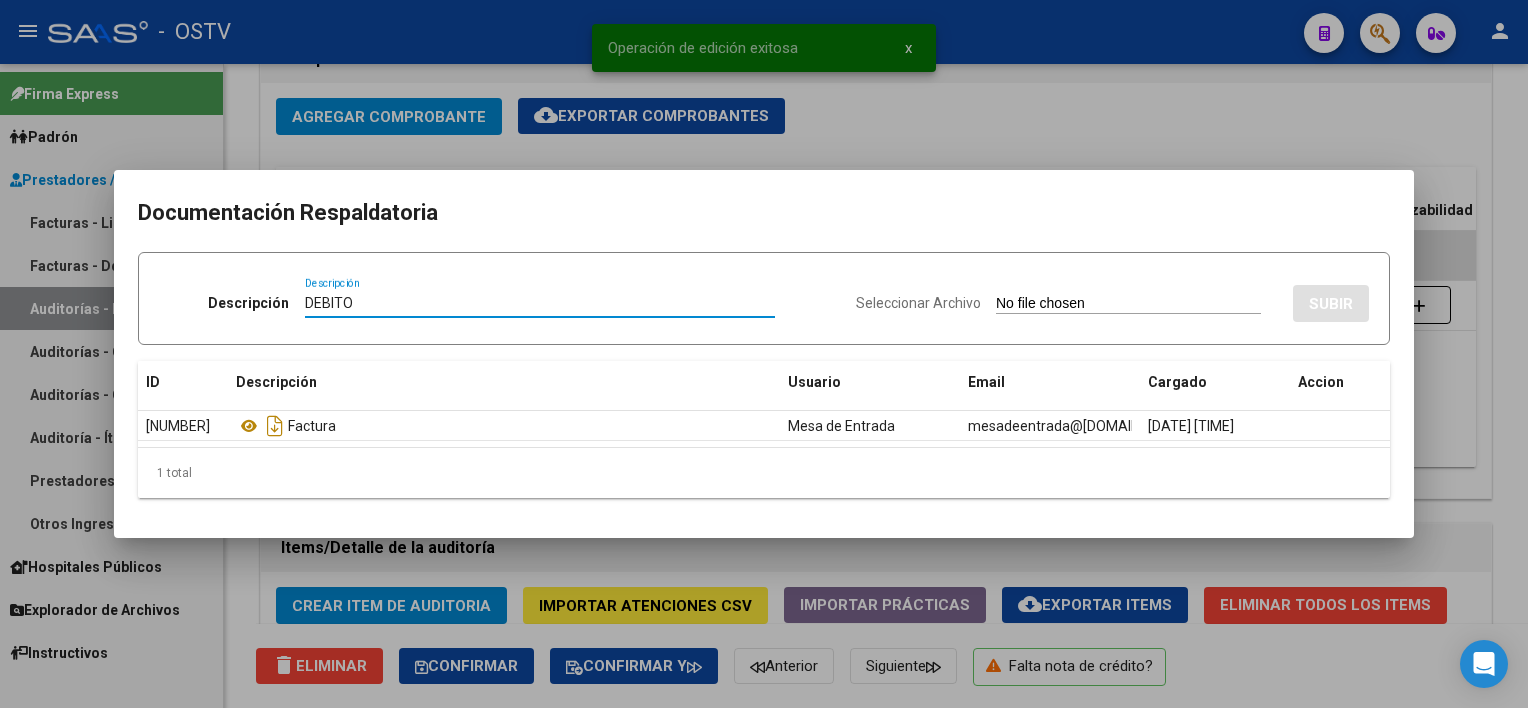 type on "DEBITO" 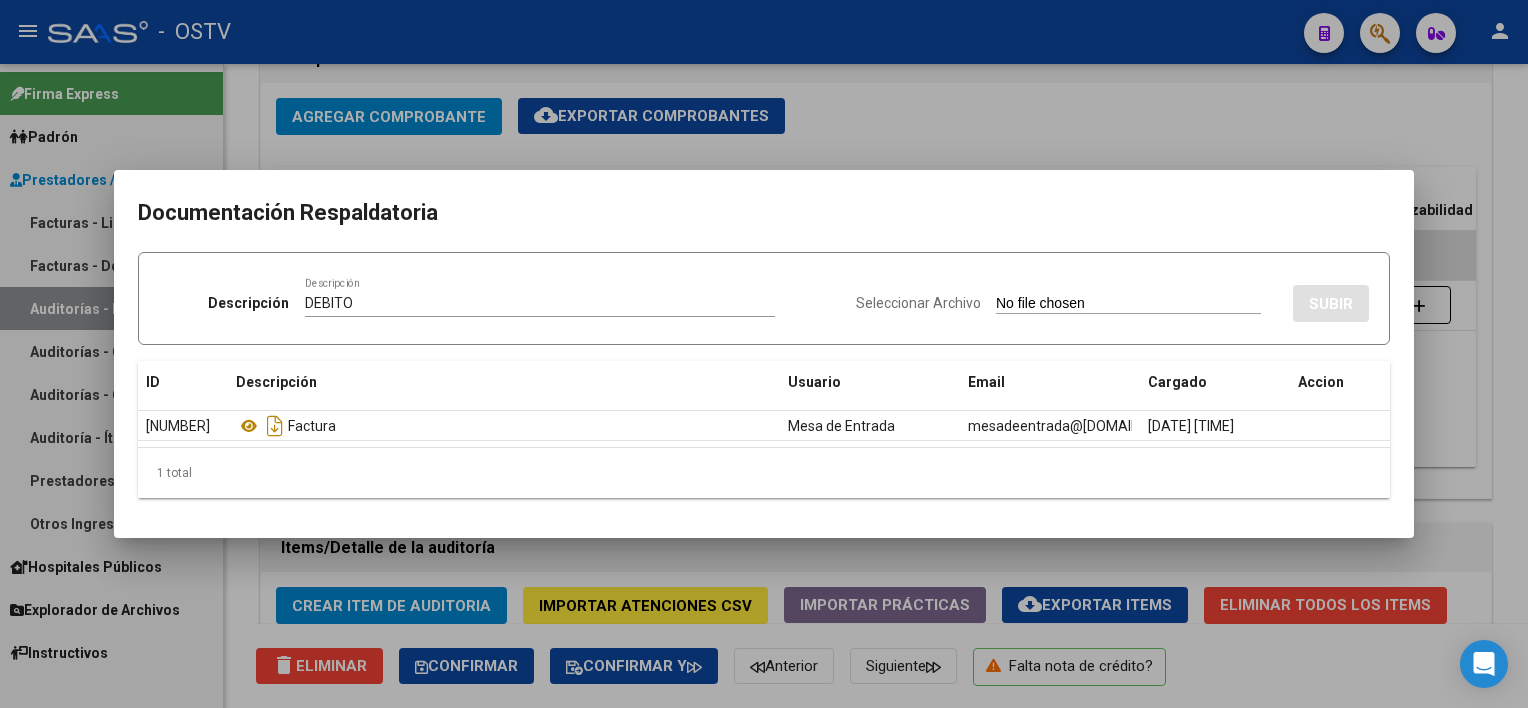 type on "C:\fakepath\[DOCUMENT] [NUMBER].pdf" 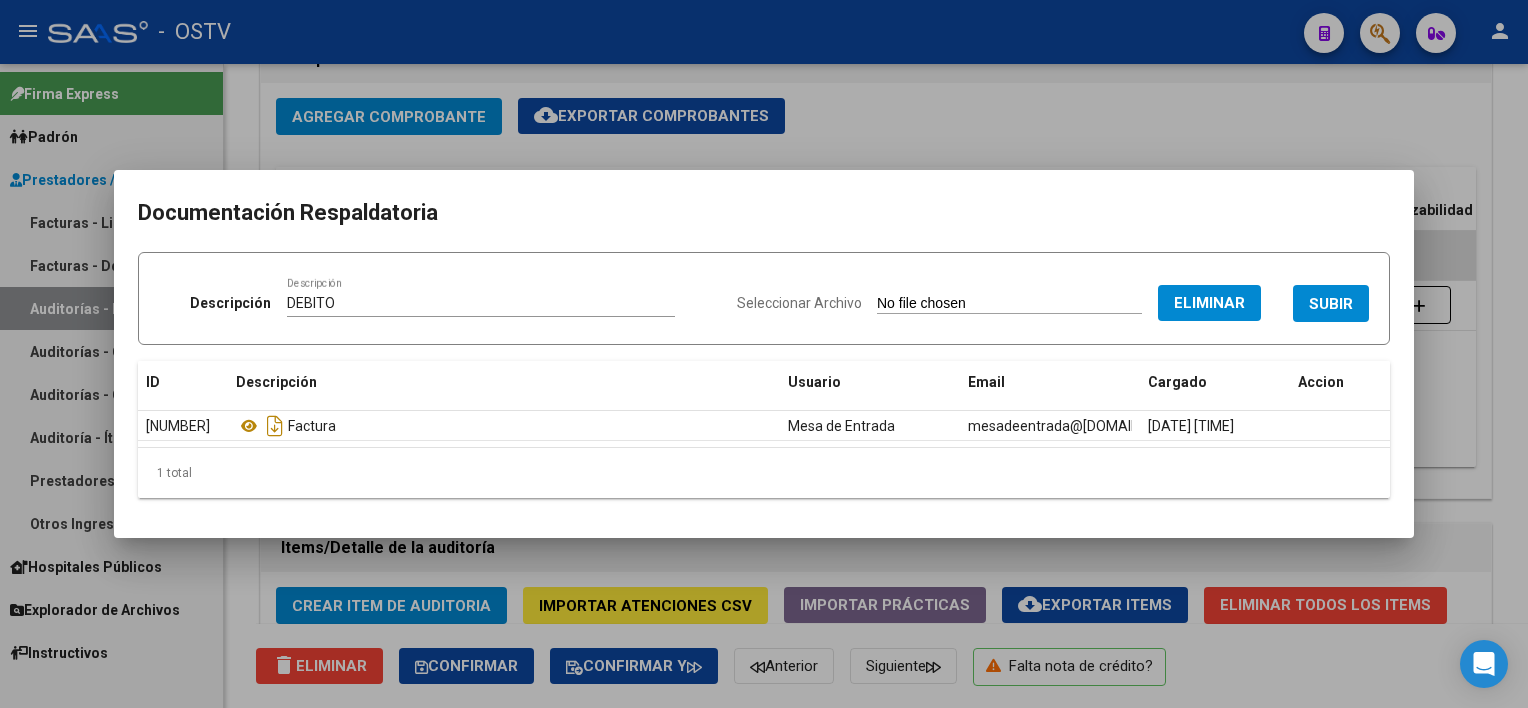 click on "SUBIR" at bounding box center [1331, 304] 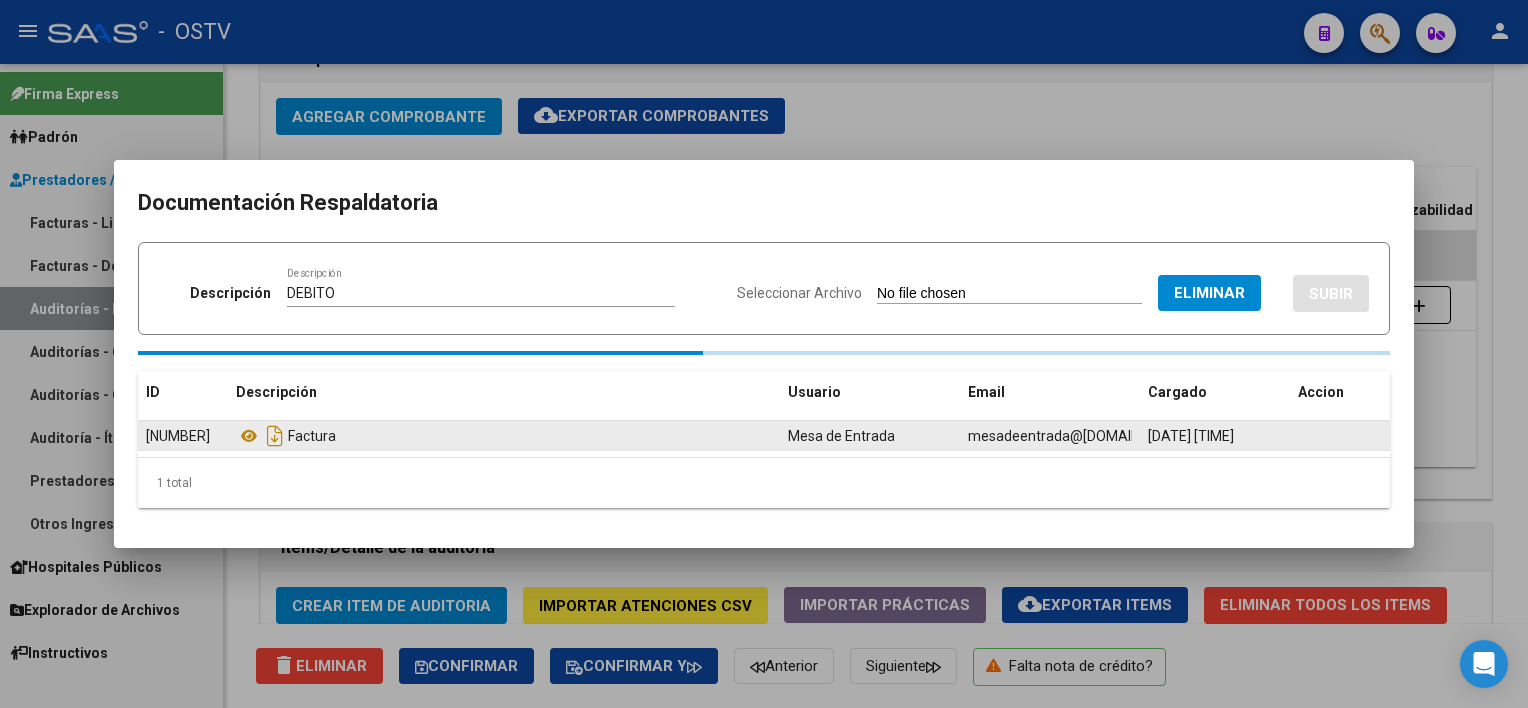 type 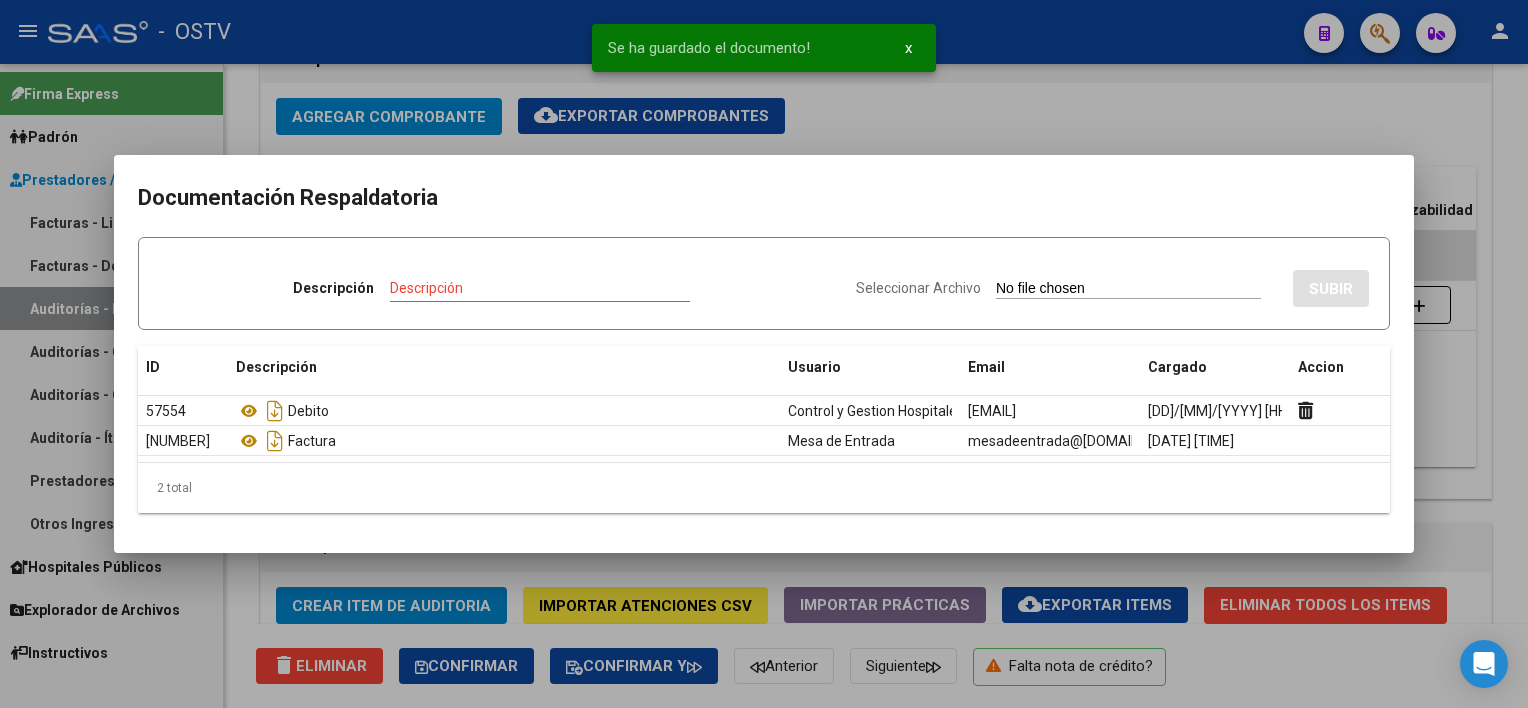 click at bounding box center (764, 354) 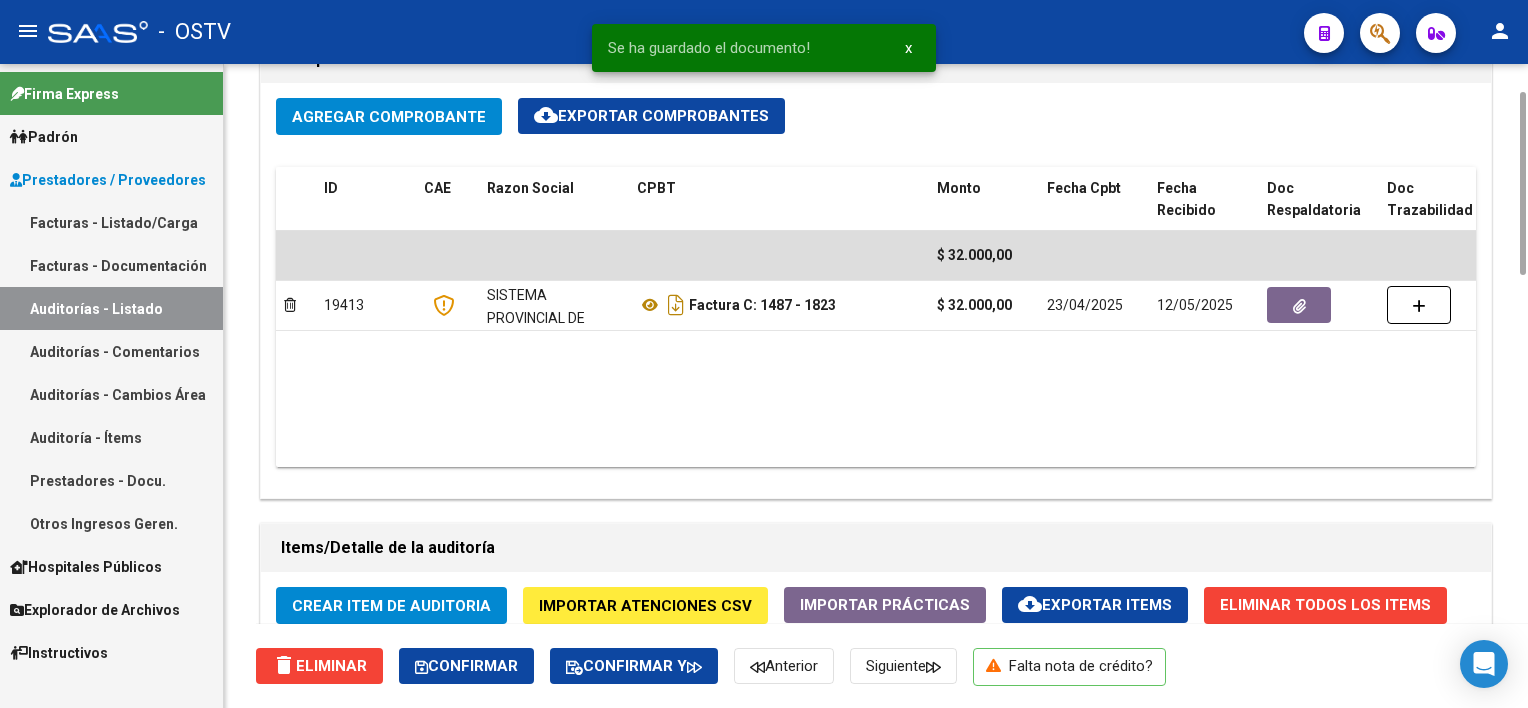 scroll, scrollTop: 0, scrollLeft: 0, axis: both 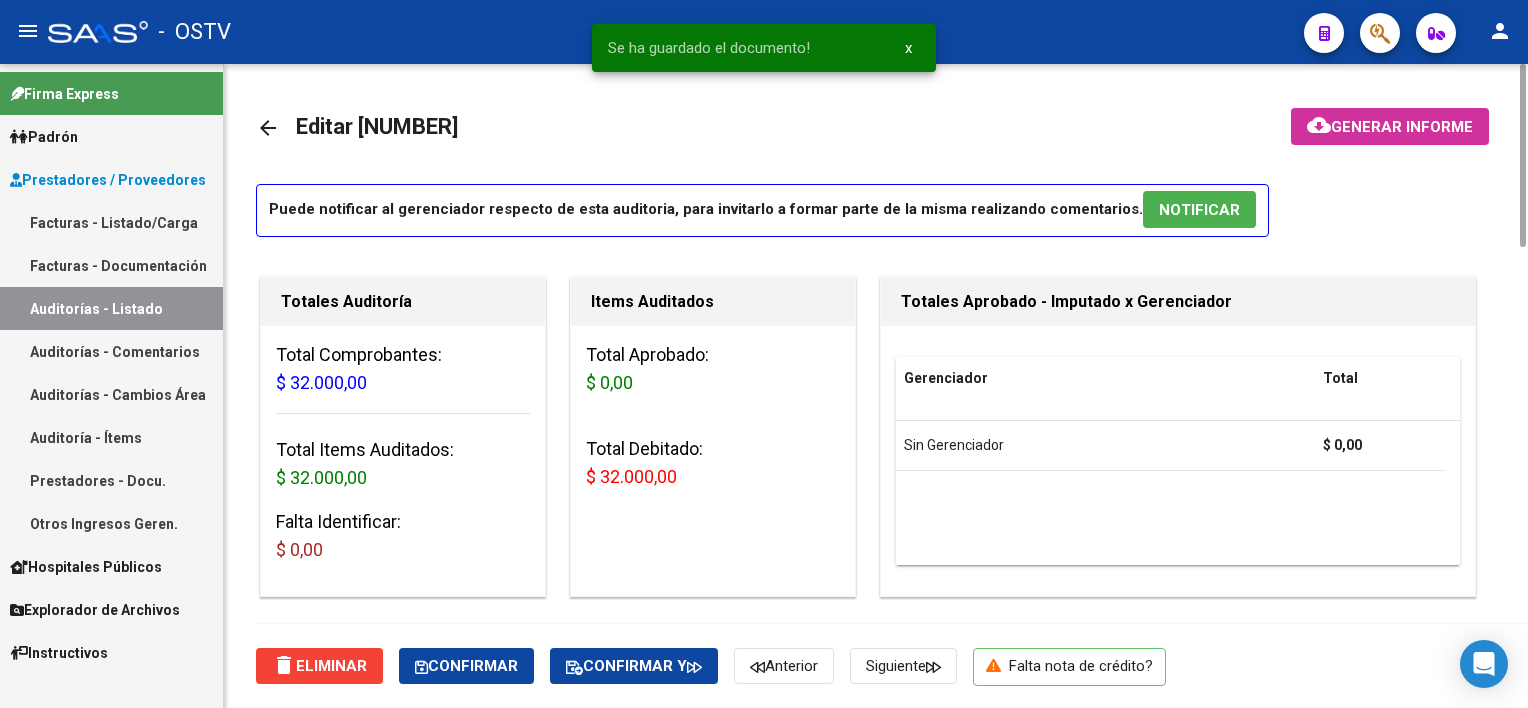 click on "arrow_back" 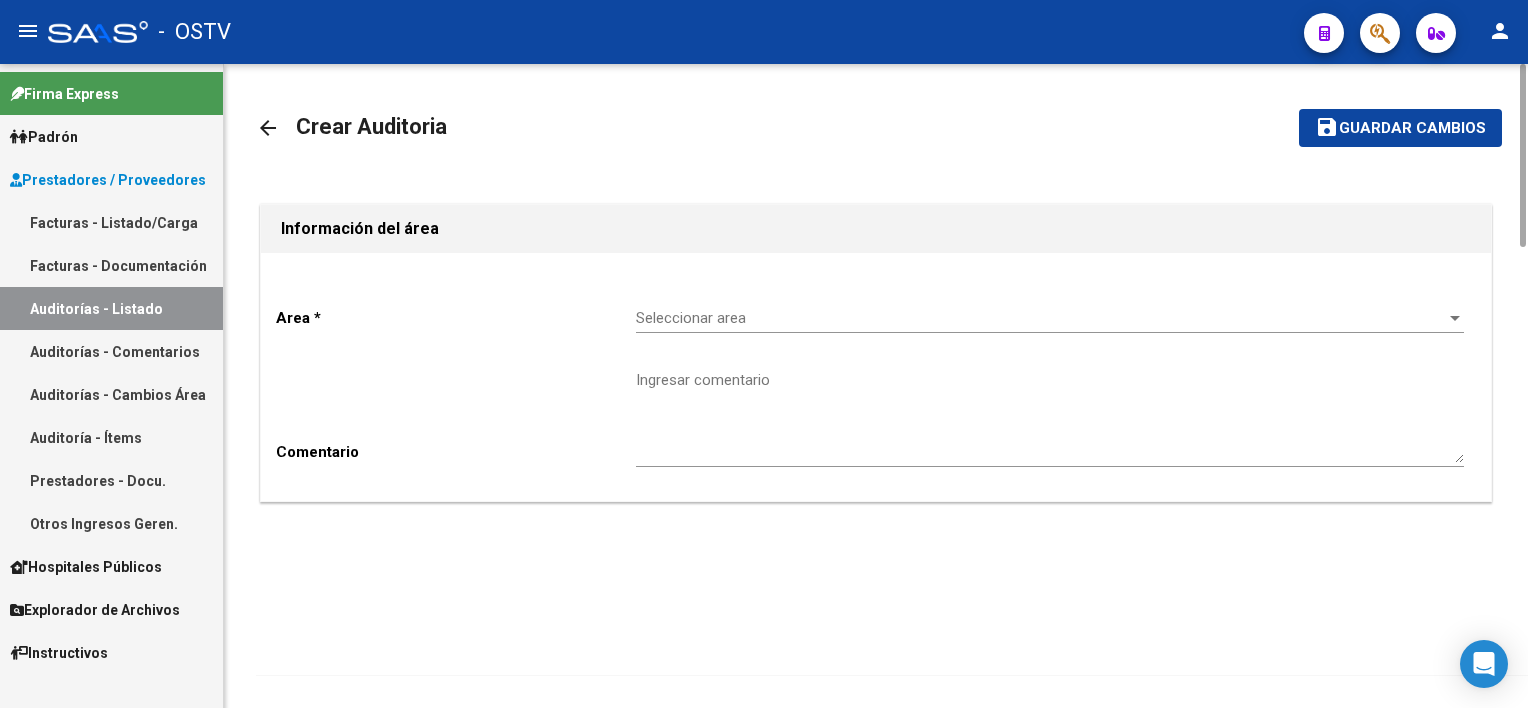click on "Seleccionar area" at bounding box center (1041, 318) 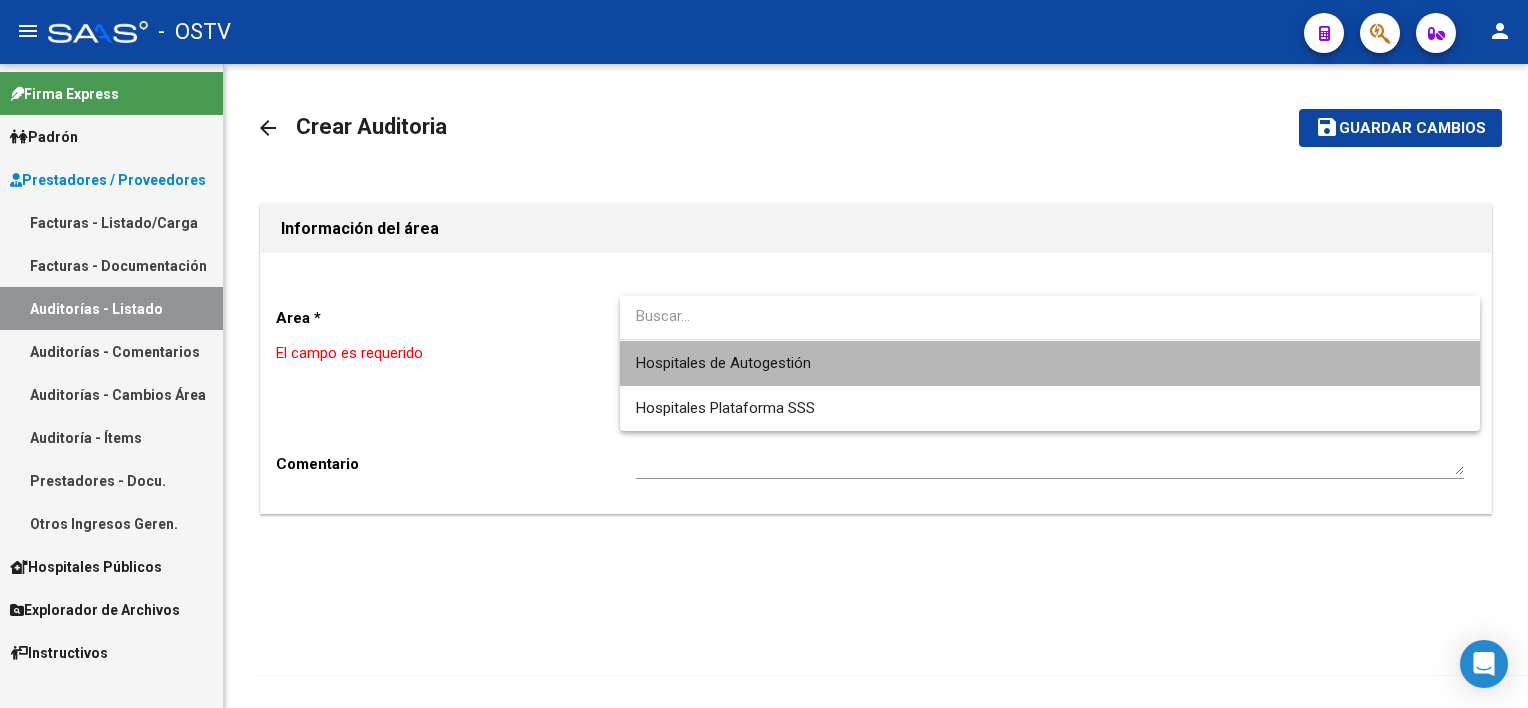 click on "Hospitales de Autogestión" at bounding box center (1050, 363) 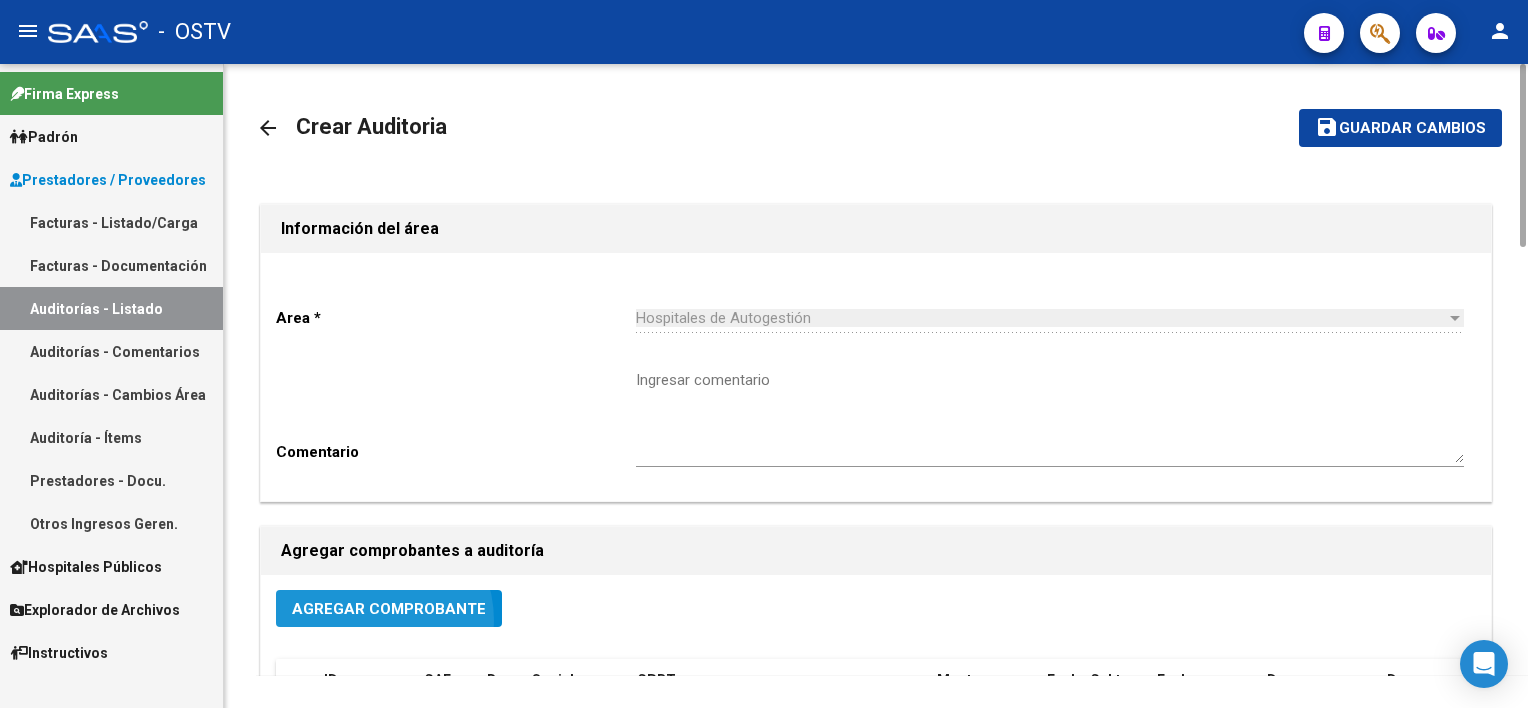 click on "Agregar Comprobante" 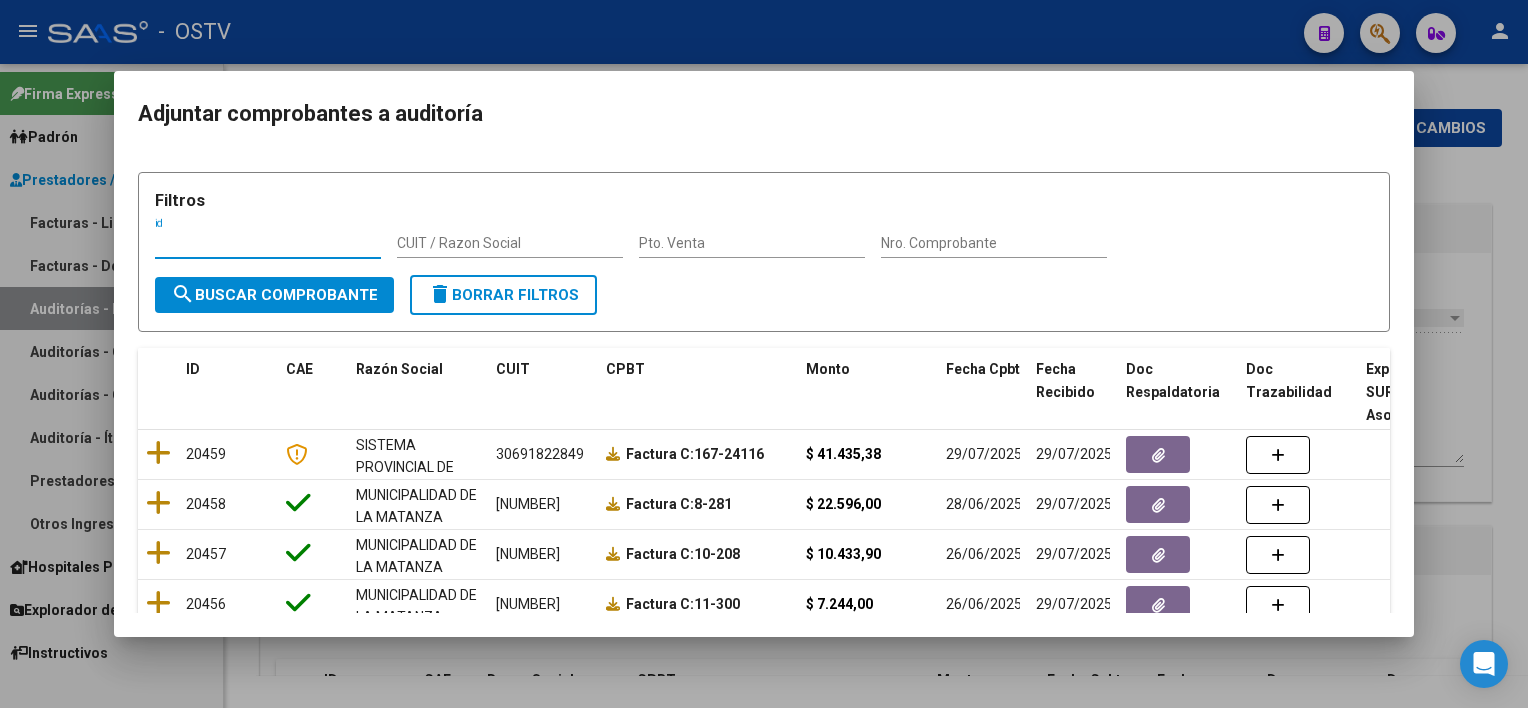 click on "Nro. Comprobante" at bounding box center [994, 243] 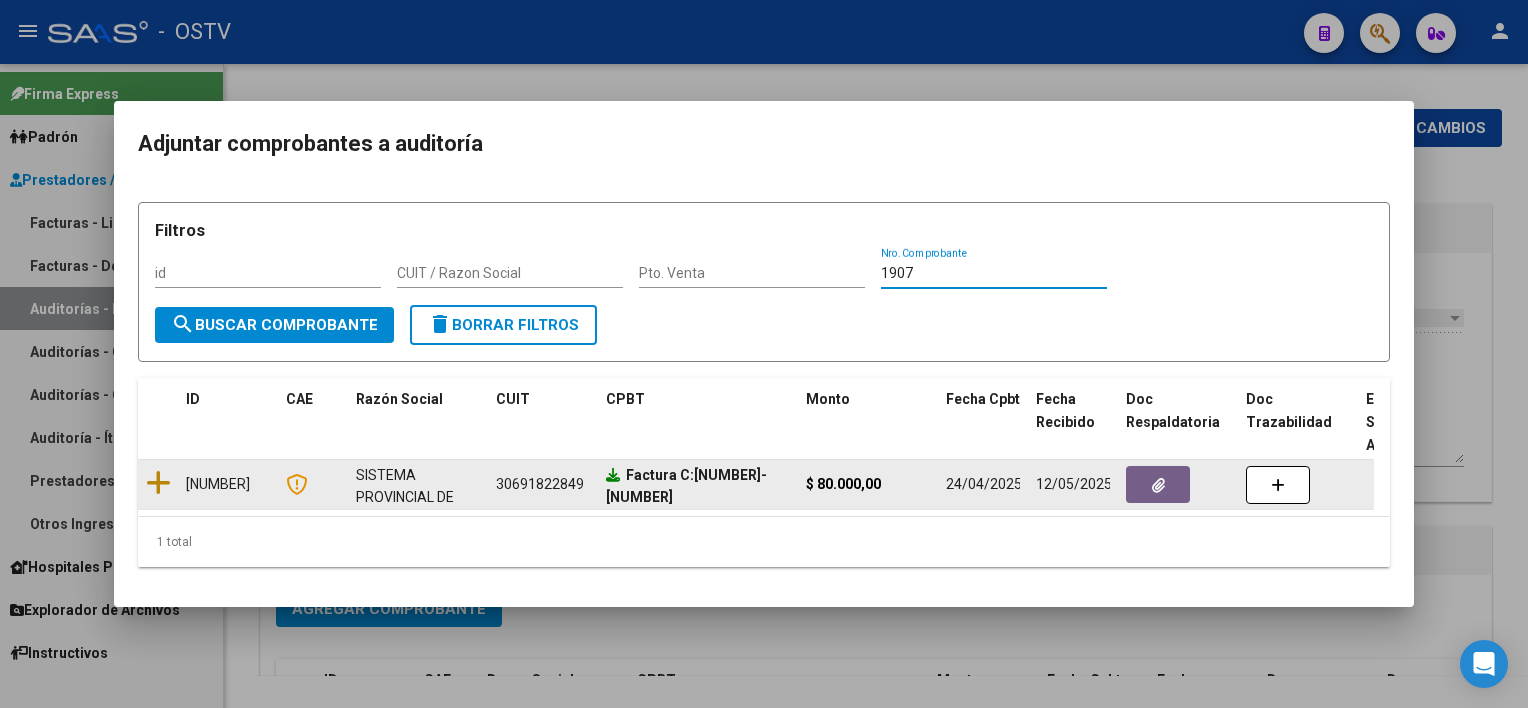 type on "1907" 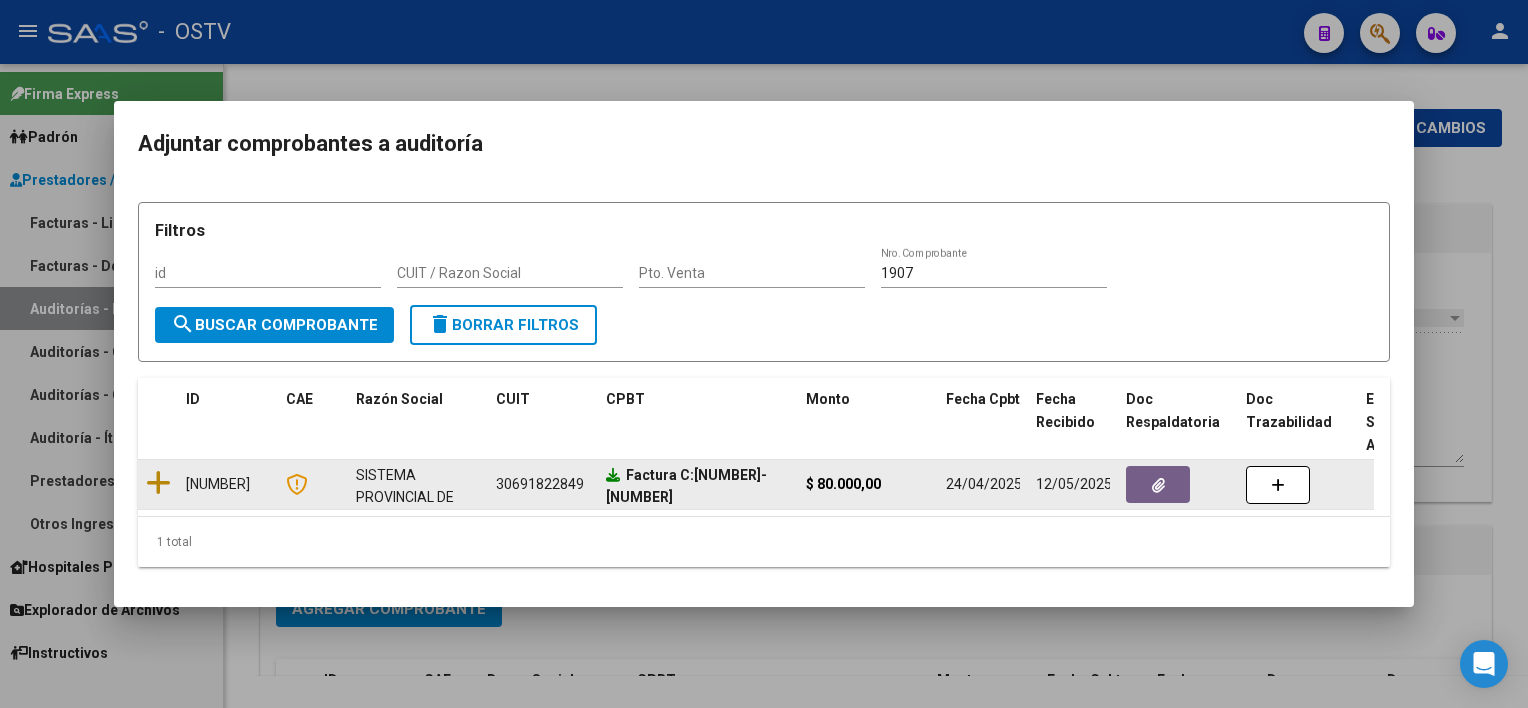 click 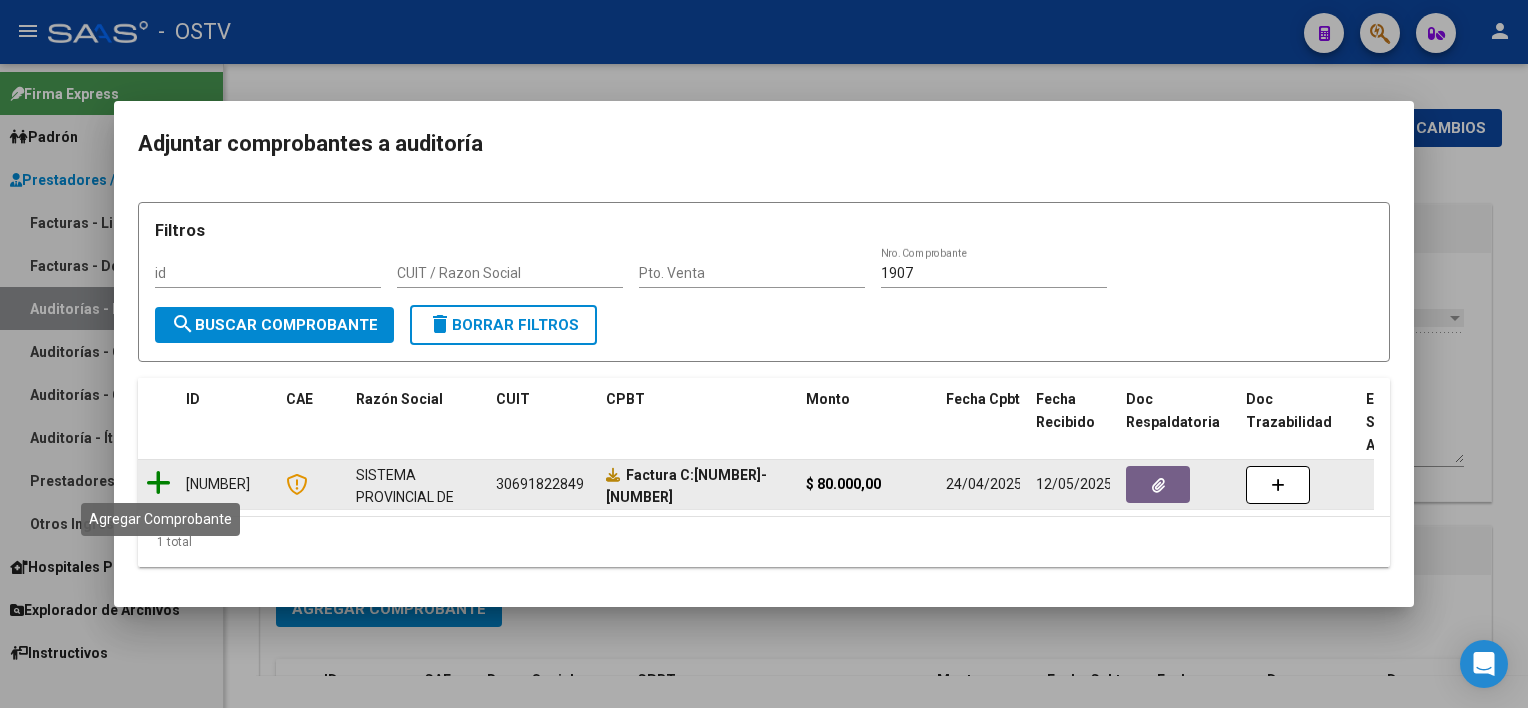 click 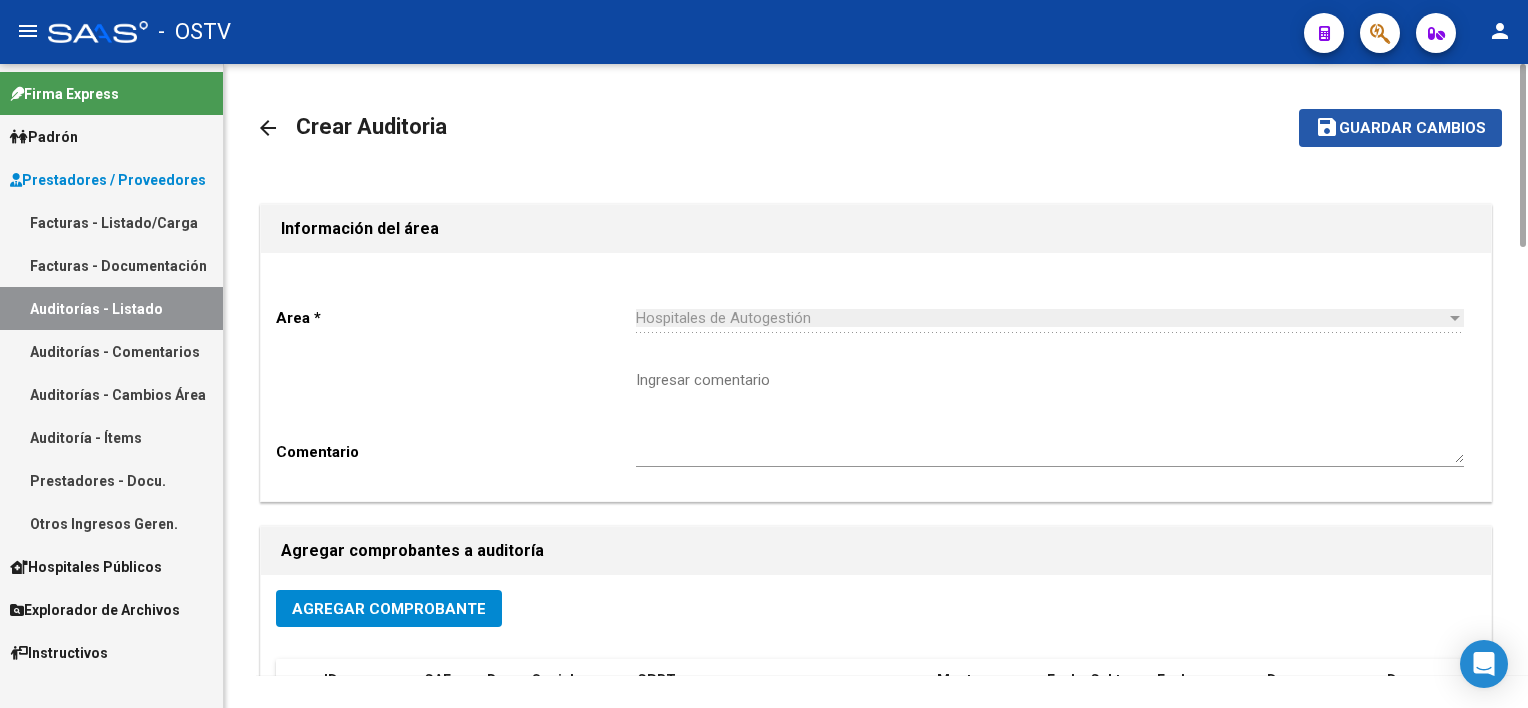 click on "Guardar cambios" 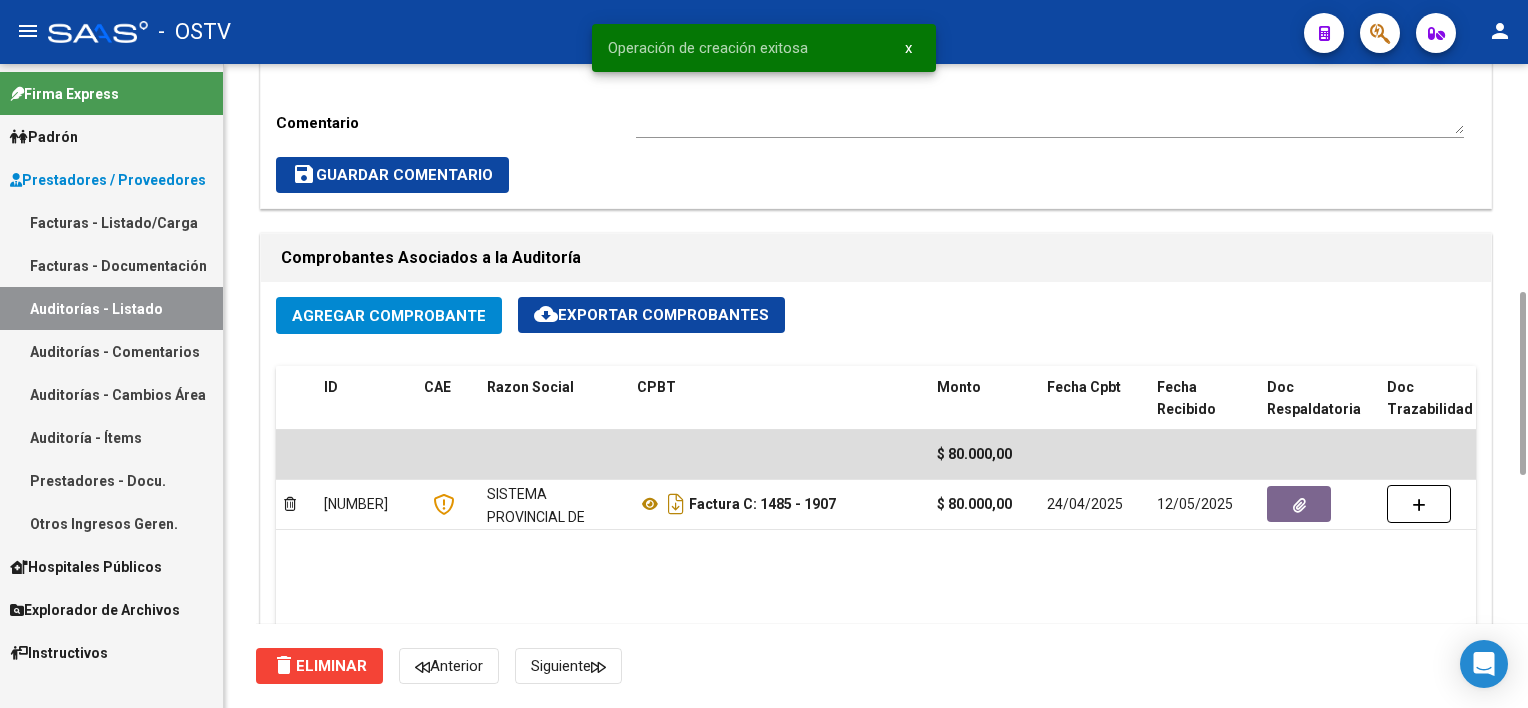 scroll, scrollTop: 1200, scrollLeft: 0, axis: vertical 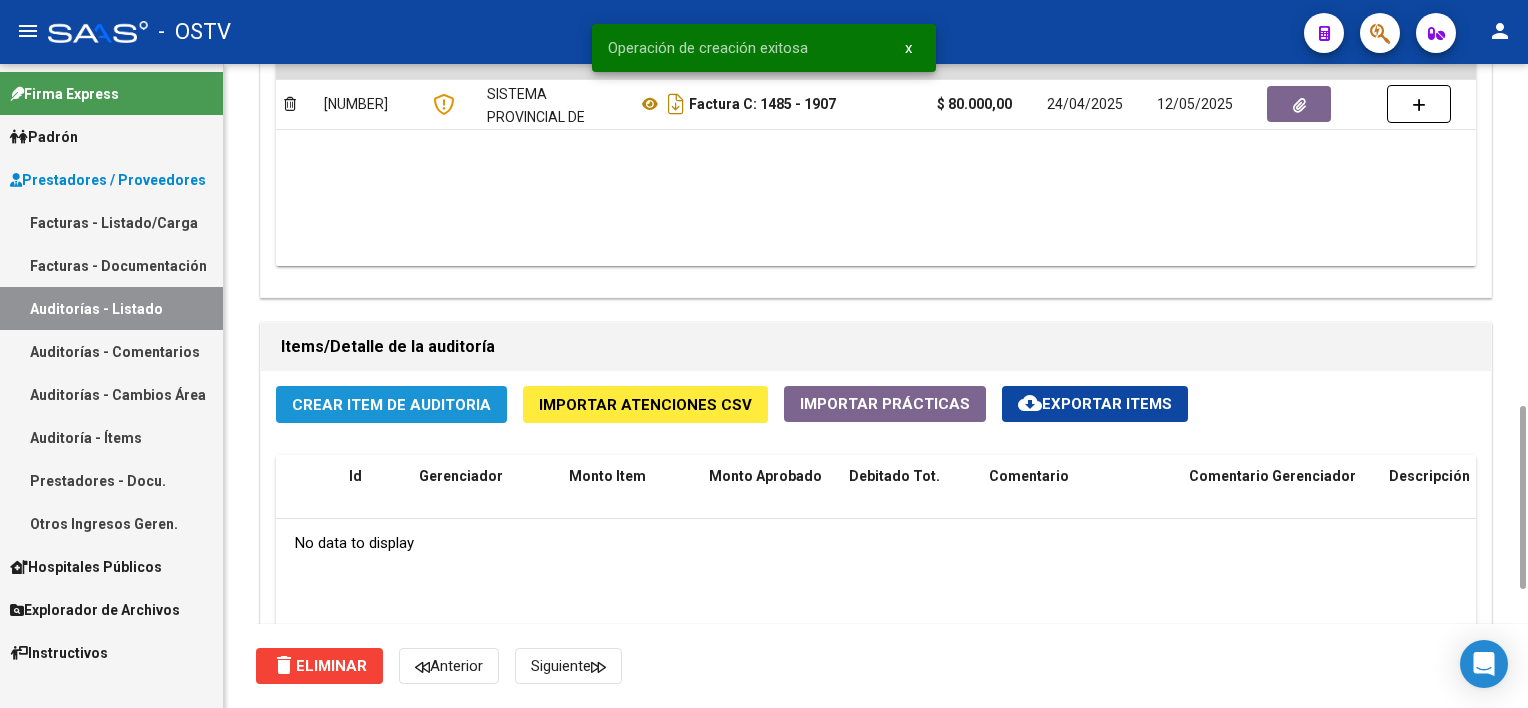click on "Crear Item de Auditoria" 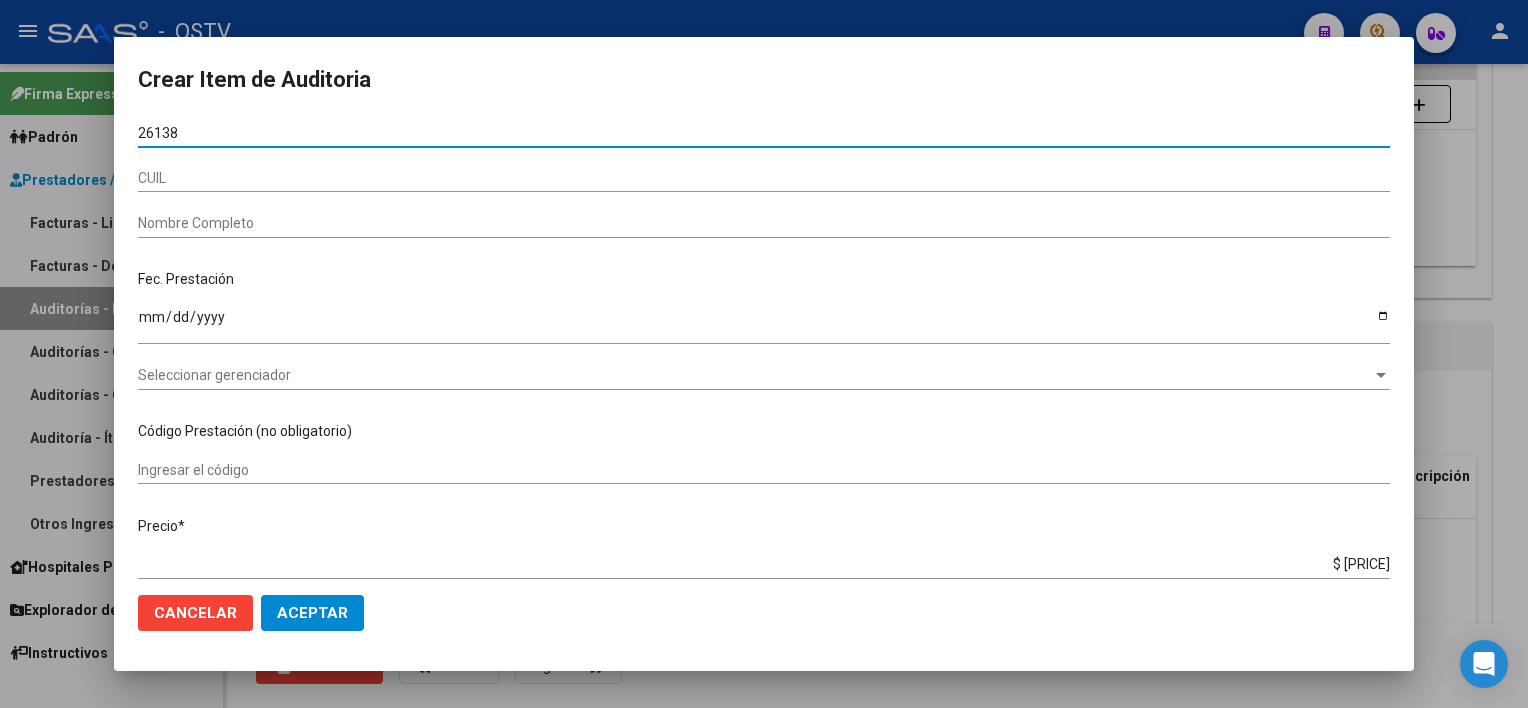type on "[NUMBER]" 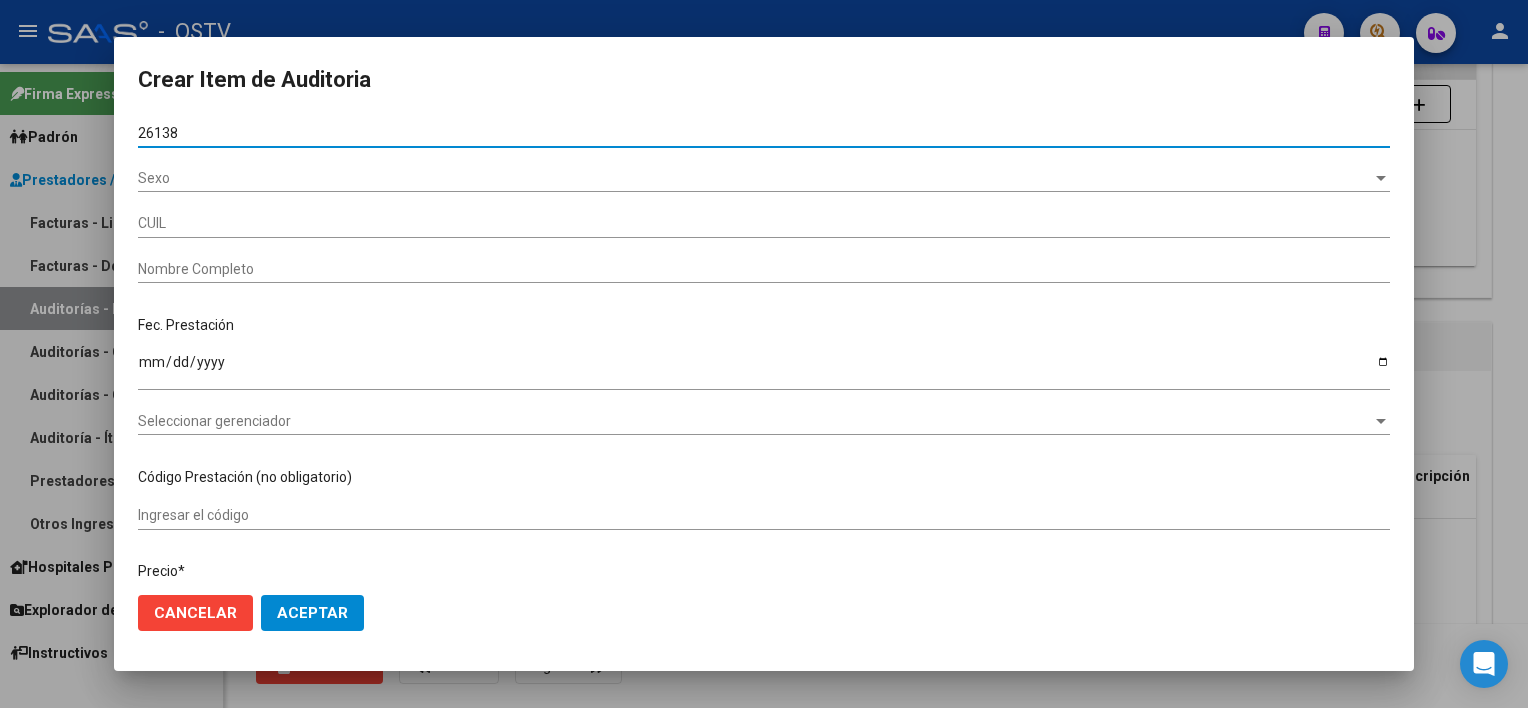 type on "[NUMBER]" 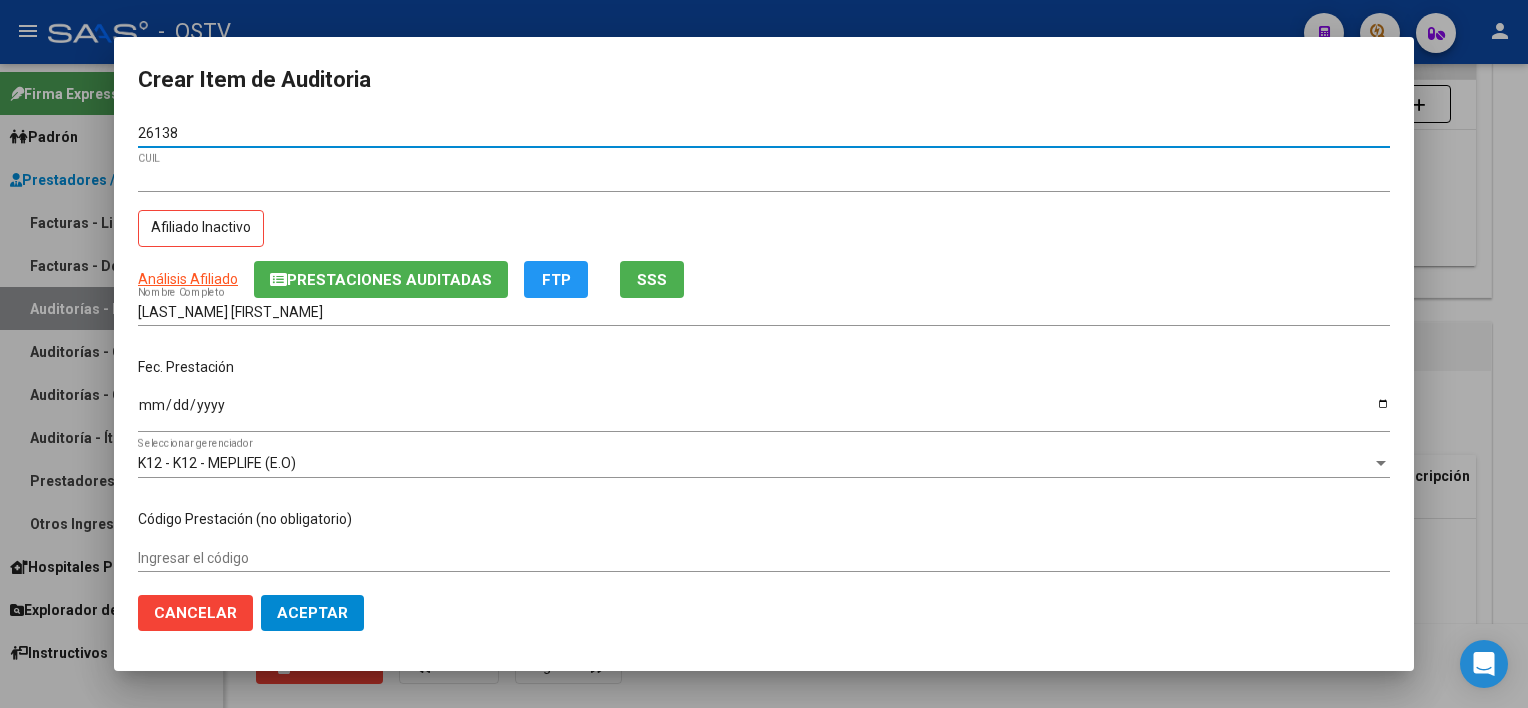 type on "[NUMBER]" 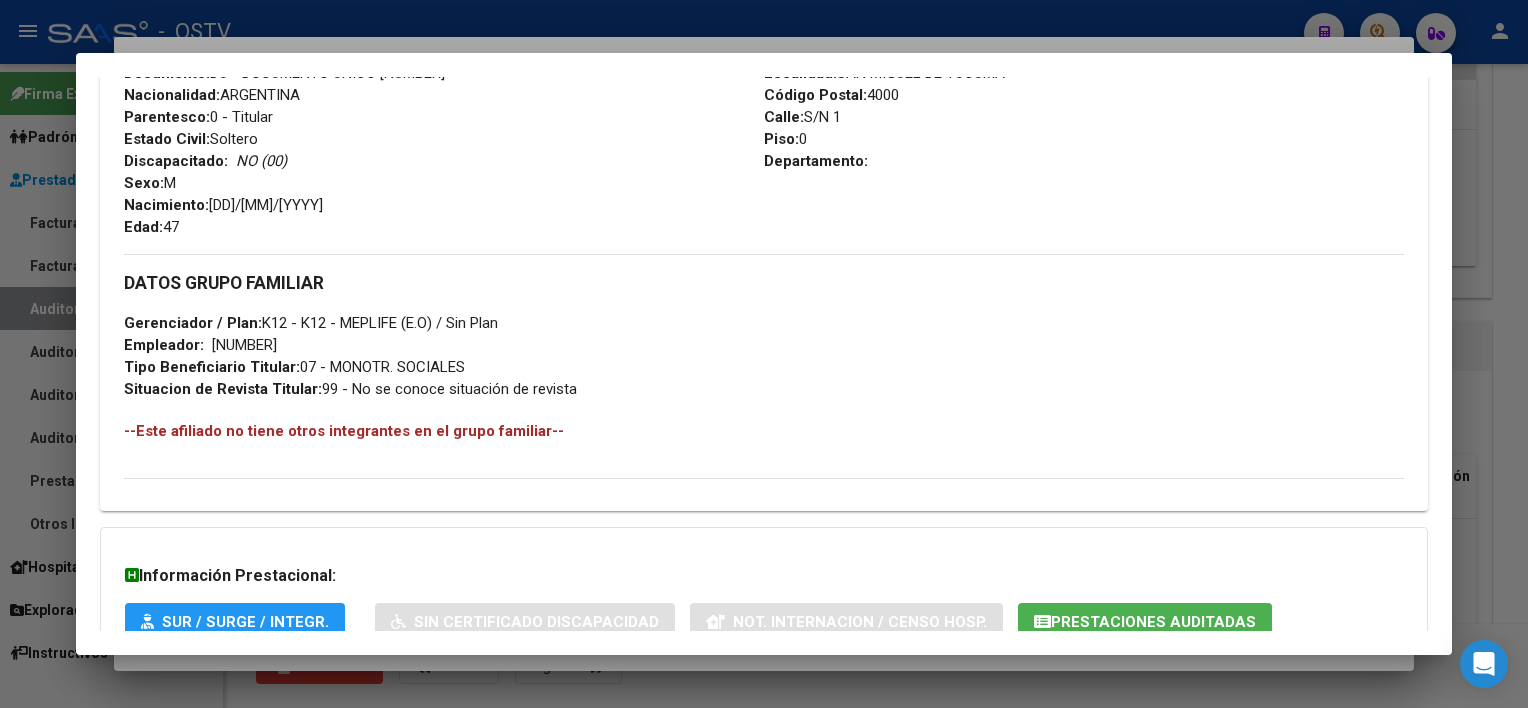 scroll, scrollTop: 956, scrollLeft: 0, axis: vertical 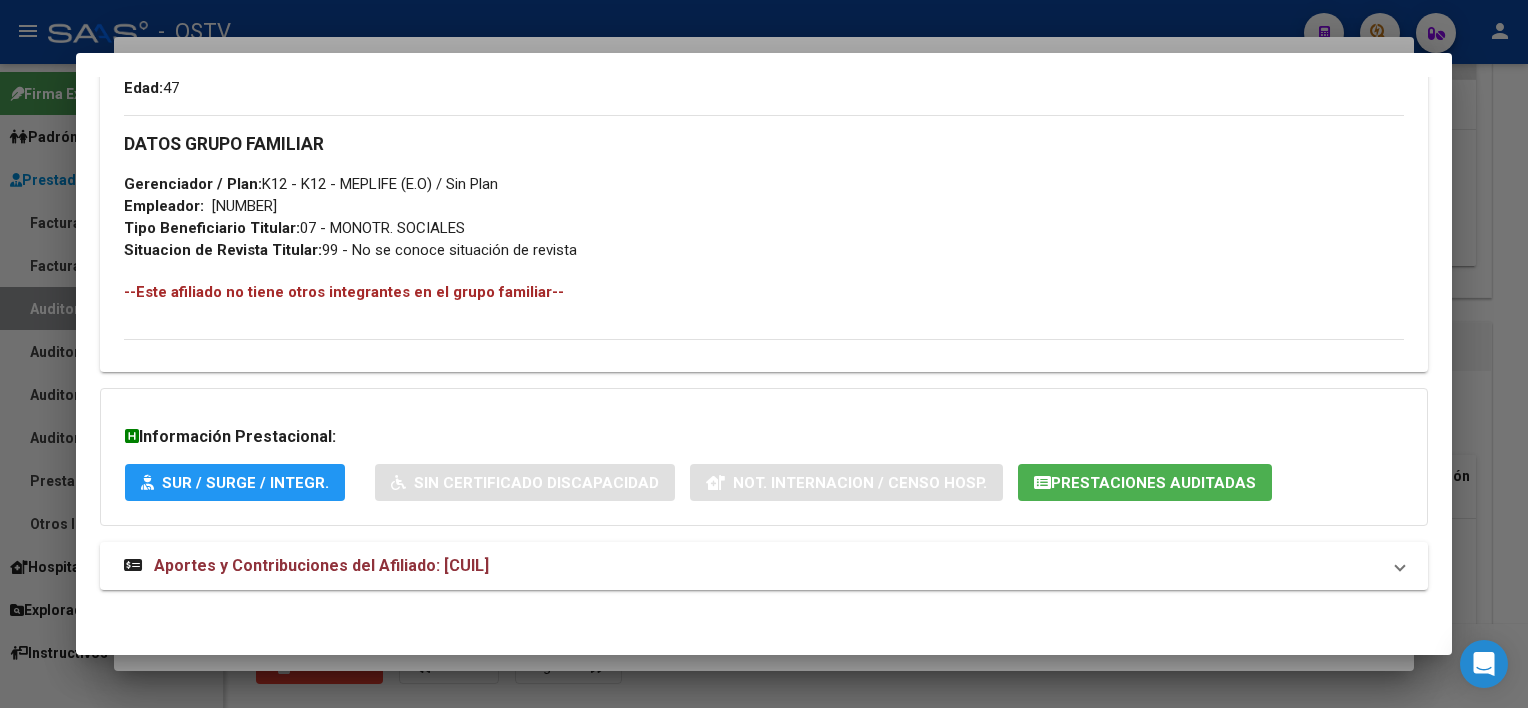 click on "Prestaciones Auditadas" 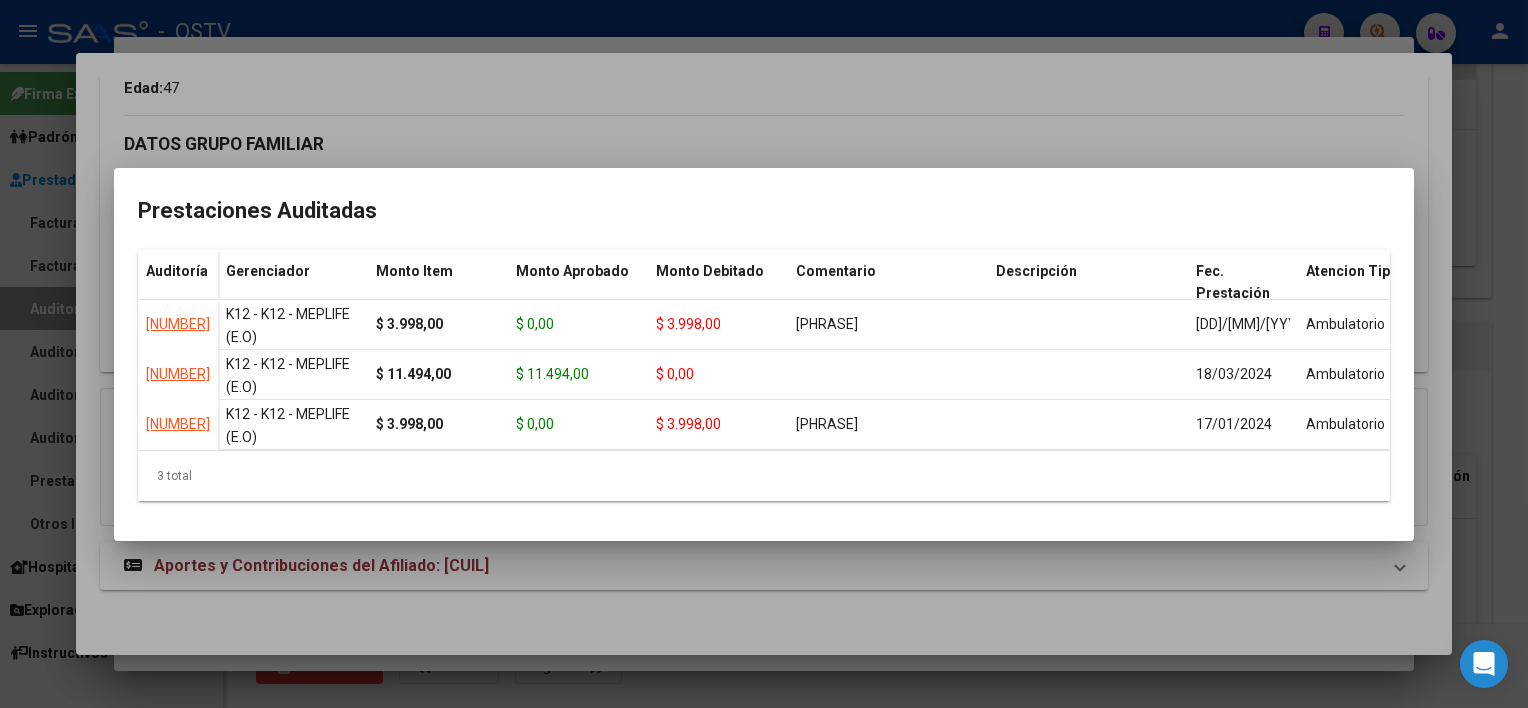 click at bounding box center (764, 354) 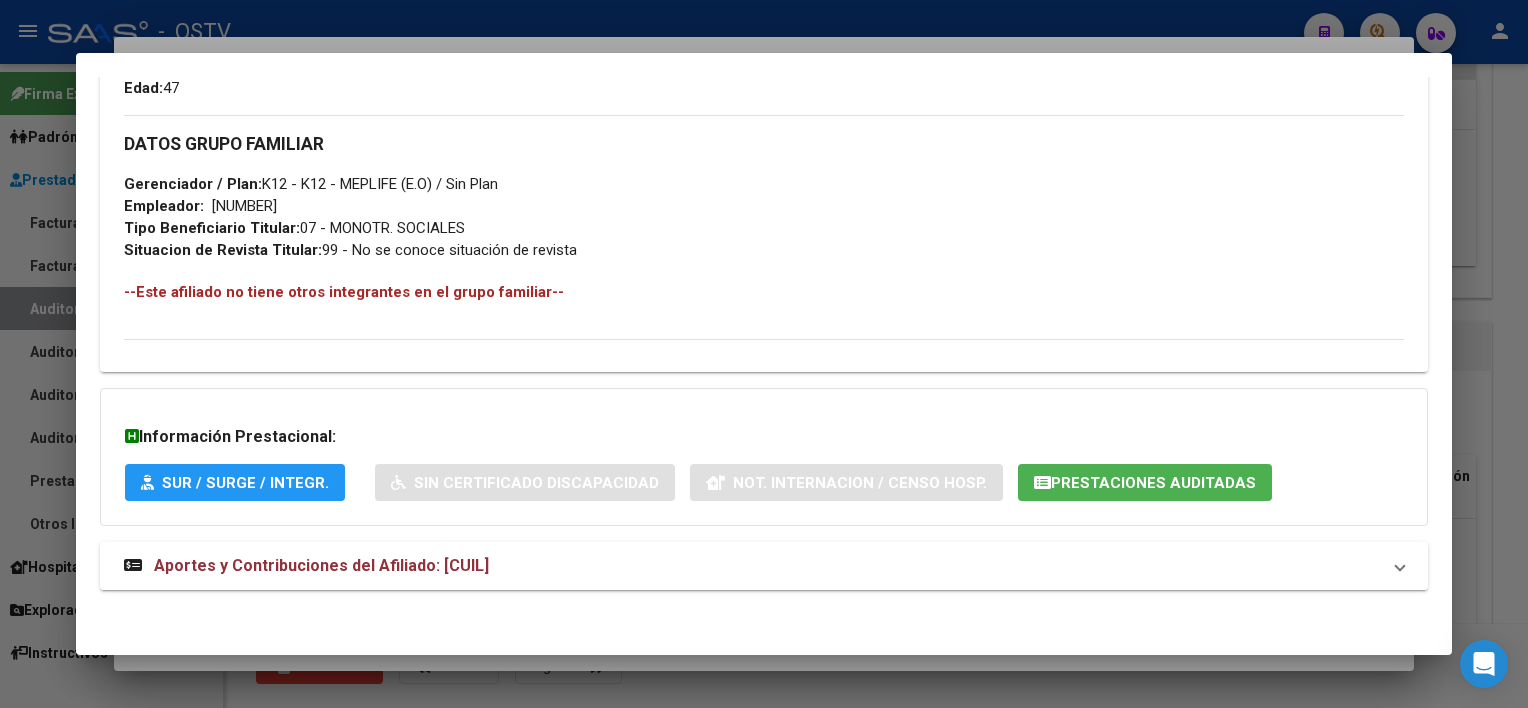 click on "Aportes y Contribuciones del Afiliado: [CUIL]" at bounding box center (321, 565) 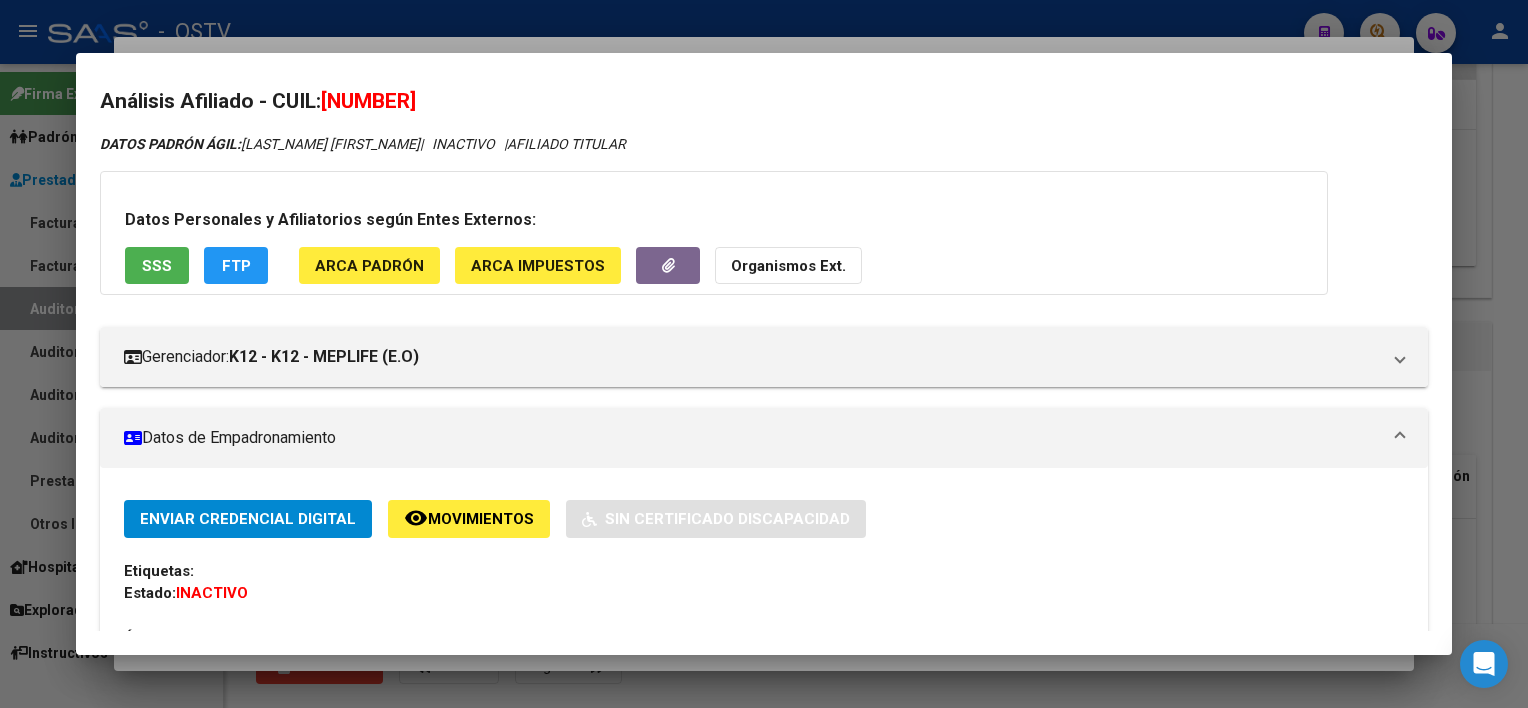 scroll, scrollTop: 0, scrollLeft: 0, axis: both 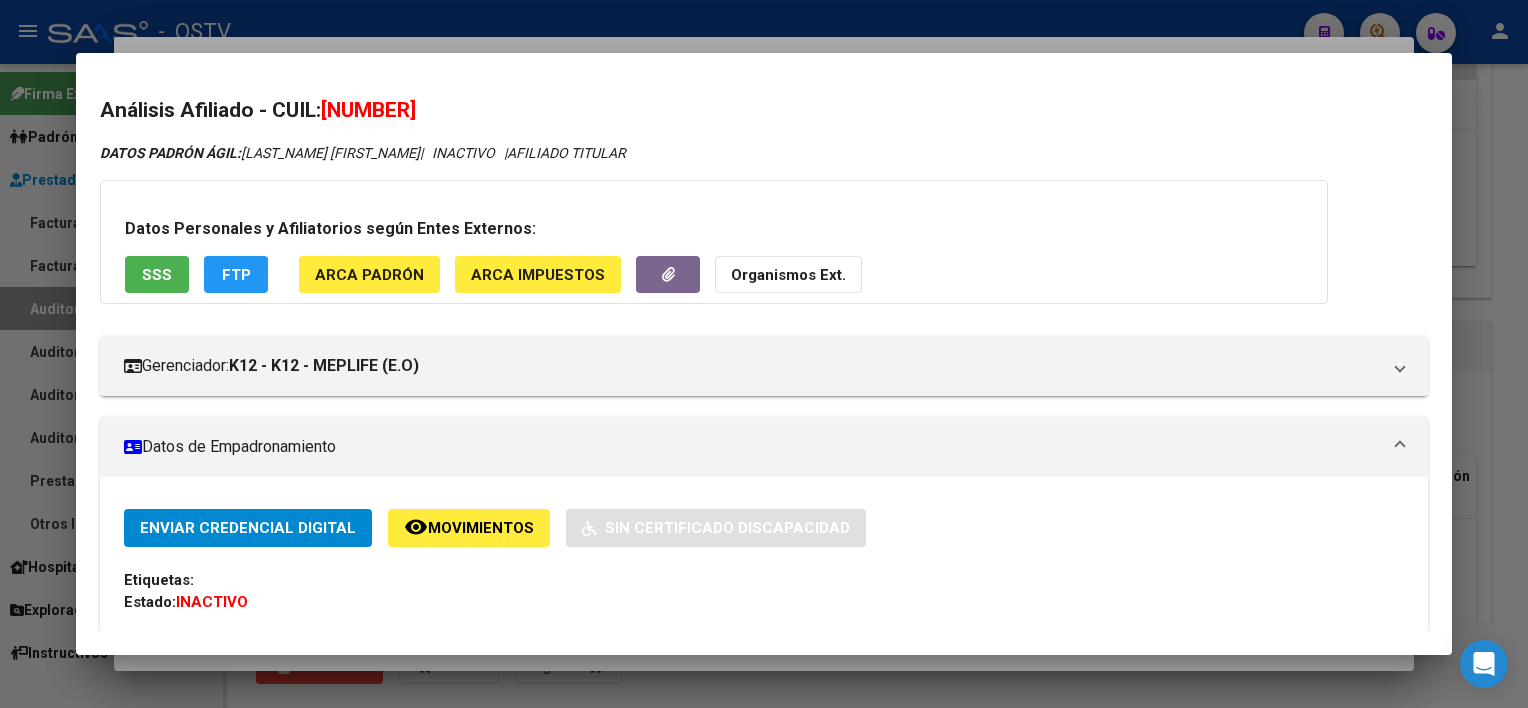 click on "SSS" at bounding box center [157, 275] 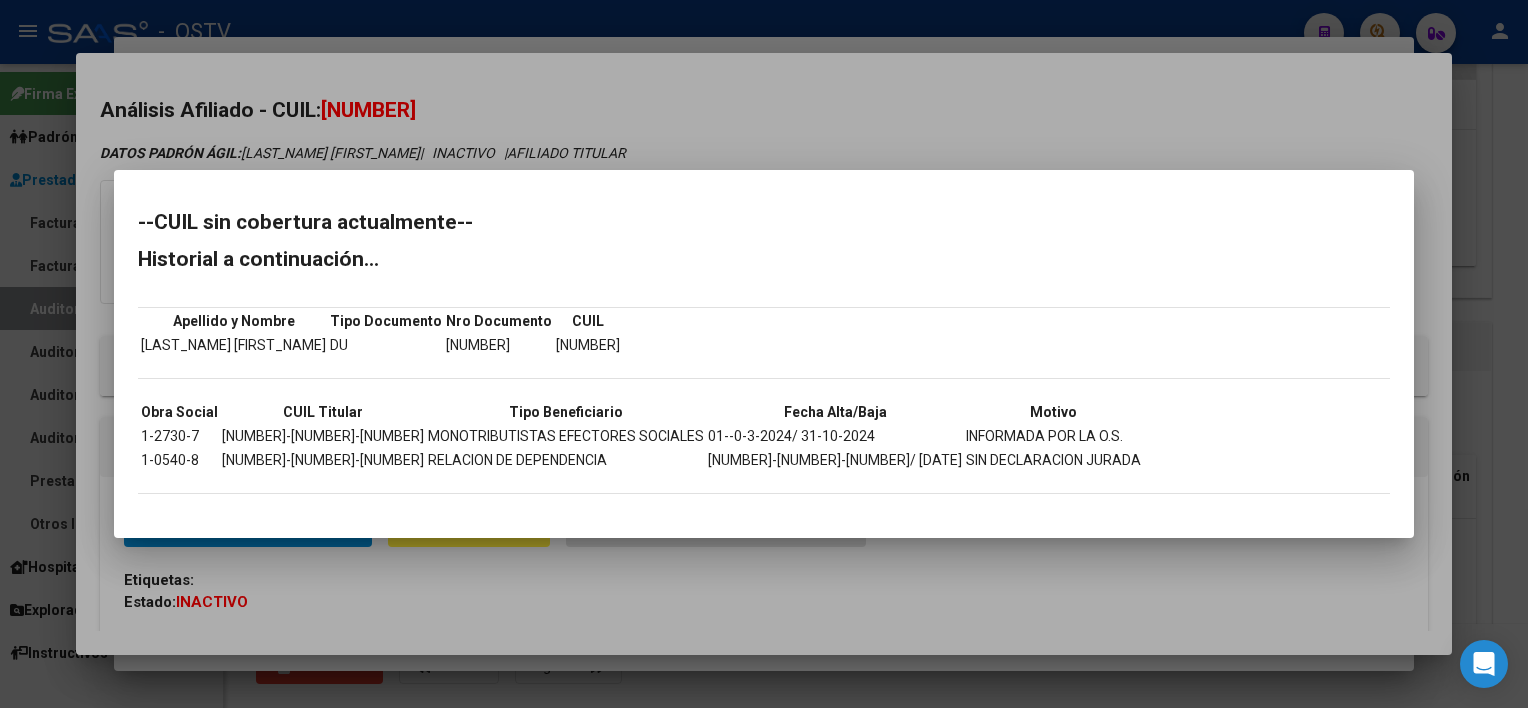 click at bounding box center (764, 354) 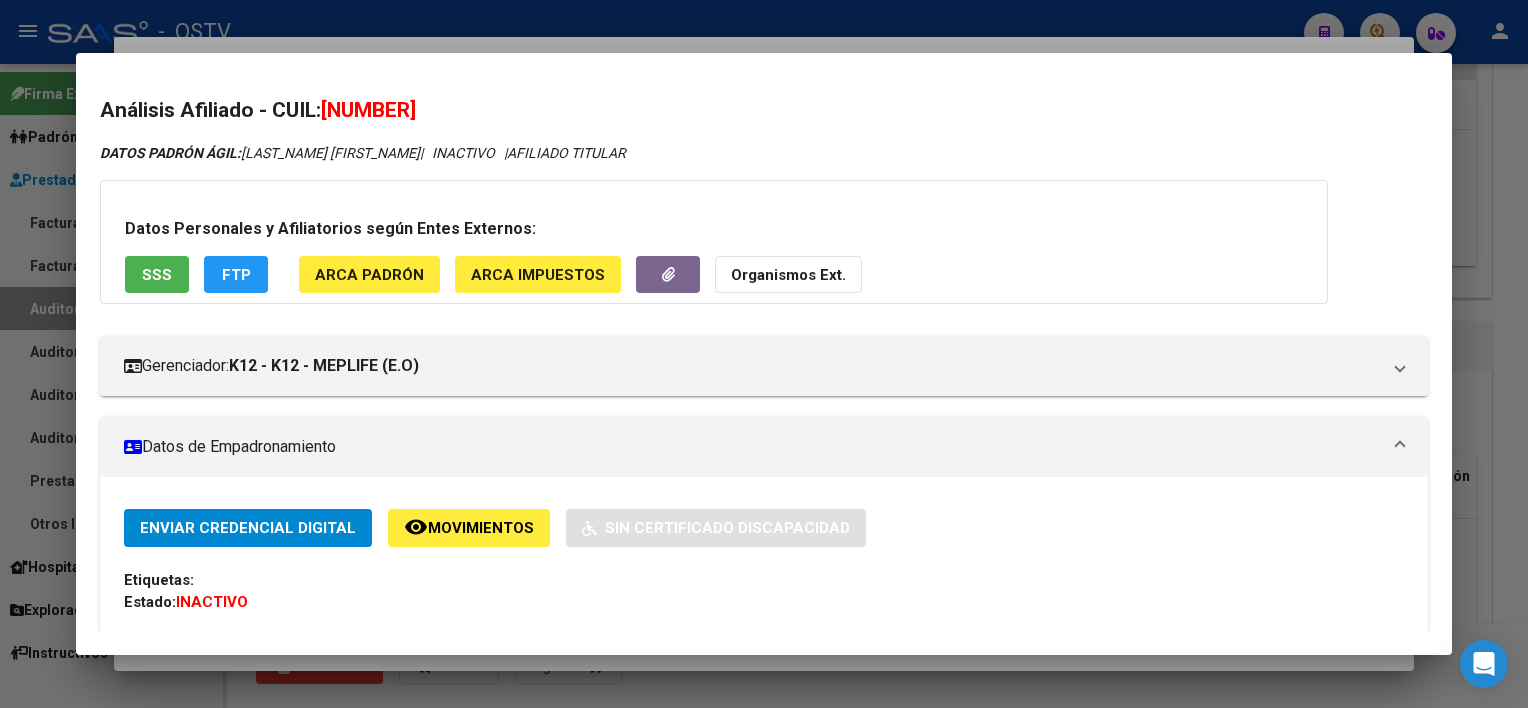 drag, startPoint x: 329, startPoint y: 110, endPoint x: 497, endPoint y: 112, distance: 168.0119 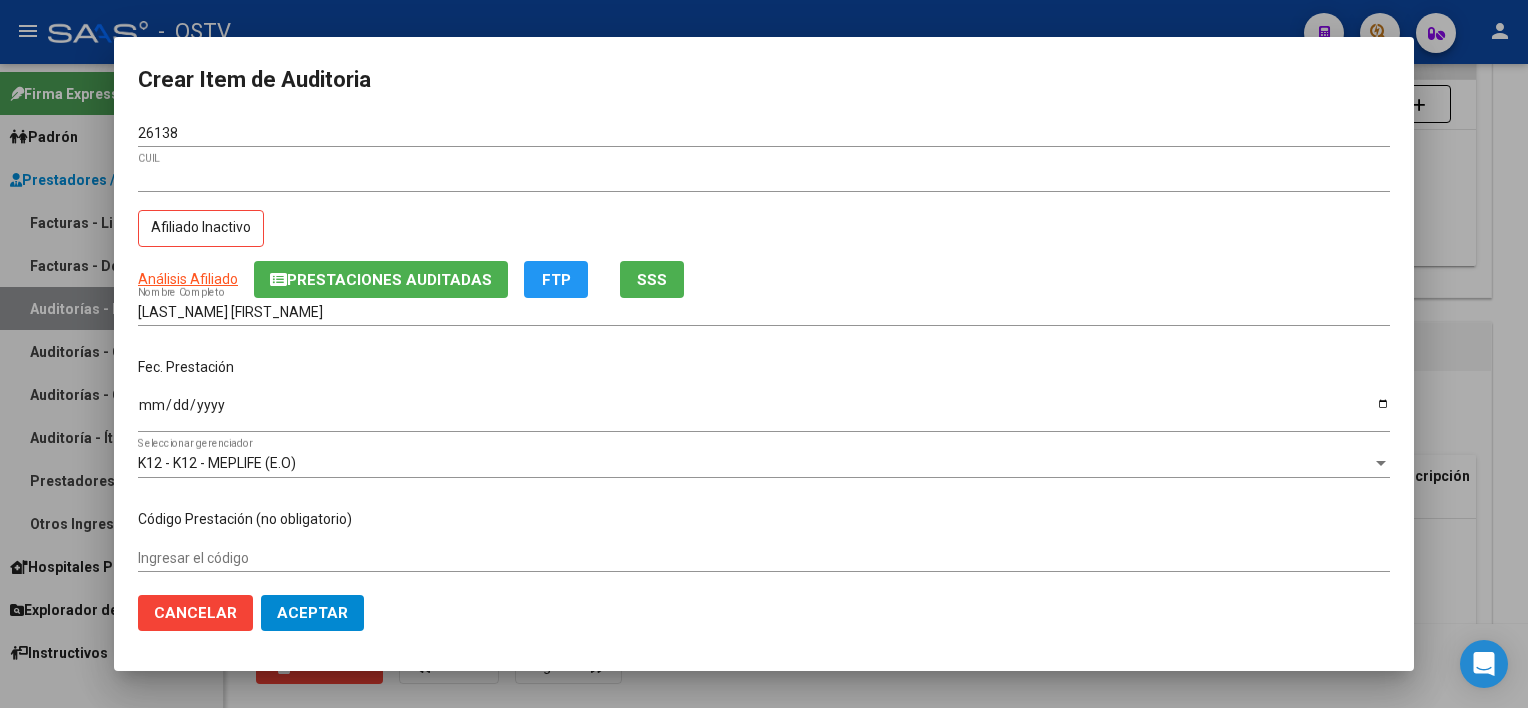 click on "[LAST_NAME] [FIRST_NAME]" at bounding box center (764, 312) 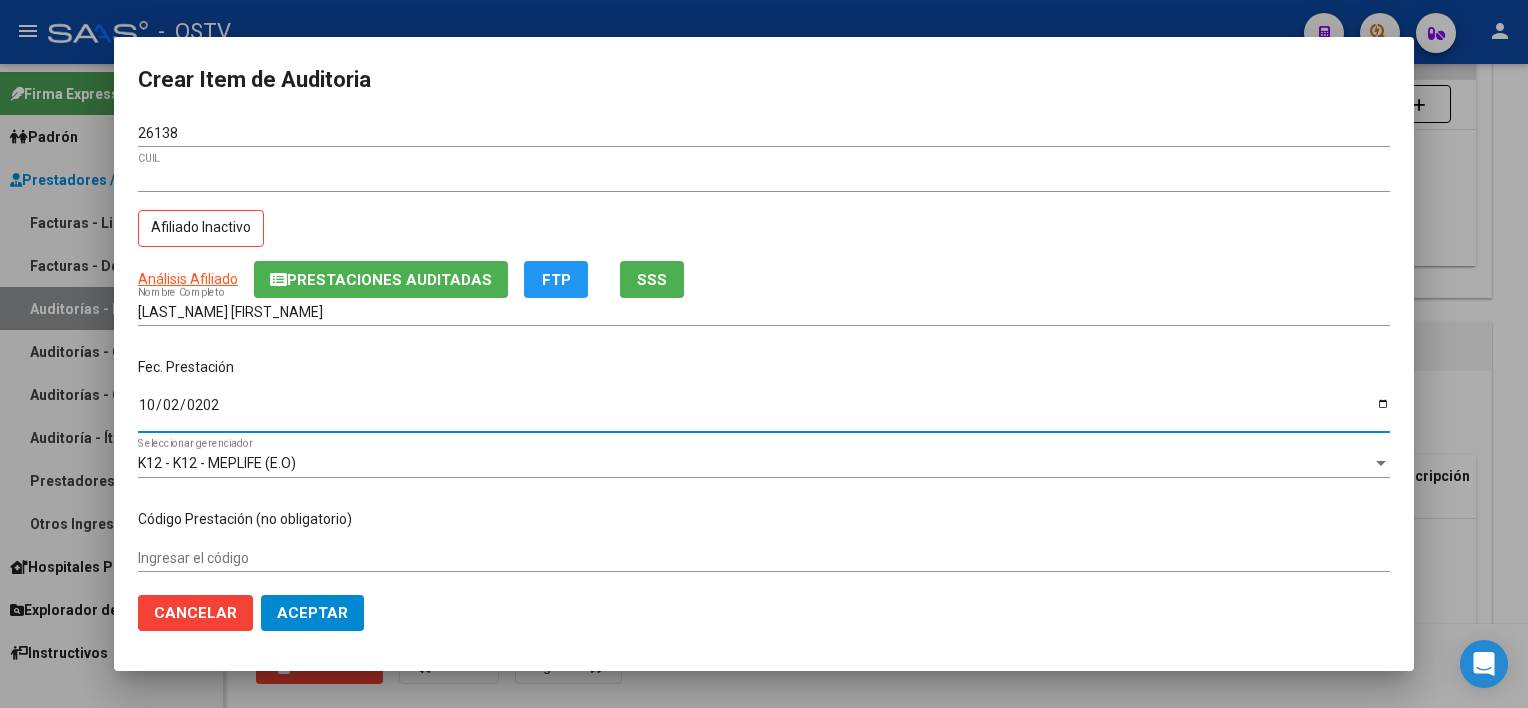 type on "2024-10-02" 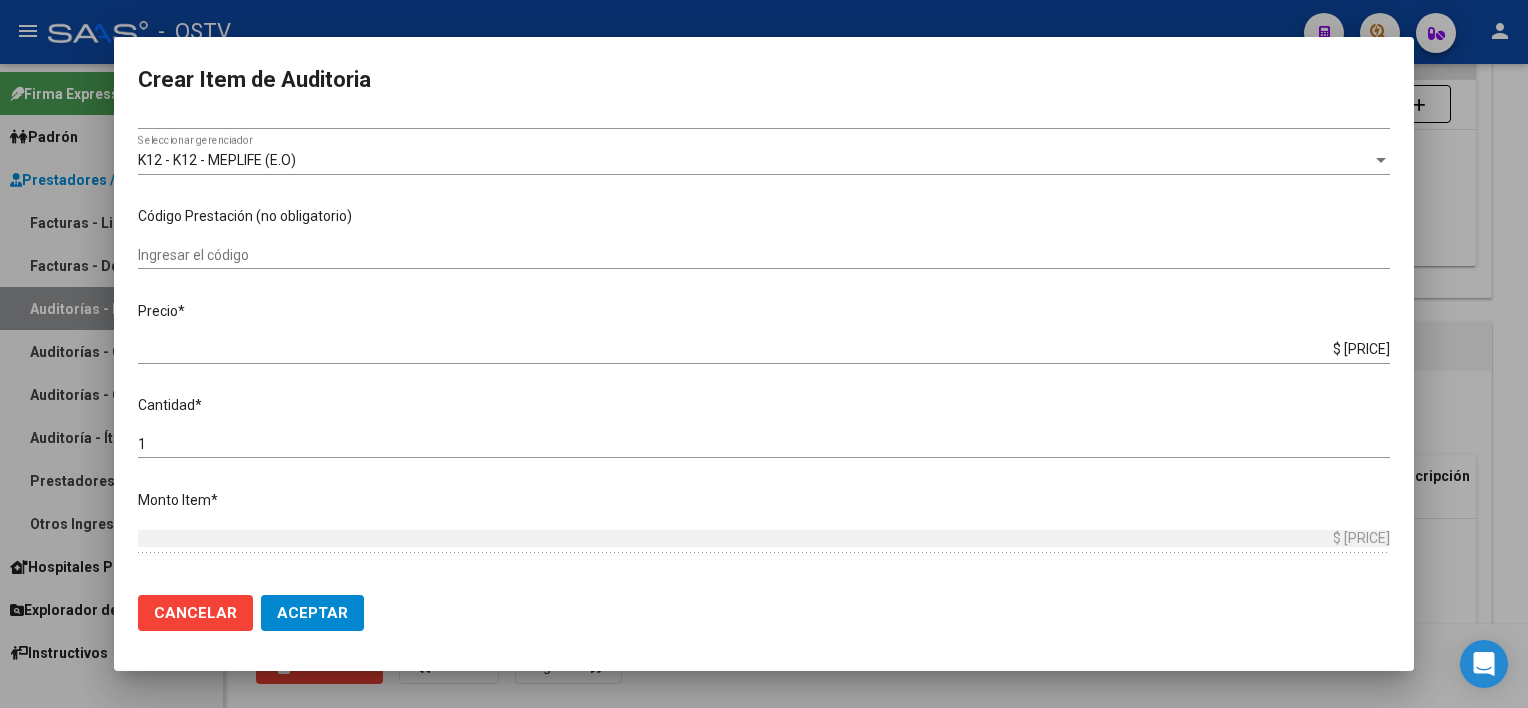 scroll, scrollTop: 587, scrollLeft: 0, axis: vertical 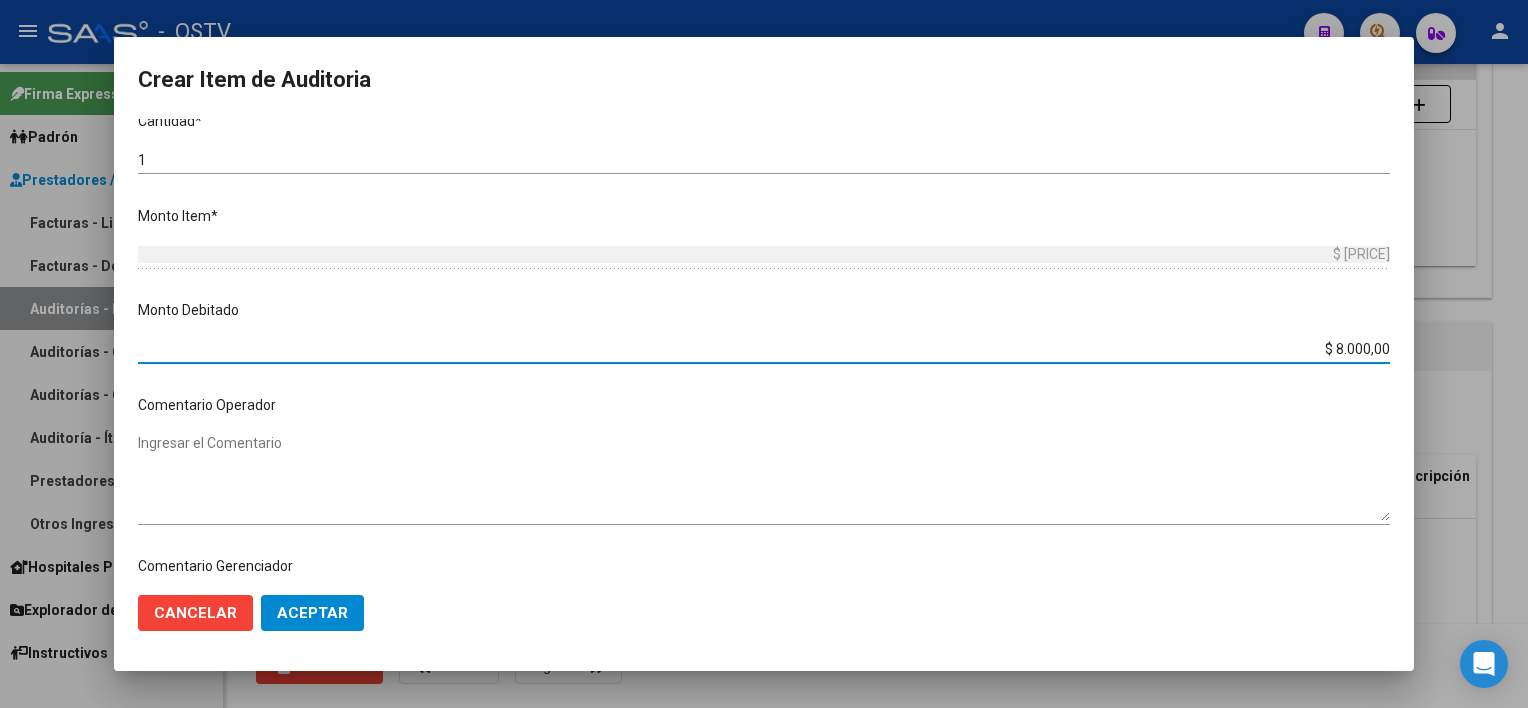 type on "$ [PRICE]" 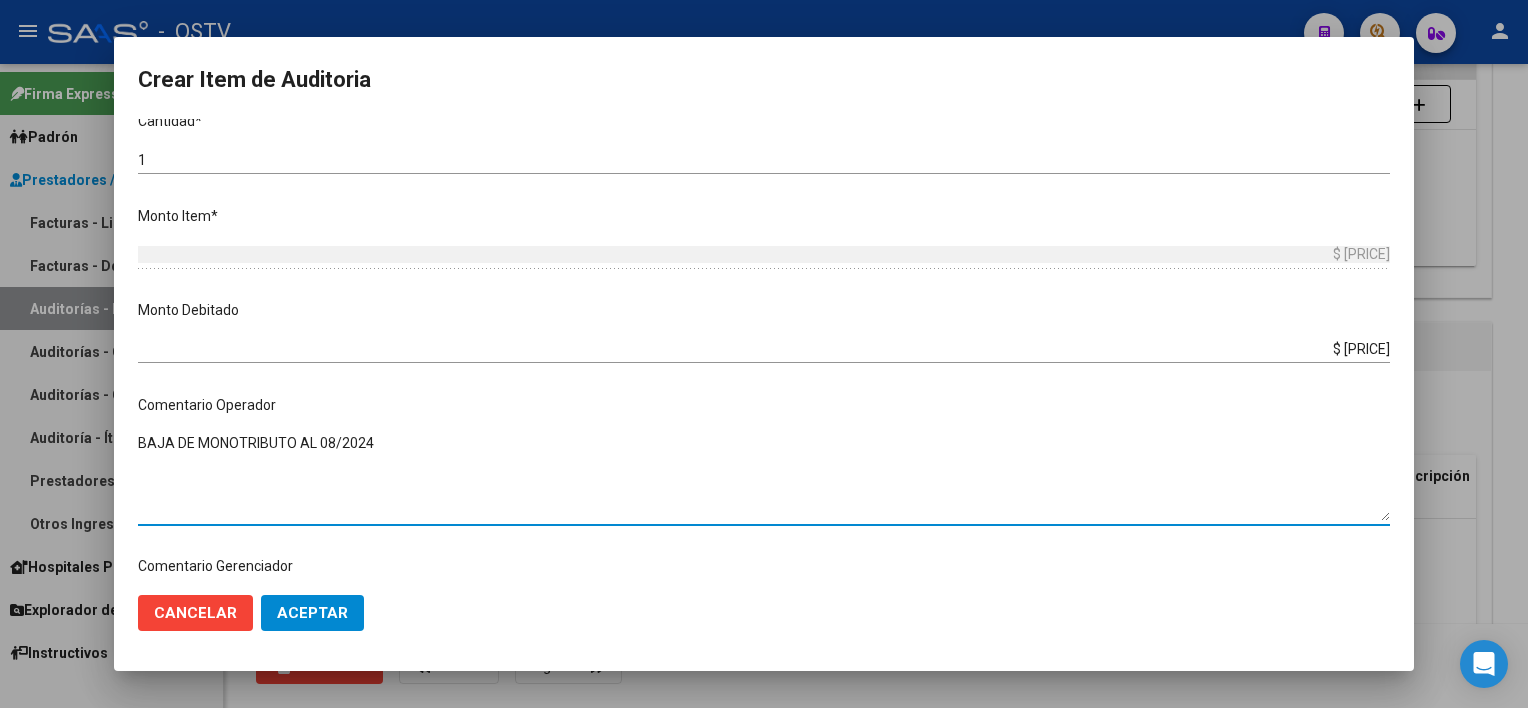 click on "BAJA DE MONOTRIBUTO AL 08/2024" at bounding box center [764, 477] 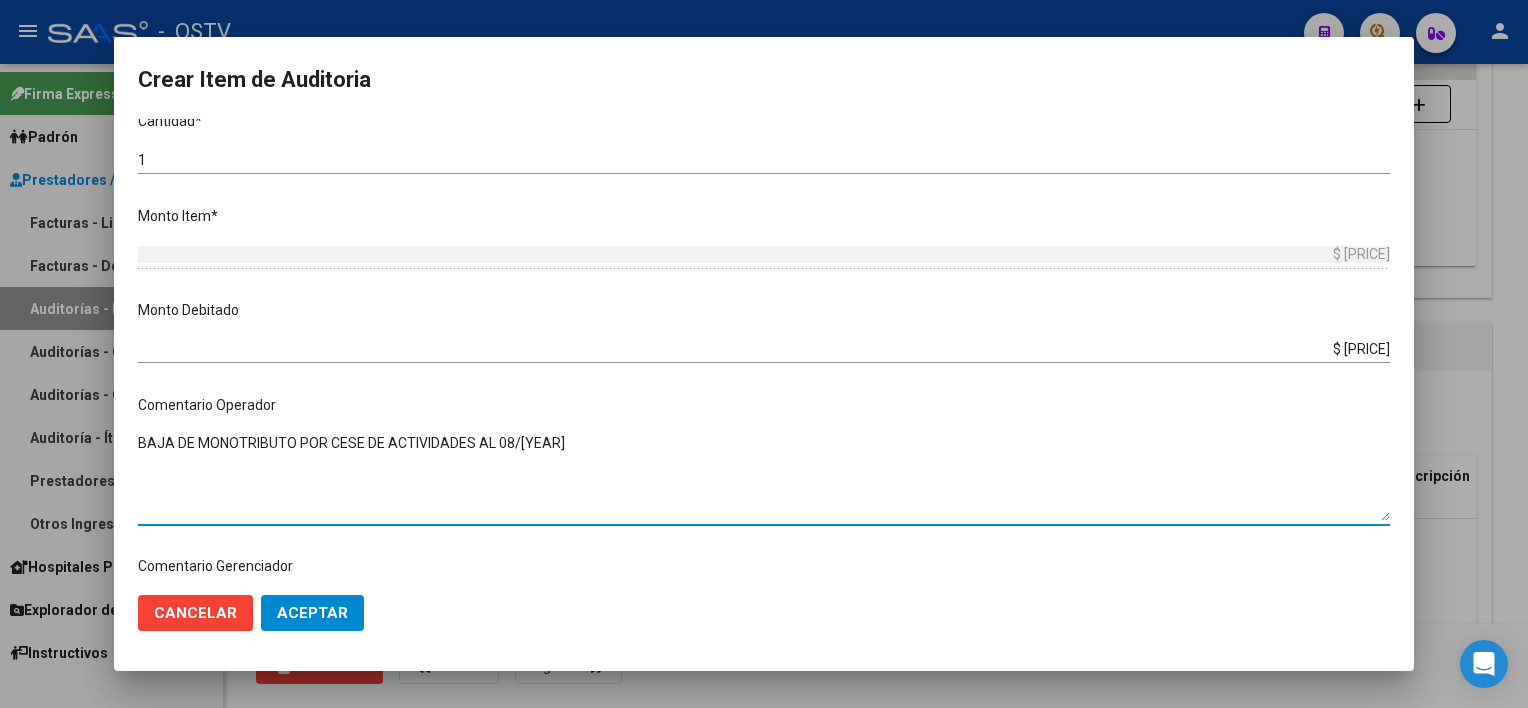 click on "BAJA DE MONOTRIBUTO POR CESE DE ACTIVIDADES AL 08/[YEAR]" at bounding box center (764, 477) 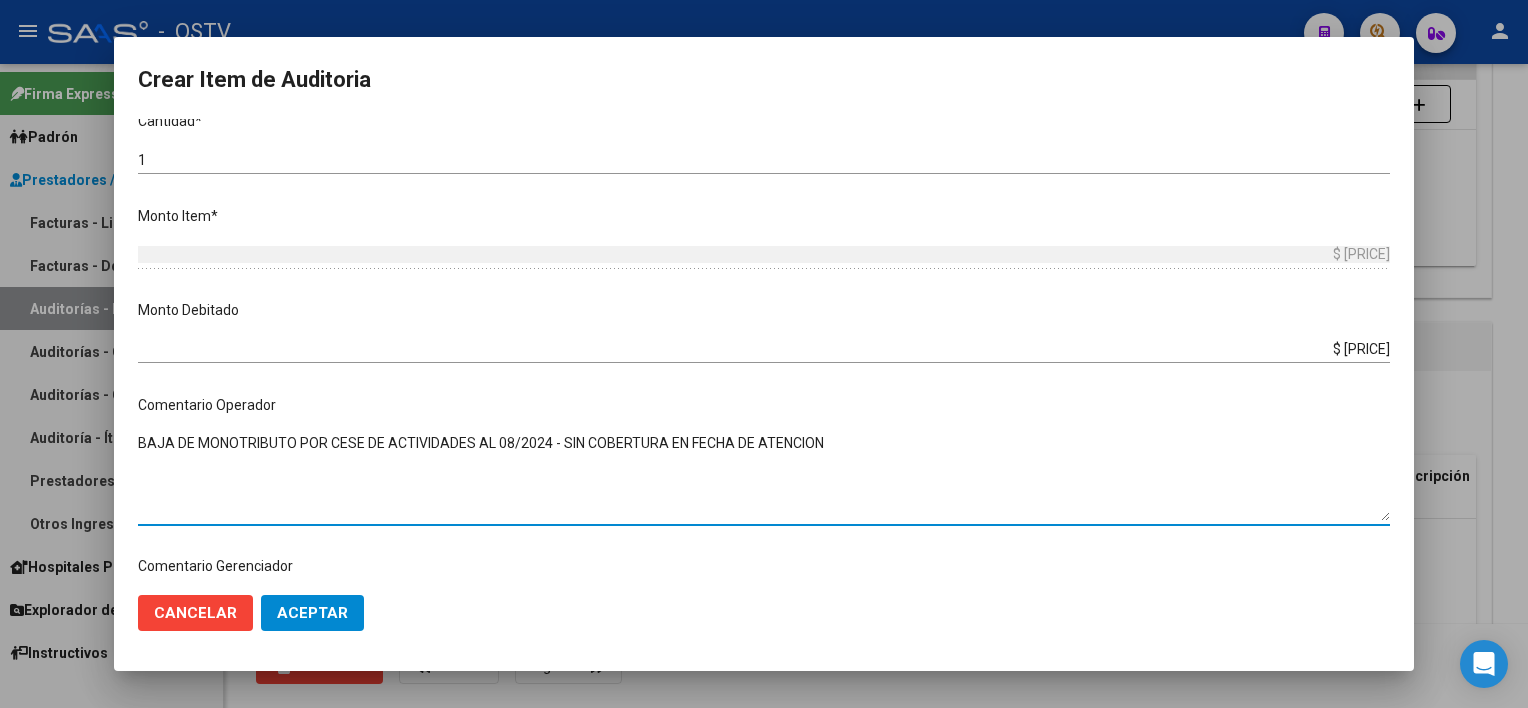 type on "BAJA DE MONOTRIBUTO POR CESE DE ACTIVIDADES AL 08/2024 - SIN COBERTURA EN FECHA DE ATENCION" 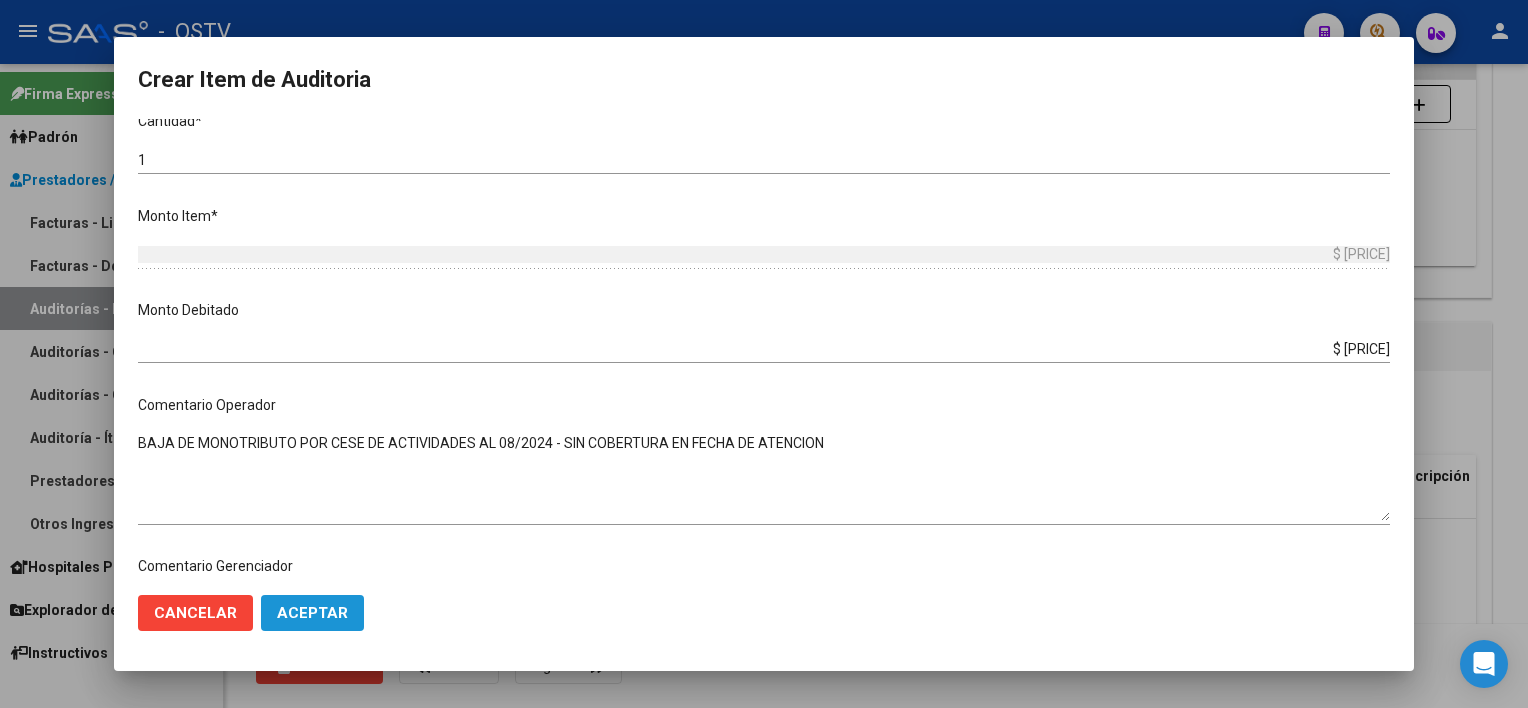 click on "Aceptar" 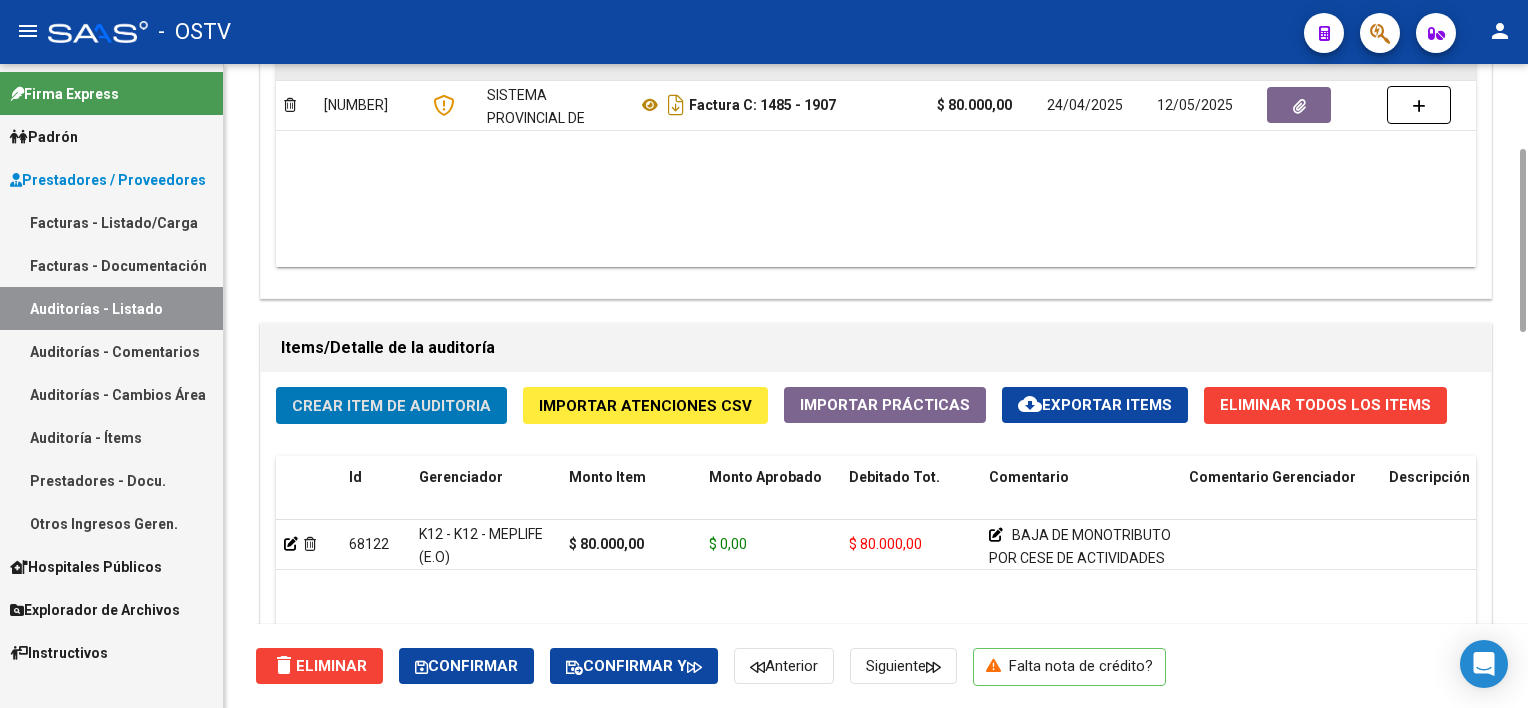 scroll, scrollTop: 1000, scrollLeft: 0, axis: vertical 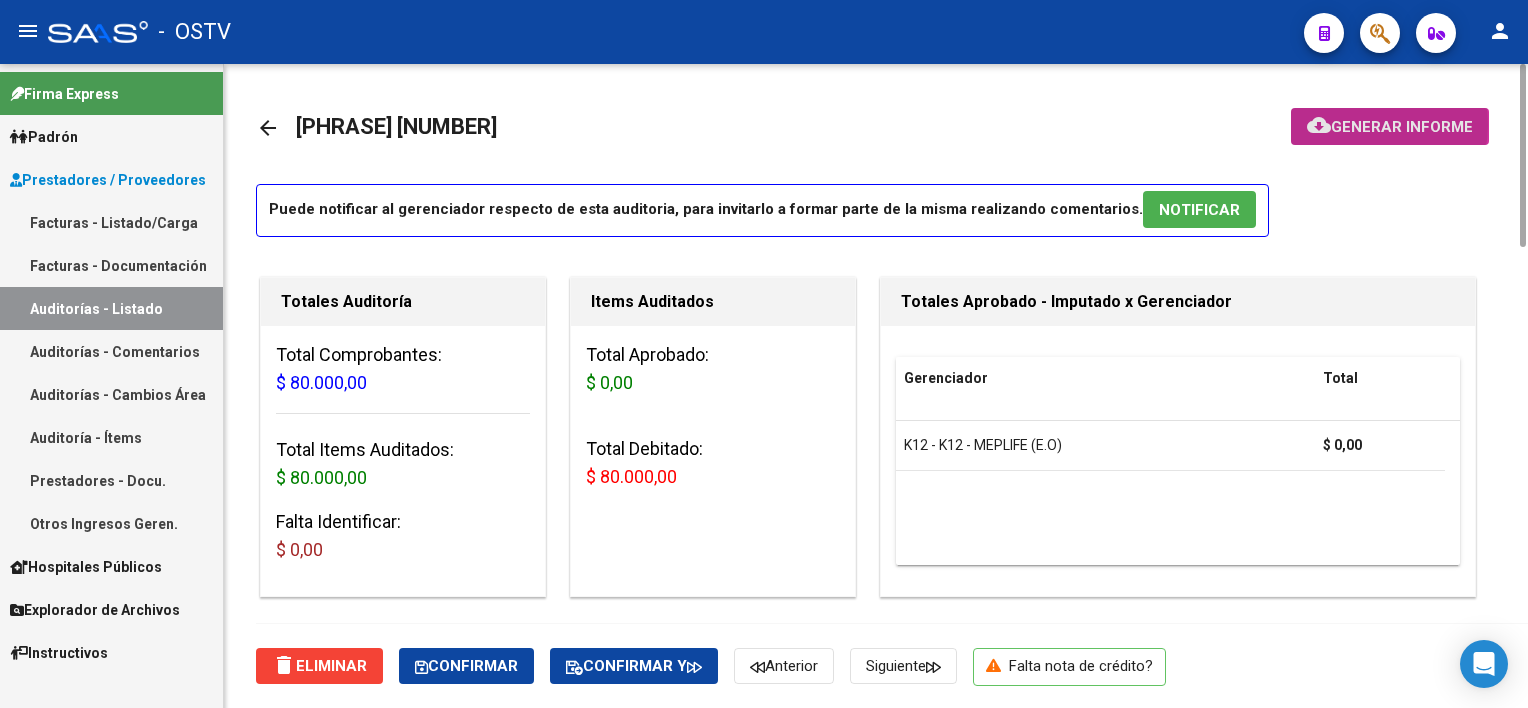 click on "Generar informe" 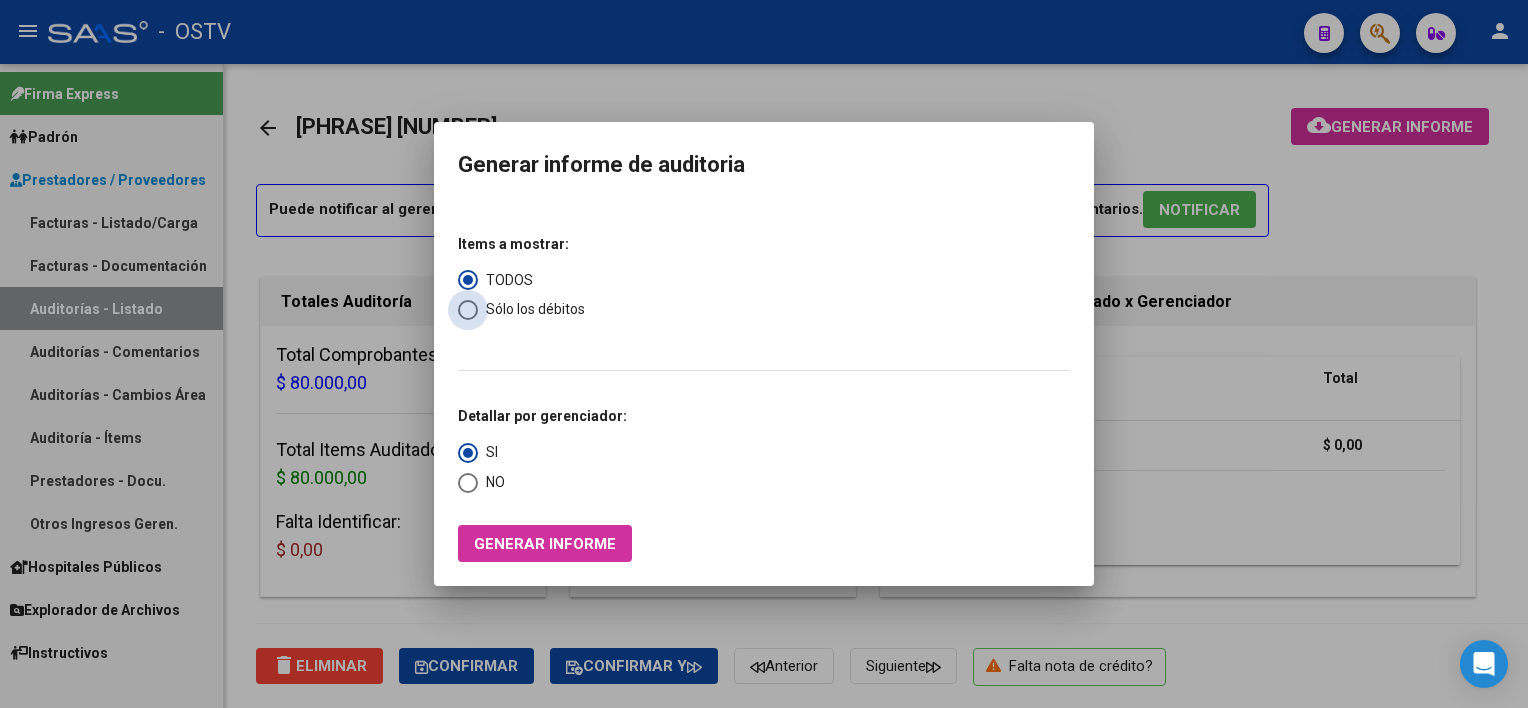 drag, startPoint x: 532, startPoint y: 303, endPoint x: 533, endPoint y: 352, distance: 49.010204 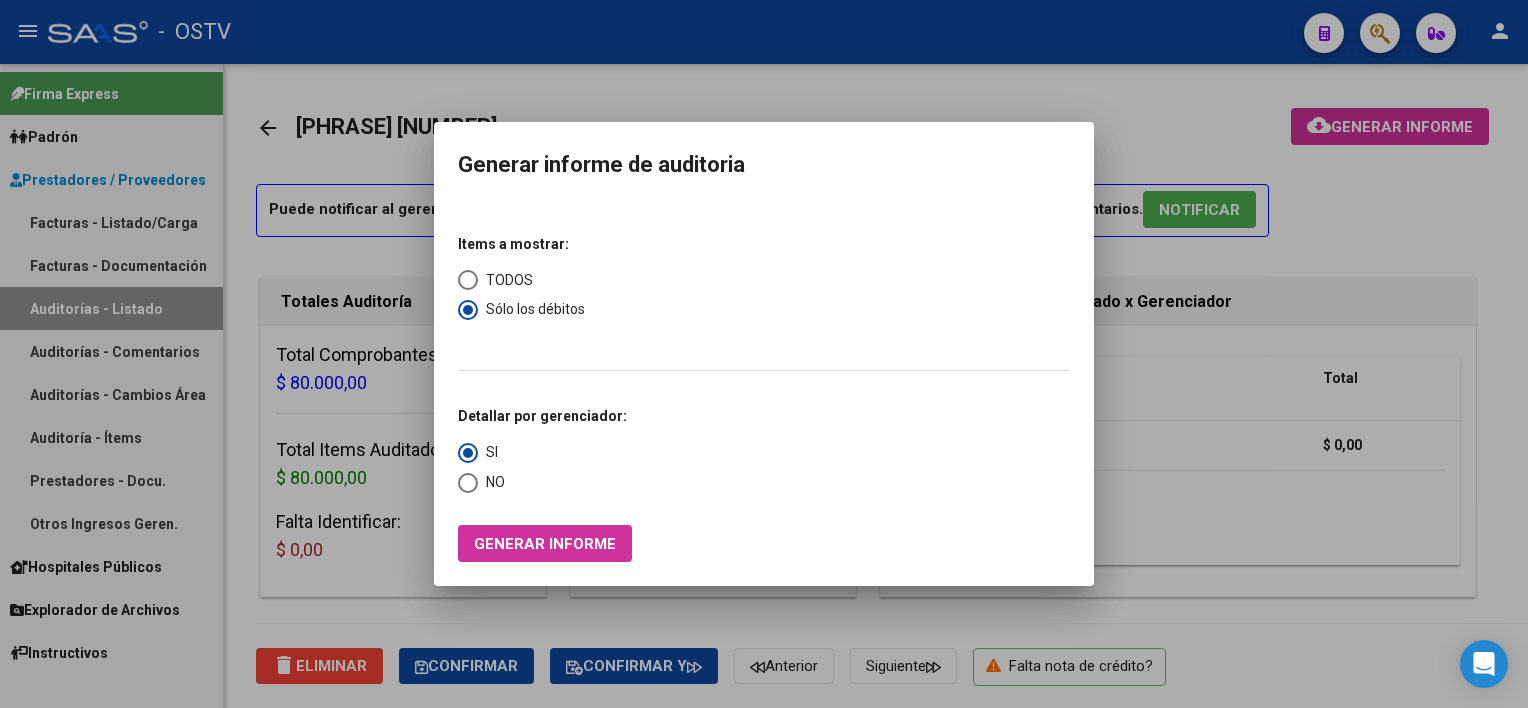 click on "NO" at bounding box center (491, 482) 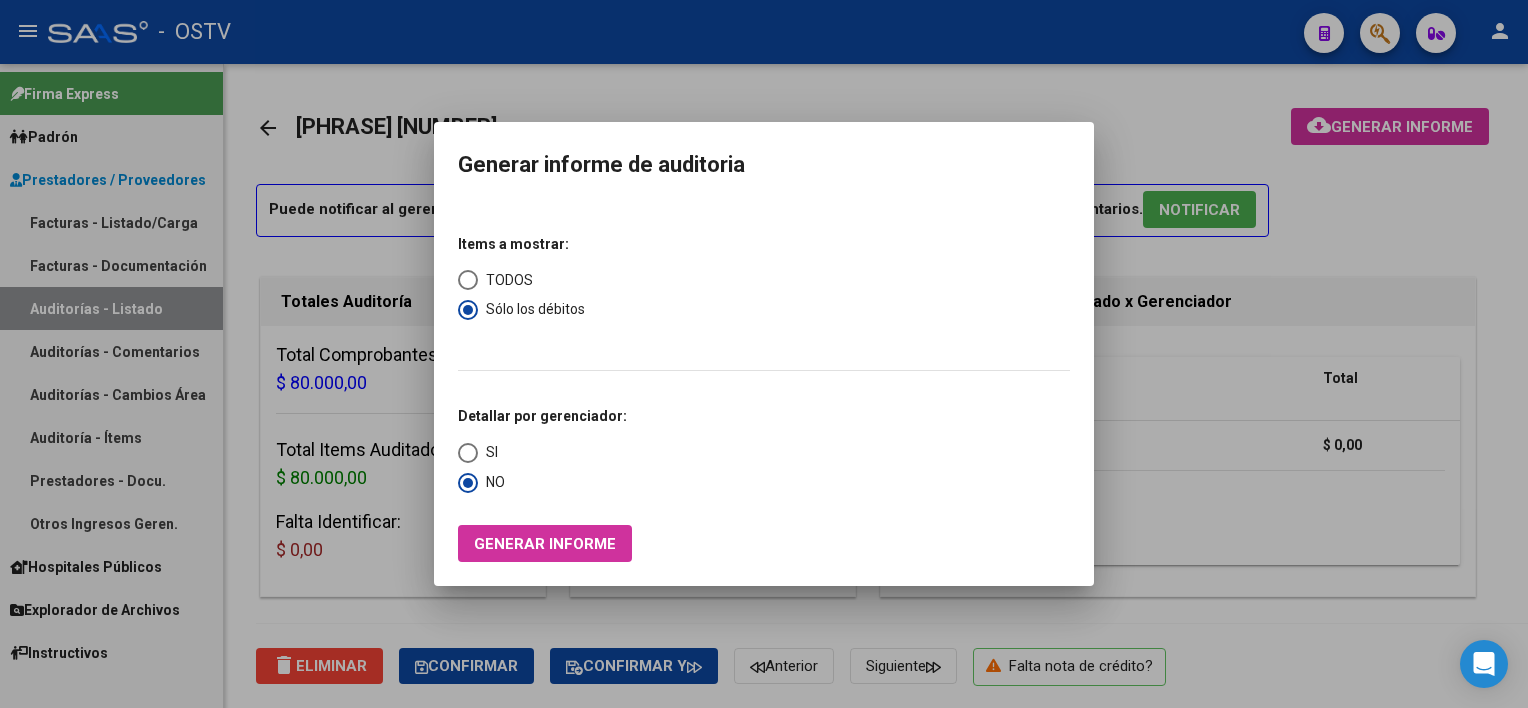 click on "Generar informe" at bounding box center (545, 544) 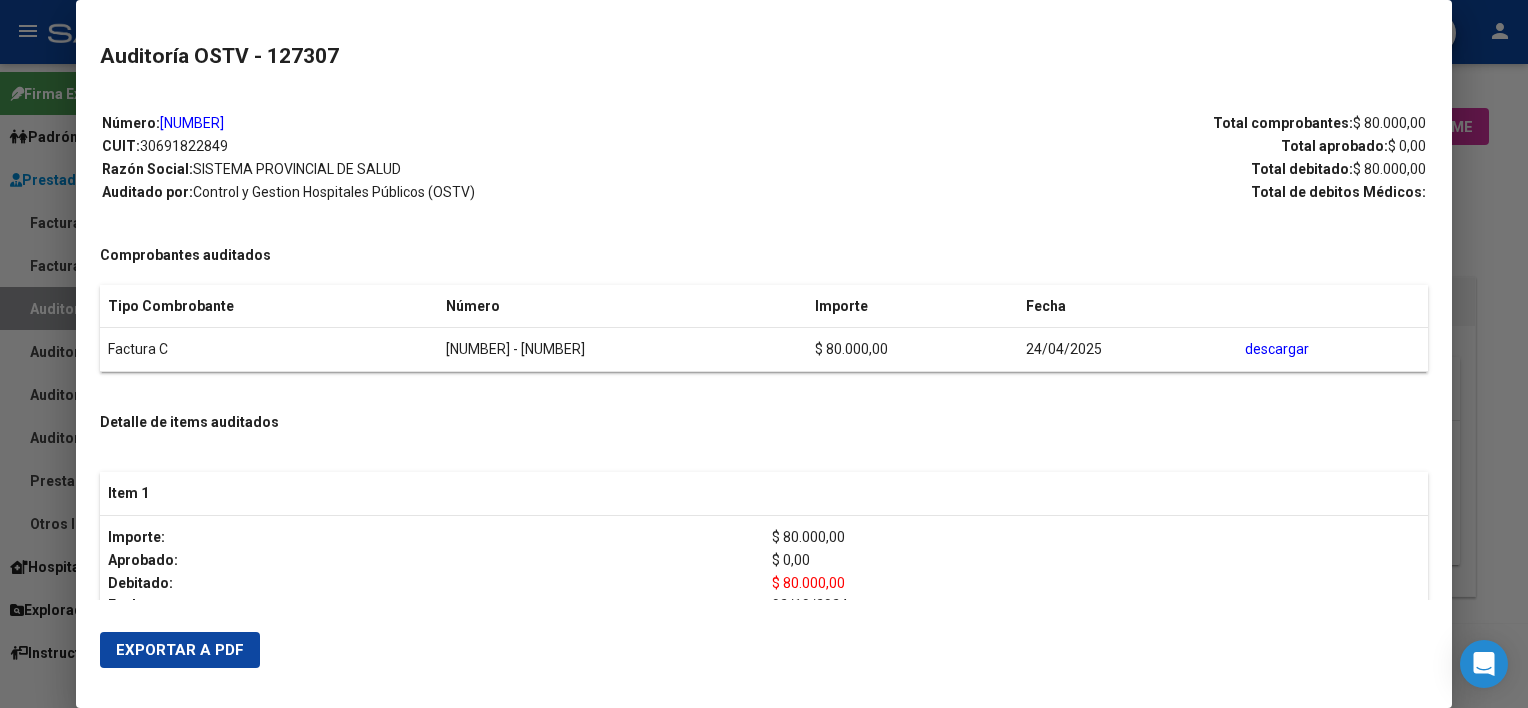 click on "Exportar a PDF" at bounding box center [180, 650] 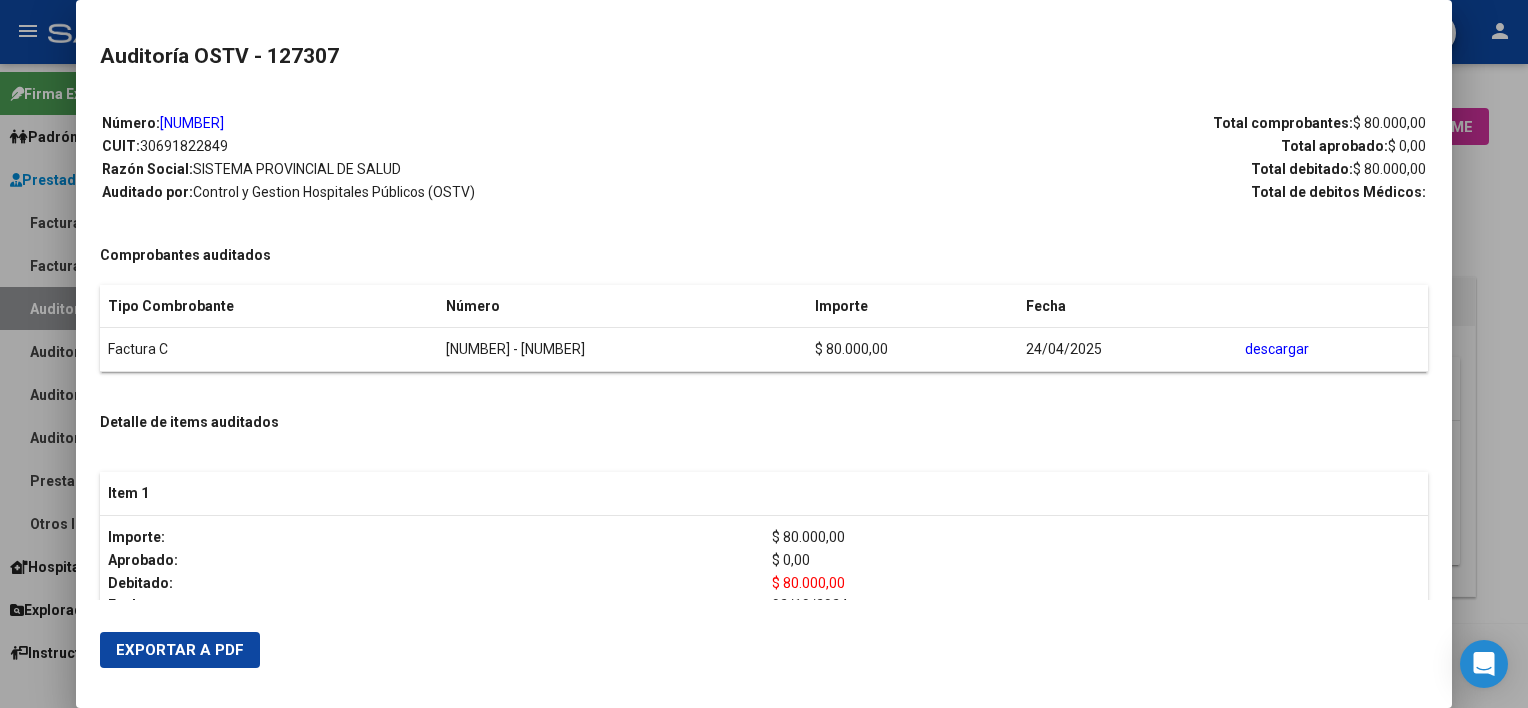 click at bounding box center [764, 354] 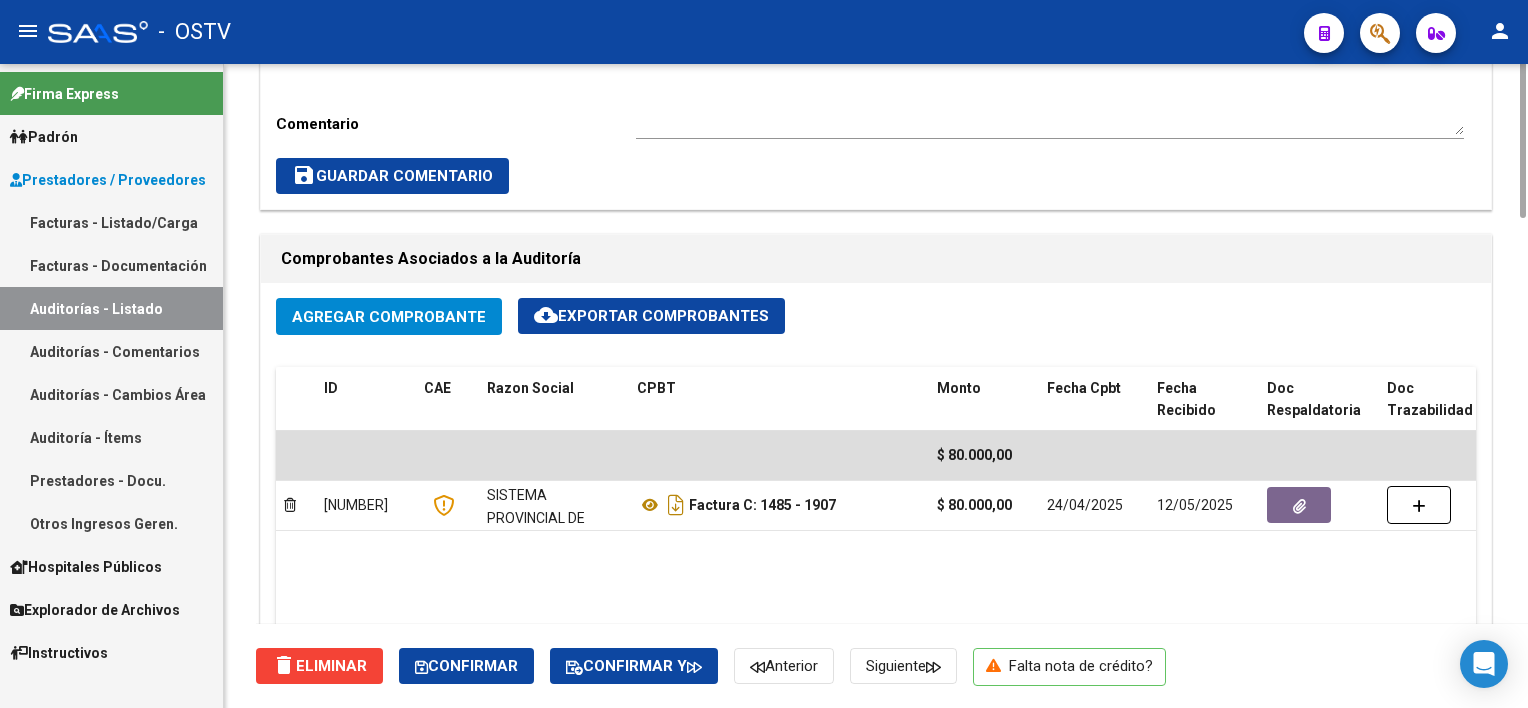 scroll, scrollTop: 600, scrollLeft: 0, axis: vertical 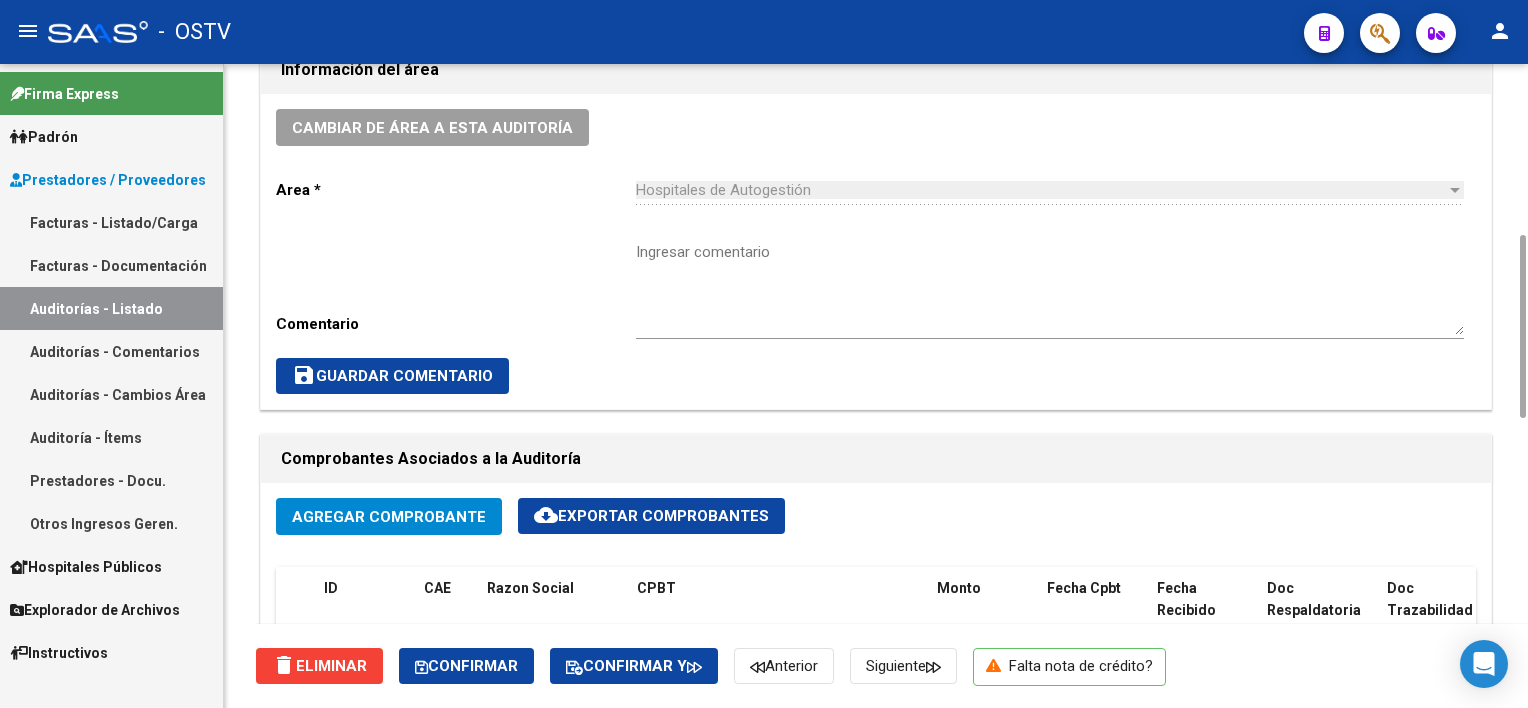 click on "Ingresar comentario" at bounding box center [1050, 288] 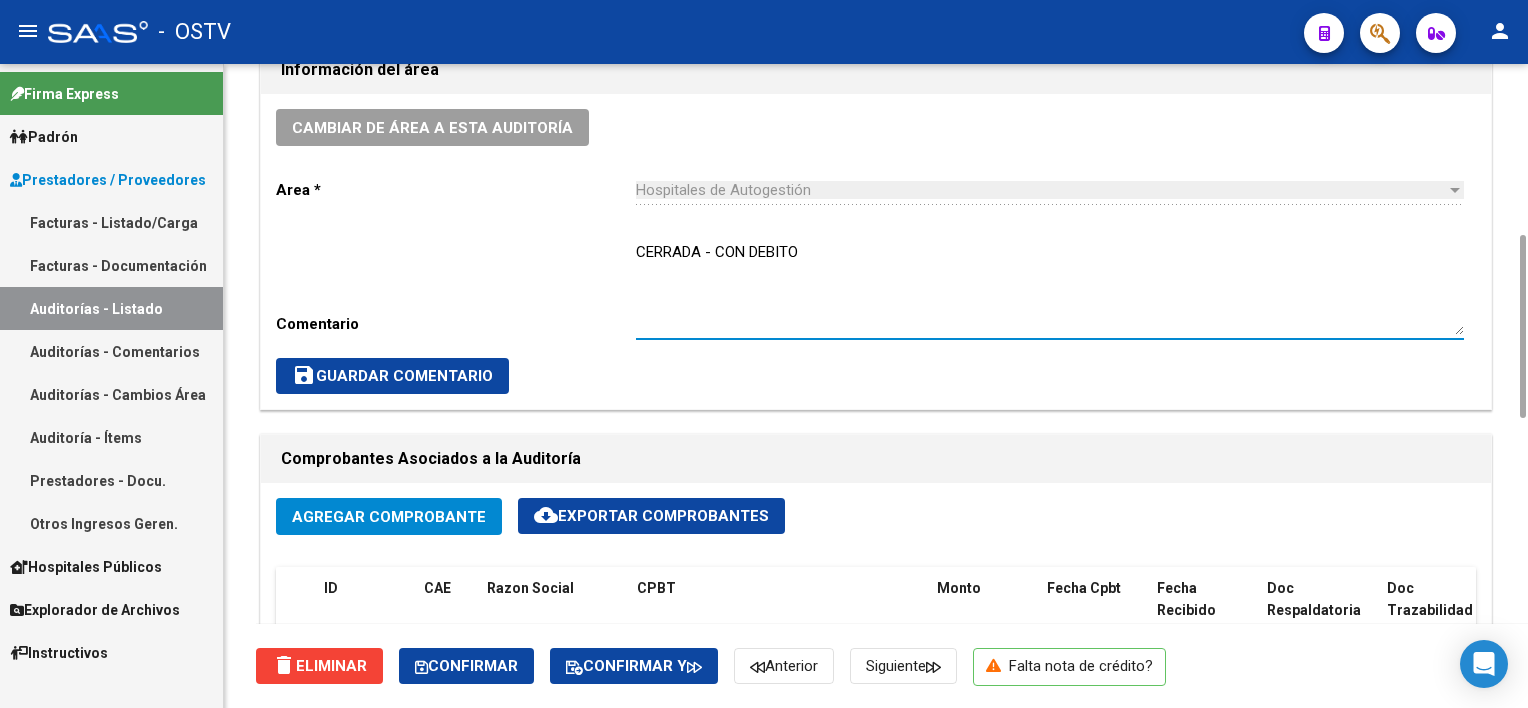type on "CERRADA - CON DEBITO" 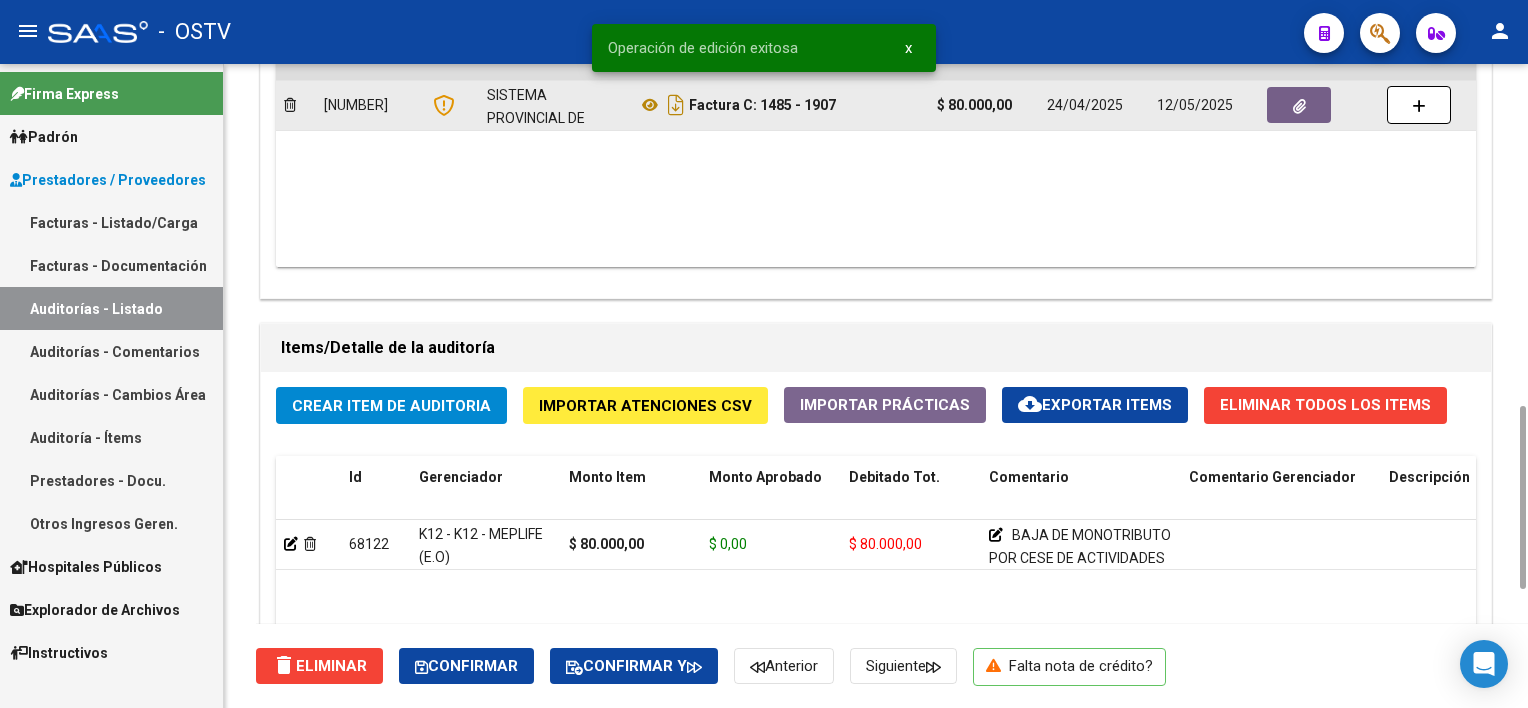 scroll, scrollTop: 1000, scrollLeft: 0, axis: vertical 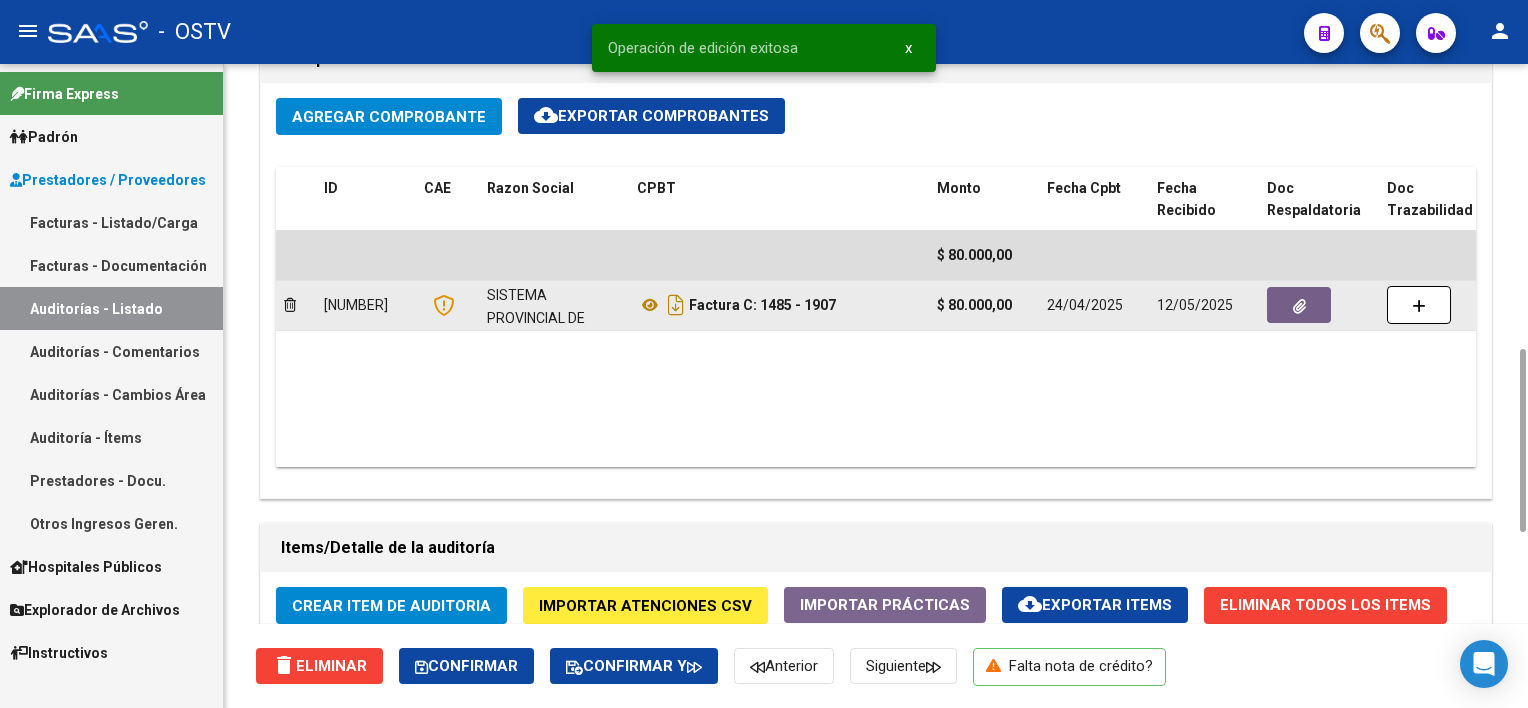click 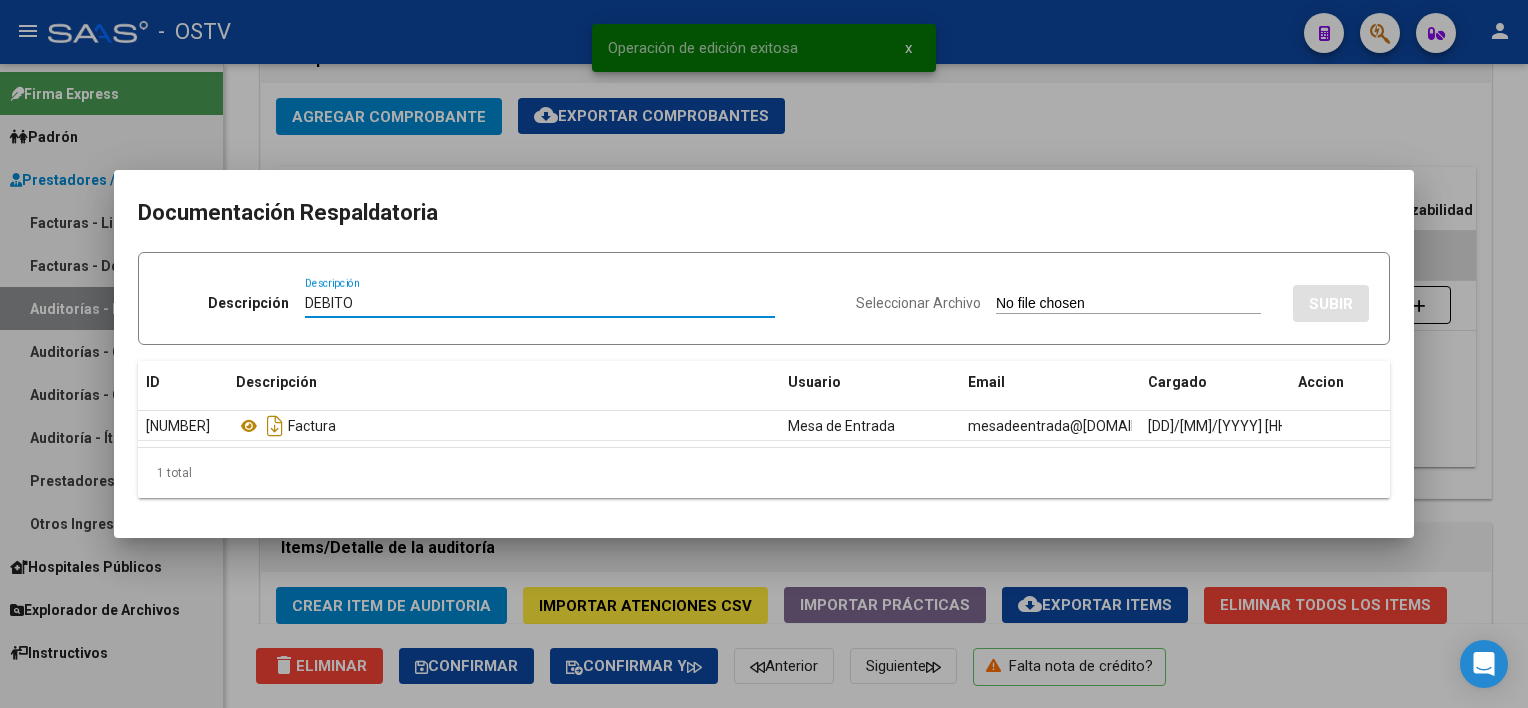 type on "DEBITO" 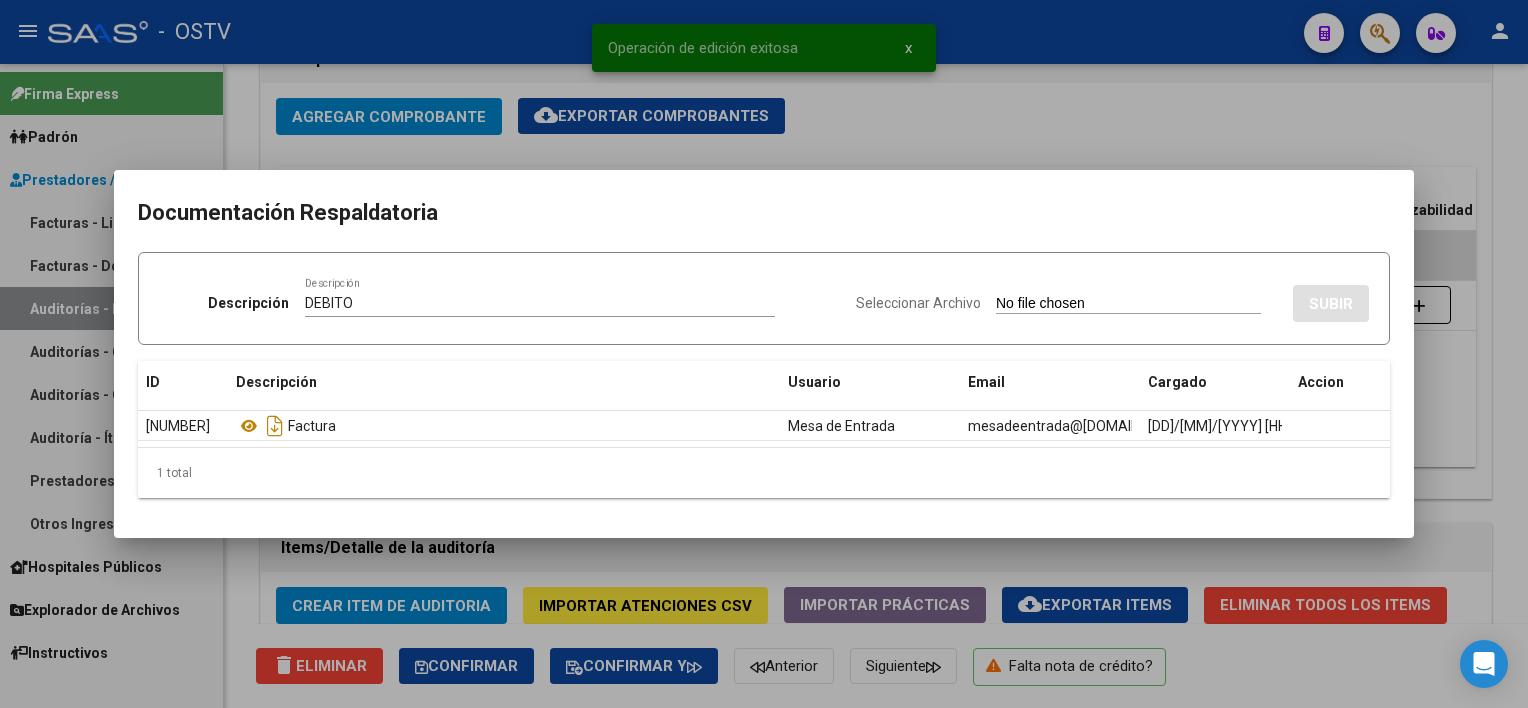 click on "Seleccionar Archivo" at bounding box center [1128, 304] 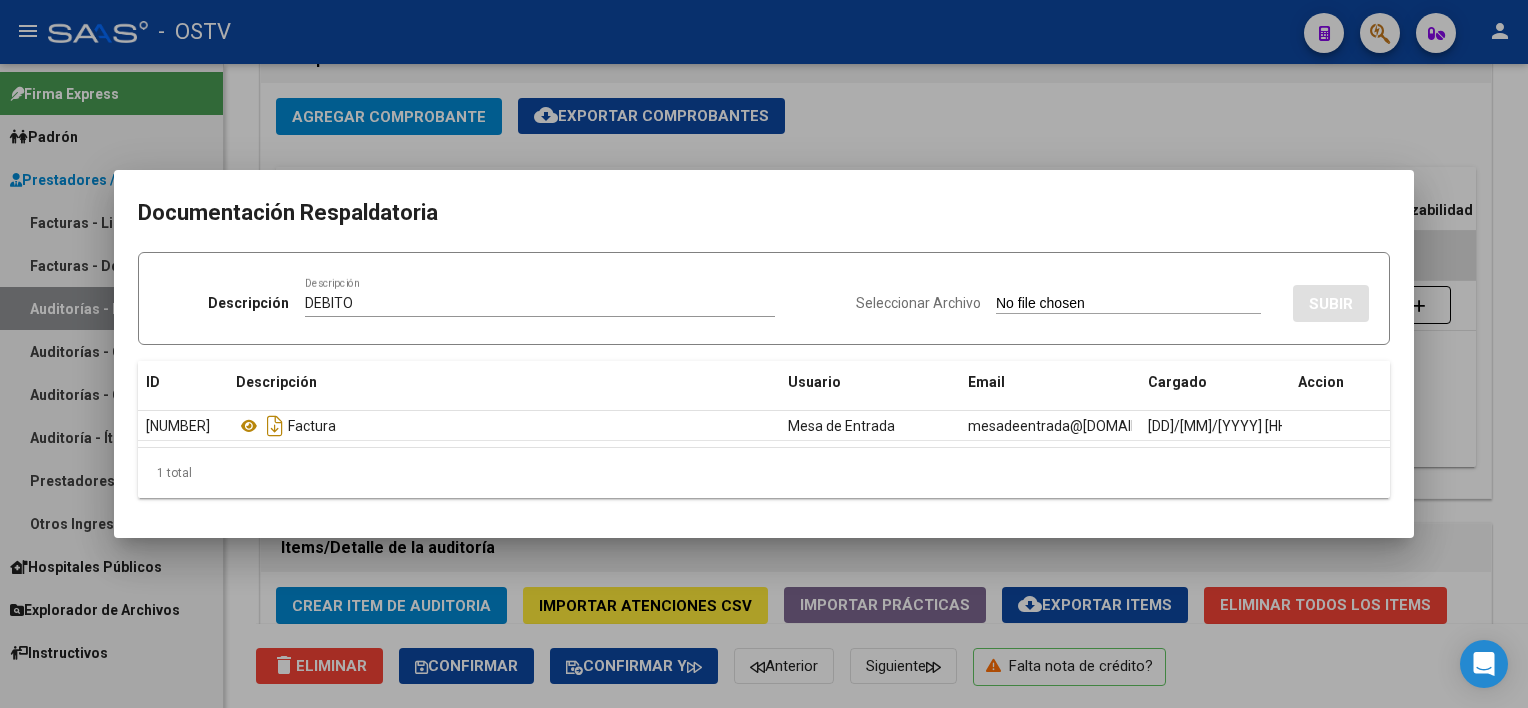 type on "C:\fakepath\[FILENAME] [NUMBER]-[NUMBER].pdf" 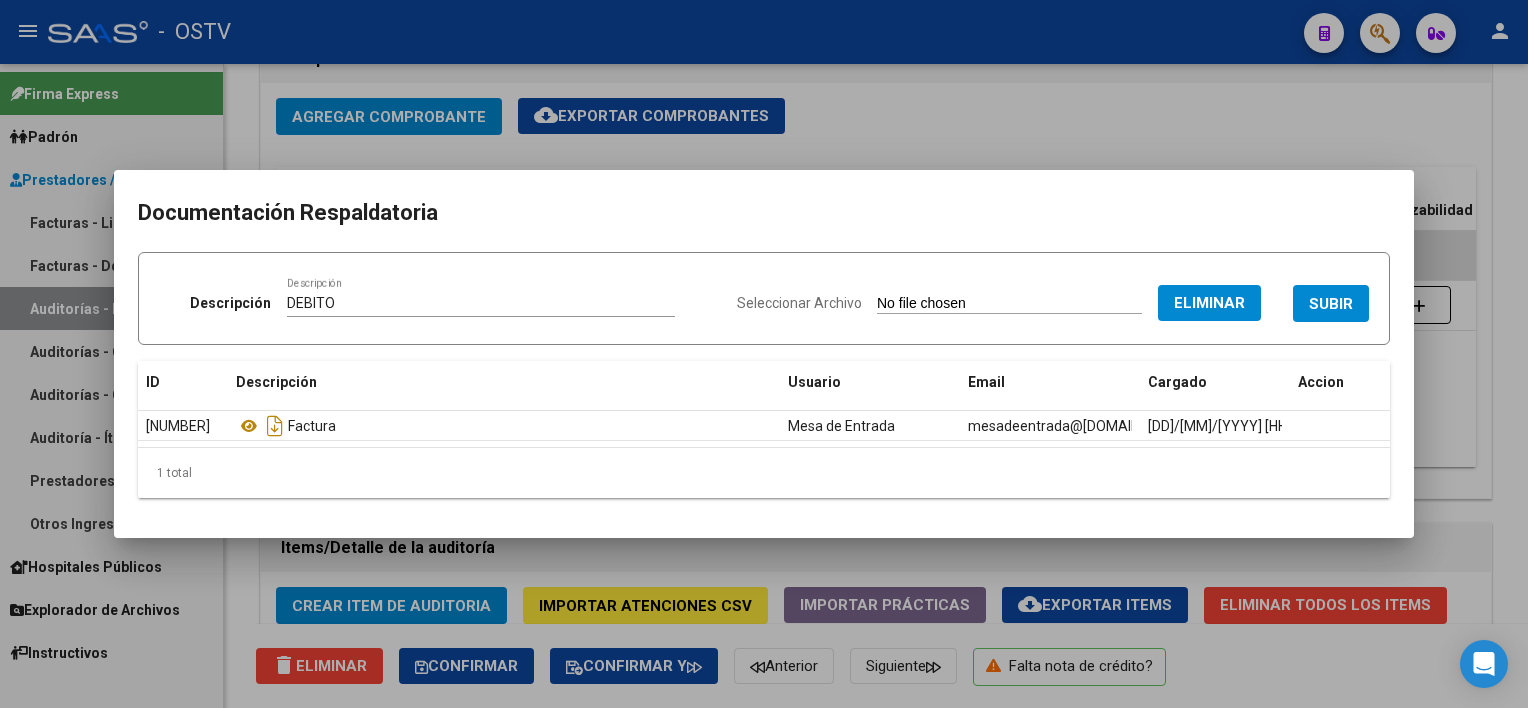 click on "SUBIR" at bounding box center [1331, 304] 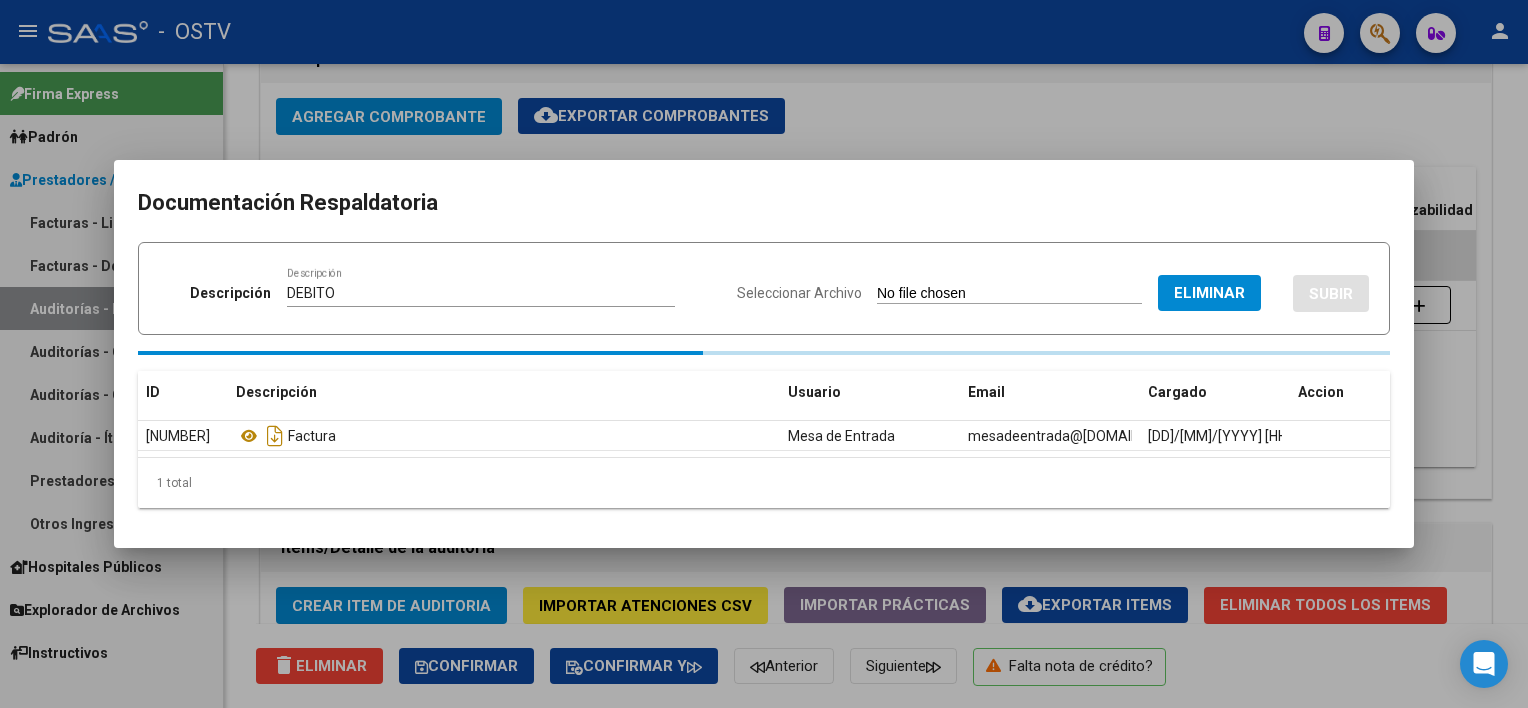 type 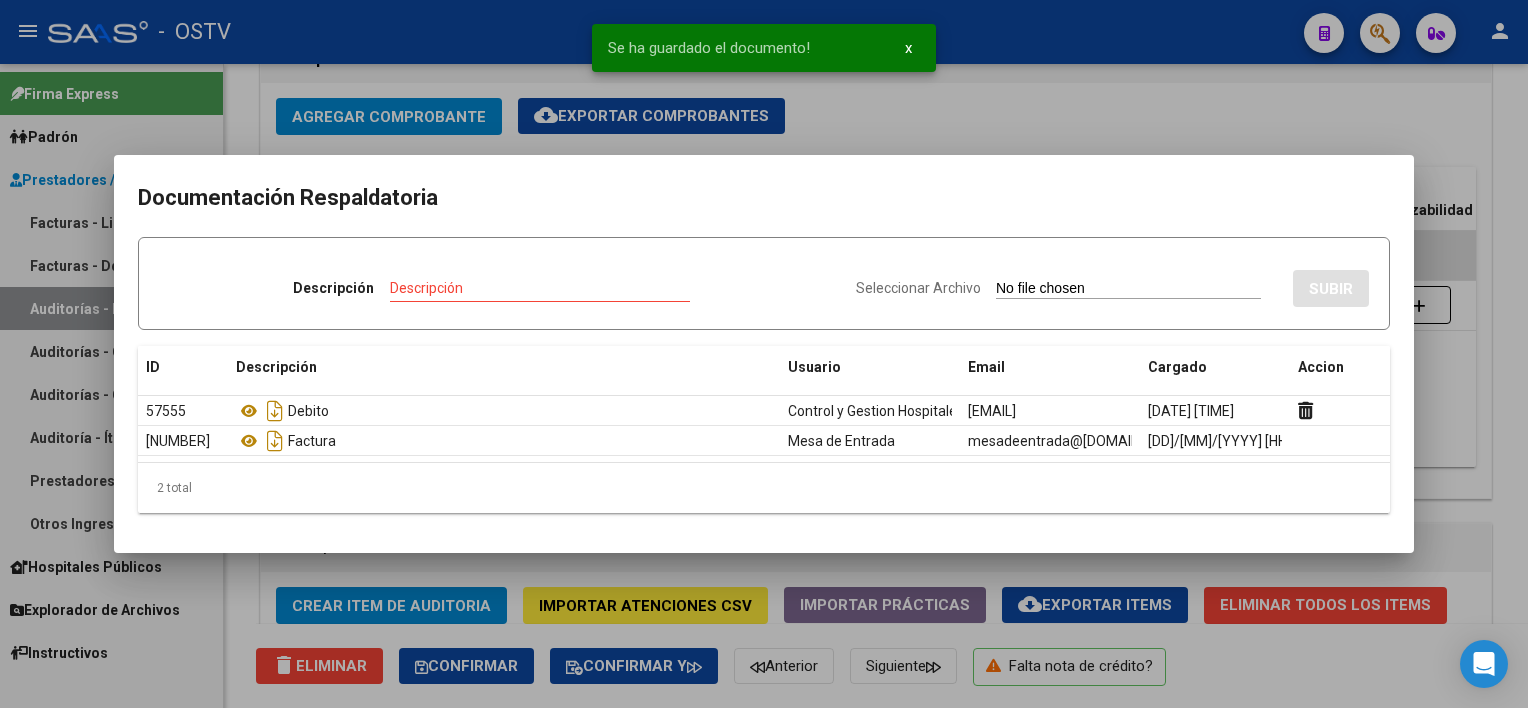 click at bounding box center [764, 354] 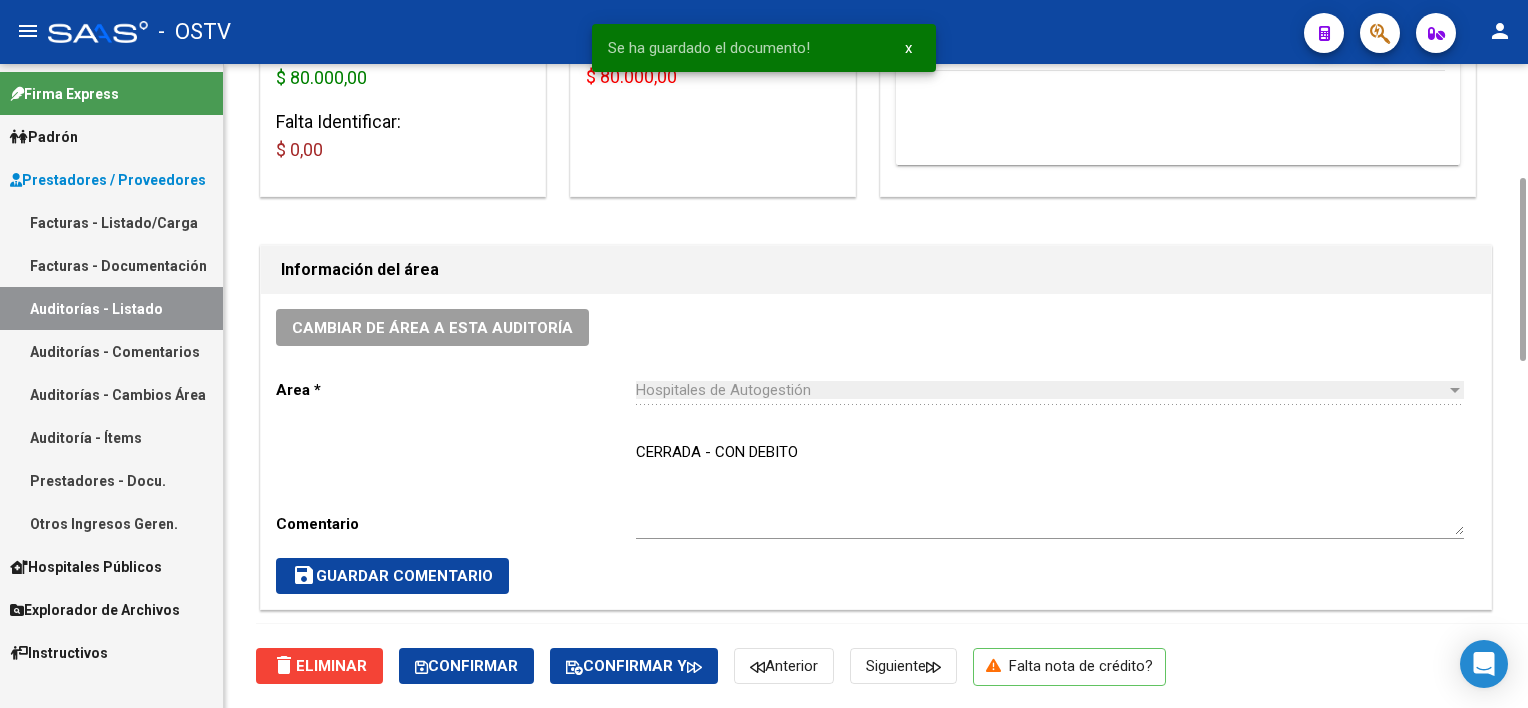 scroll, scrollTop: 200, scrollLeft: 0, axis: vertical 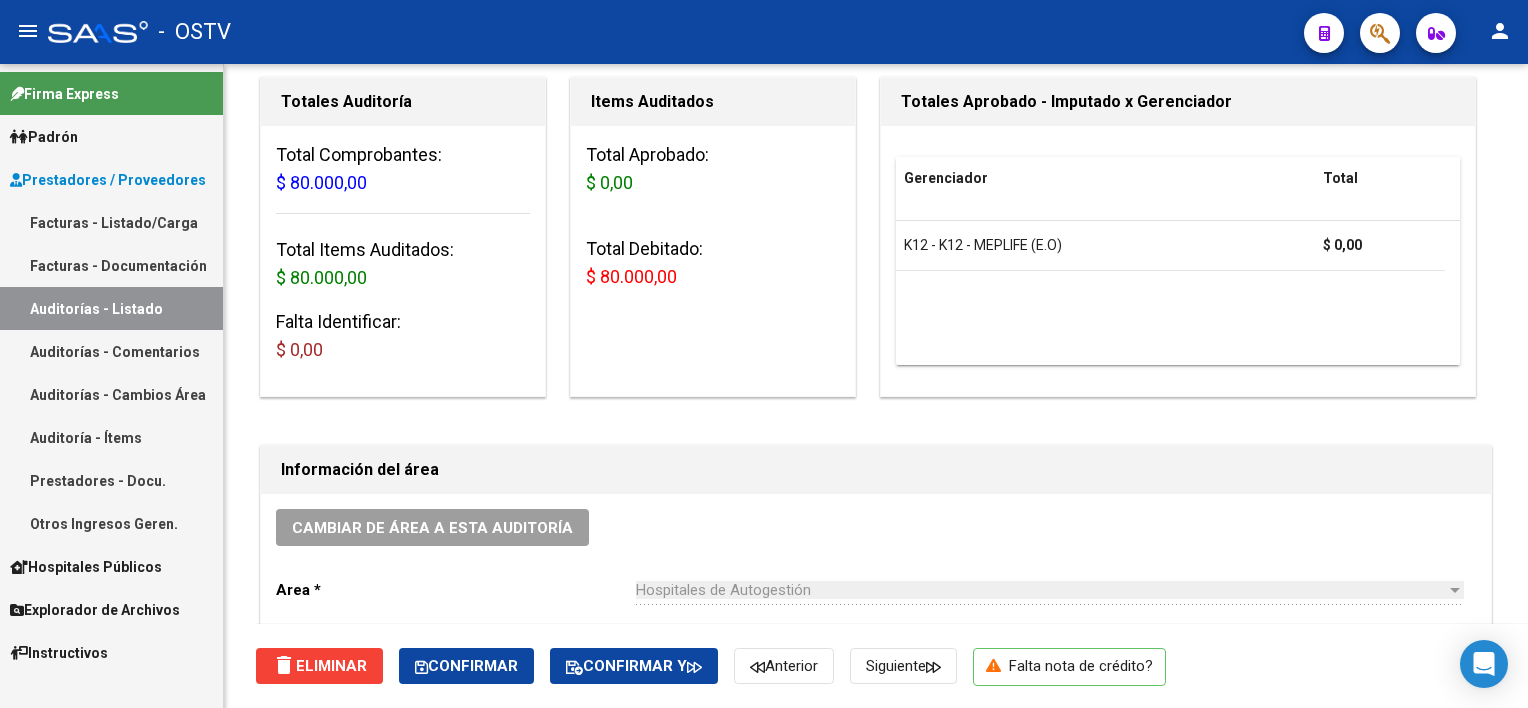 click on "Auditorías - Listado" at bounding box center [111, 308] 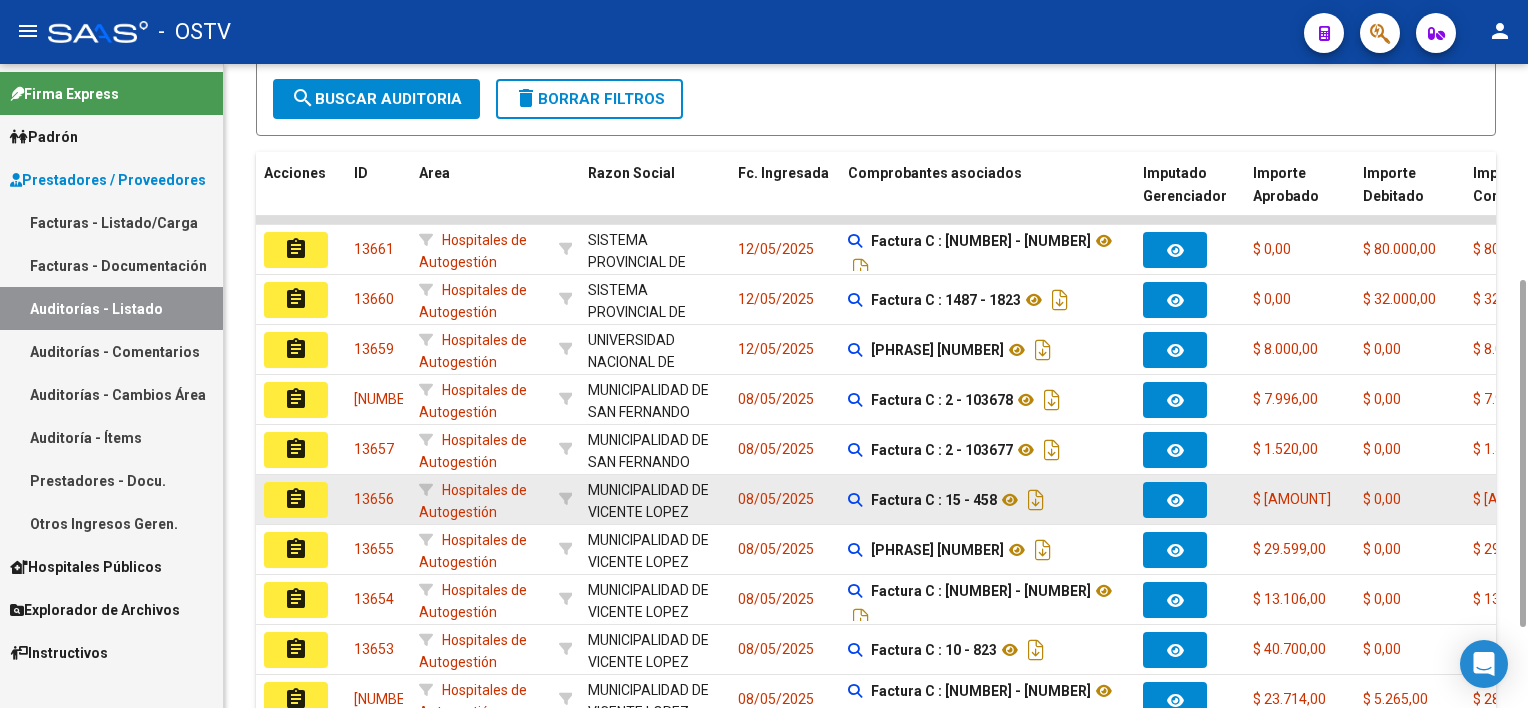 scroll, scrollTop: 550, scrollLeft: 0, axis: vertical 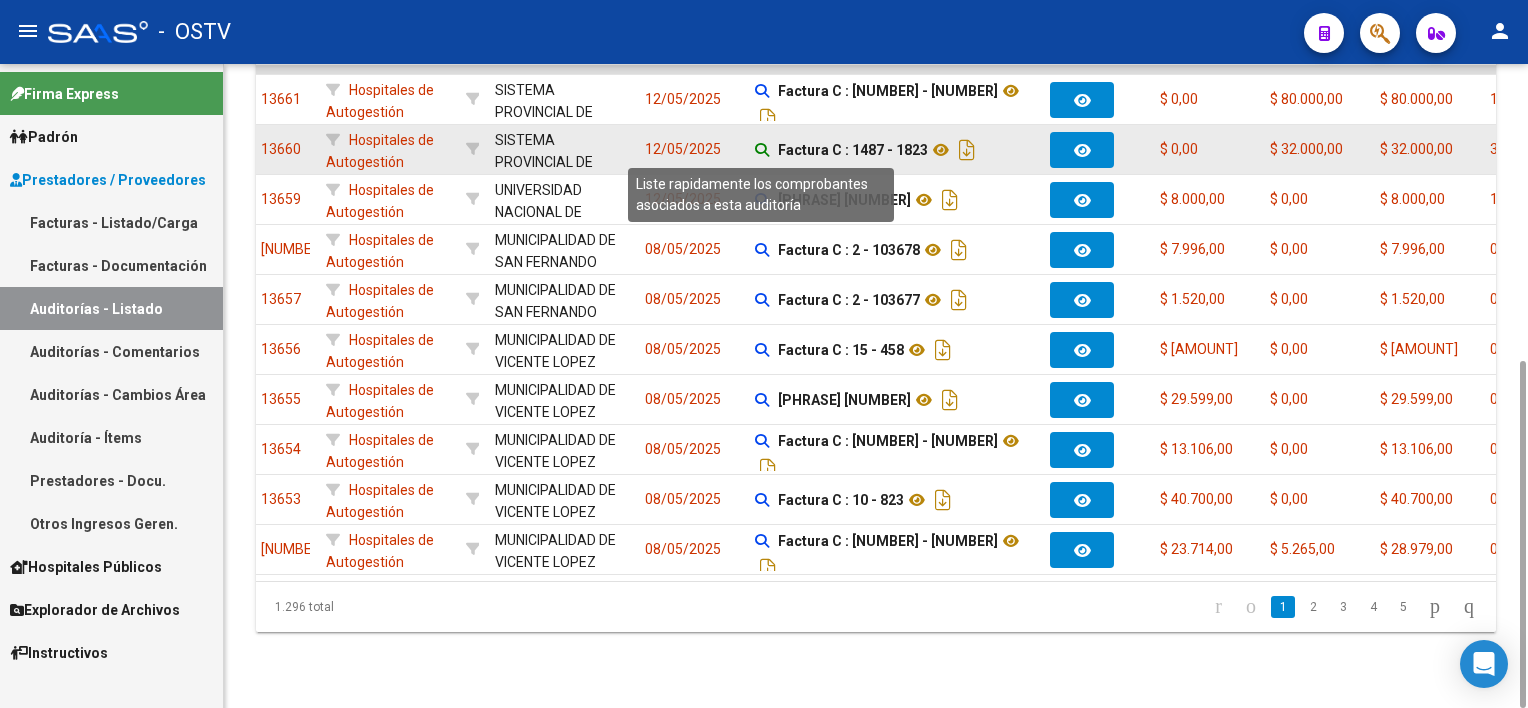 click 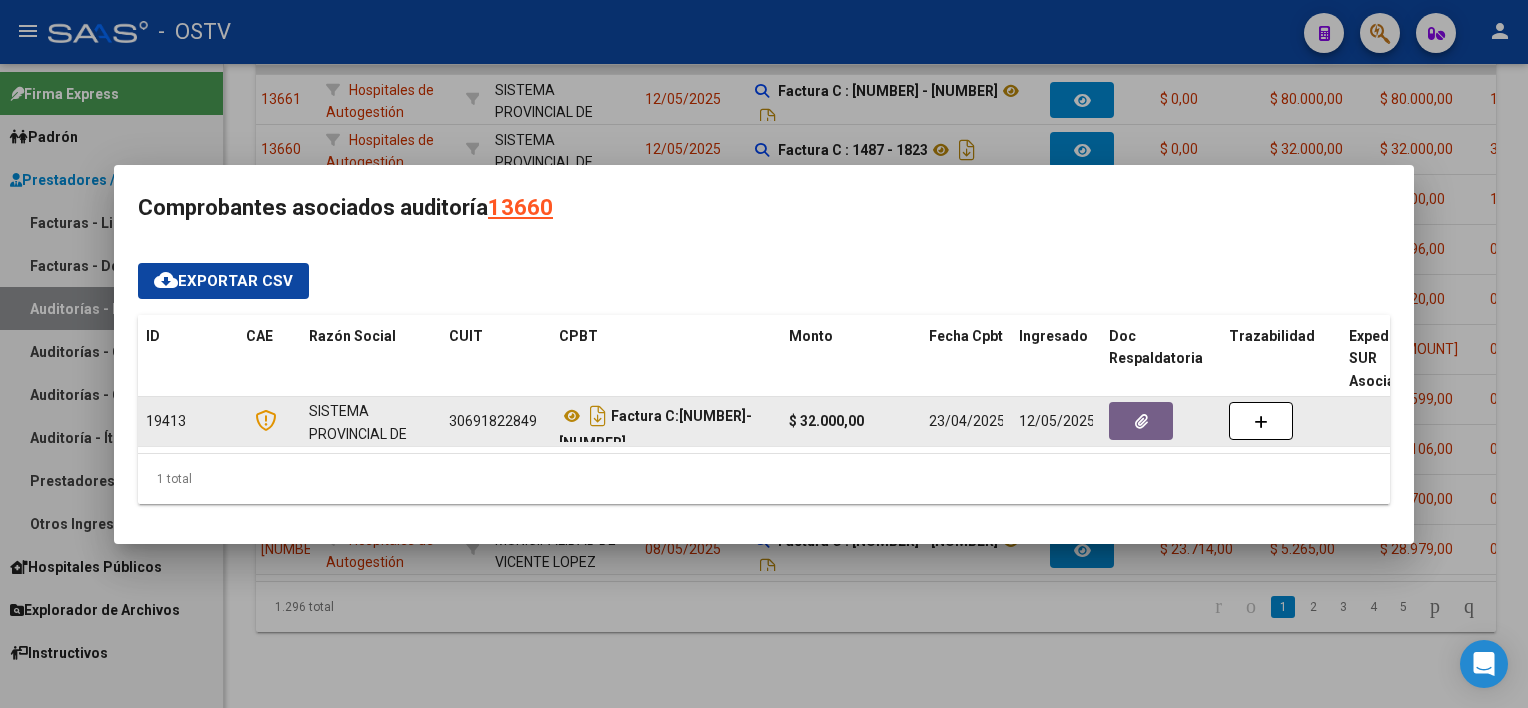 click 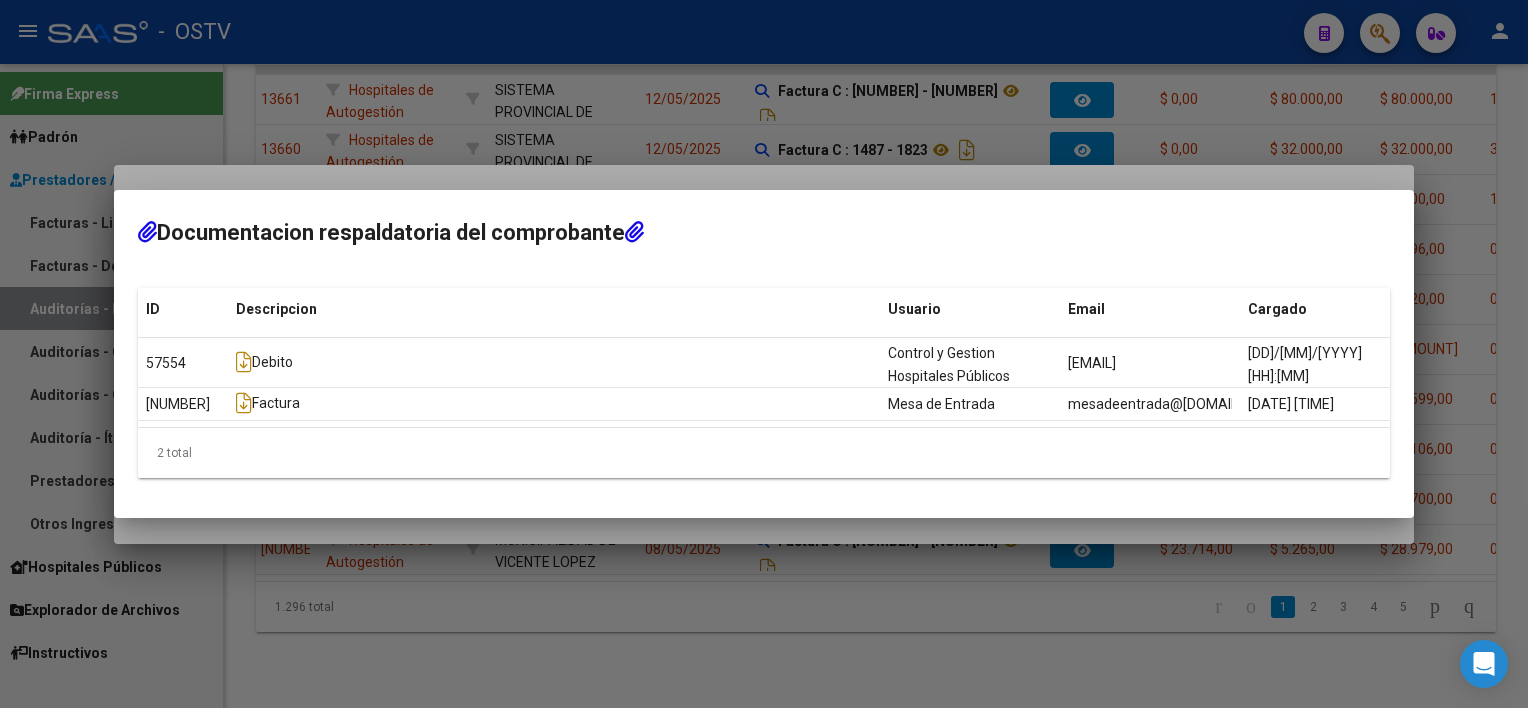 click at bounding box center (764, 354) 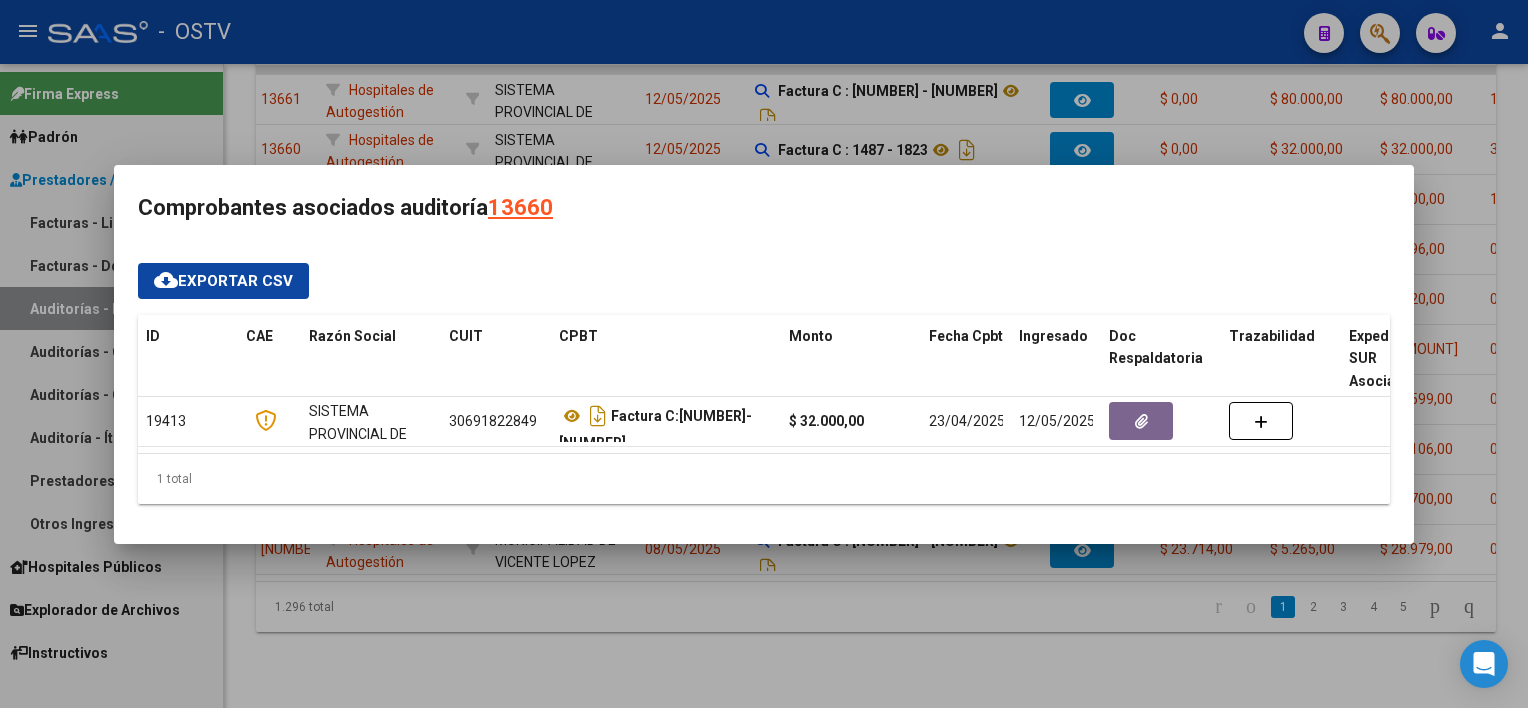 click at bounding box center (764, 354) 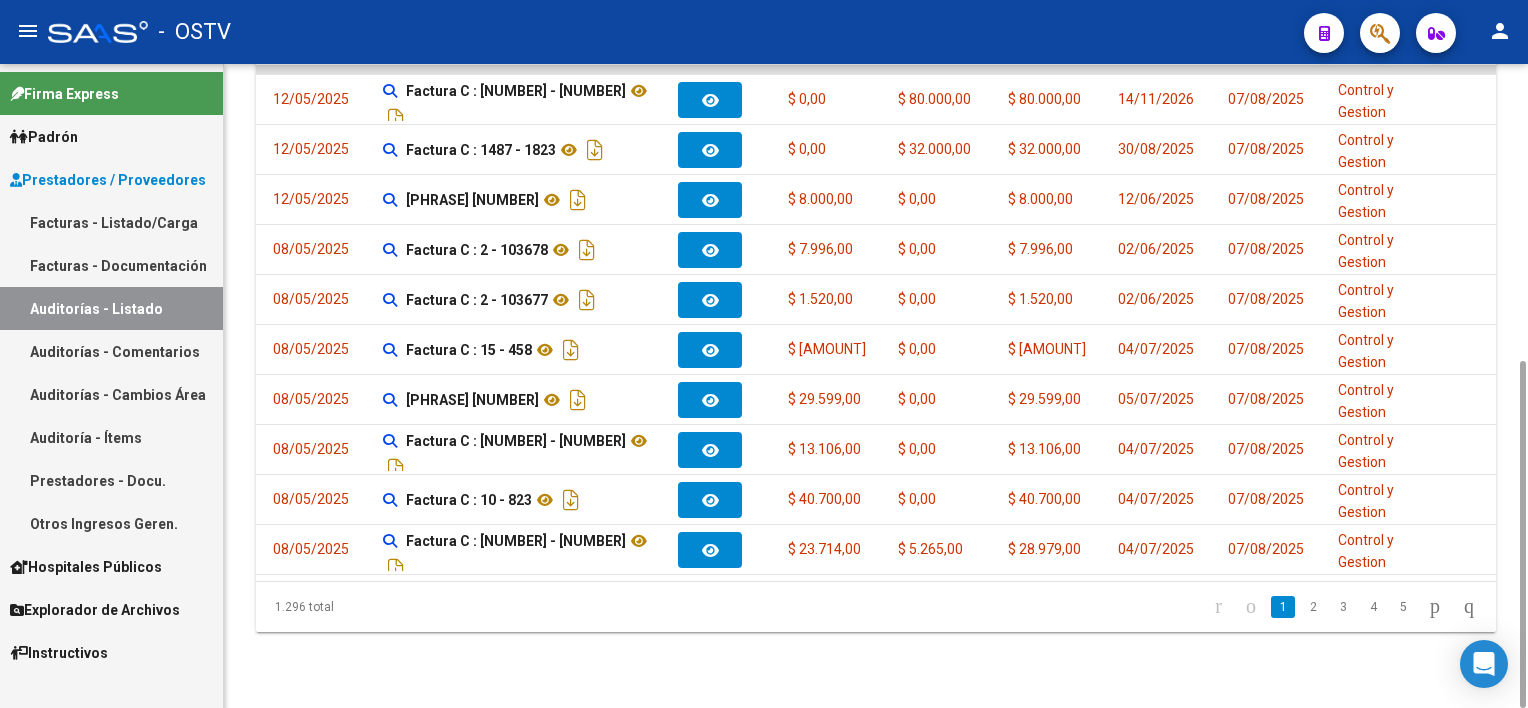 scroll, scrollTop: 0, scrollLeft: 471, axis: horizontal 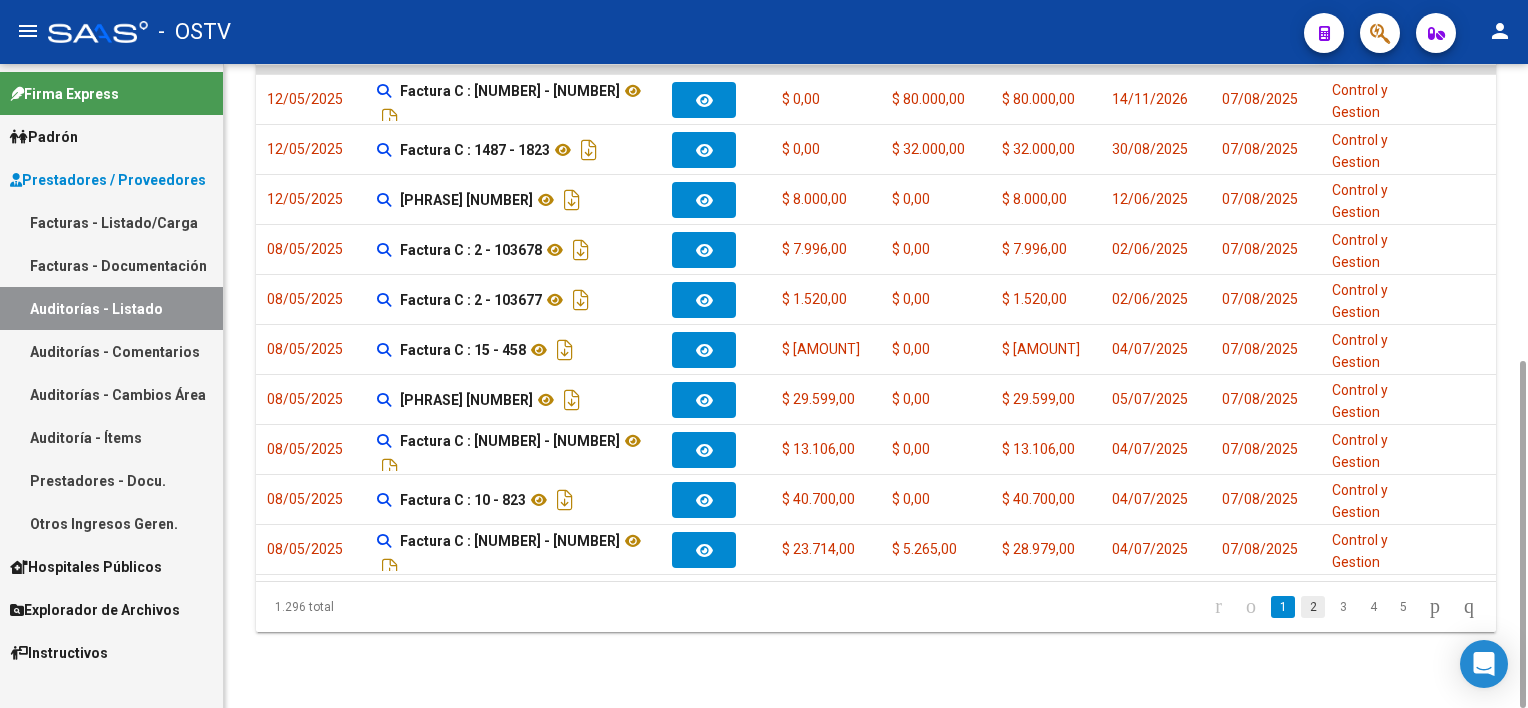 click on "2" 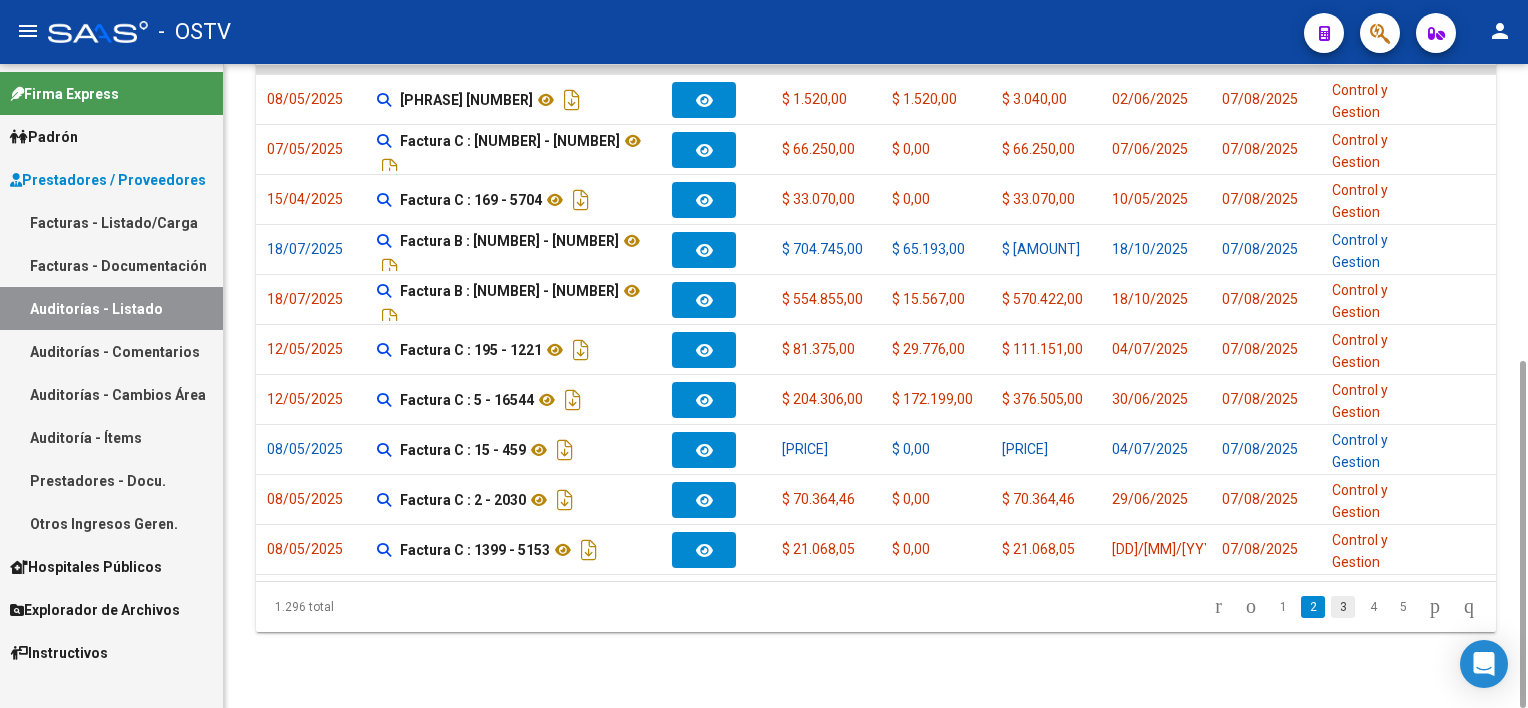 click on "3" 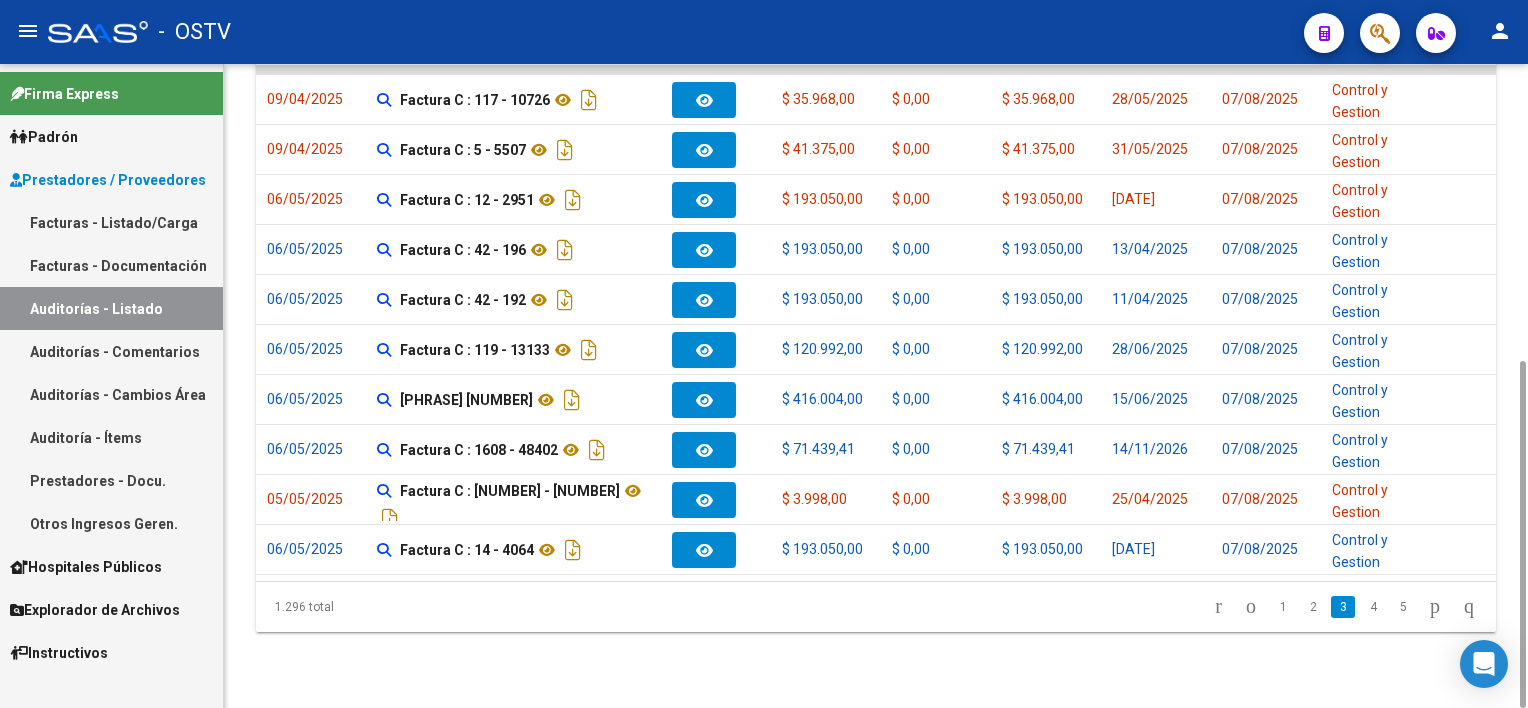 click on "4" 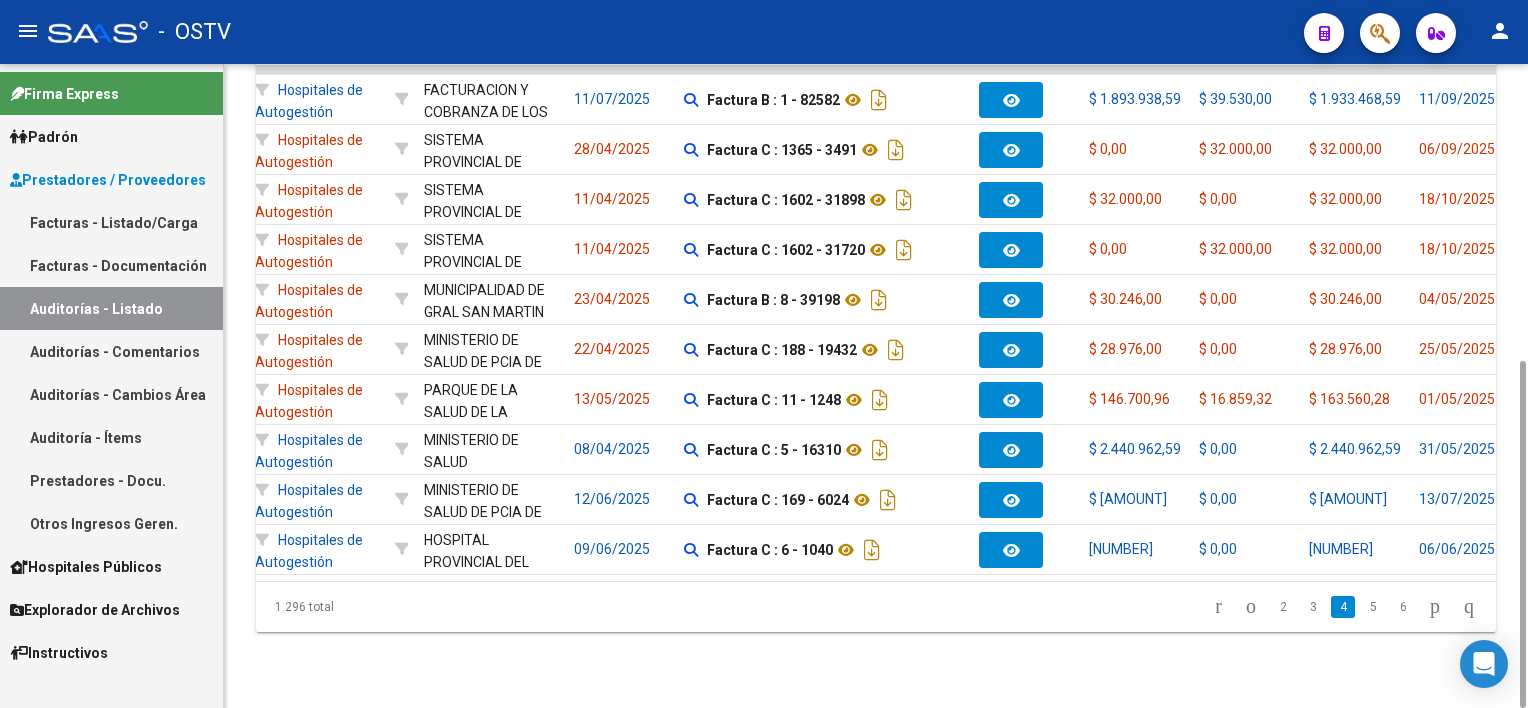 scroll, scrollTop: 0, scrollLeft: 0, axis: both 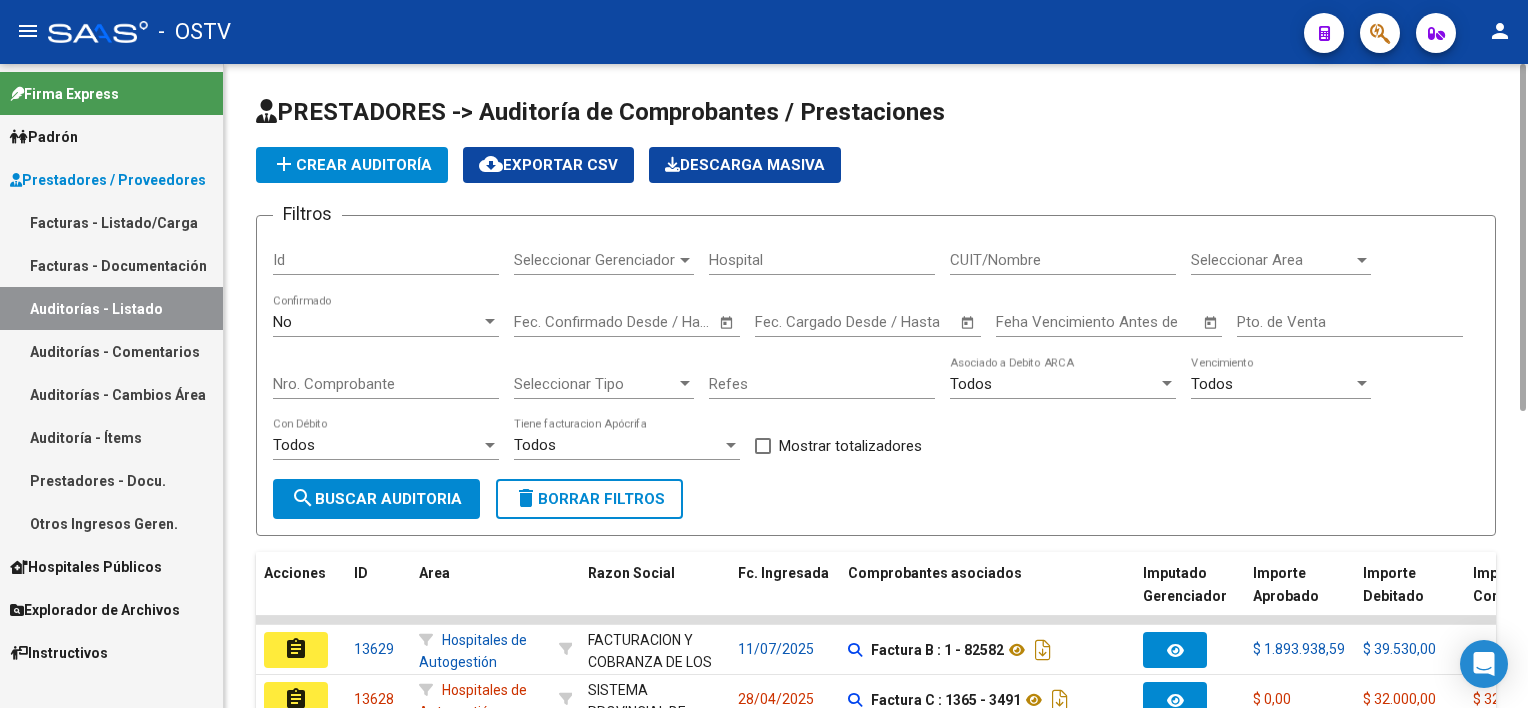 click on "Fec. Confirmado Desde / Hasta" at bounding box center [546, 322] 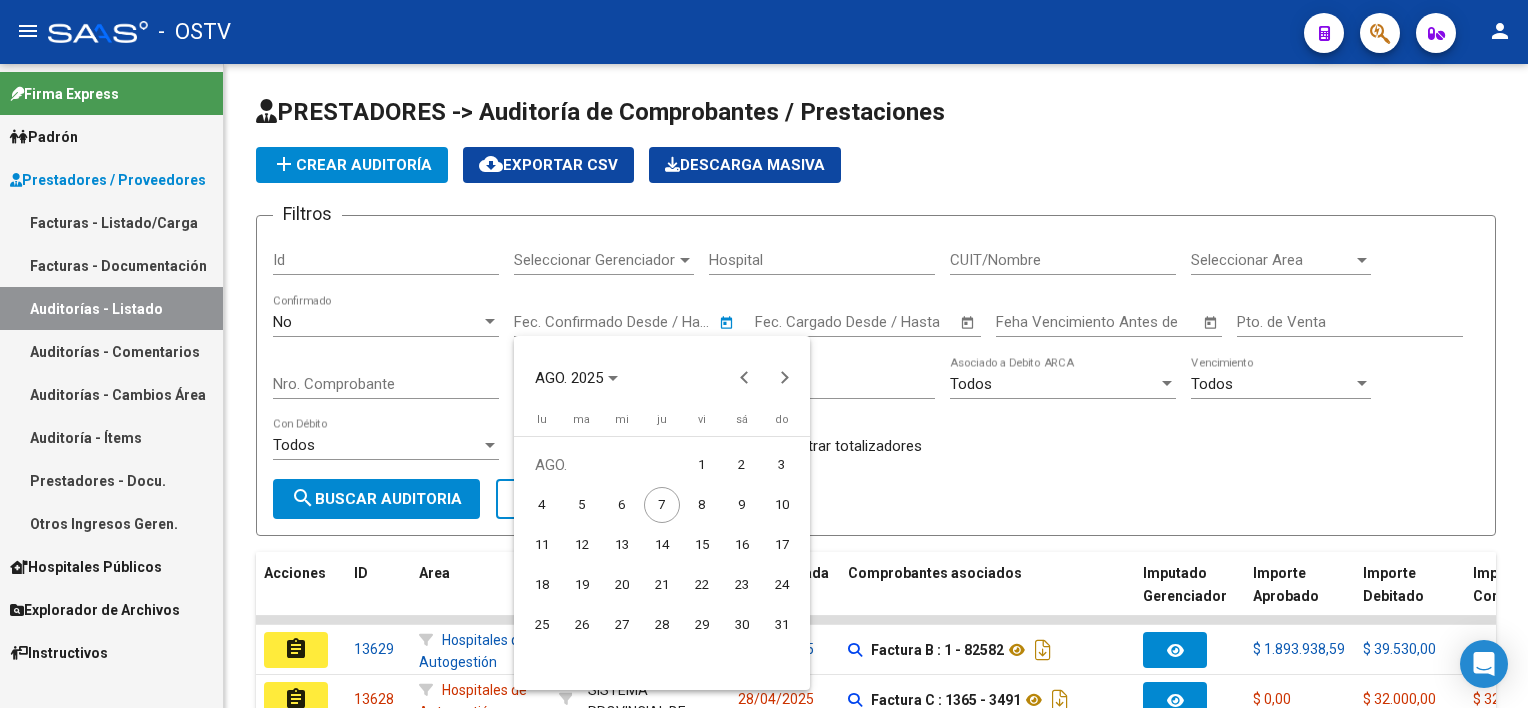 click at bounding box center (764, 354) 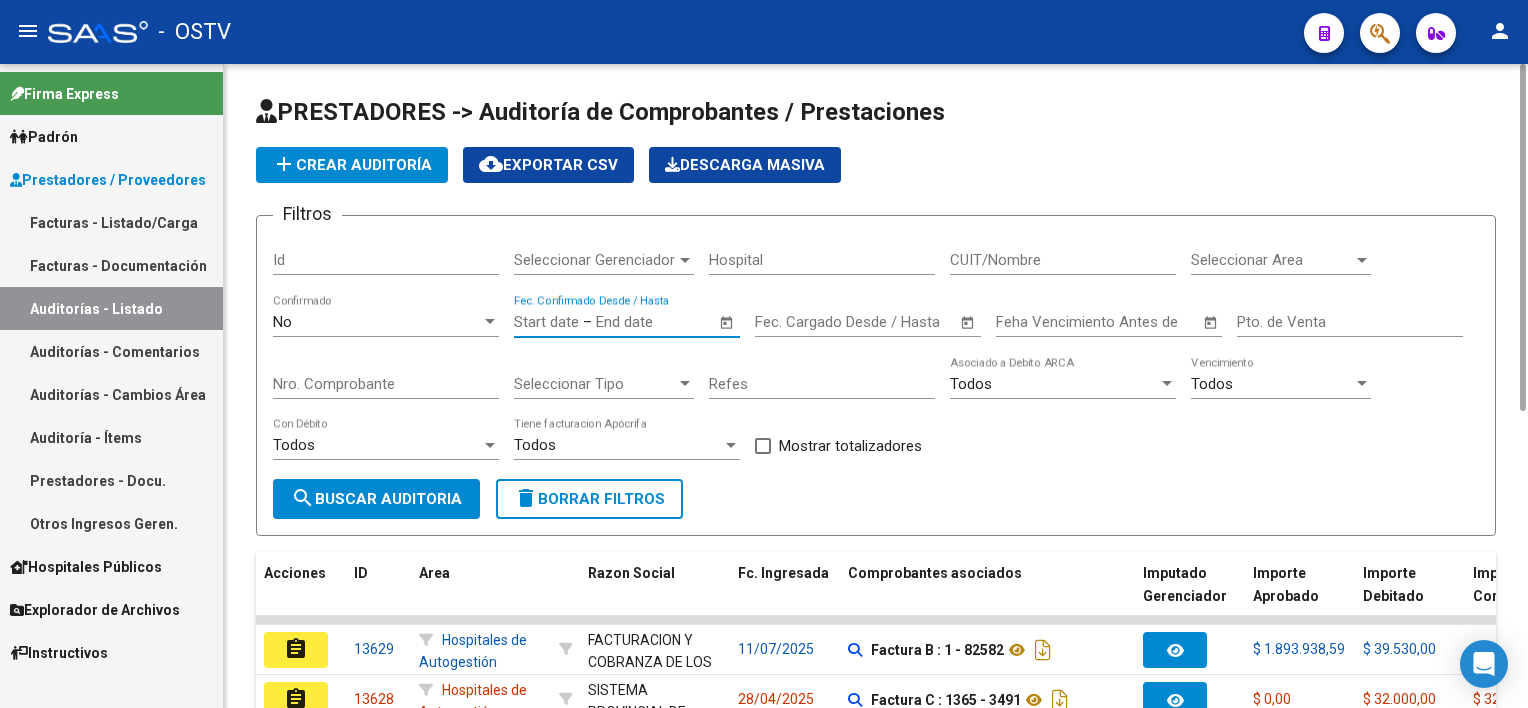 click on "Fec. Cargado Desde / Hasta" at bounding box center (787, 322) 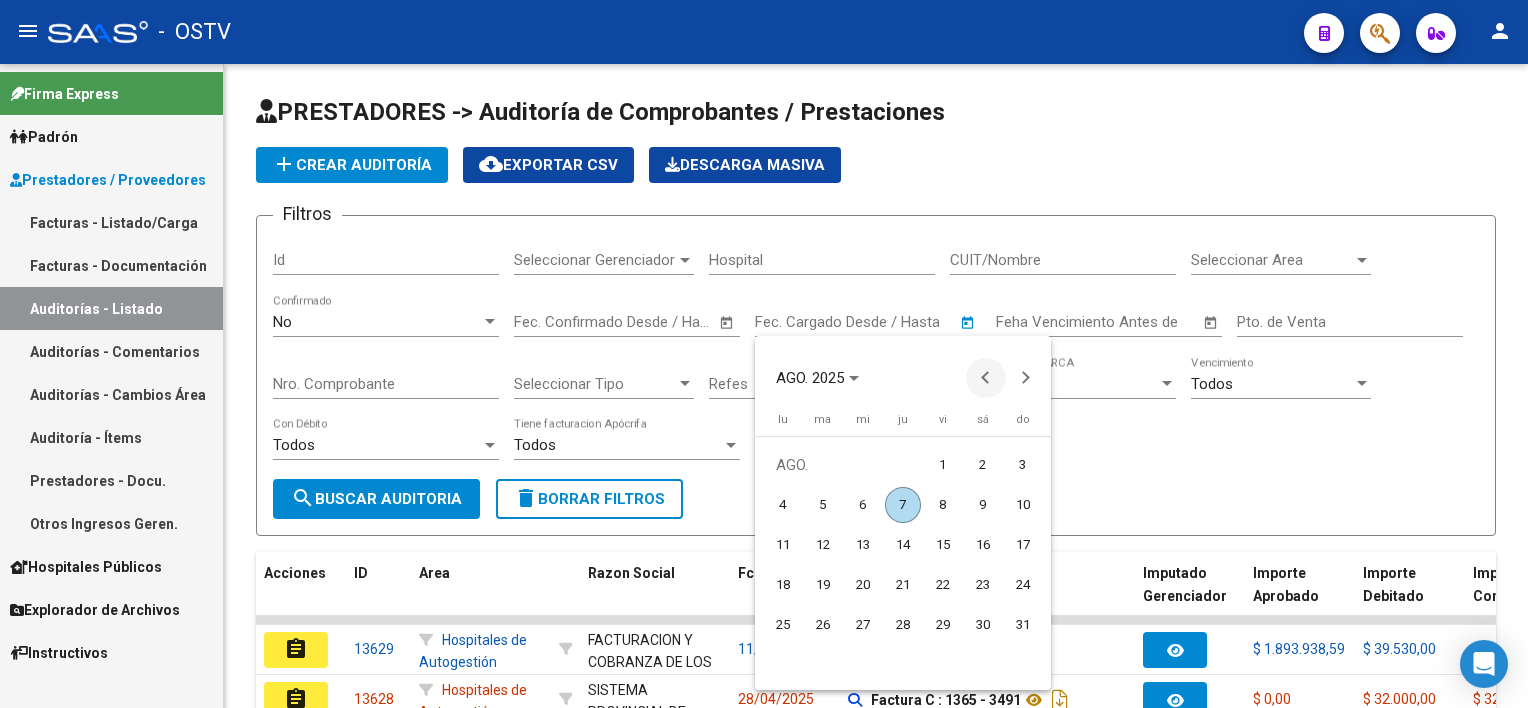 click at bounding box center (986, 378) 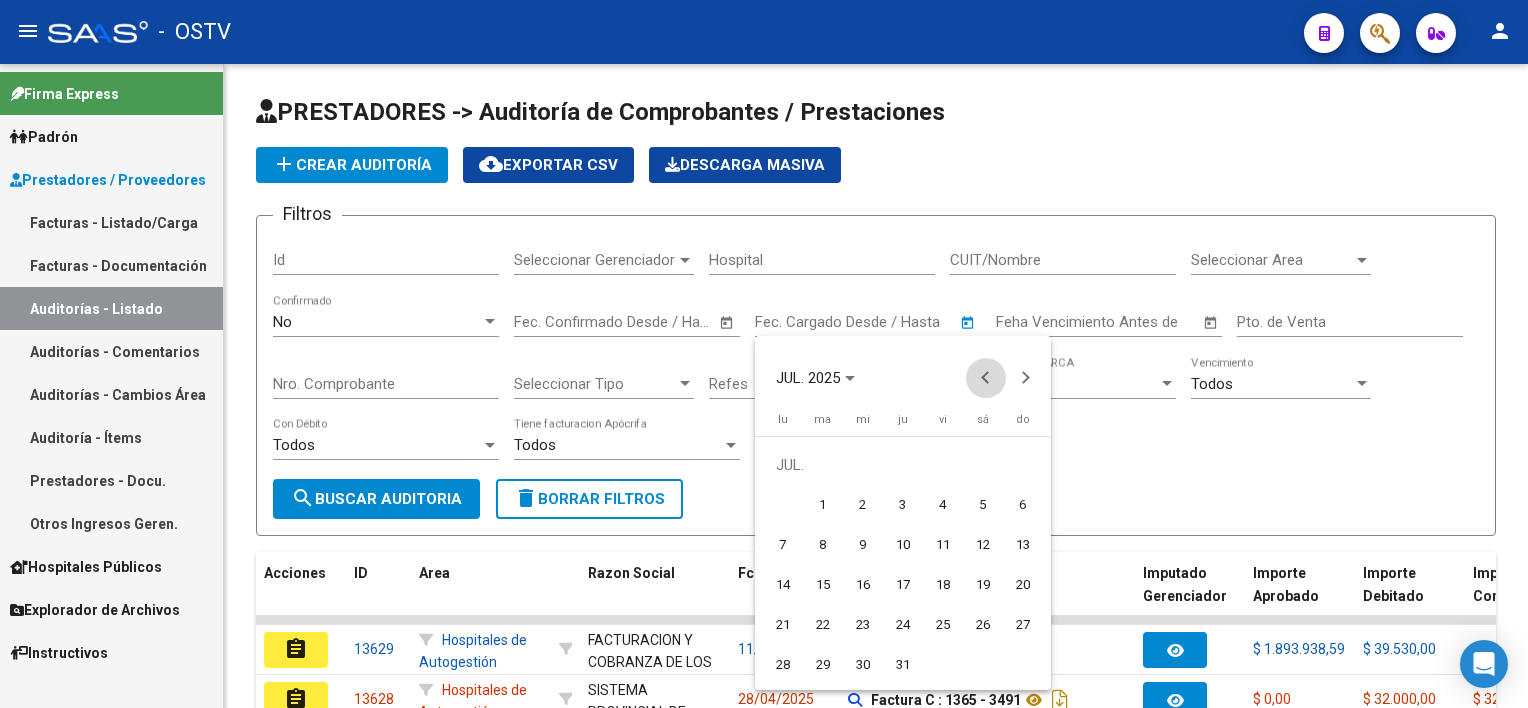 click at bounding box center (986, 378) 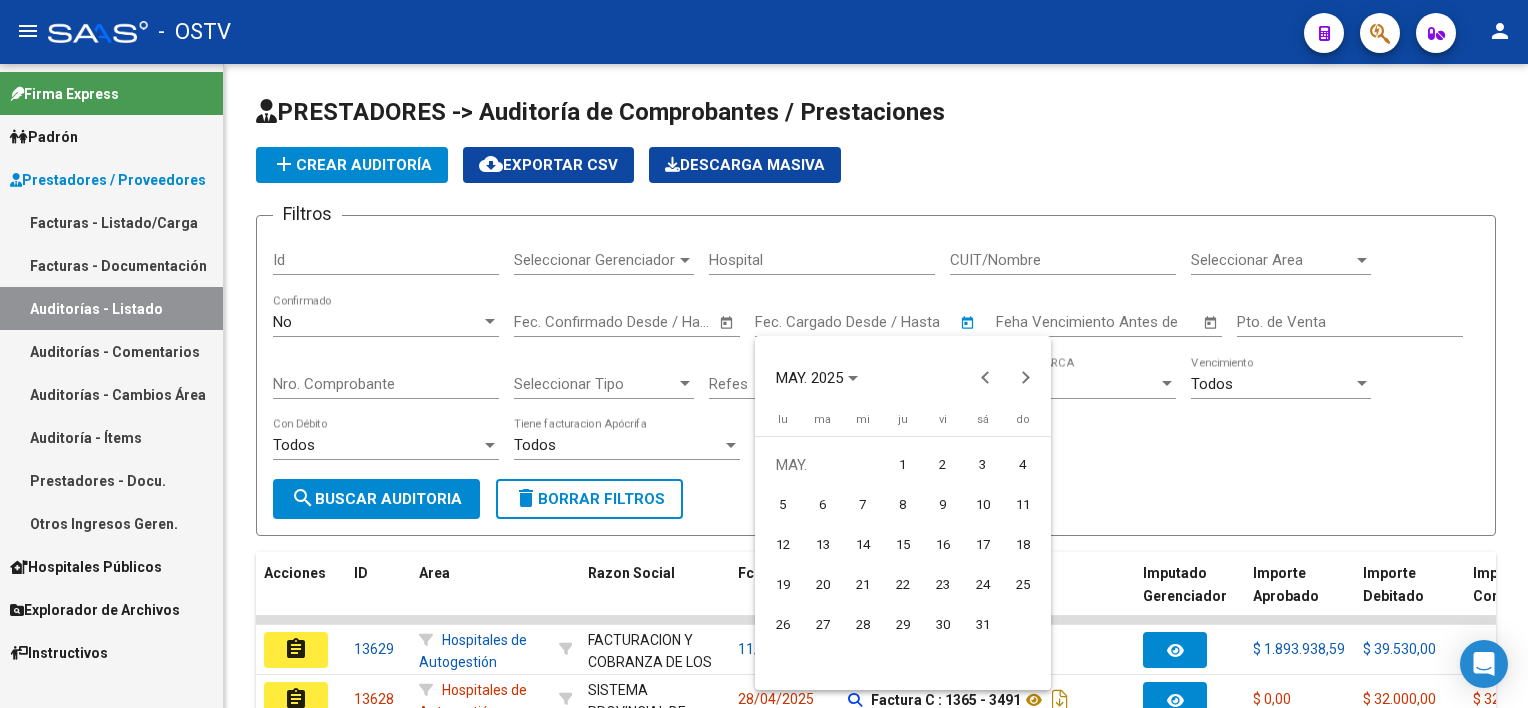 click on "1" at bounding box center [903, 465] 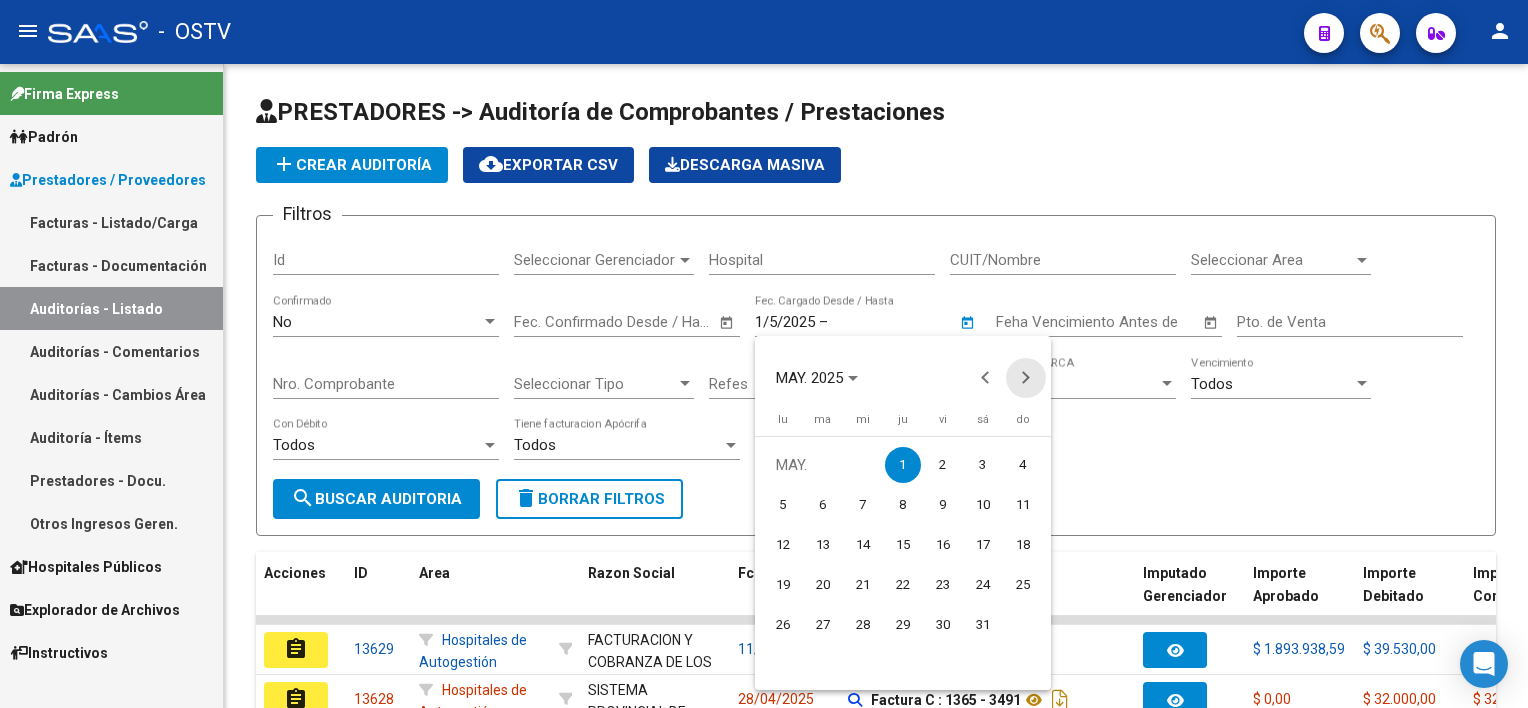 click at bounding box center [1026, 378] 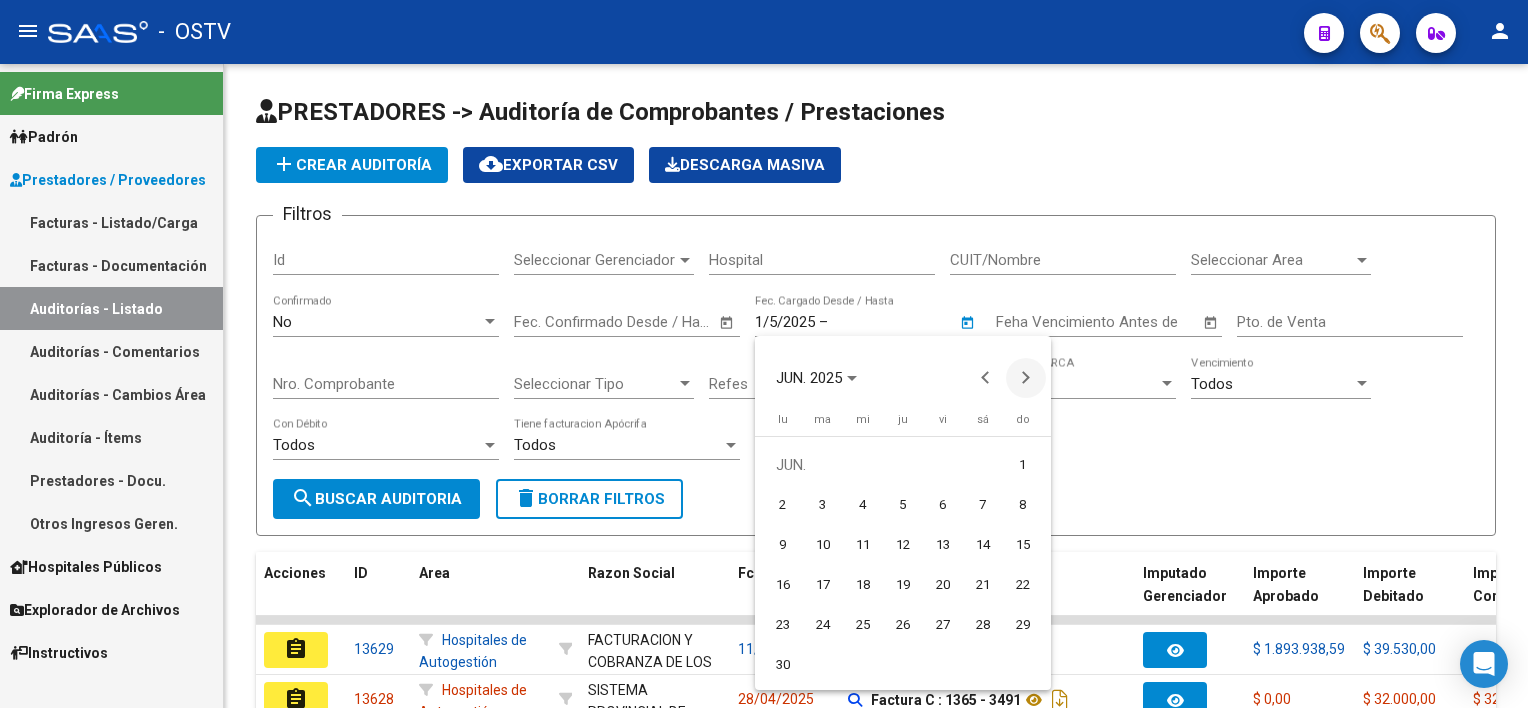 click at bounding box center [1026, 378] 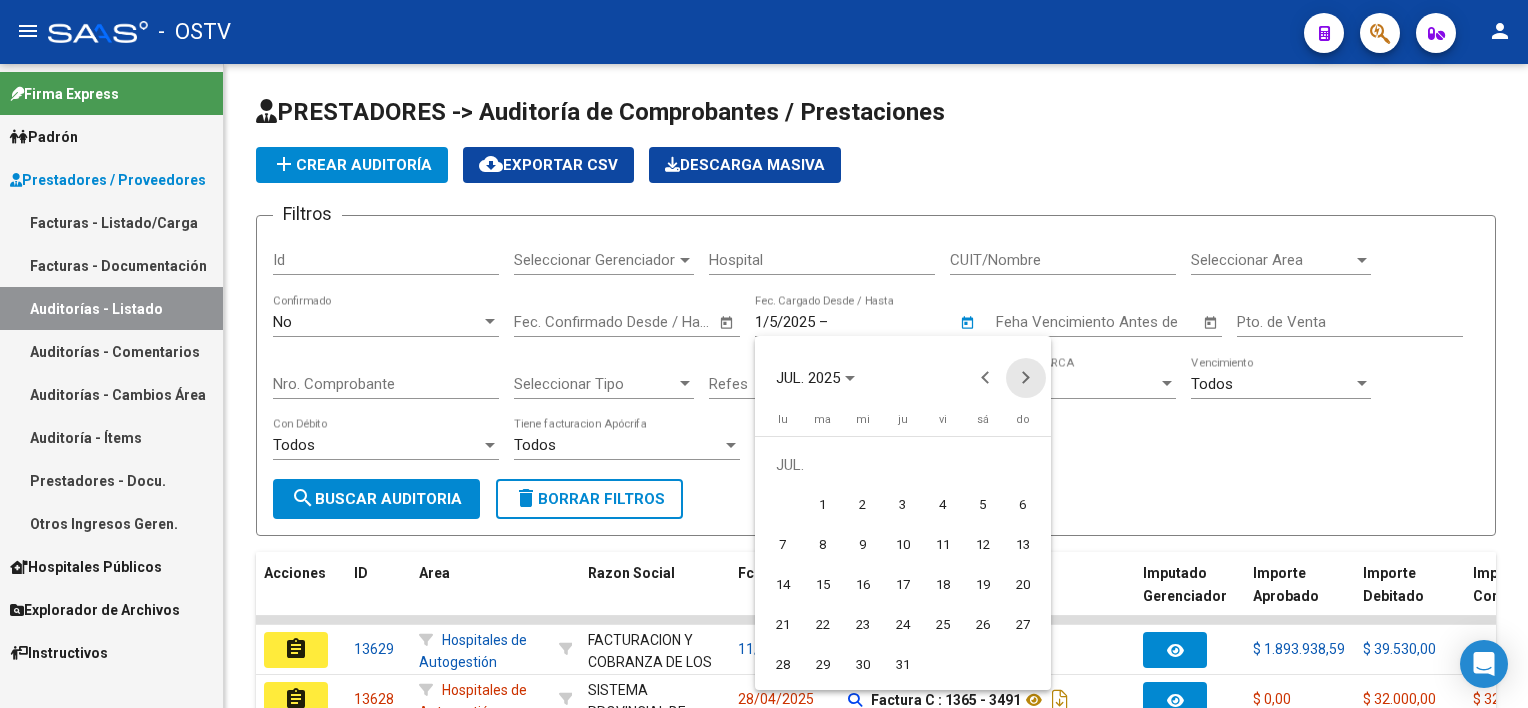 click at bounding box center [1026, 378] 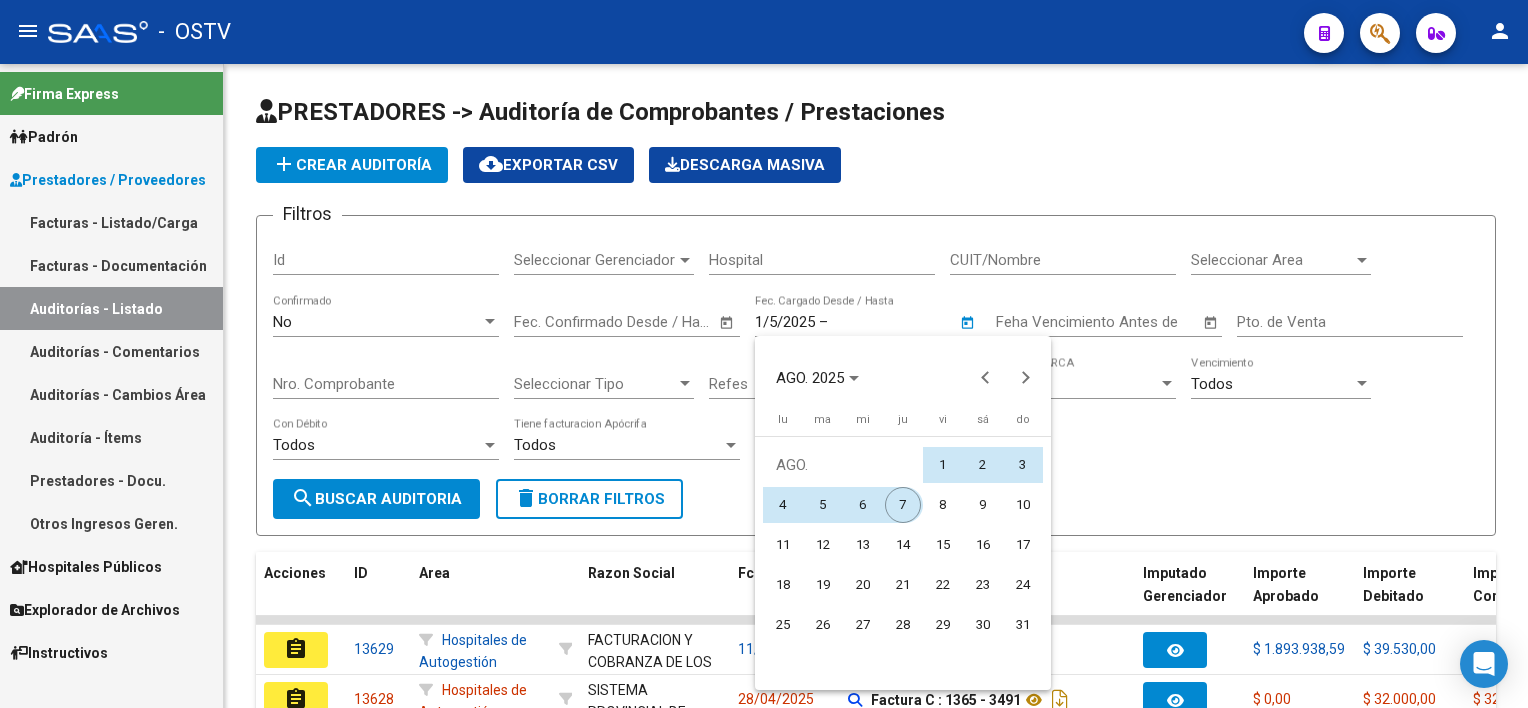 click on "7" at bounding box center (903, 505) 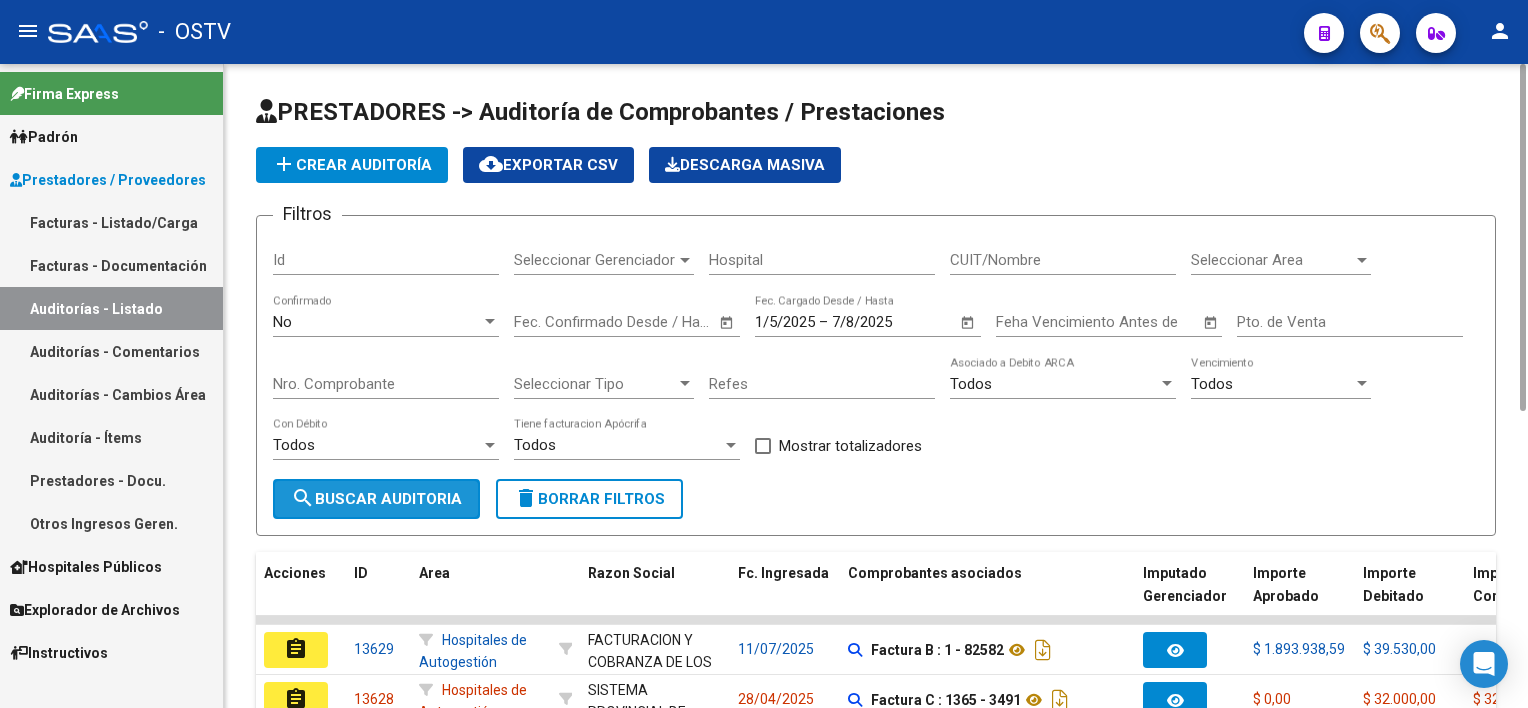 click on "search  Buscar Auditoria" 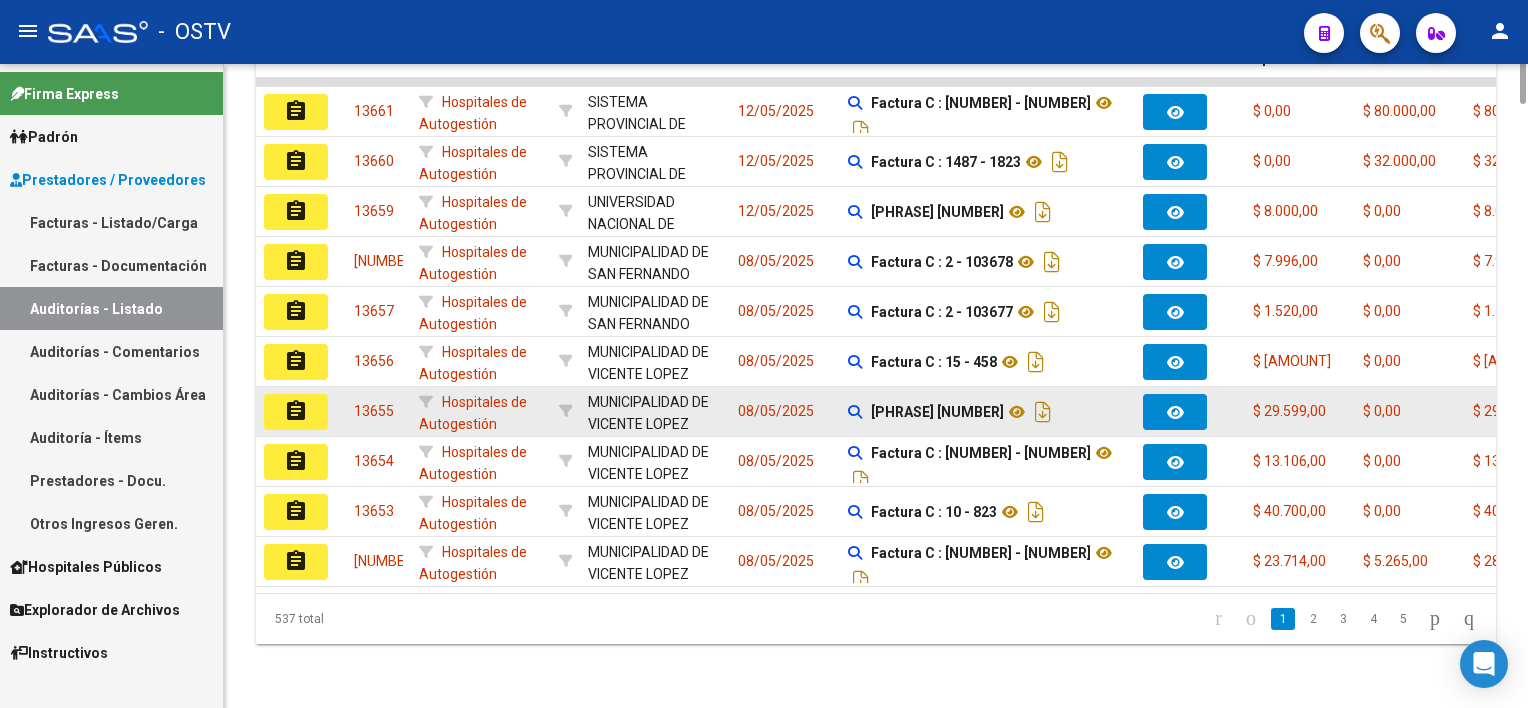 scroll, scrollTop: 0, scrollLeft: 0, axis: both 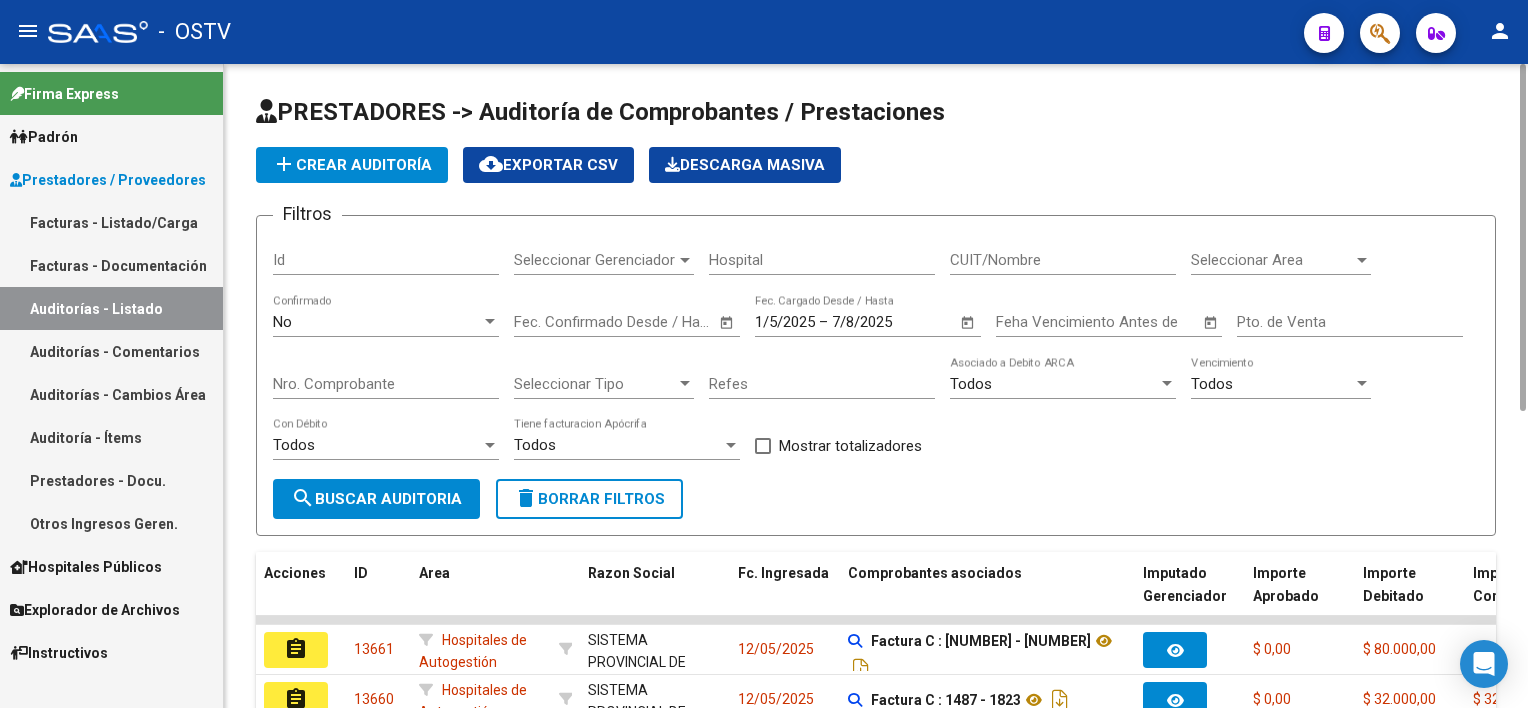 click on "7/8/2025" 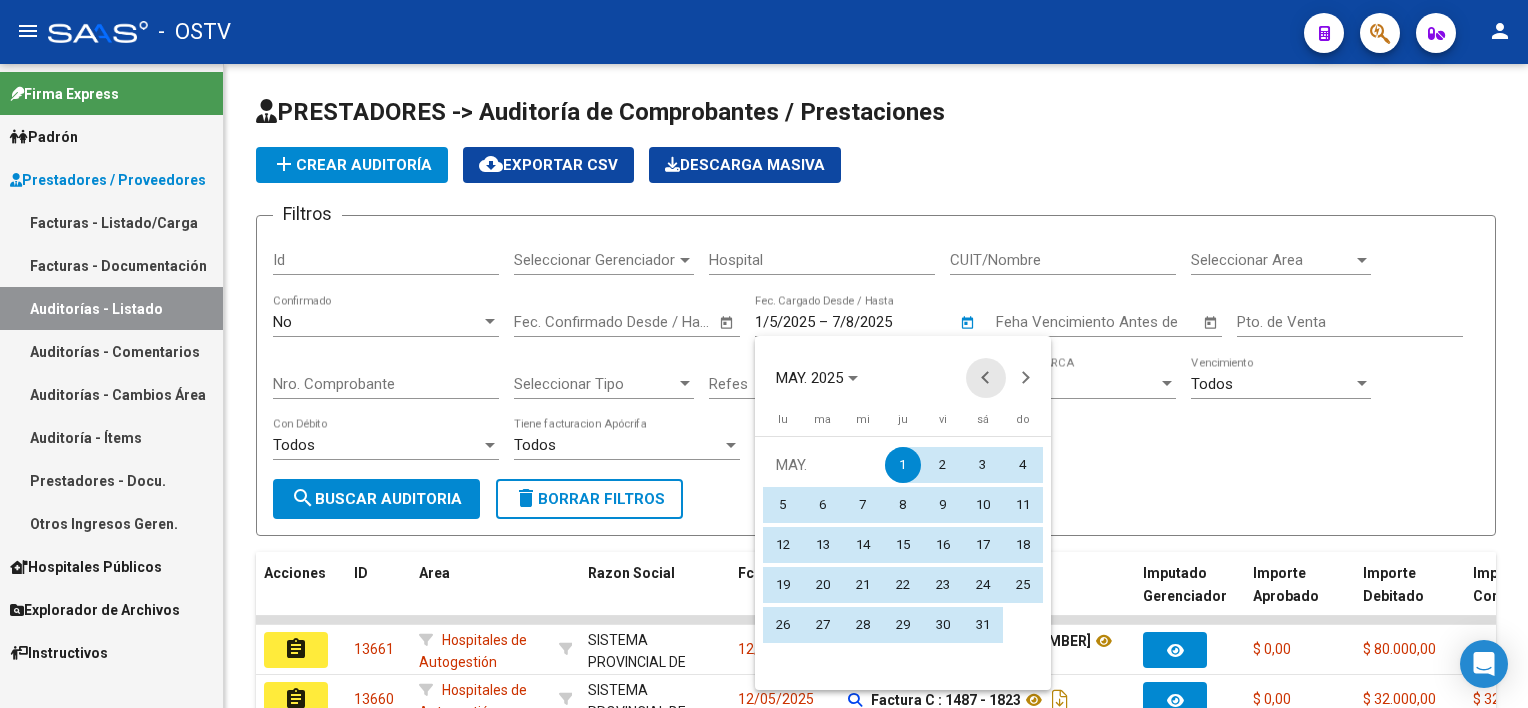 click at bounding box center (986, 378) 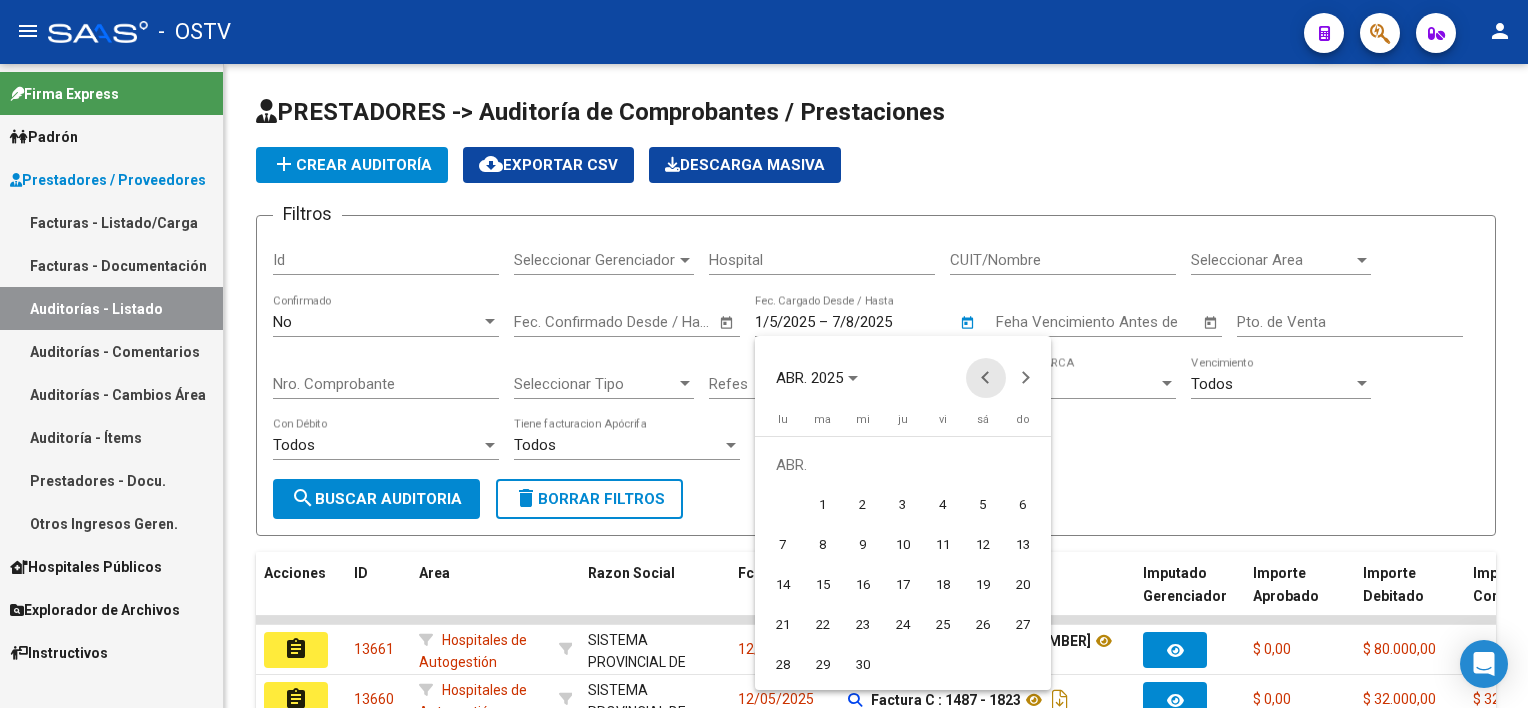 click at bounding box center [986, 378] 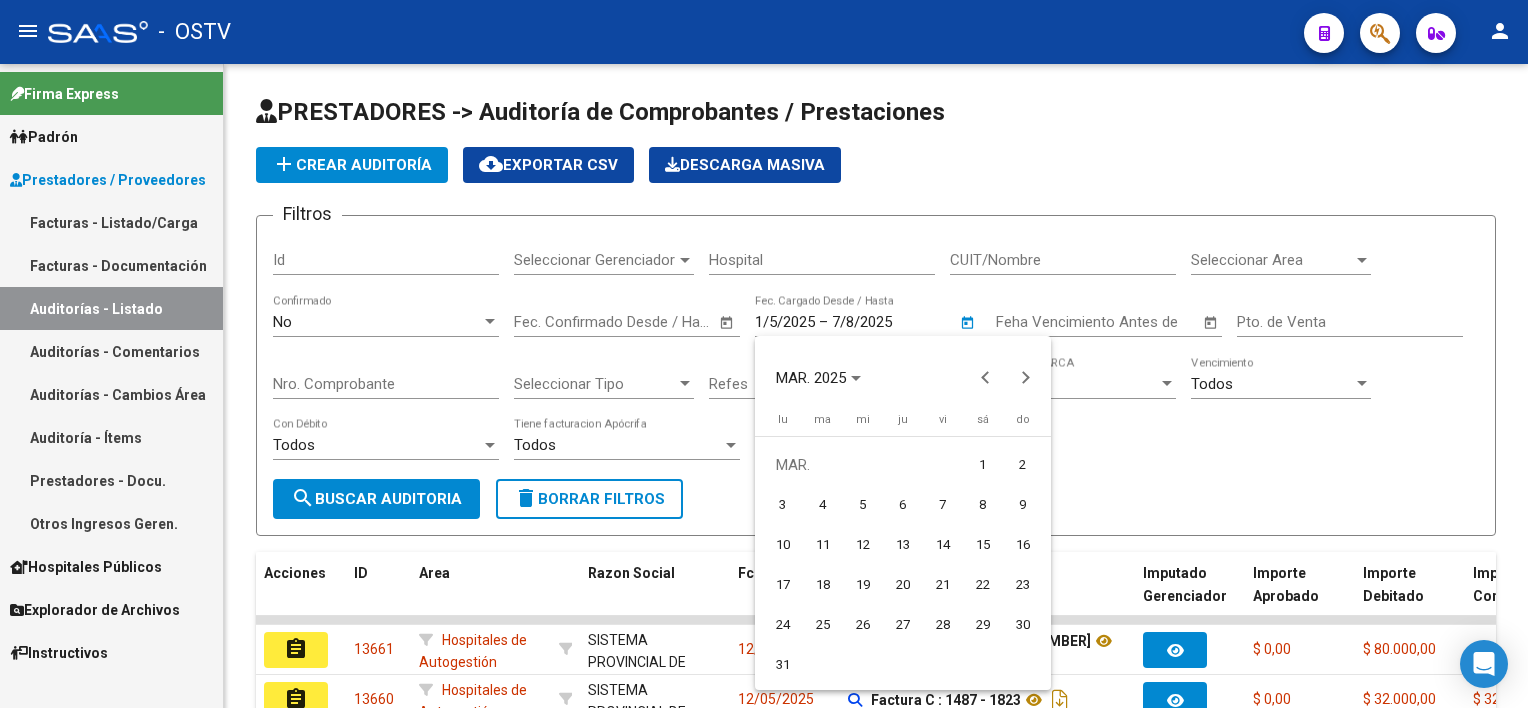 click on "1" at bounding box center (983, 465) 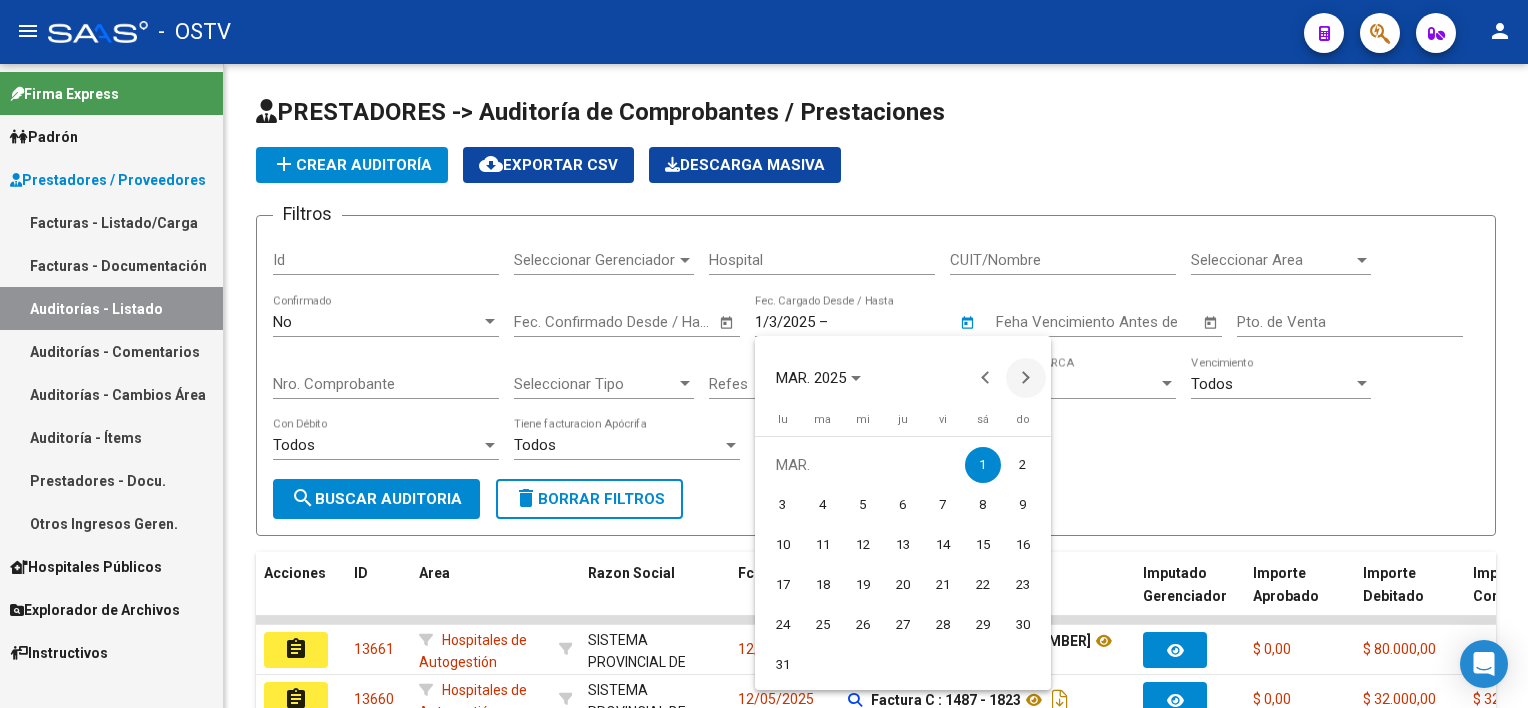 click at bounding box center [1026, 378] 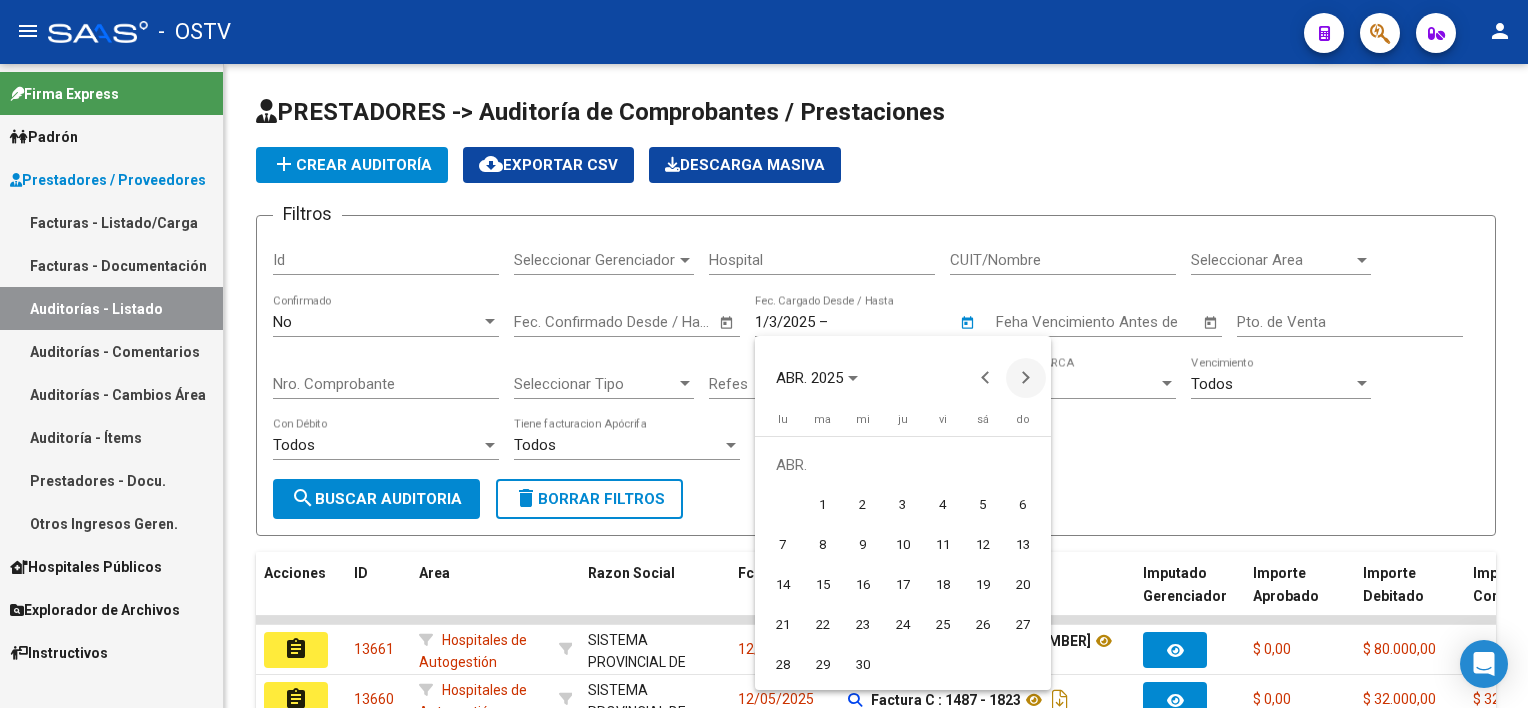 click at bounding box center (1026, 378) 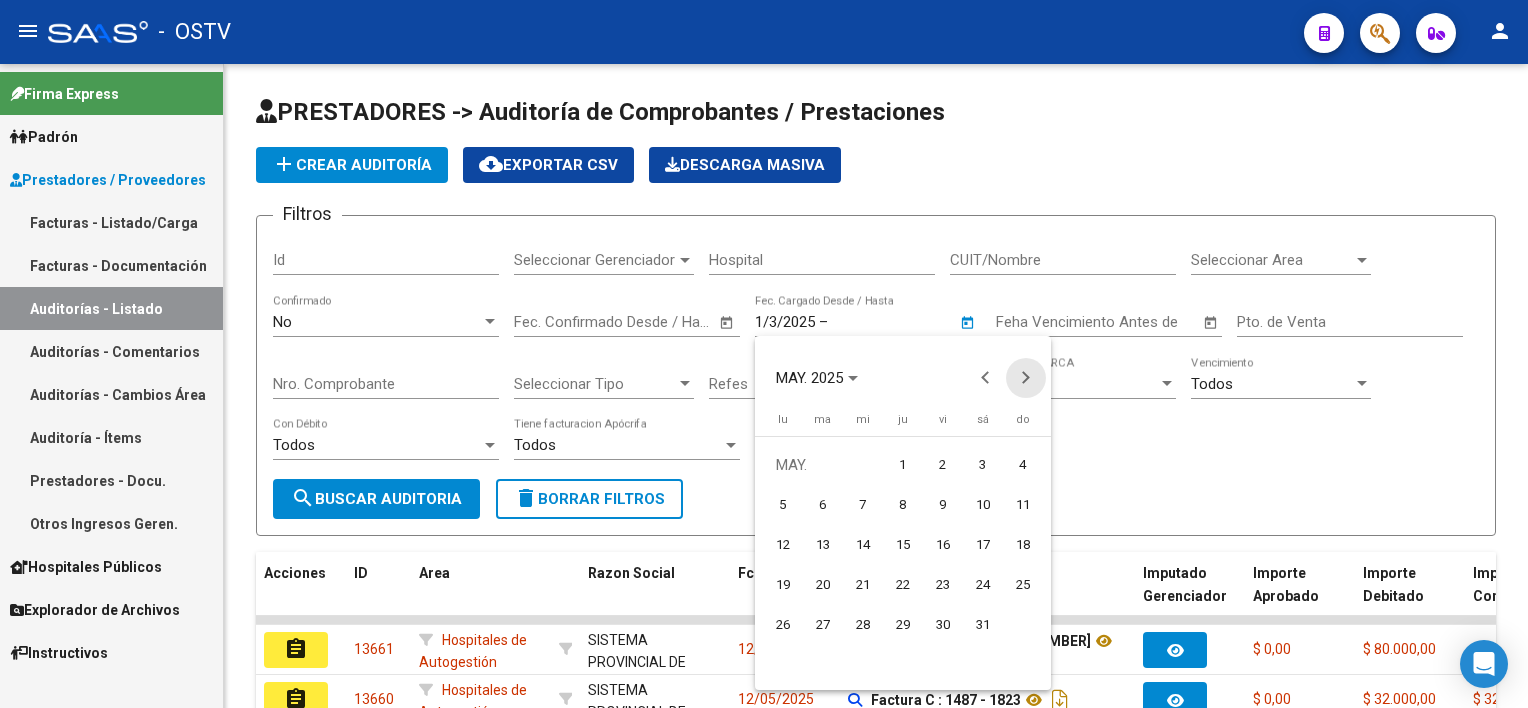 click at bounding box center [1026, 378] 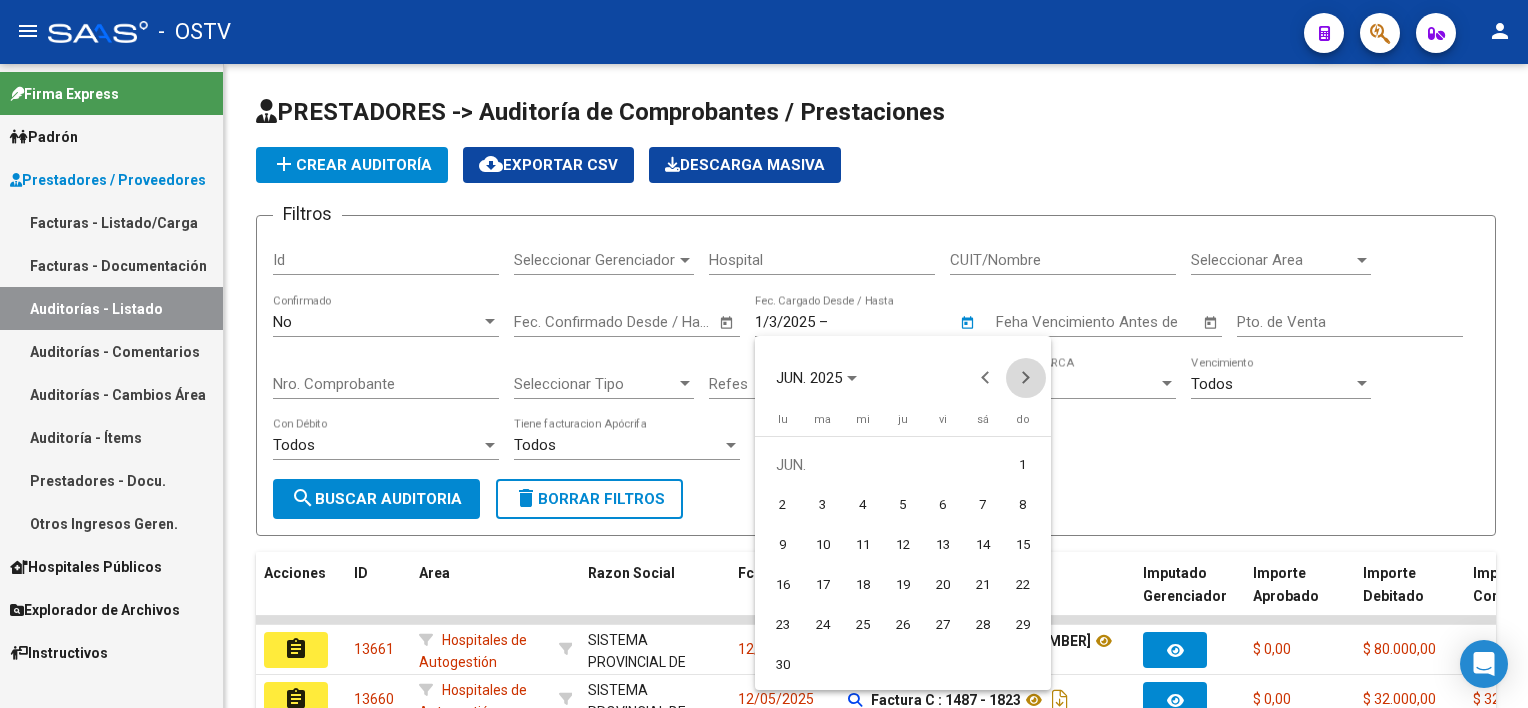 click at bounding box center (1026, 378) 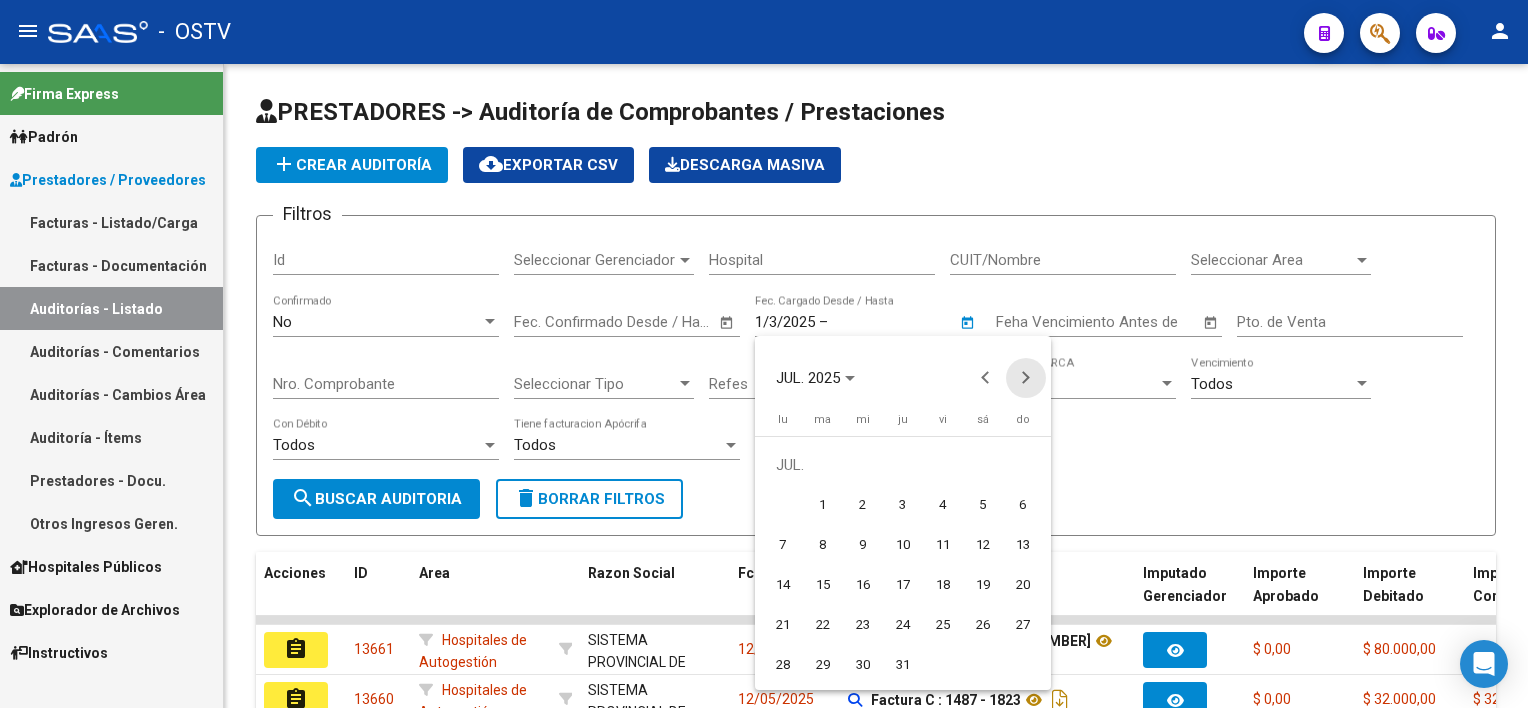 click at bounding box center (1026, 378) 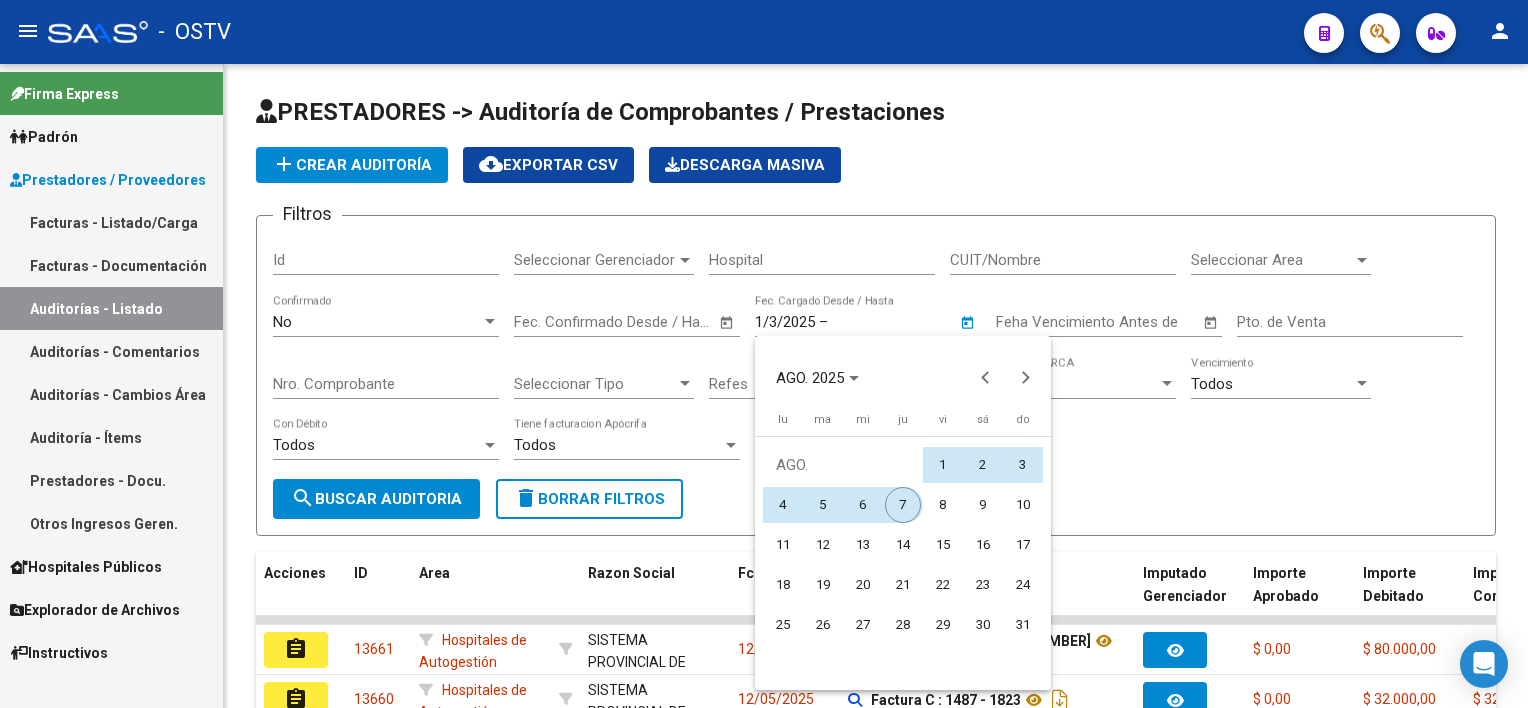 click on "7" at bounding box center (903, 505) 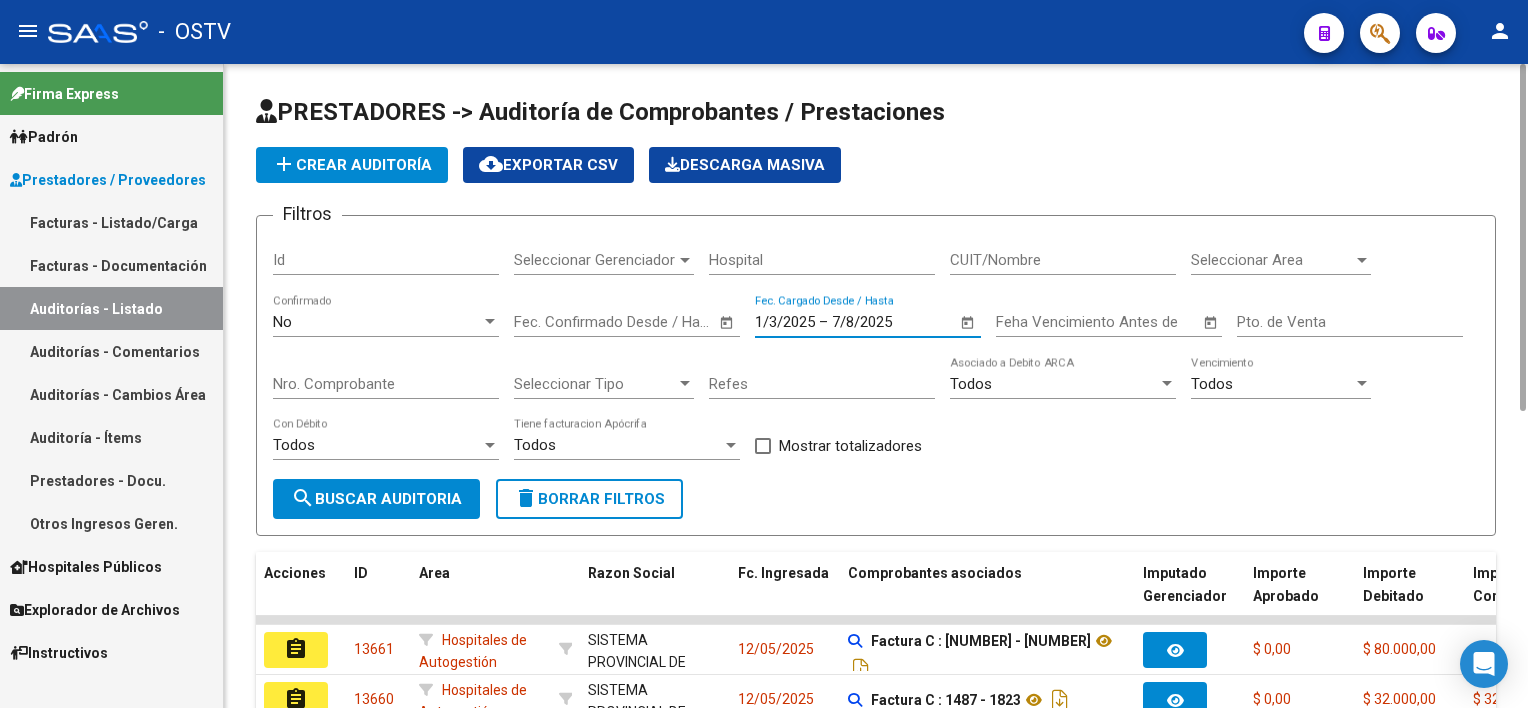 click on "search  Buscar Auditoria" 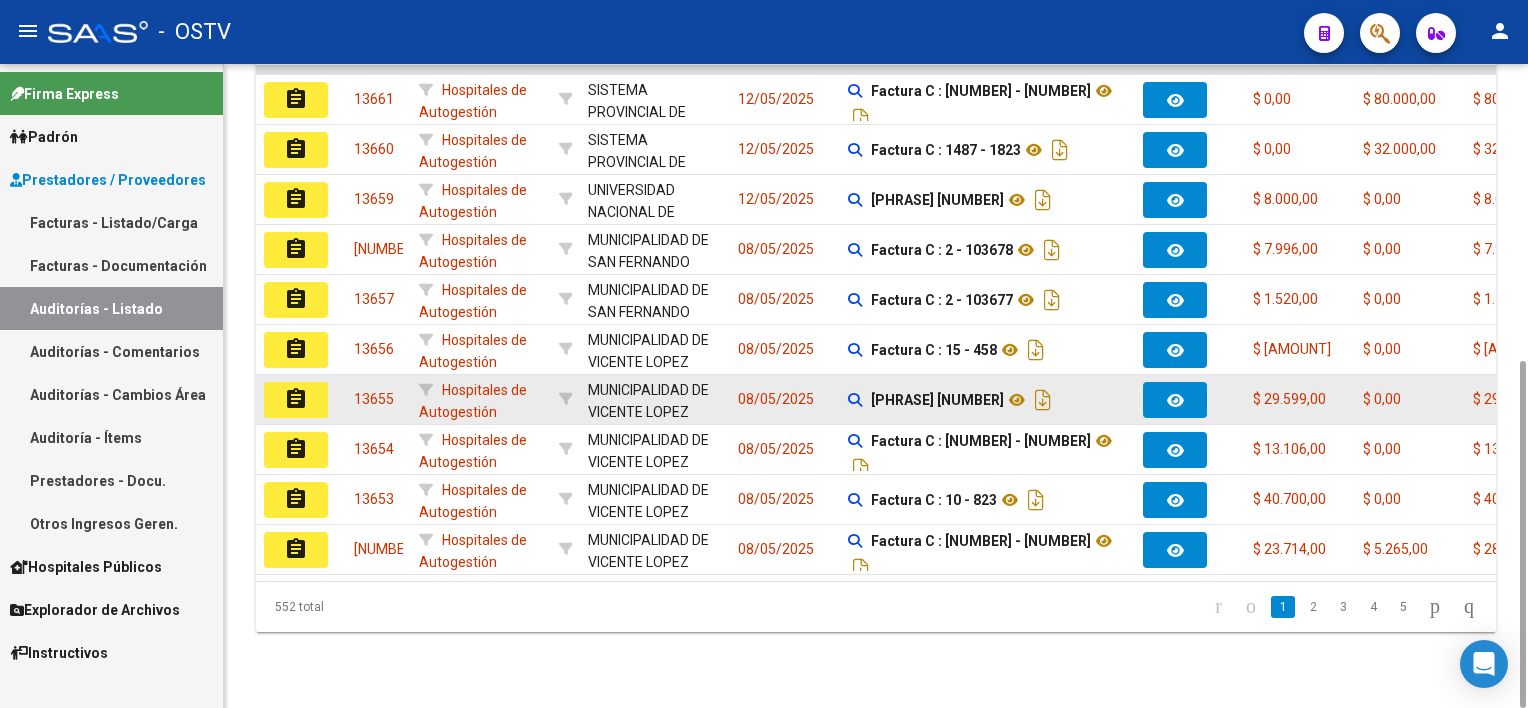 scroll, scrollTop: 0, scrollLeft: 0, axis: both 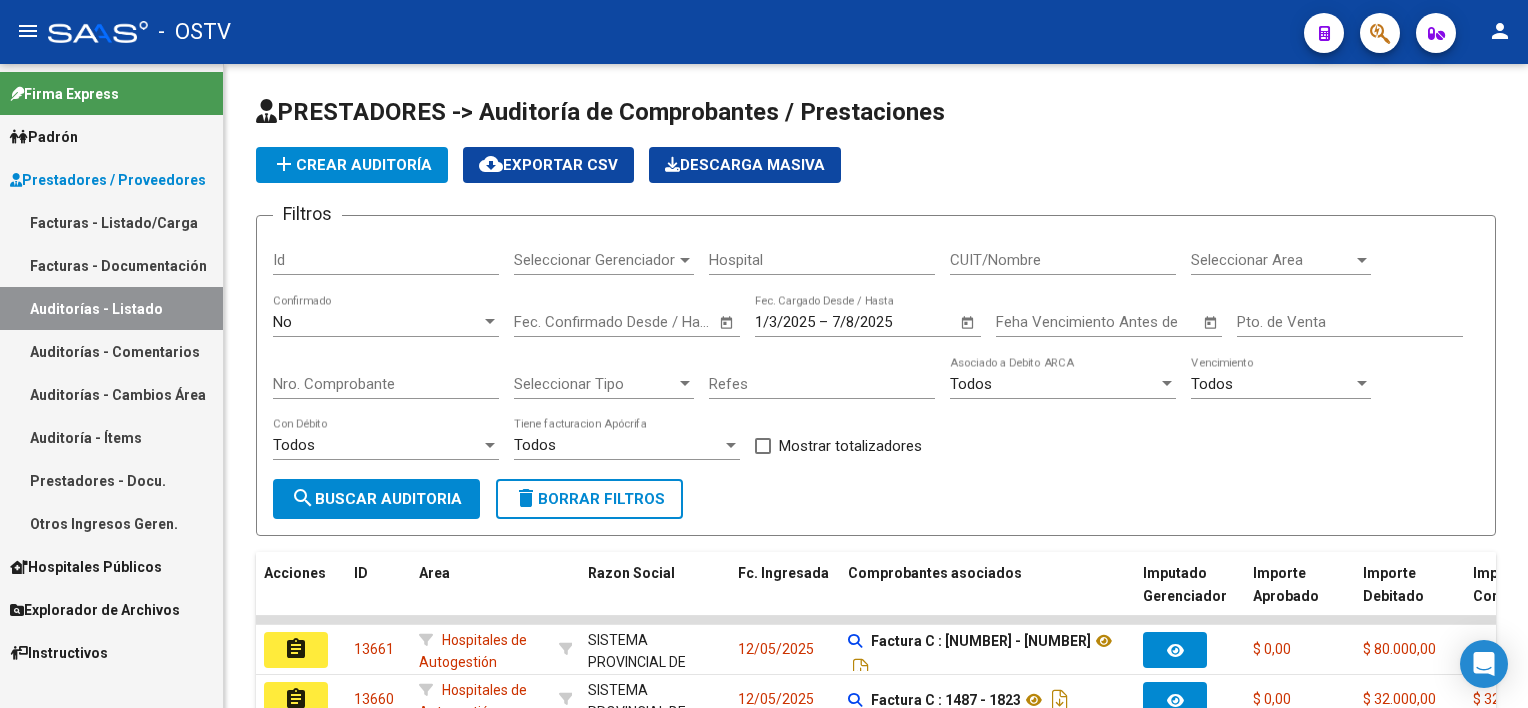 click on "Facturas - Listado/Carga" at bounding box center [111, 222] 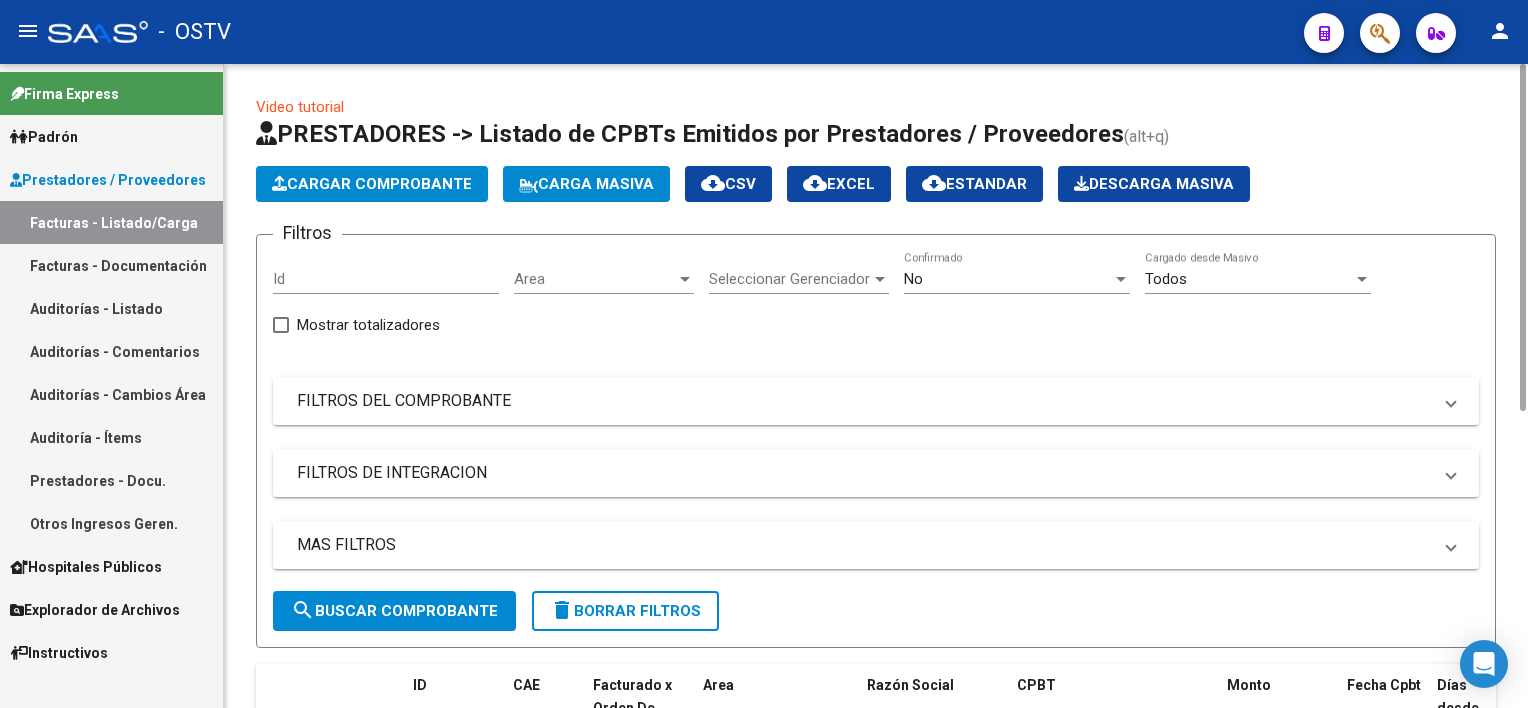 click on "No" at bounding box center [1008, 279] 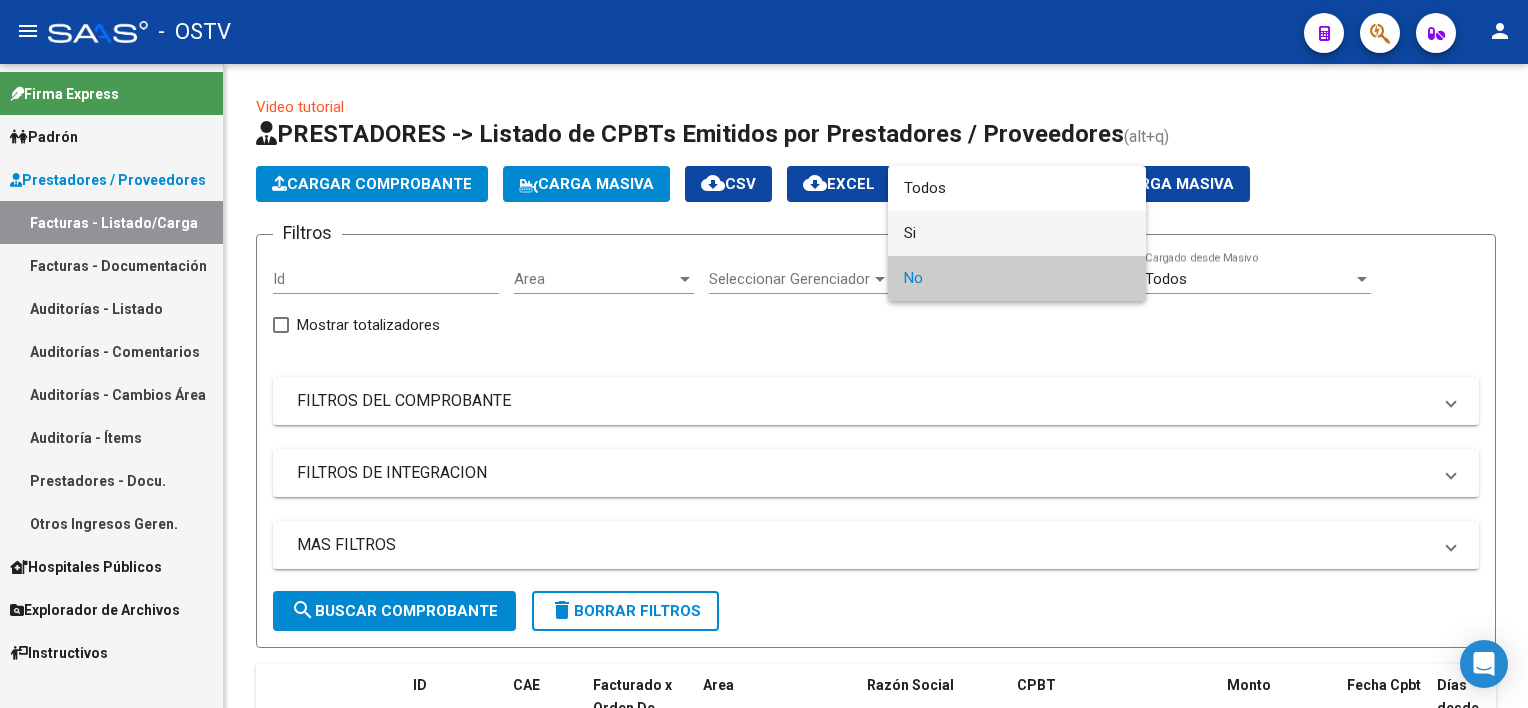 click on "Si" at bounding box center (1017, 233) 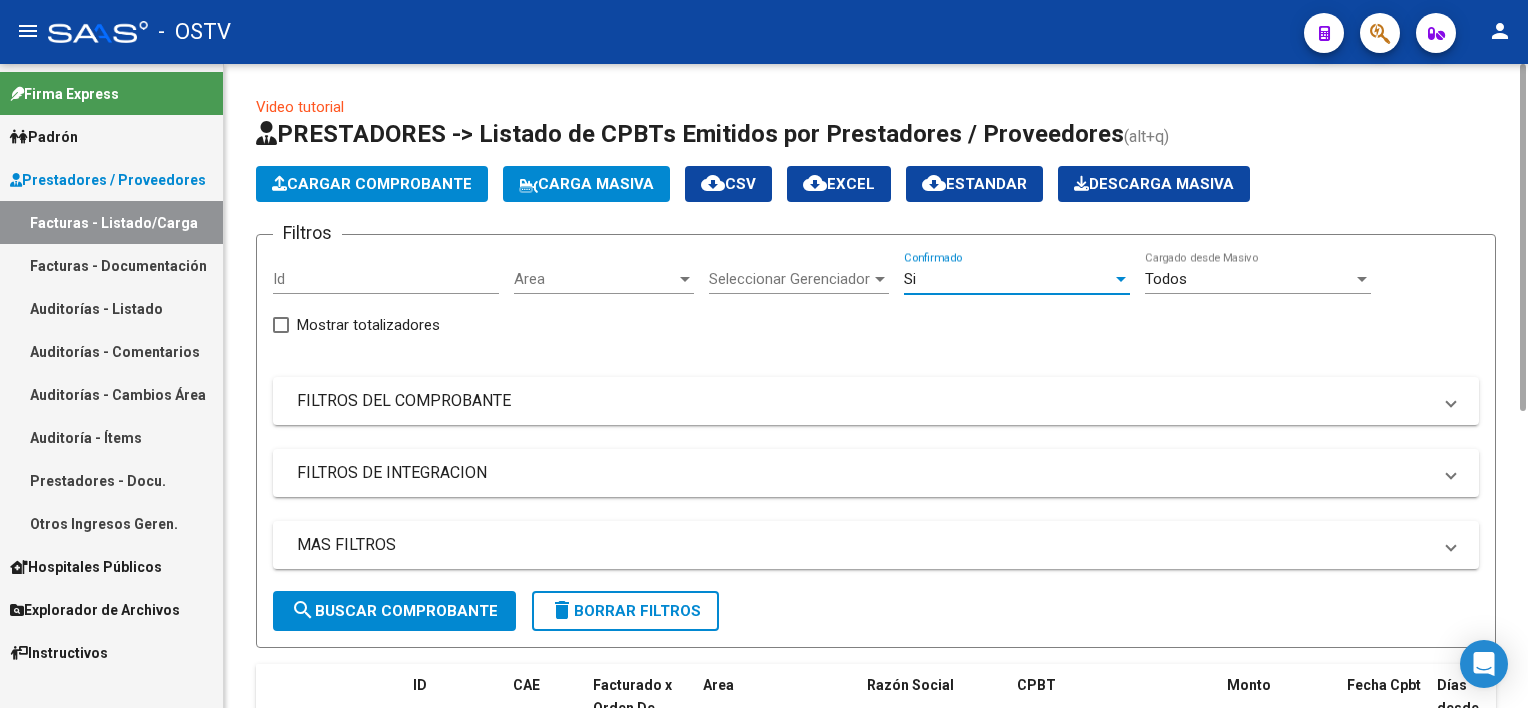 click on "Area" at bounding box center (595, 279) 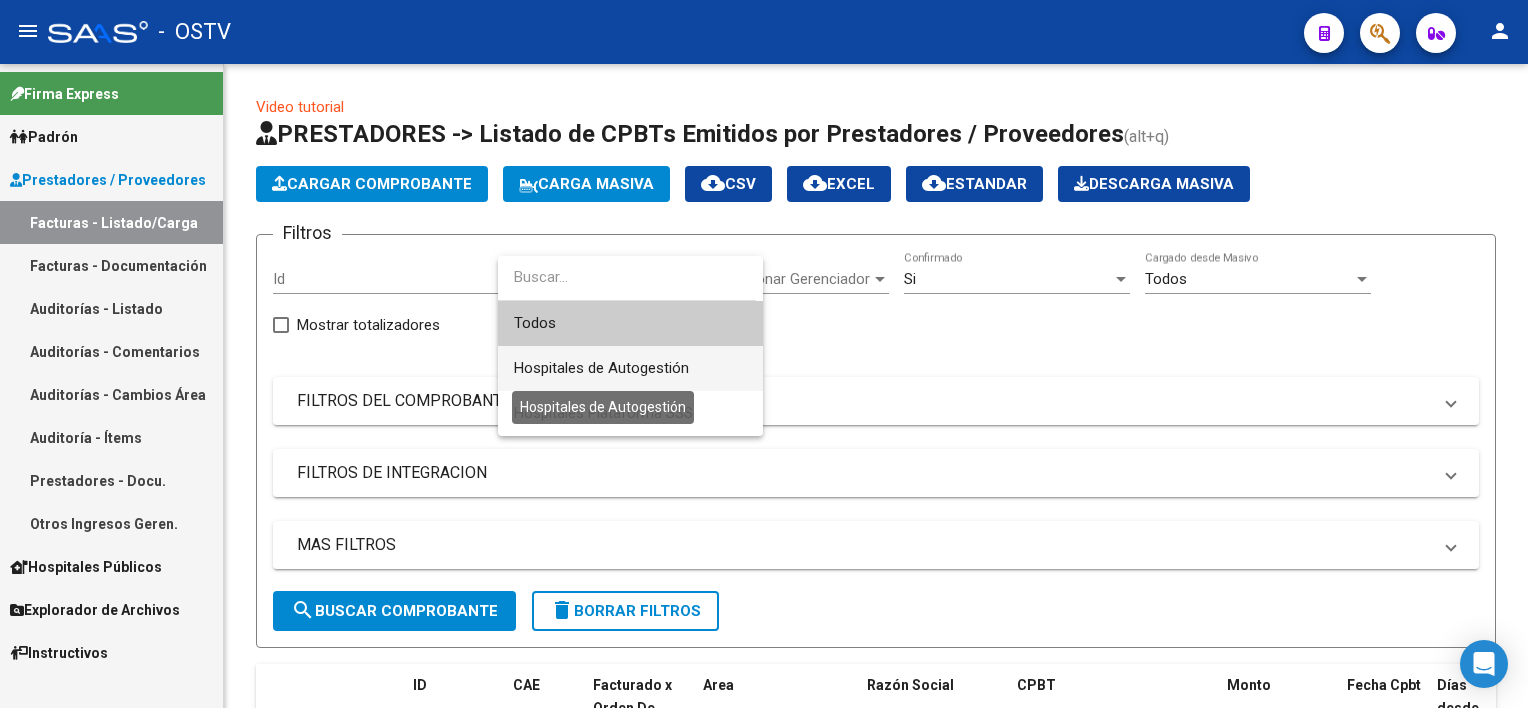 click on "Hospitales de Autogestión" at bounding box center [601, 368] 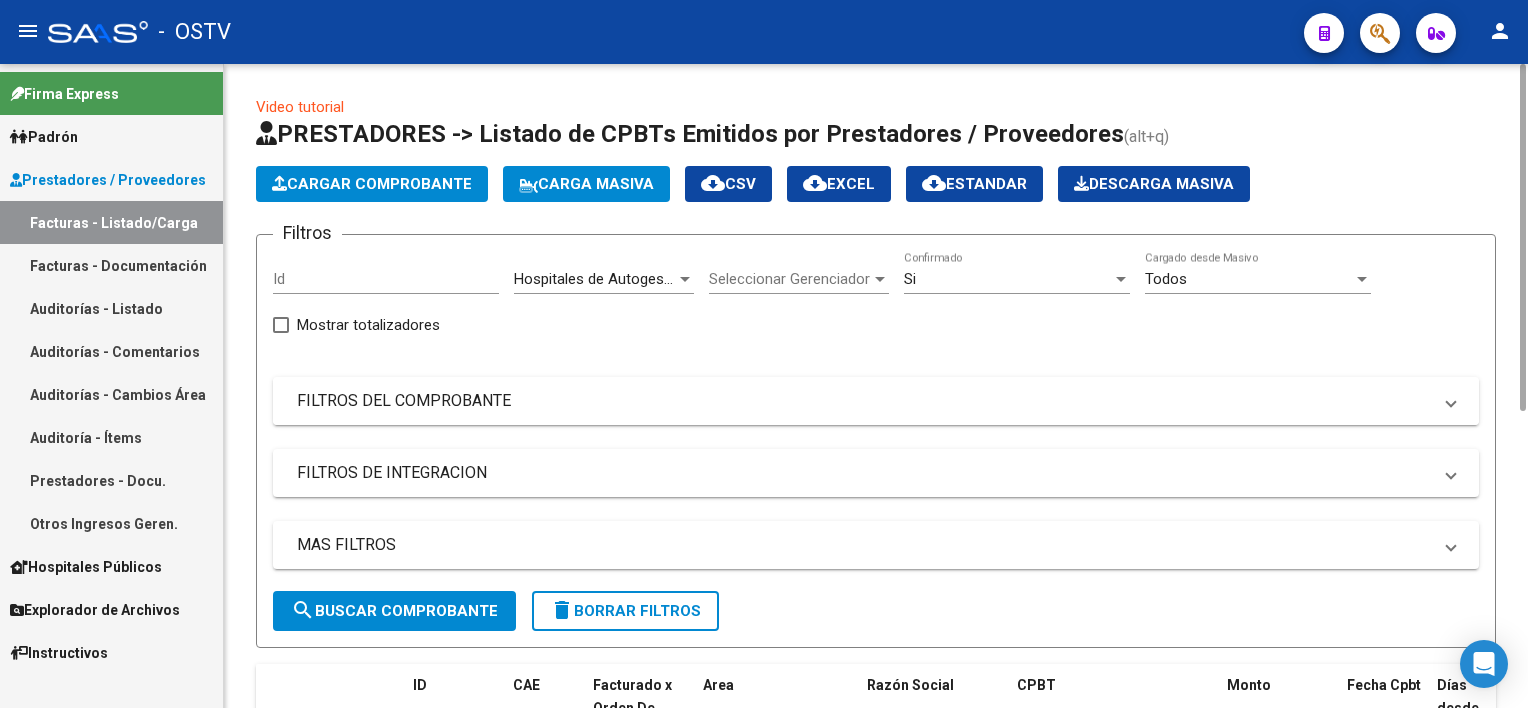 click on "FILTROS DEL COMPROBANTE" at bounding box center [864, 401] 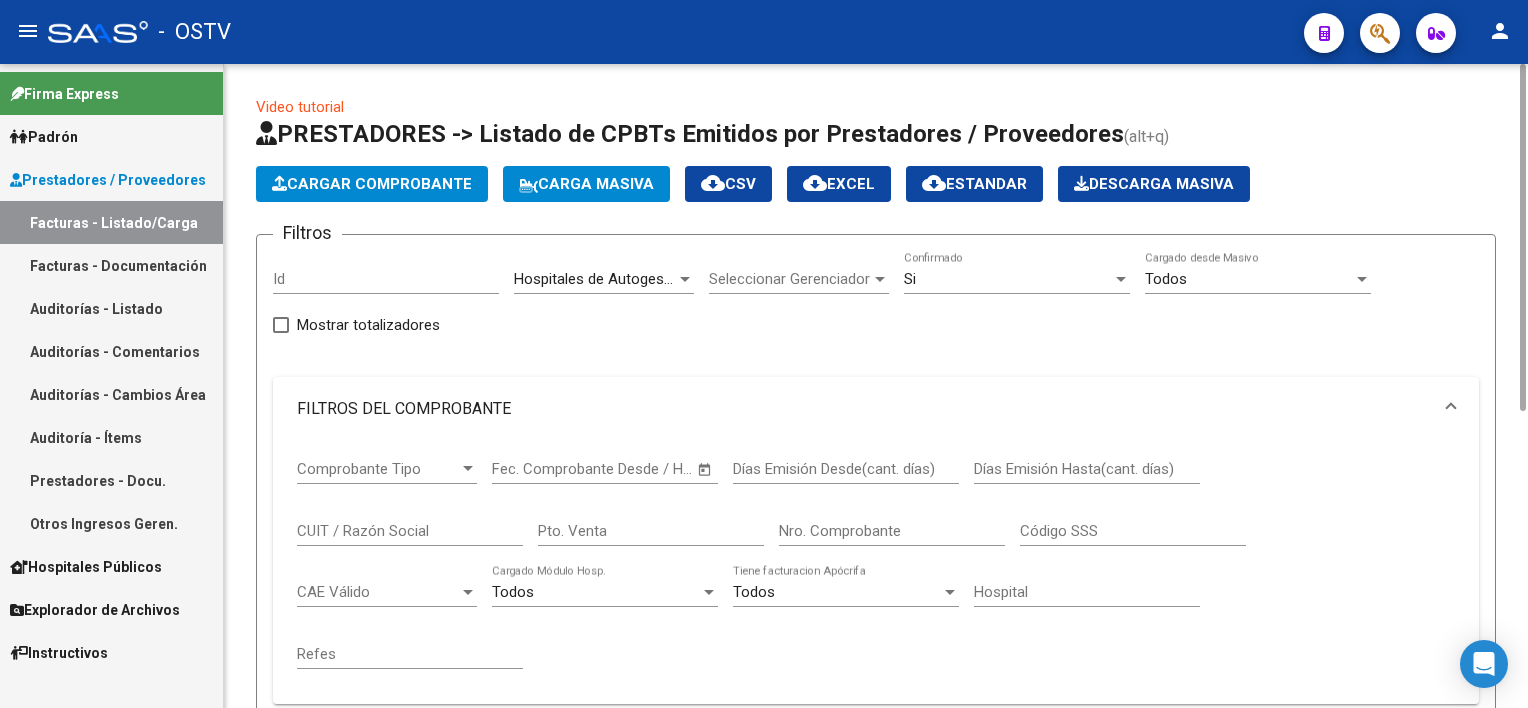 click on "FILTROS DEL COMPROBANTE" at bounding box center (864, 409) 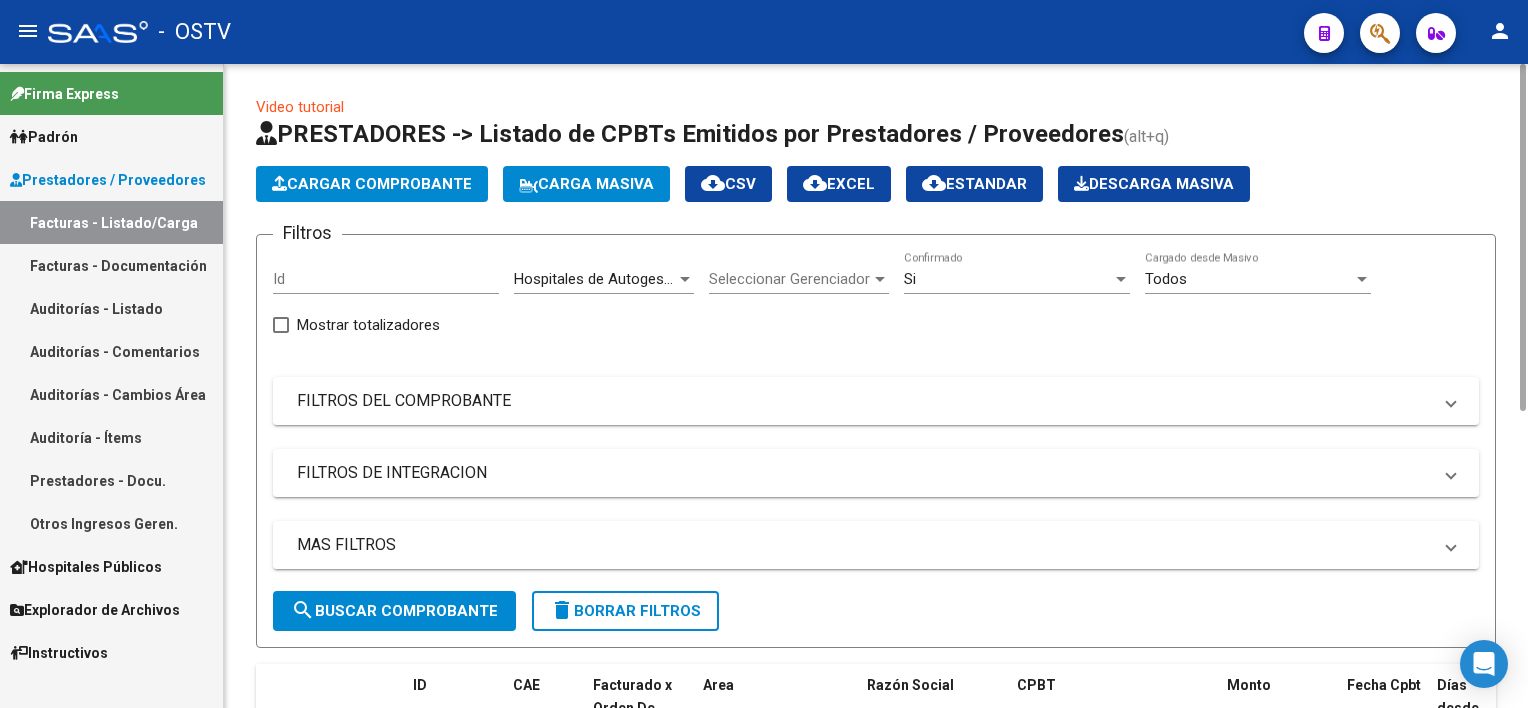 click on "MAS FILTROS" at bounding box center [864, 545] 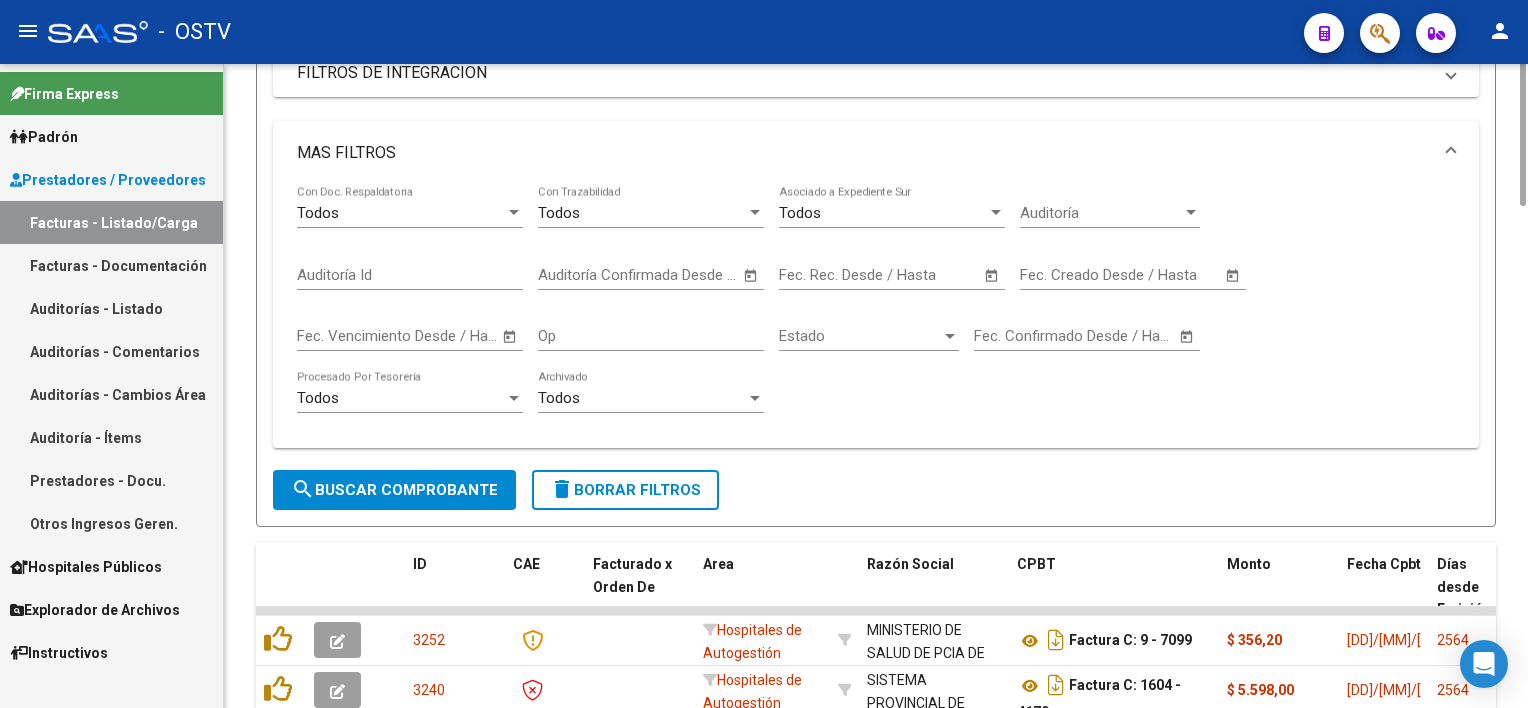 scroll, scrollTop: 200, scrollLeft: 0, axis: vertical 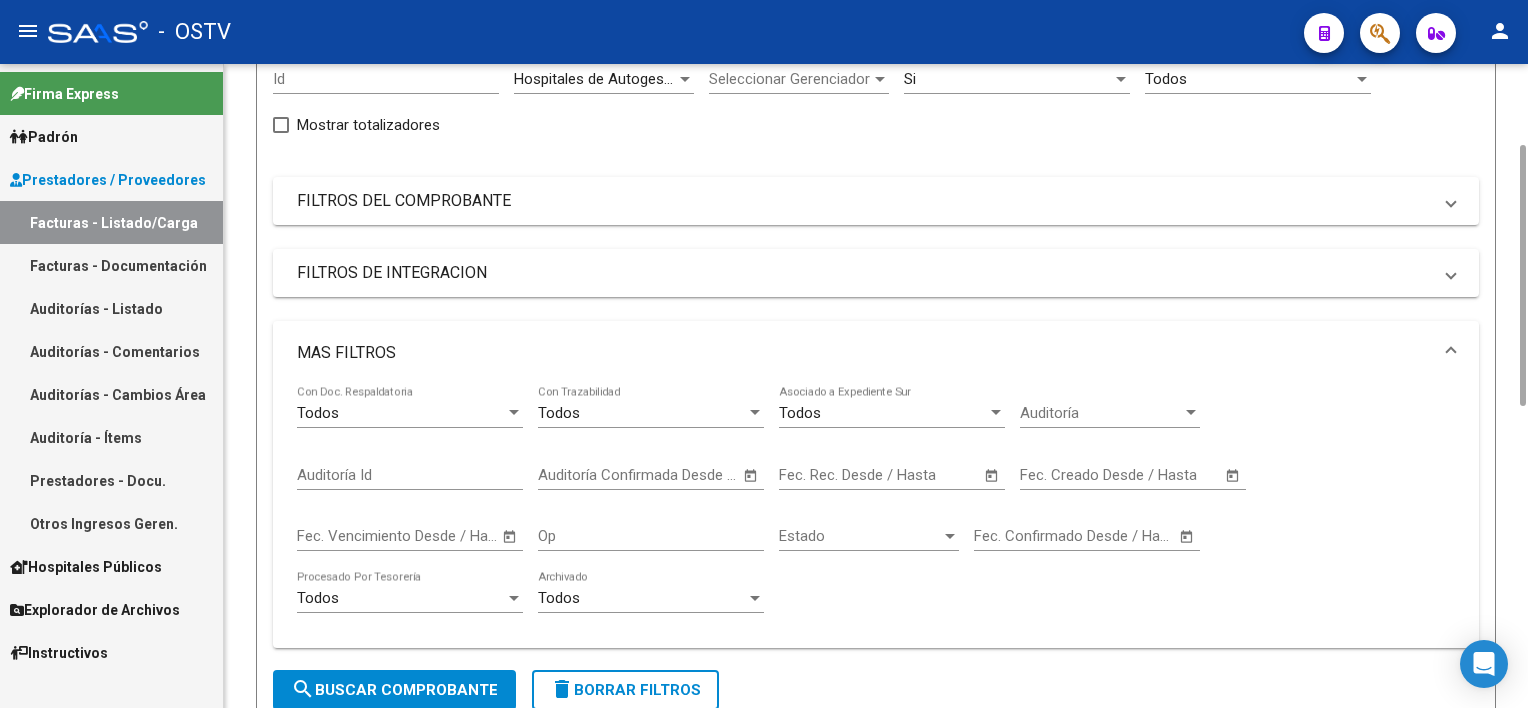 click on "Auditoría" at bounding box center [1101, 413] 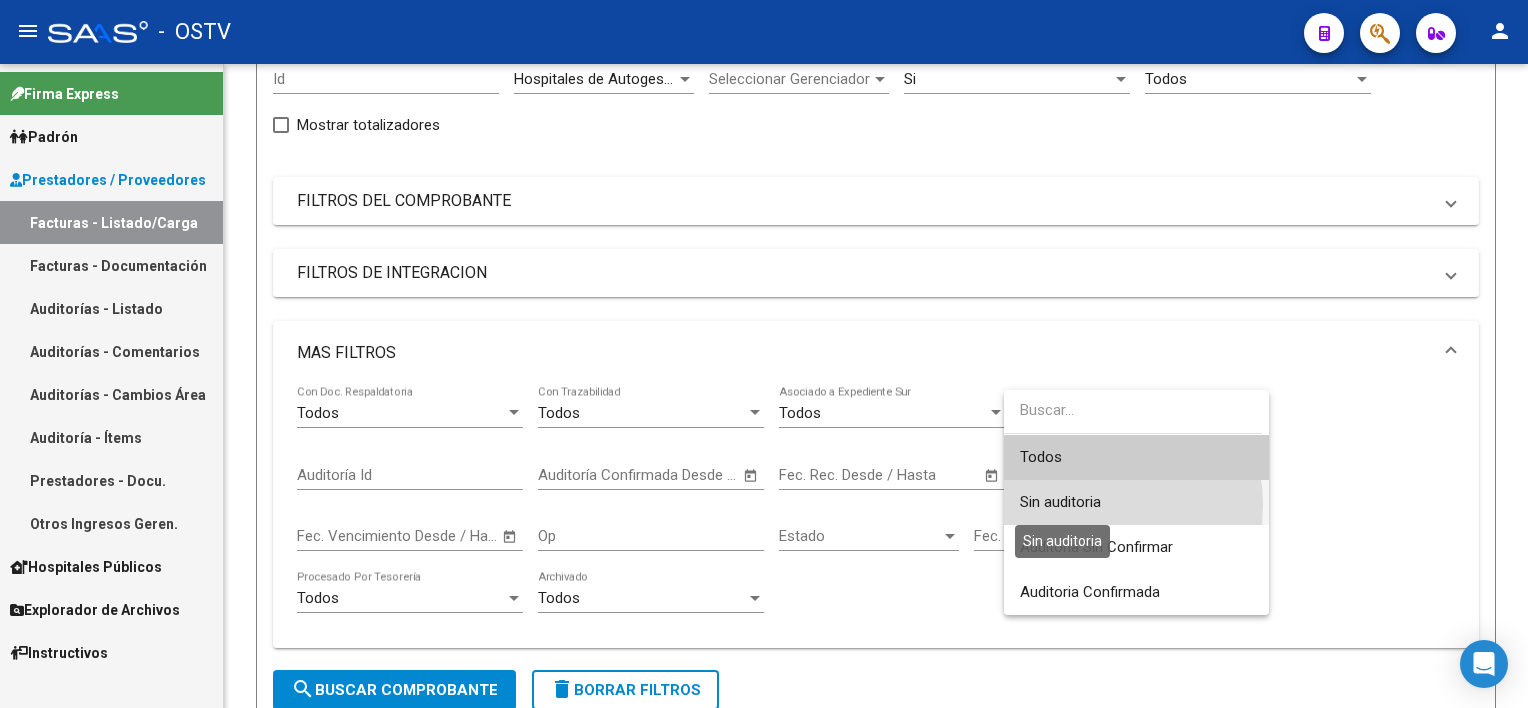 click on "Sin auditoria" at bounding box center (1060, 502) 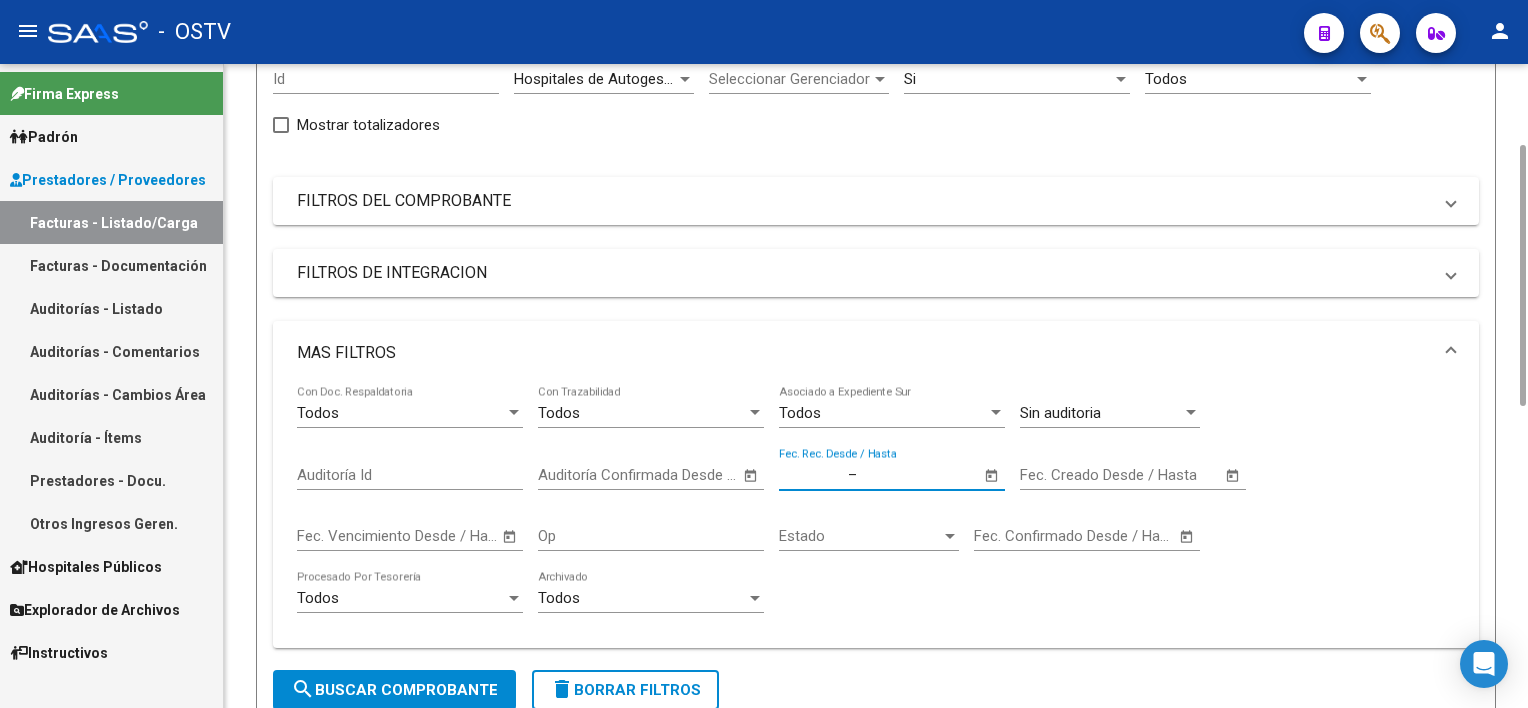 click 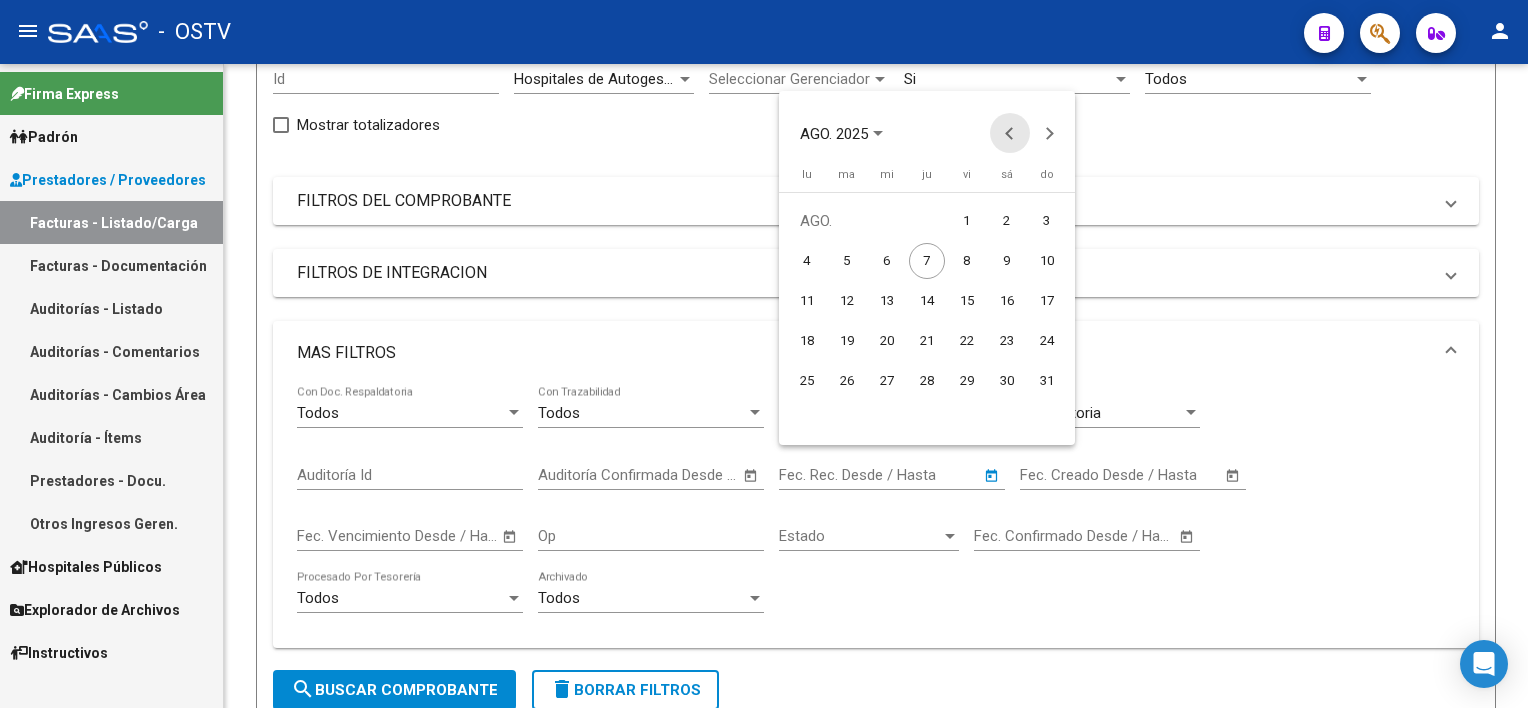 click at bounding box center [1010, 133] 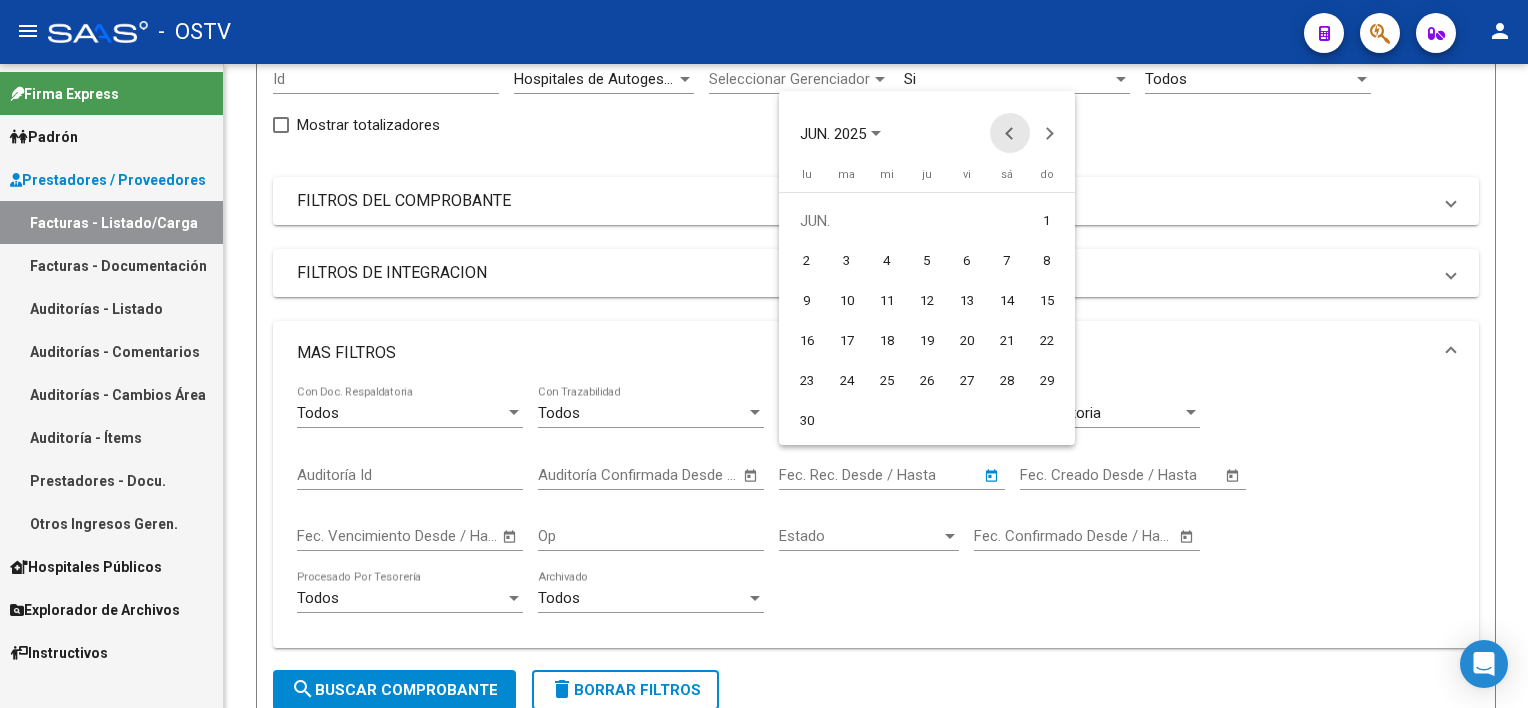 click at bounding box center [1010, 133] 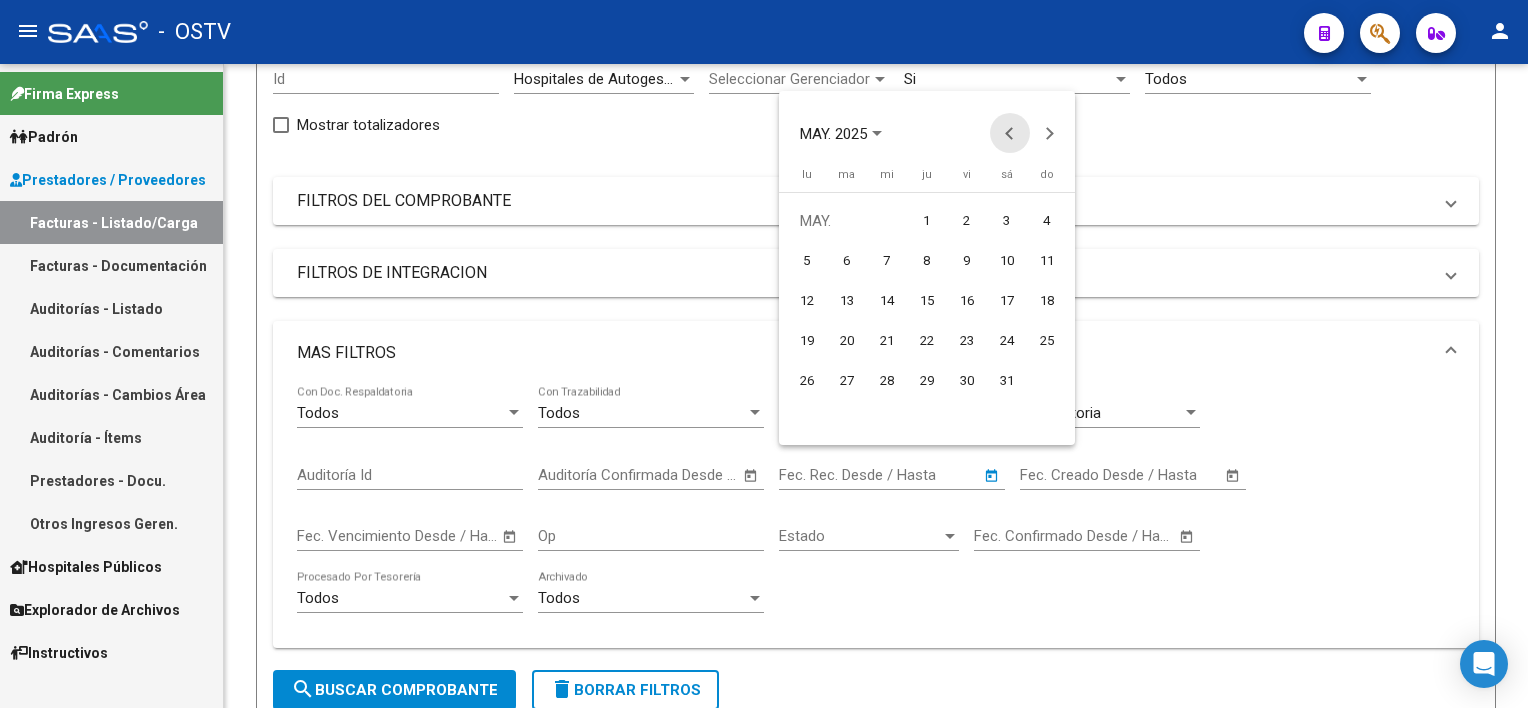 click at bounding box center [1010, 133] 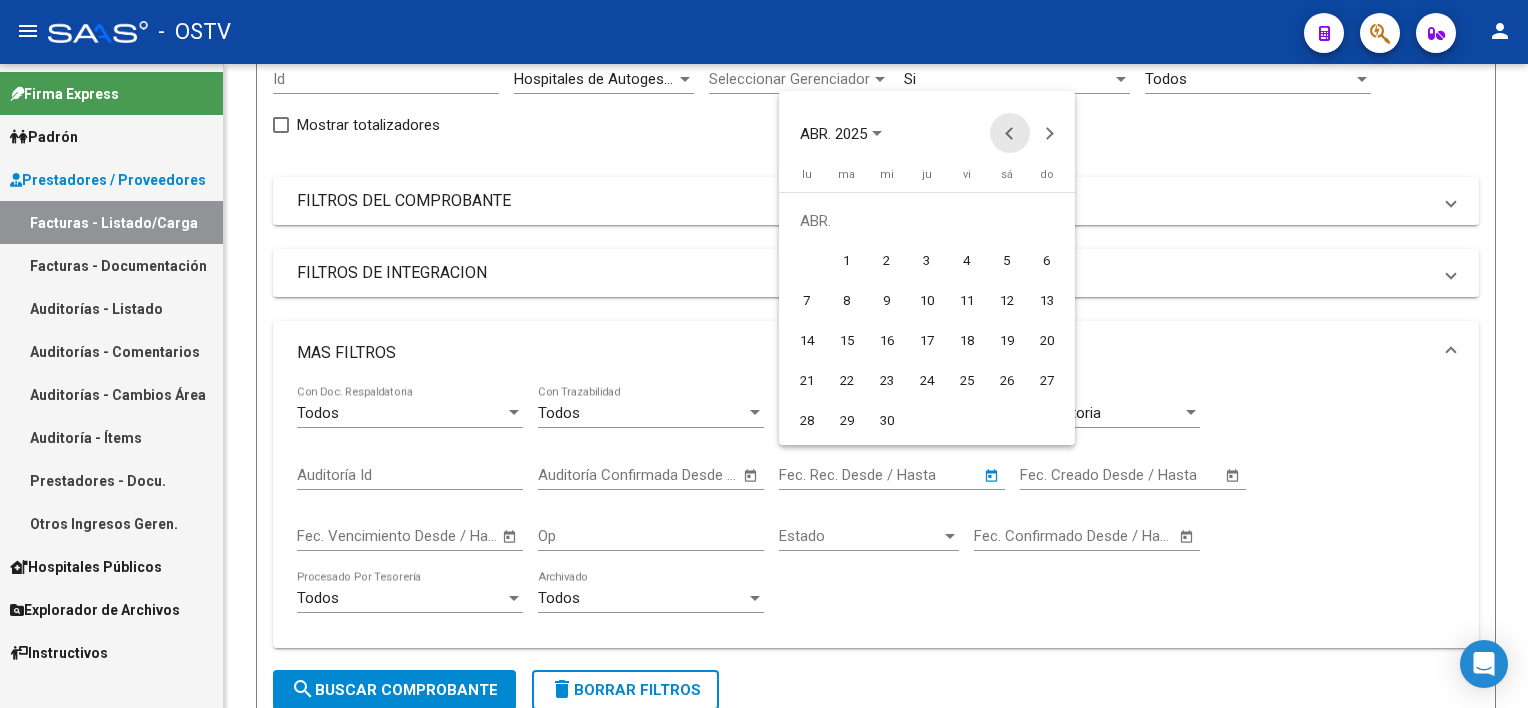 click at bounding box center (1010, 133) 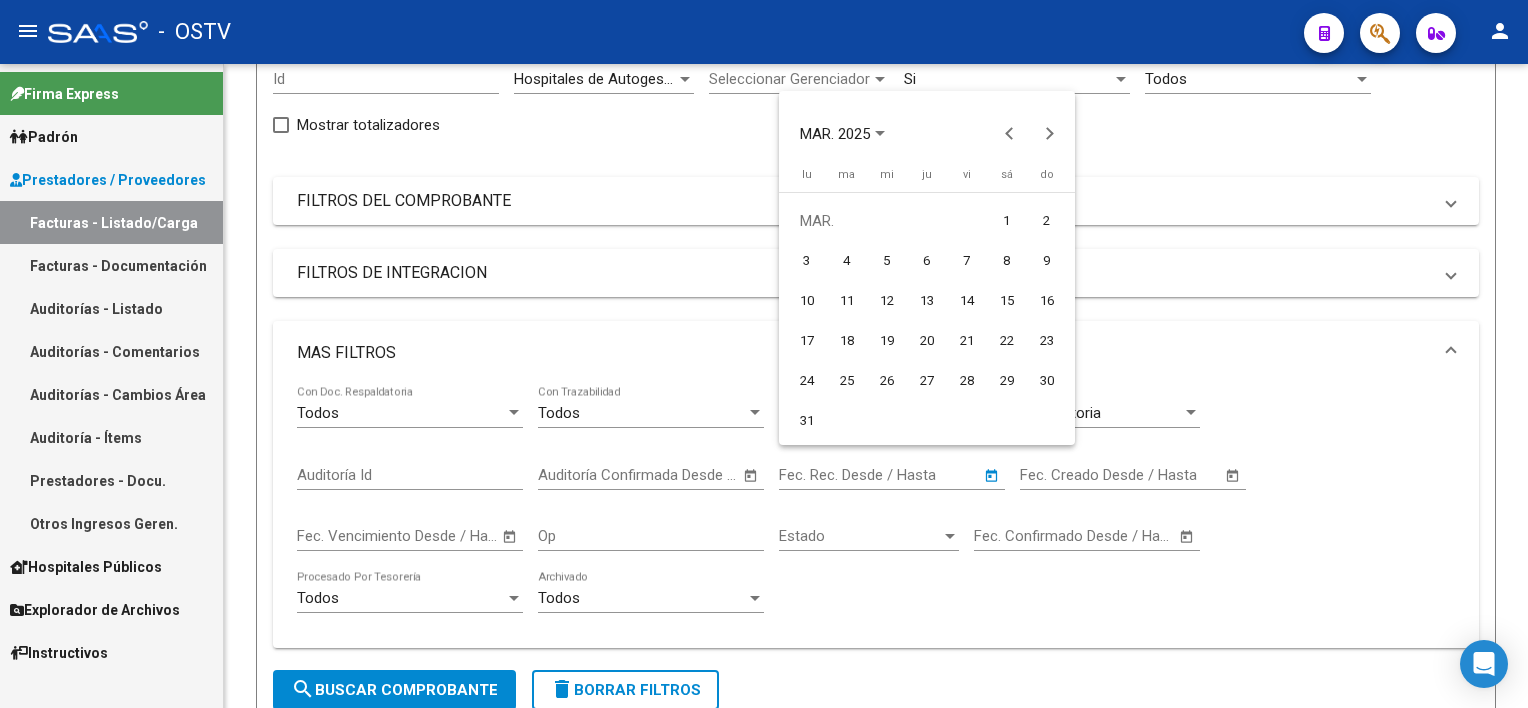 click on "1" at bounding box center (1007, 221) 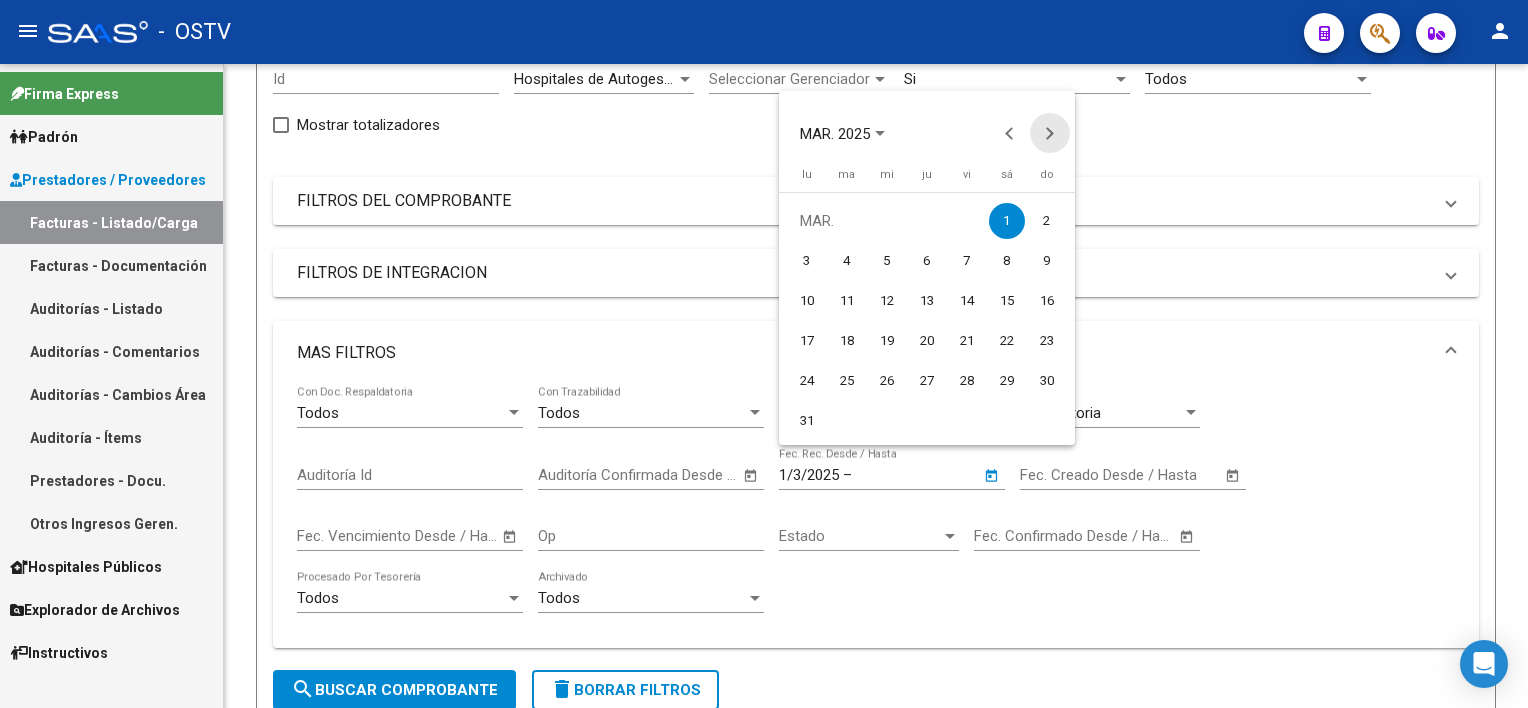 click at bounding box center [1050, 133] 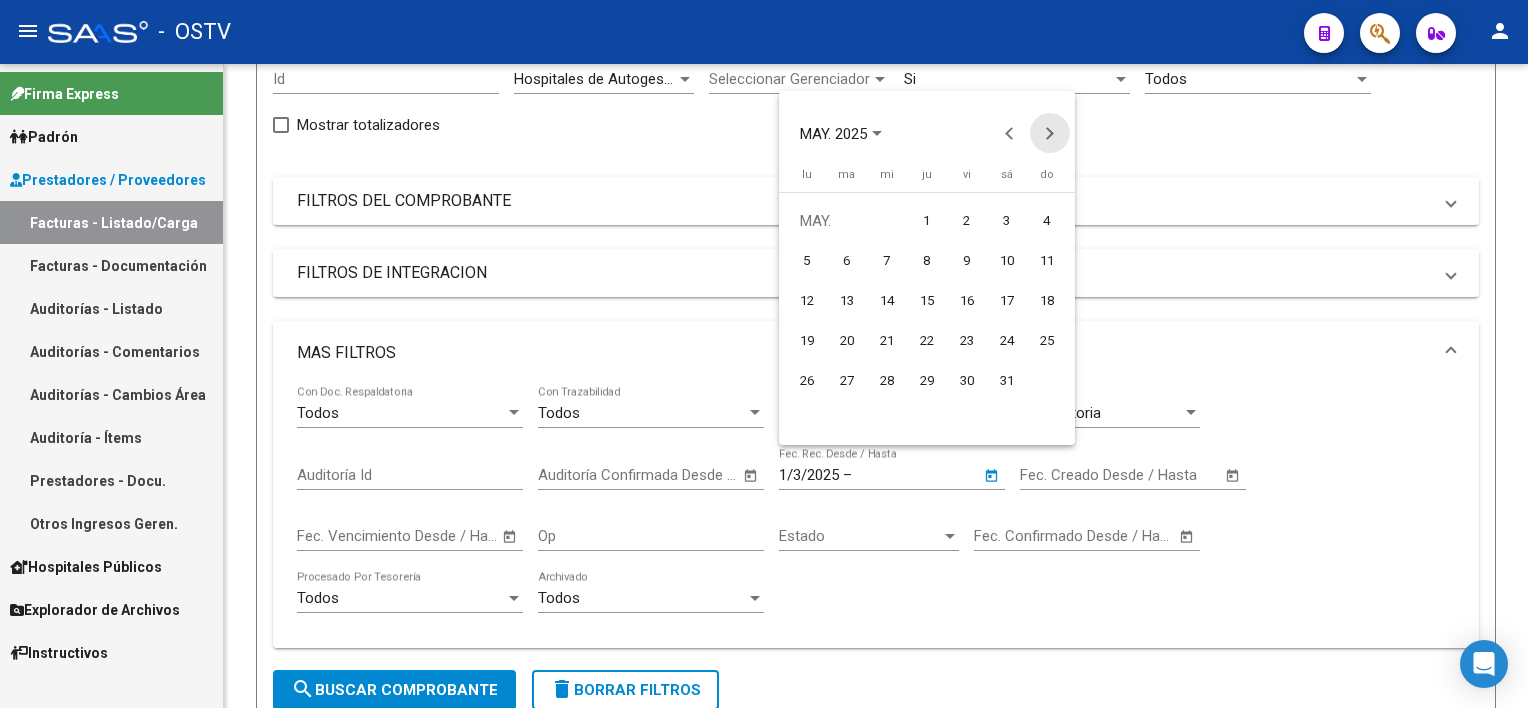 click at bounding box center (1050, 133) 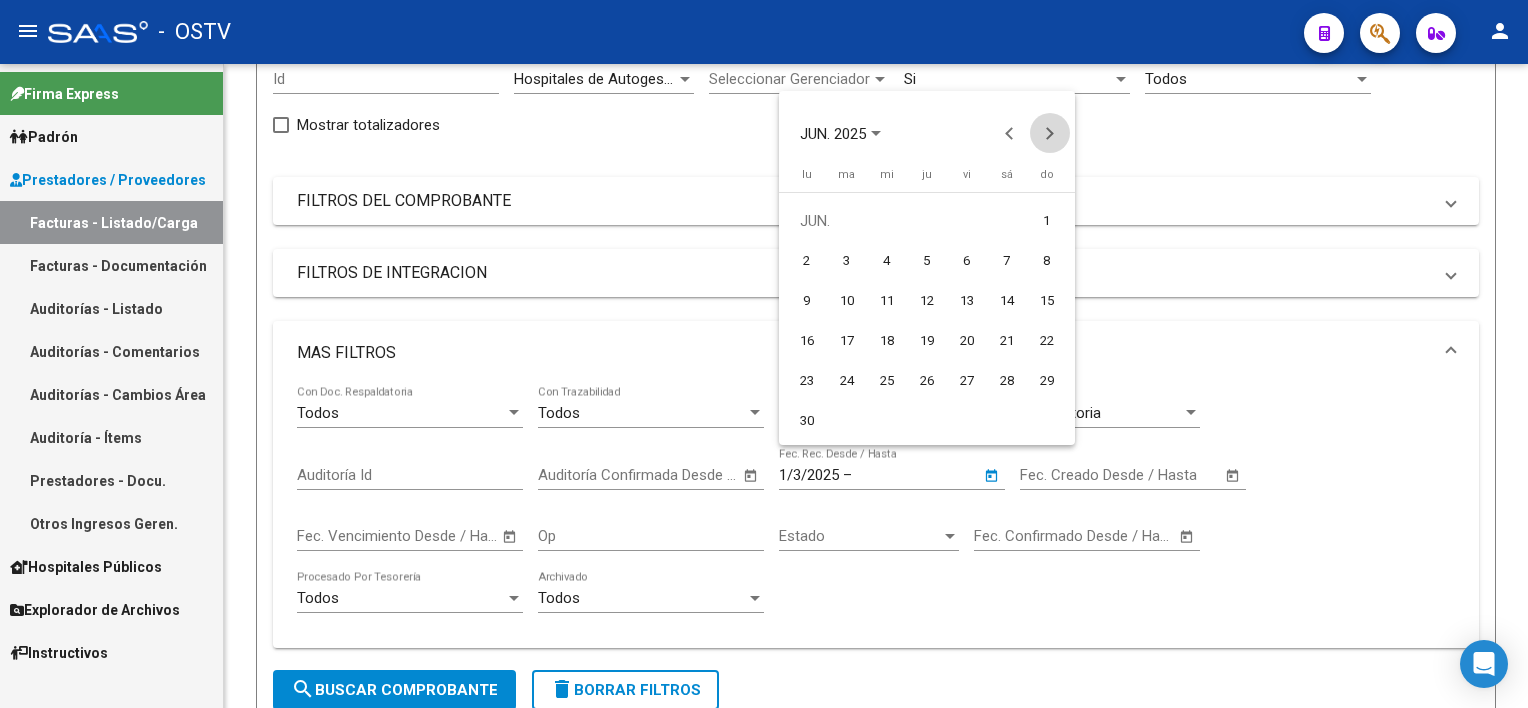 click at bounding box center [1050, 133] 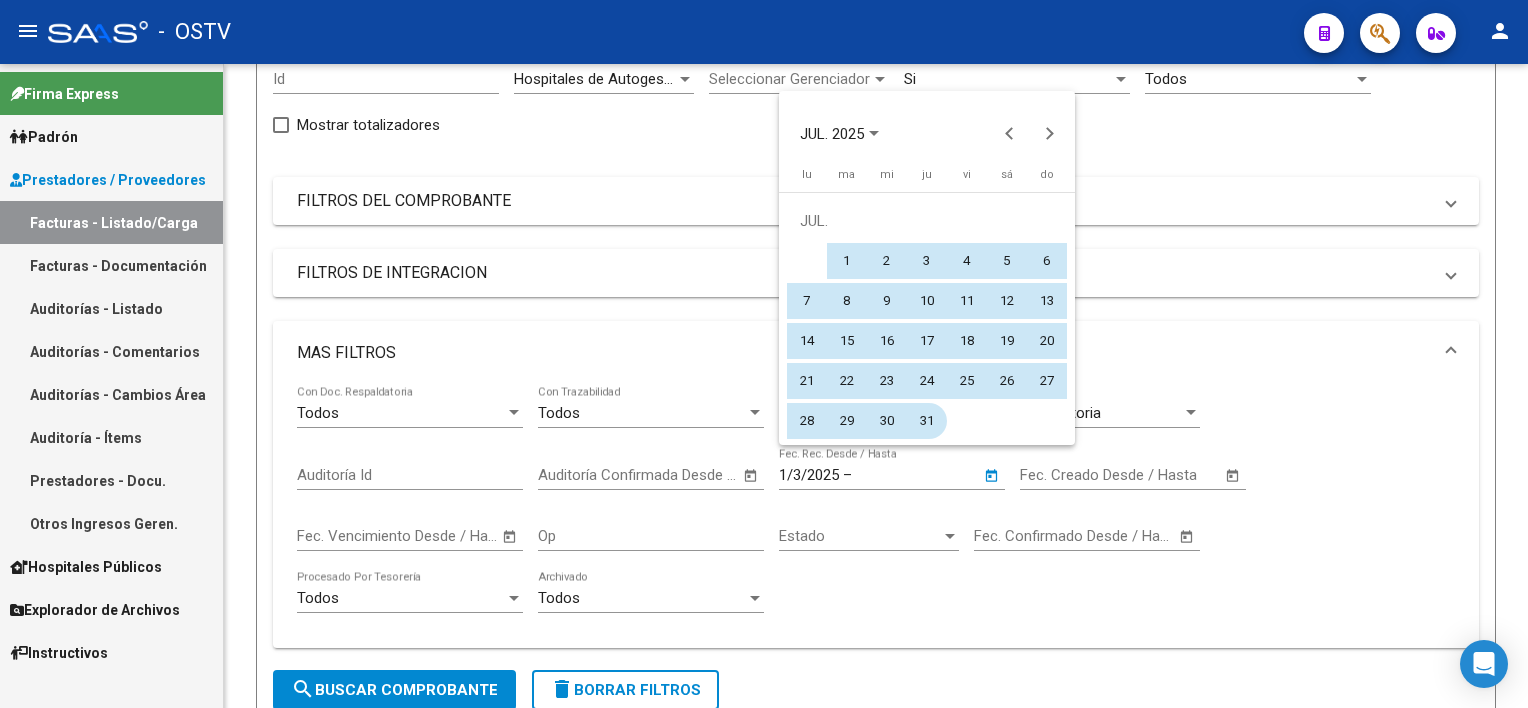 click on "31" at bounding box center [927, 421] 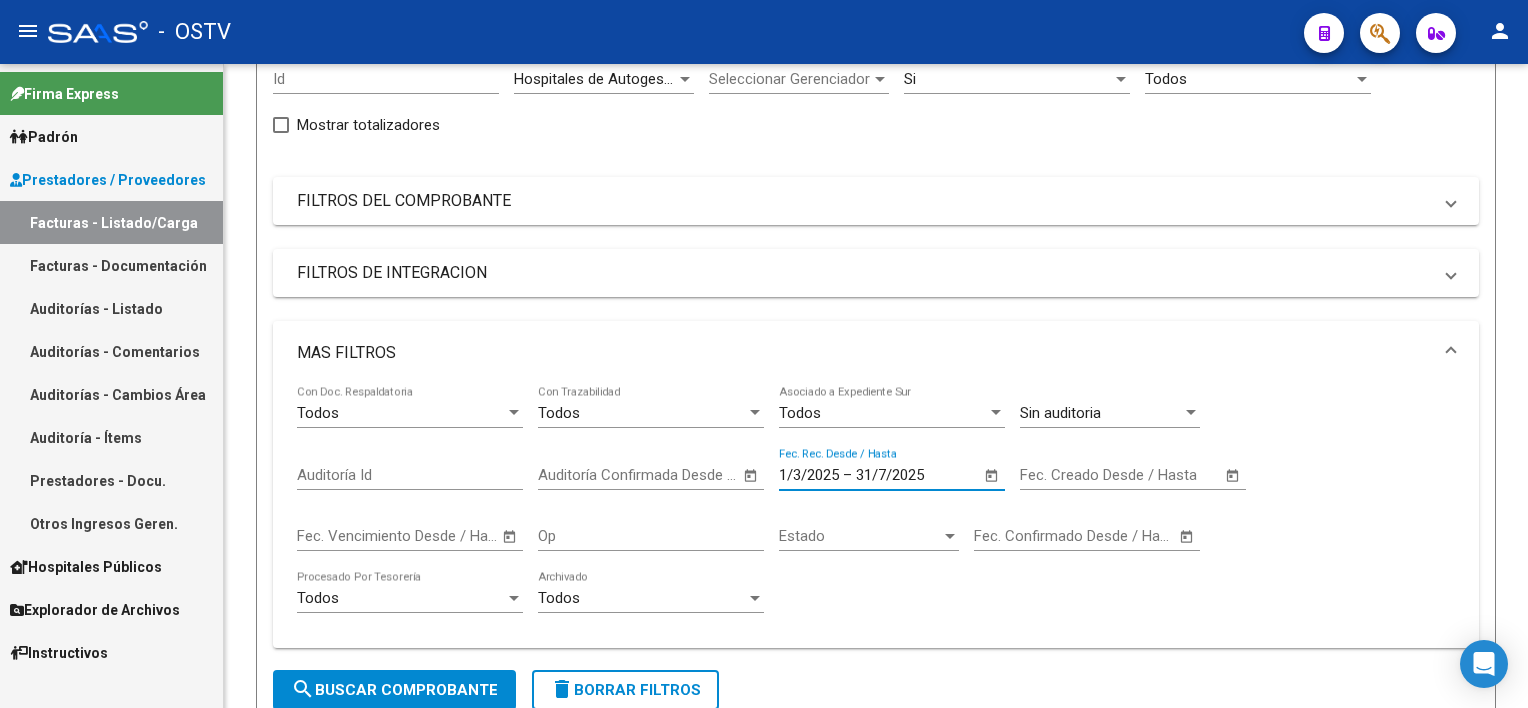 scroll, scrollTop: 600, scrollLeft: 0, axis: vertical 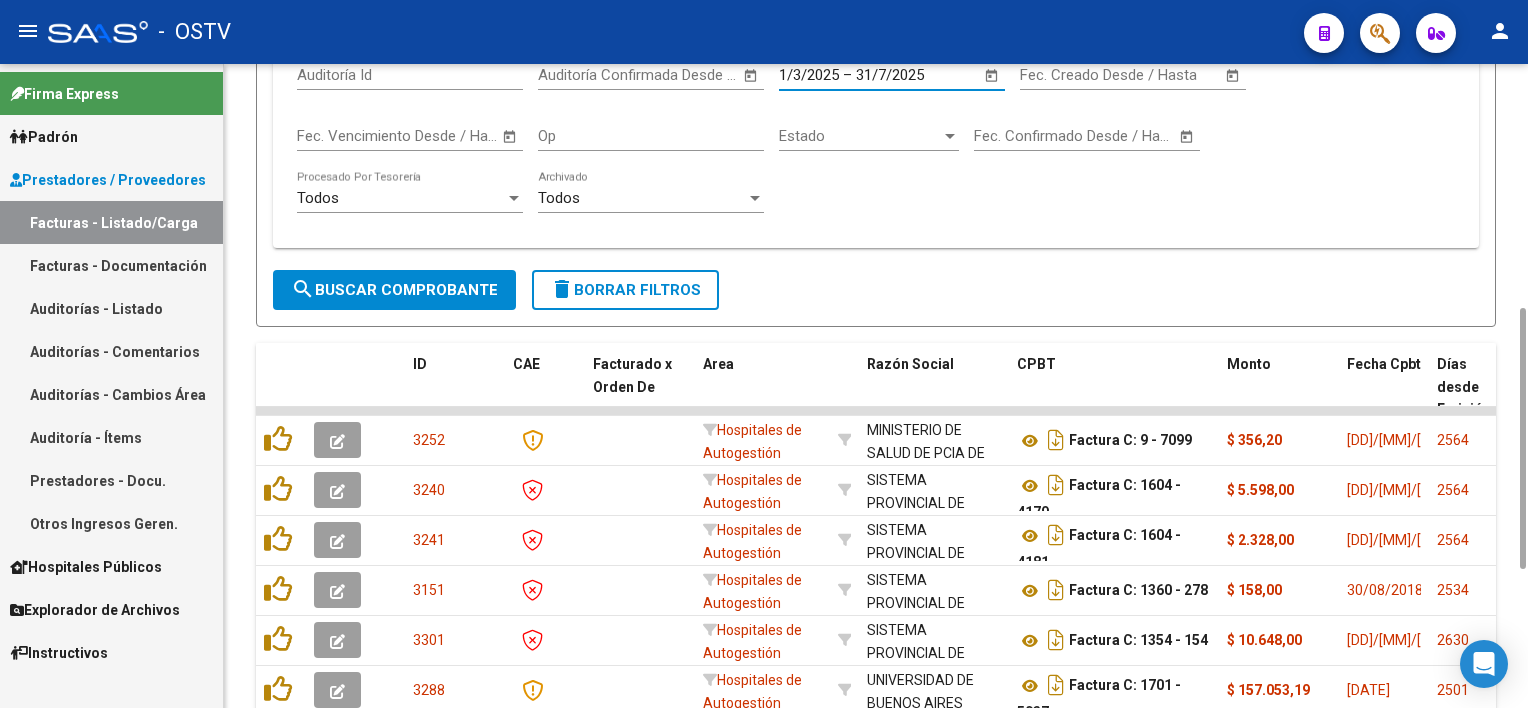 click on "search  Buscar Comprobante" 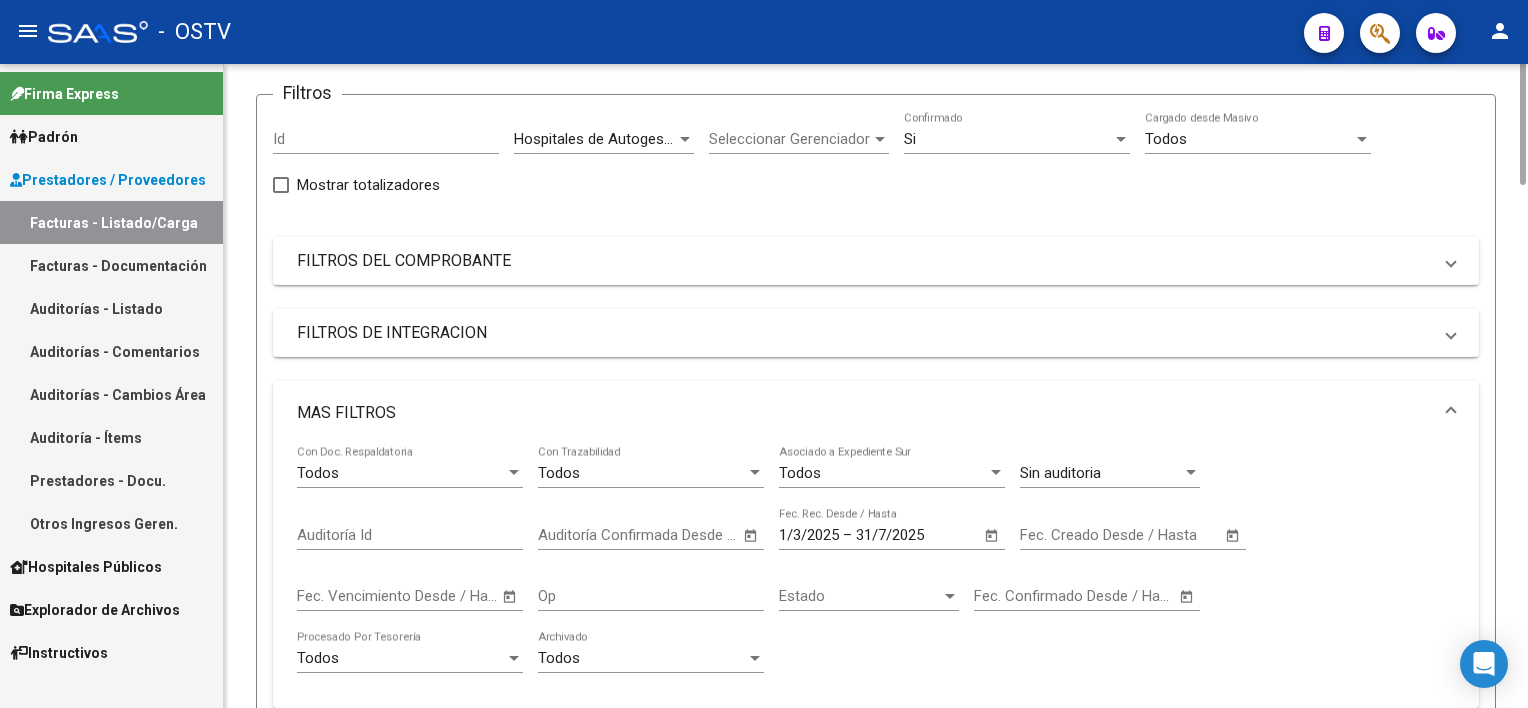 scroll, scrollTop: 0, scrollLeft: 0, axis: both 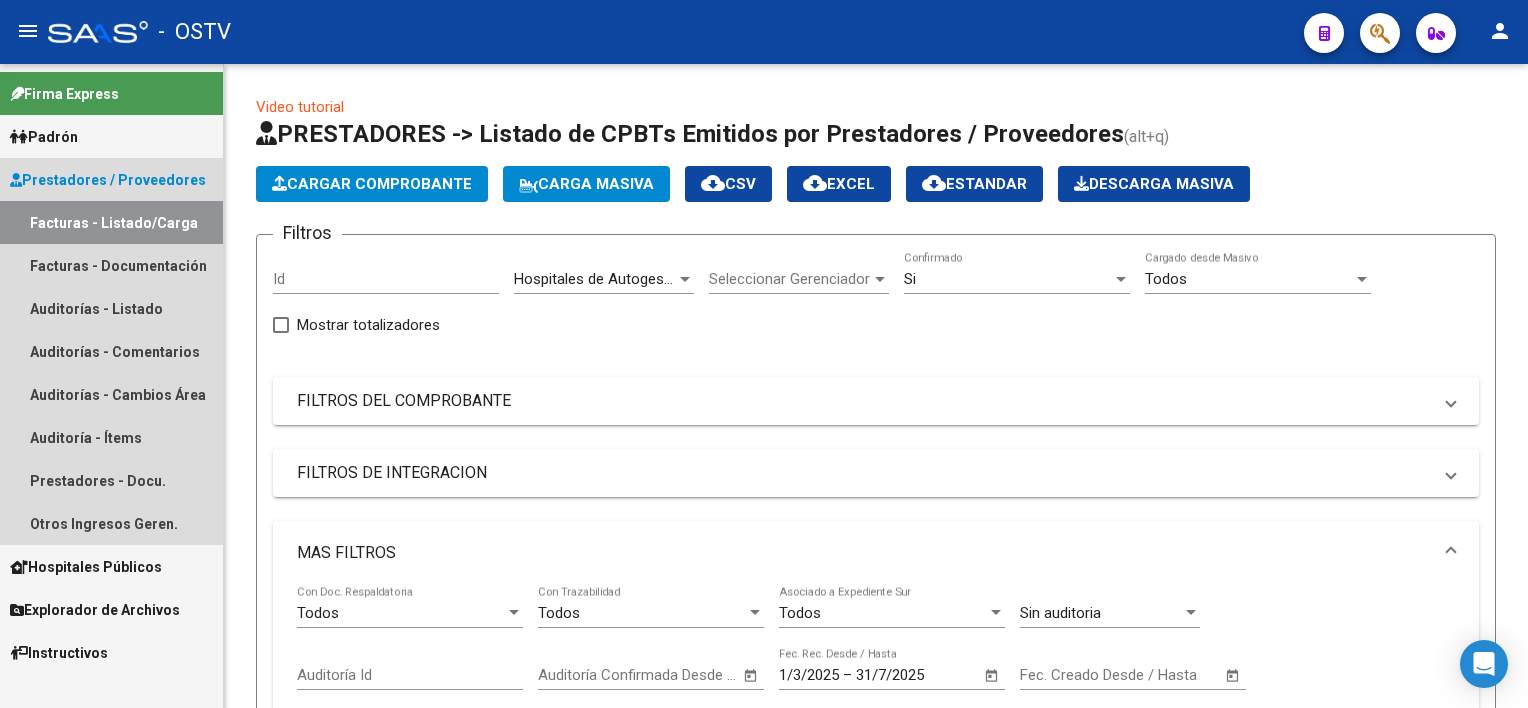 click on "Facturas - Listado/Carga" at bounding box center (111, 222) 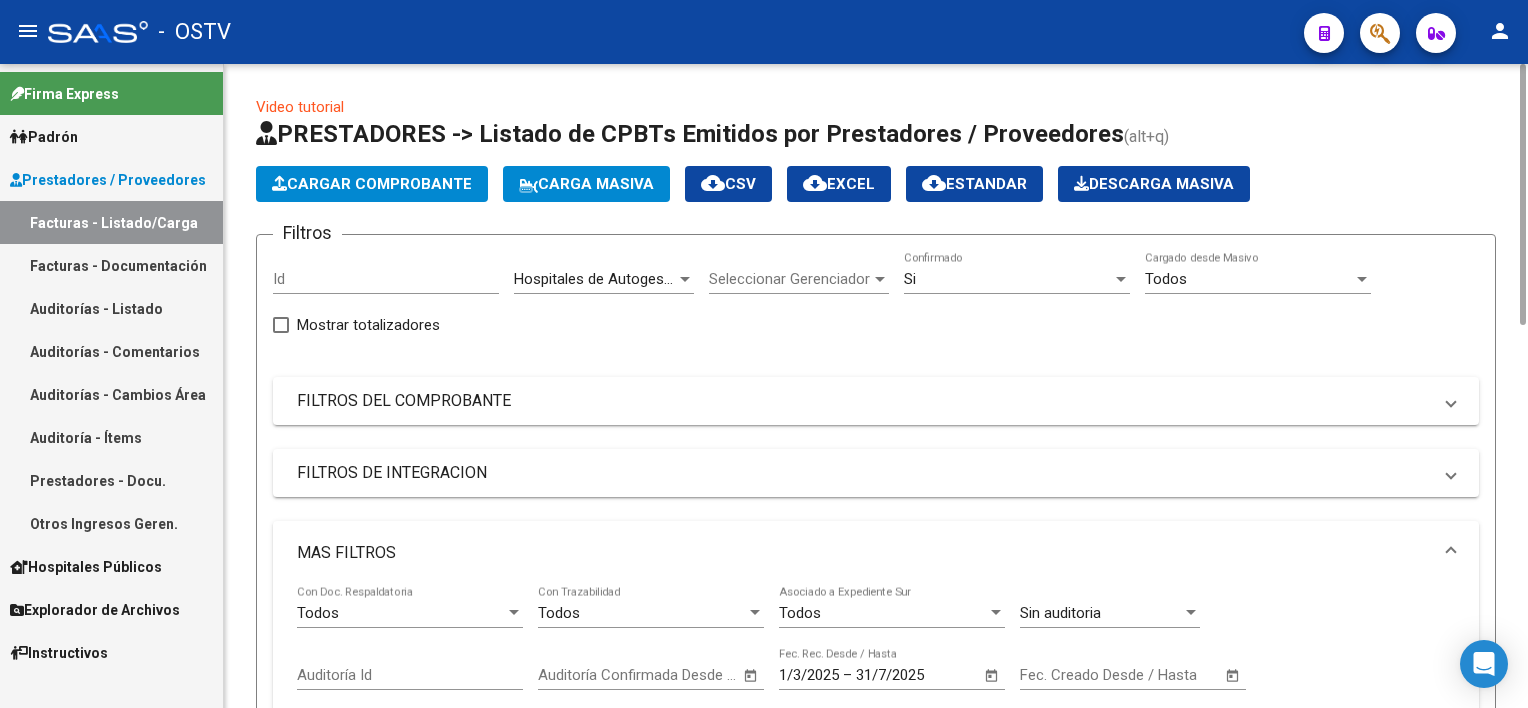 click on "Si" at bounding box center (1008, 279) 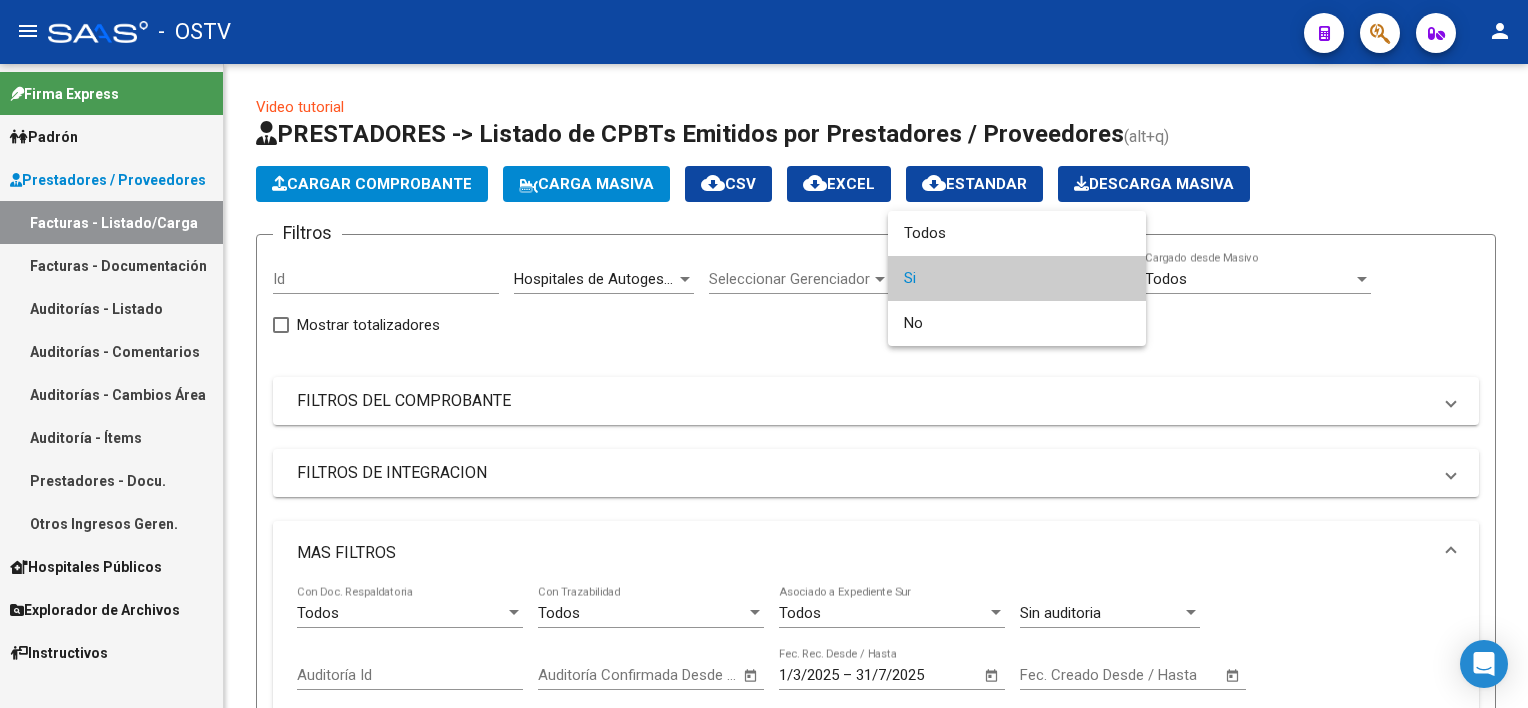 click at bounding box center [764, 354] 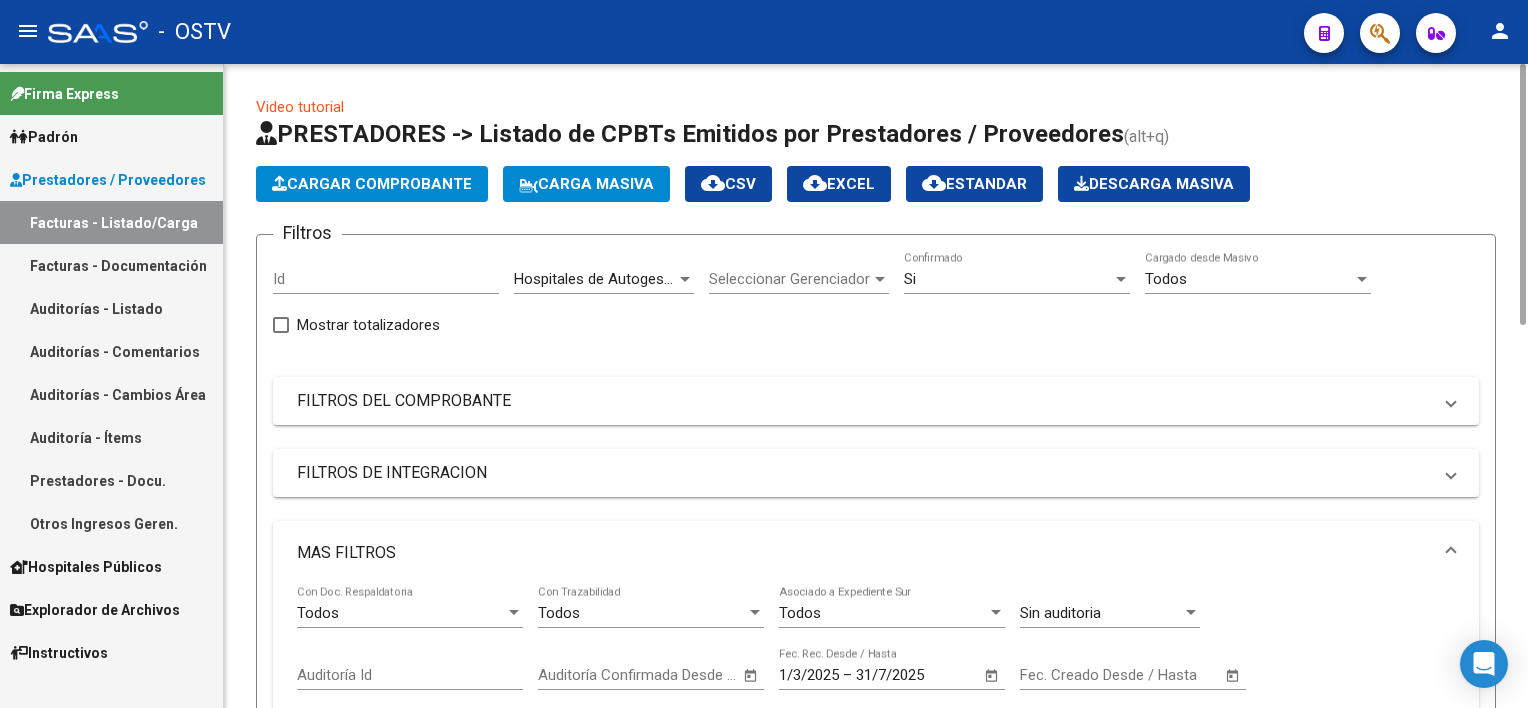 click on "MAS FILTROS" at bounding box center [876, 553] 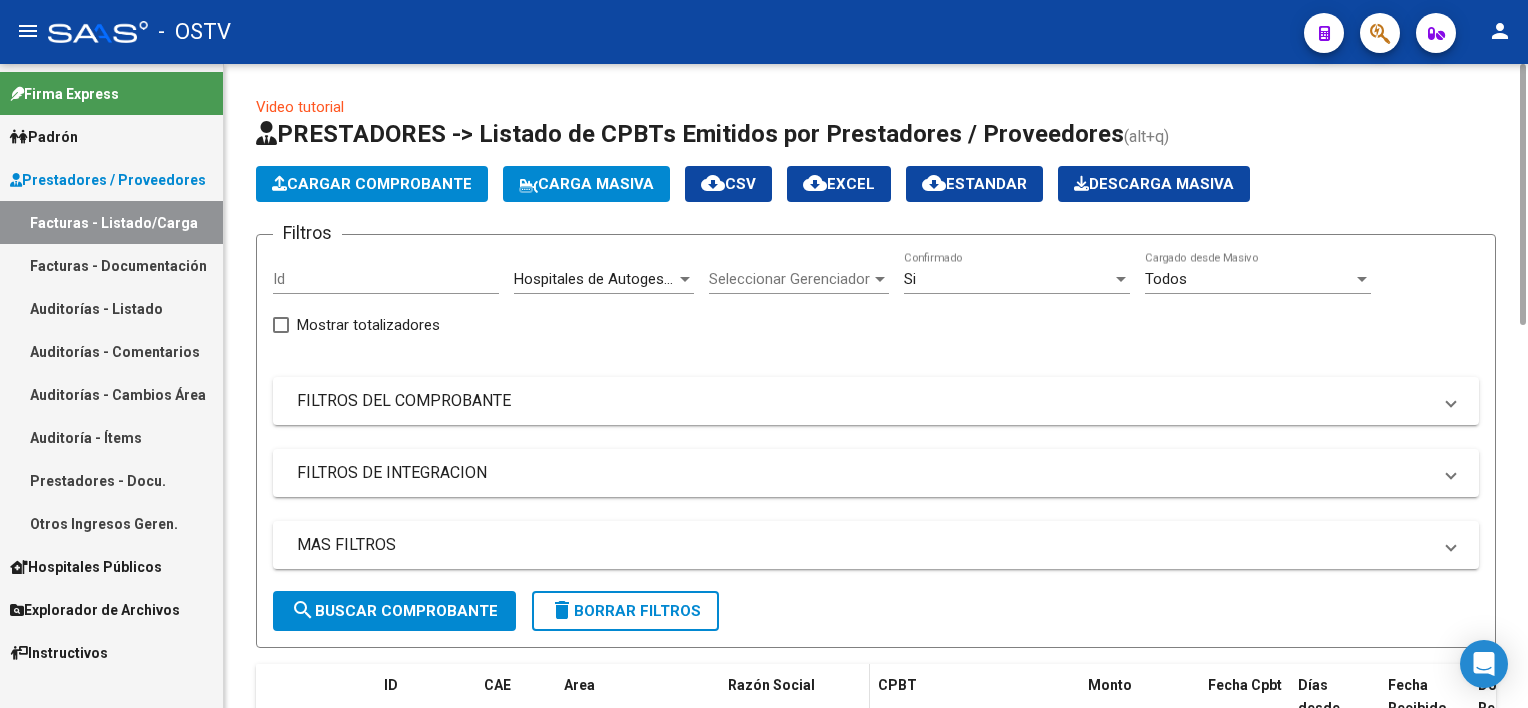 scroll, scrollTop: 200, scrollLeft: 0, axis: vertical 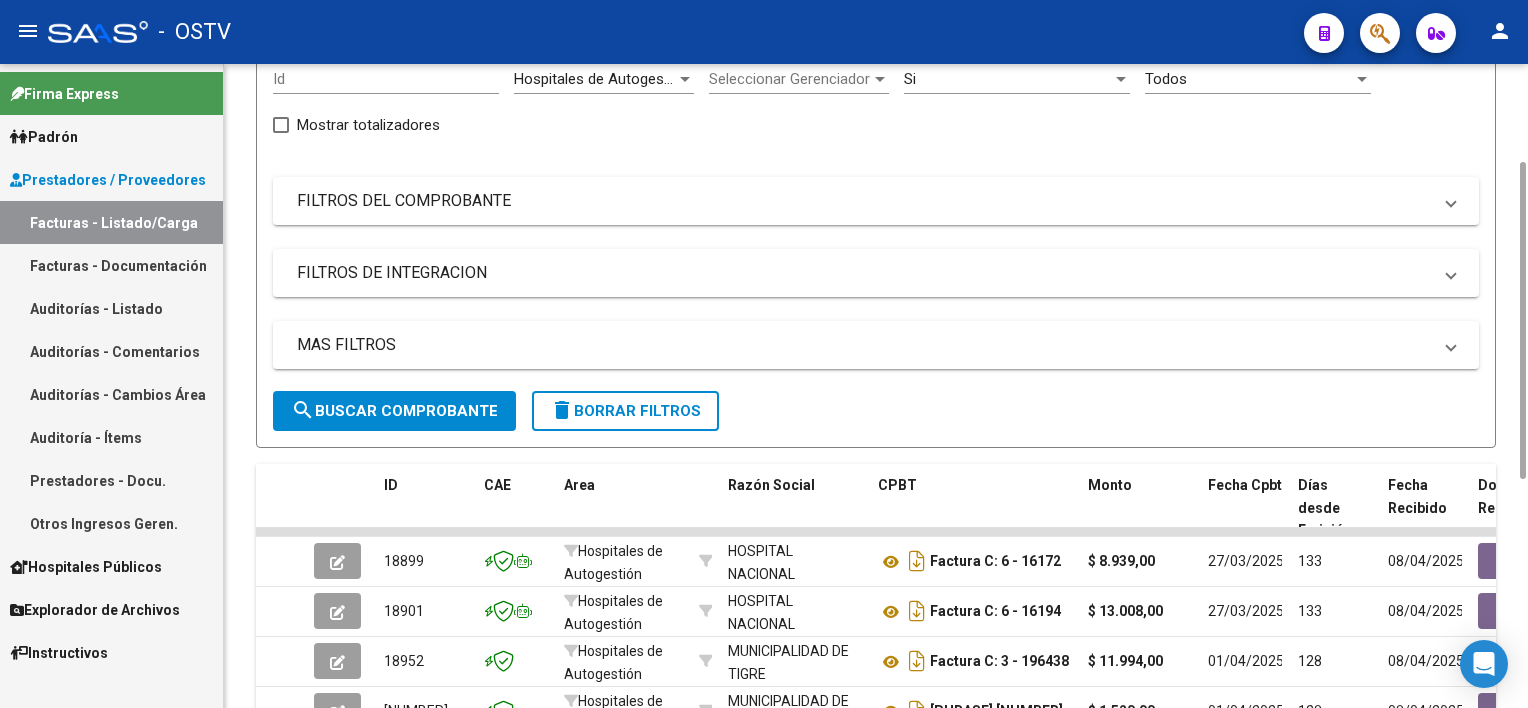 click on "delete  Borrar Filtros" 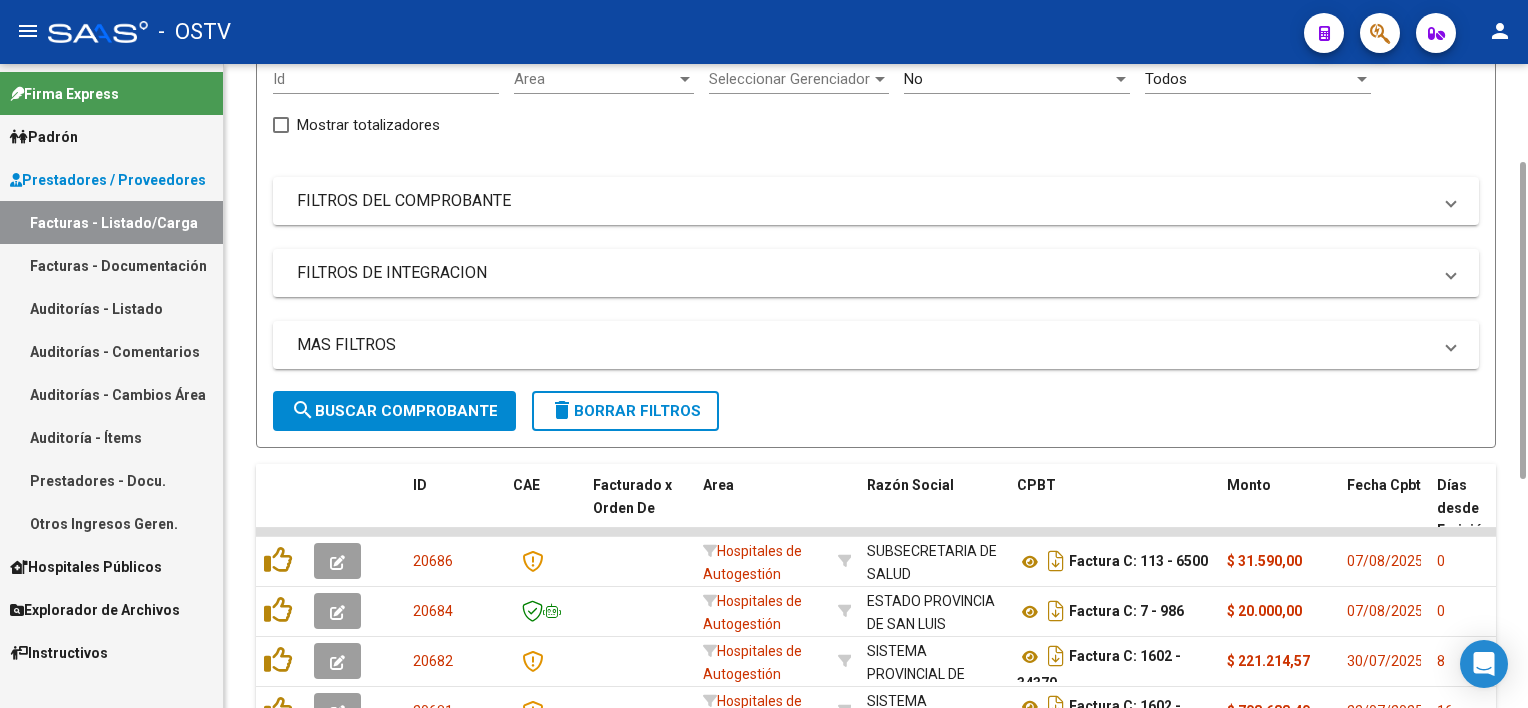 click on "delete  Borrar Filtros" 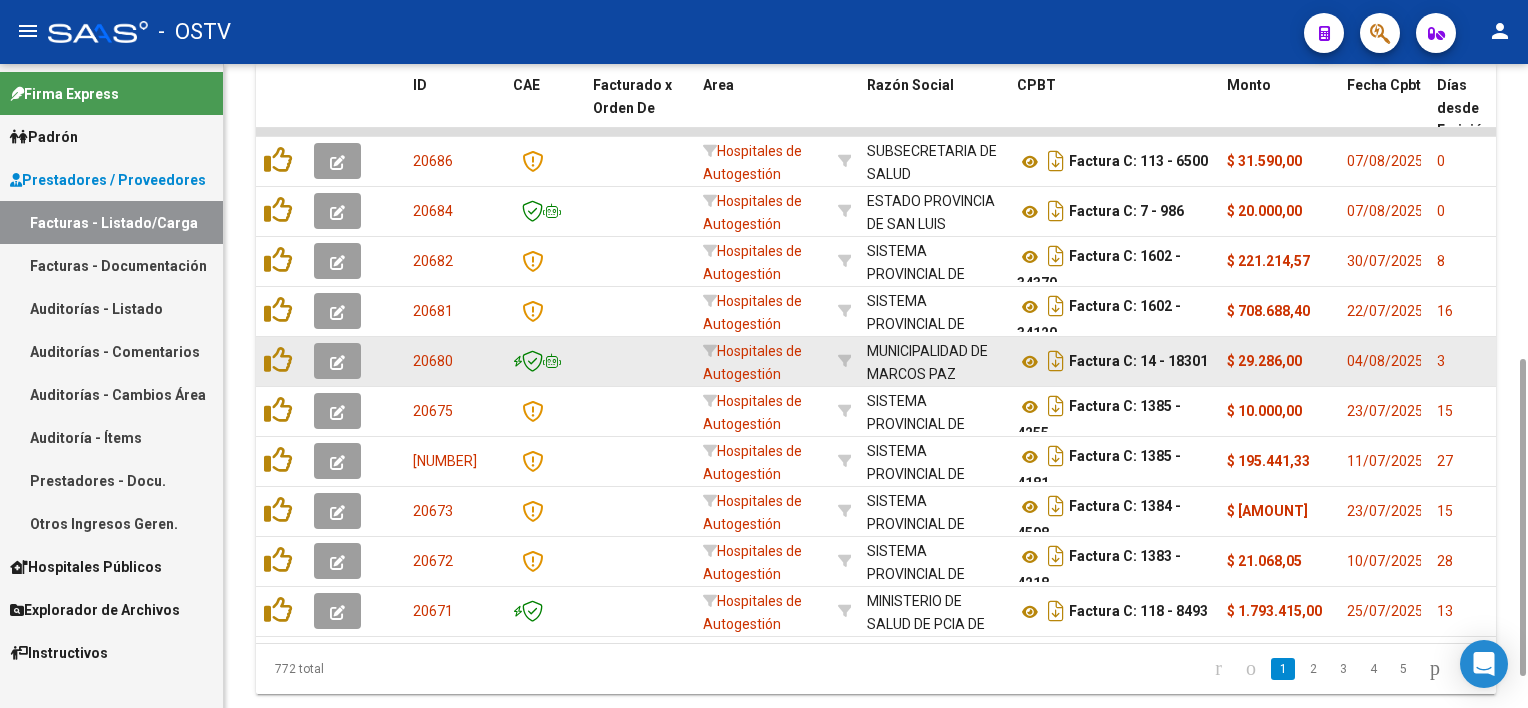 scroll, scrollTop: 0, scrollLeft: 0, axis: both 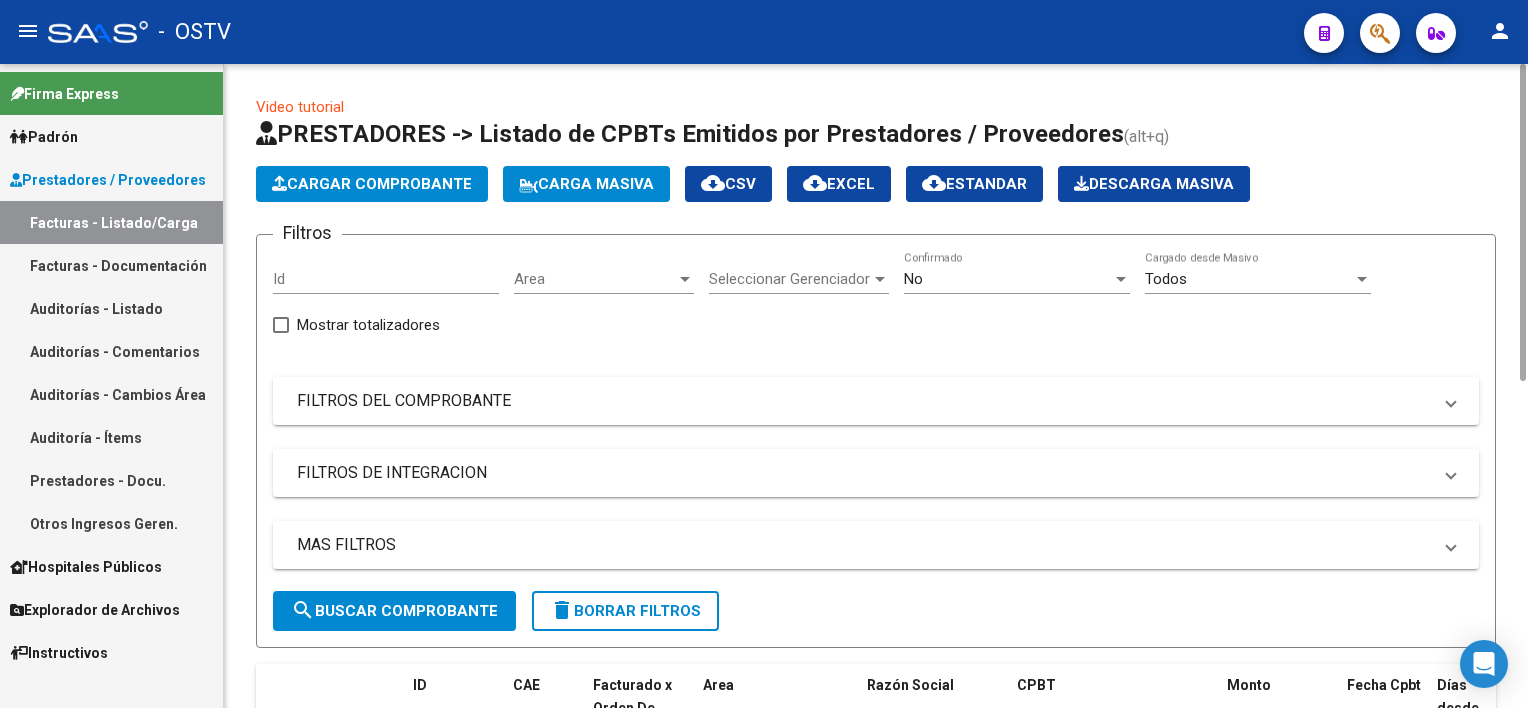 click on "Filtros Id Area Area Seleccionar Gerenciador Seleccionar Gerenciador No  Confirmado Todos  Cargado desde Masivo   Mostrar totalizadores   FILTROS DEL COMPROBANTE  Comprobante Tipo Comprobante Tipo Start date – Fec. Comprobante Desde / Hasta Días Emisión Desde(cant. días) Días Emisión Hasta(cant. días) CUIT / Razón Social Pto. Venta Nro. Comprobante Código SSS CAE Válido CAE Válido Todos  Cargado Módulo Hosp. Todos  Tiene facturacion Apócrifa Hospital Refes  FILTROS DE INTEGRACION  Período De Prestación Campos del Archivo de Rendición Devuelto x SSS (dr_envio) Todos  Rendido x SSS (dr_envio) Tipo de Registro Tipo de Registro Período Presentación Período Presentación Campos del Legajo Asociado (preaprobación) Afiliado Legajo (cuil/nombre) Todos  Solo facturas preaprobadas  MAS FILTROS  Todos  Con Doc. Respaldatoria Todos  Con Trazabilidad Todos  Asociado a Expediente Sur Auditoría Auditoría Auditoría Id Start date – Auditoría Confirmada Desde / Hasta Start date – Start date – Op" 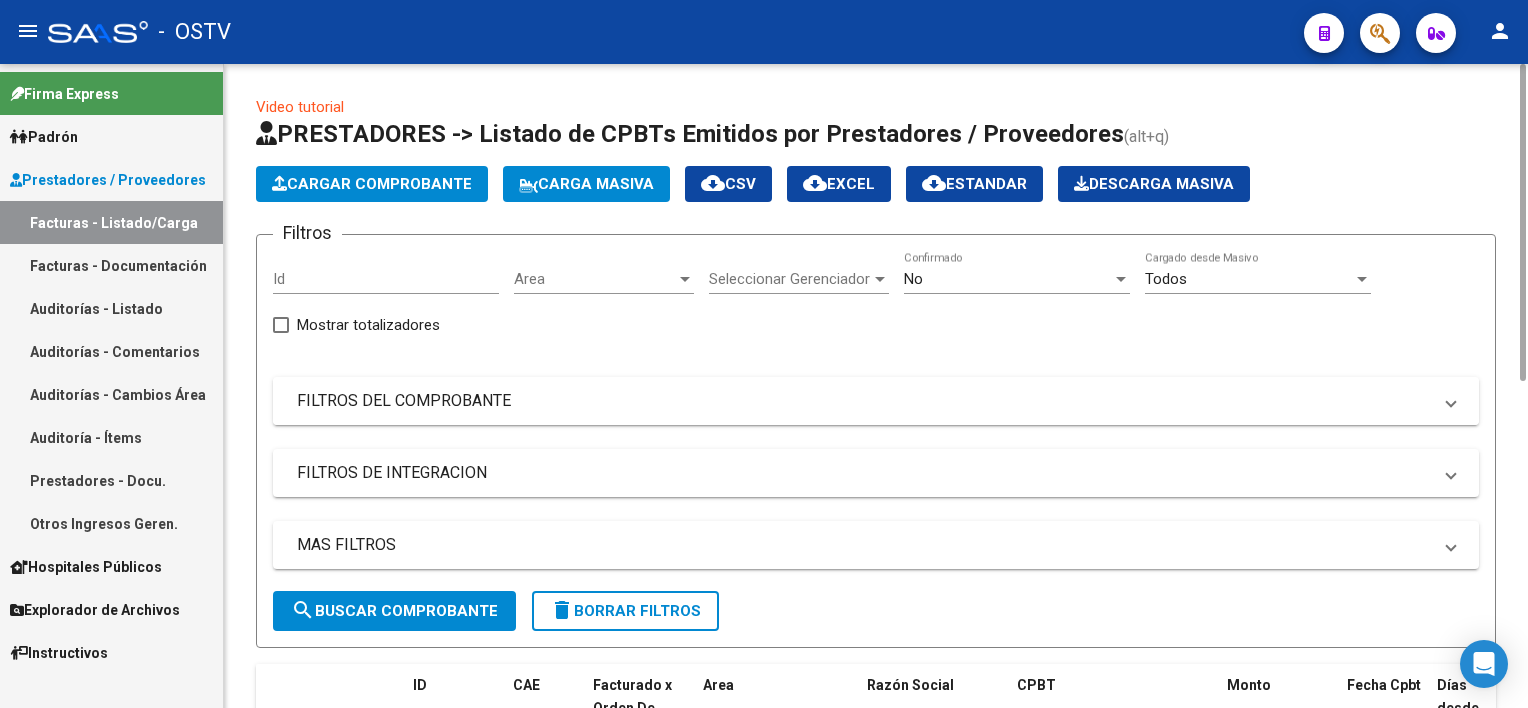 click on "FILTROS DEL COMPROBANTE" at bounding box center (876, 401) 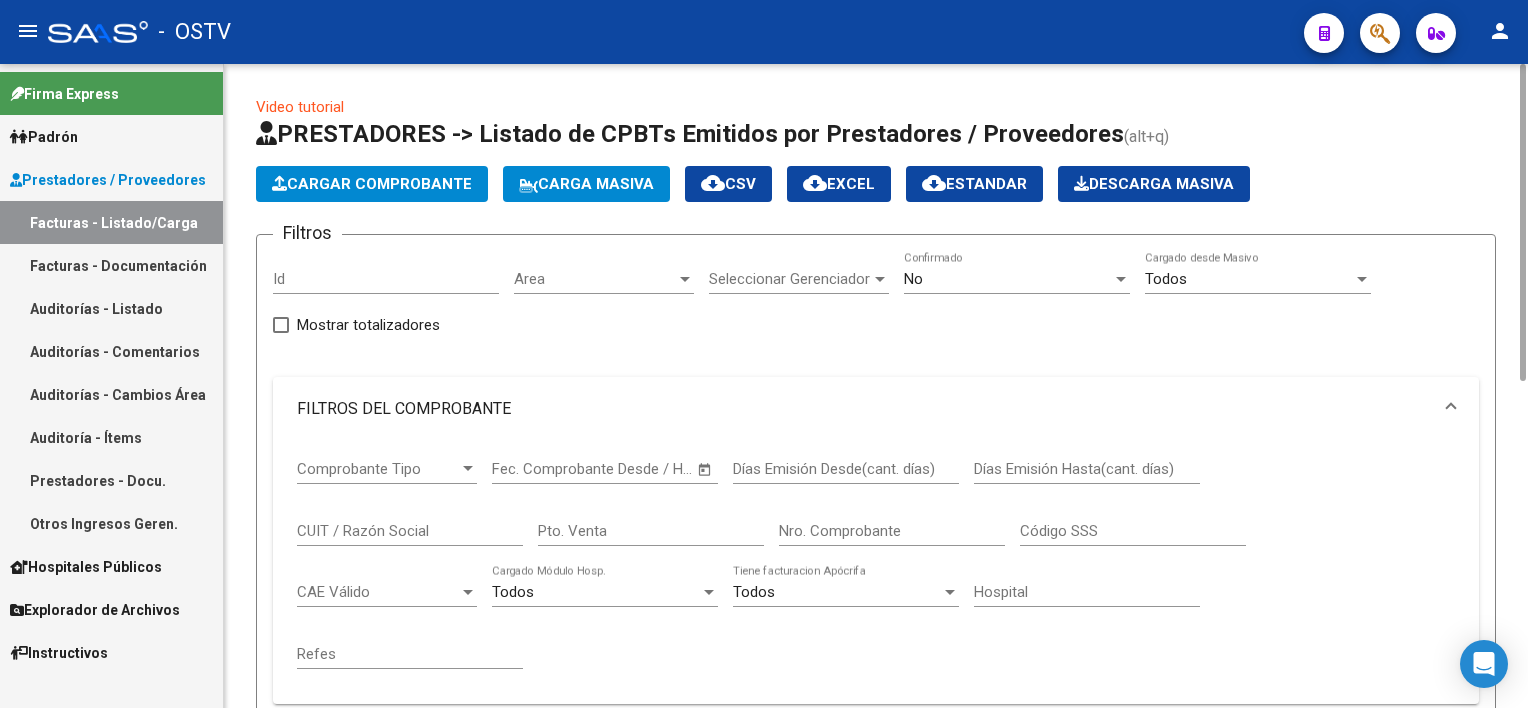 click on "CUIT / Razón Social" at bounding box center (410, 531) 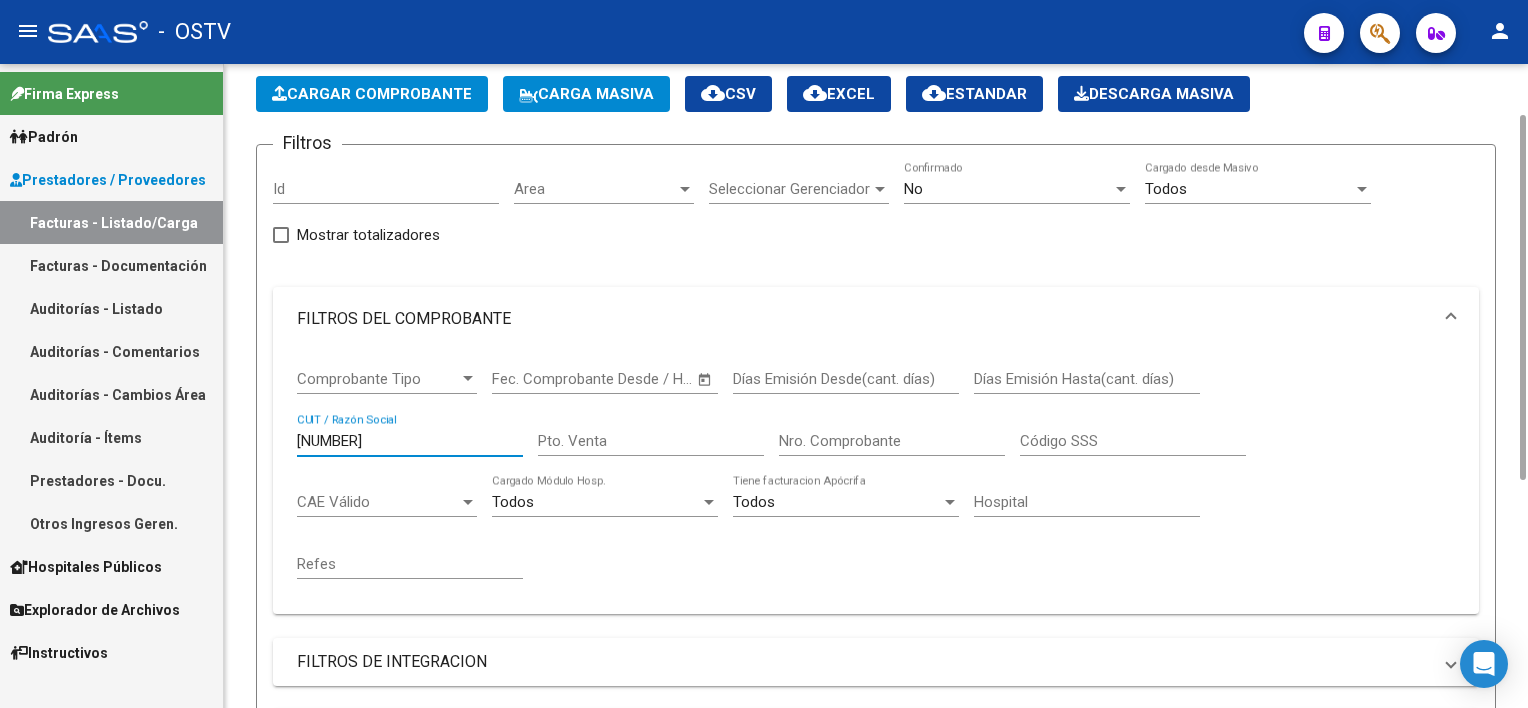 scroll, scrollTop: 290, scrollLeft: 0, axis: vertical 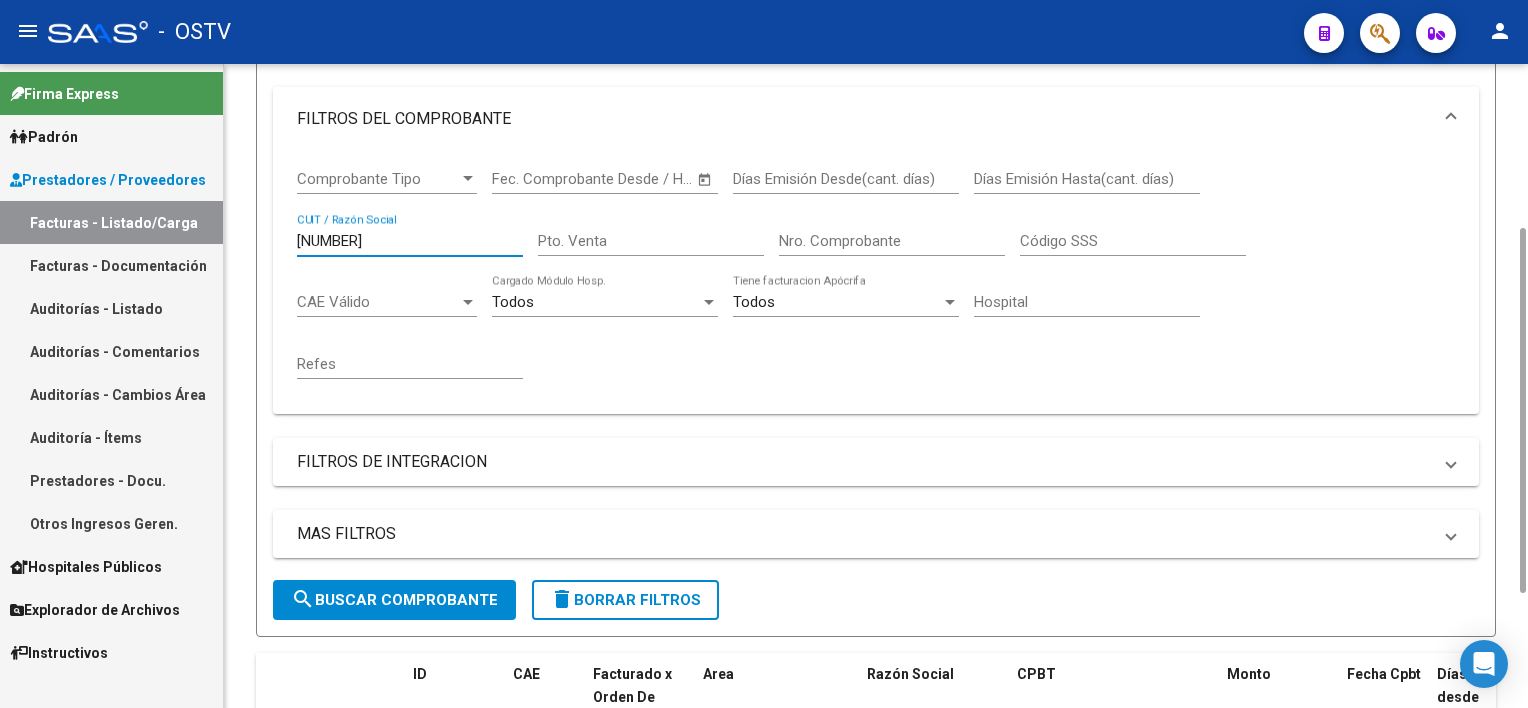 type on "[NUMBER]" 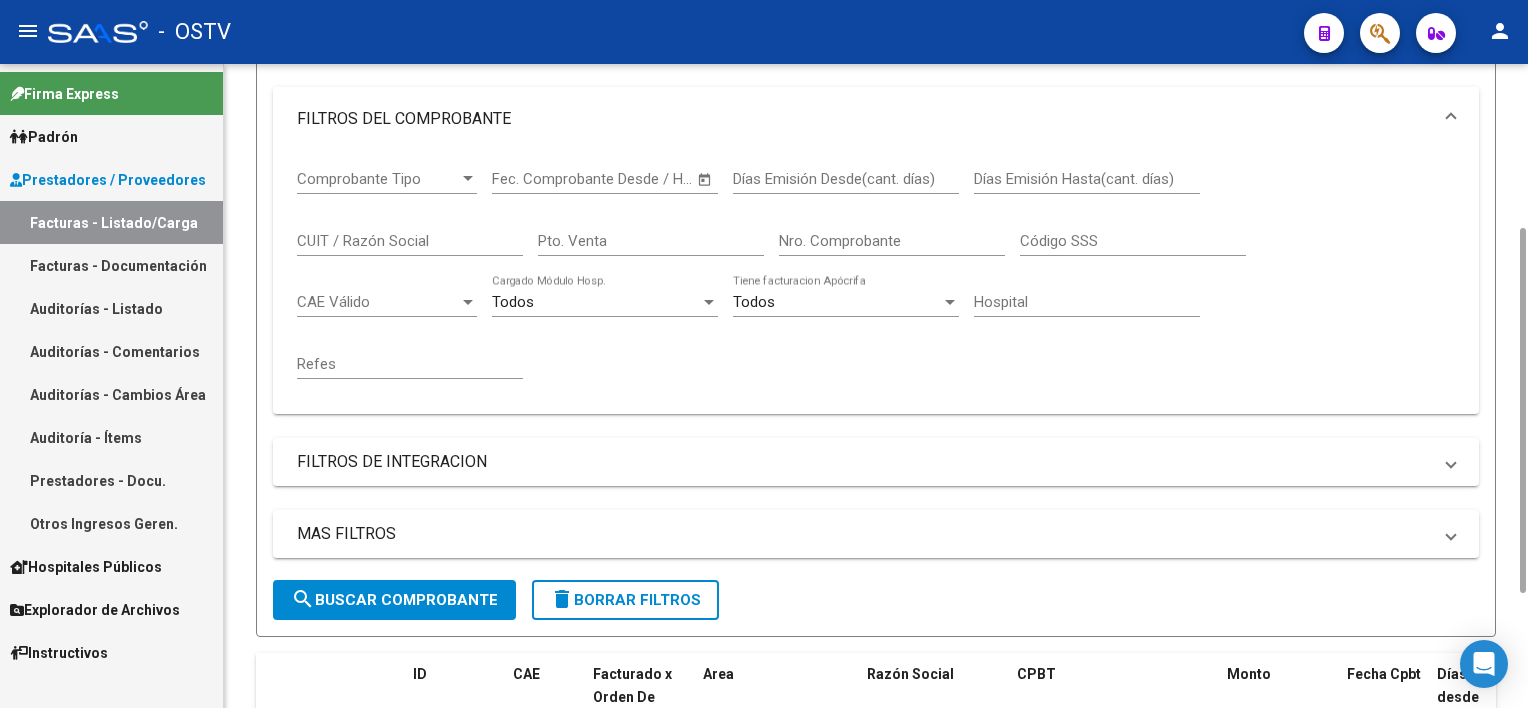 scroll, scrollTop: 90, scrollLeft: 0, axis: vertical 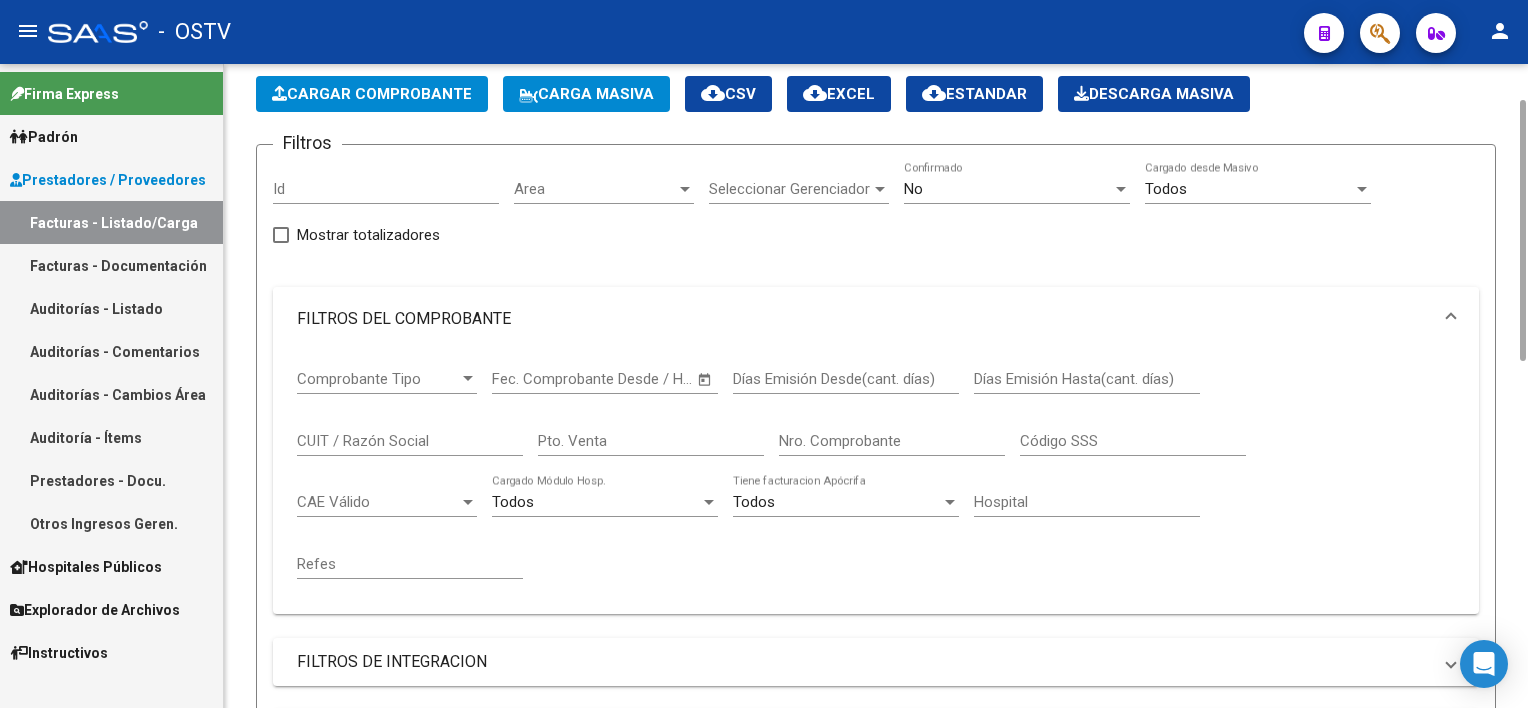 click on "FILTROS DEL COMPROBANTE" at bounding box center [864, 319] 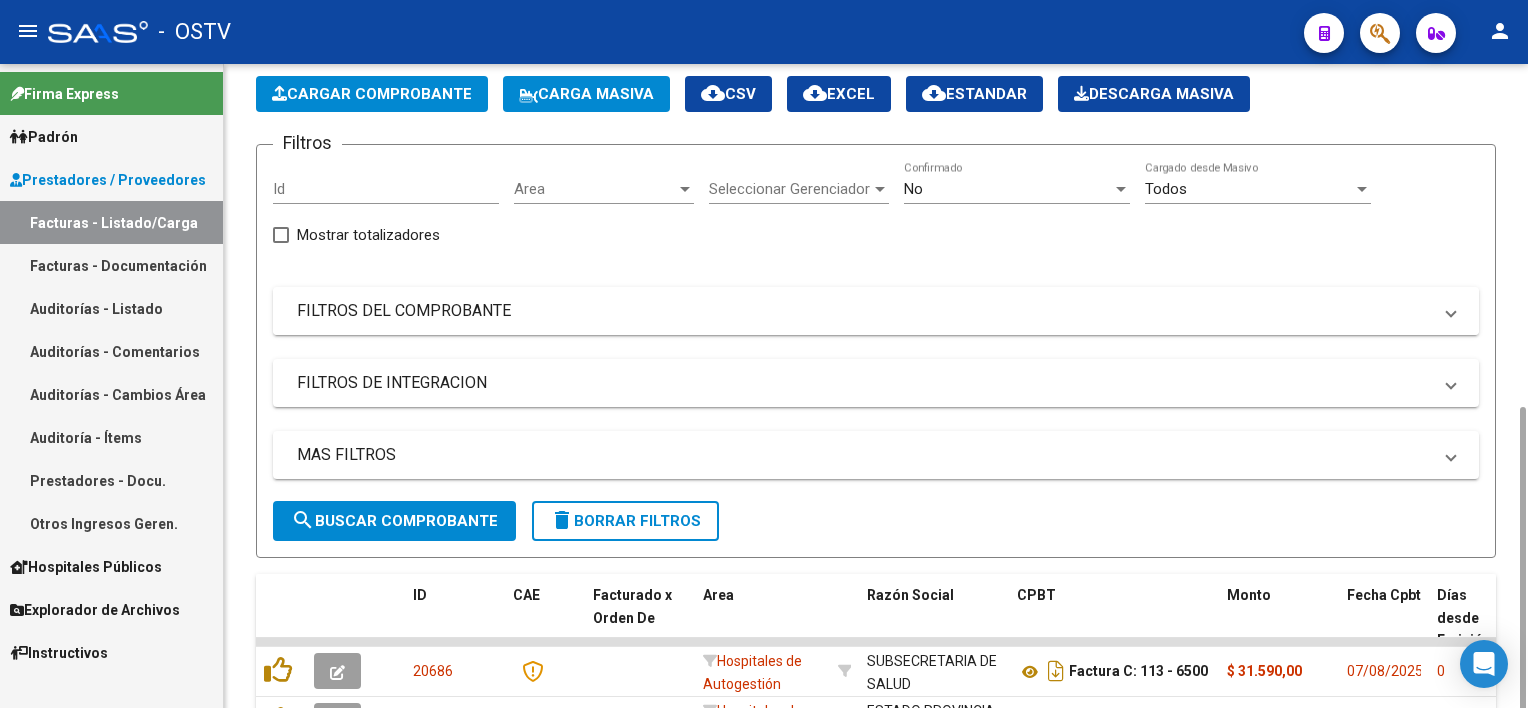 scroll, scrollTop: 290, scrollLeft: 0, axis: vertical 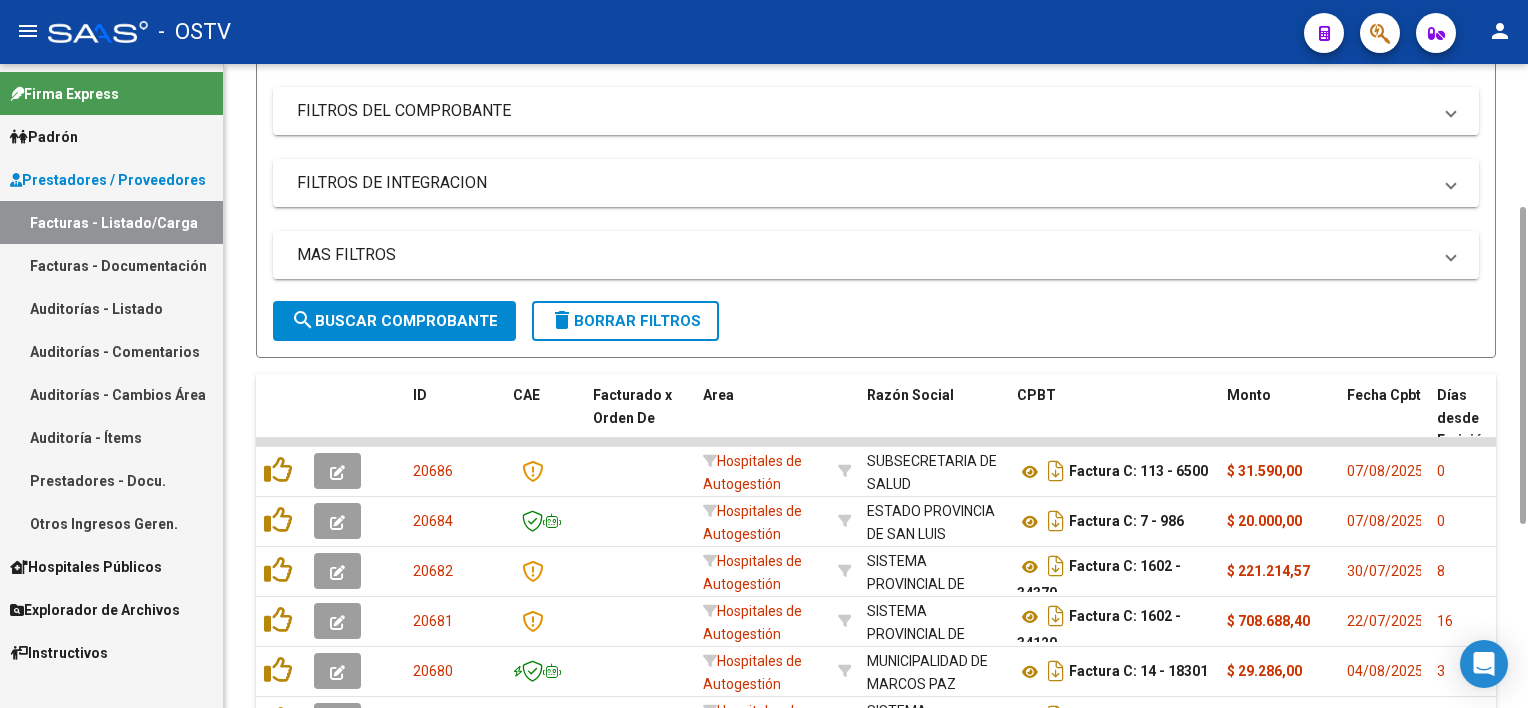 click on "MAS FILTROS" at bounding box center [864, 255] 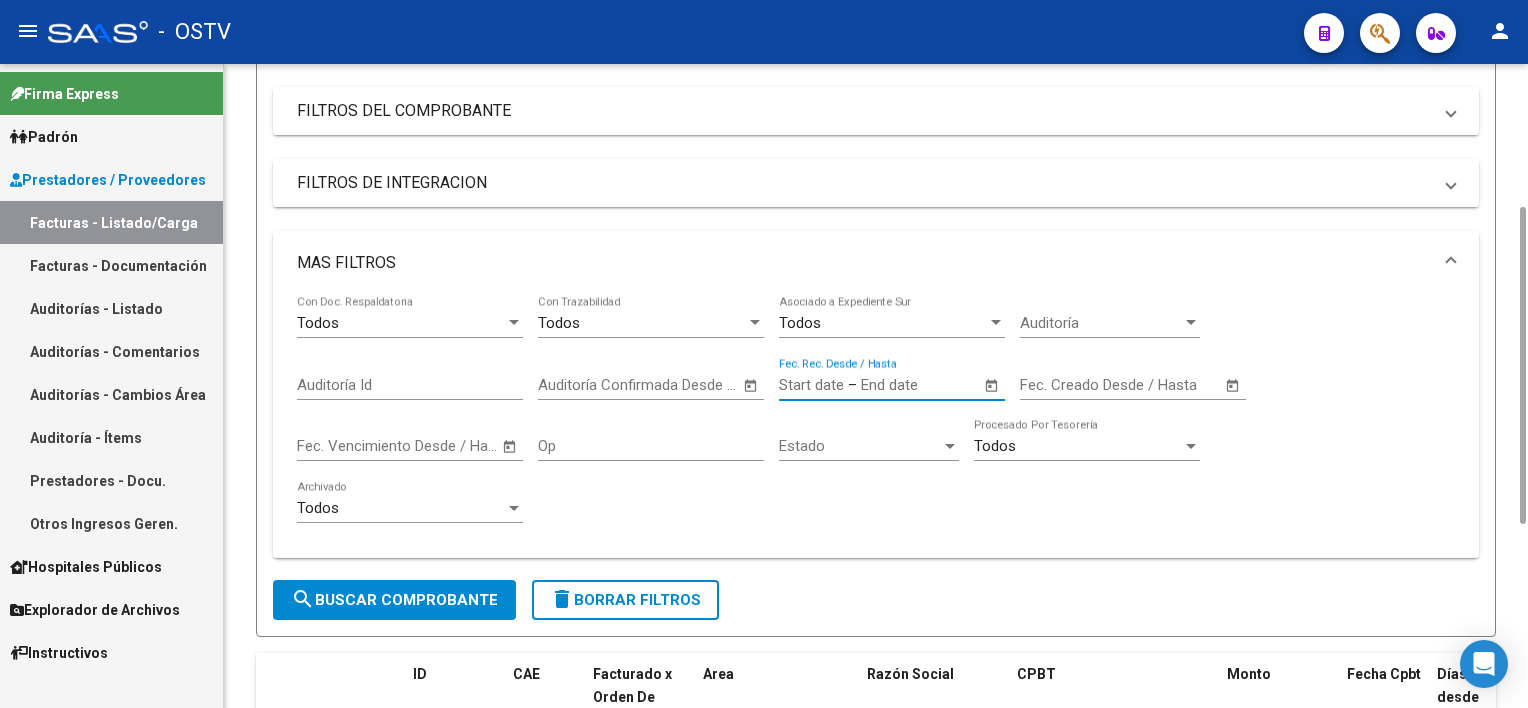 click 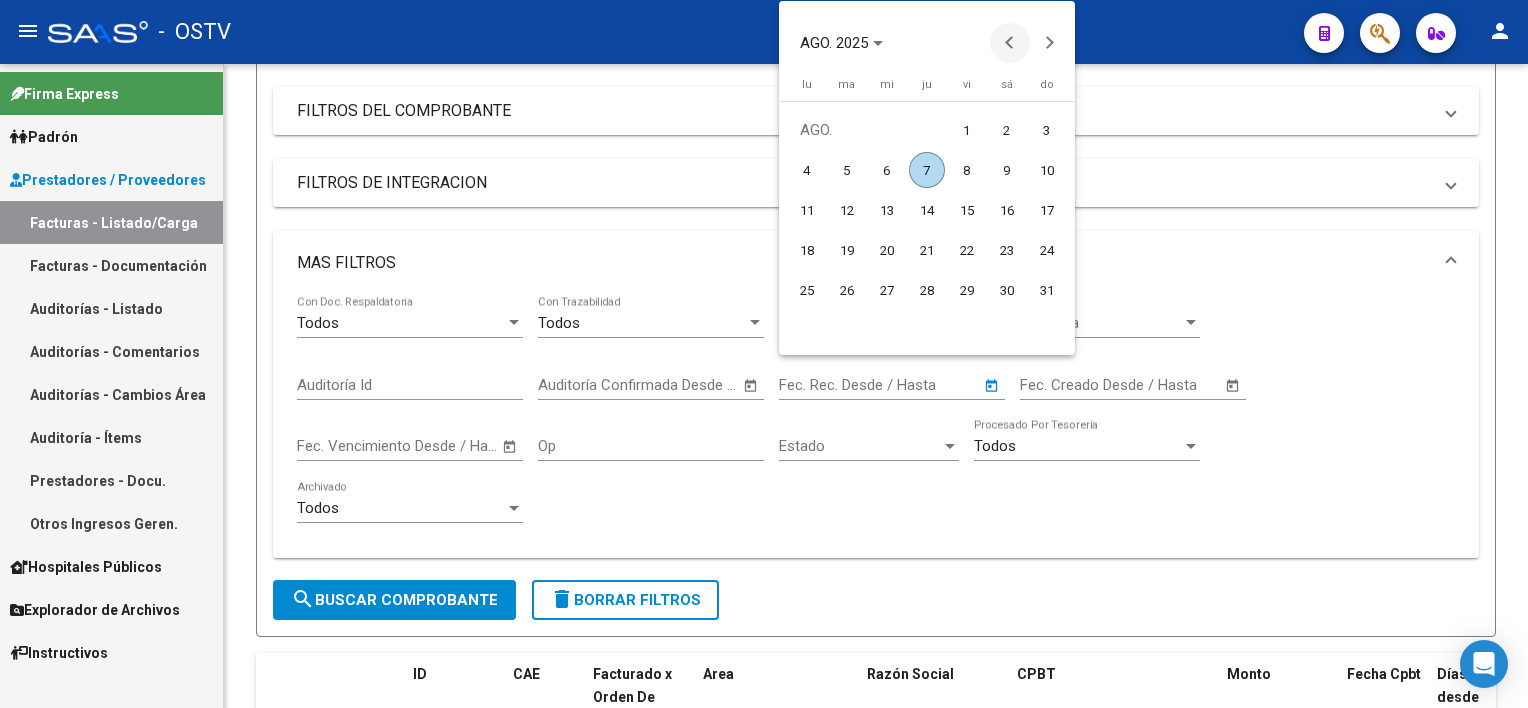 click at bounding box center [1010, 43] 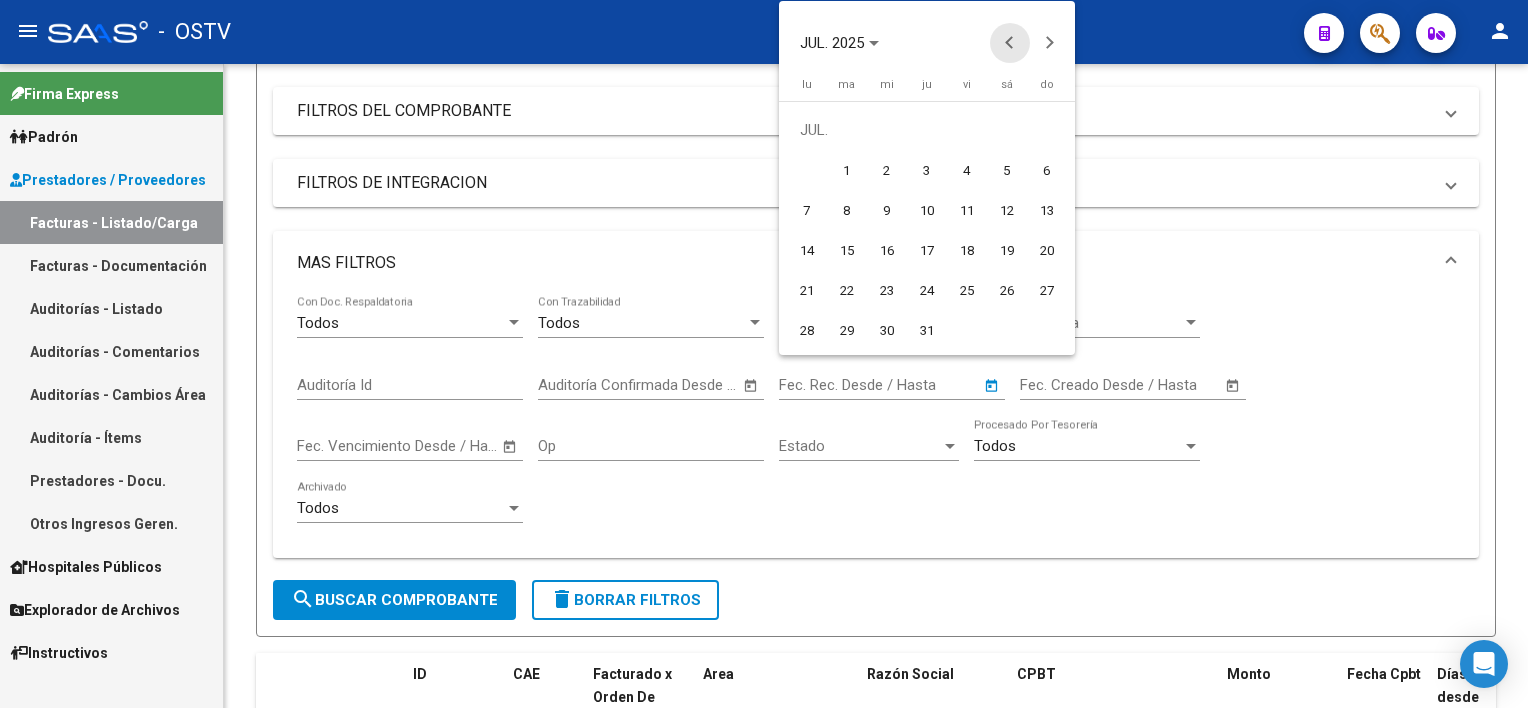 click at bounding box center (1010, 43) 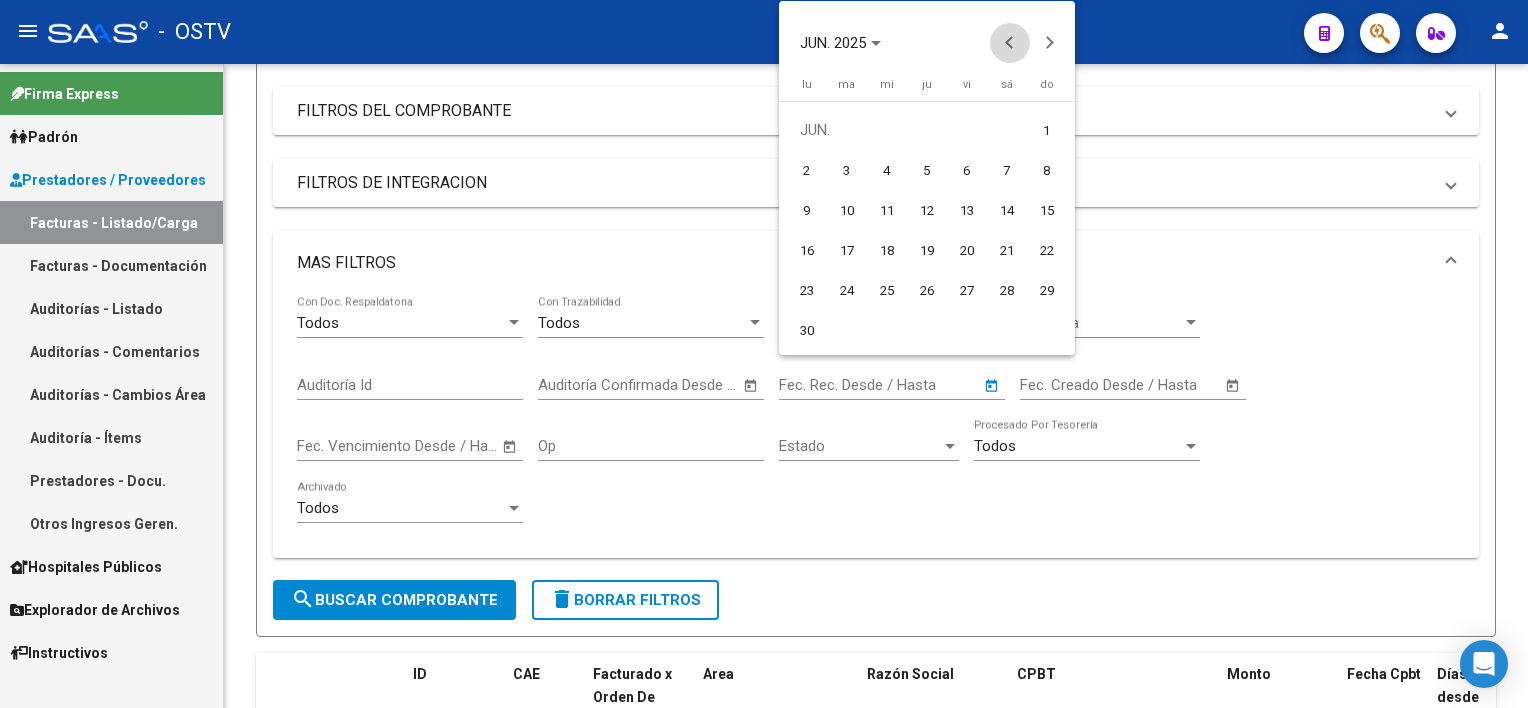 click at bounding box center [1010, 43] 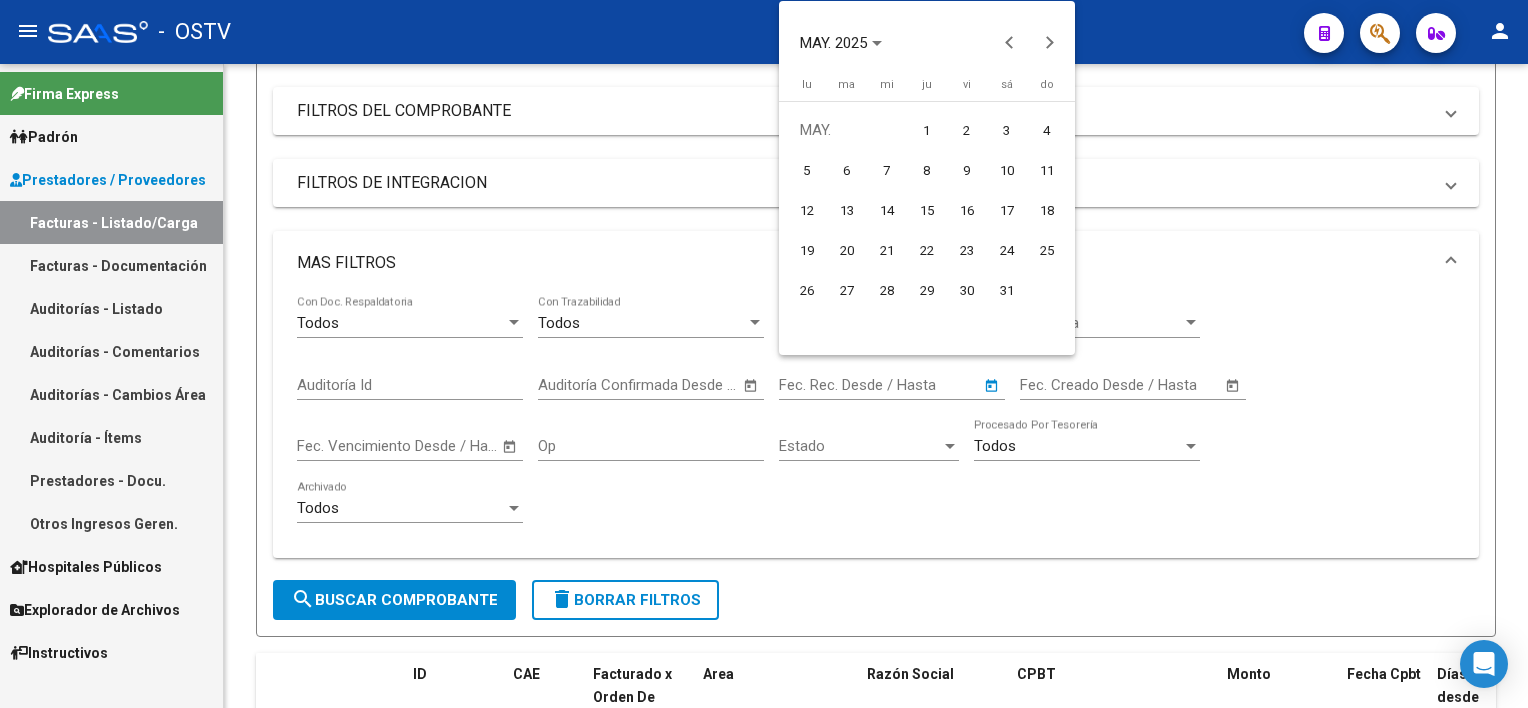 click on "1" at bounding box center [927, 130] 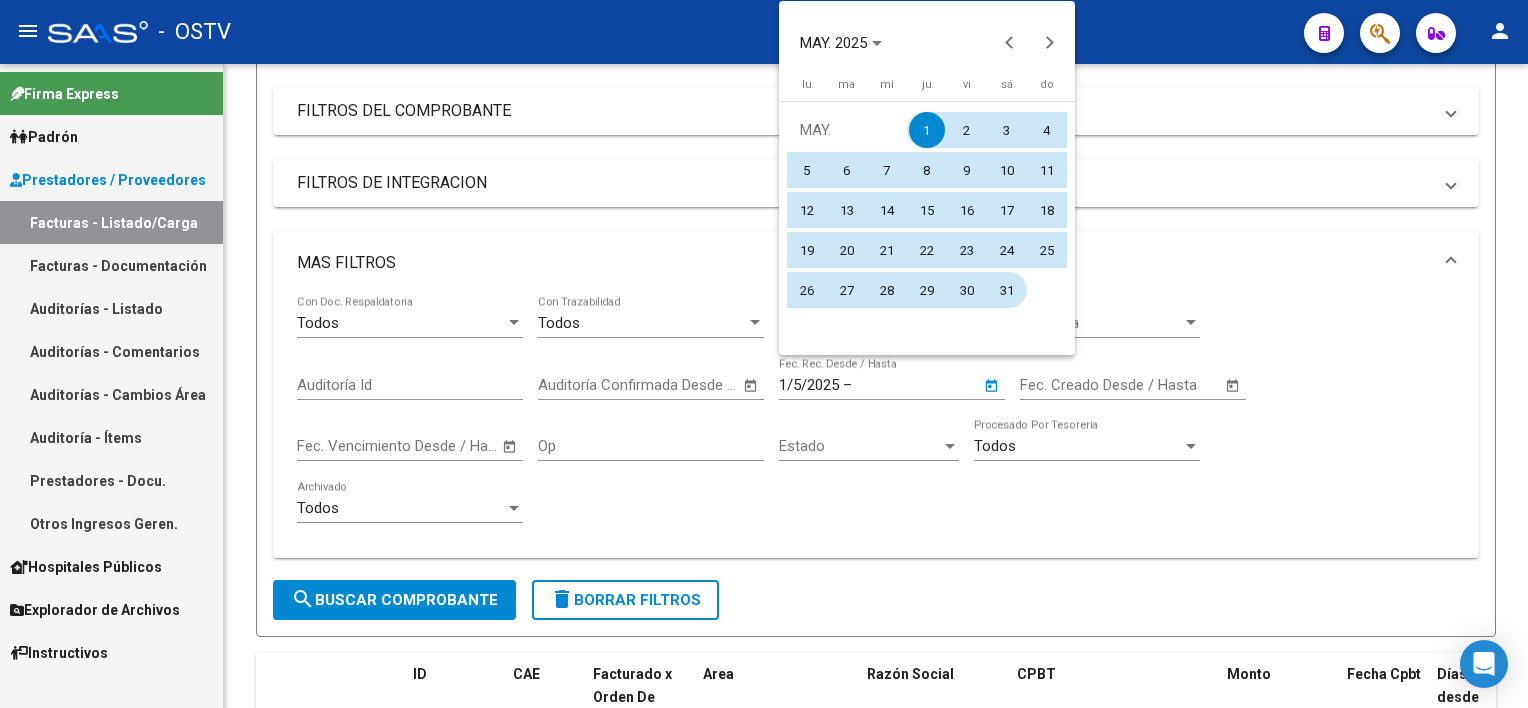 click on "31" at bounding box center (1007, 290) 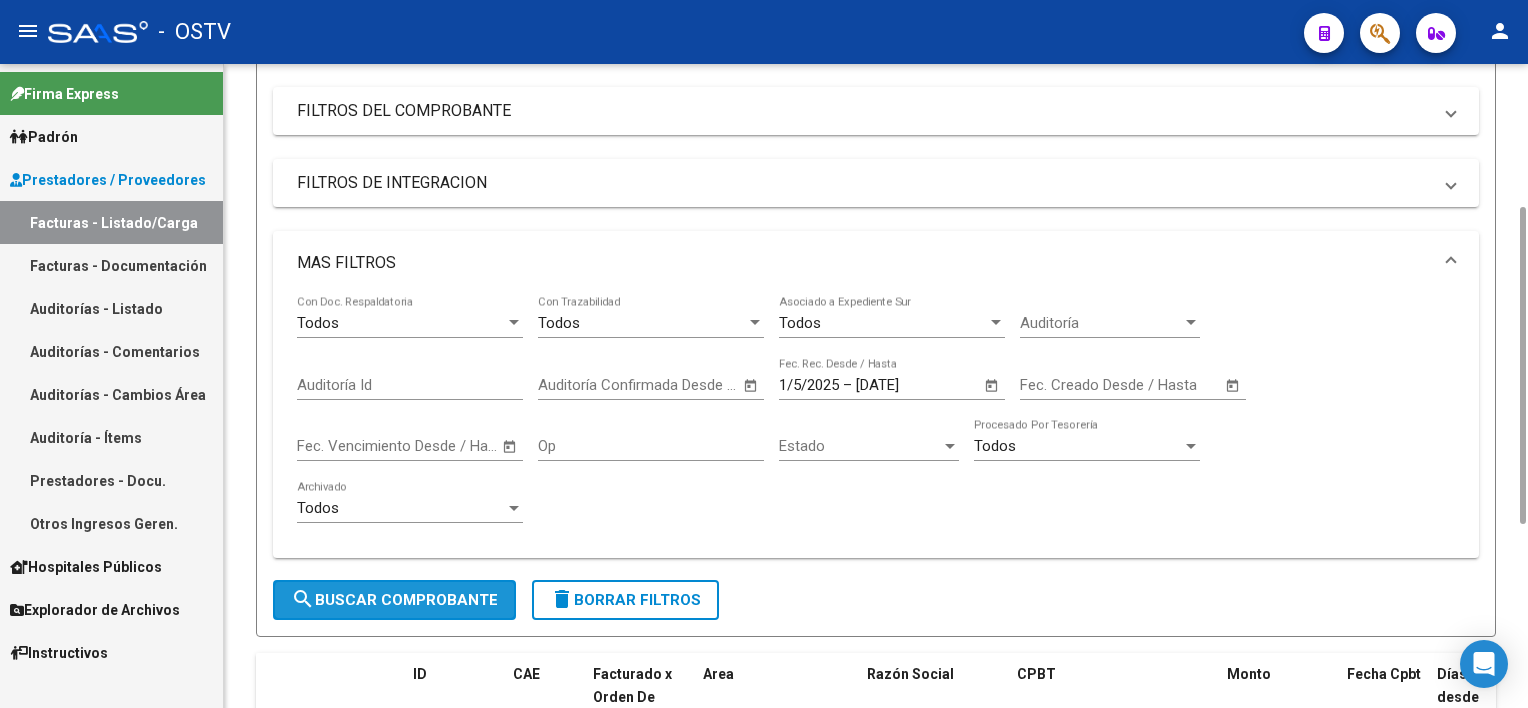 click on "search  Buscar Comprobante" 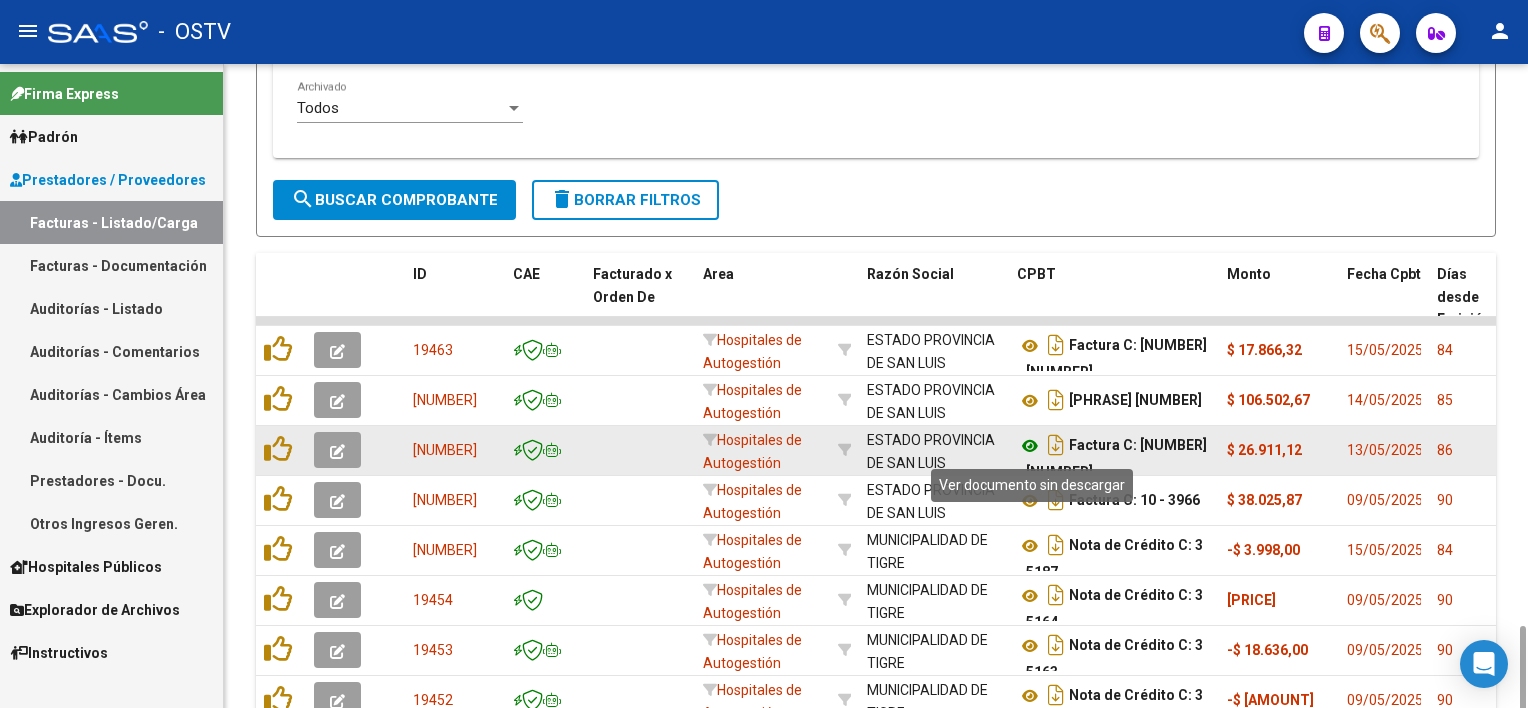 scroll, scrollTop: 890, scrollLeft: 0, axis: vertical 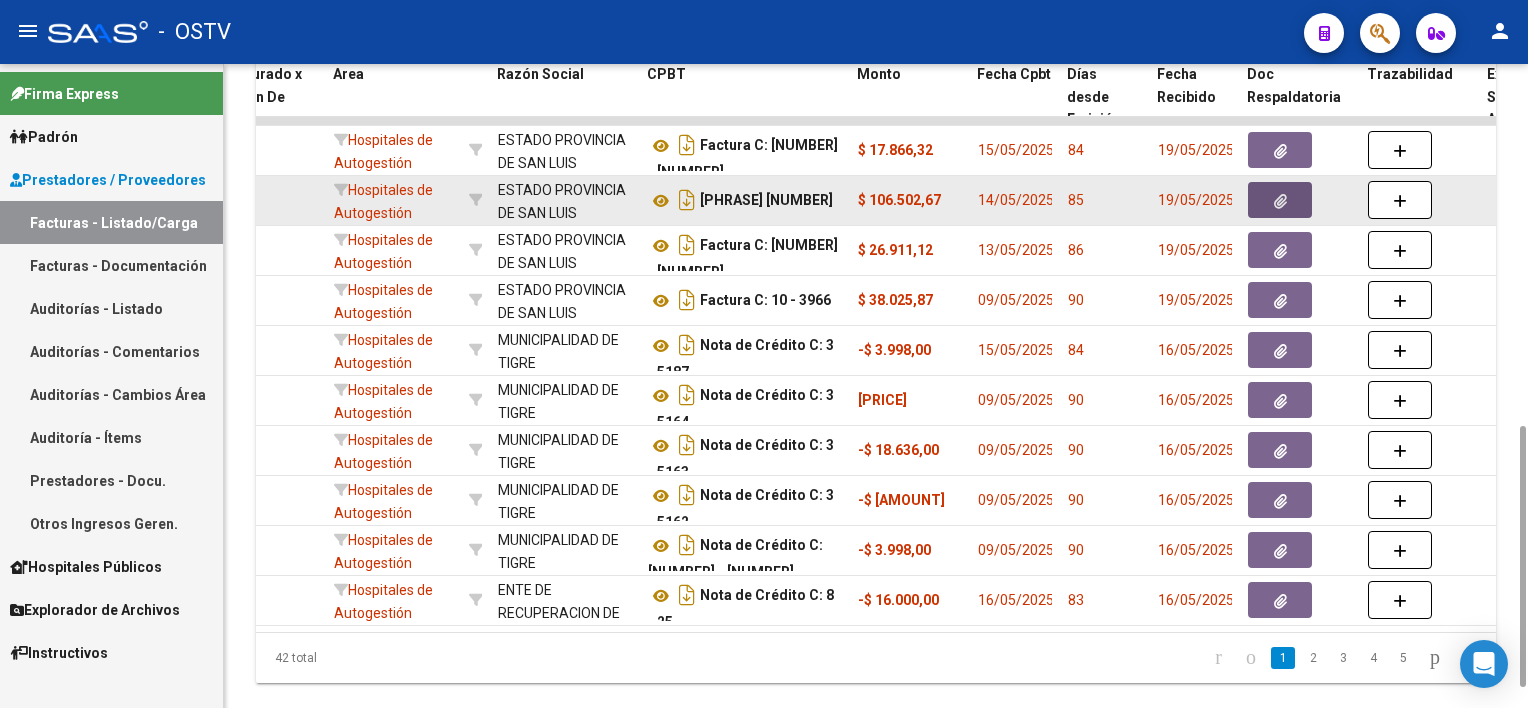 click 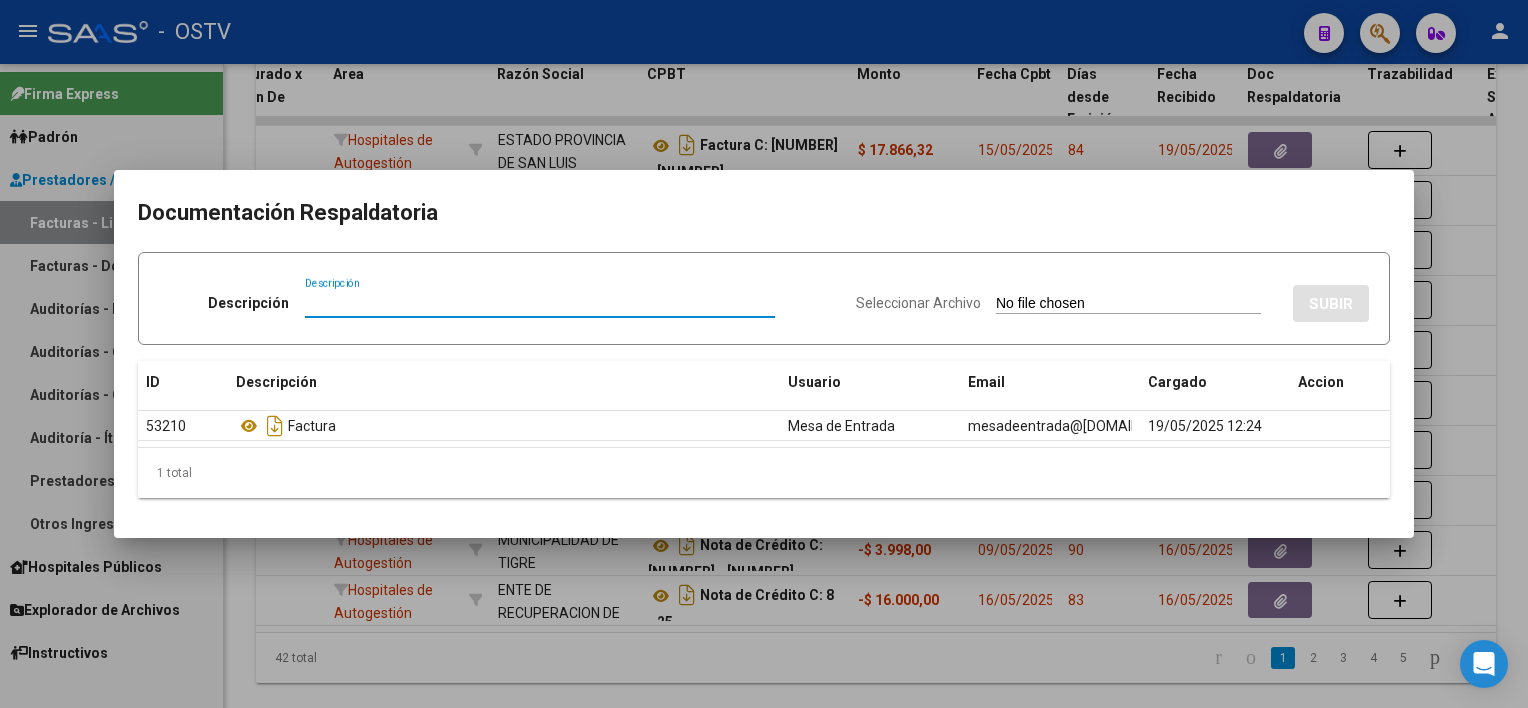 click at bounding box center (764, 354) 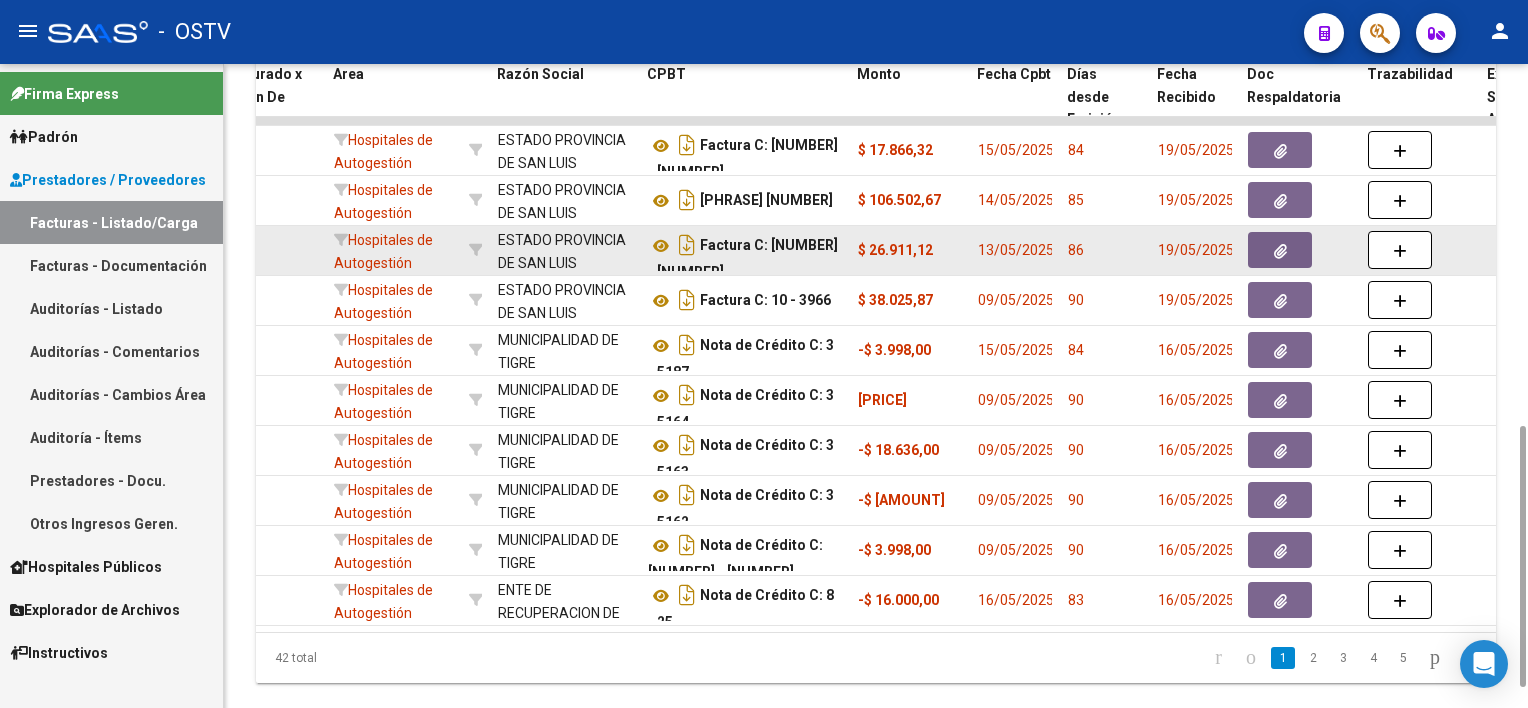 click 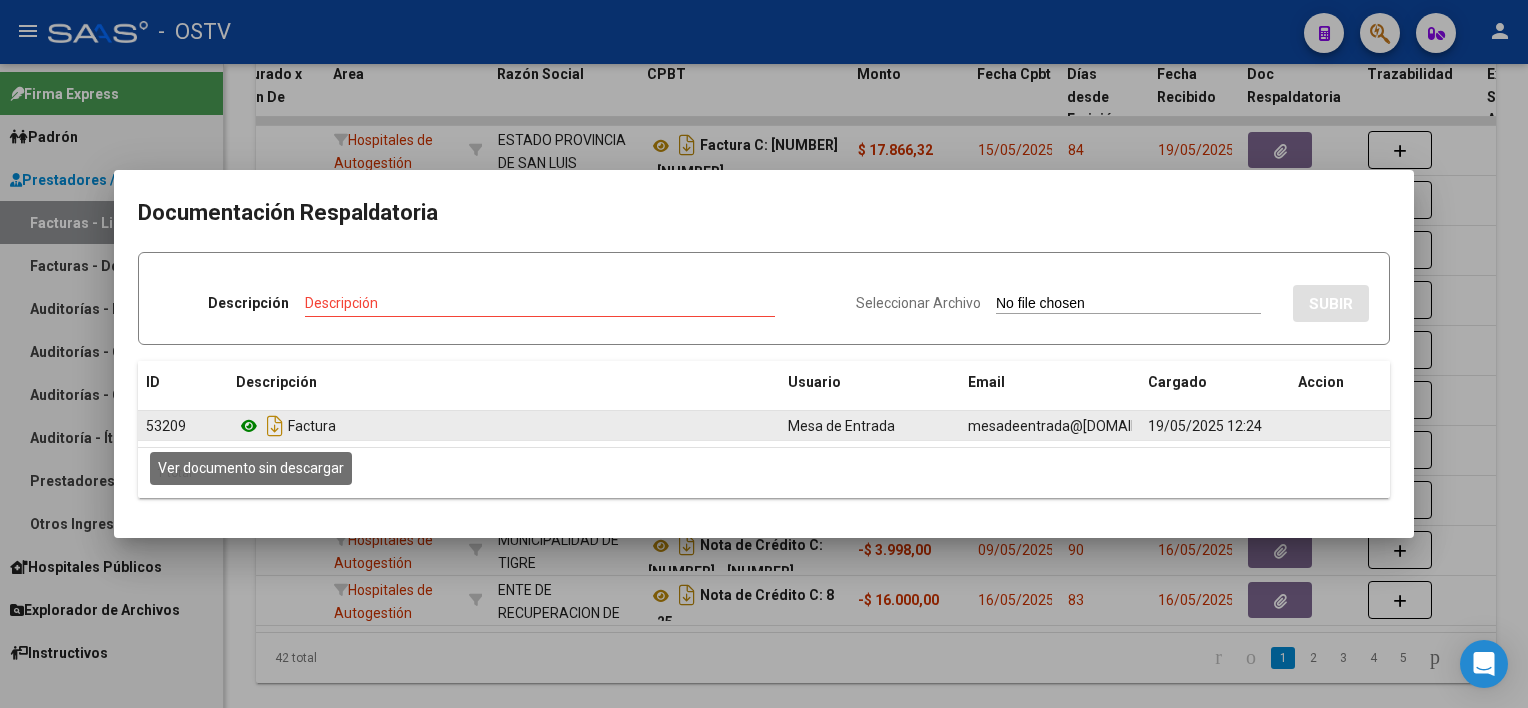 click 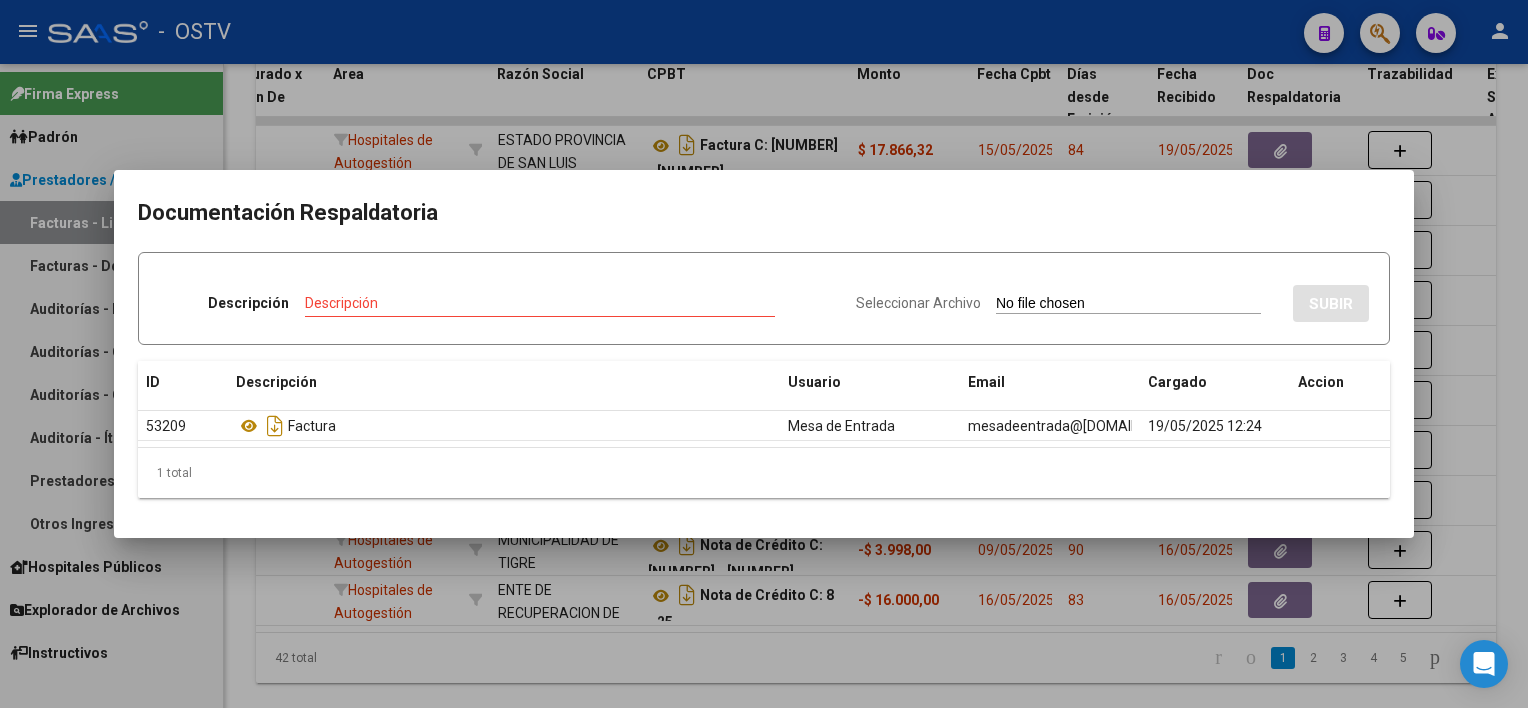 click at bounding box center (764, 354) 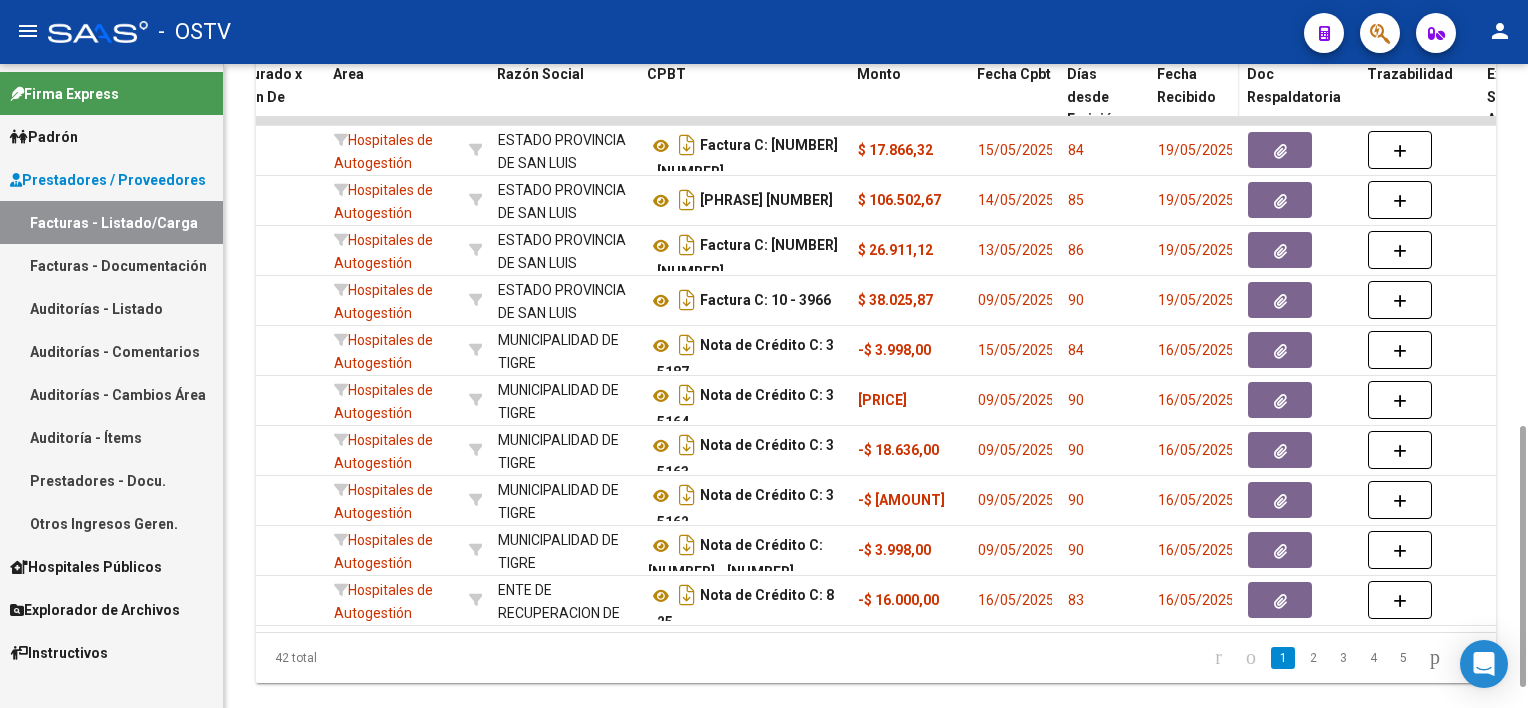 click on "Fecha Recibido" 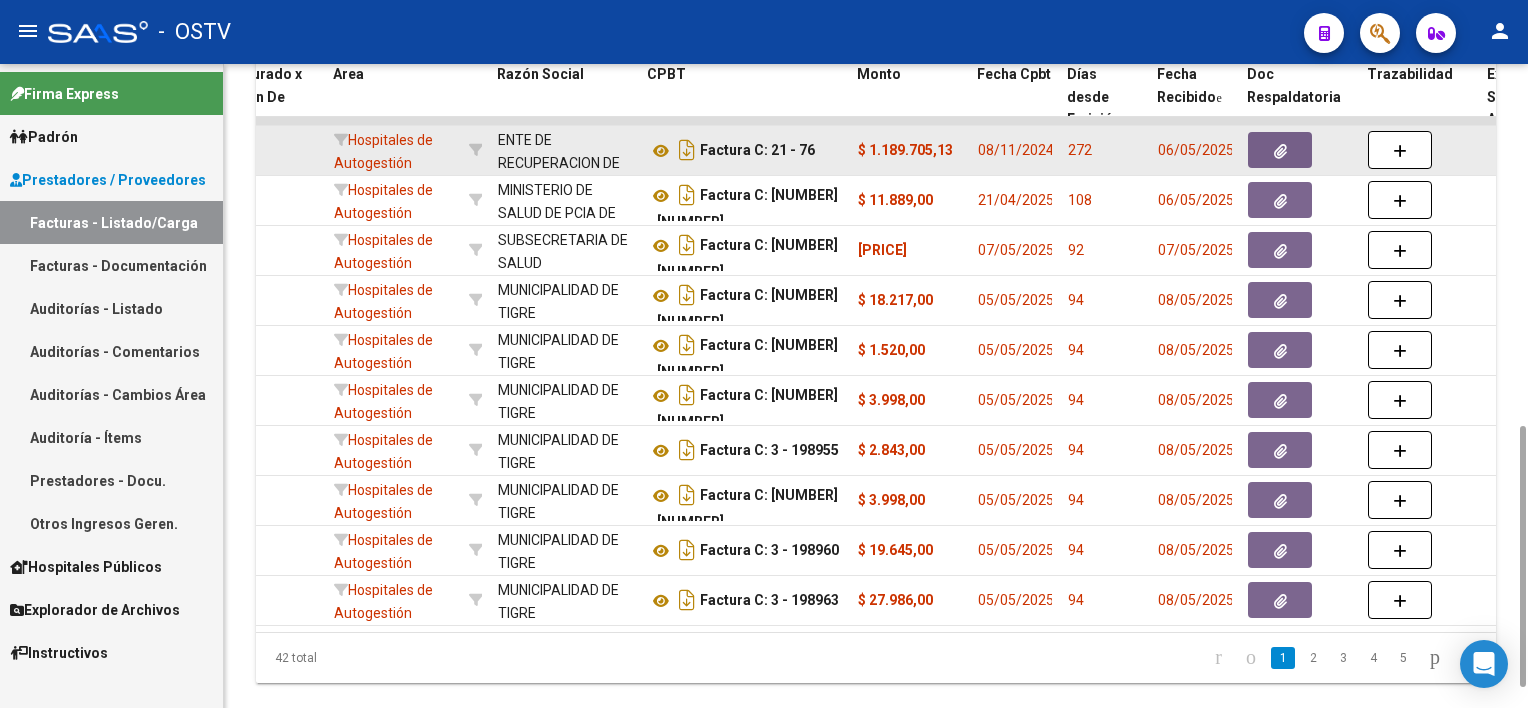 click 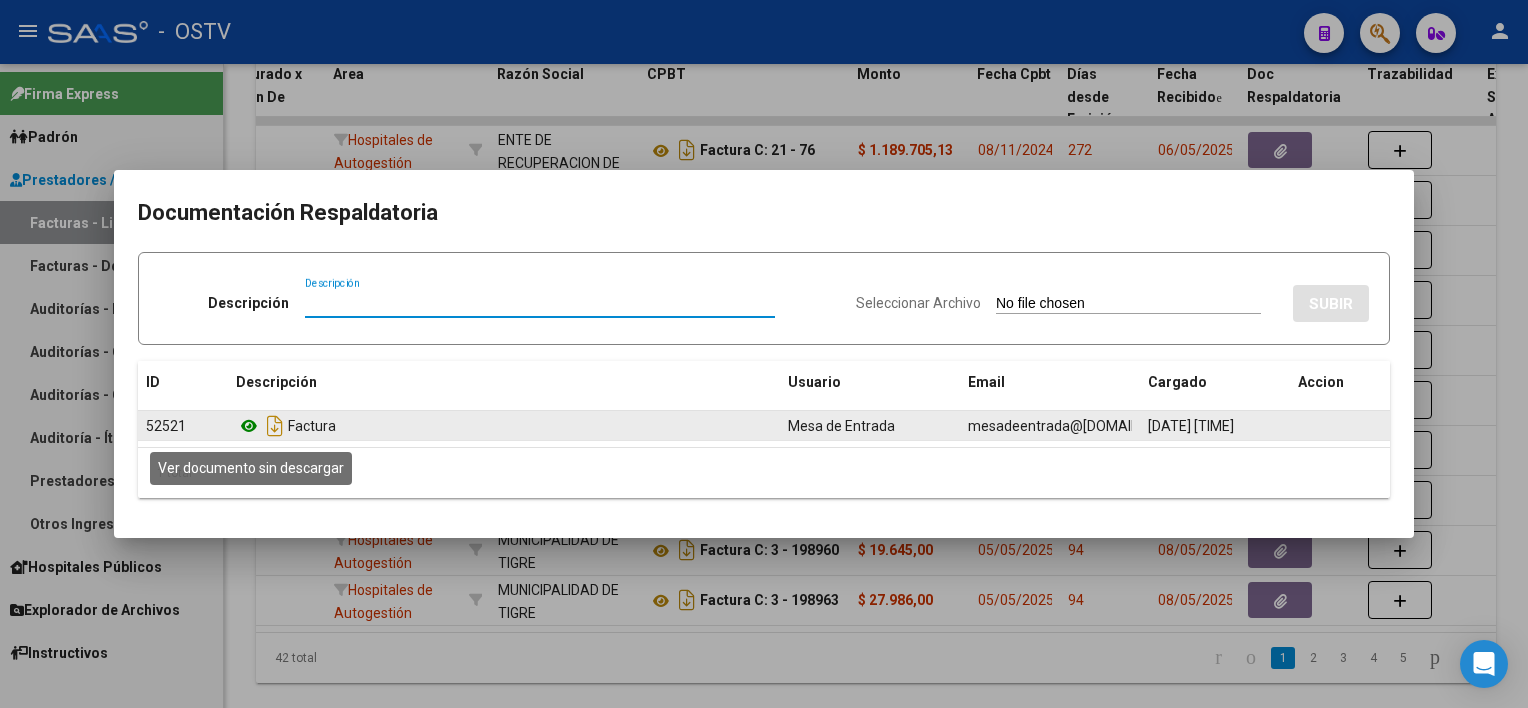 click 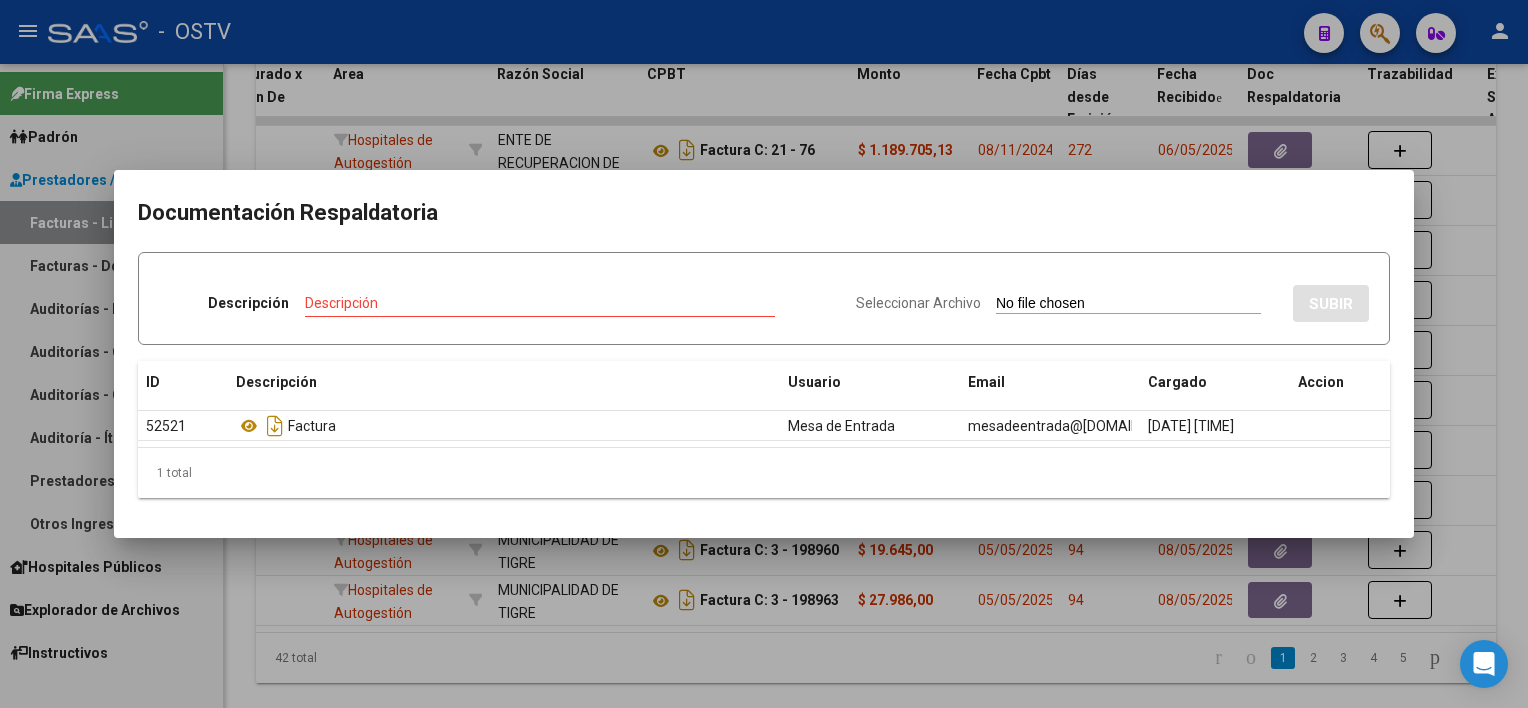 click at bounding box center [764, 354] 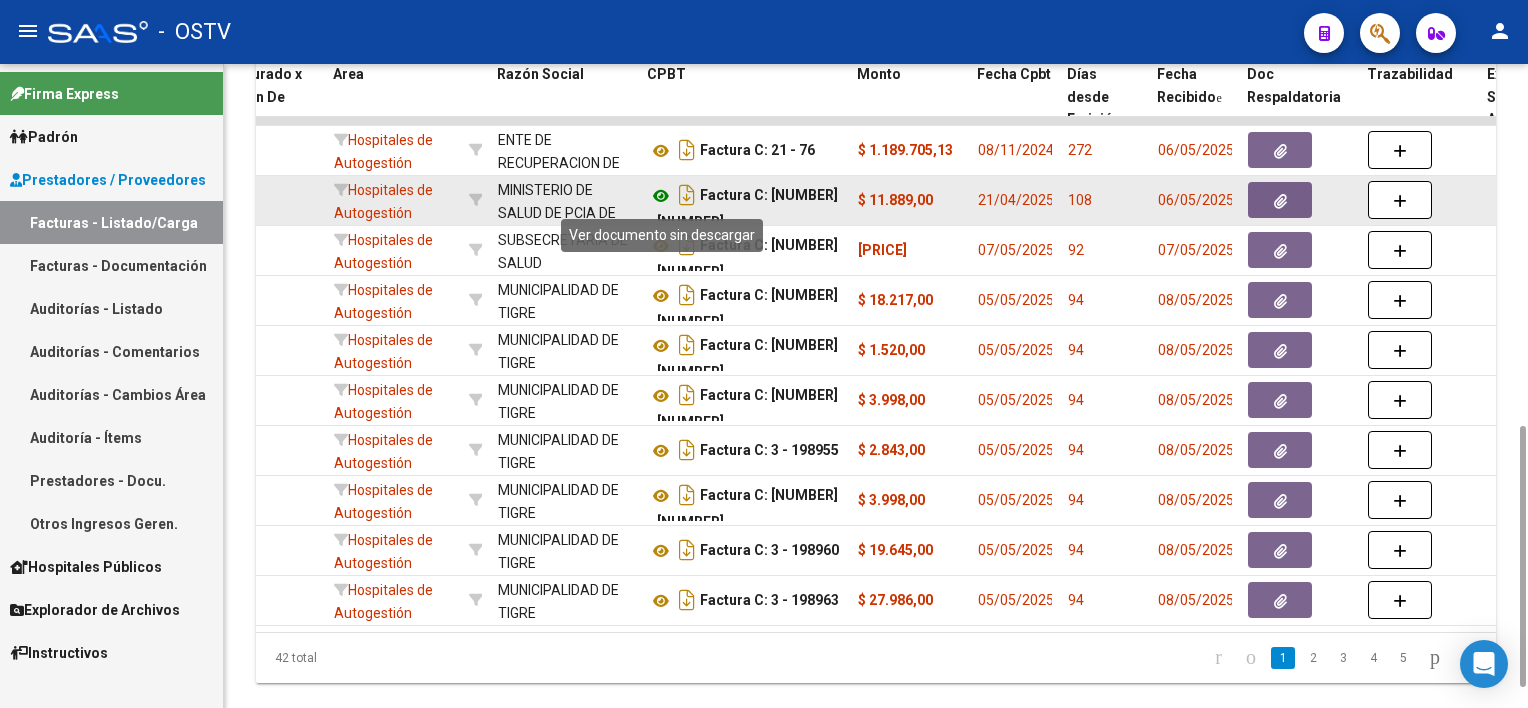 click 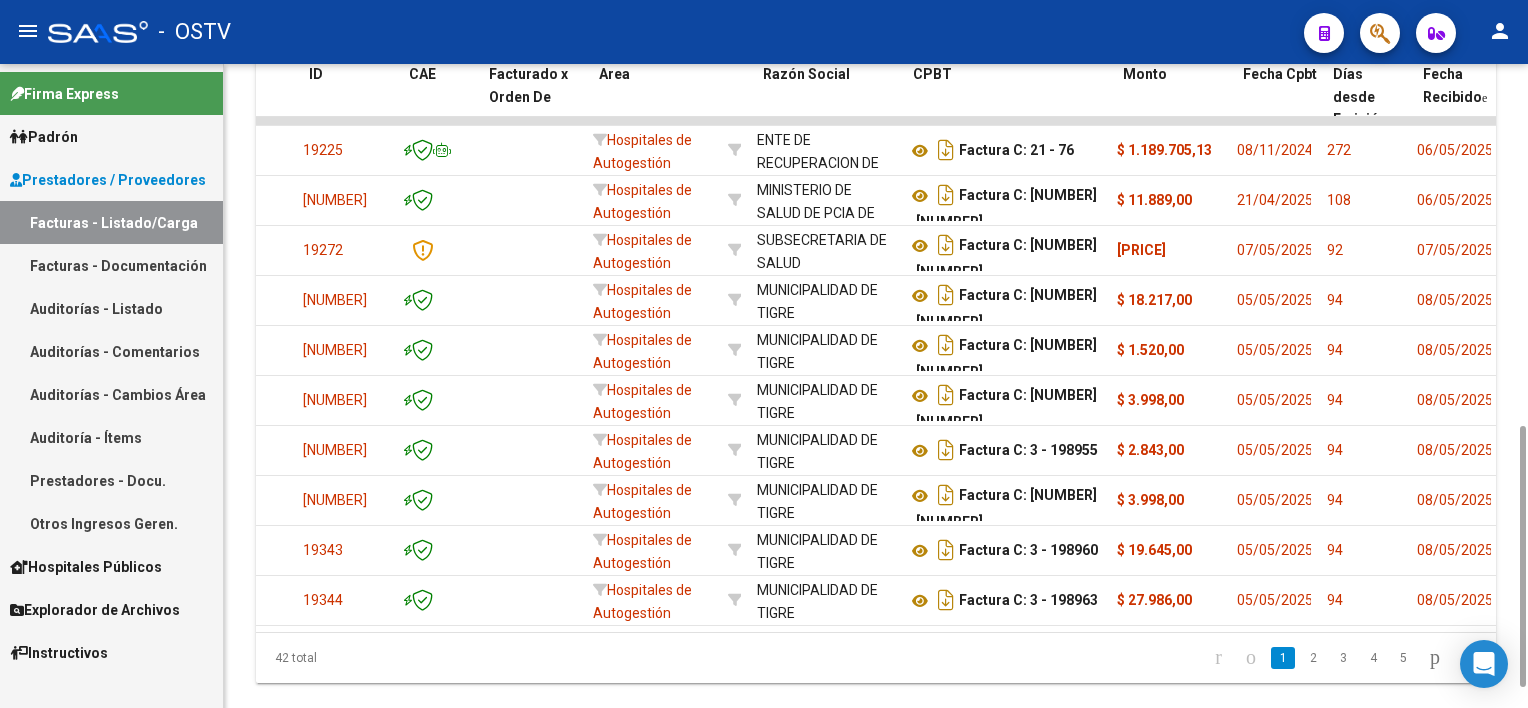 scroll, scrollTop: 0, scrollLeft: 165, axis: horizontal 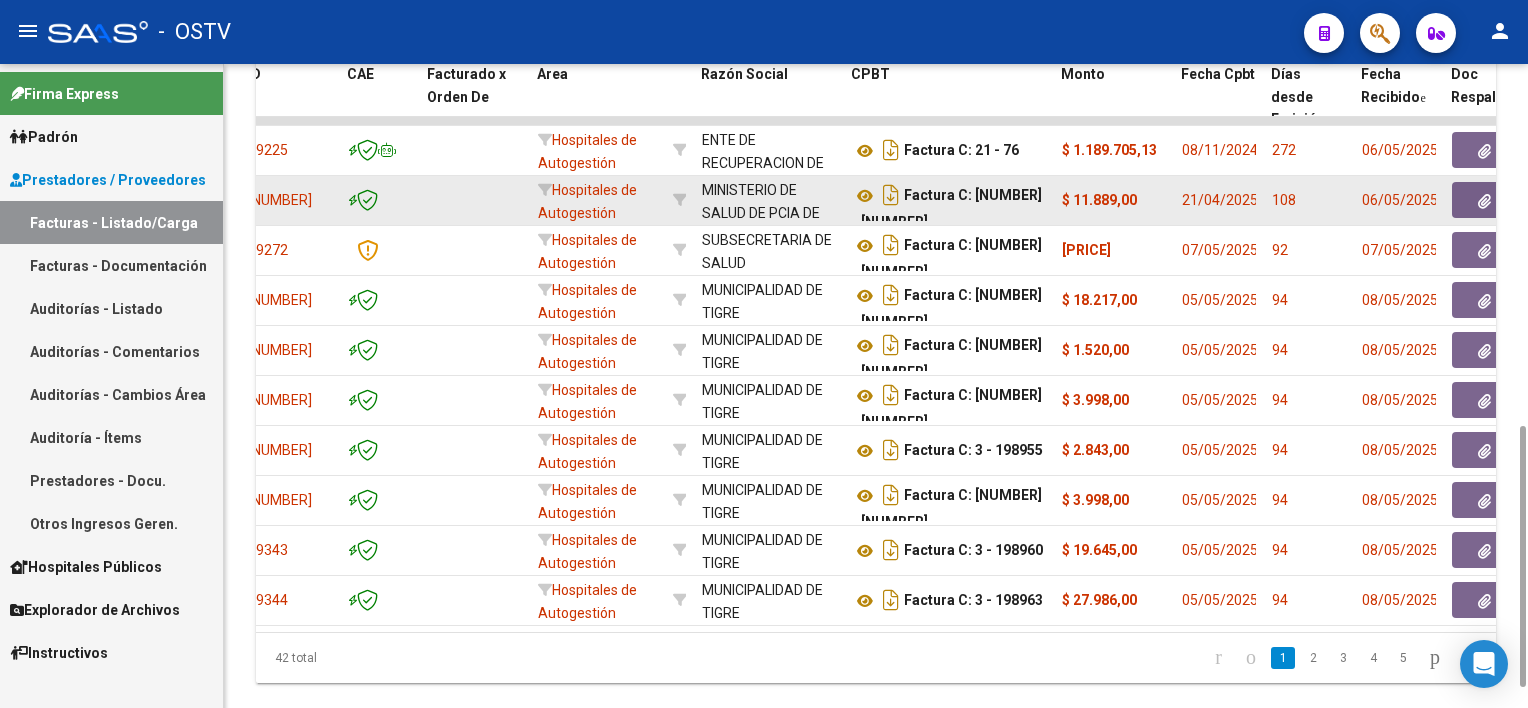 click 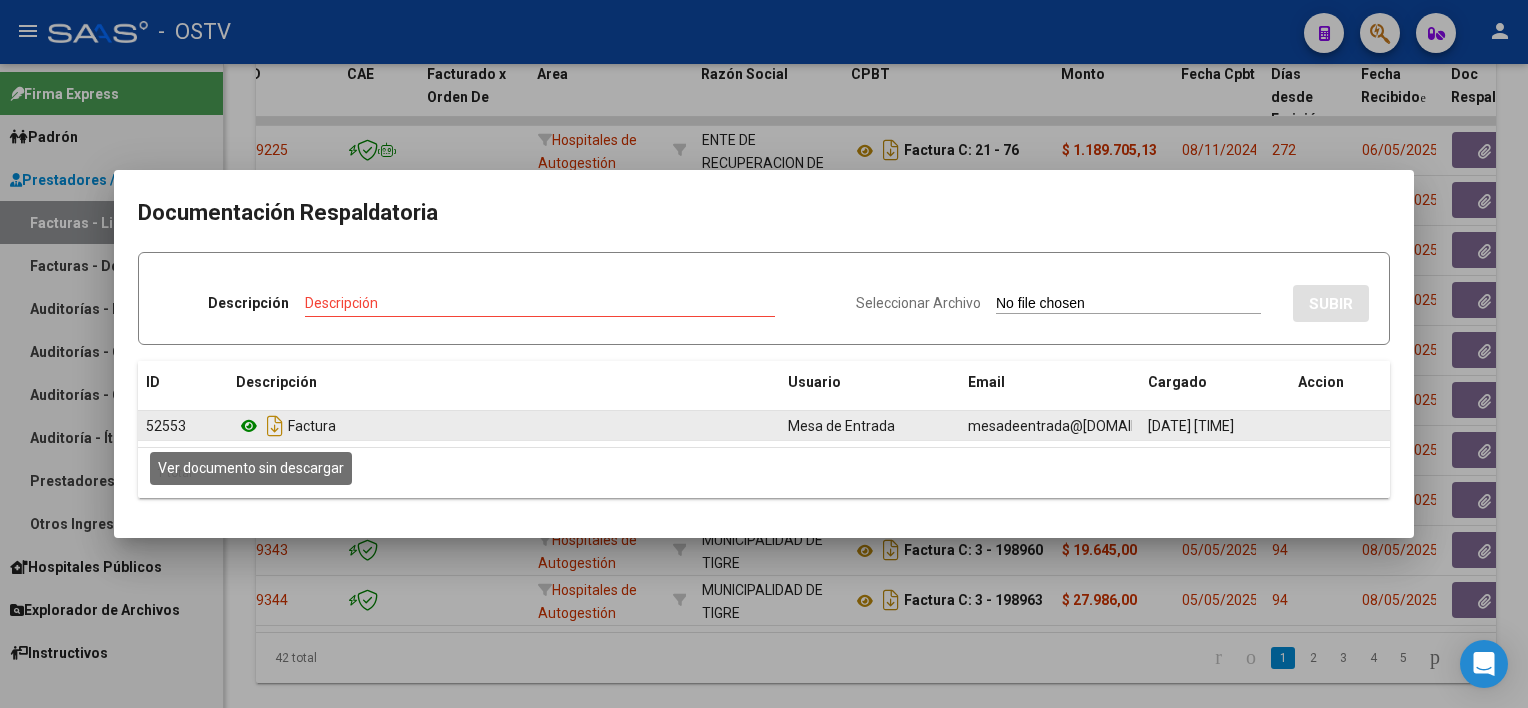 click 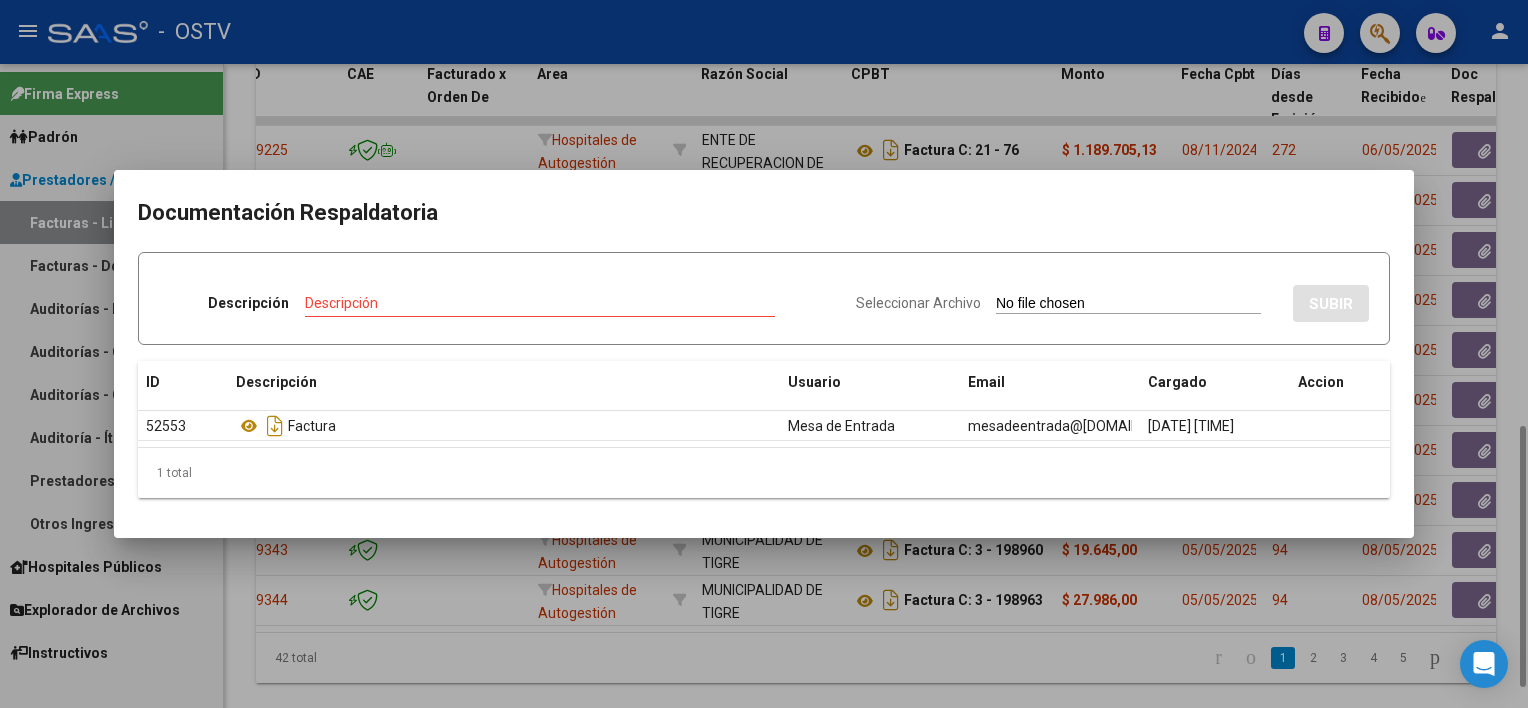 click at bounding box center (764, 354) 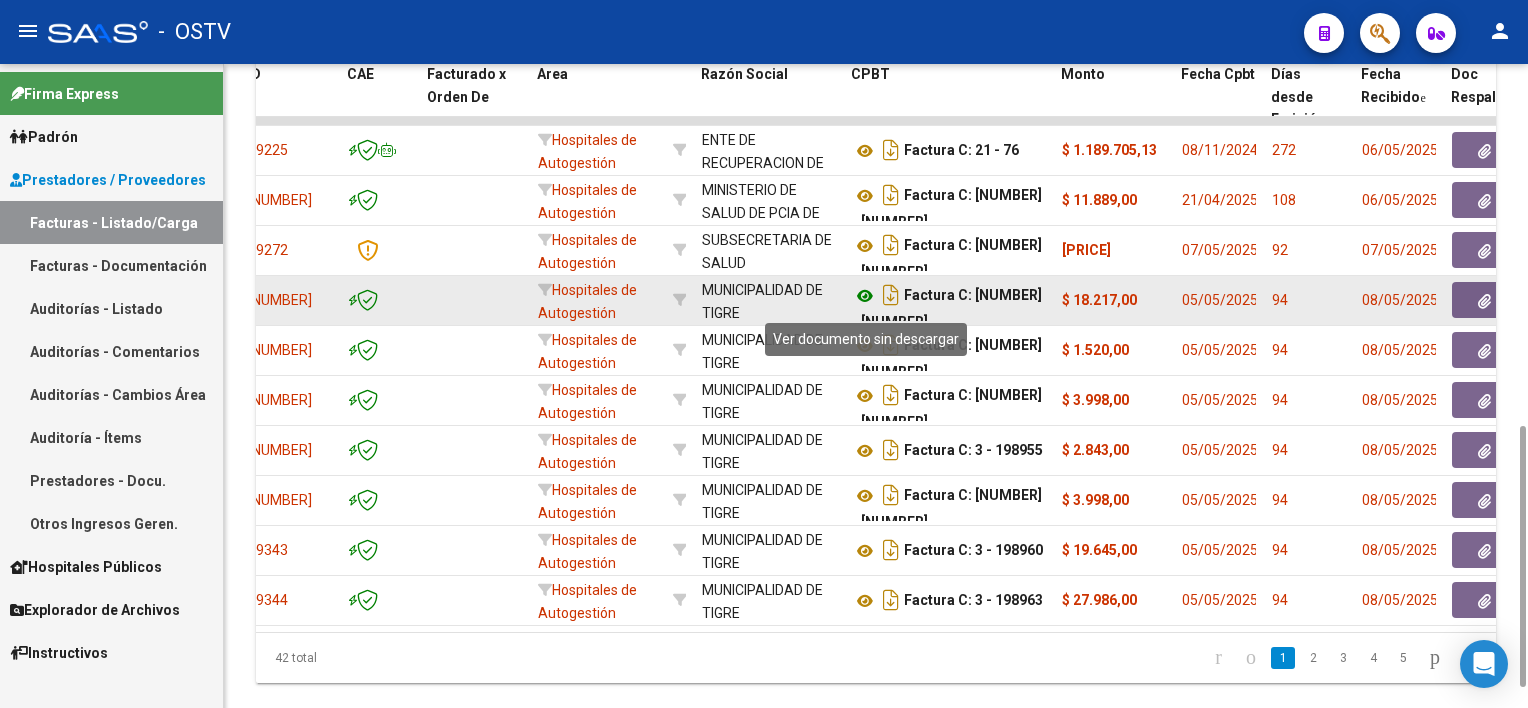click 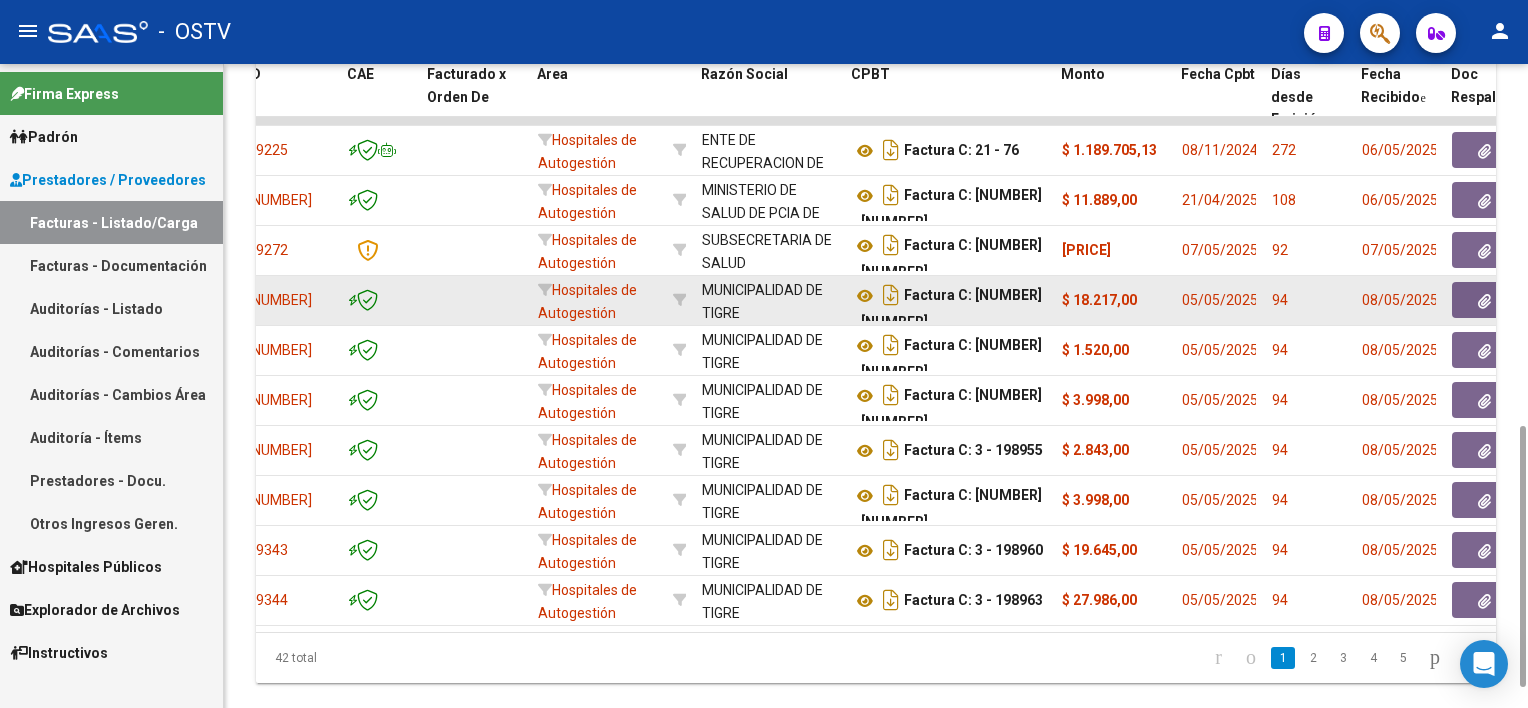 click 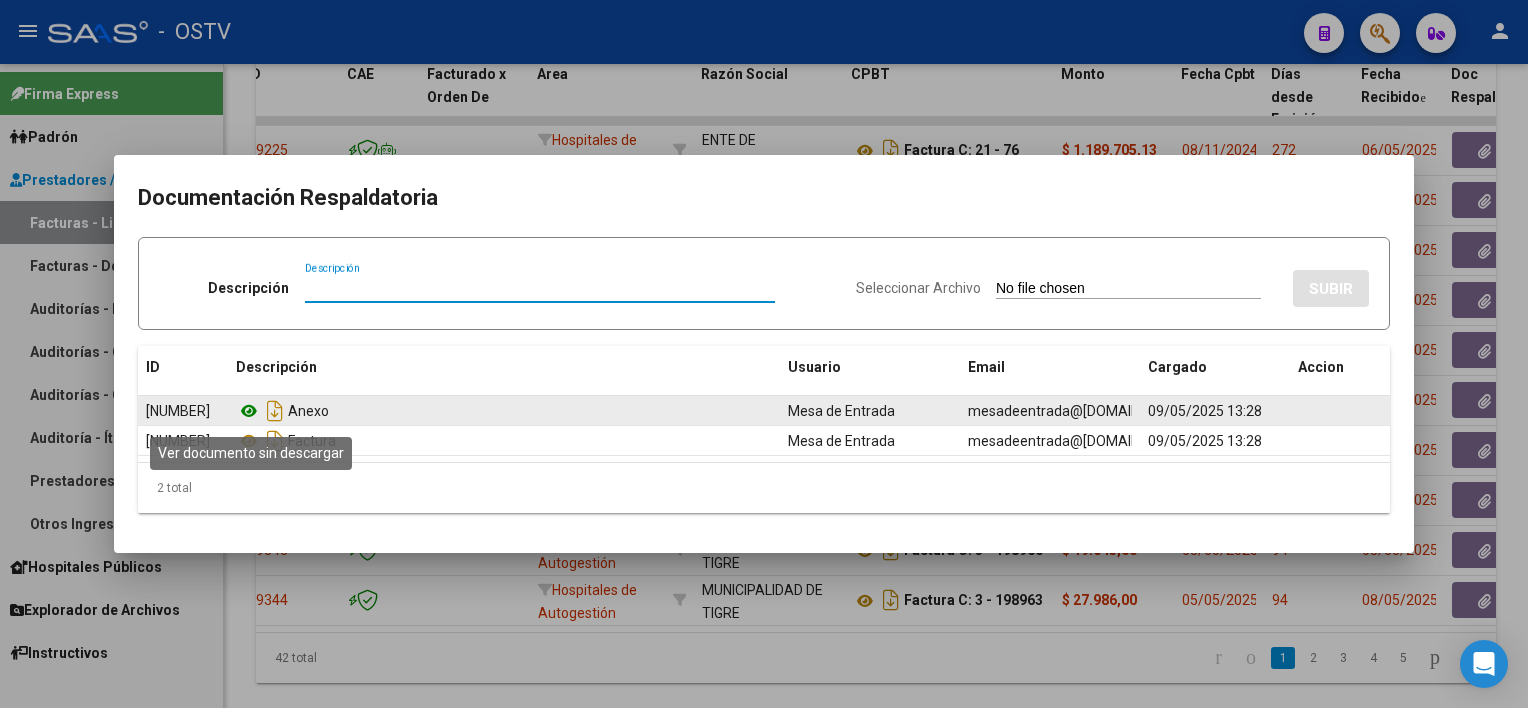 click 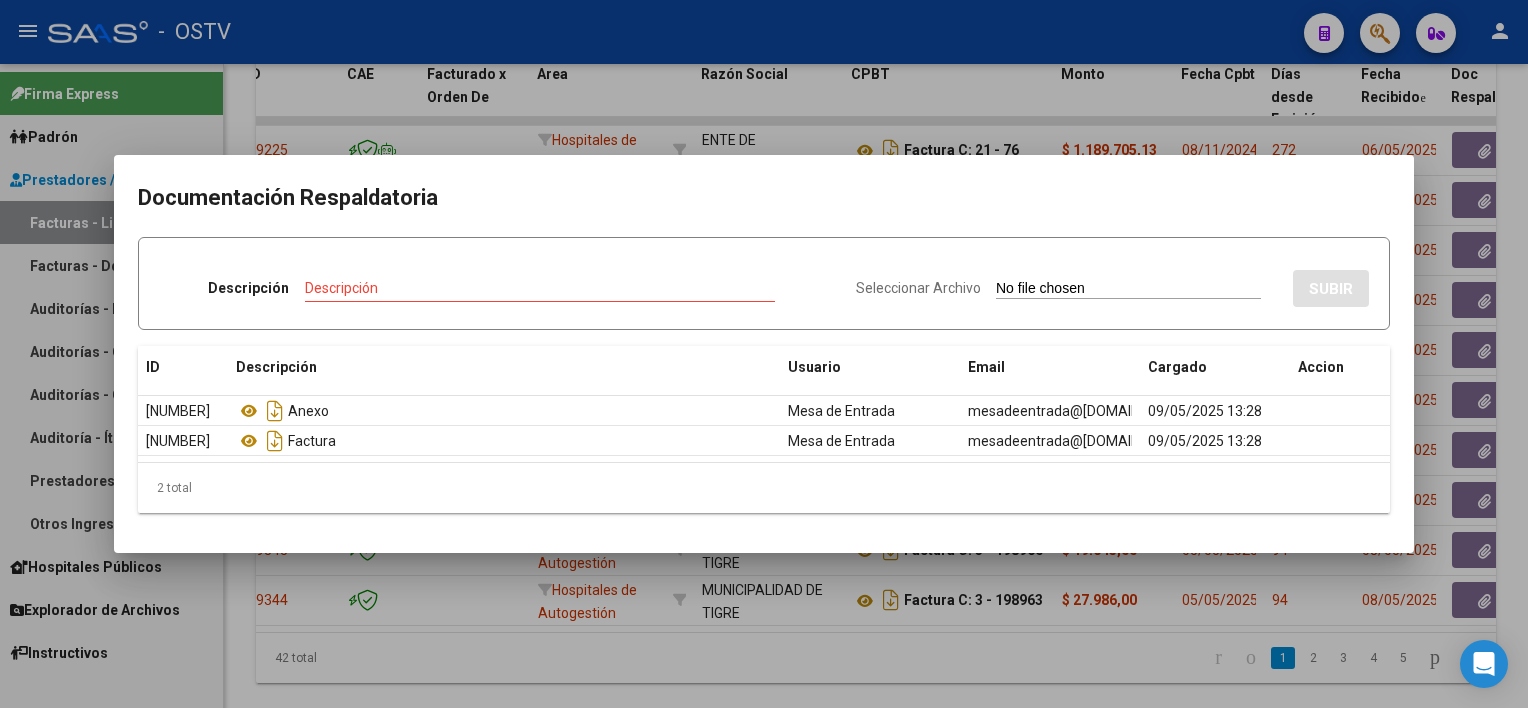 click at bounding box center [764, 354] 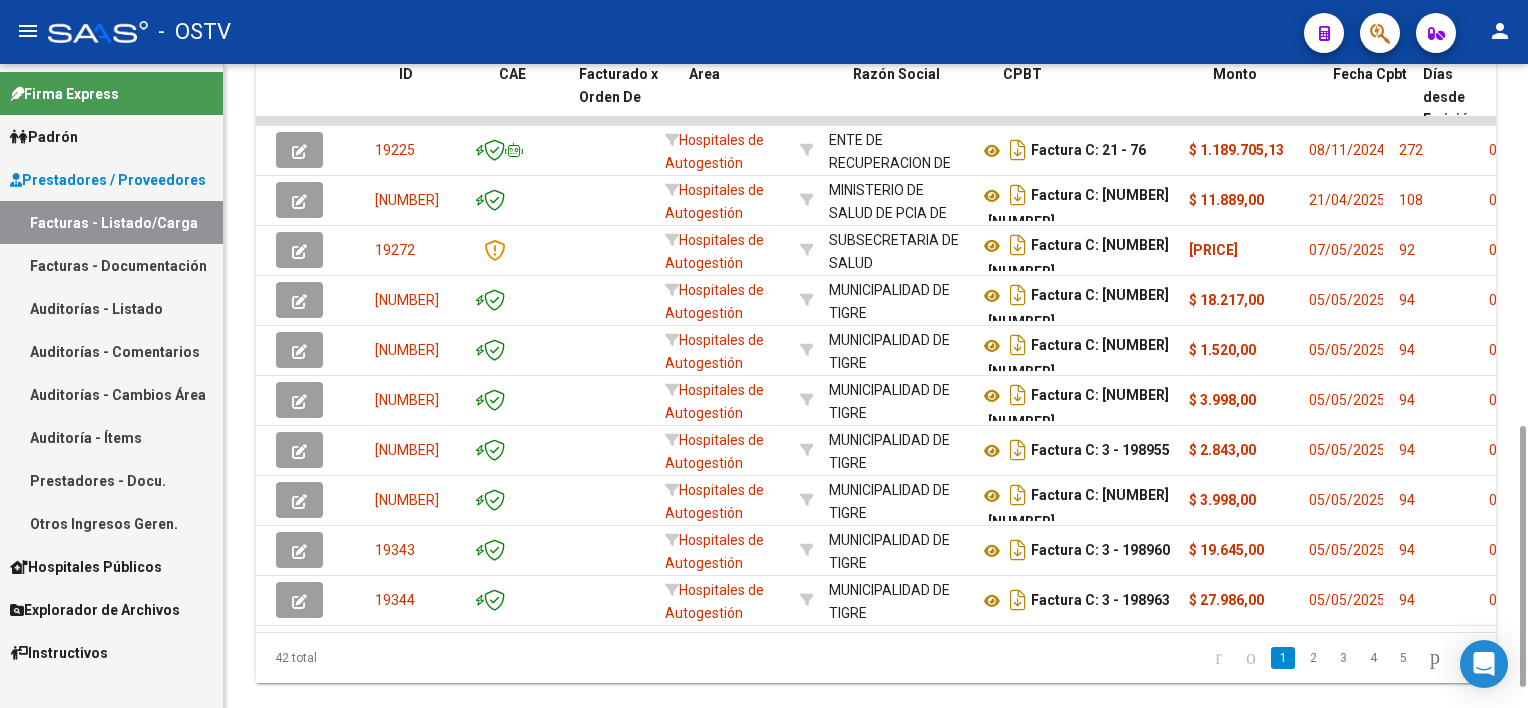 scroll, scrollTop: 0, scrollLeft: 0, axis: both 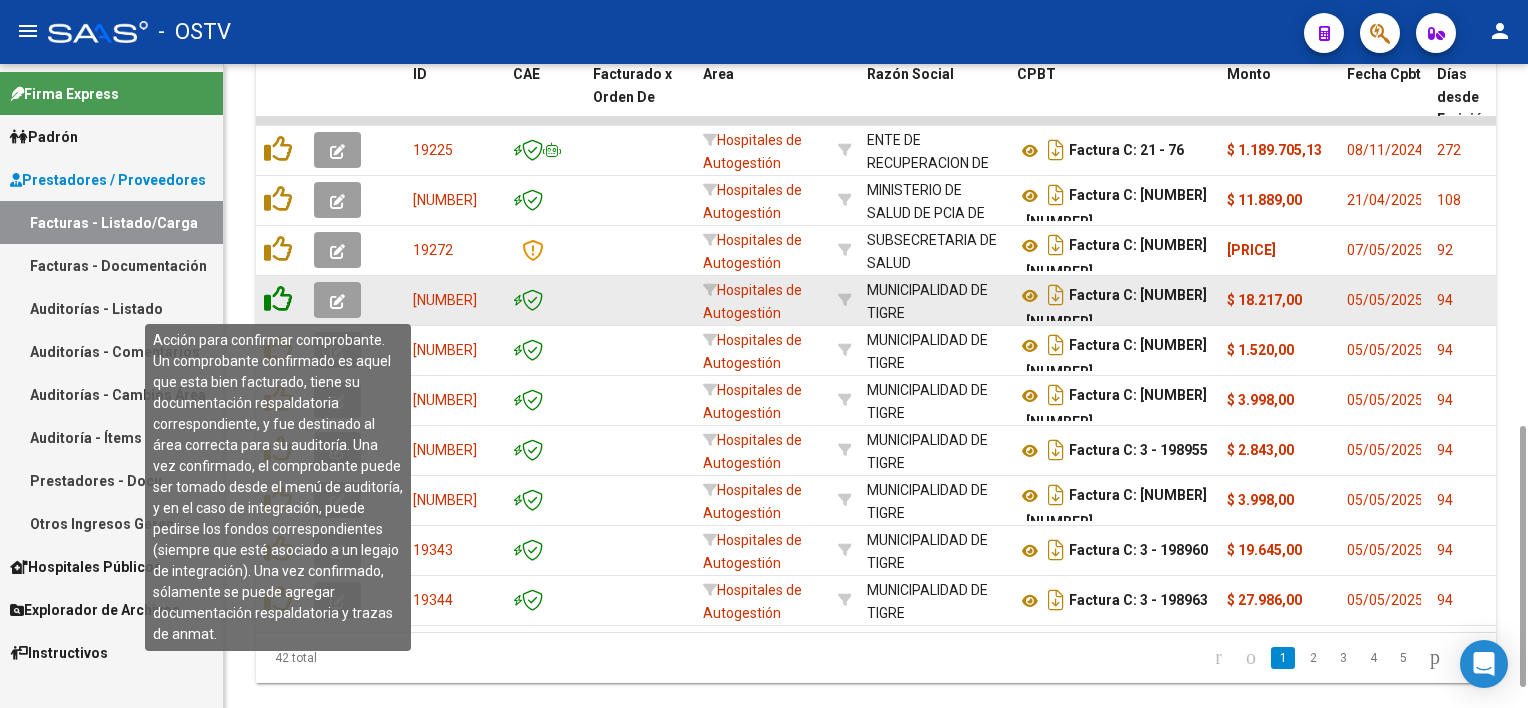 click 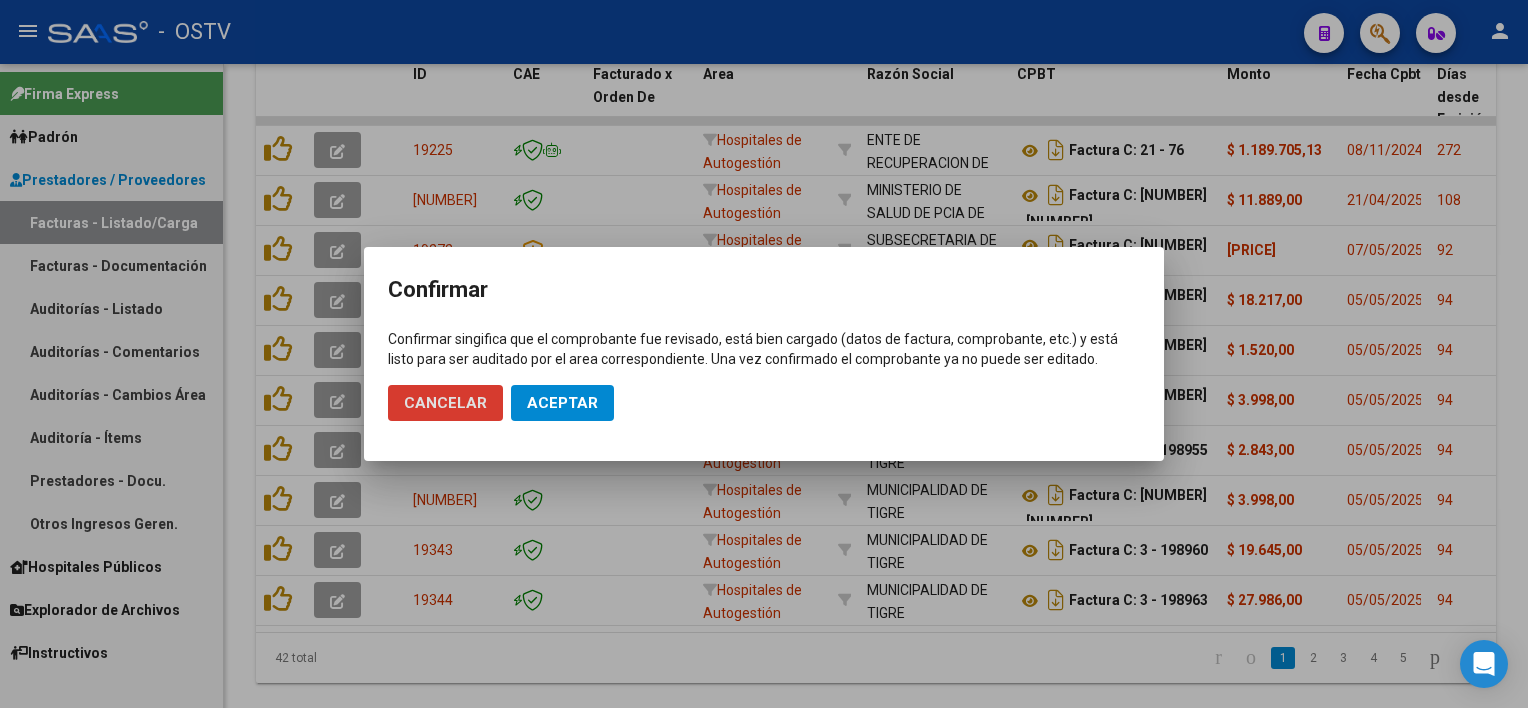 click on "Aceptar" 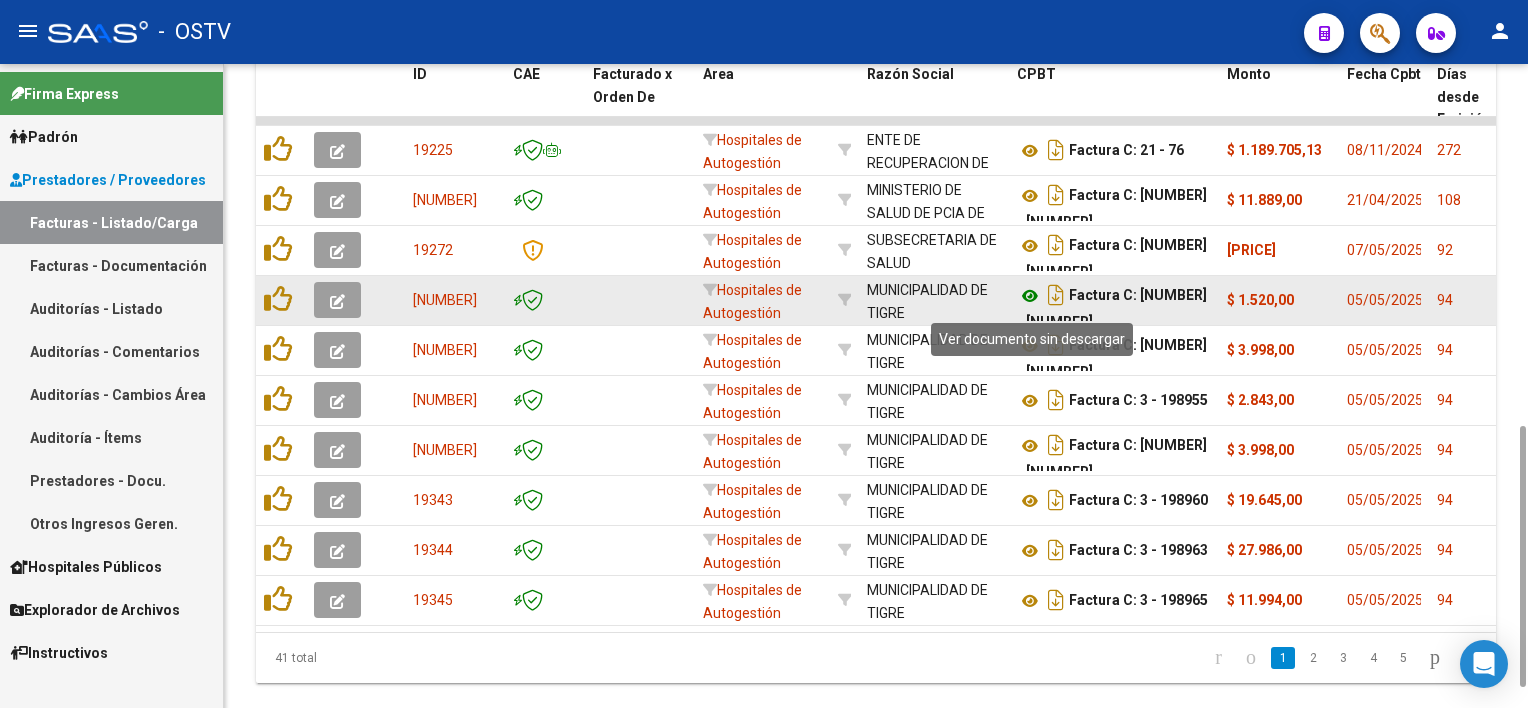 click 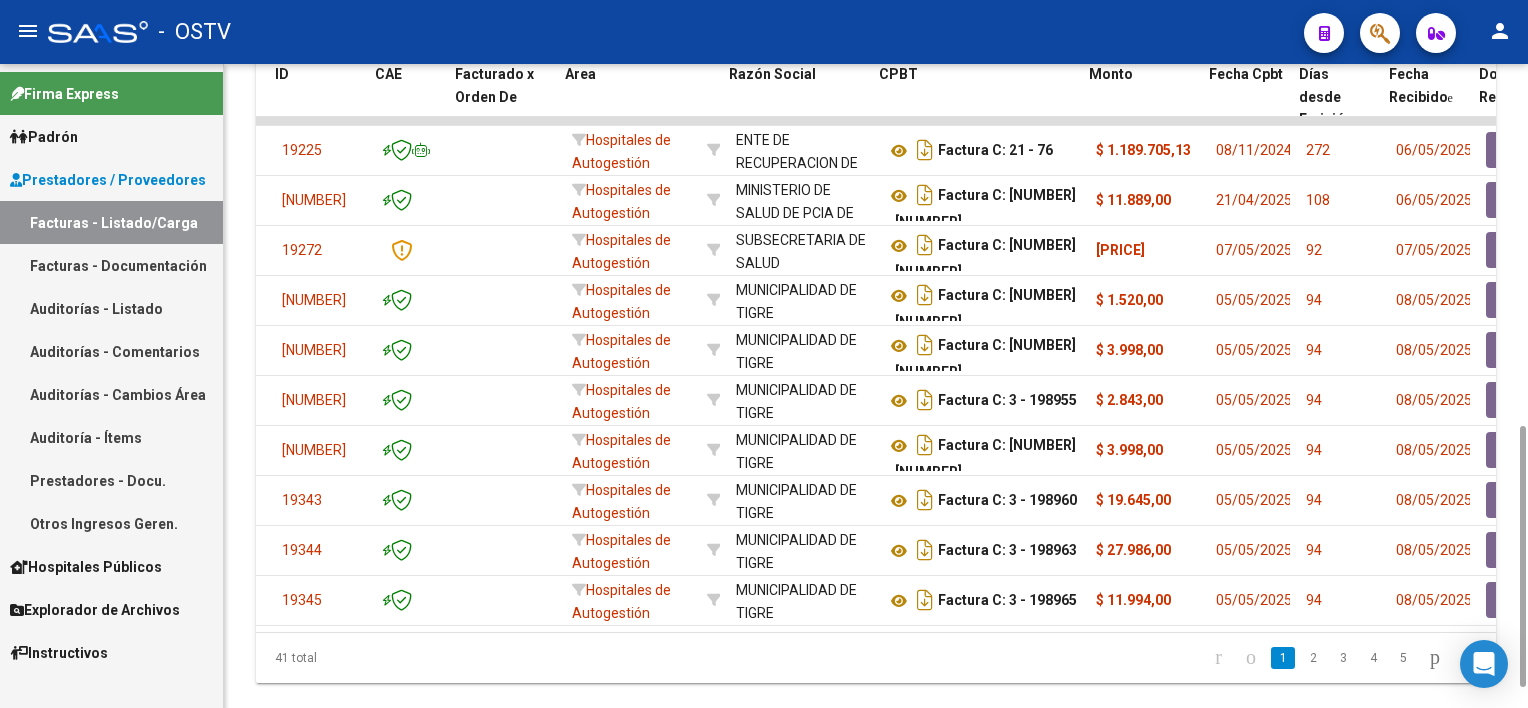 scroll, scrollTop: 0, scrollLeft: 144, axis: horizontal 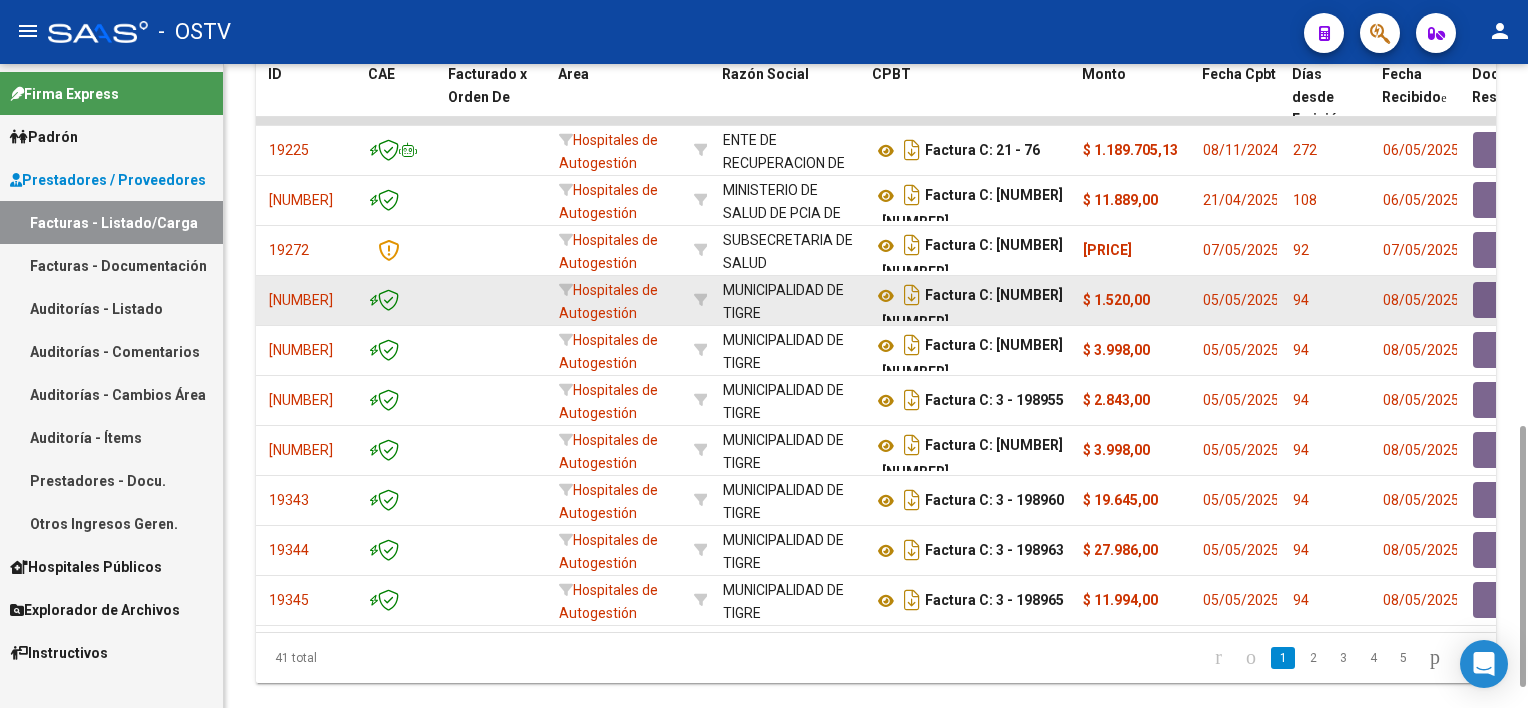 click 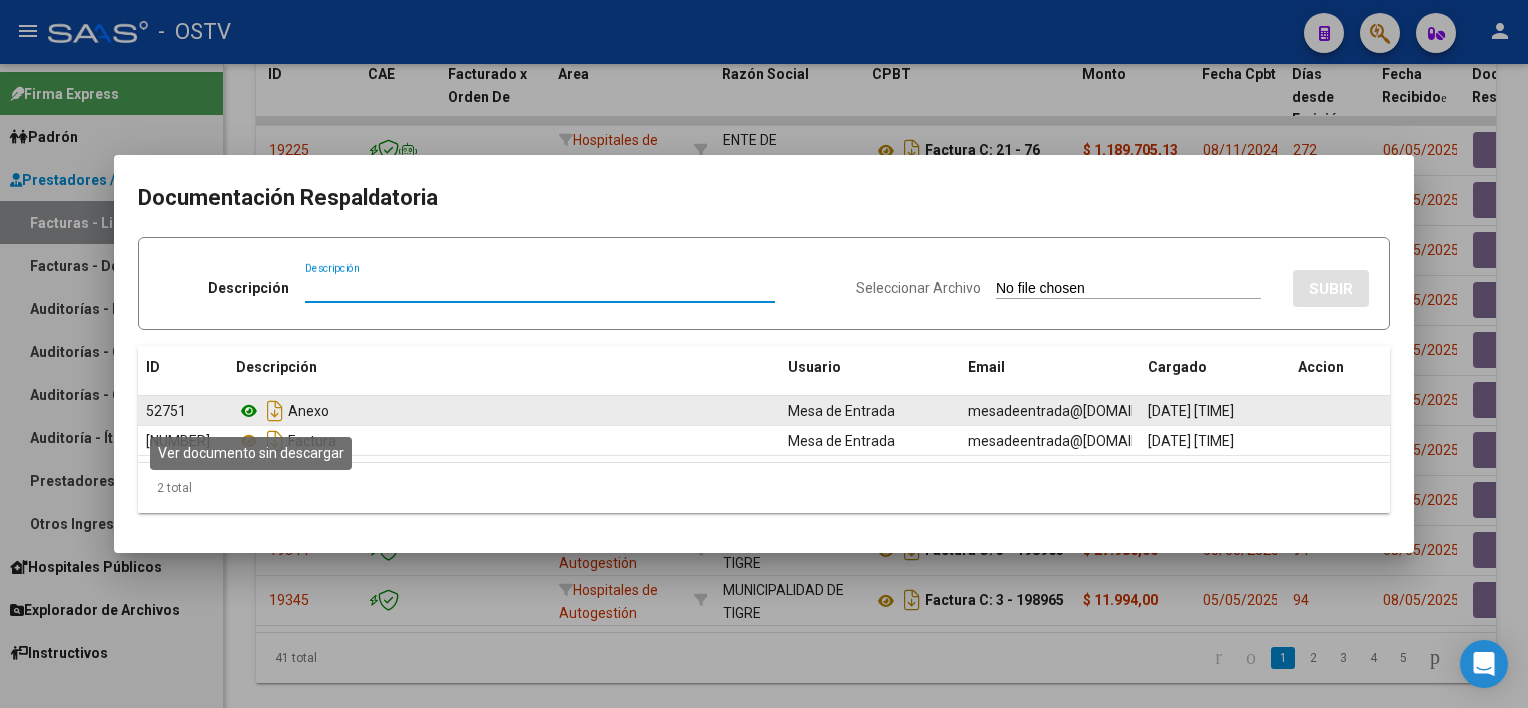 click 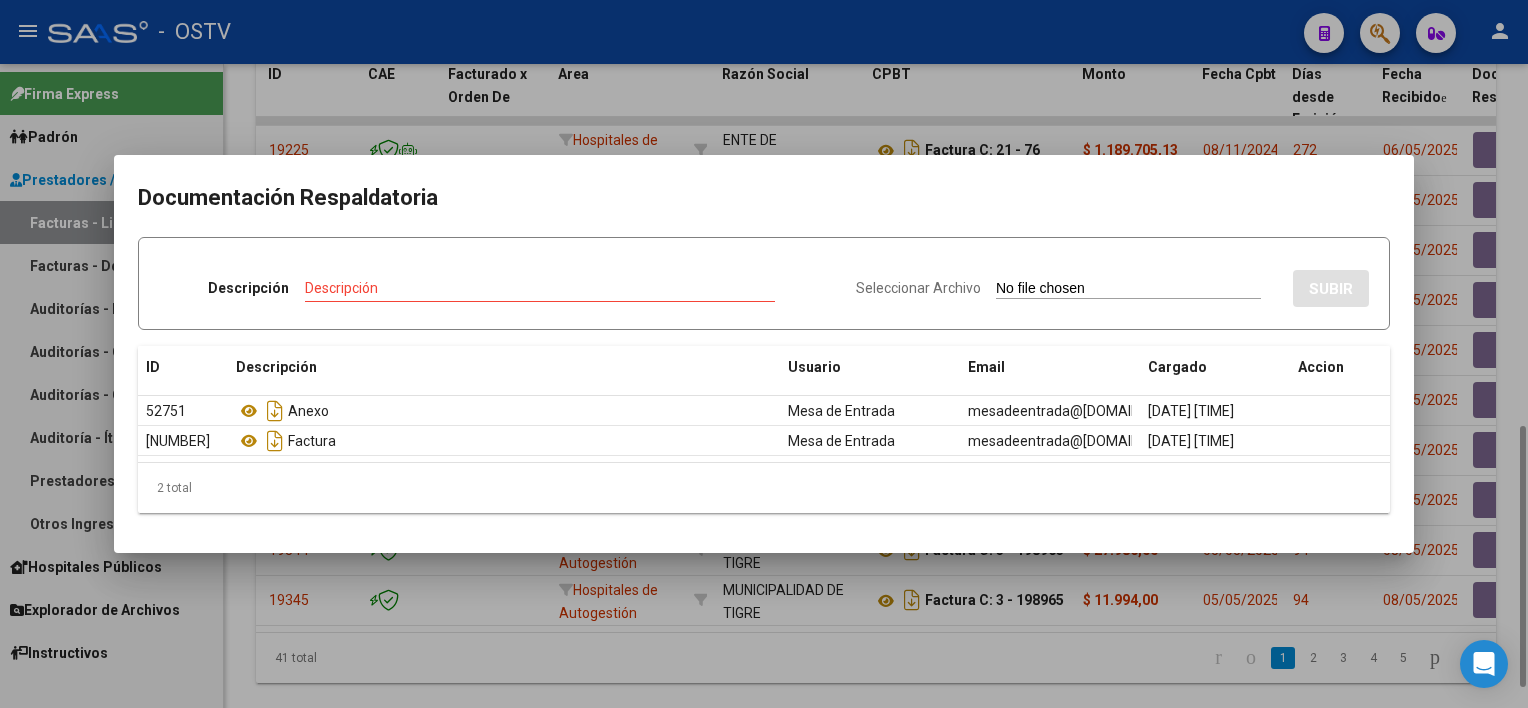 drag, startPoint x: 732, startPoint y: 696, endPoint x: 621, endPoint y: 658, distance: 117.32433 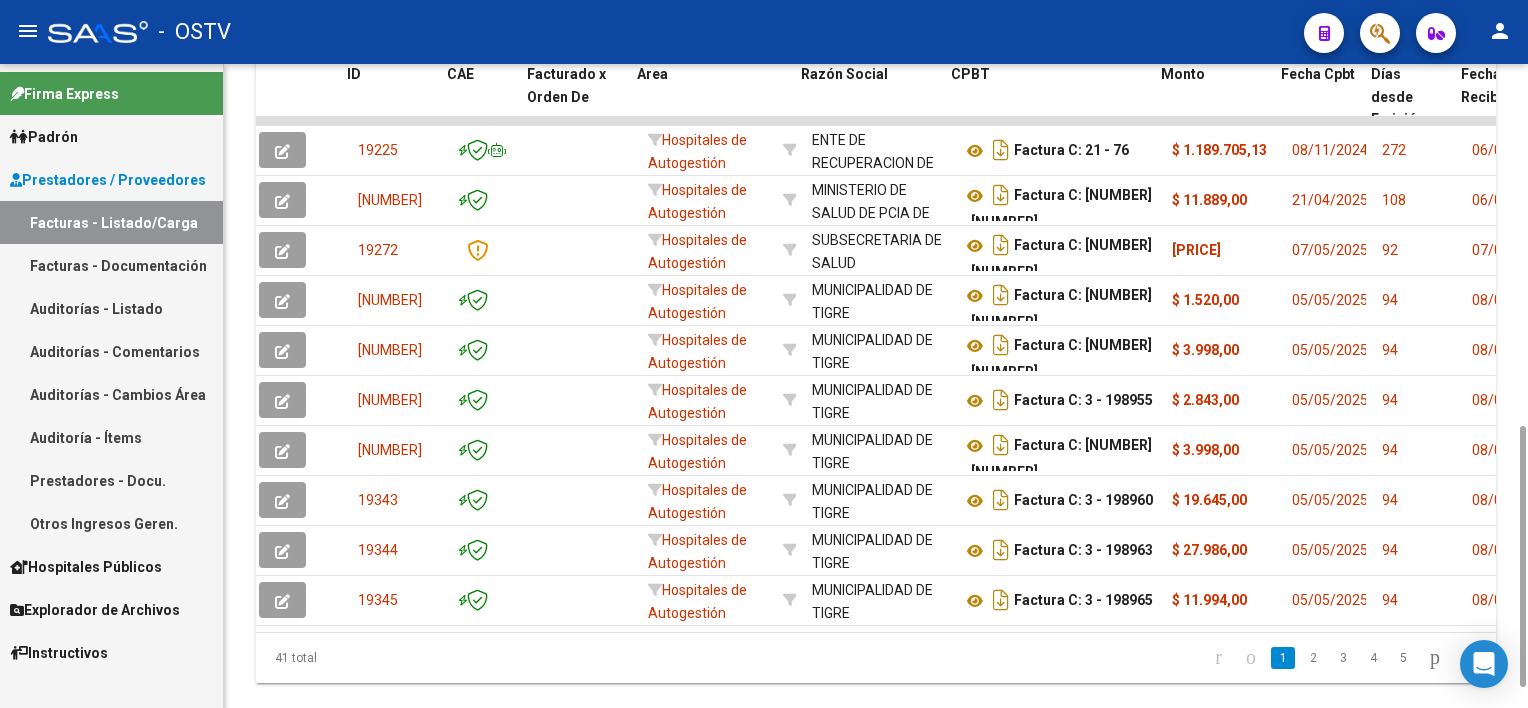 scroll, scrollTop: 0, scrollLeft: 0, axis: both 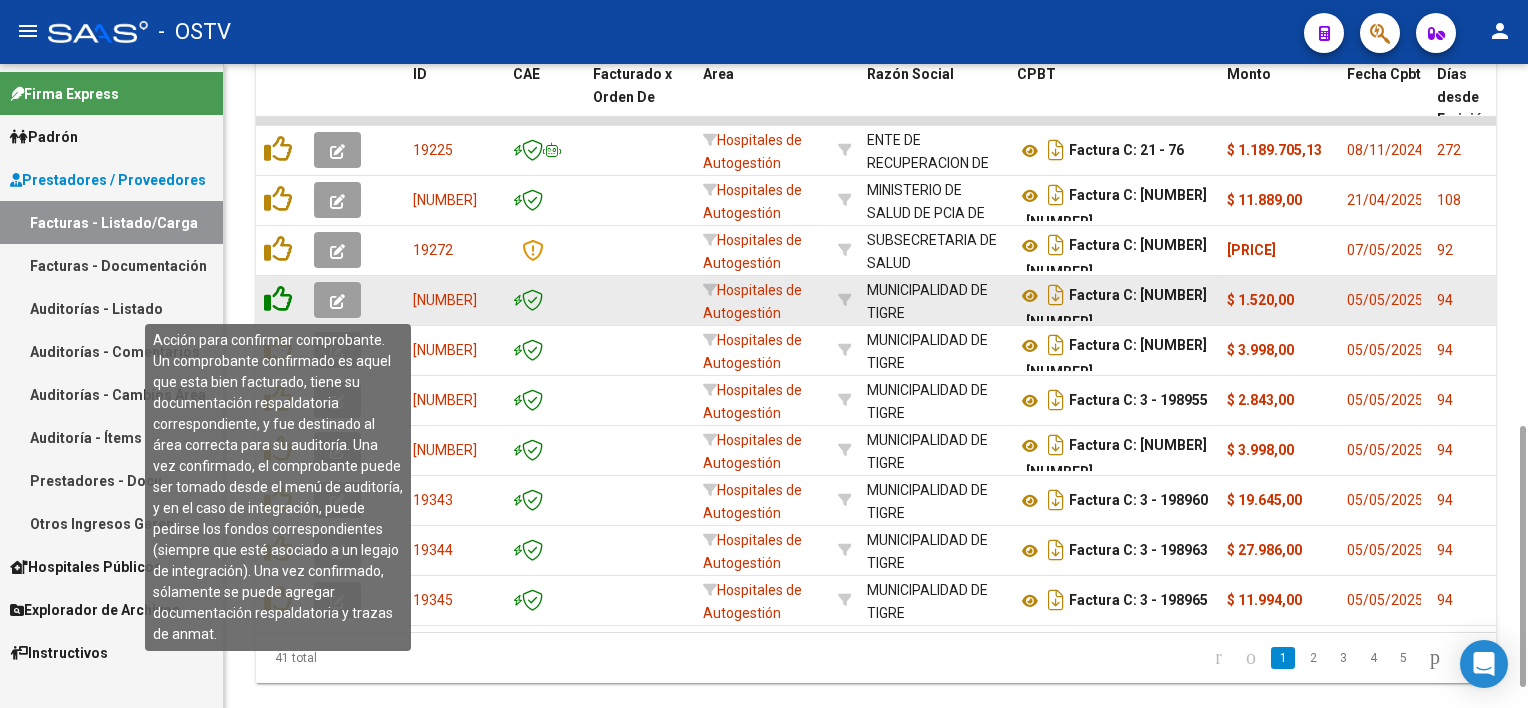 click 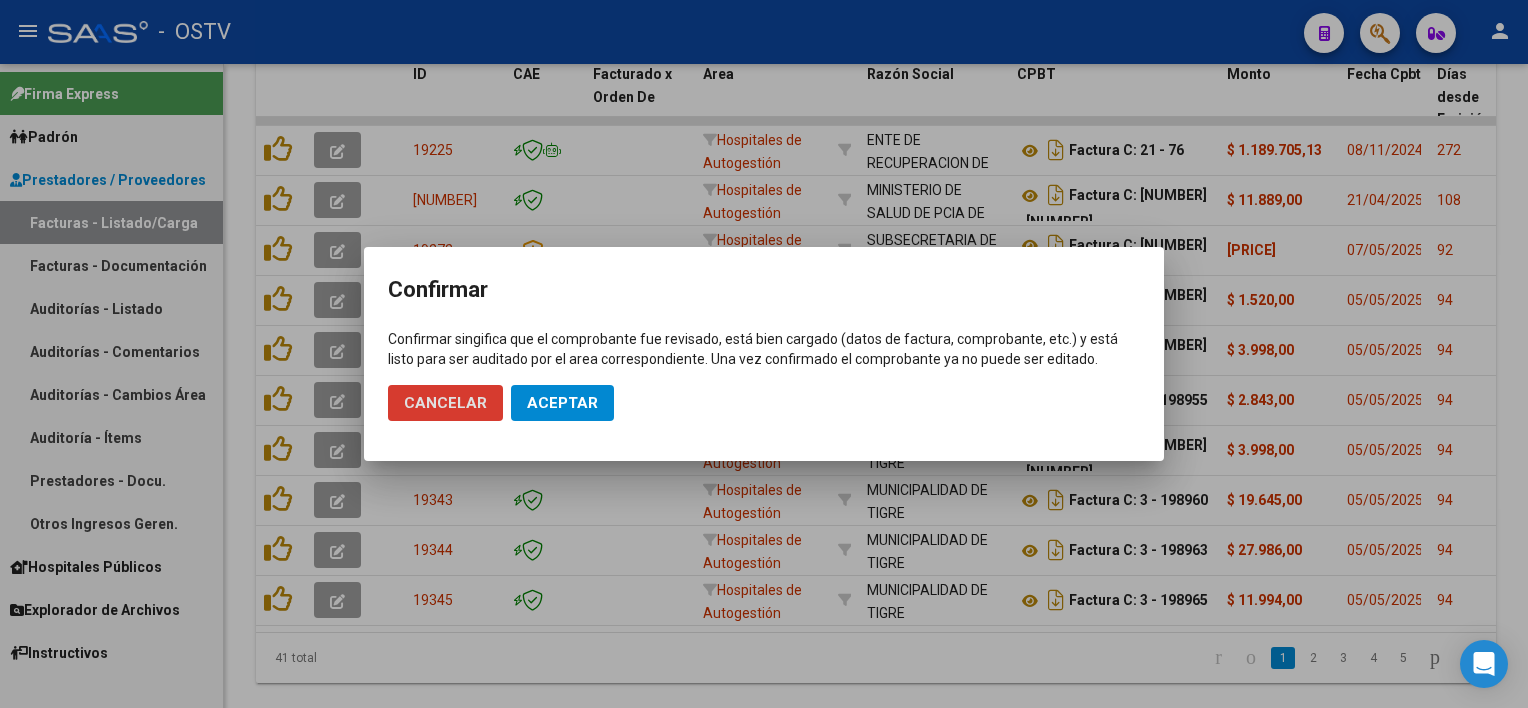 click on "Aceptar" 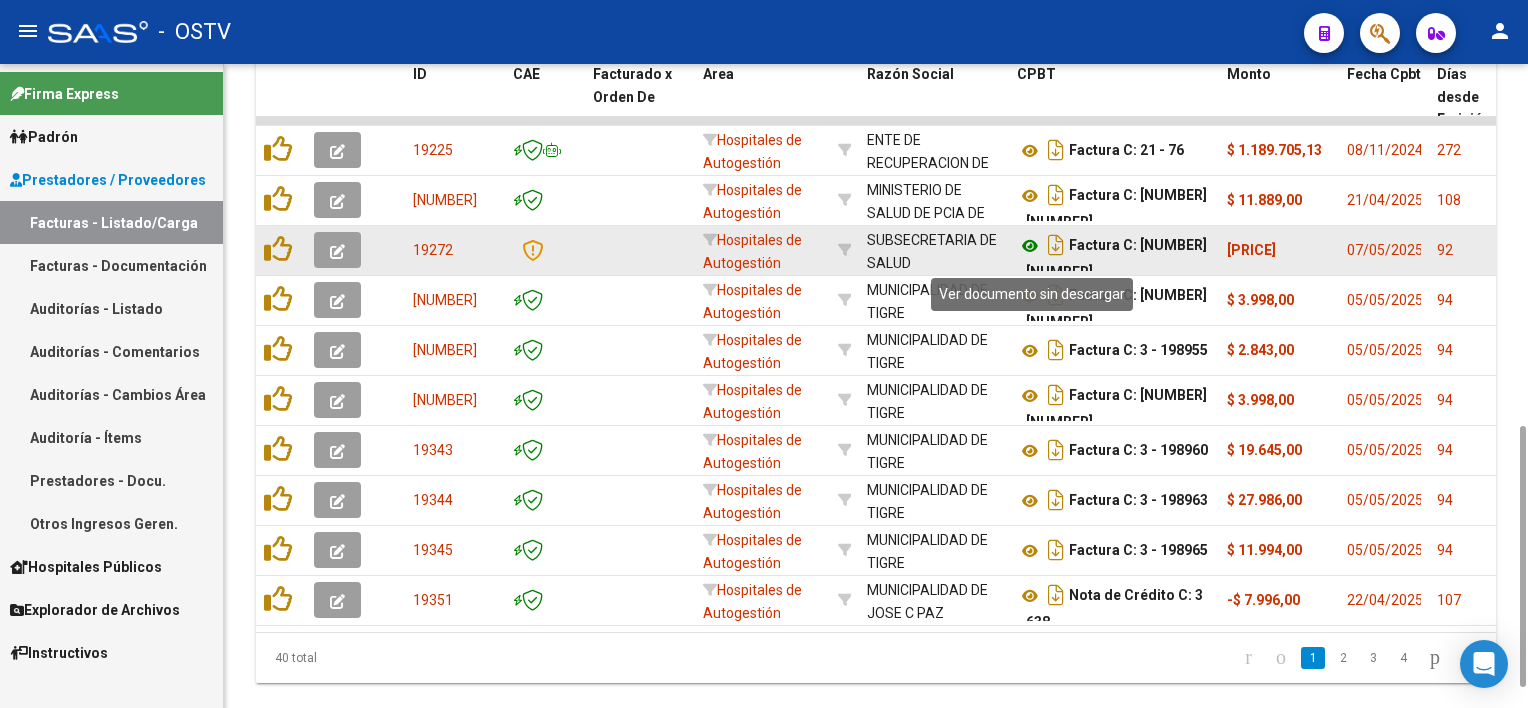 click 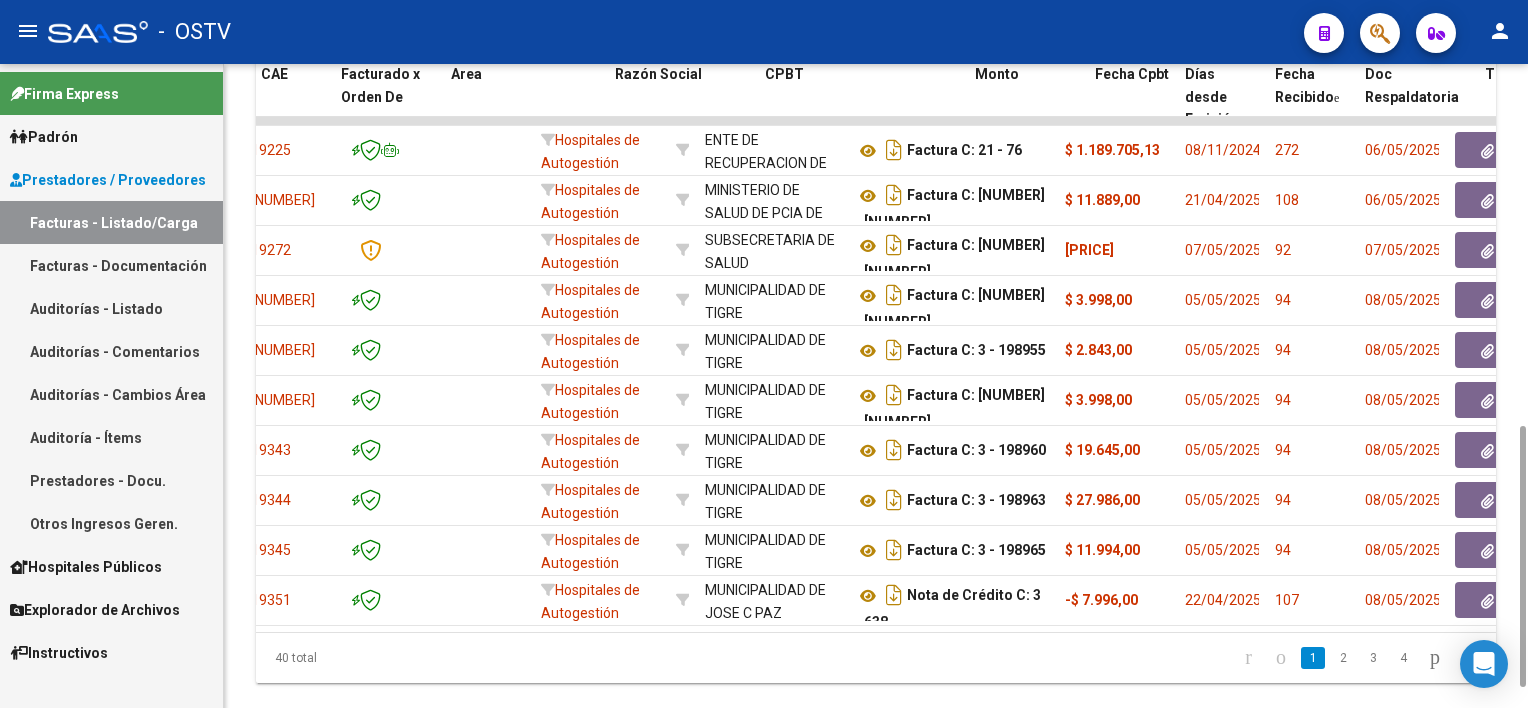 scroll, scrollTop: 0, scrollLeft: 252, axis: horizontal 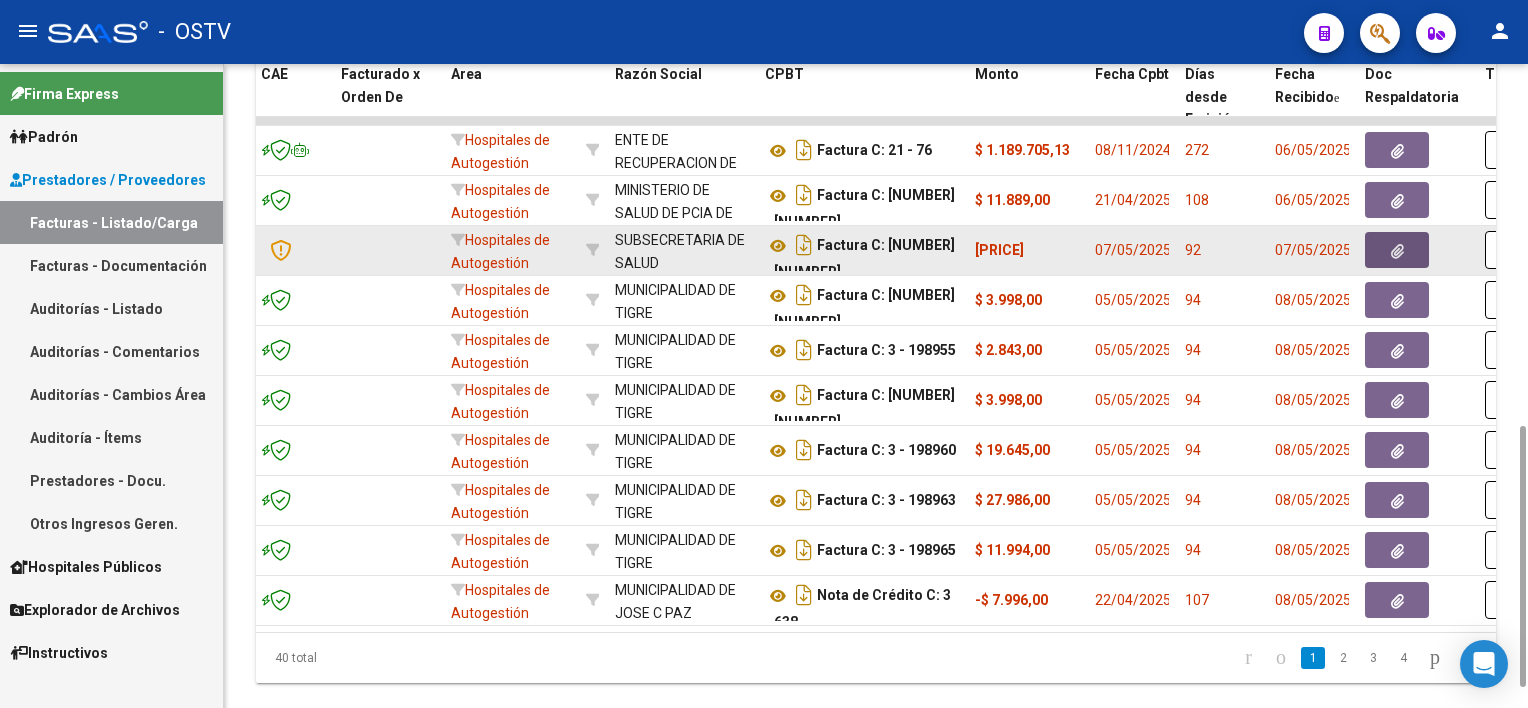 click 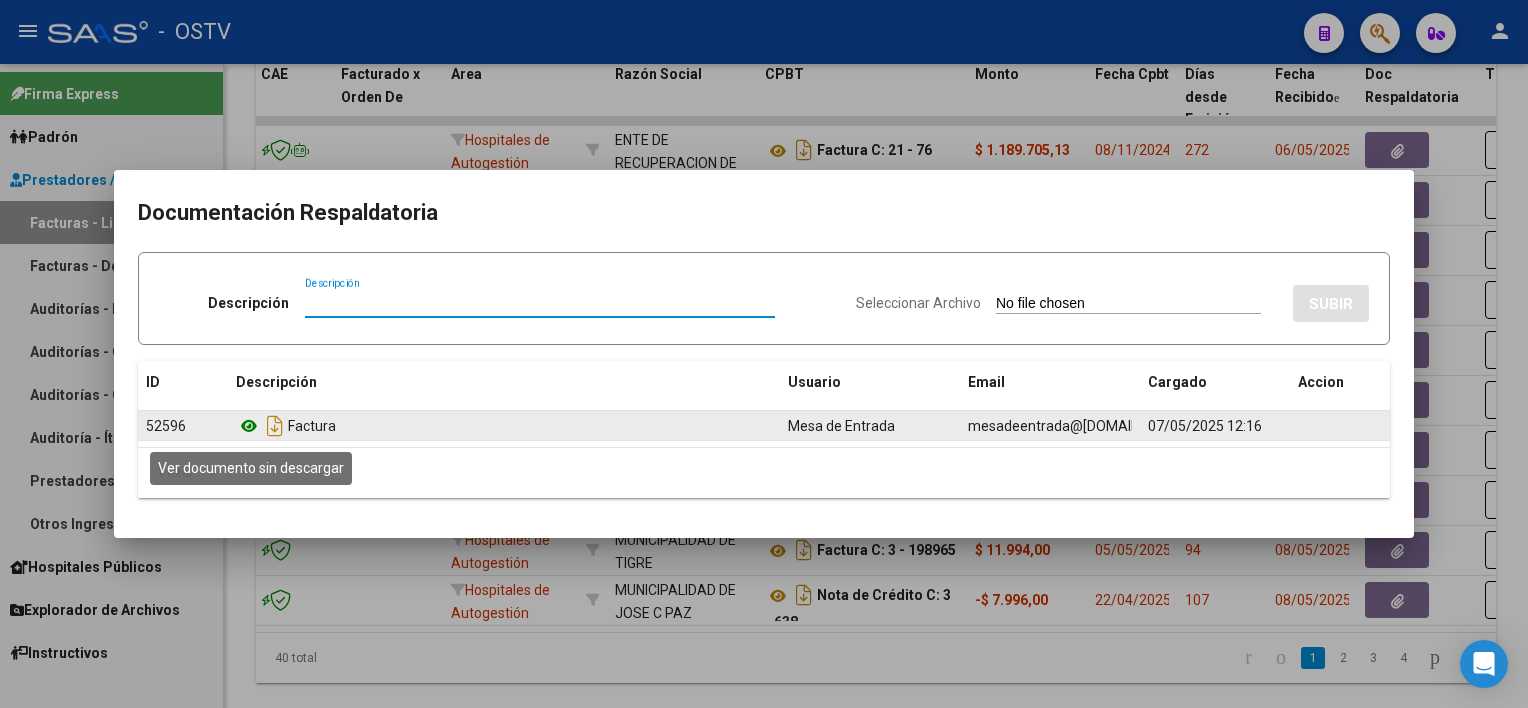 click 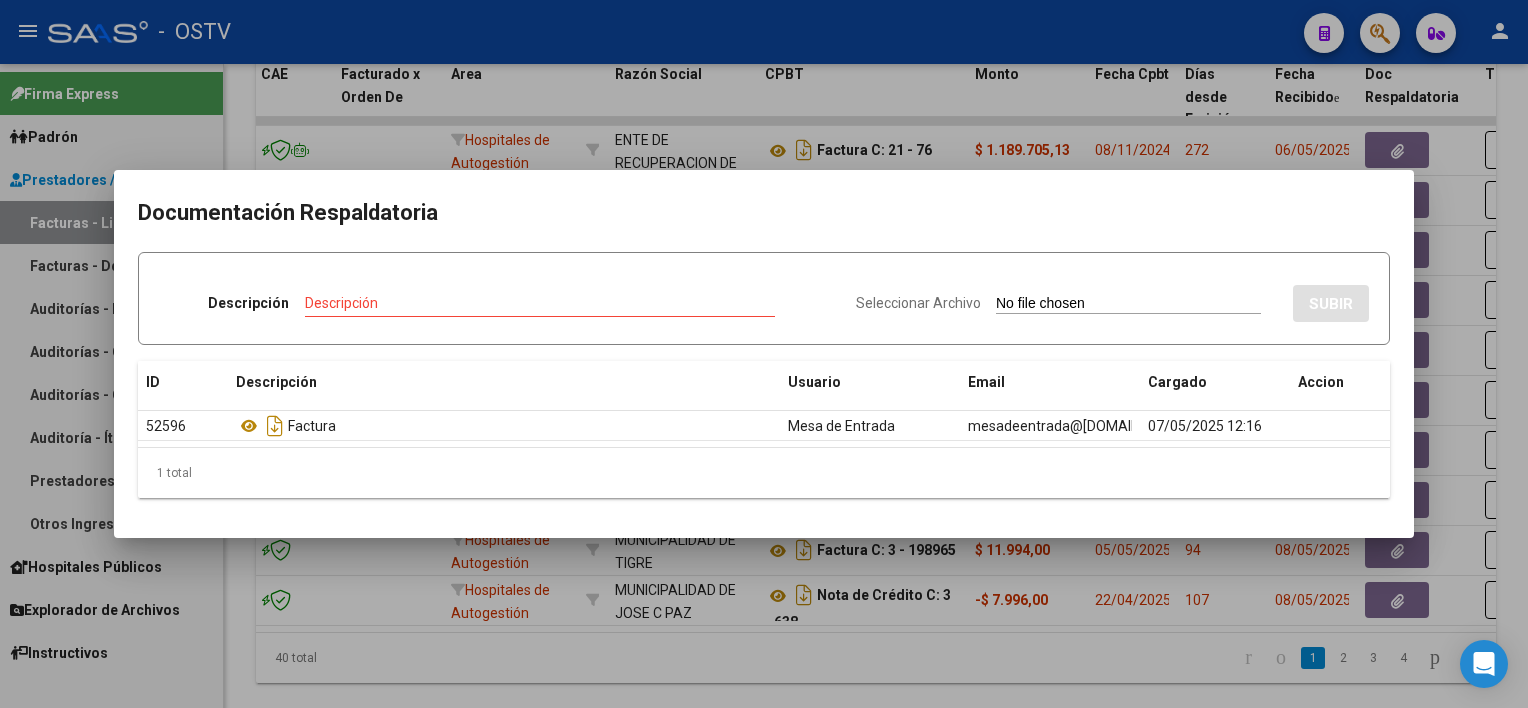 click at bounding box center [764, 354] 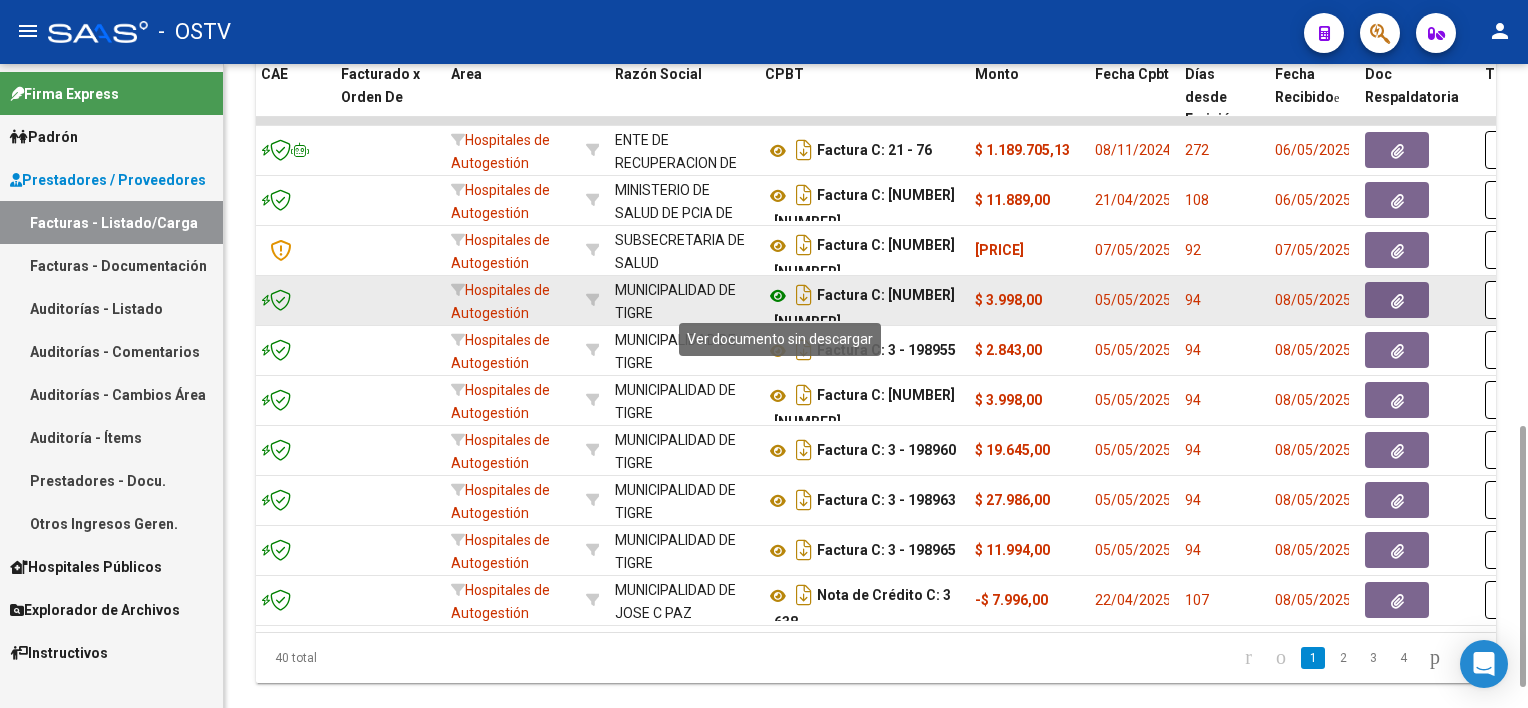 click 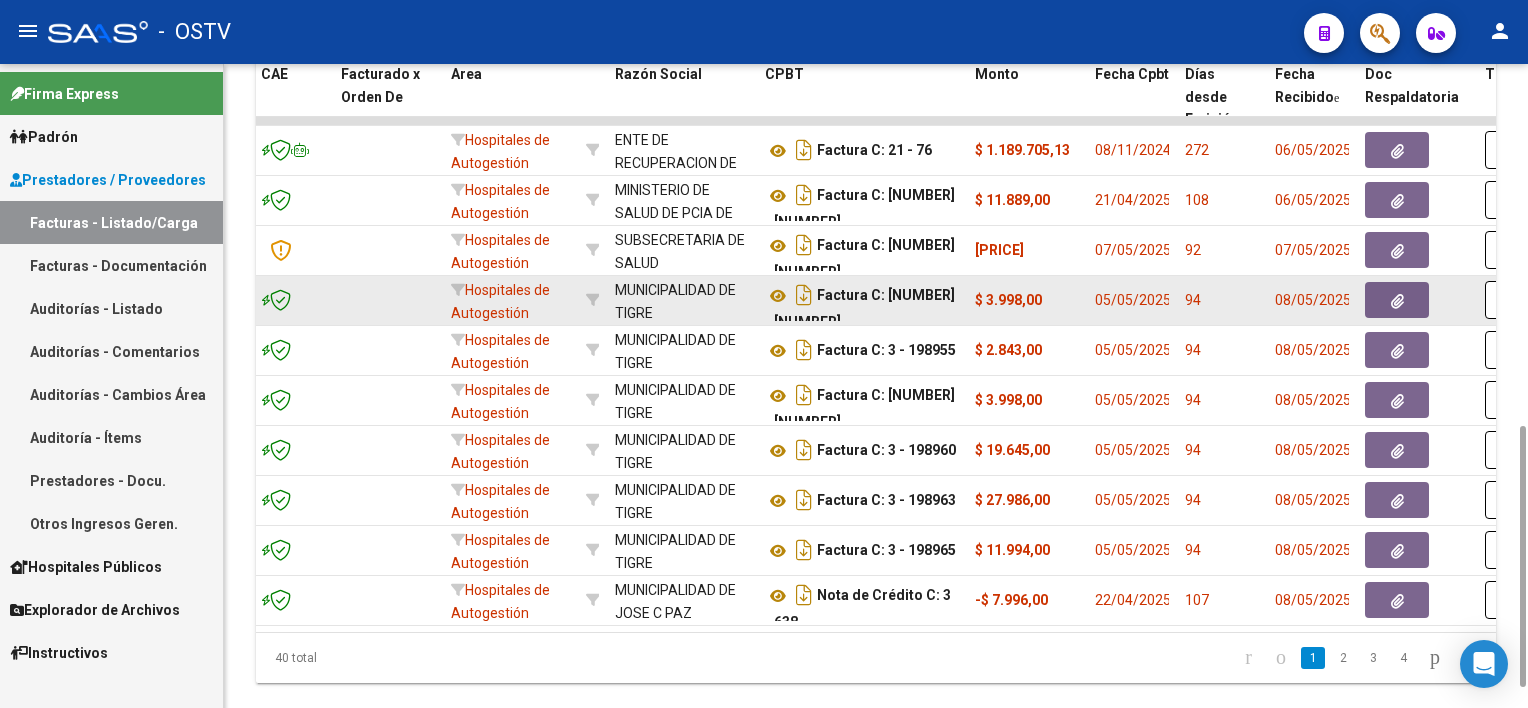 click 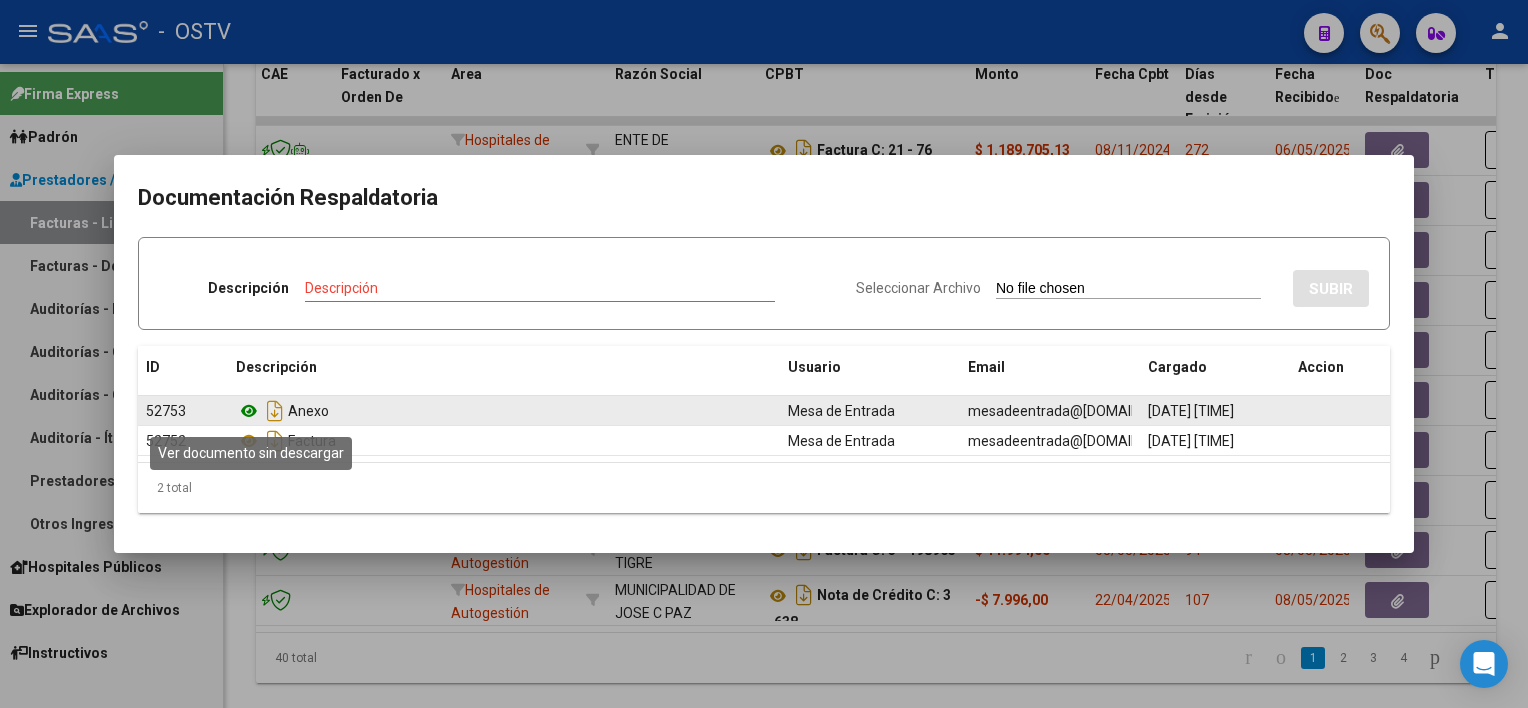 click 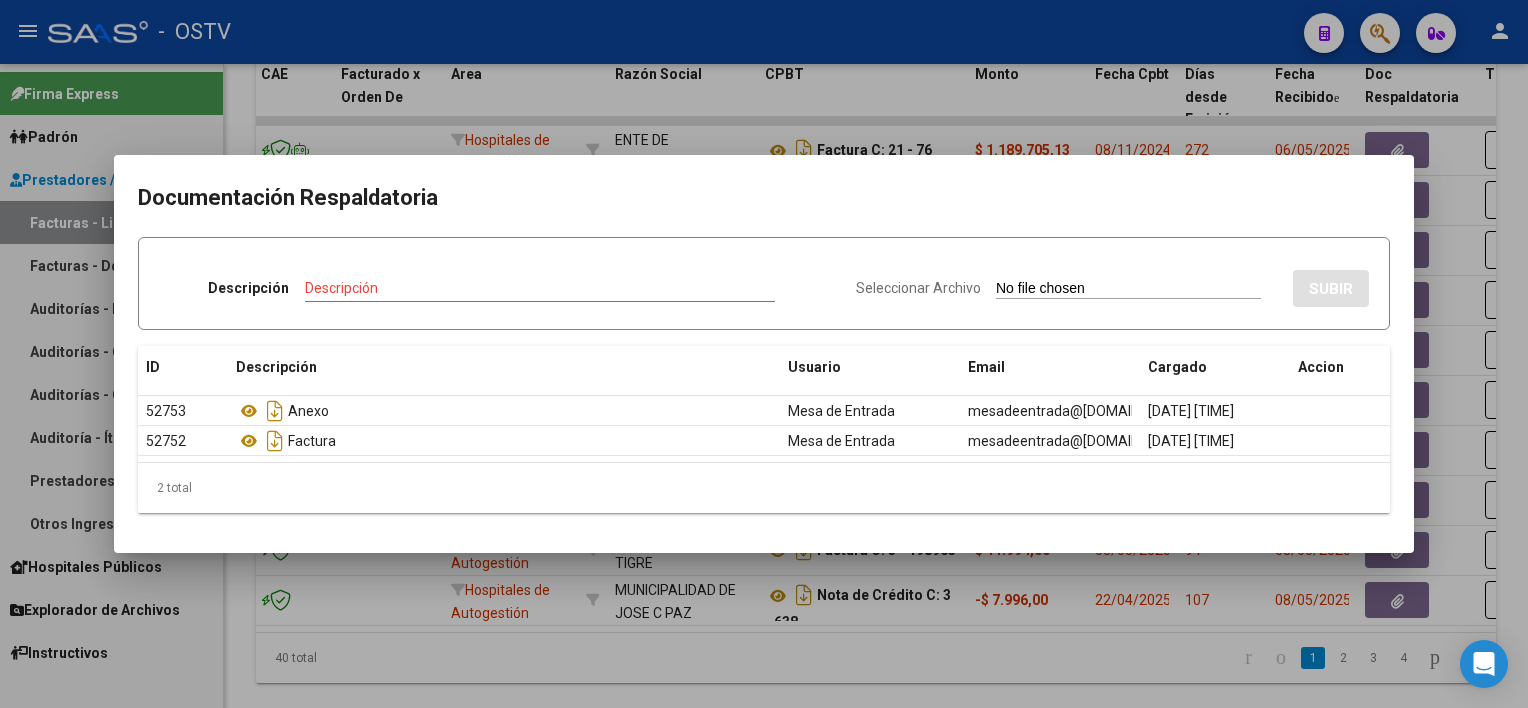 click at bounding box center (764, 354) 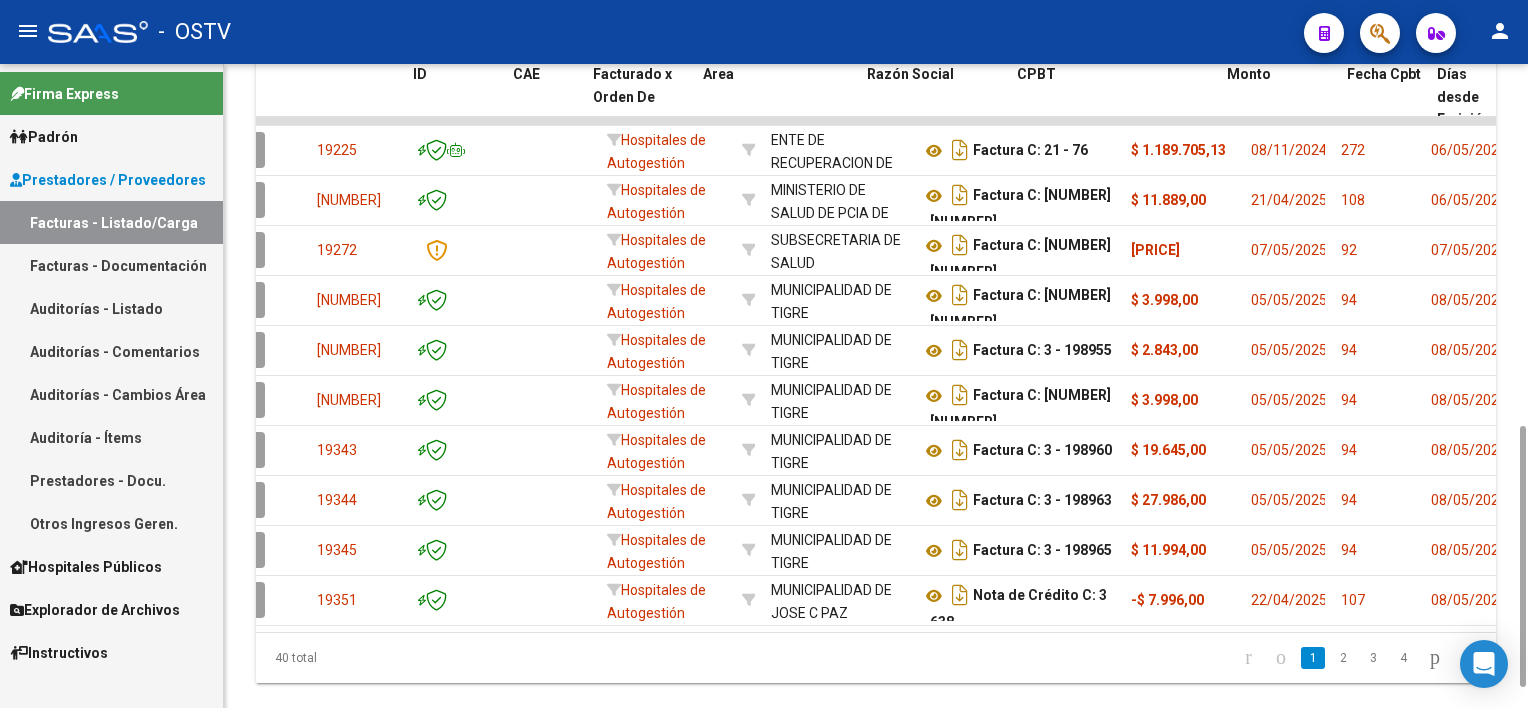 scroll, scrollTop: 0, scrollLeft: 0, axis: both 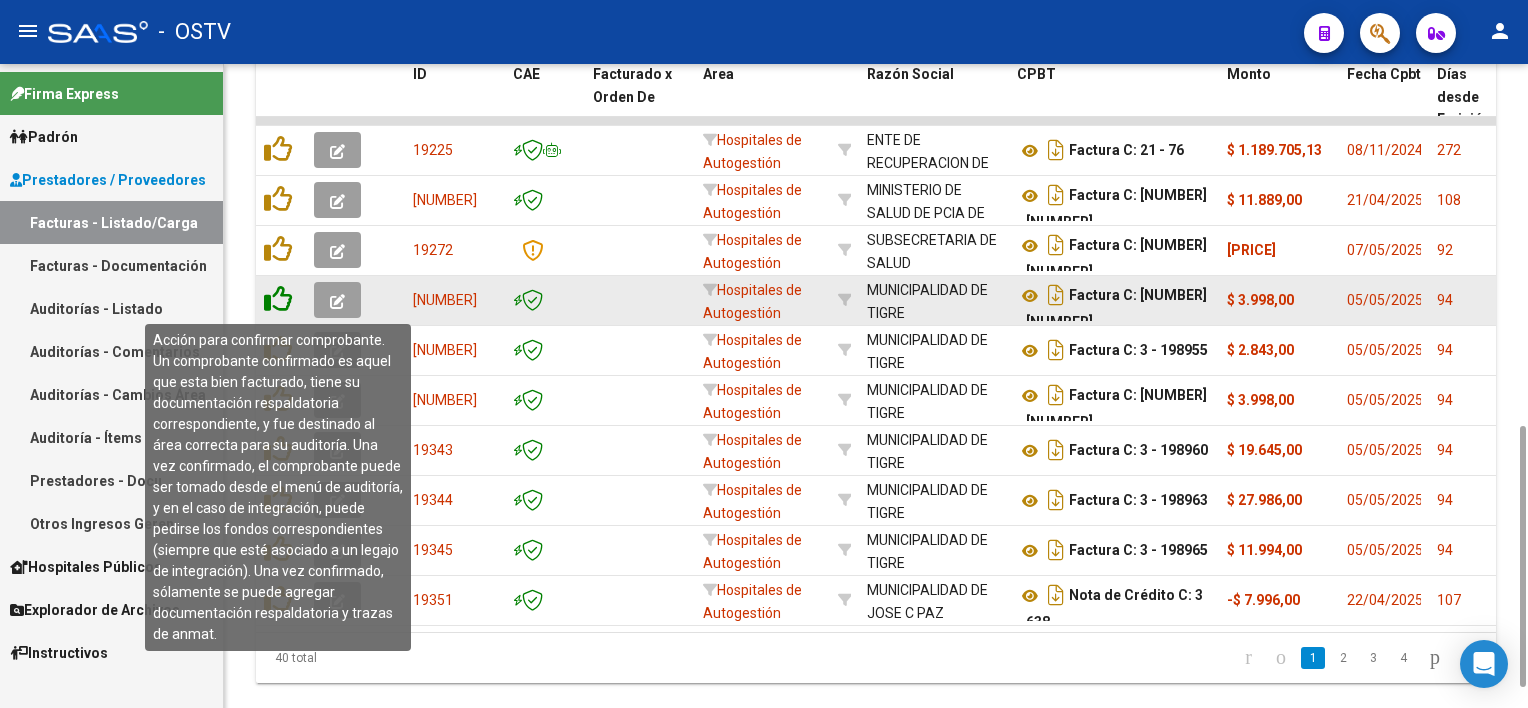 click 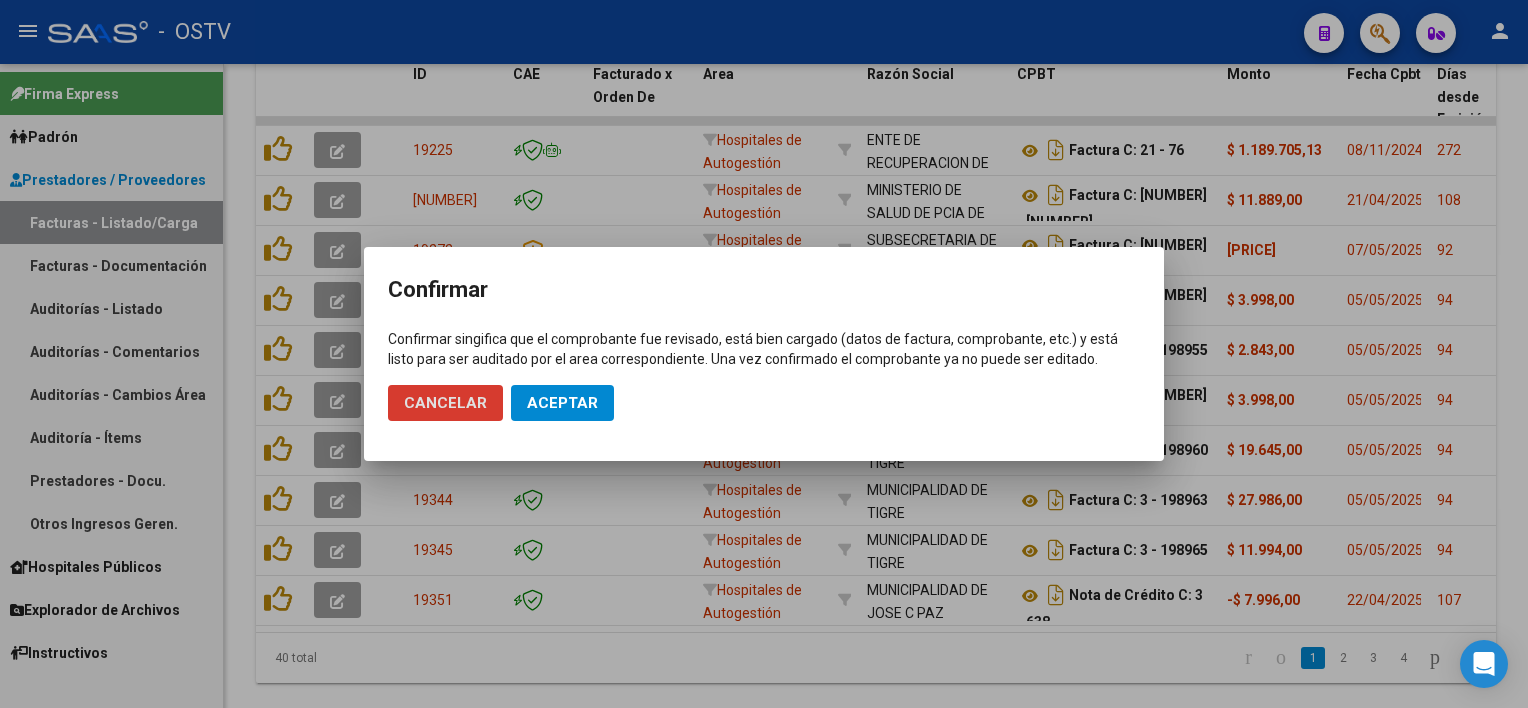 click on "Aceptar" 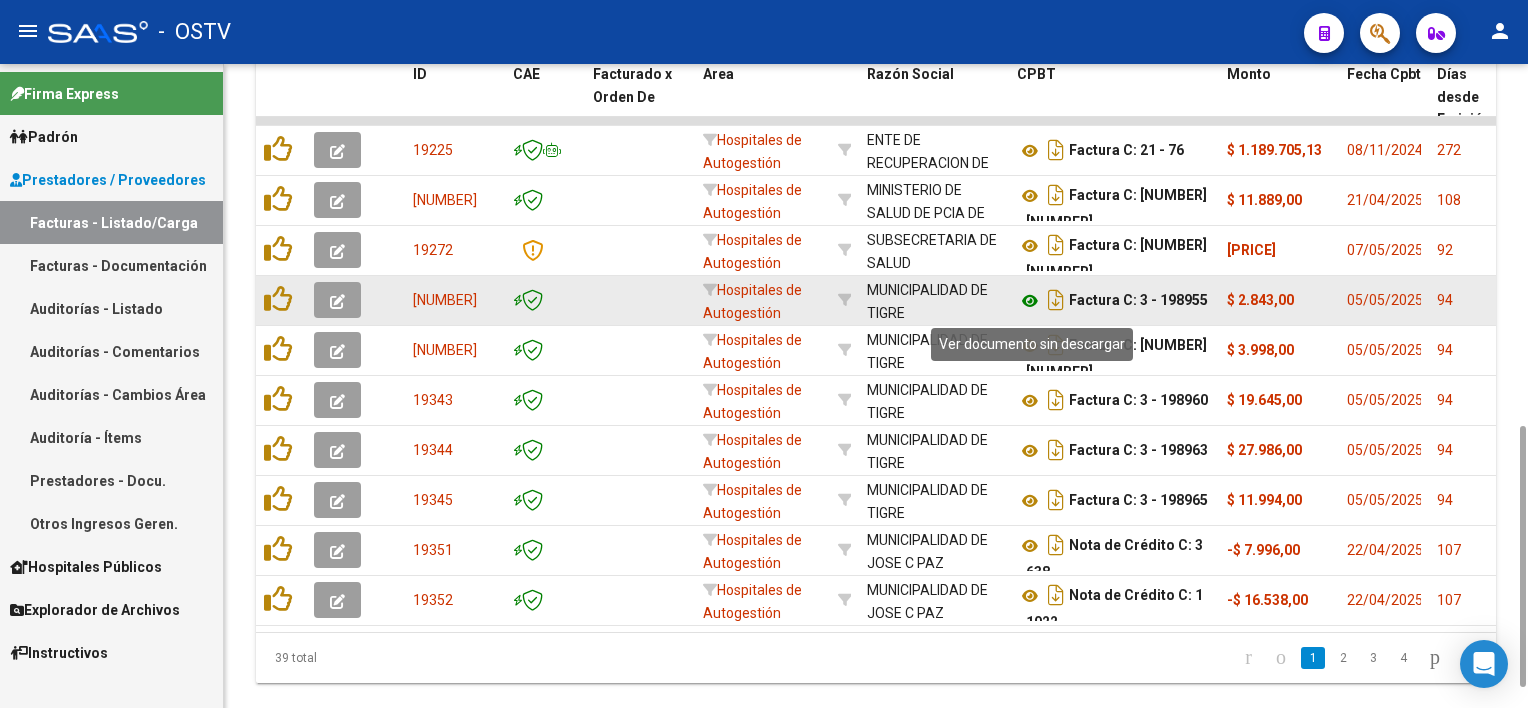 click 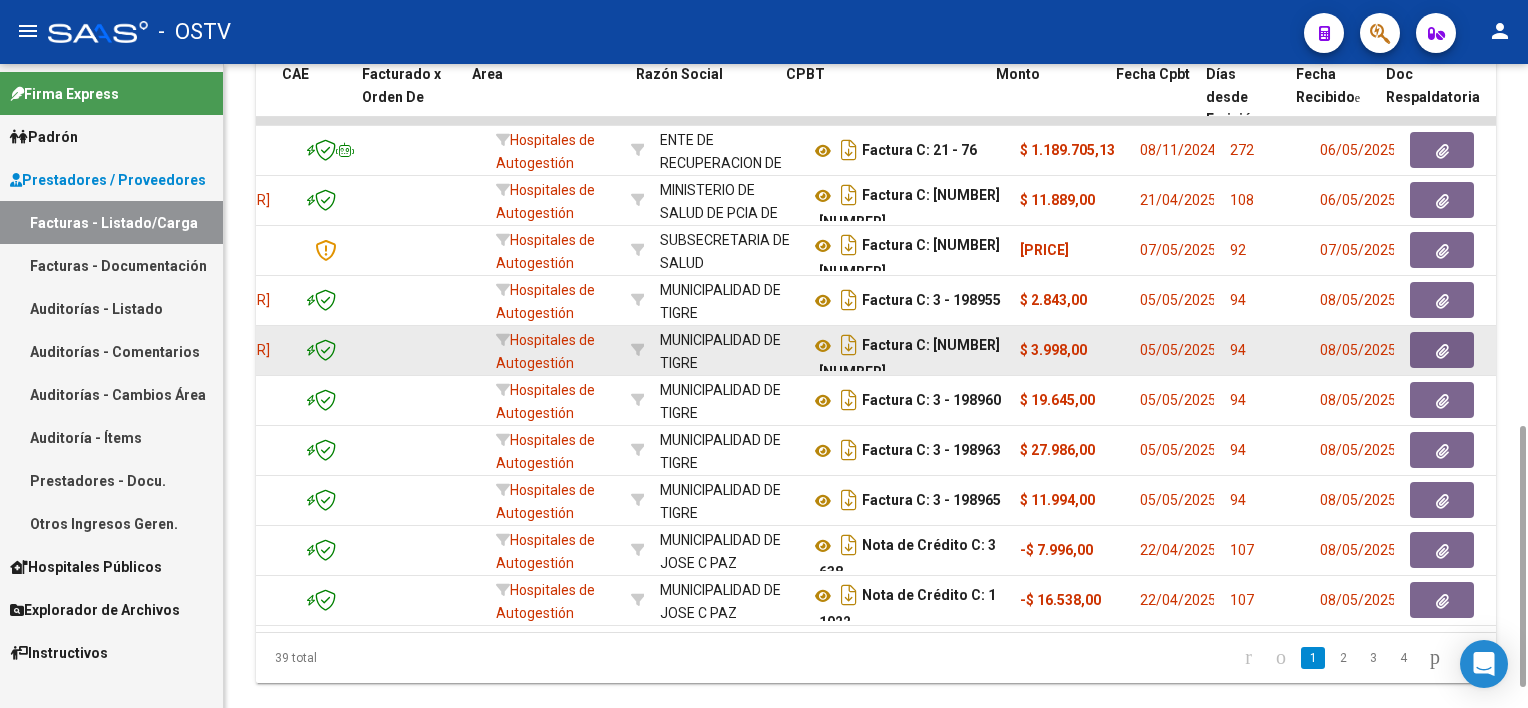 scroll, scrollTop: 0, scrollLeft: 231, axis: horizontal 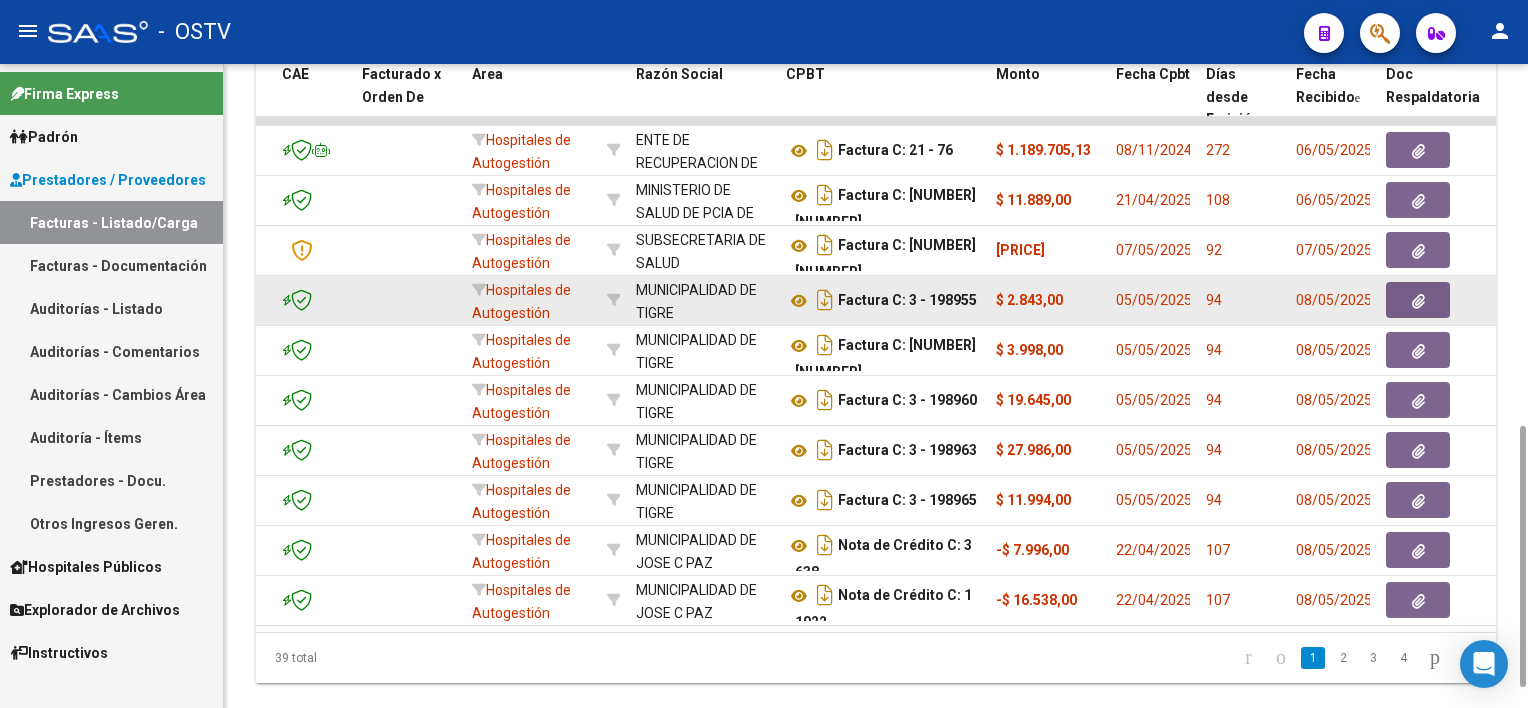 click 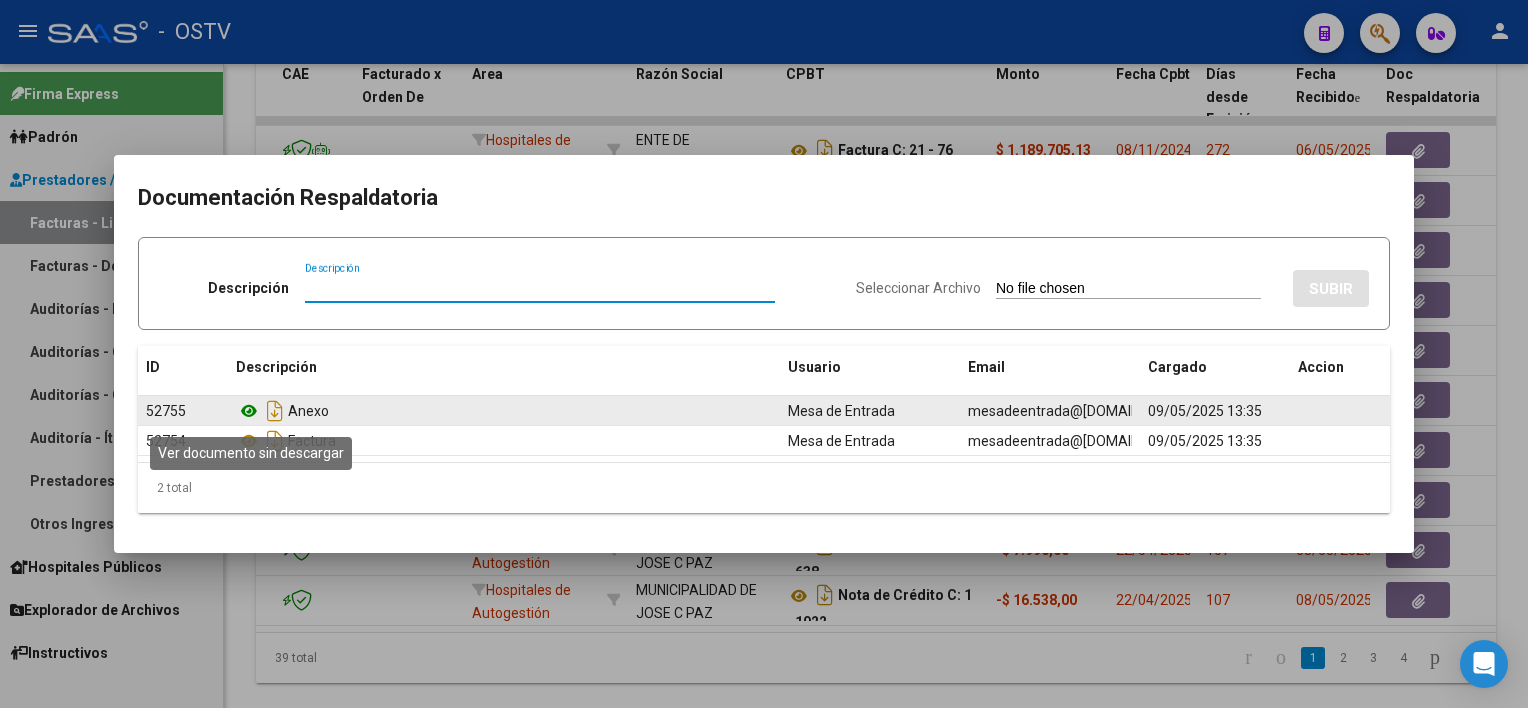 click 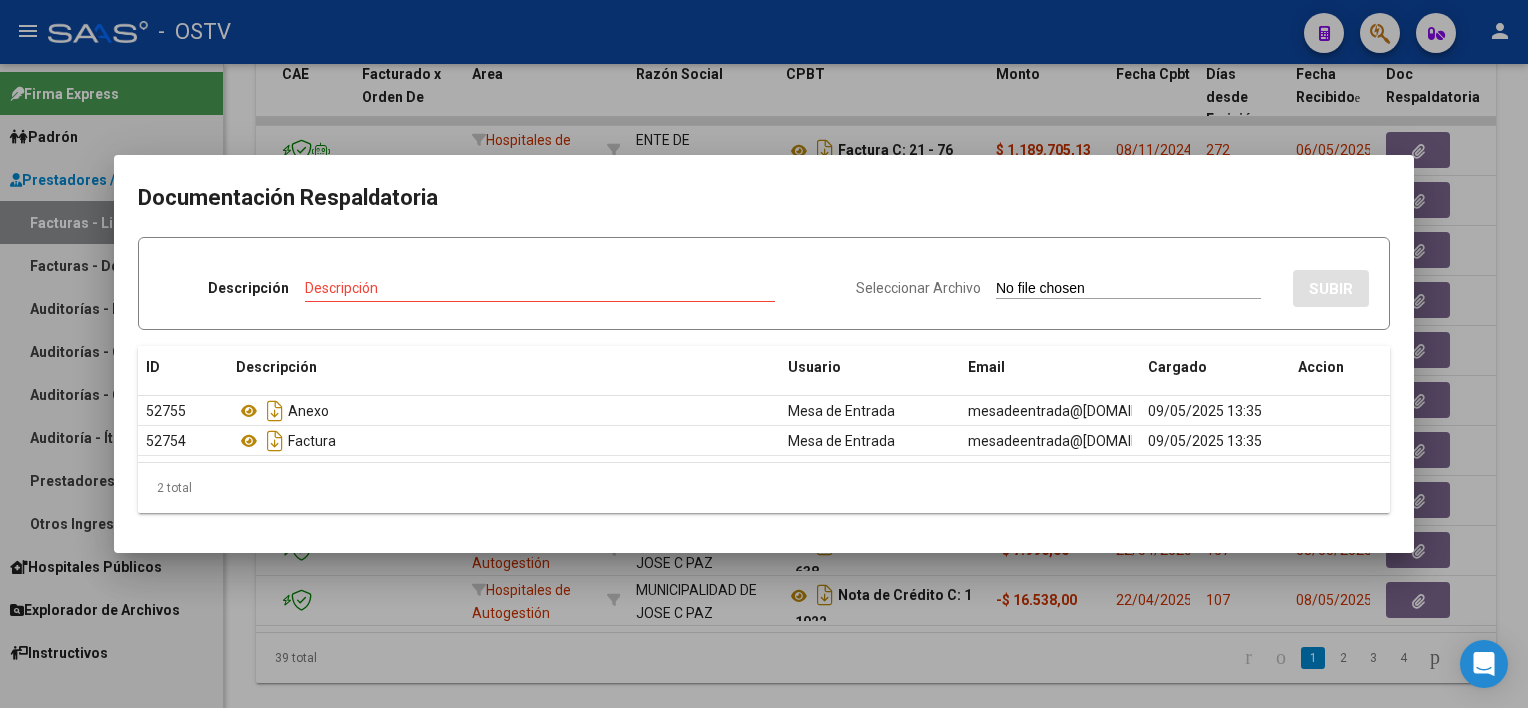 click at bounding box center (764, 354) 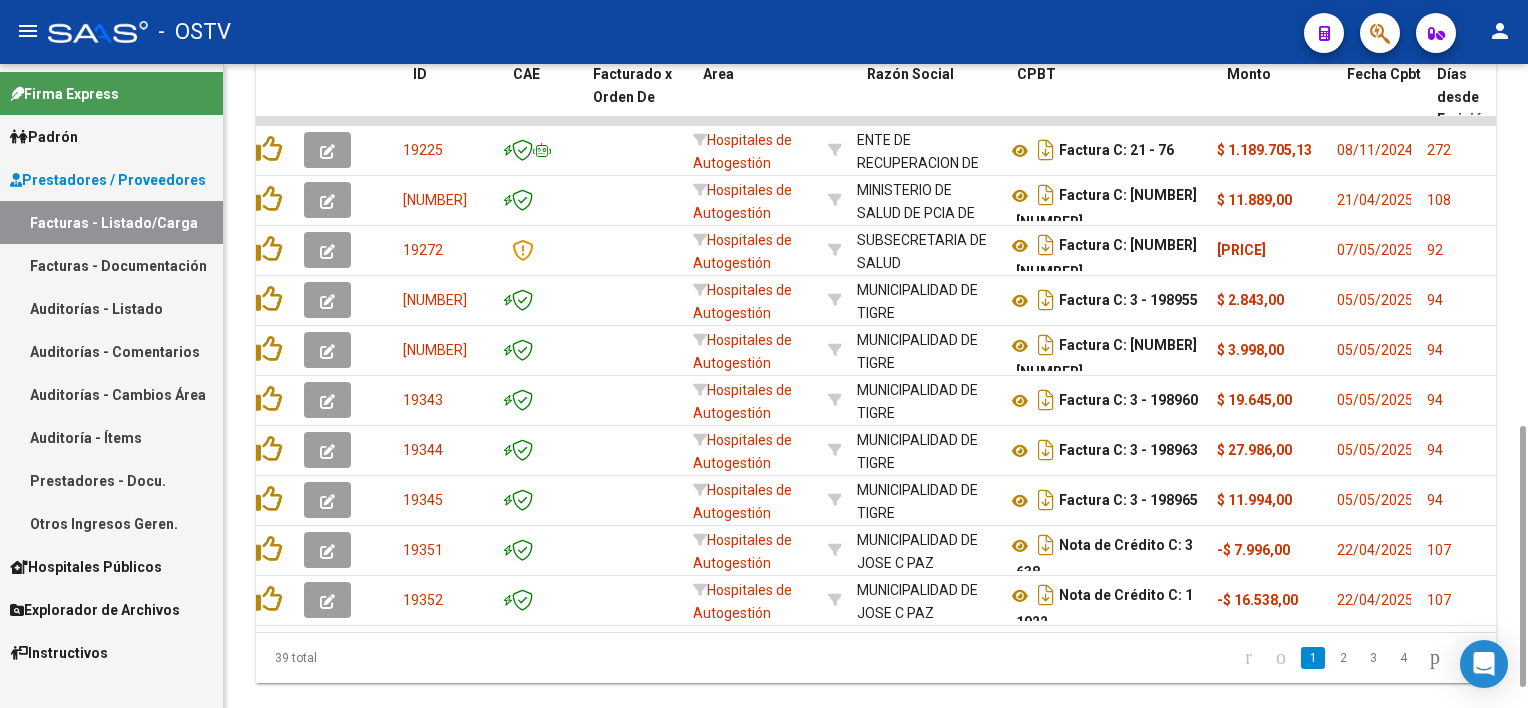 scroll, scrollTop: 0, scrollLeft: 0, axis: both 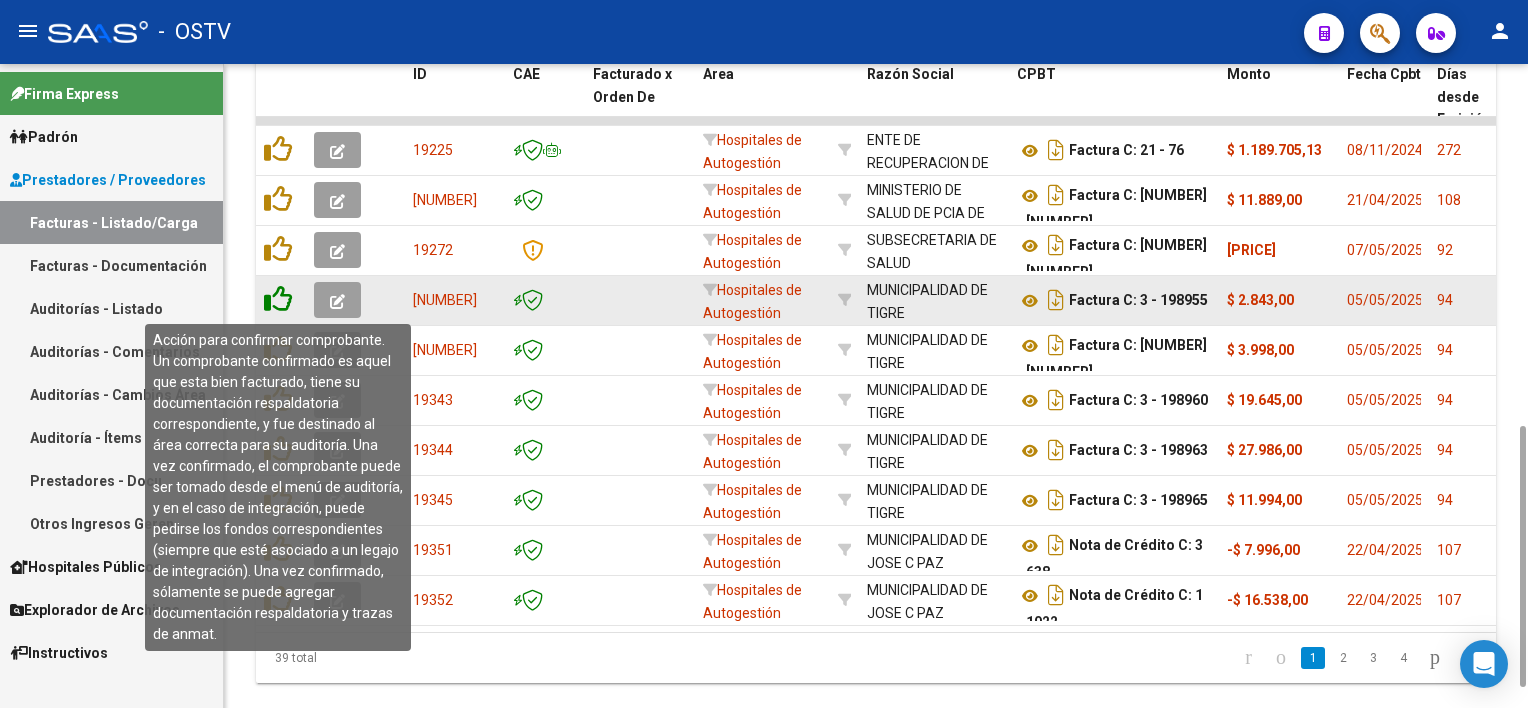 click 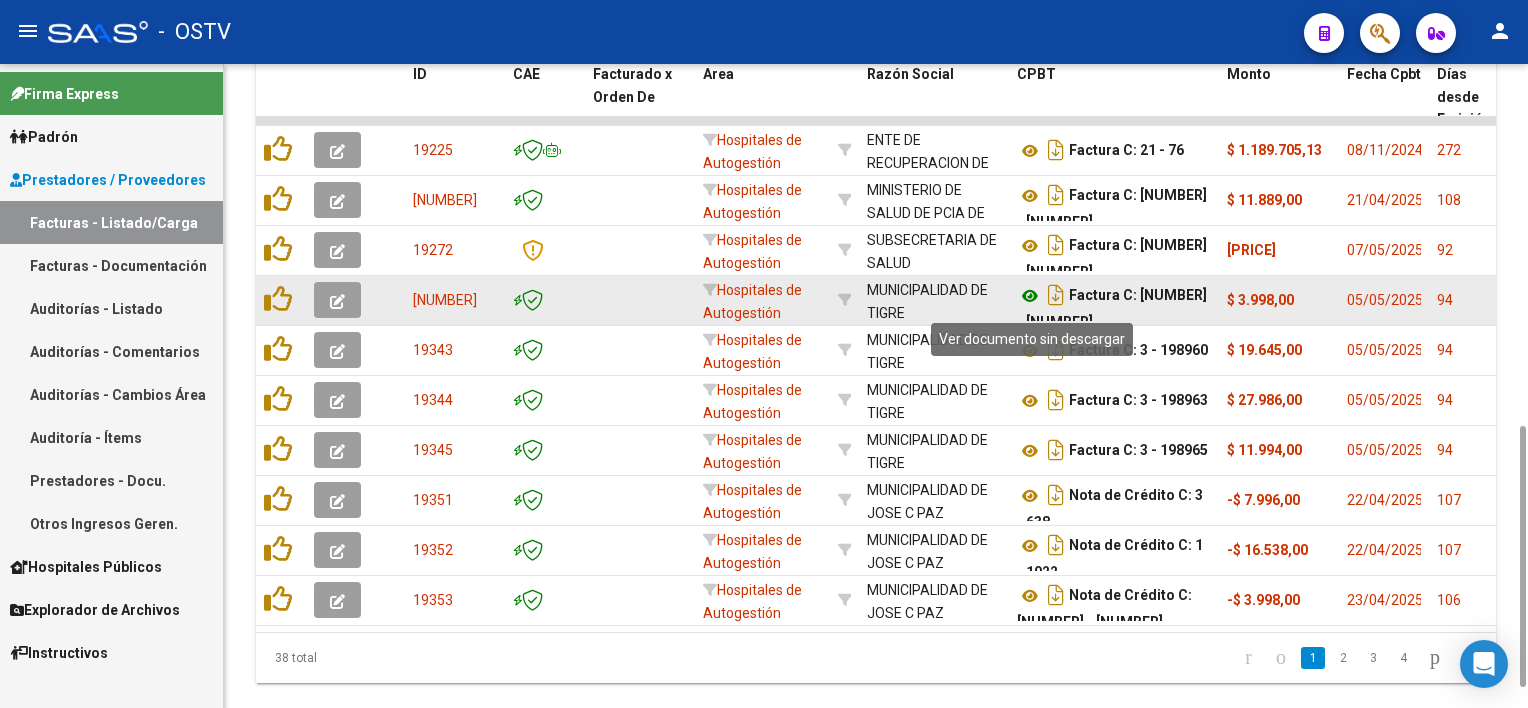 click 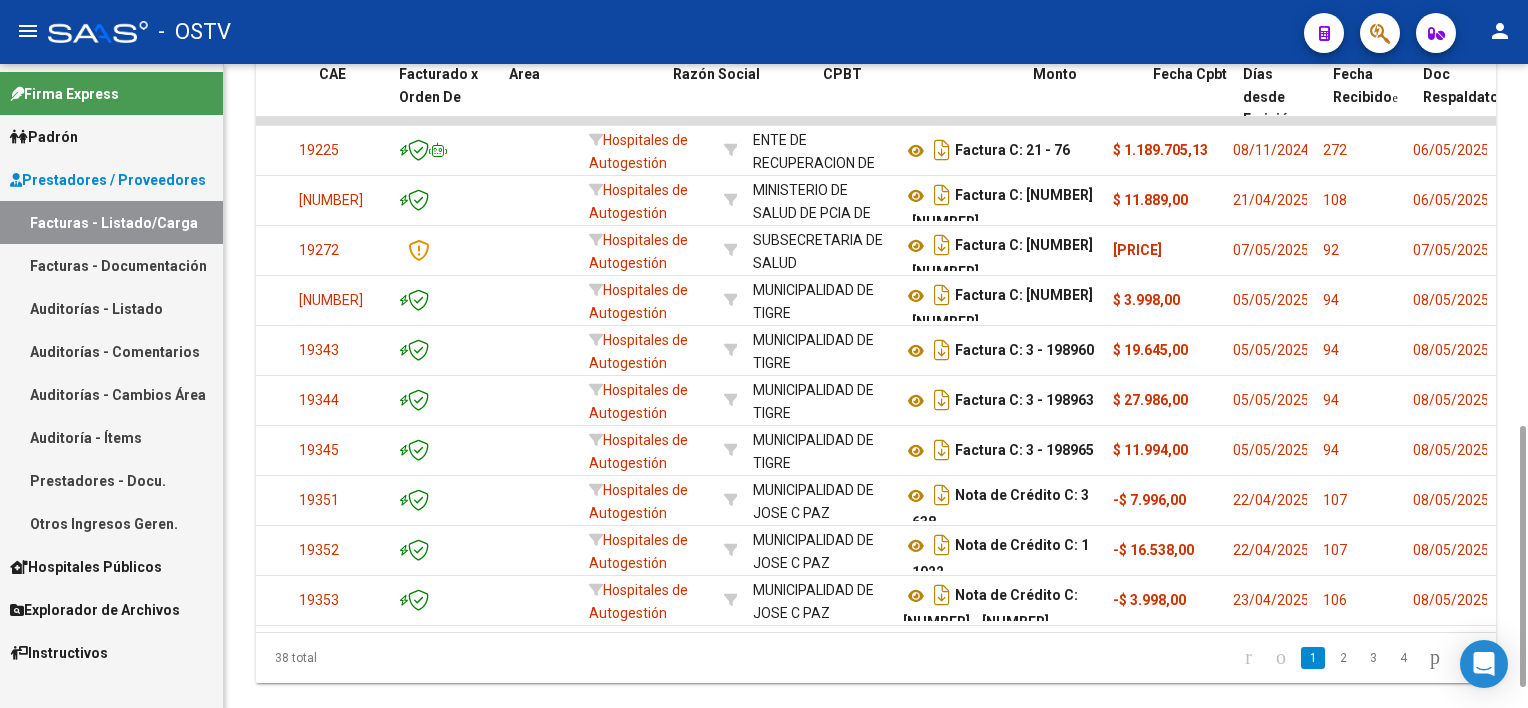 scroll, scrollTop: 0, scrollLeft: 214, axis: horizontal 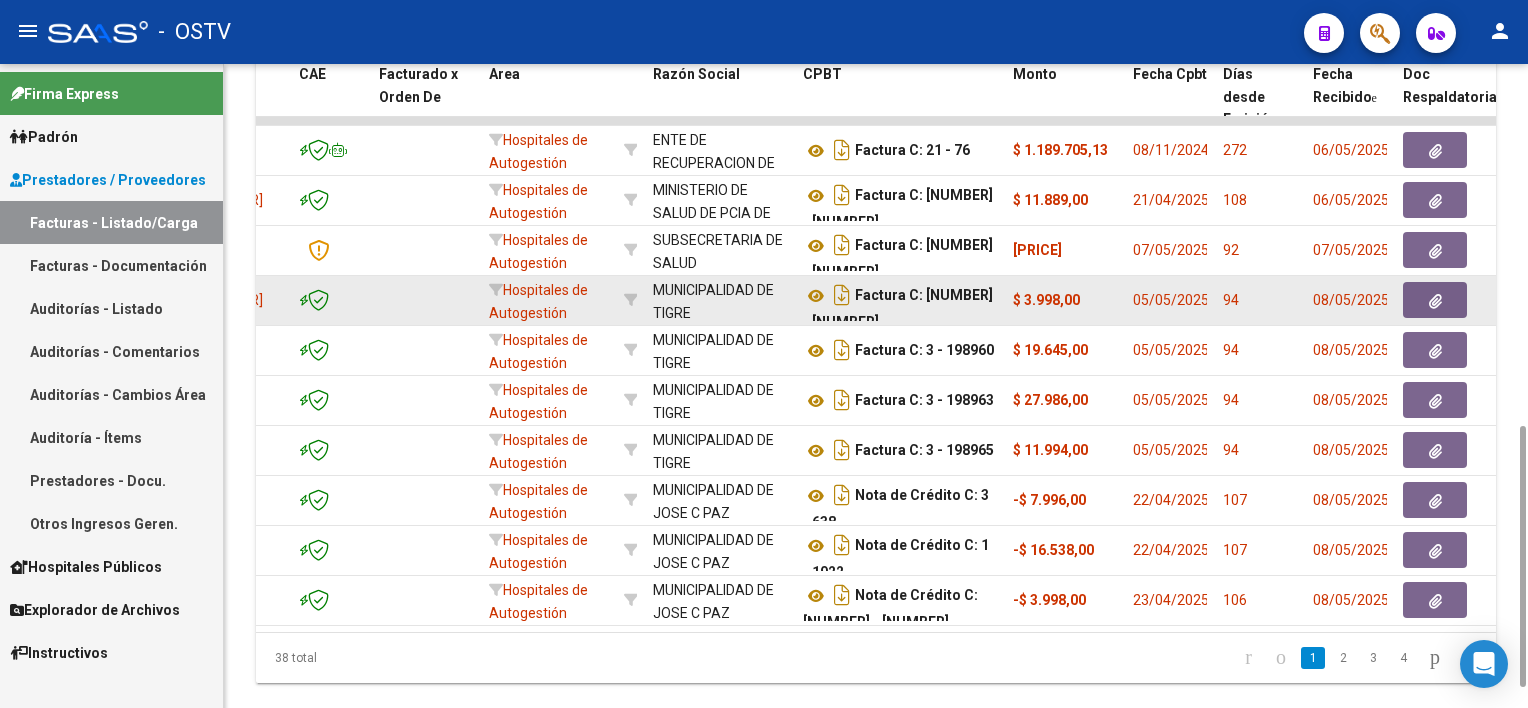 click 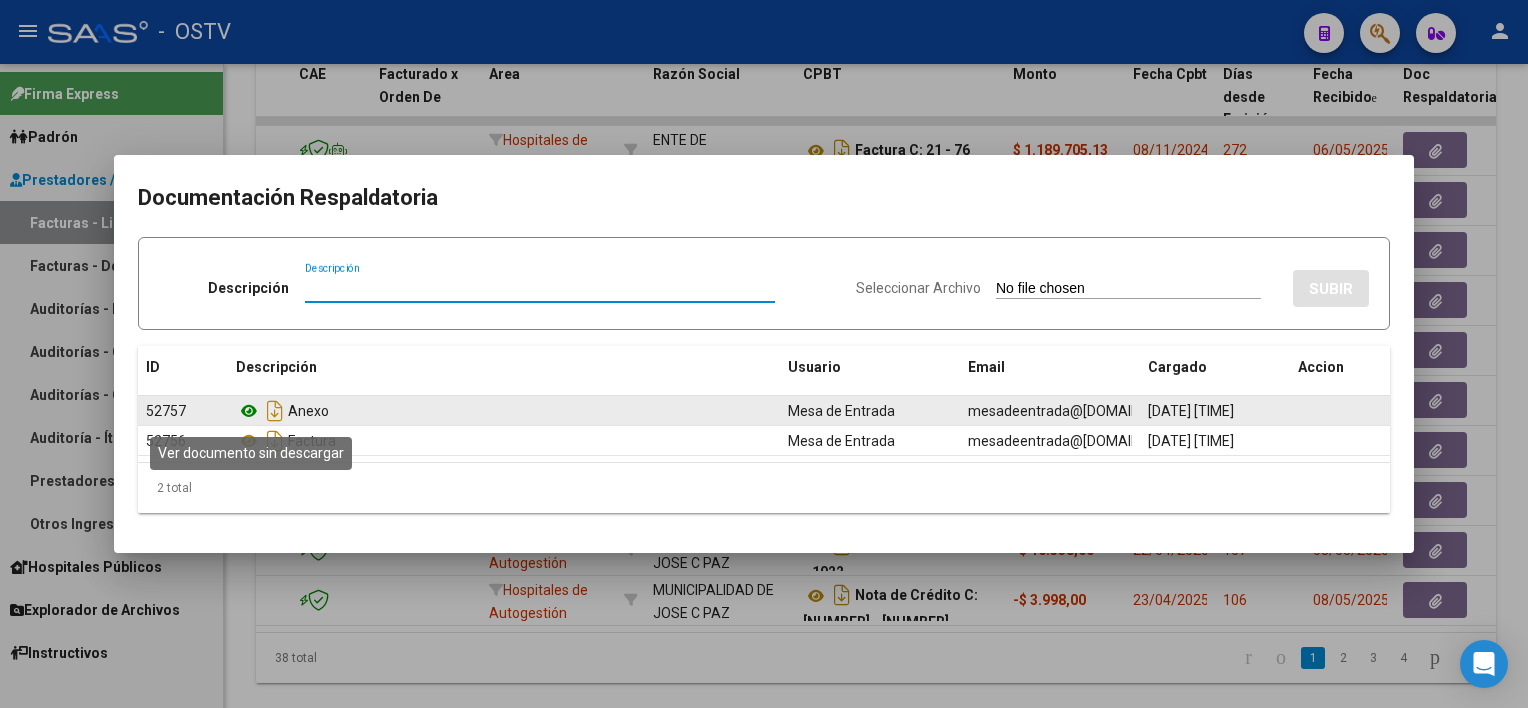 click 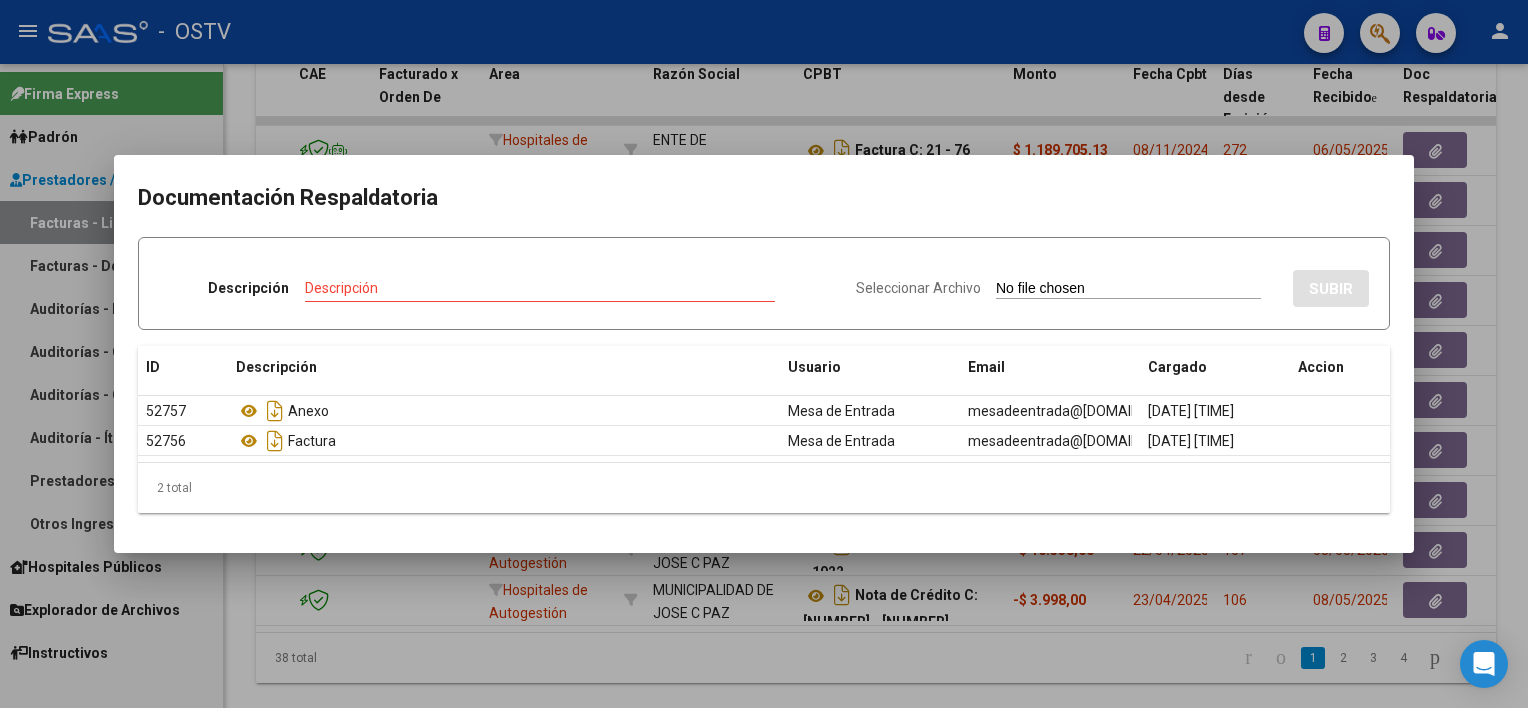 click at bounding box center (764, 354) 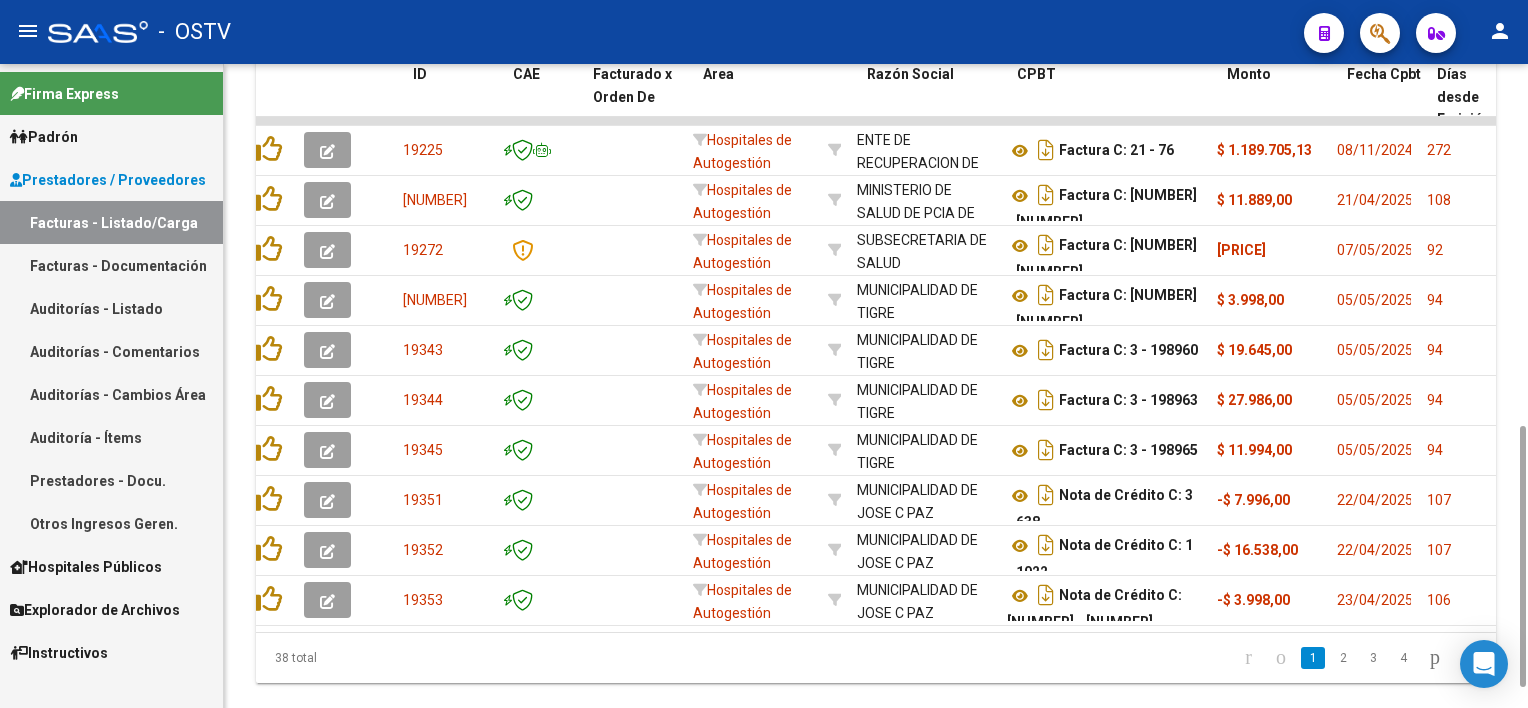 scroll, scrollTop: 0, scrollLeft: 0, axis: both 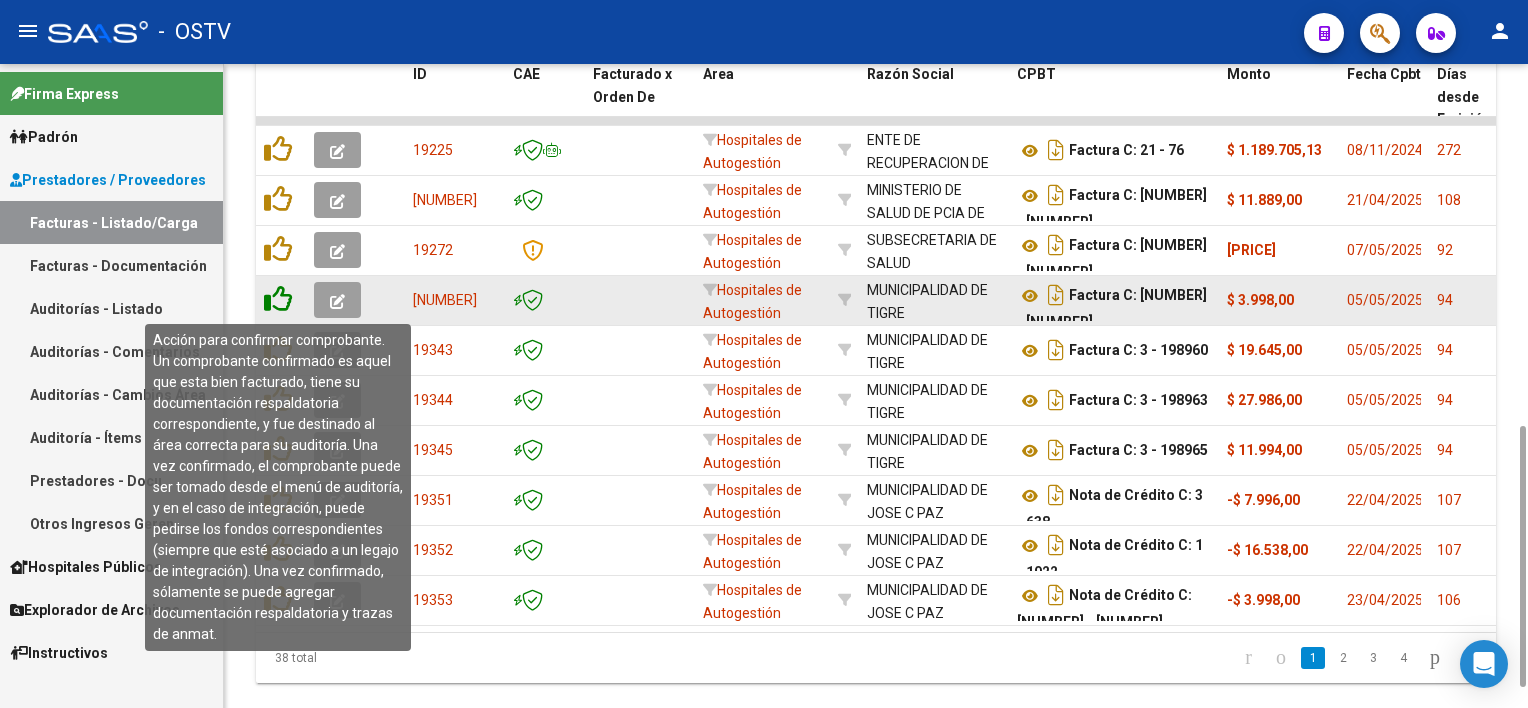 click 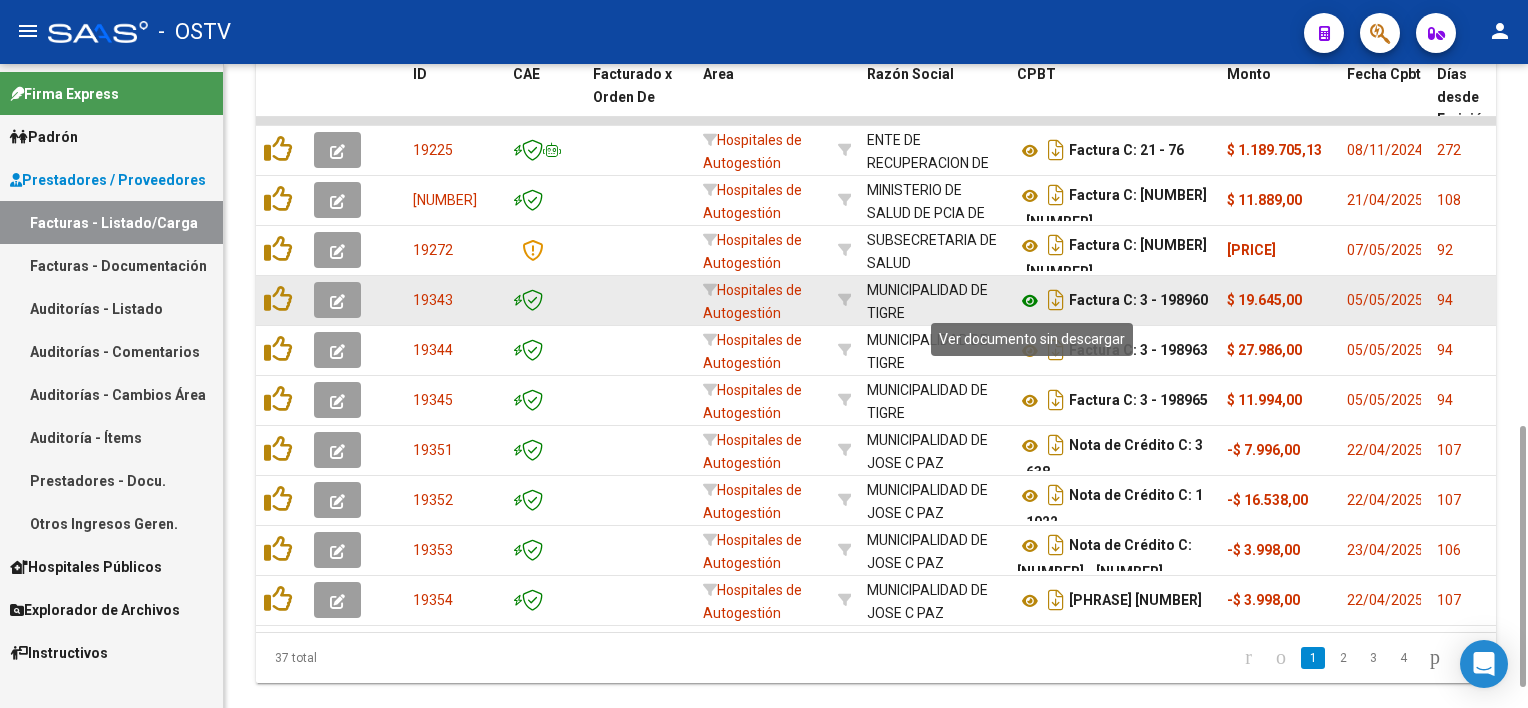 click 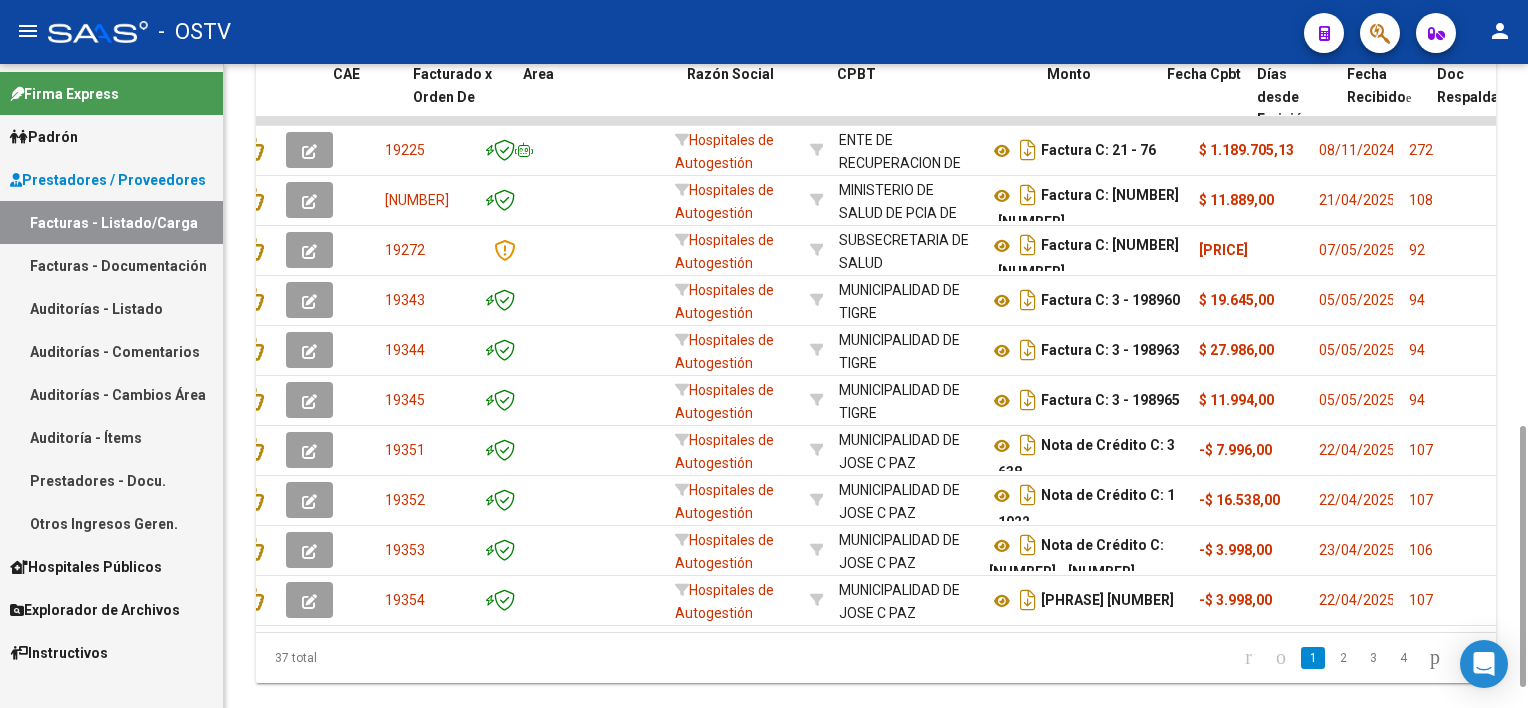 scroll, scrollTop: 0, scrollLeft: 200, axis: horizontal 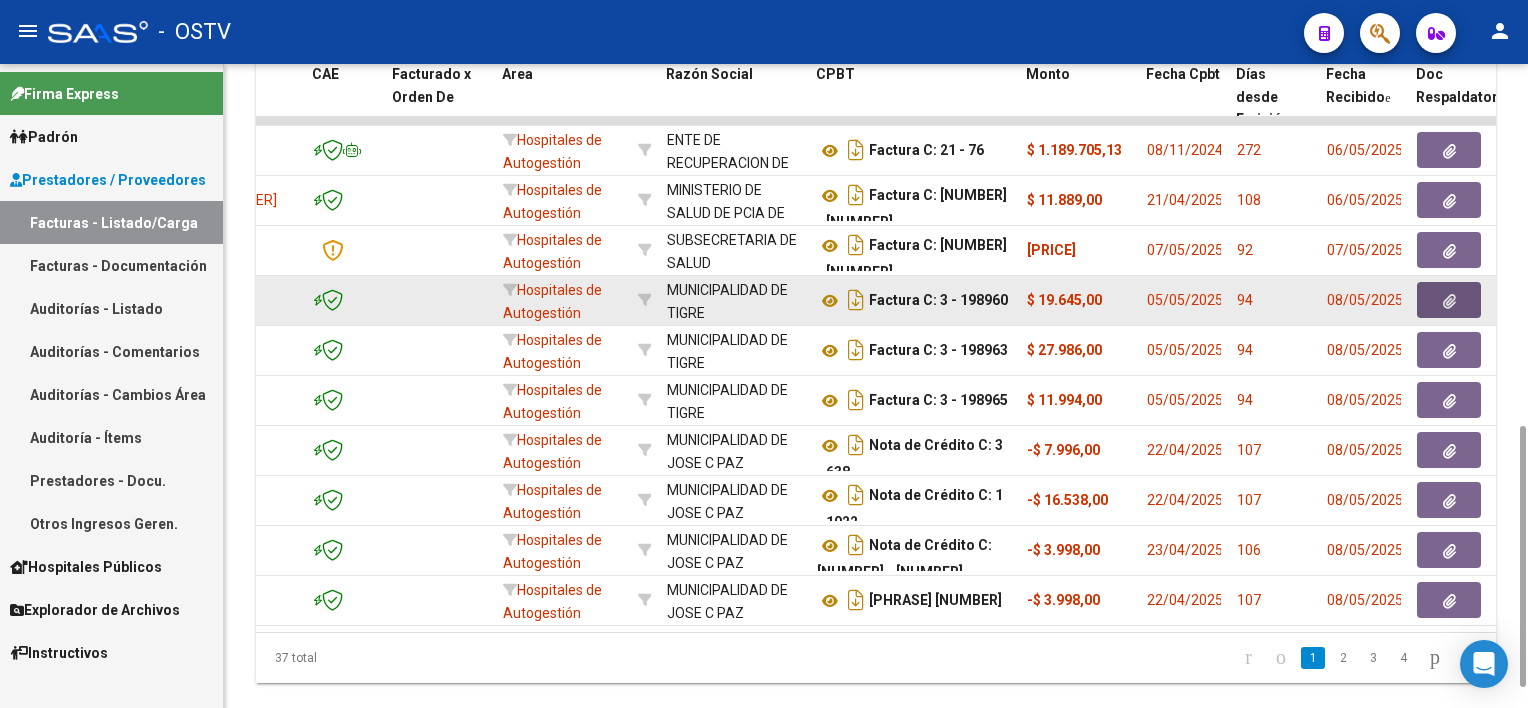 click 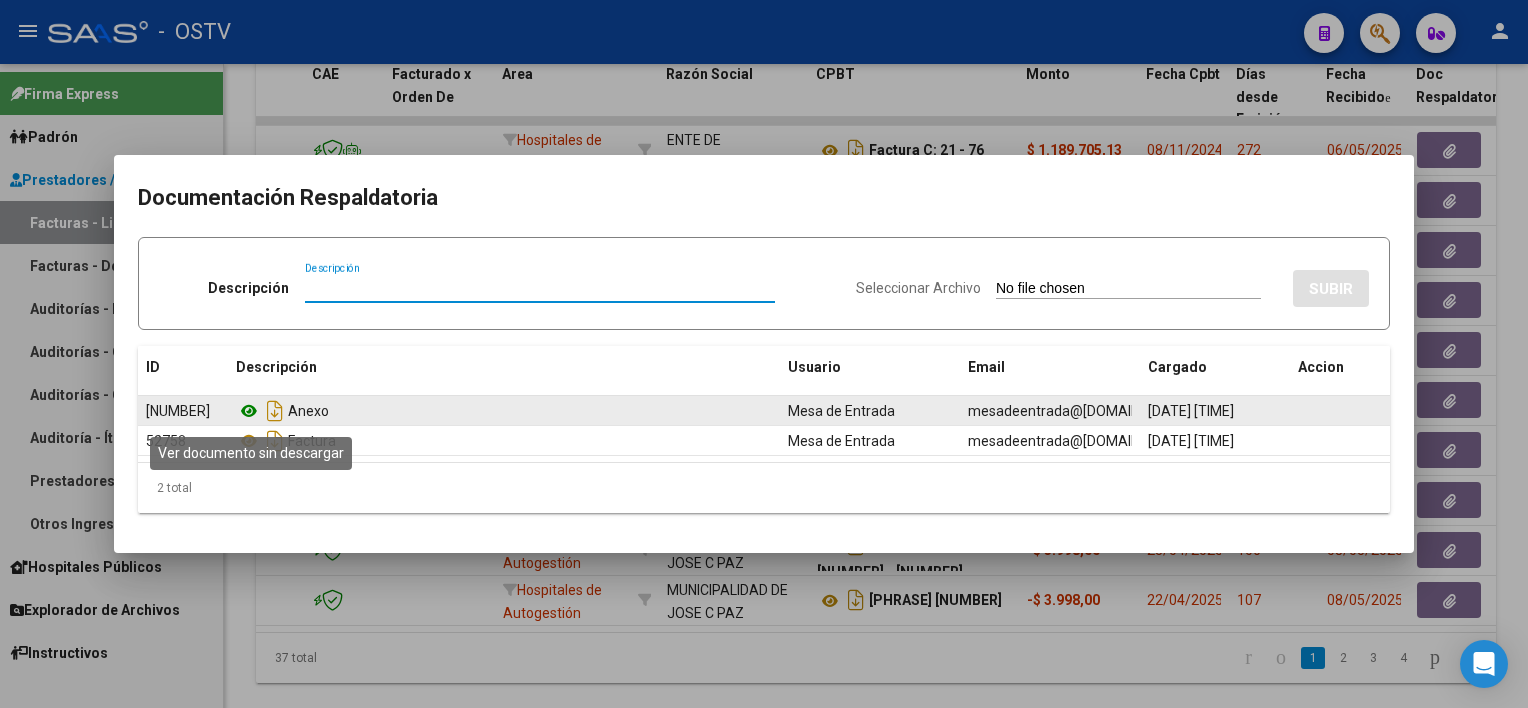 click 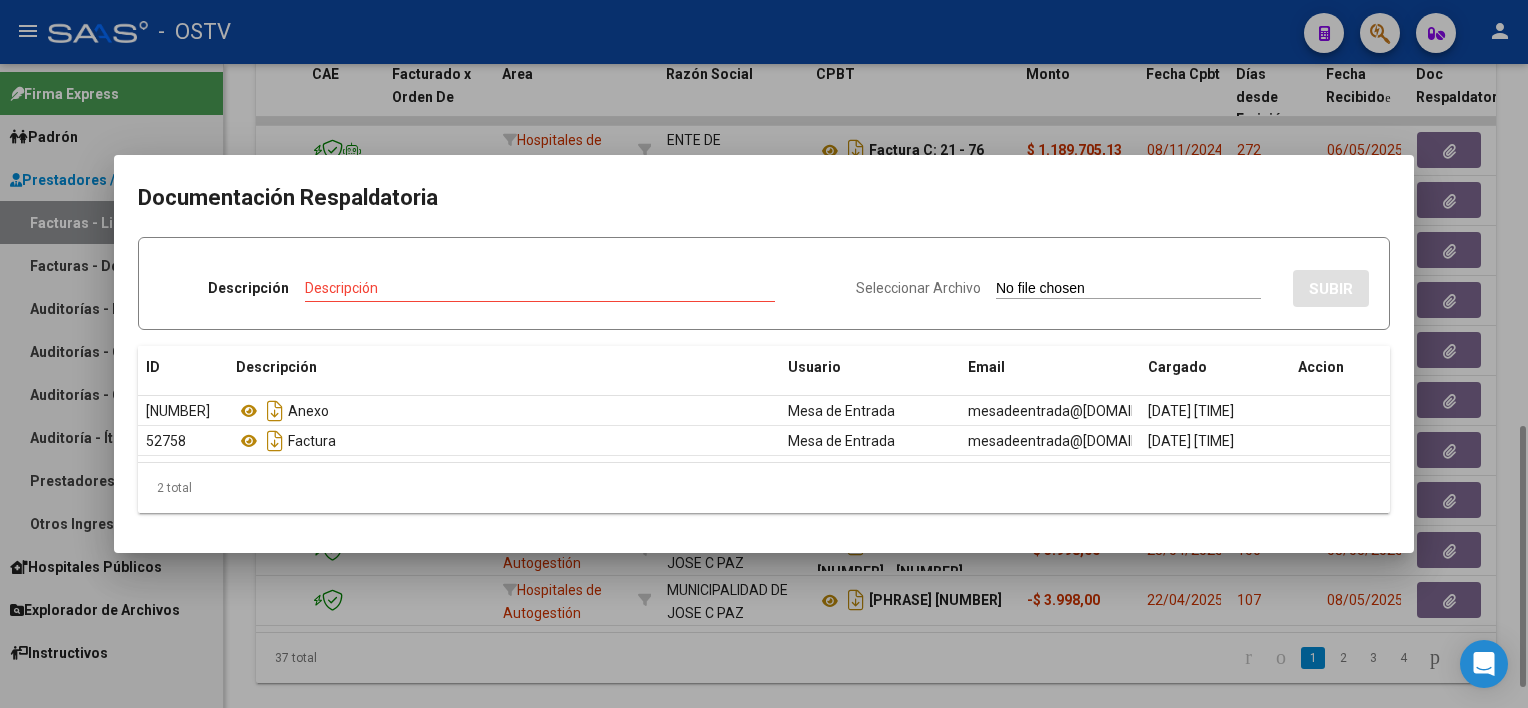click at bounding box center [764, 354] 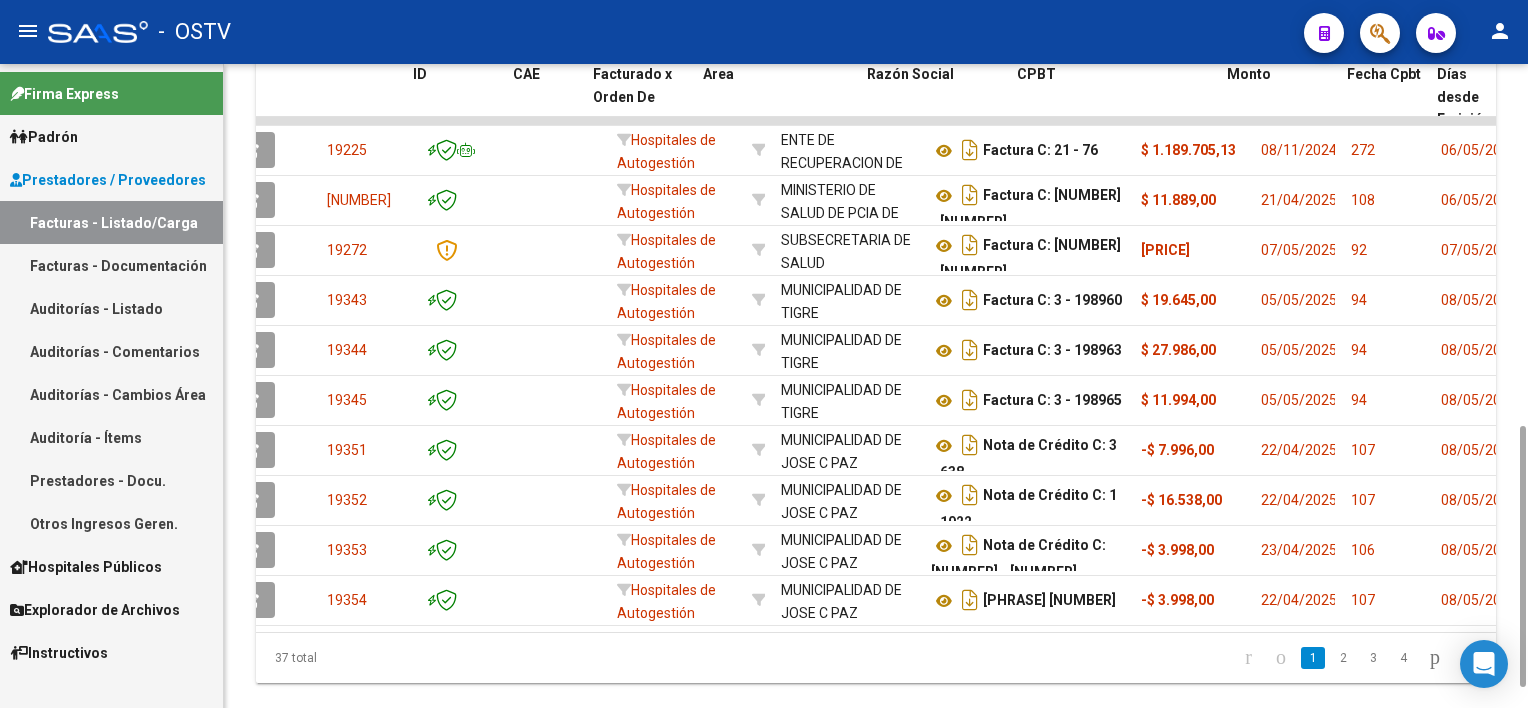 scroll, scrollTop: 0, scrollLeft: 0, axis: both 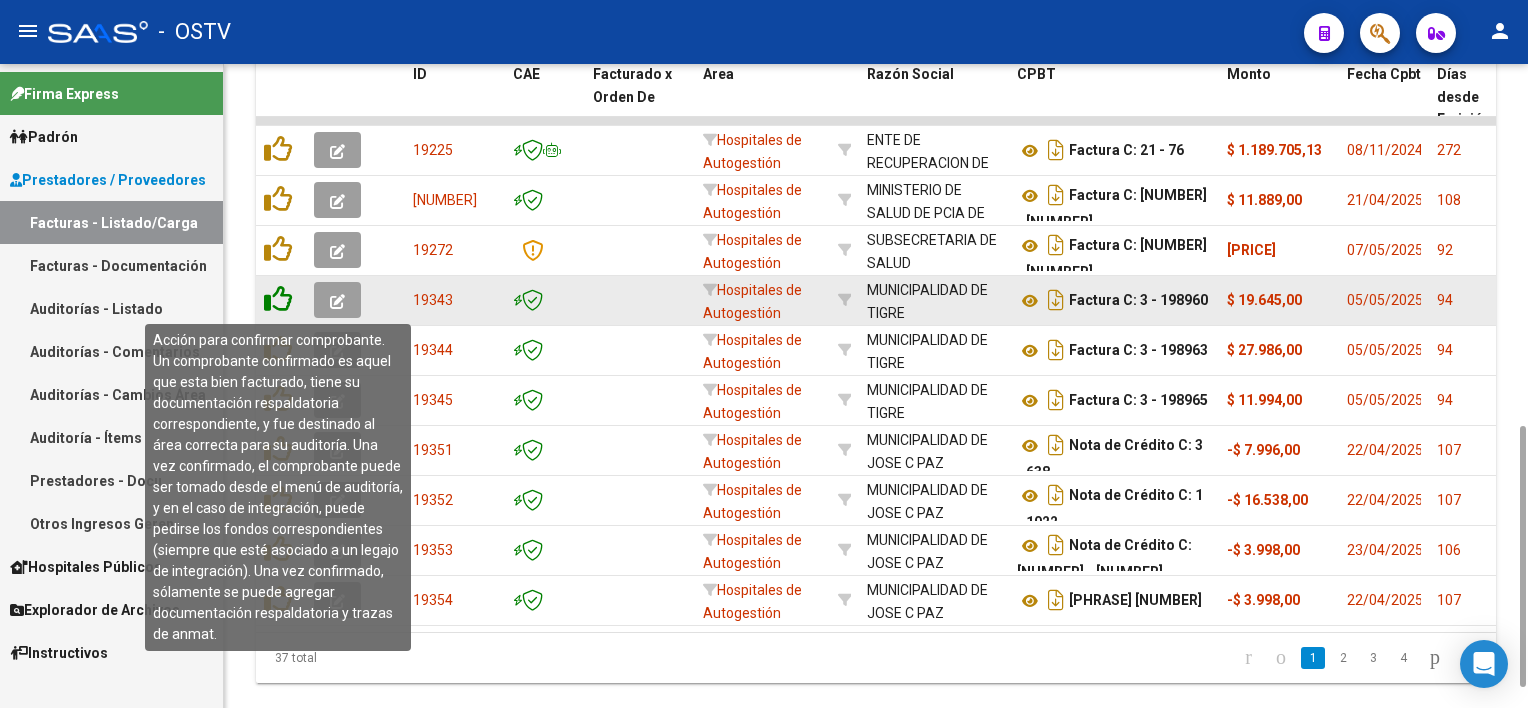 click 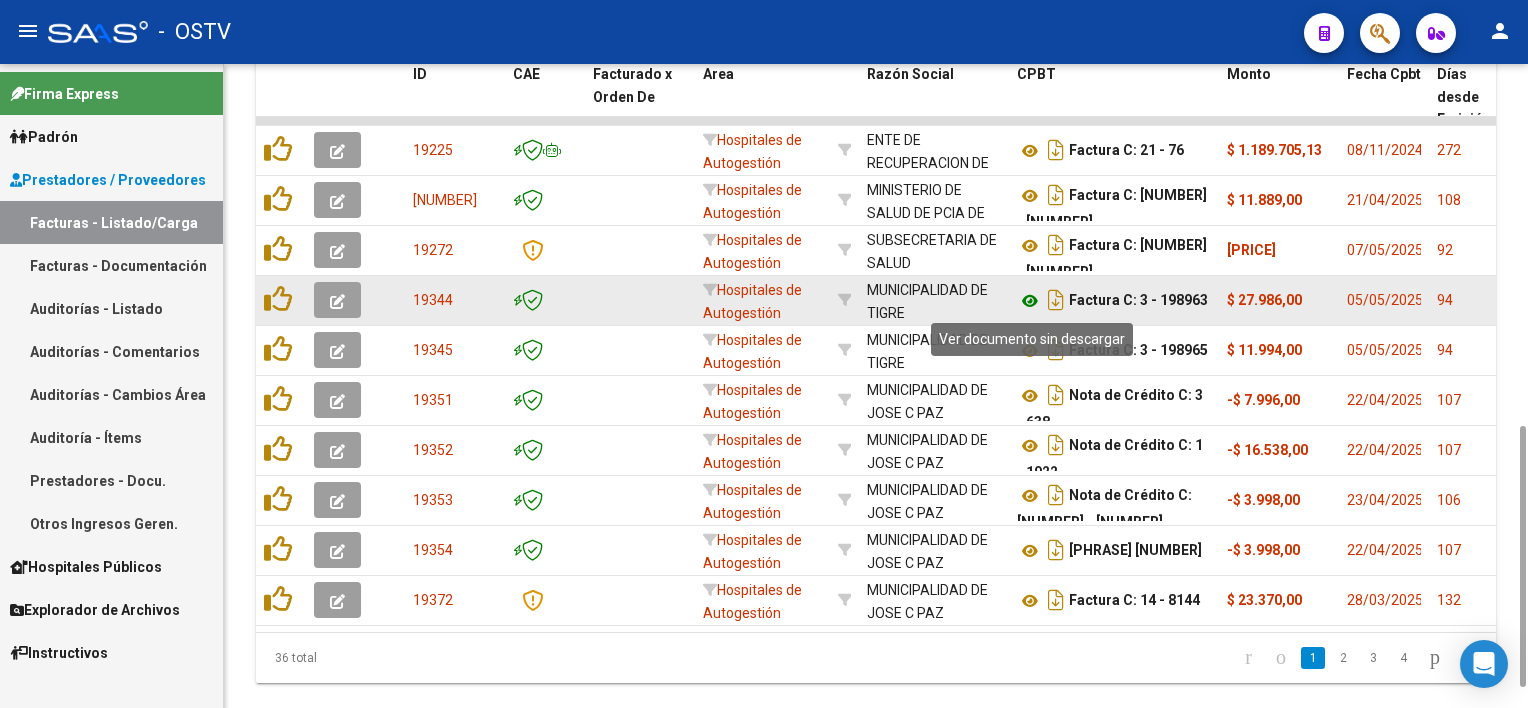 click 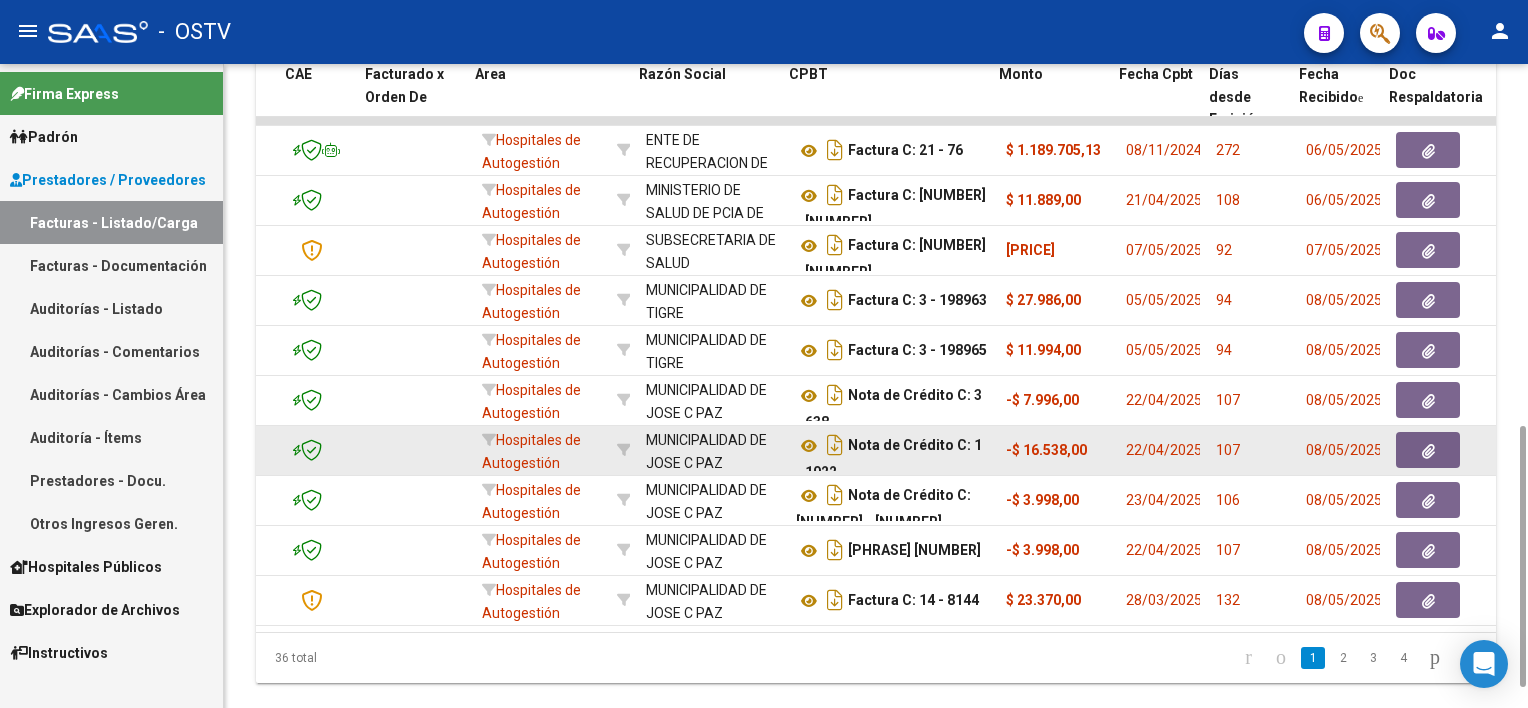 scroll, scrollTop: 0, scrollLeft: 228, axis: horizontal 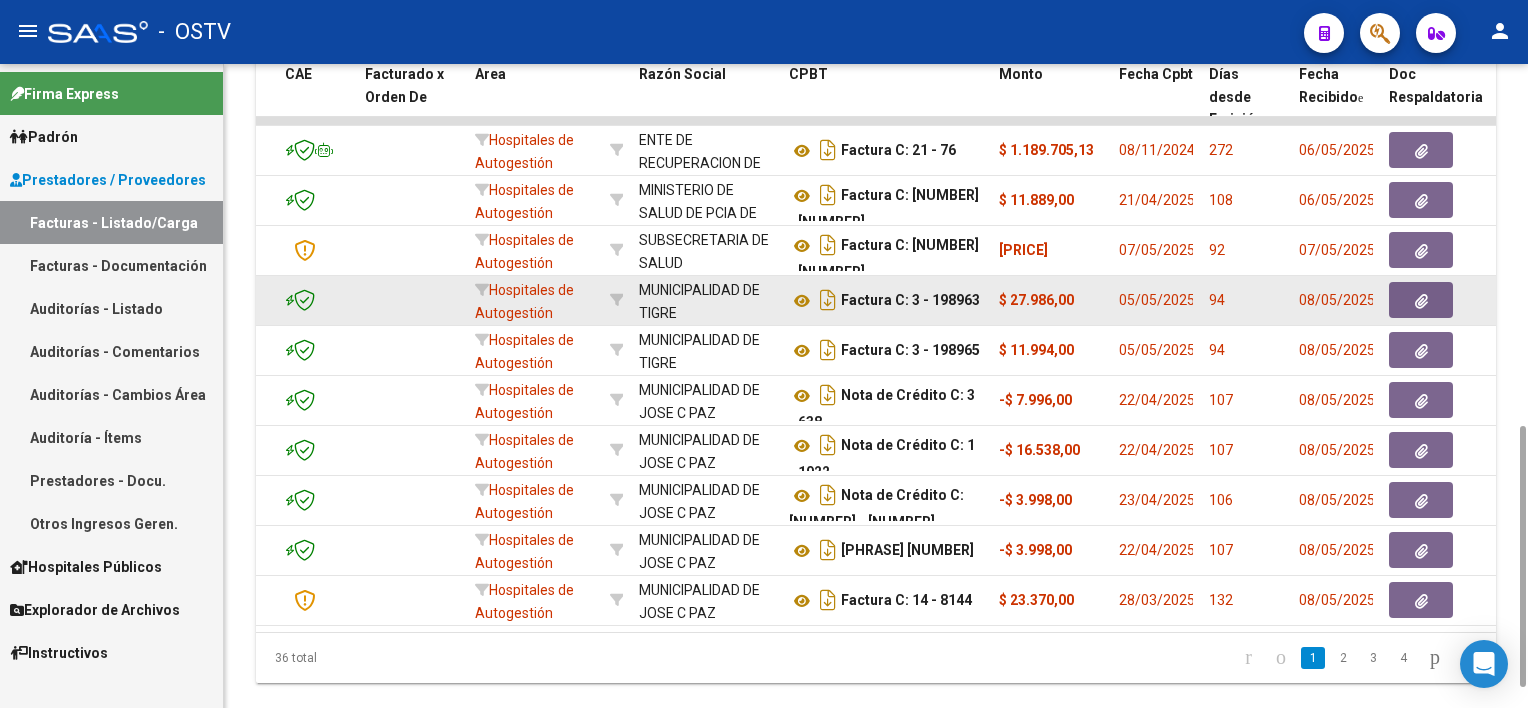 click 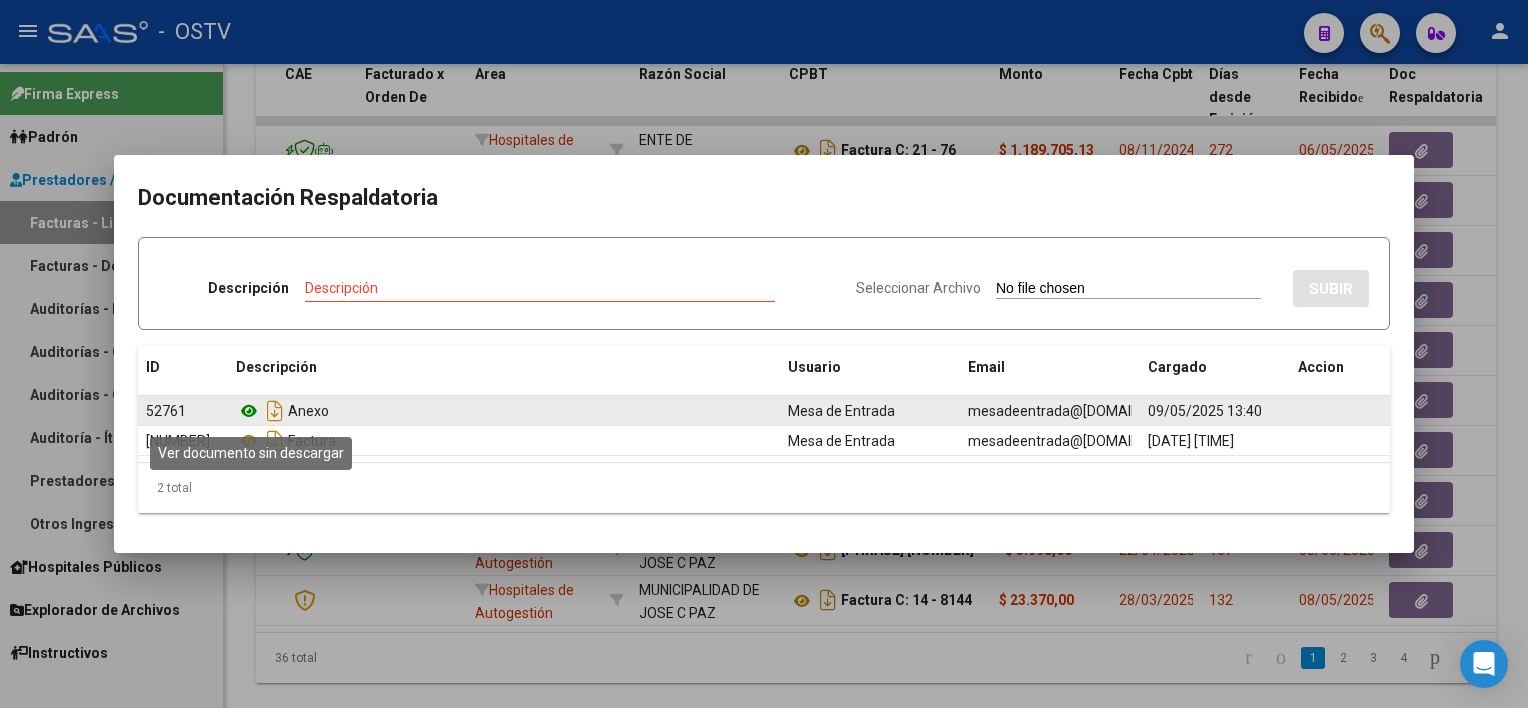 click 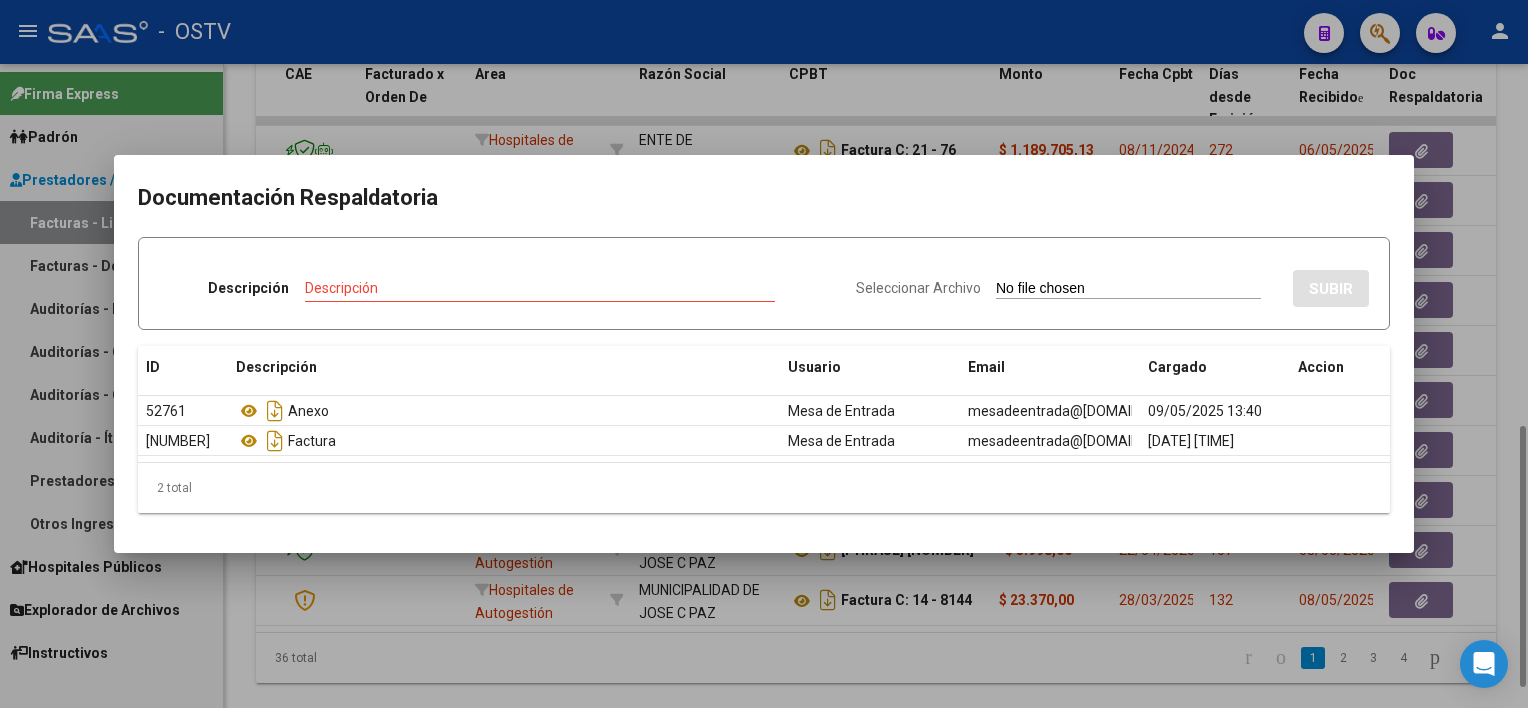 drag, startPoint x: 716, startPoint y: 634, endPoint x: 606, endPoint y: 626, distance: 110.29053 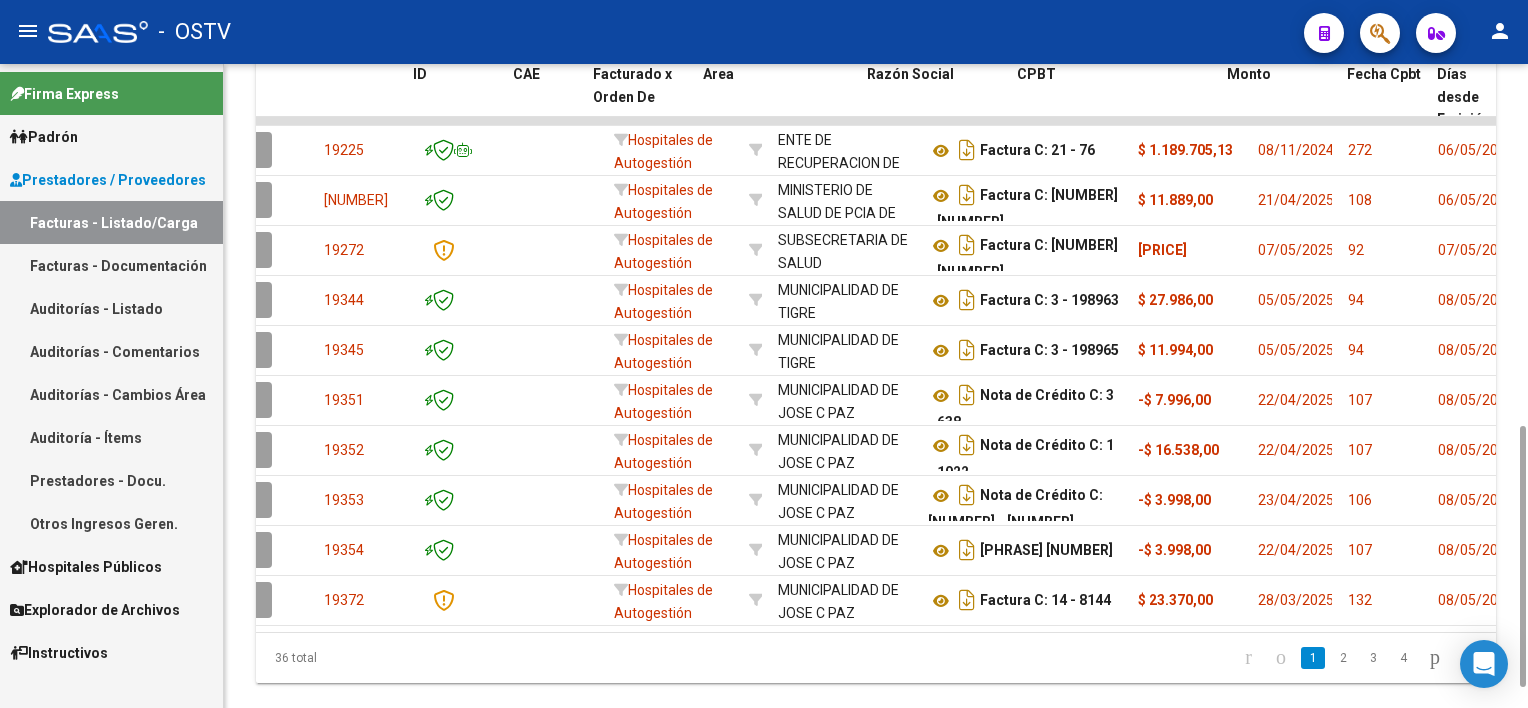 scroll, scrollTop: 0, scrollLeft: 0, axis: both 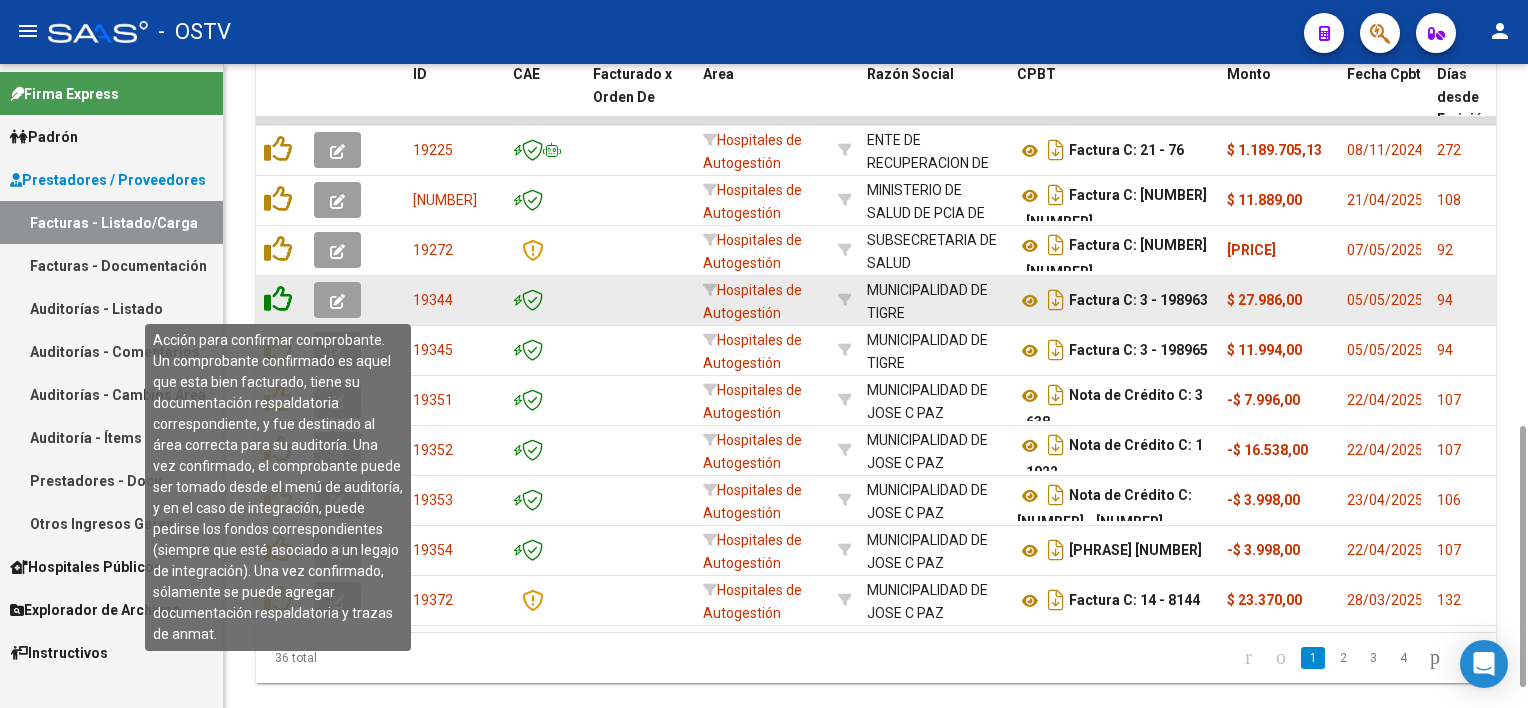 click 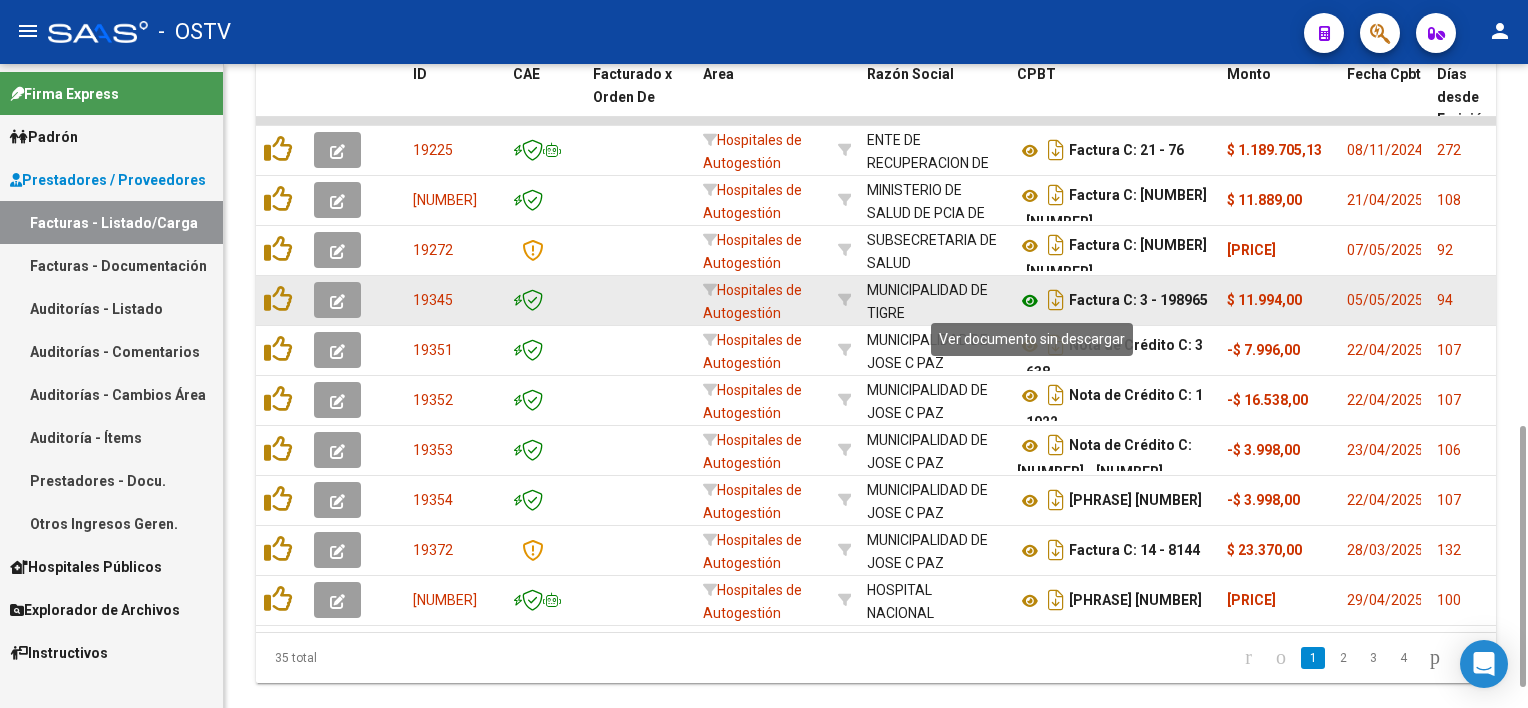 click 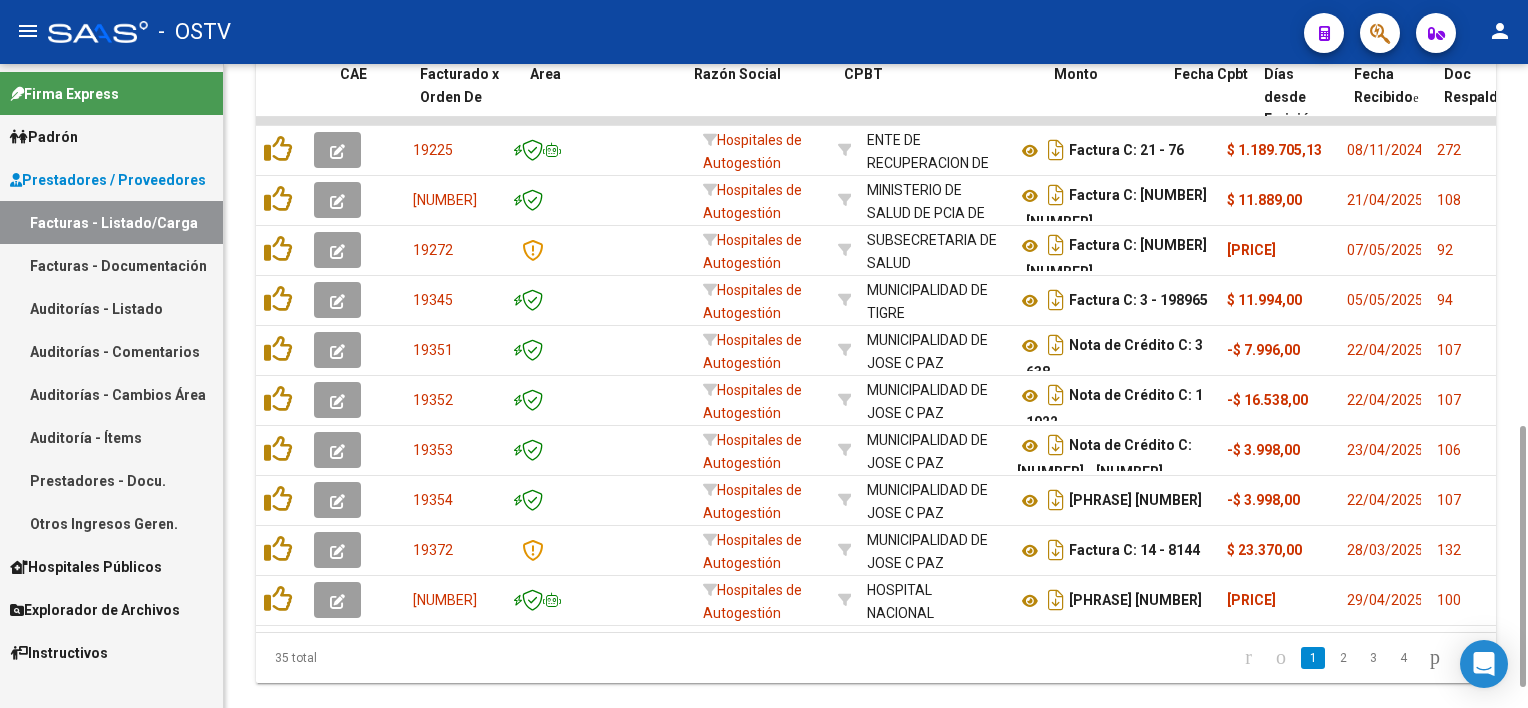 scroll, scrollTop: 0, scrollLeft: 180, axis: horizontal 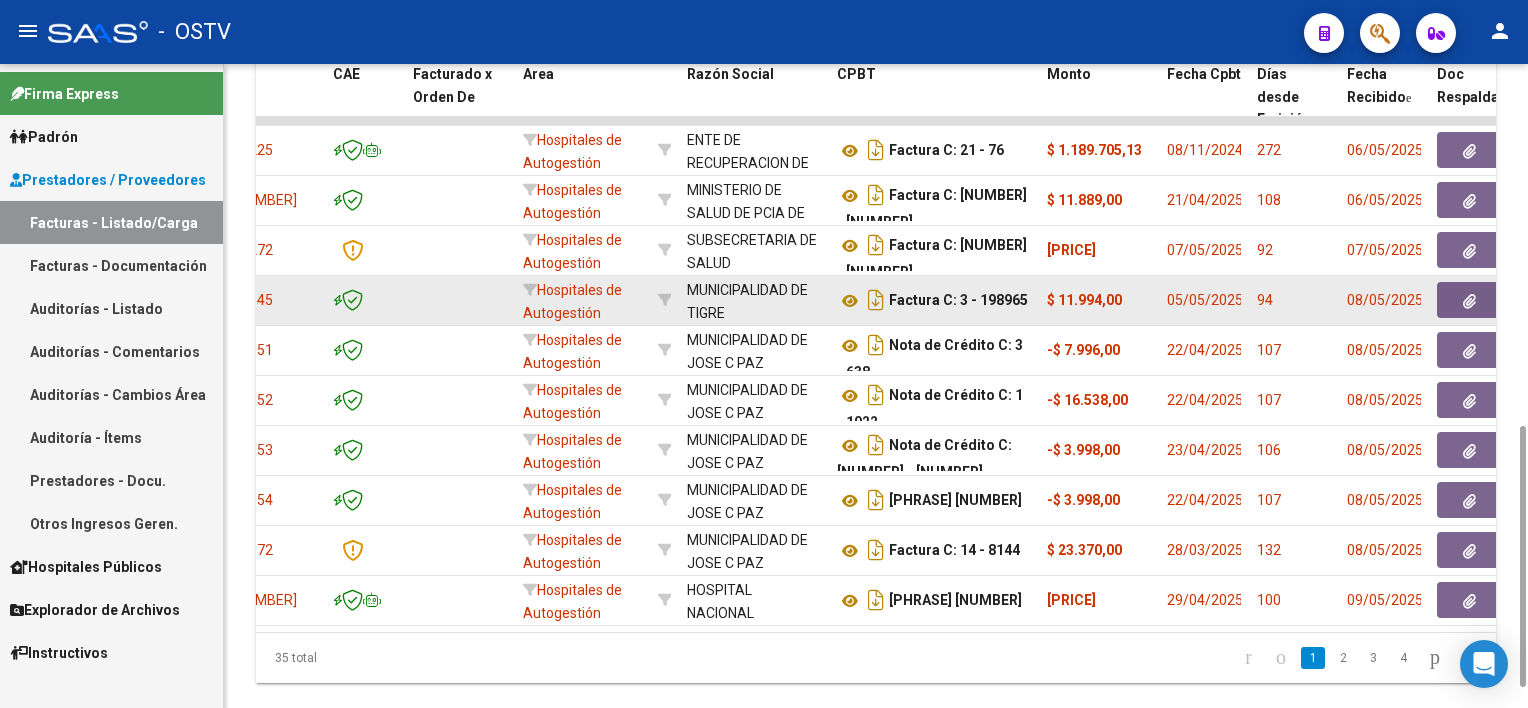 click 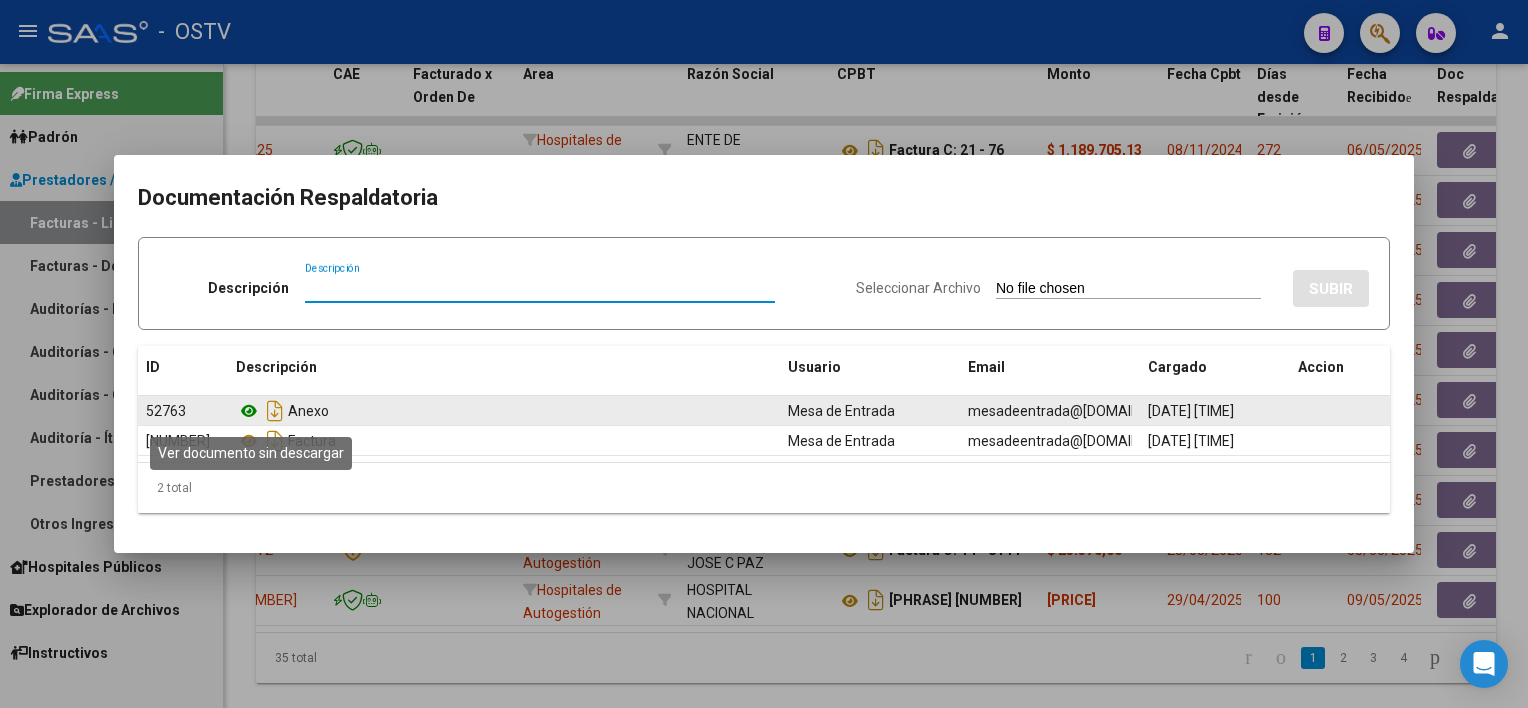 click 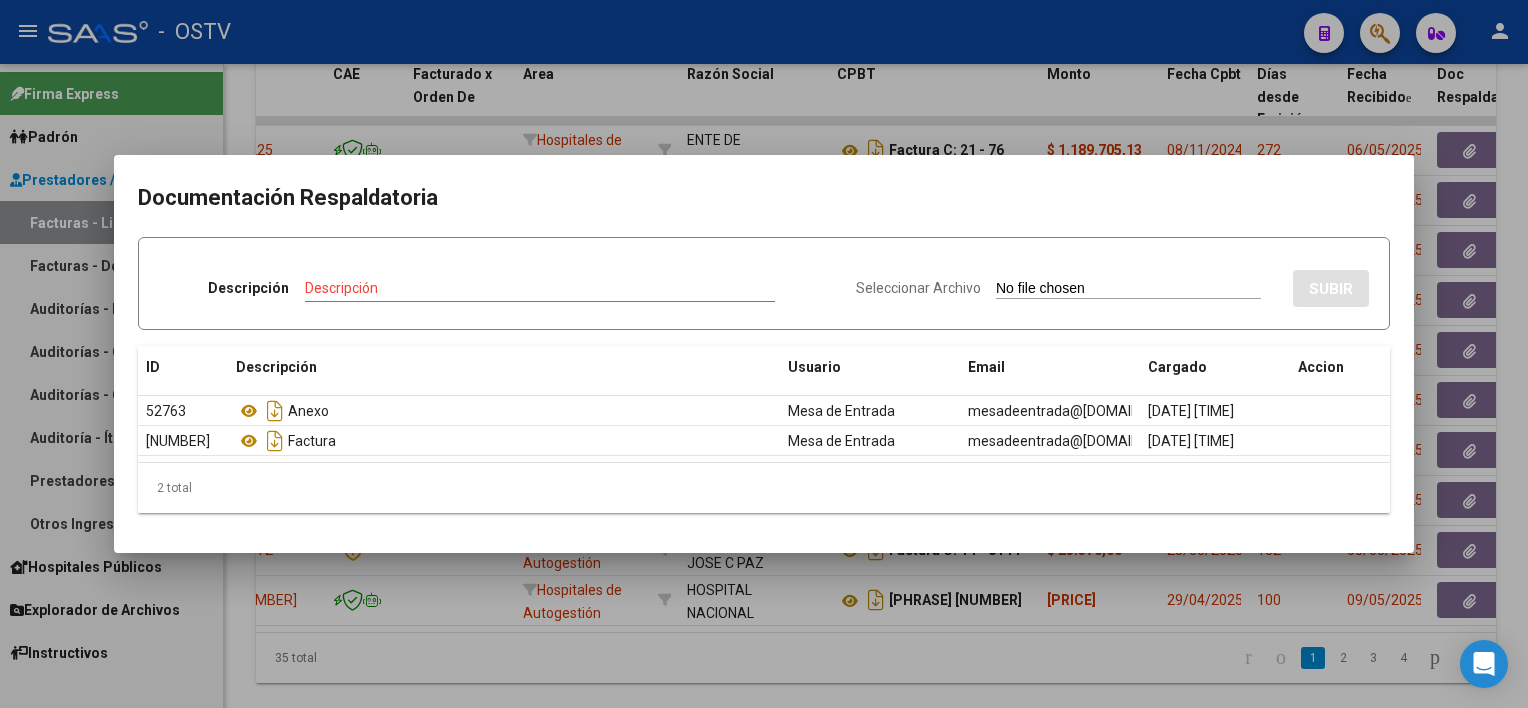 click at bounding box center [764, 354] 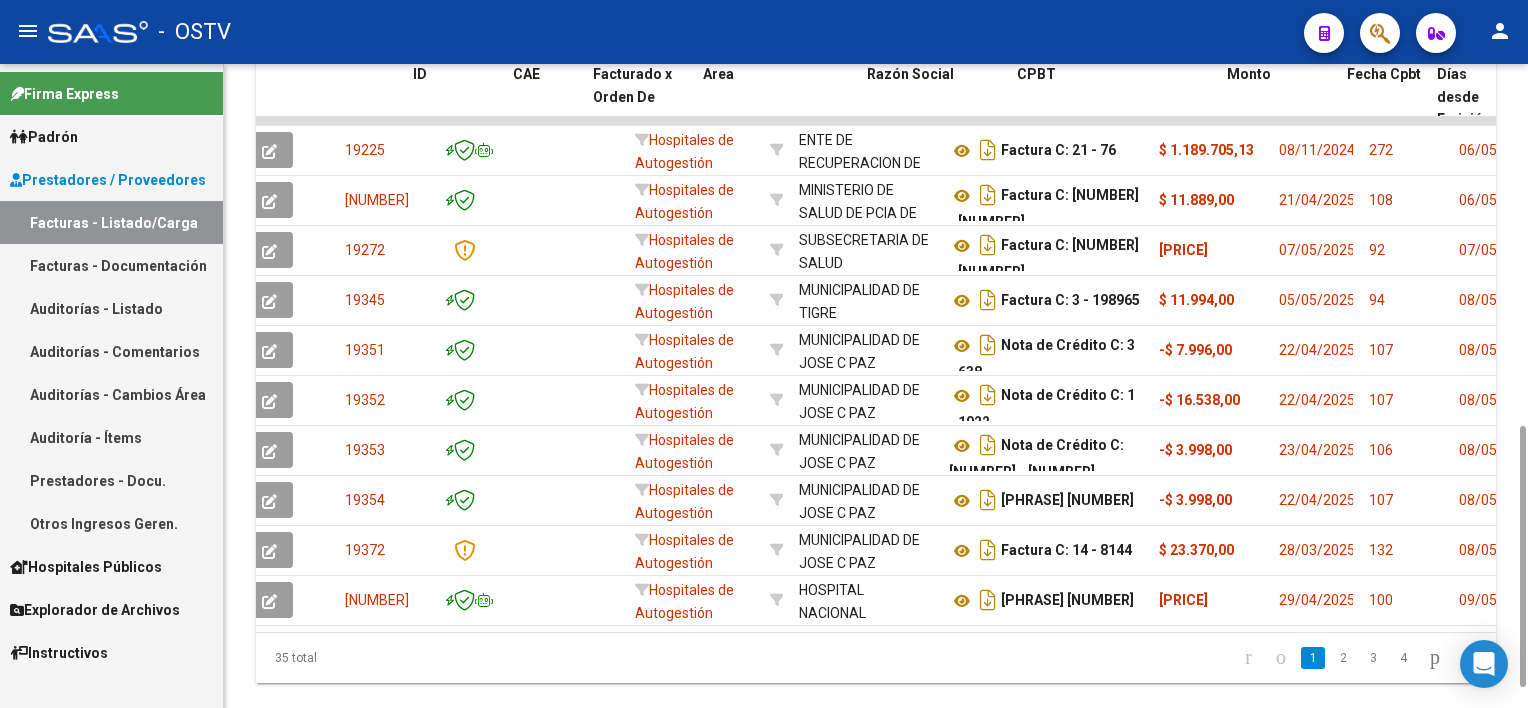 scroll, scrollTop: 0, scrollLeft: 0, axis: both 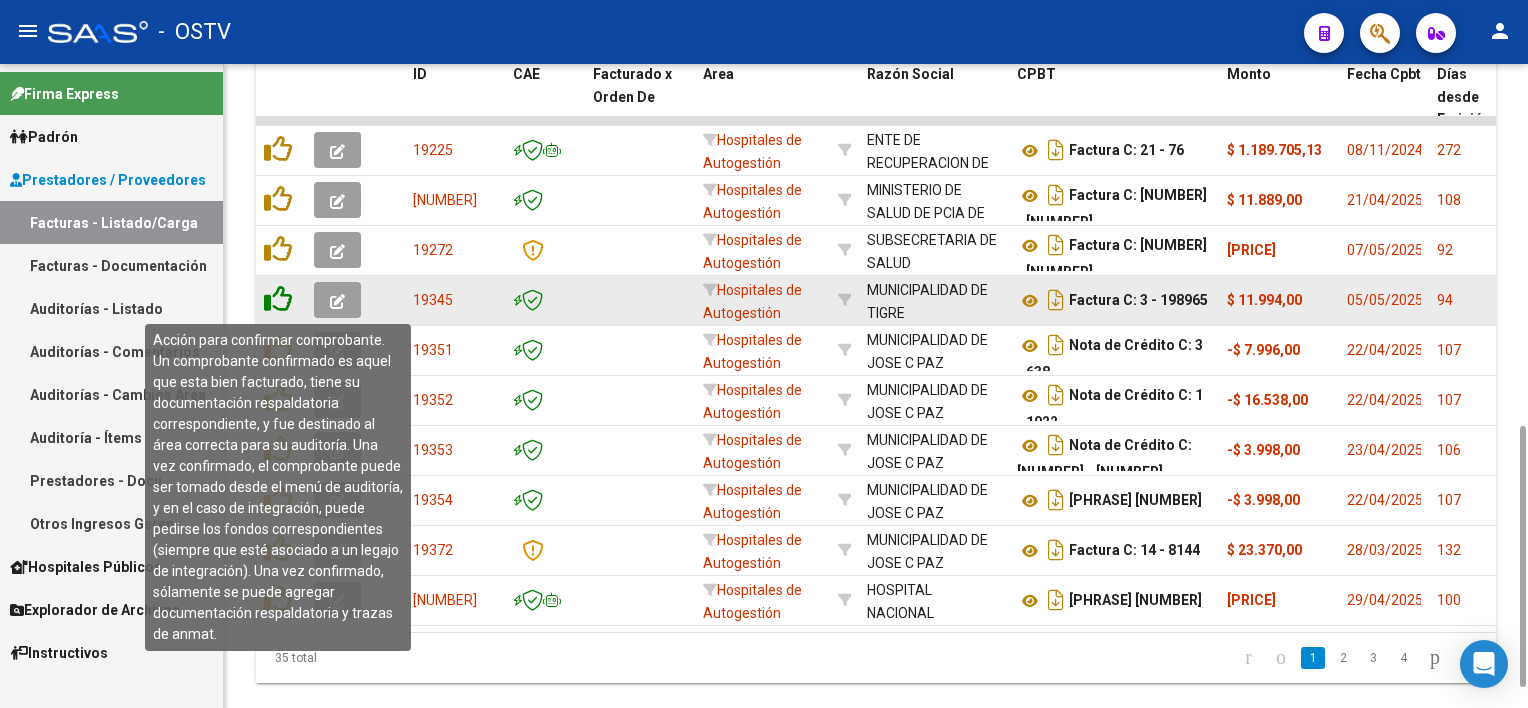 click 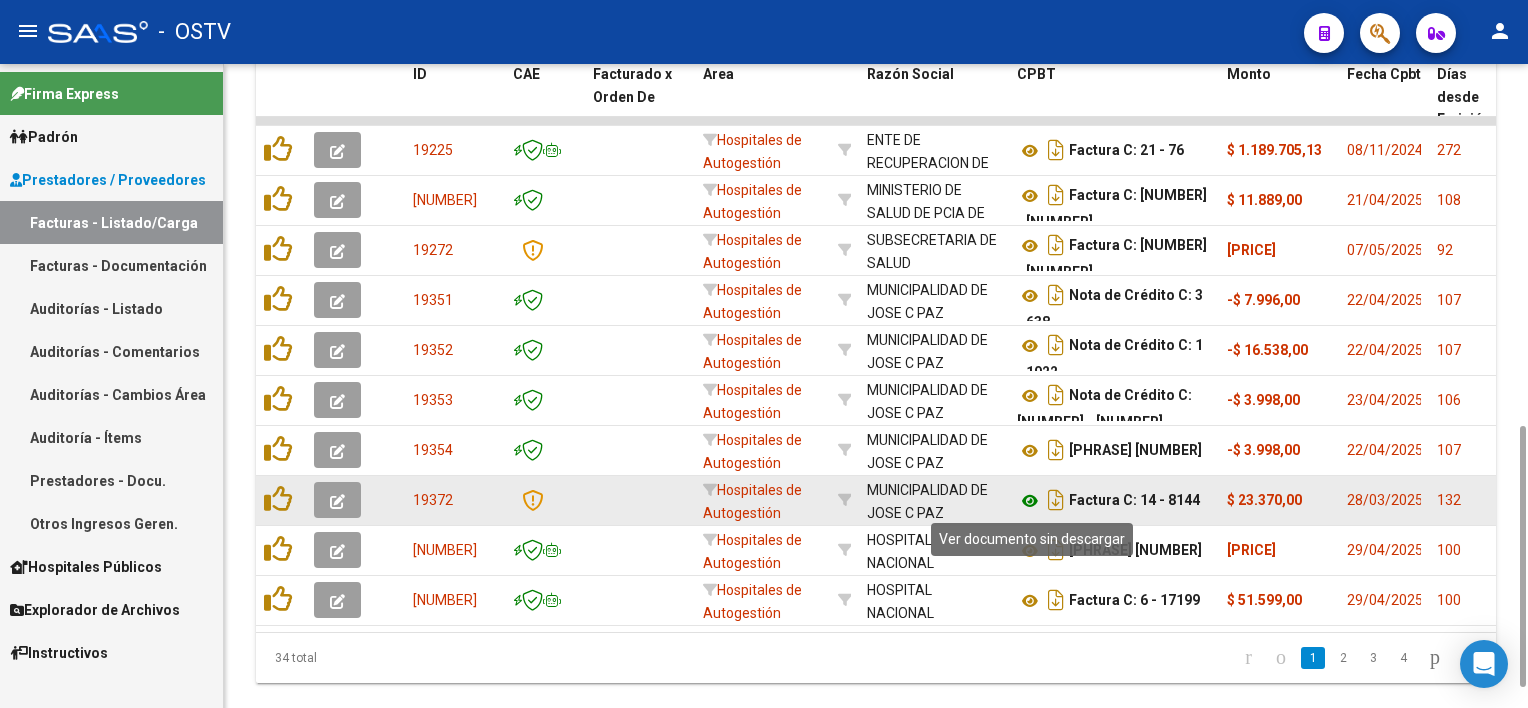 click 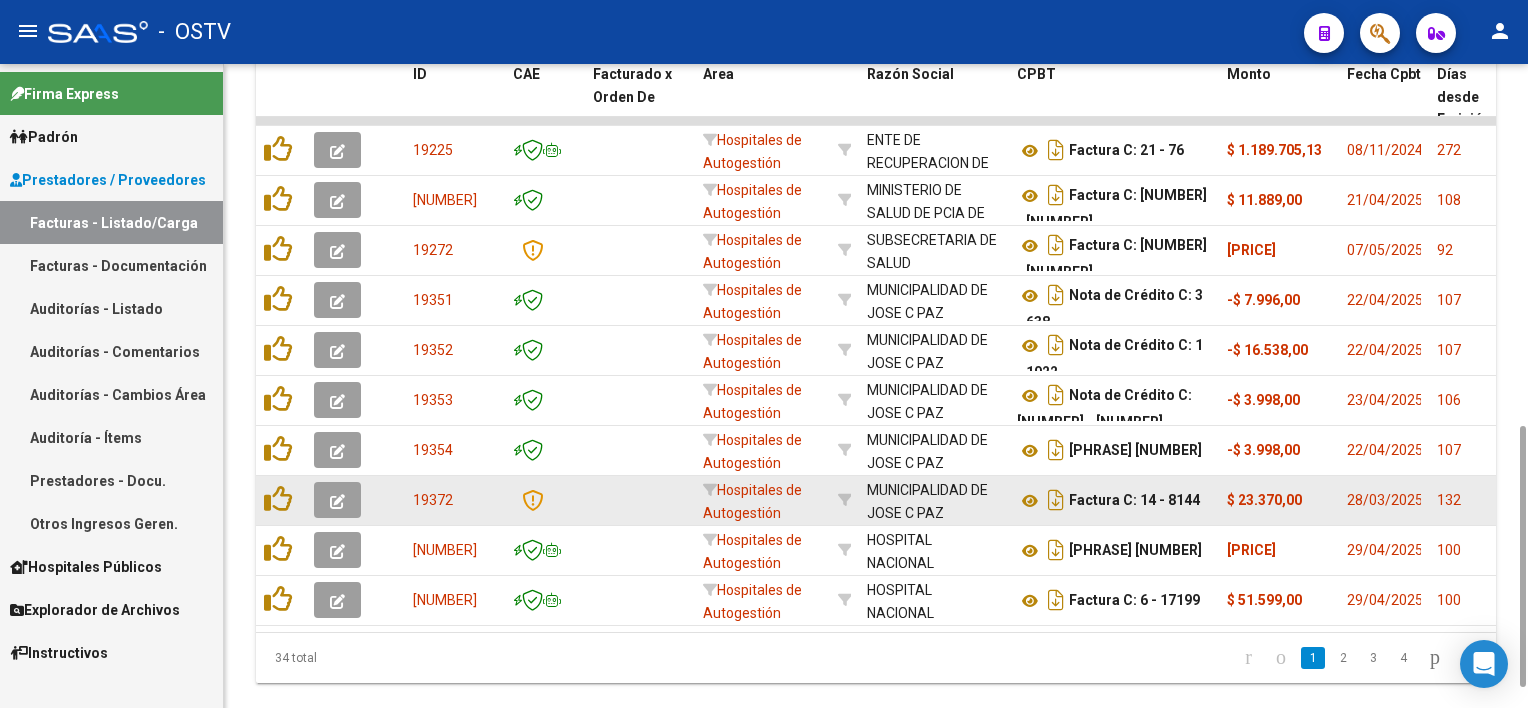 click 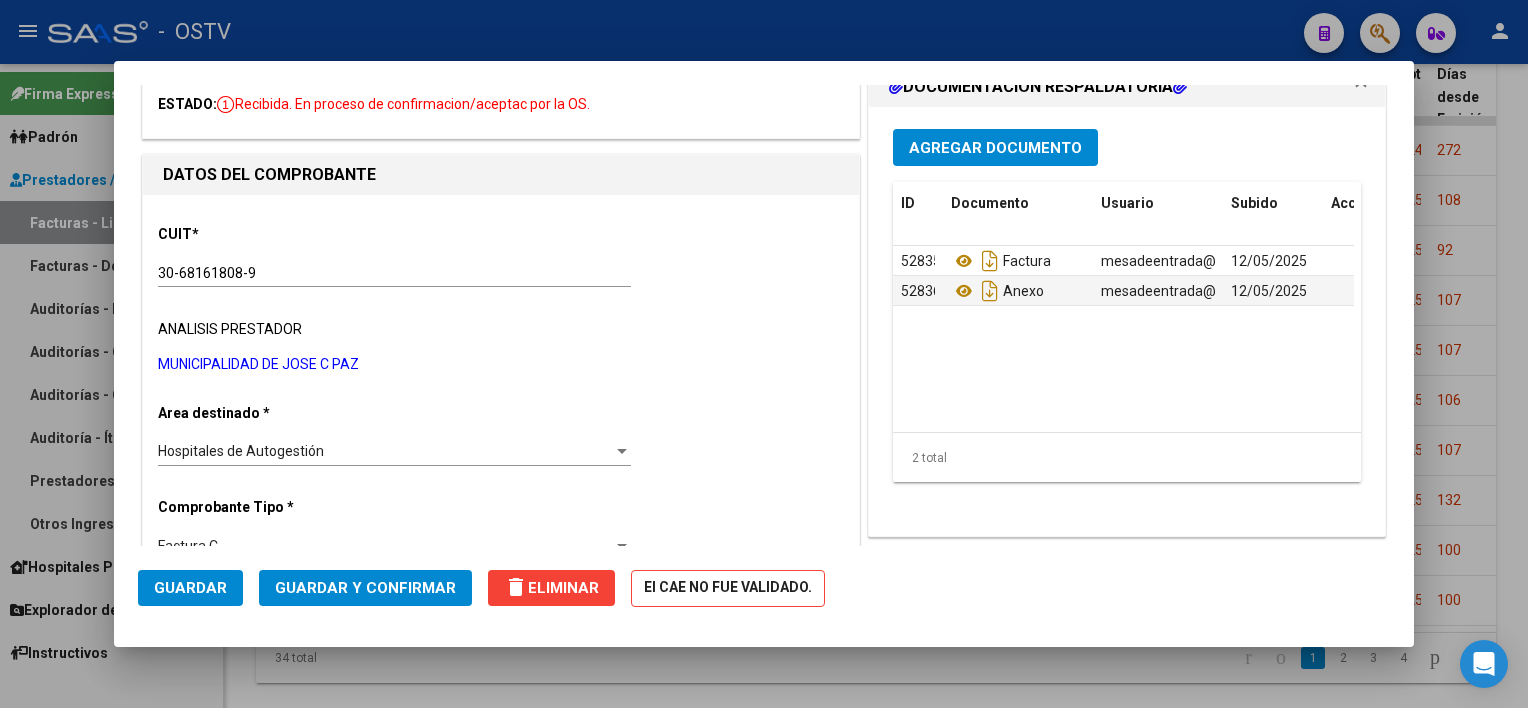 scroll, scrollTop: 100, scrollLeft: 0, axis: vertical 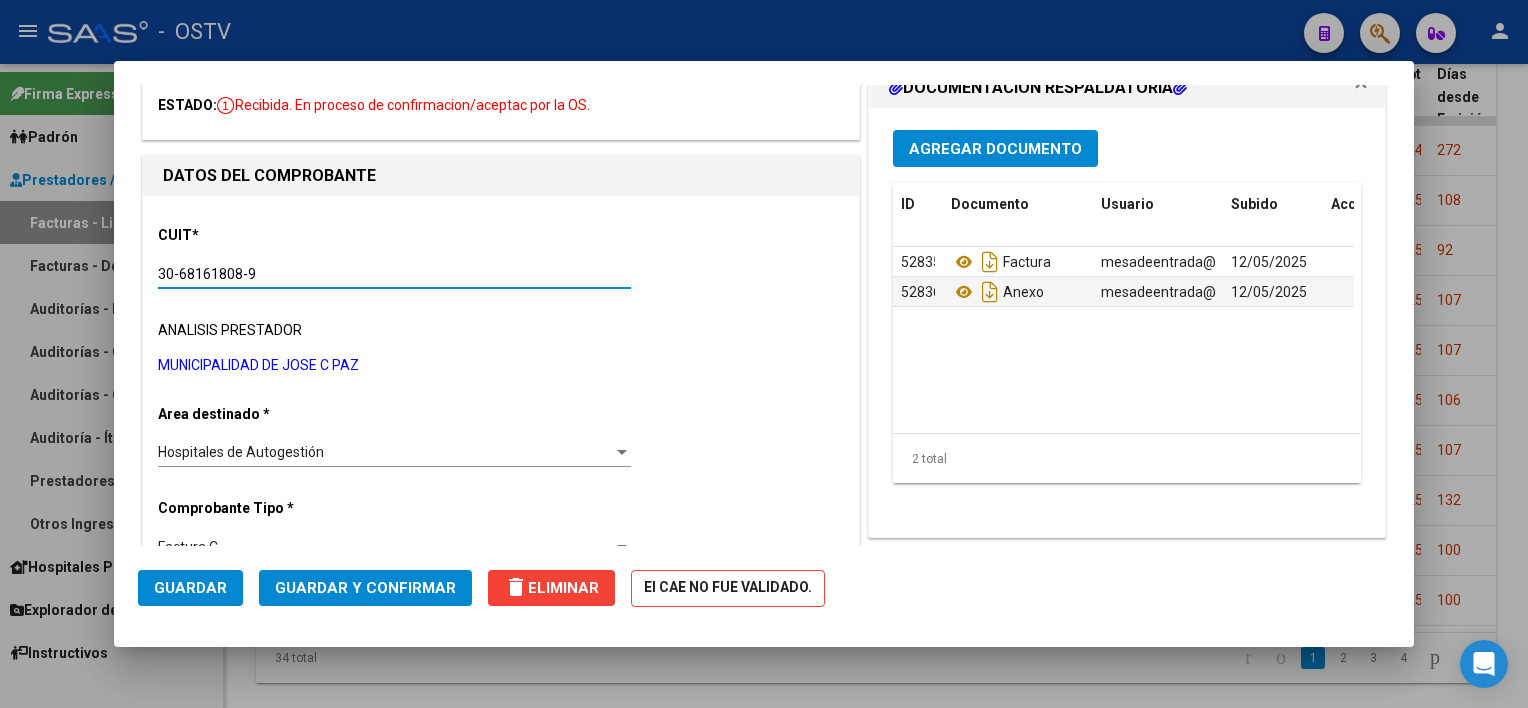 drag, startPoint x: 266, startPoint y: 276, endPoint x: 119, endPoint y: 253, distance: 148.78844 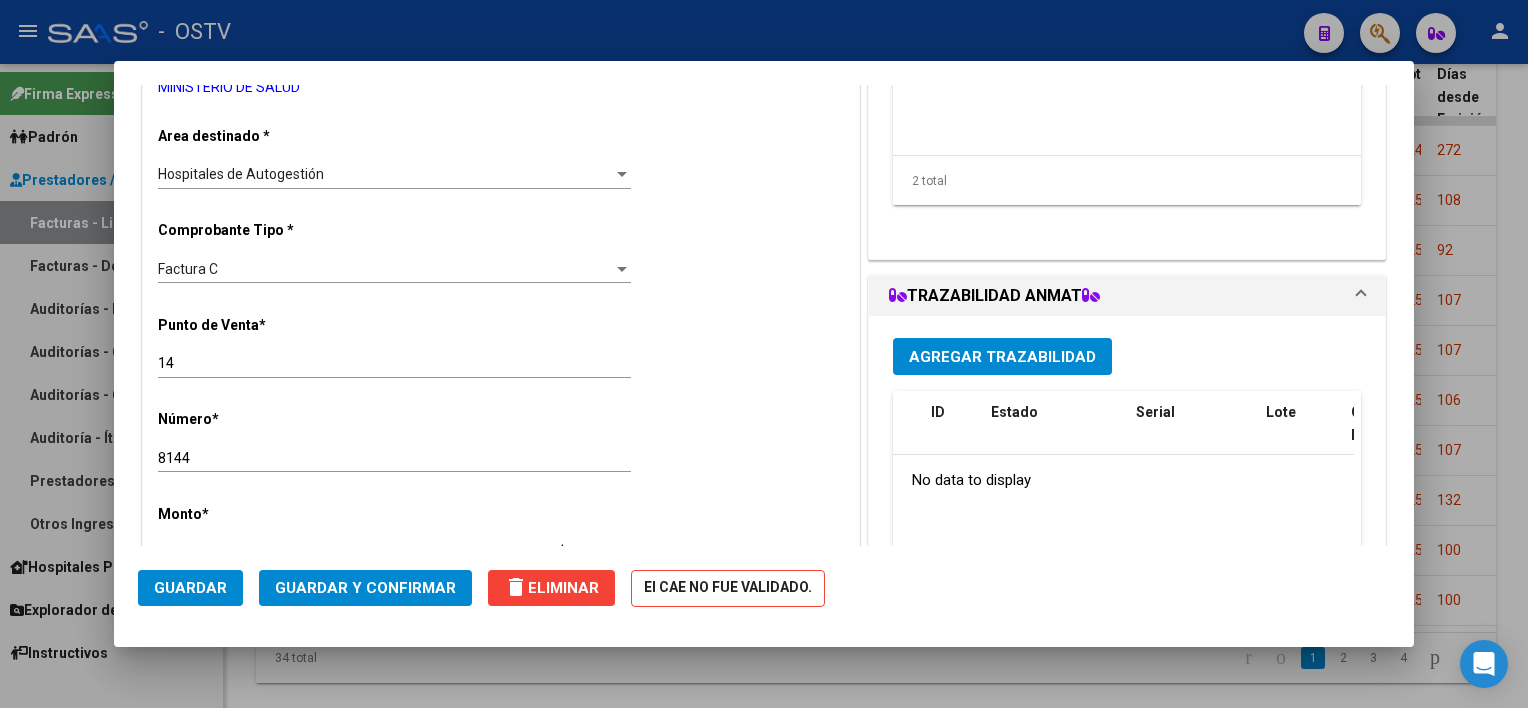 scroll, scrollTop: 383, scrollLeft: 0, axis: vertical 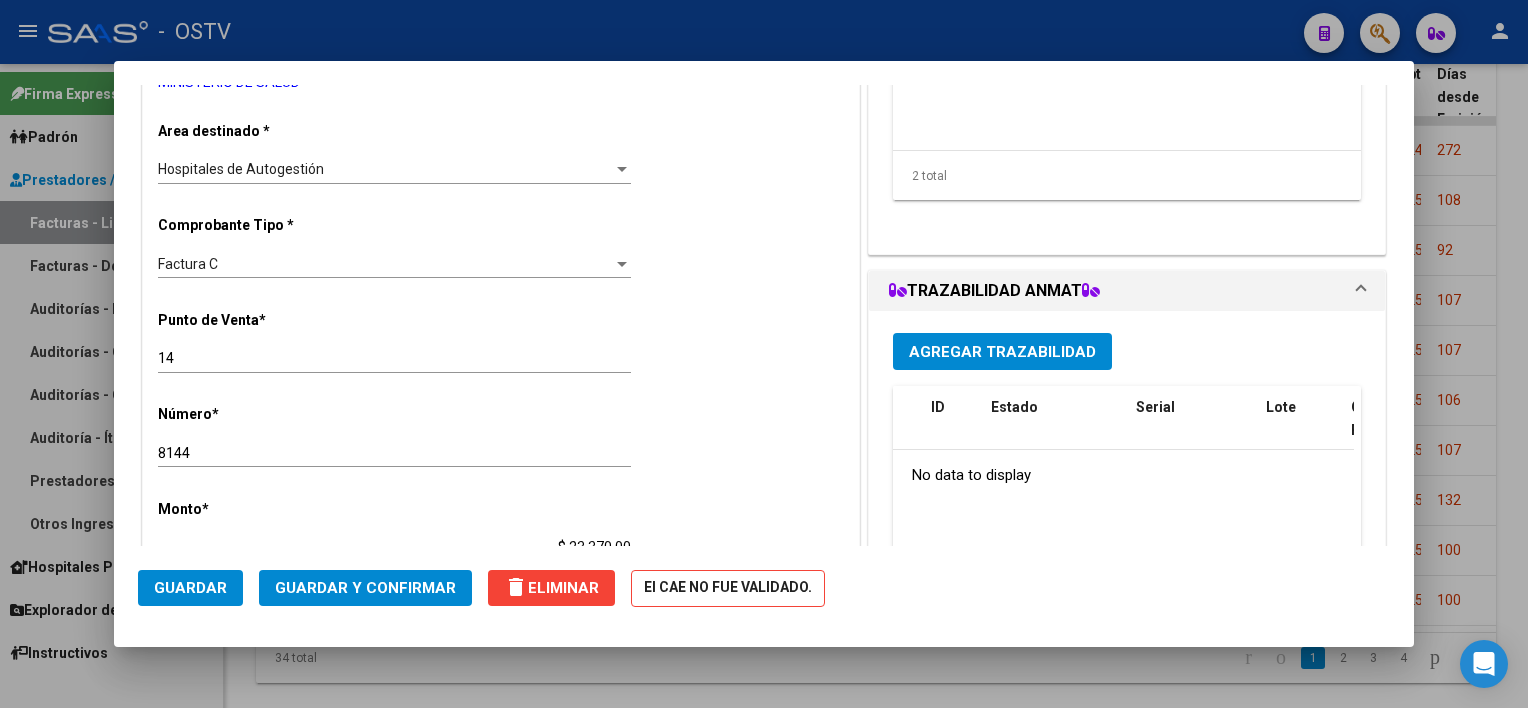 type on "[NUMBER]-[NUMBER]-[NUMBER]" 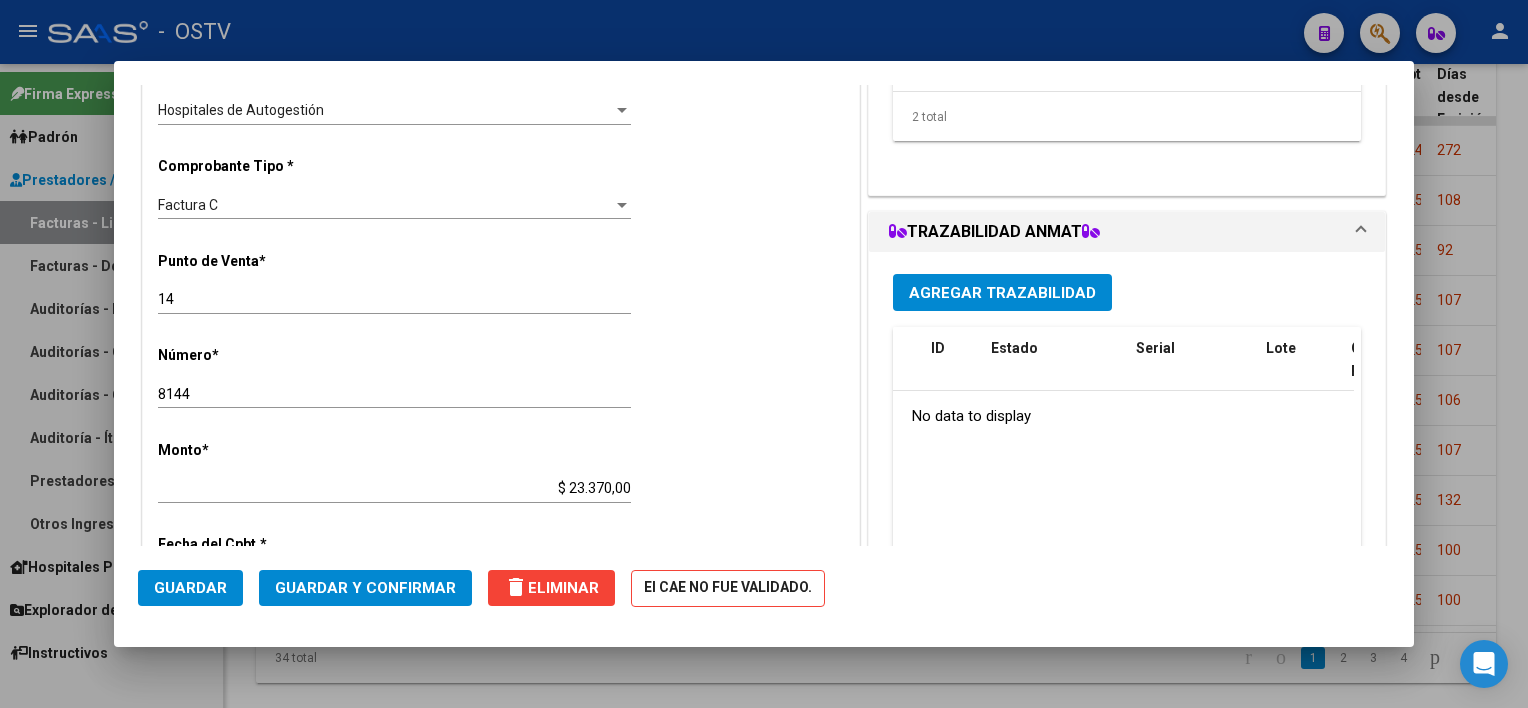 scroll, scrollTop: 483, scrollLeft: 0, axis: vertical 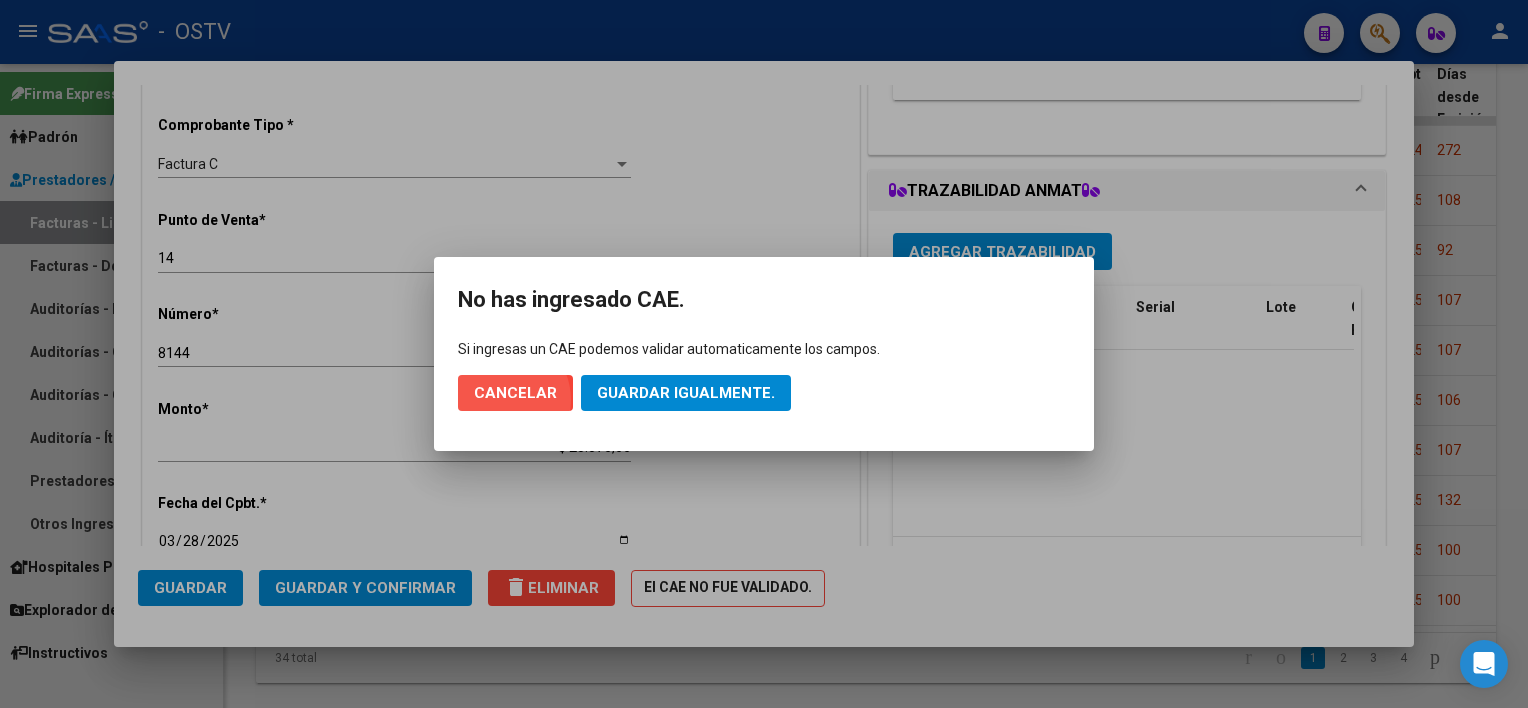 click on "Cancelar" 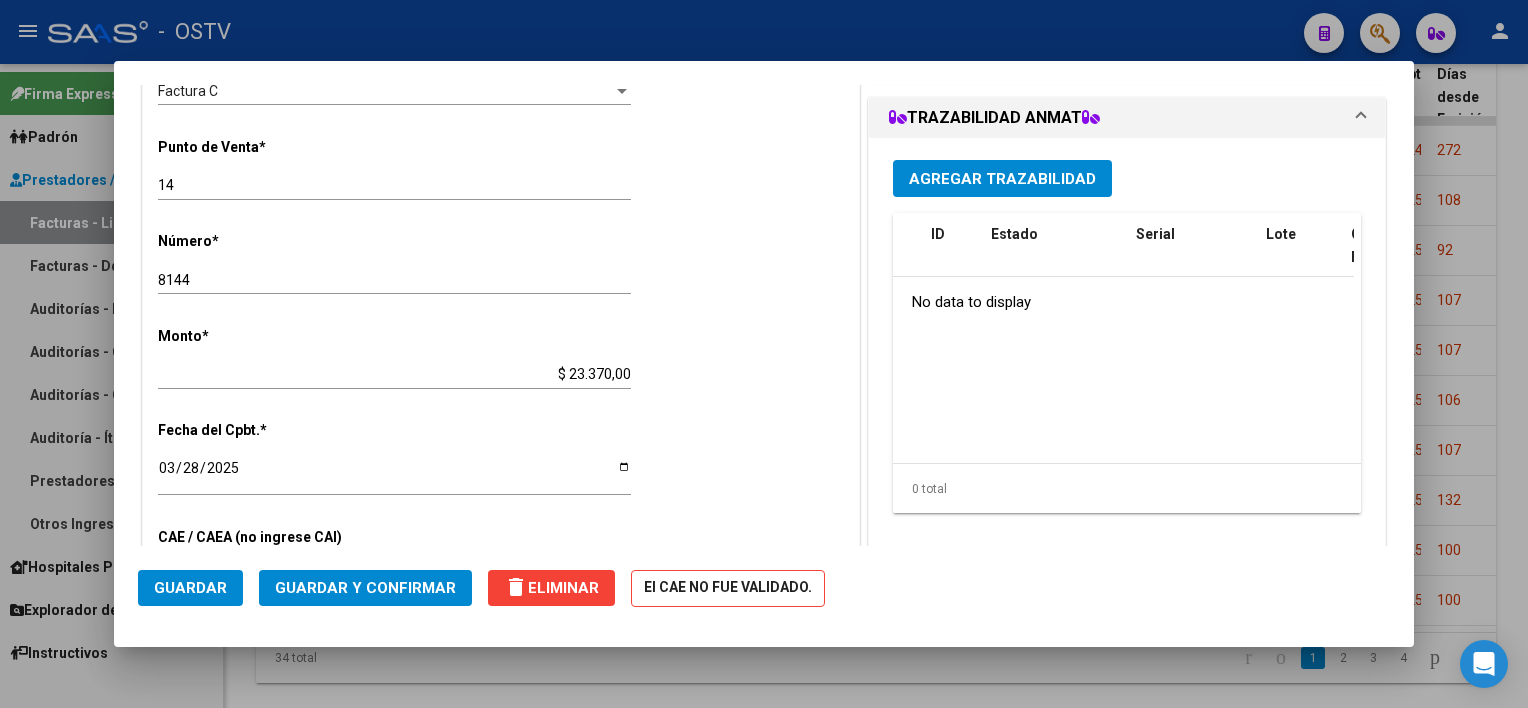 scroll, scrollTop: 558, scrollLeft: 0, axis: vertical 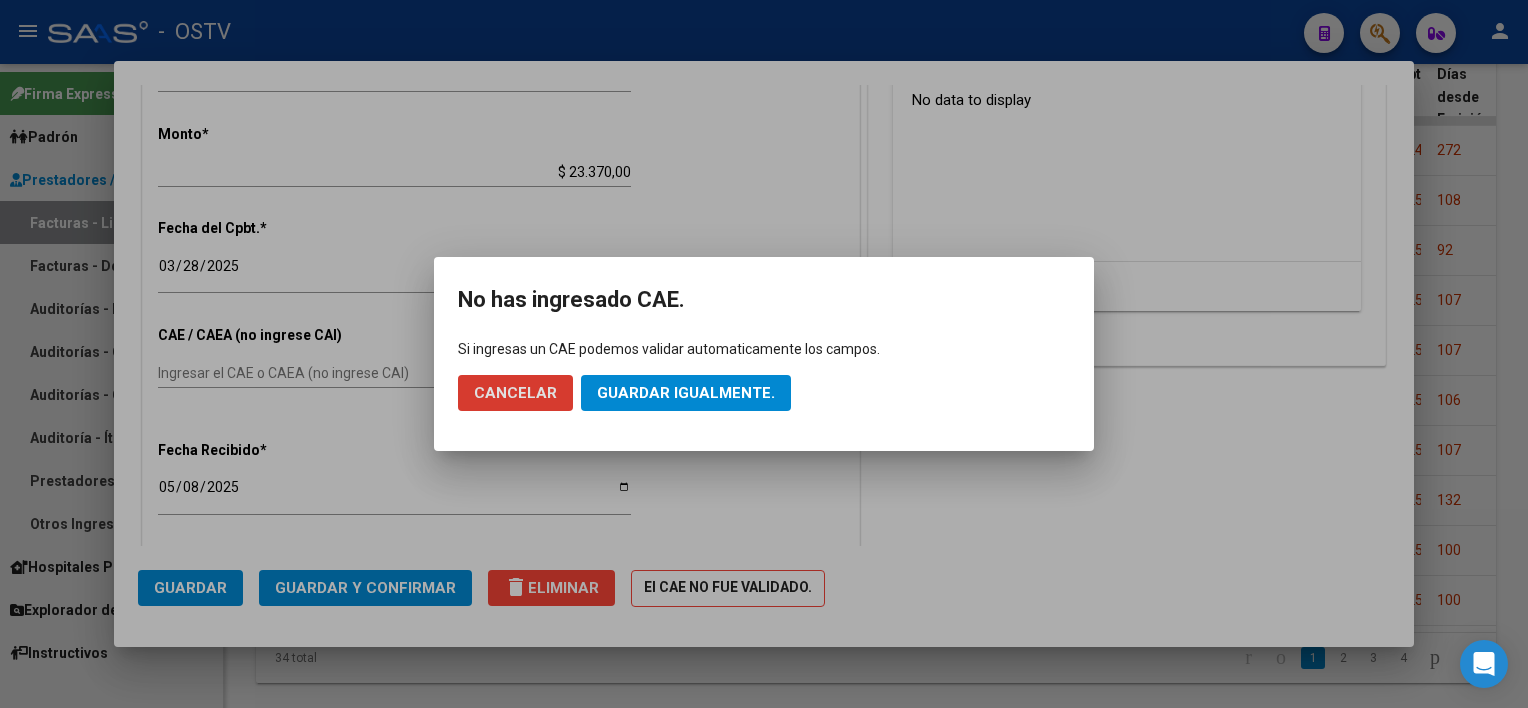 click on "Cancelar" 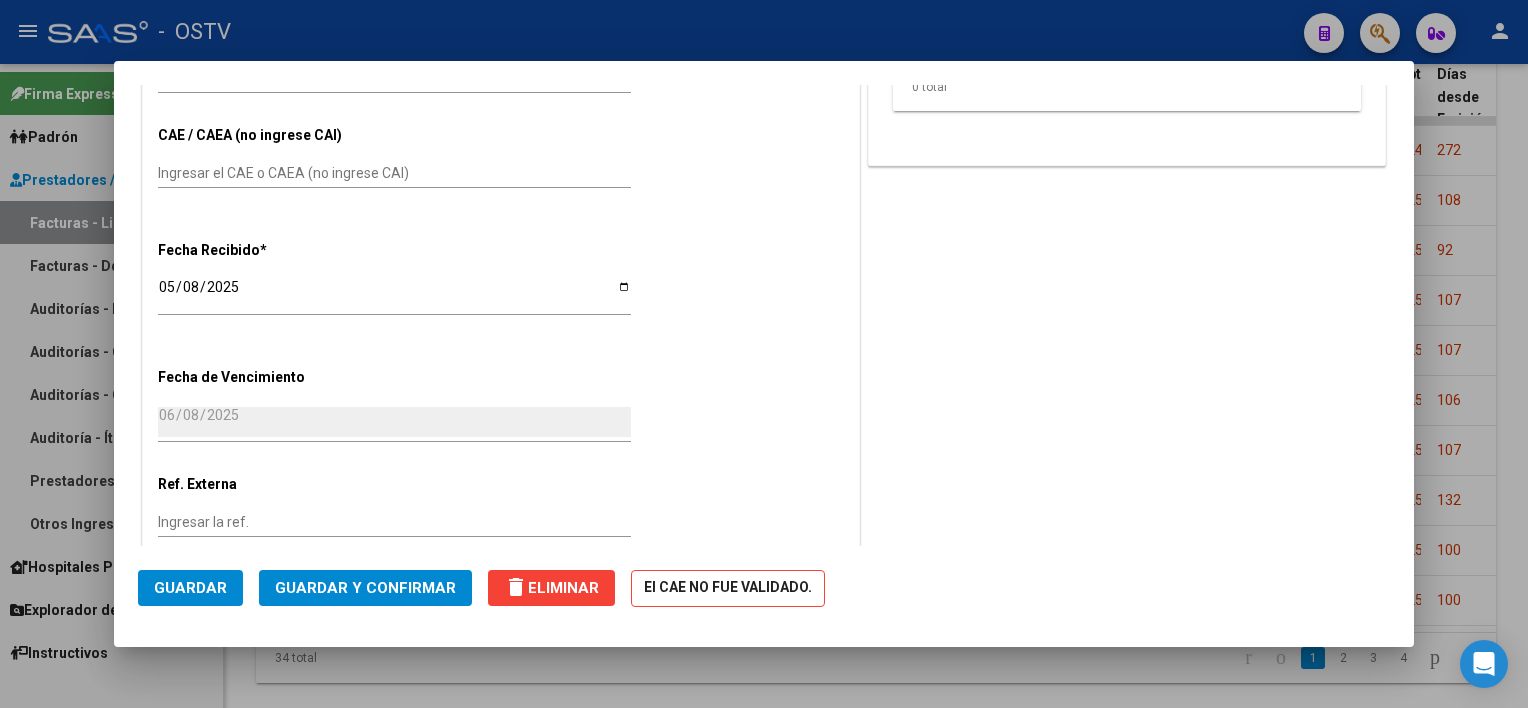 scroll, scrollTop: 1080, scrollLeft: 0, axis: vertical 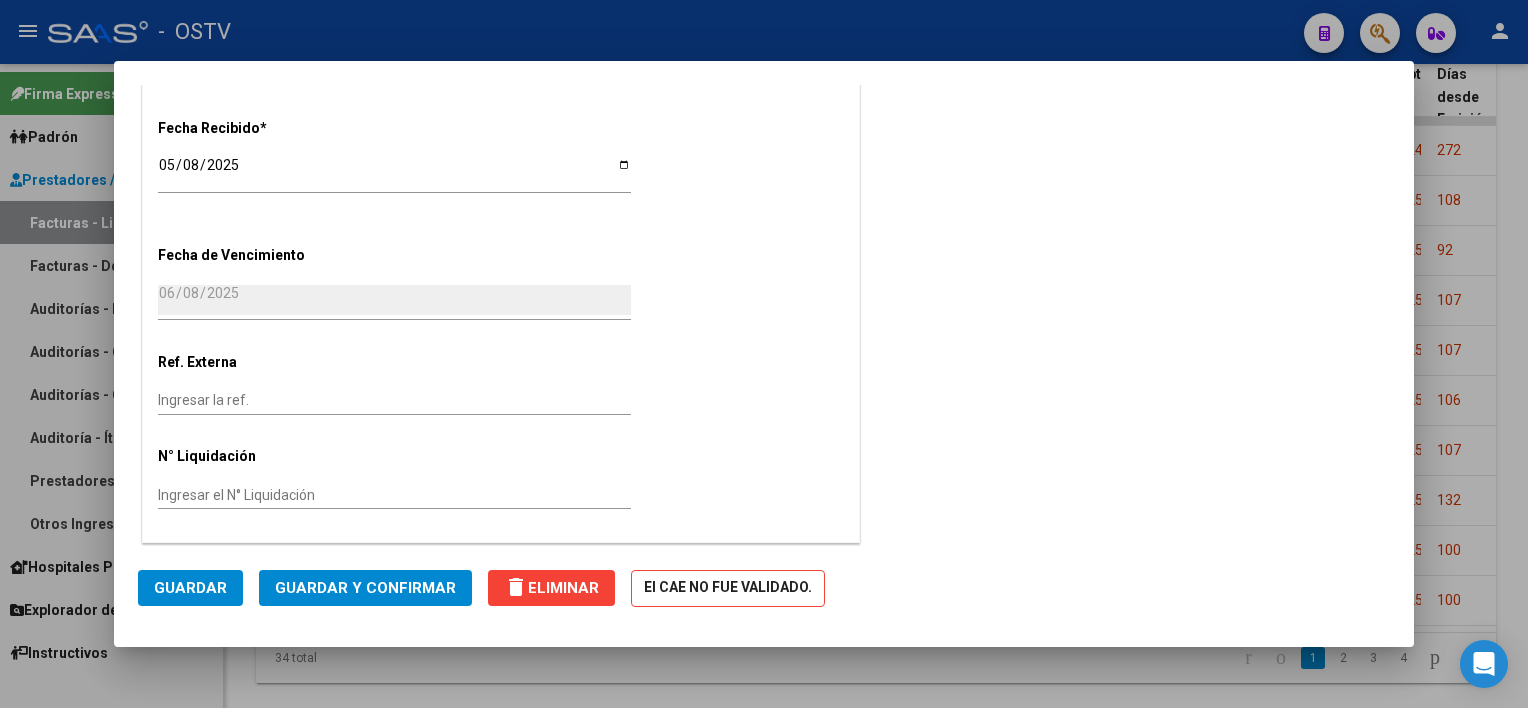click on "Guardar y Confirmar" 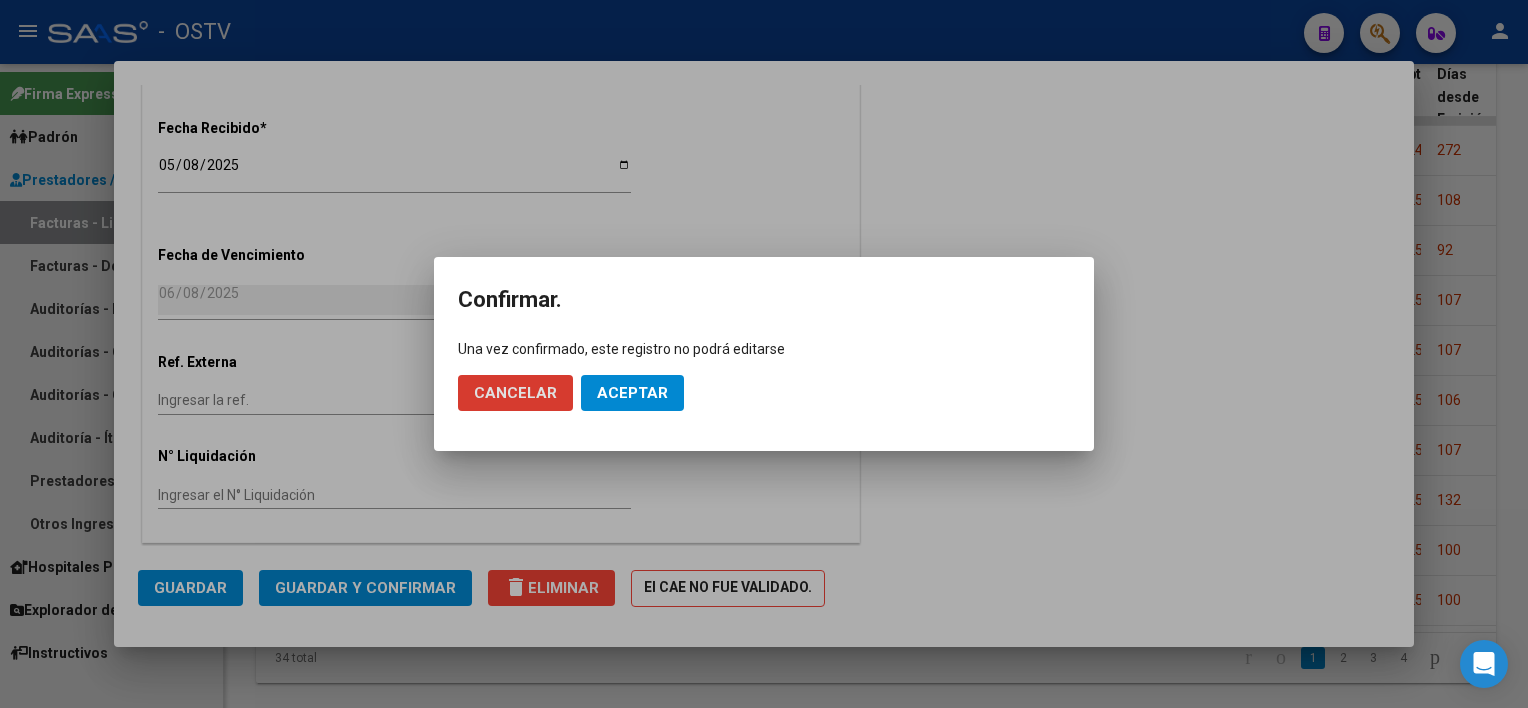 click on "Aceptar" 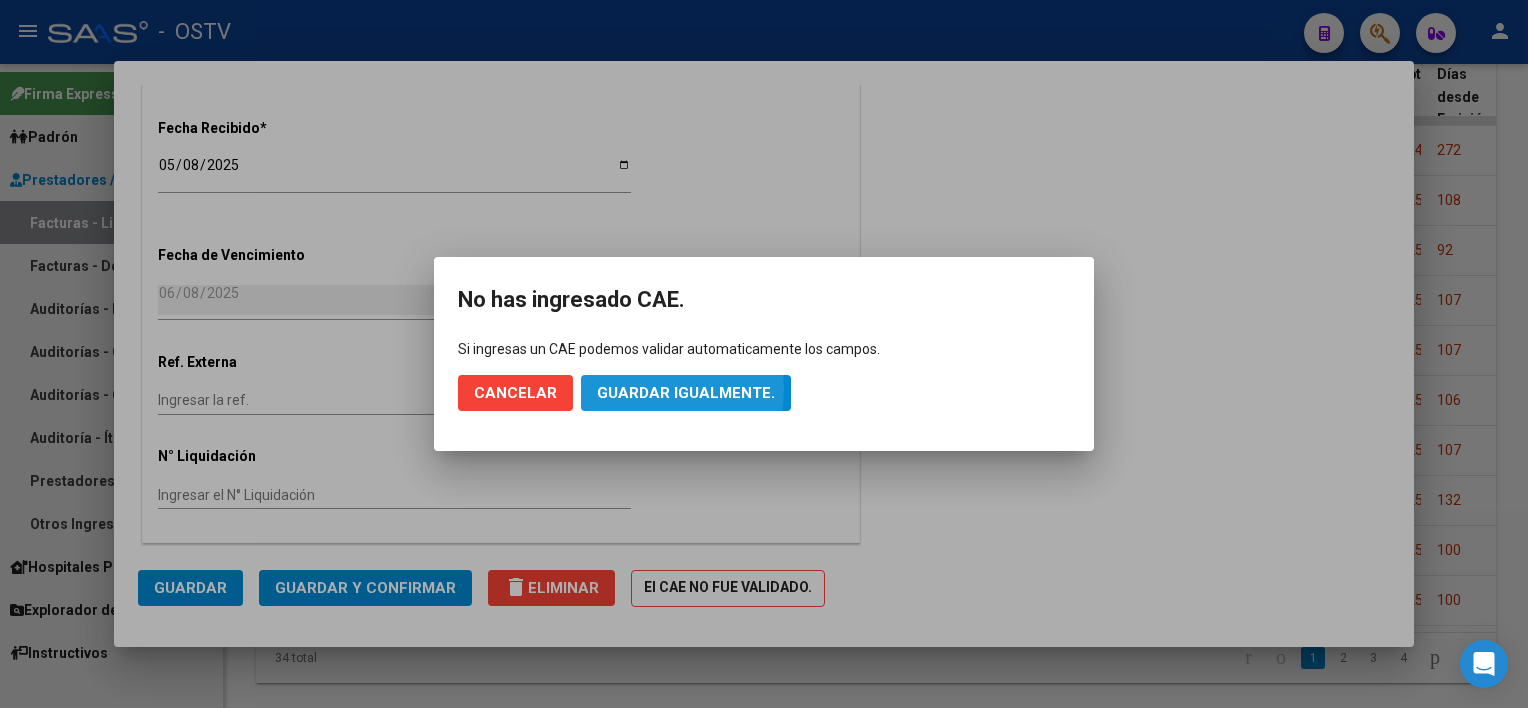 click on "Guardar igualmente." 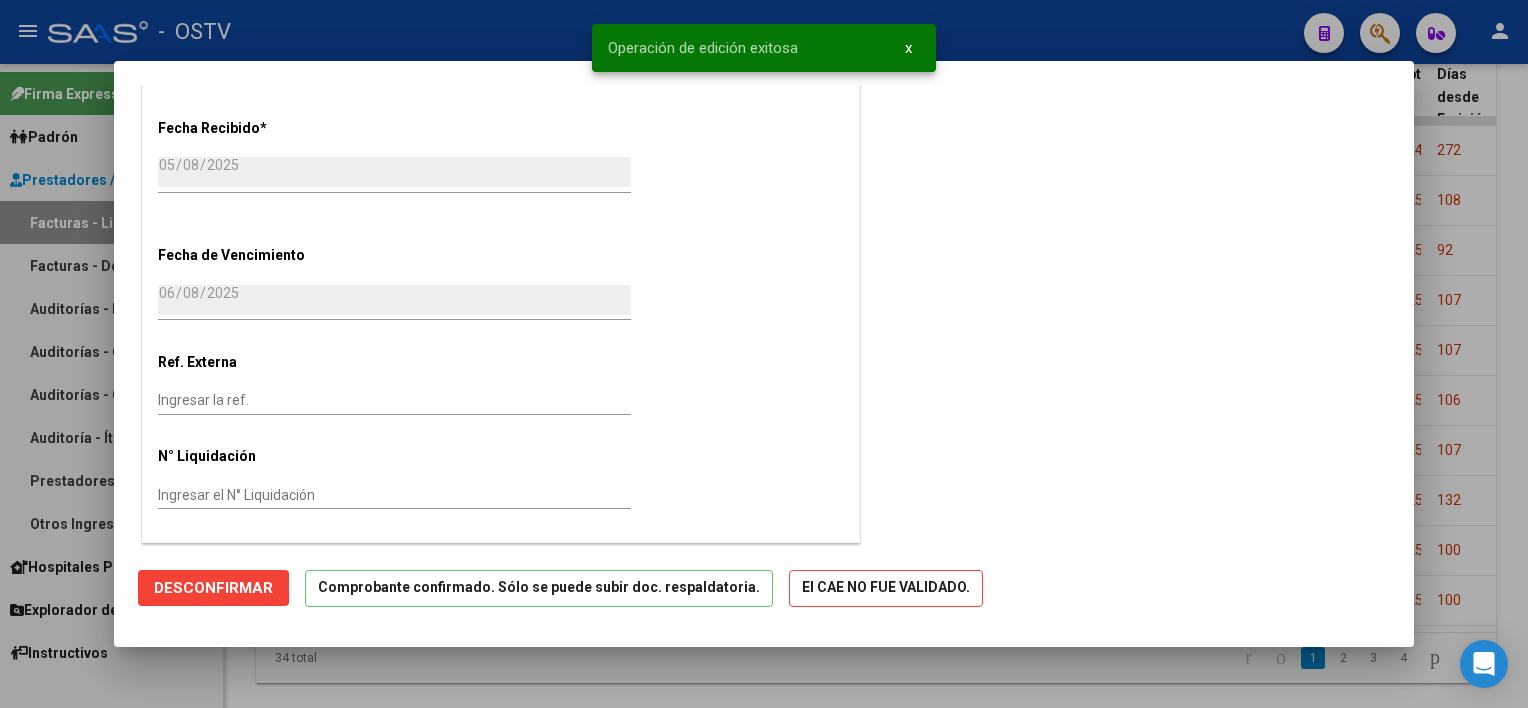 click at bounding box center [764, 354] 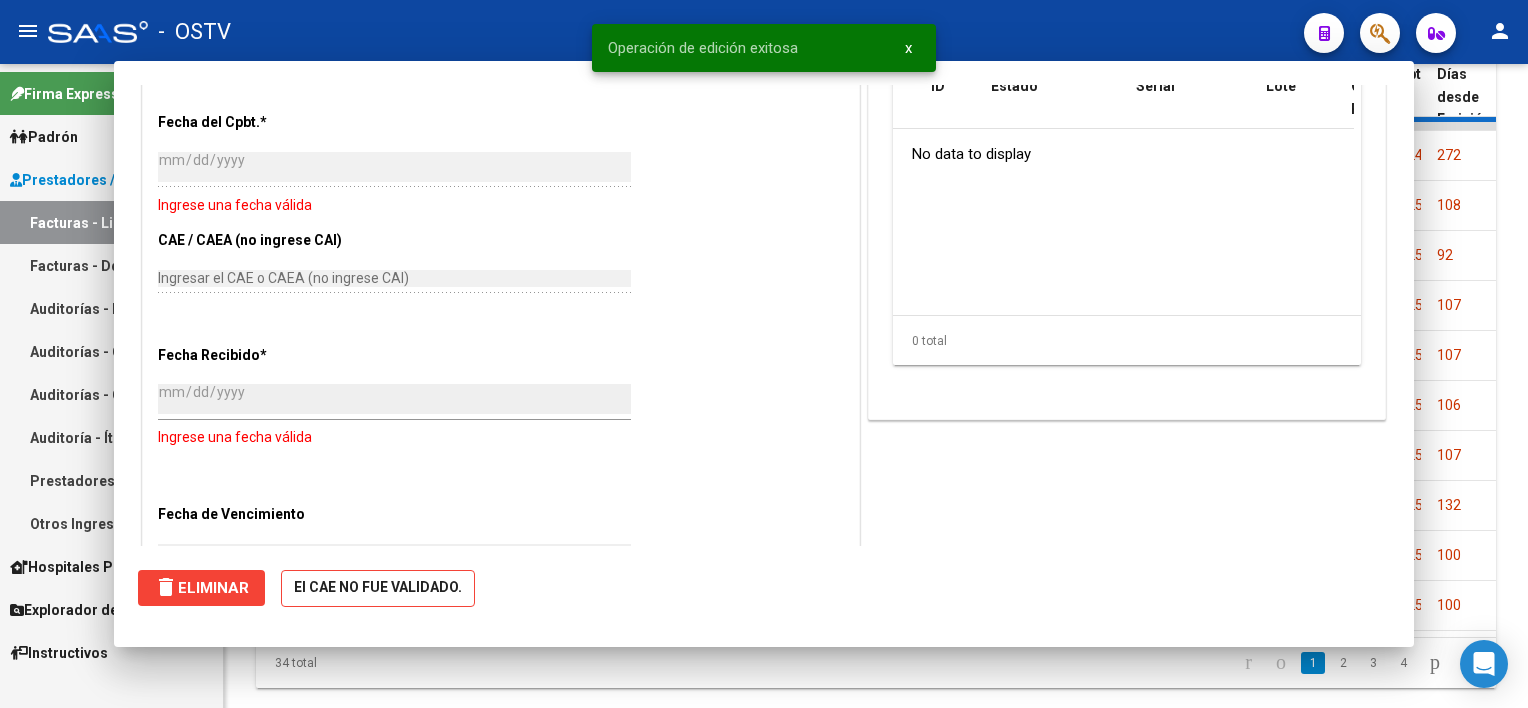 scroll, scrollTop: 1308, scrollLeft: 0, axis: vertical 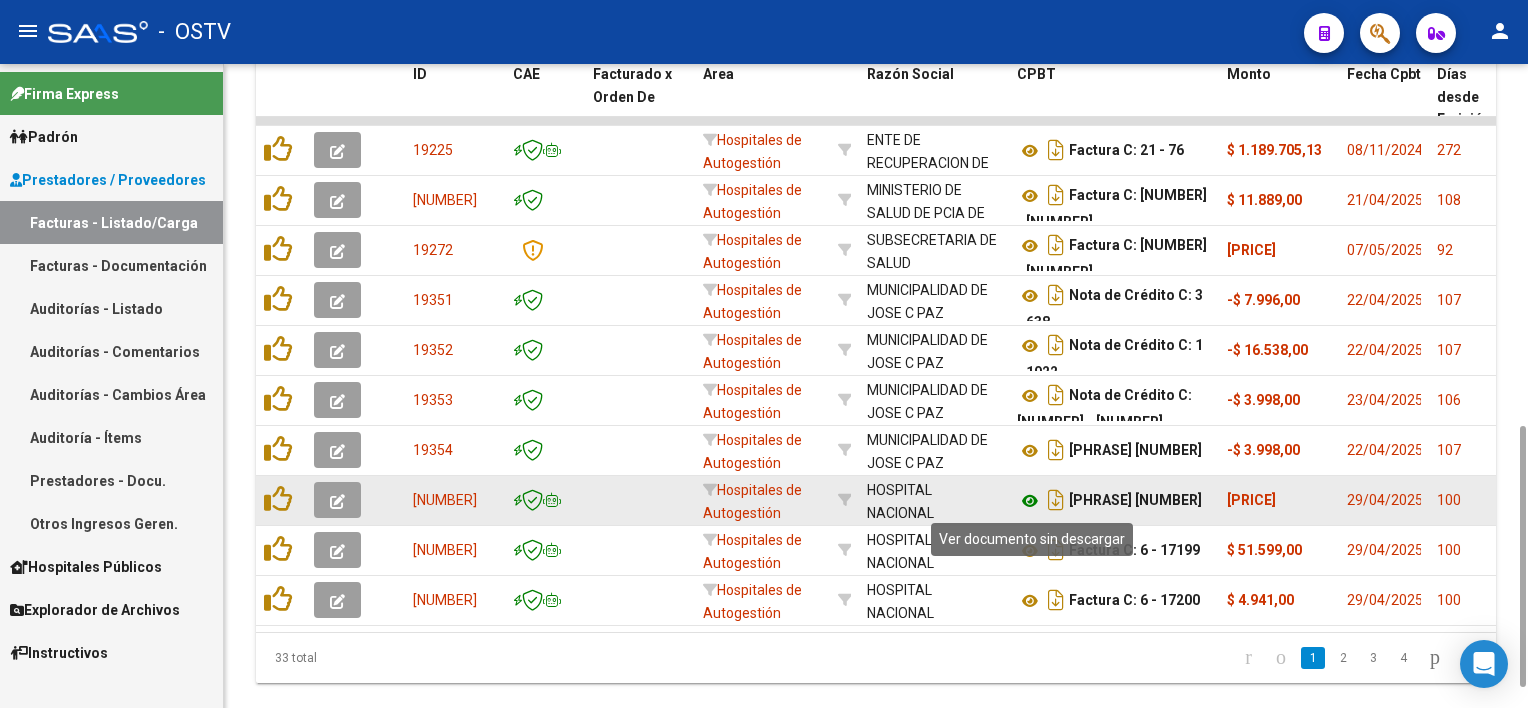click 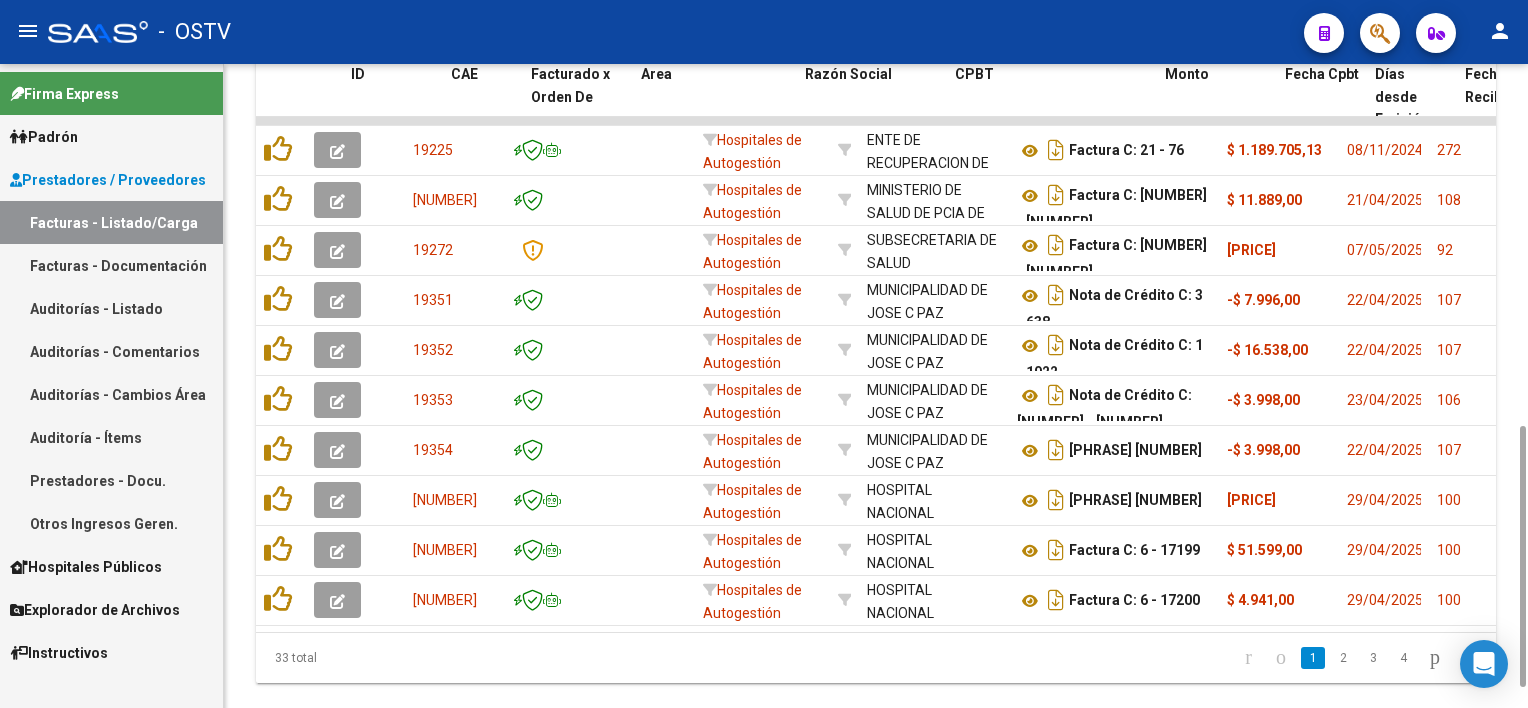 scroll, scrollTop: 0, scrollLeft: 62, axis: horizontal 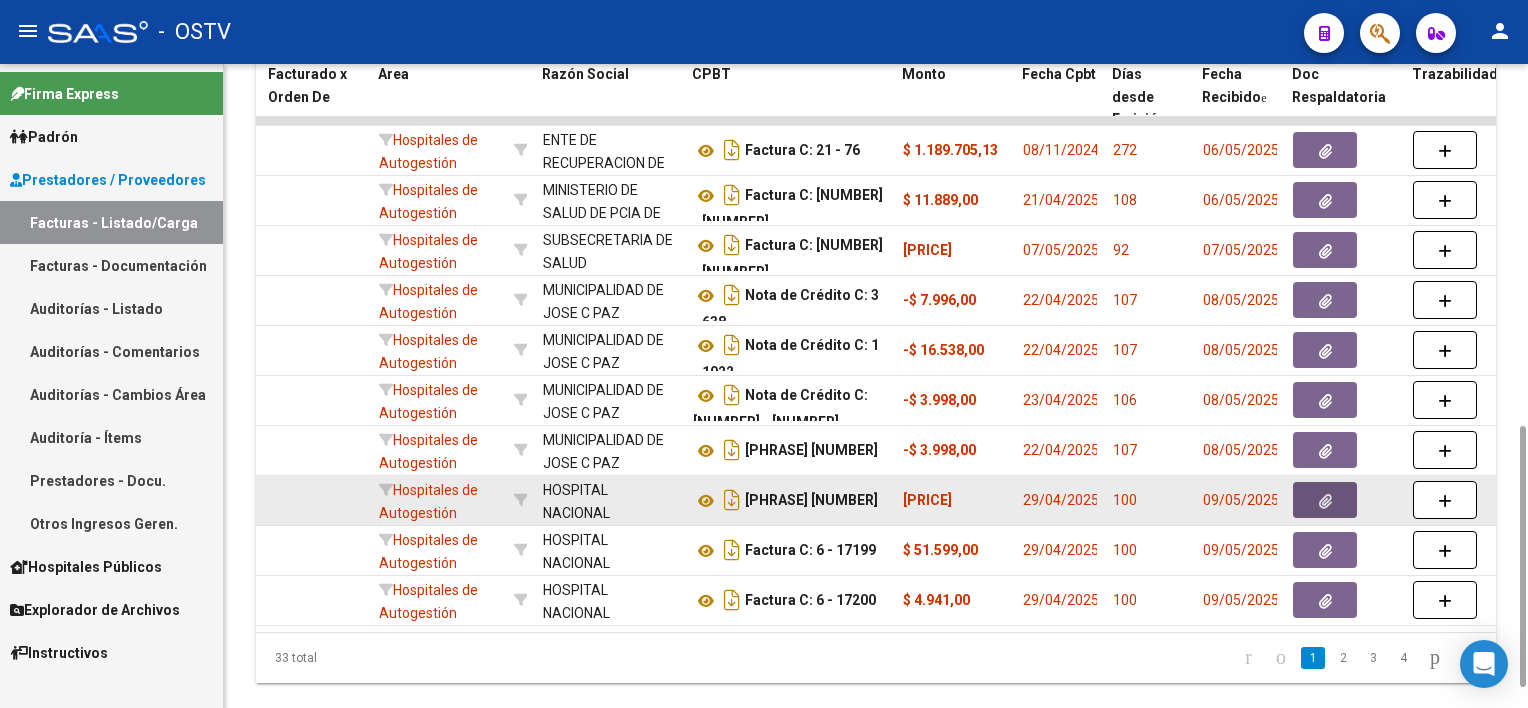 click 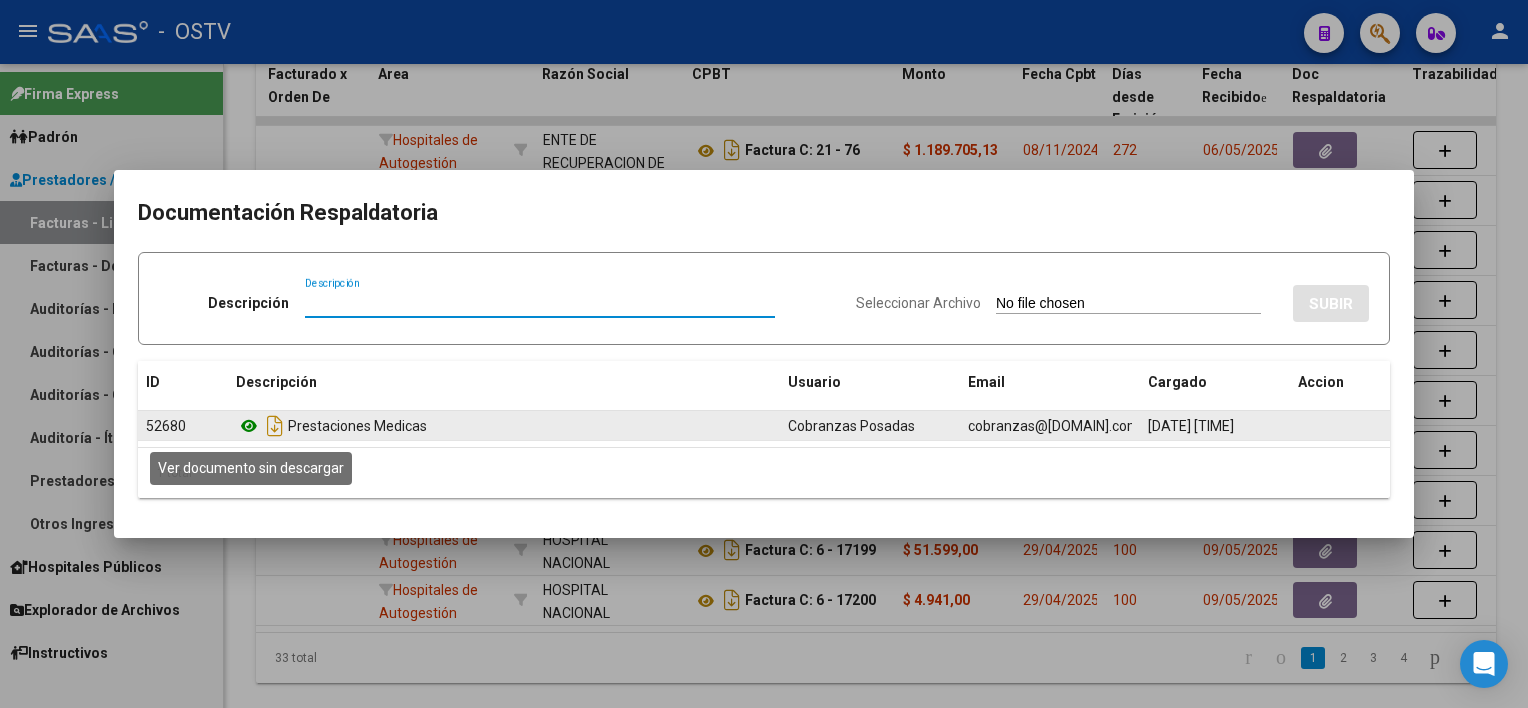 click 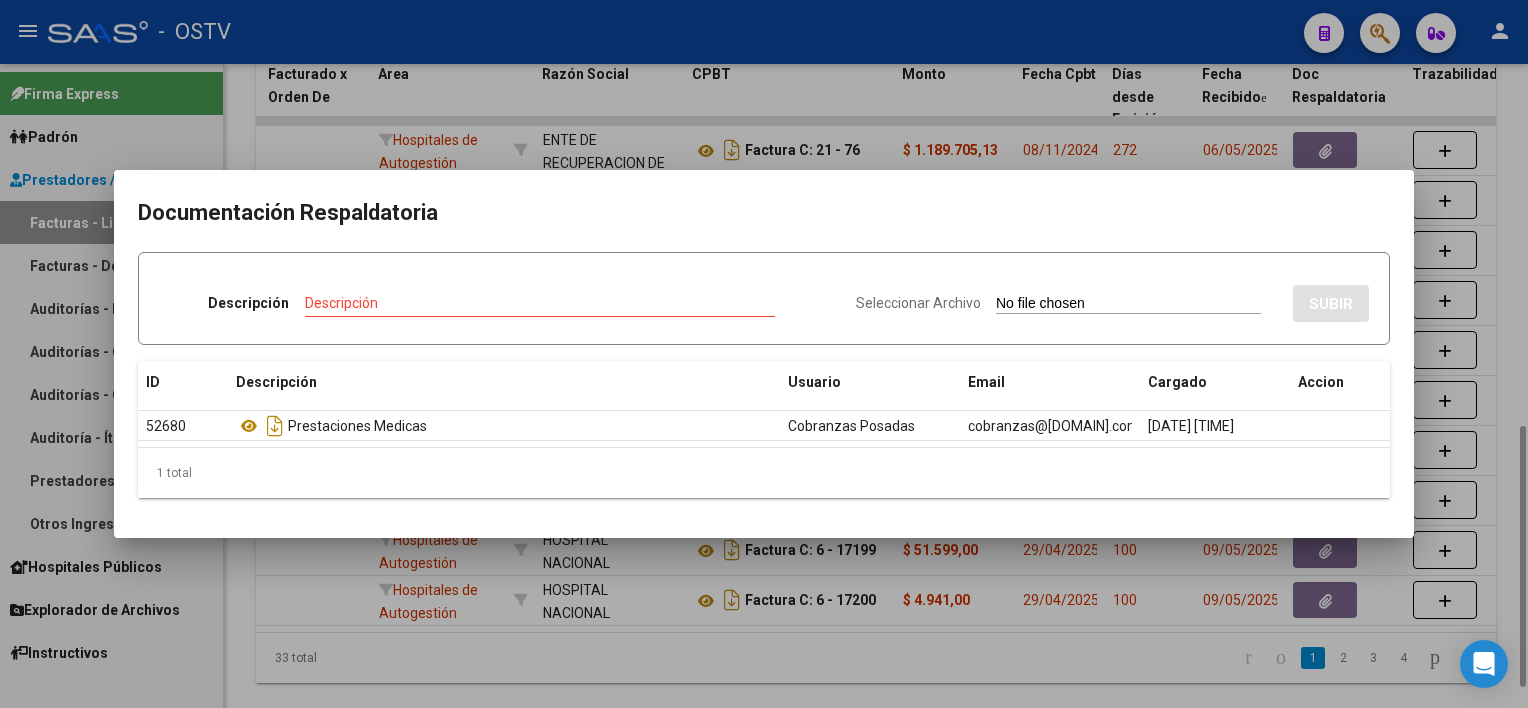 drag, startPoint x: 738, startPoint y: 655, endPoint x: 676, endPoint y: 642, distance: 63.348244 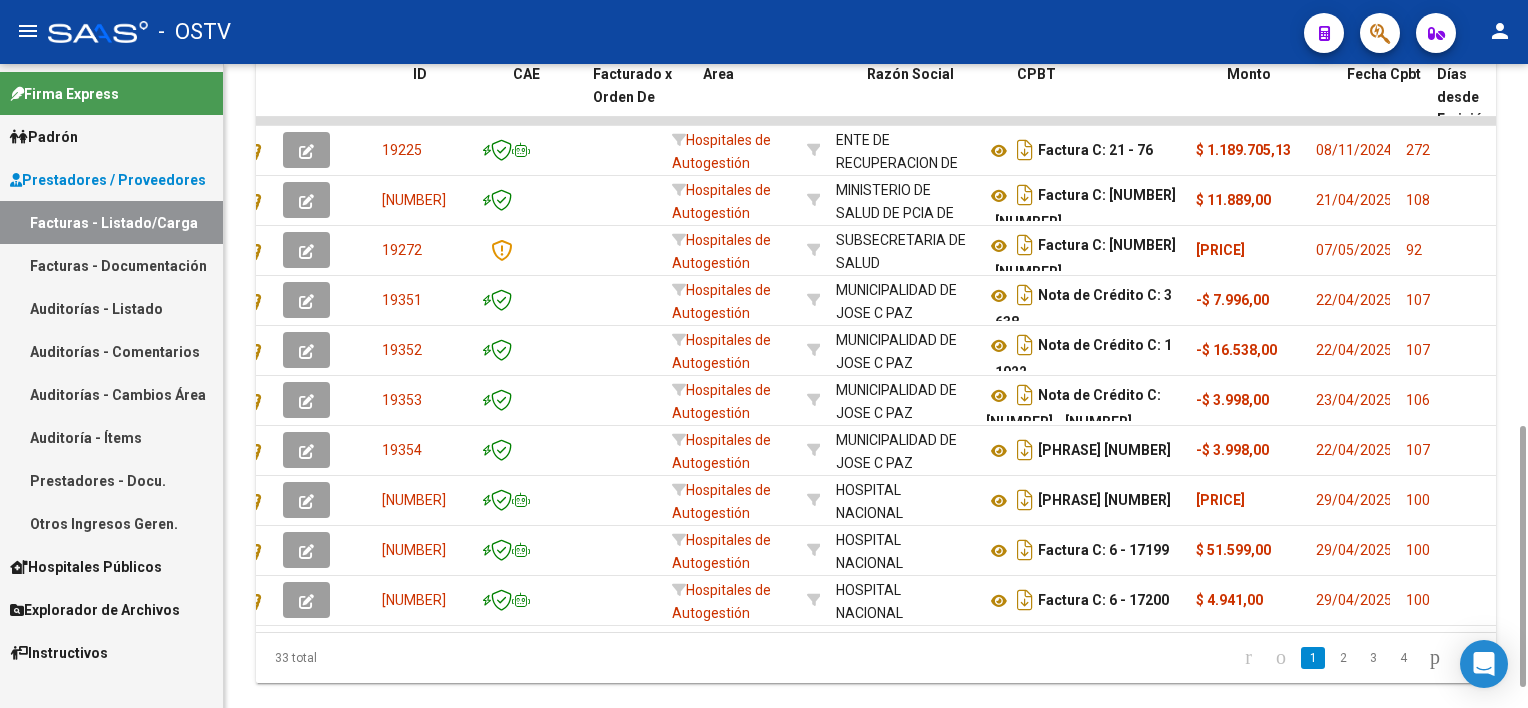 scroll, scrollTop: 0, scrollLeft: 0, axis: both 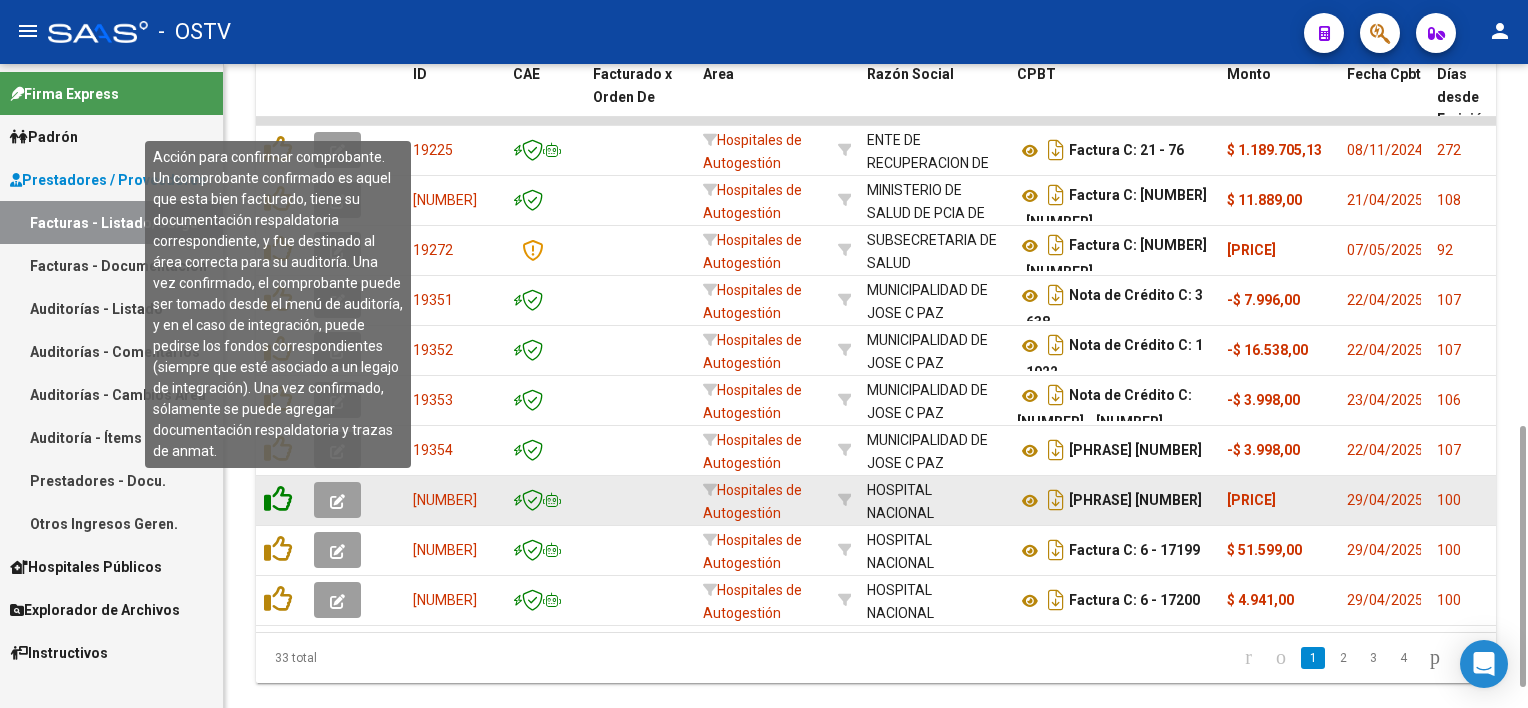 click 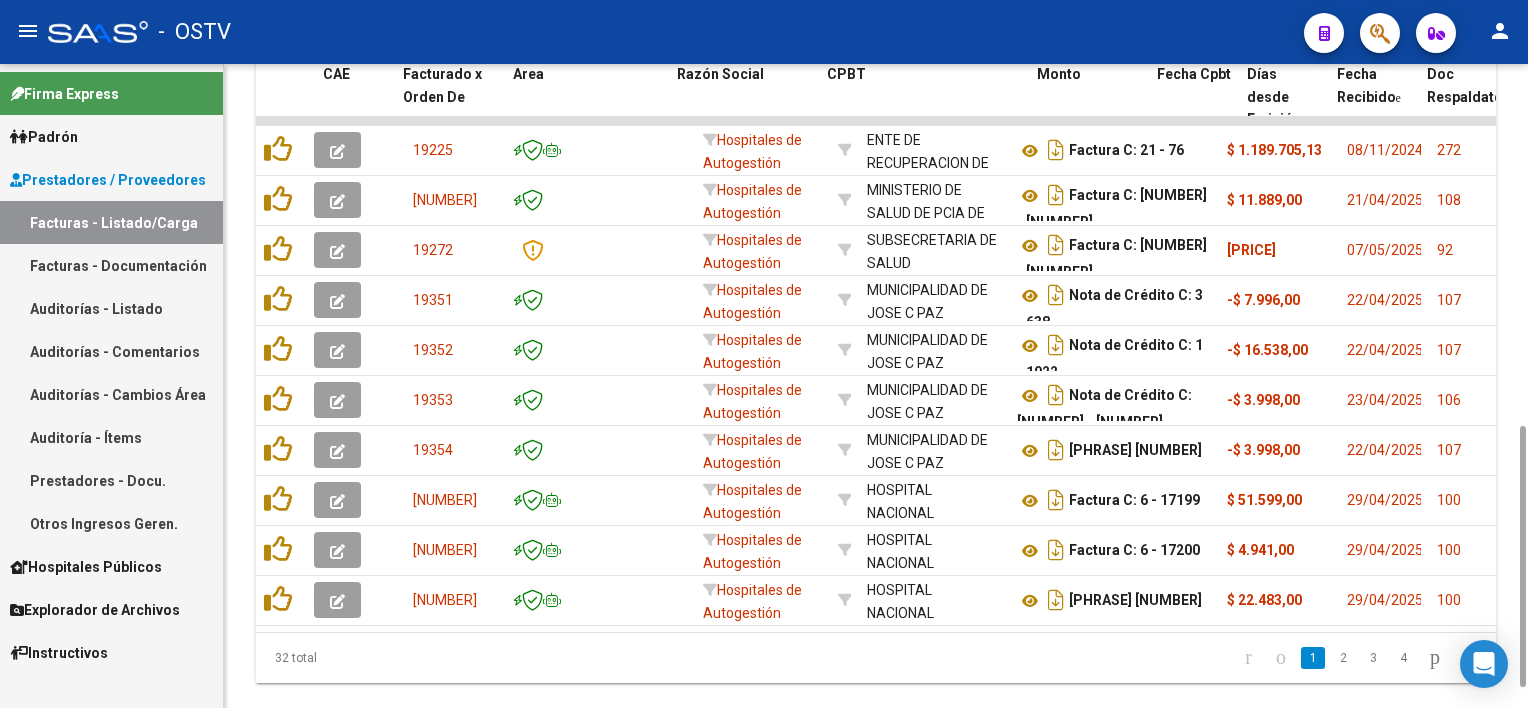 scroll, scrollTop: 0, scrollLeft: 256, axis: horizontal 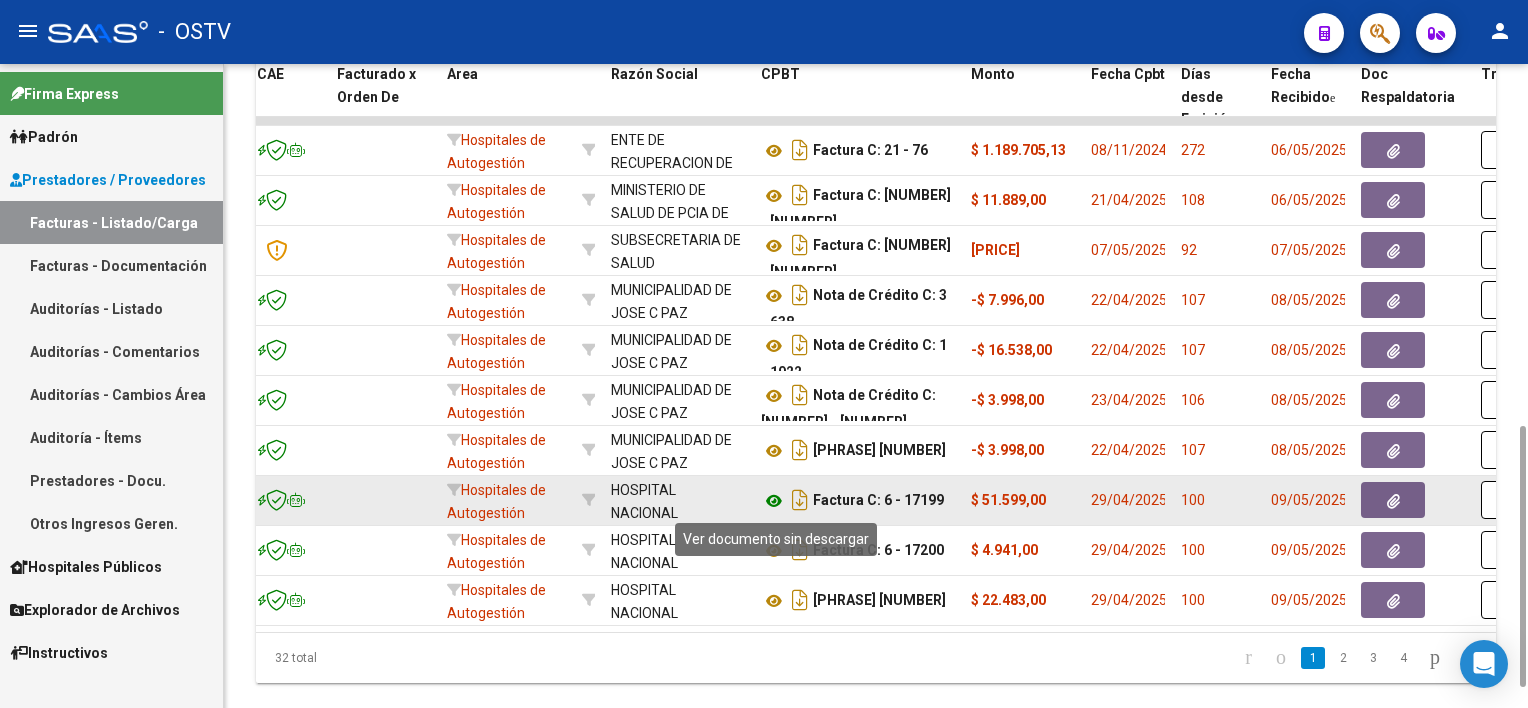click 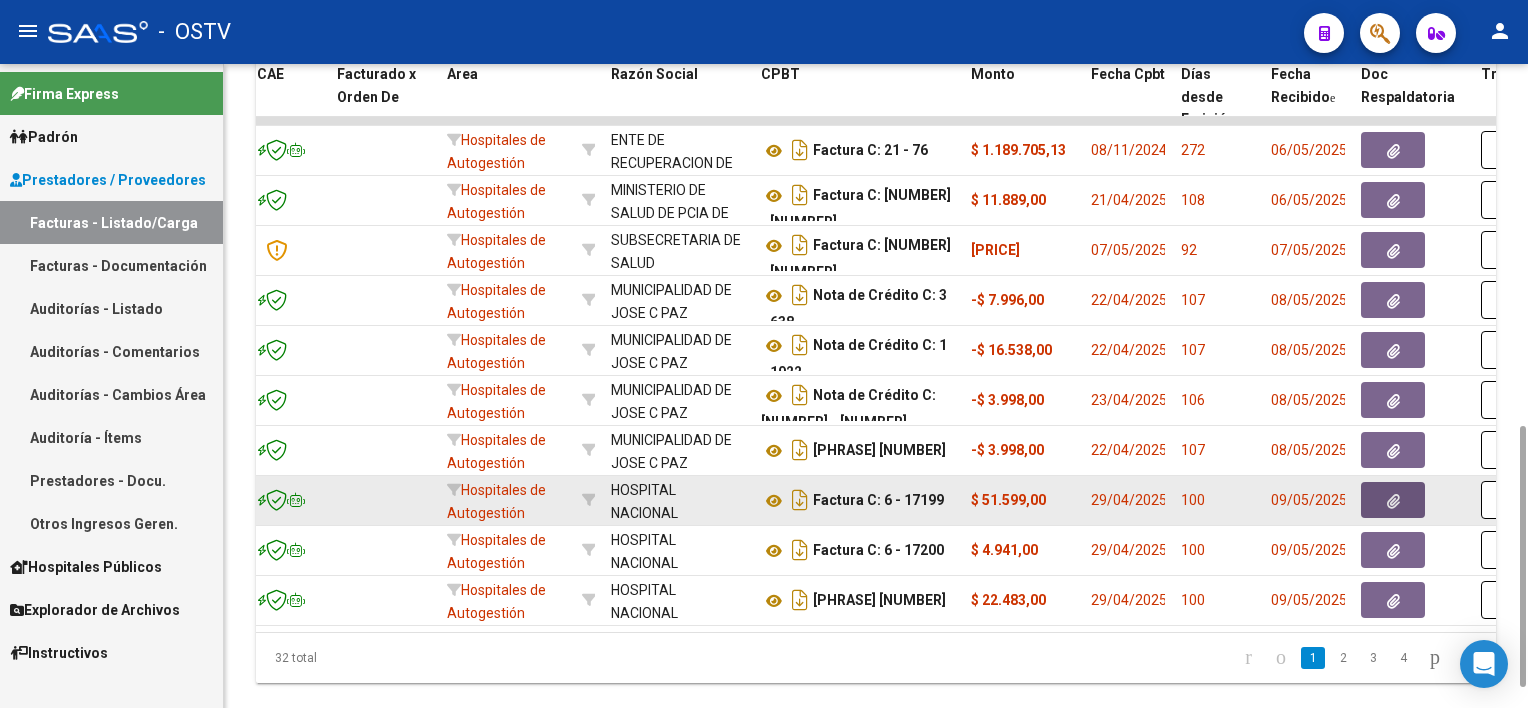 click 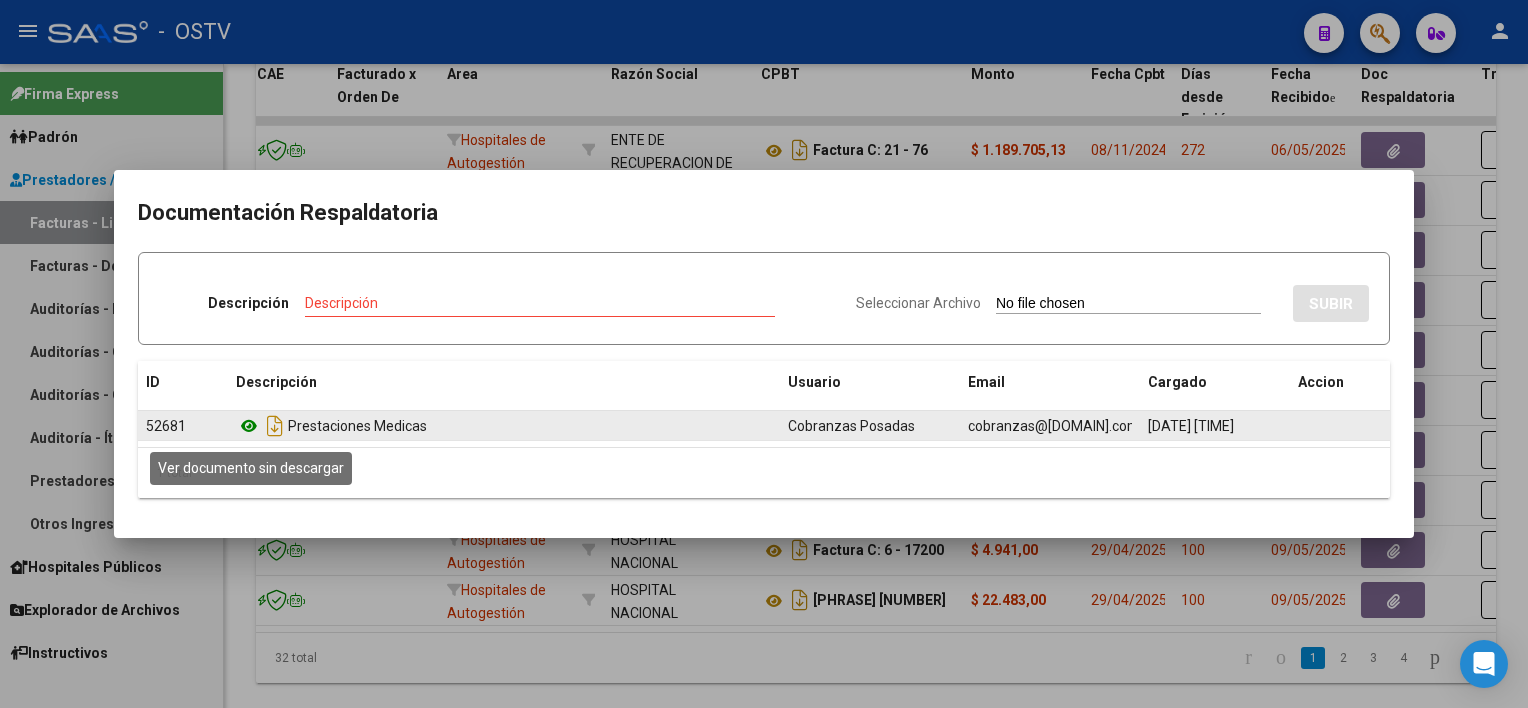 click 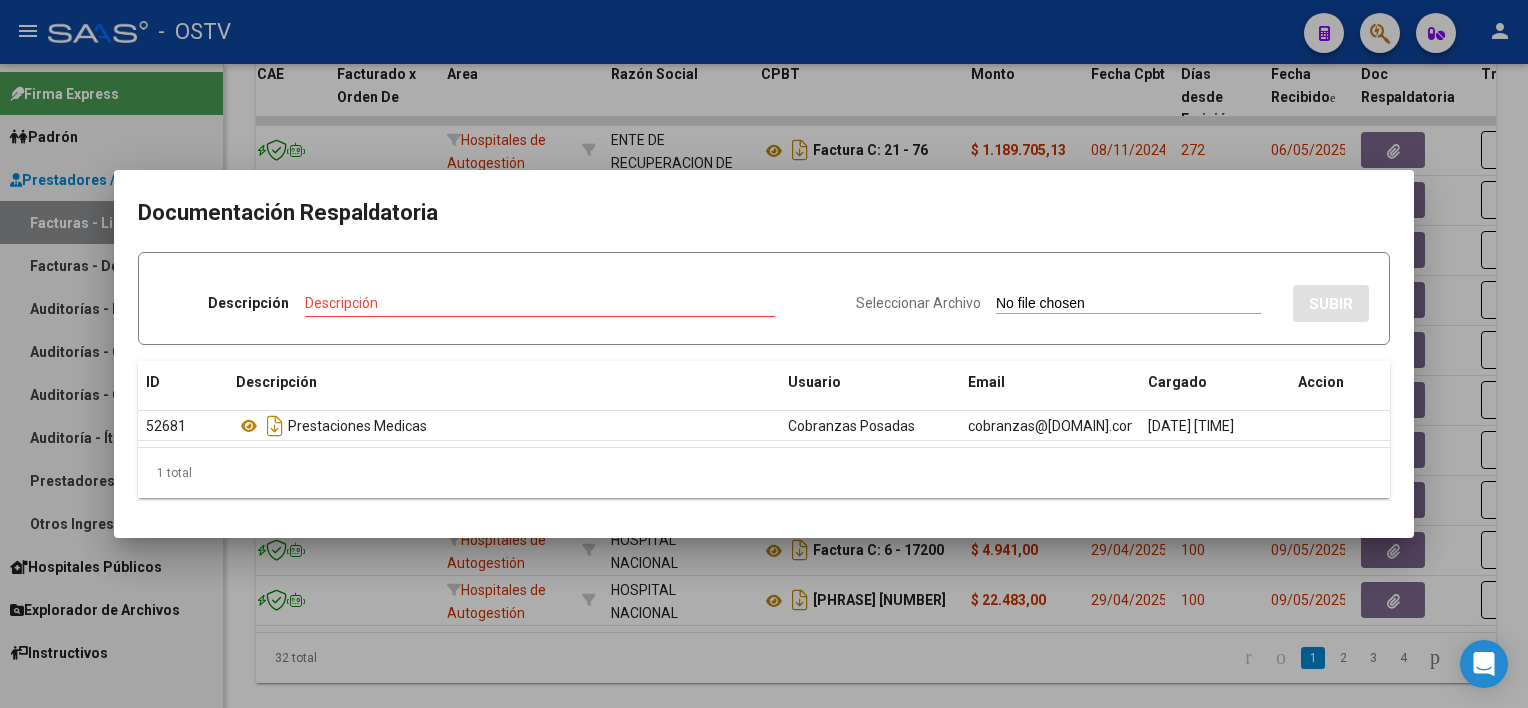 click at bounding box center [764, 354] 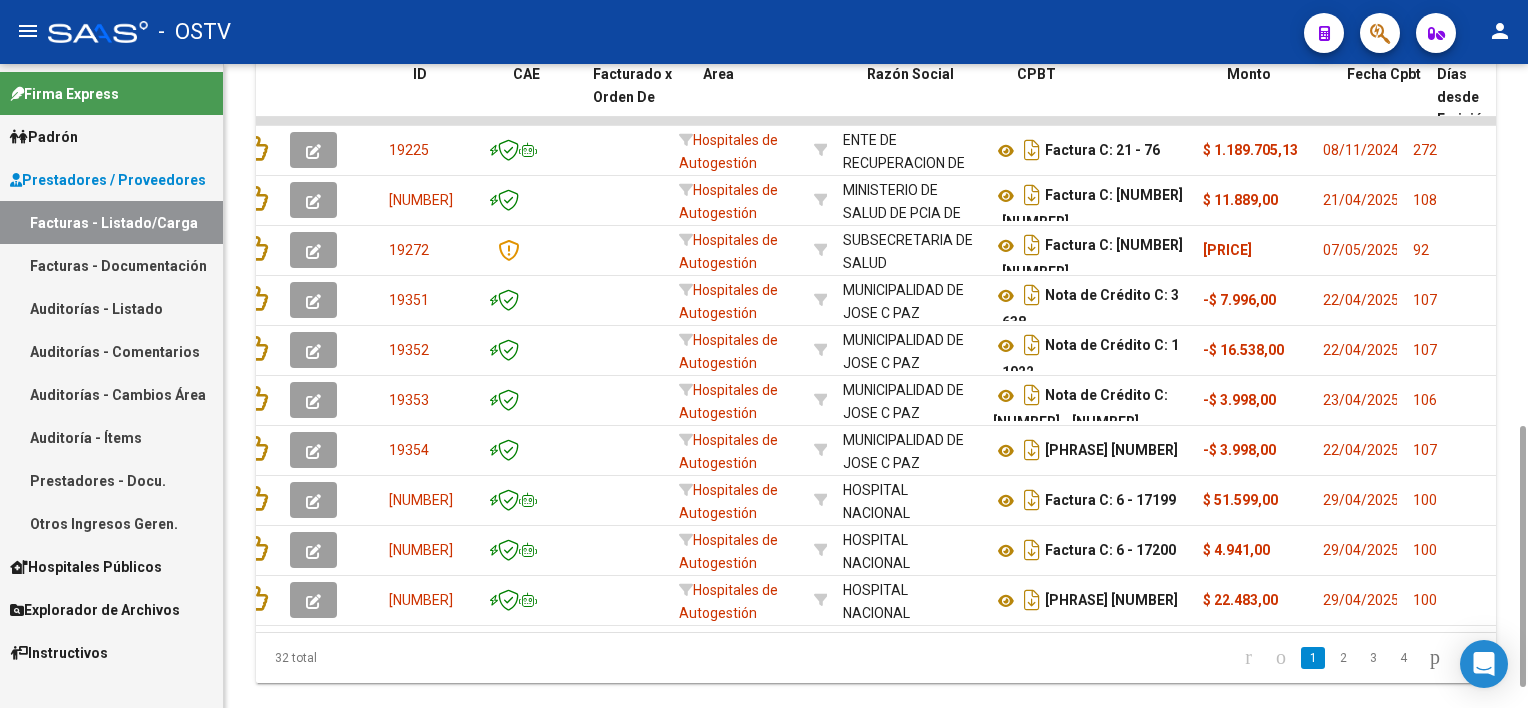 scroll, scrollTop: 0, scrollLeft: 0, axis: both 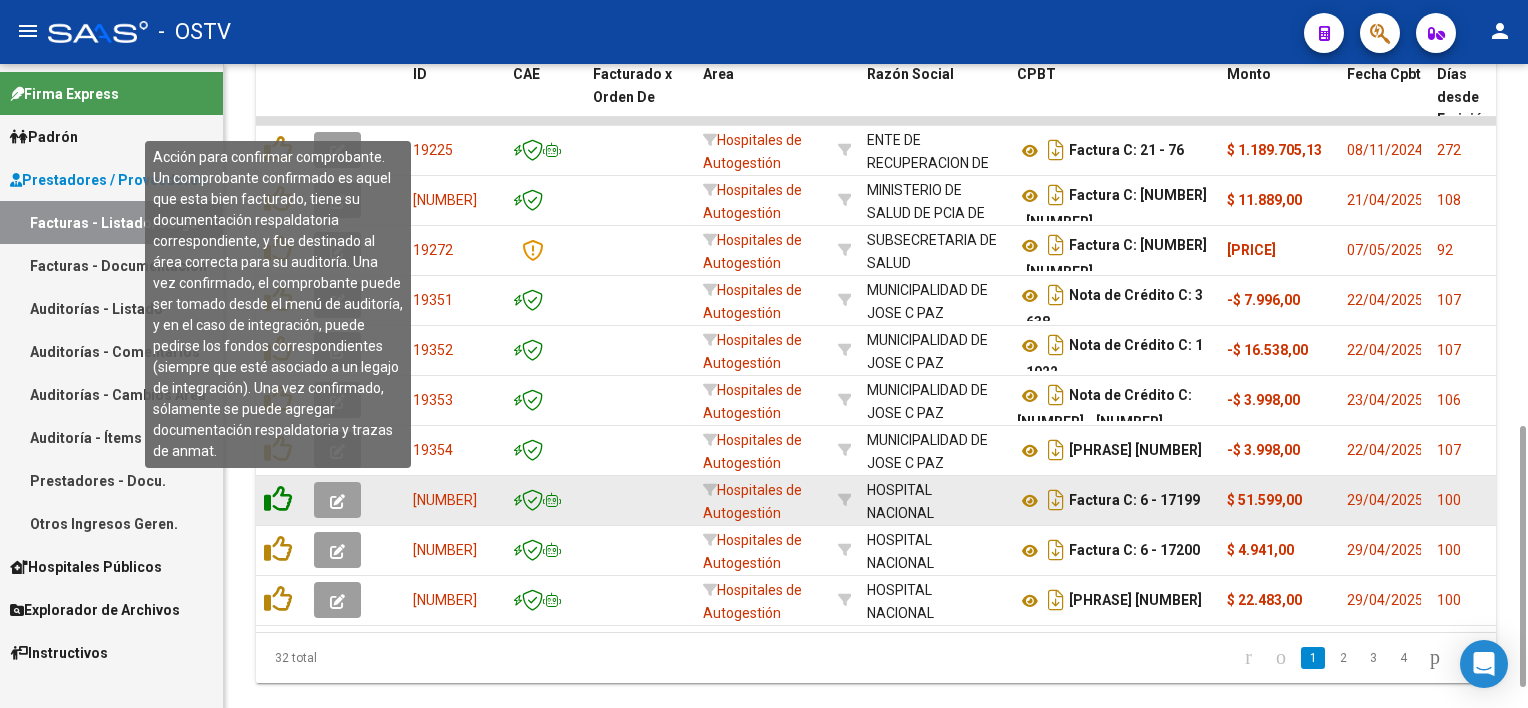 click 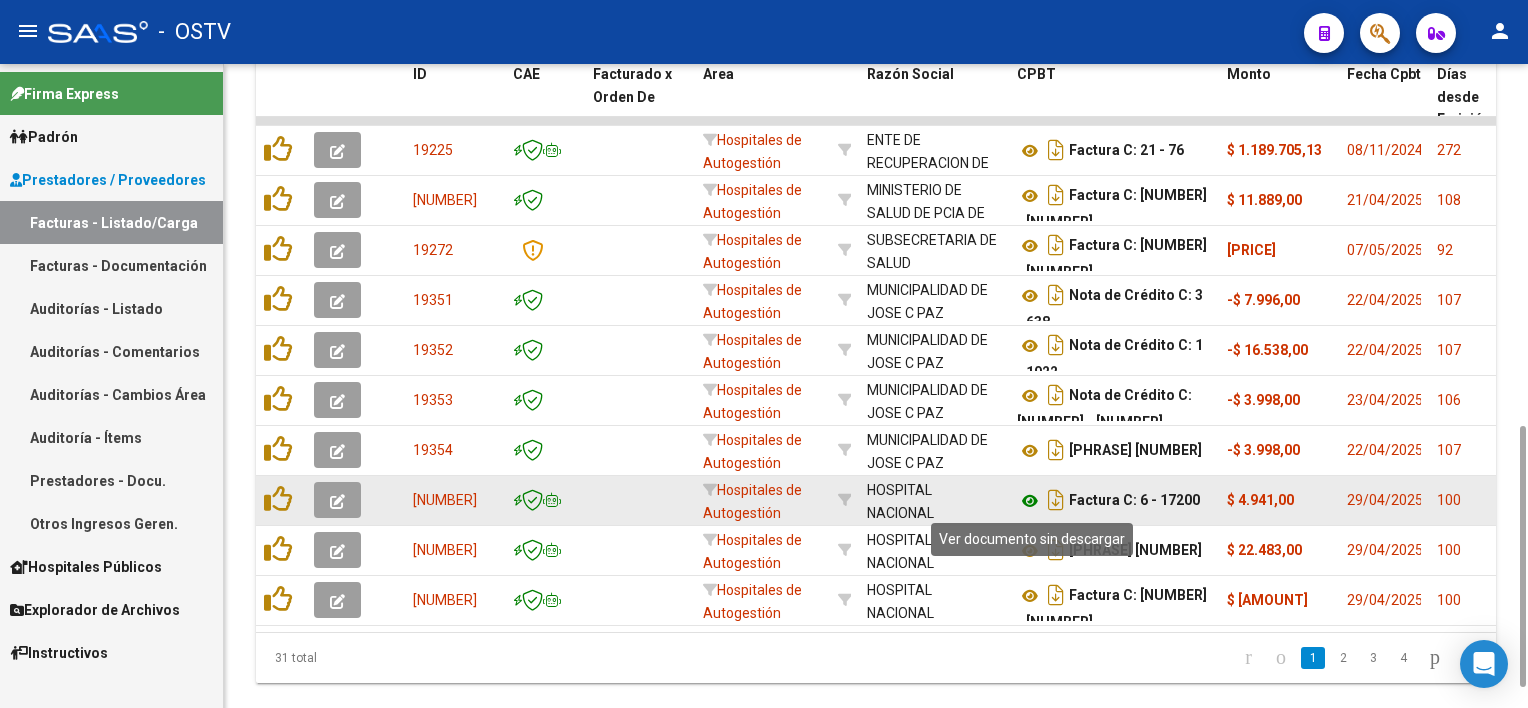click 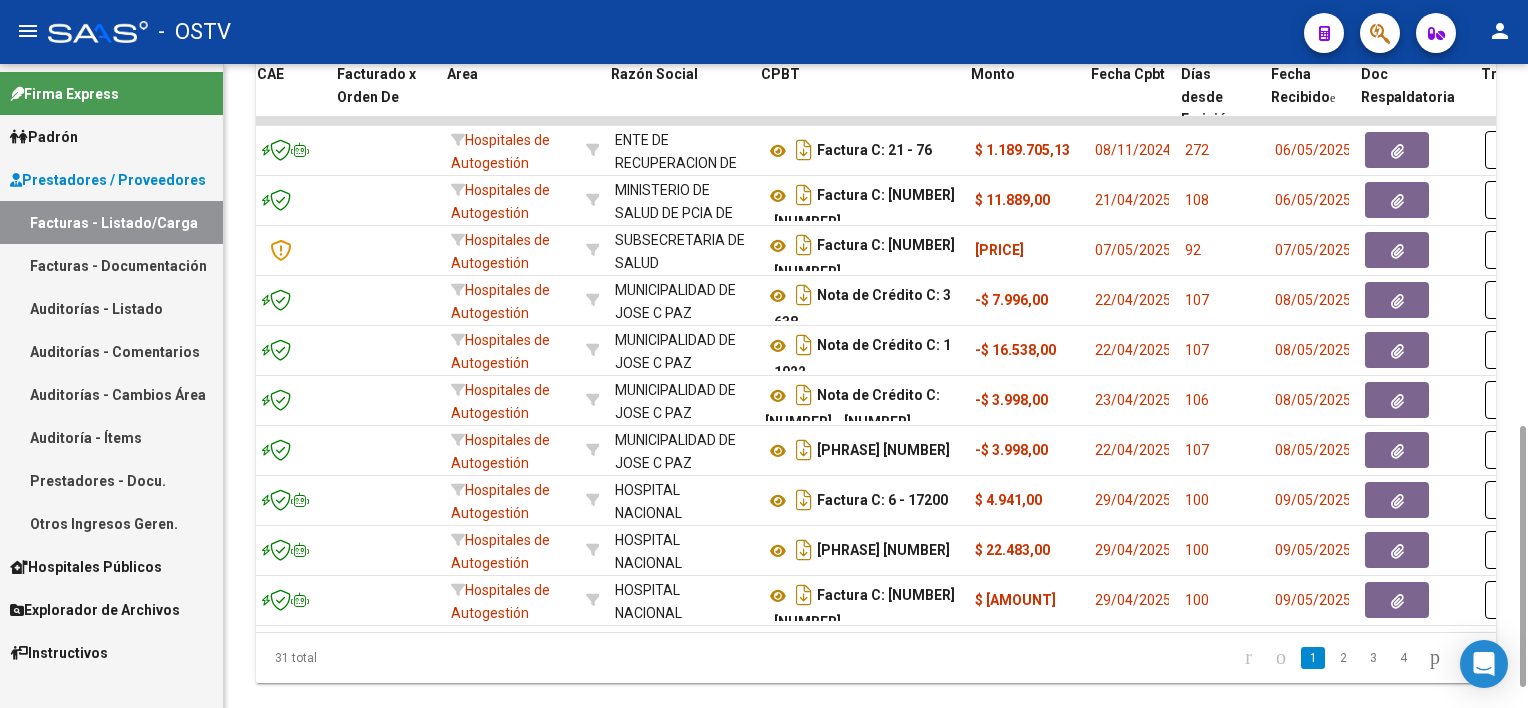 scroll, scrollTop: 0, scrollLeft: 262, axis: horizontal 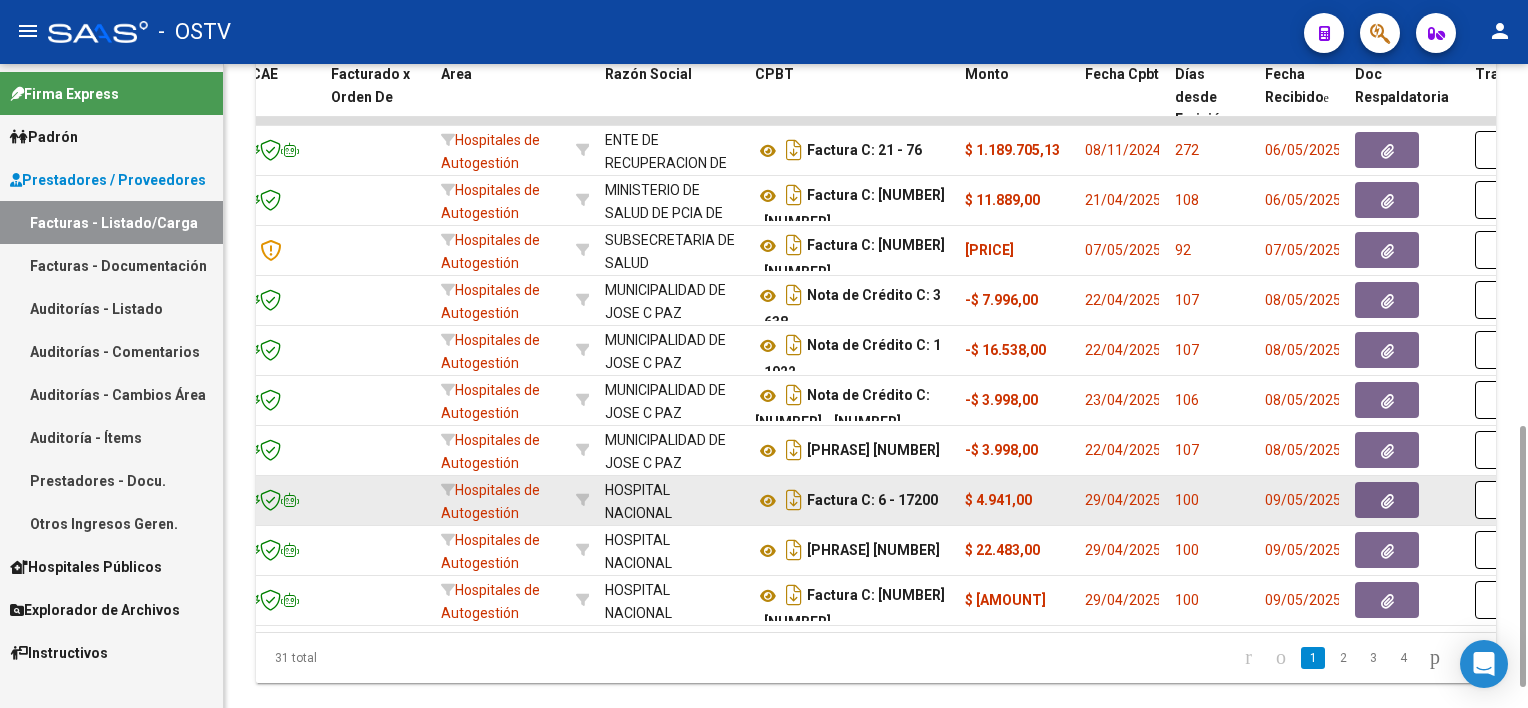 click 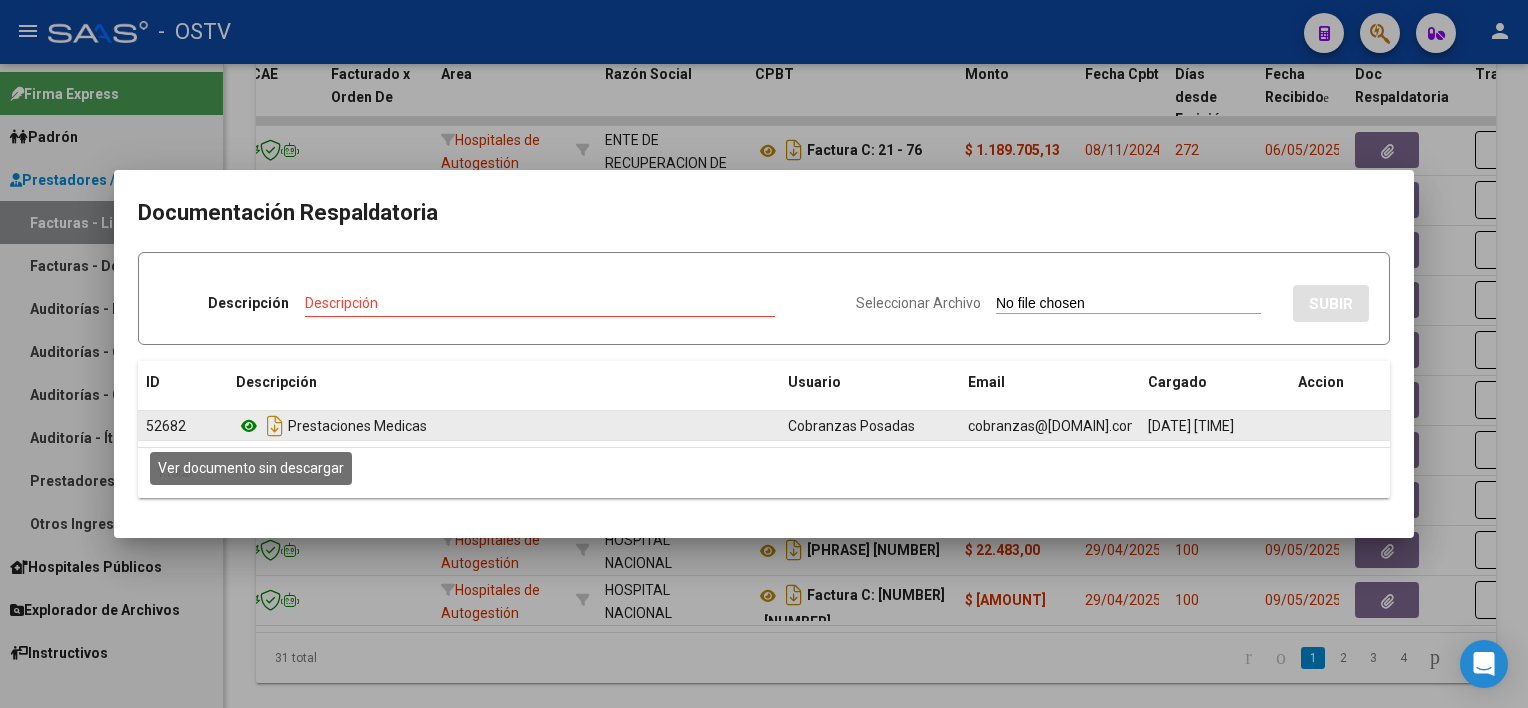 click 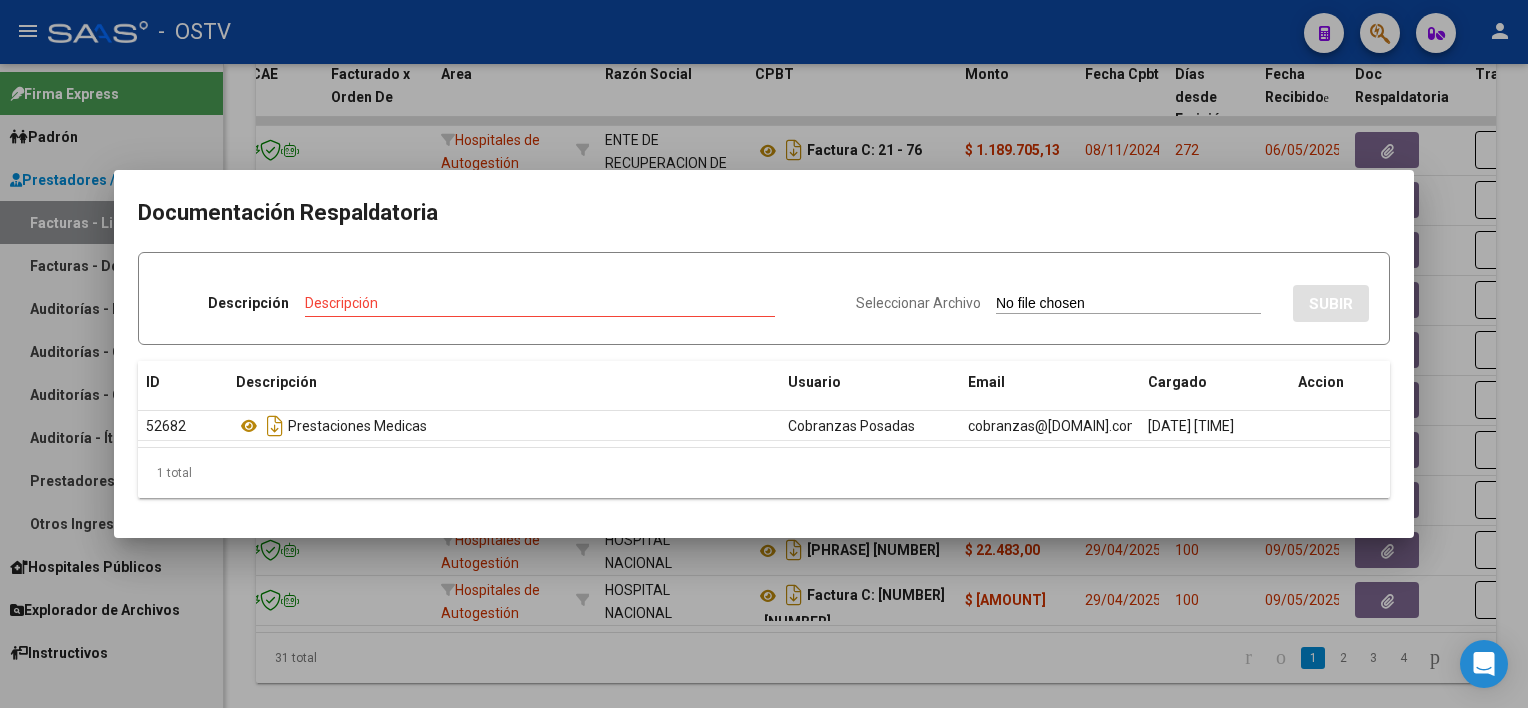 click at bounding box center [764, 354] 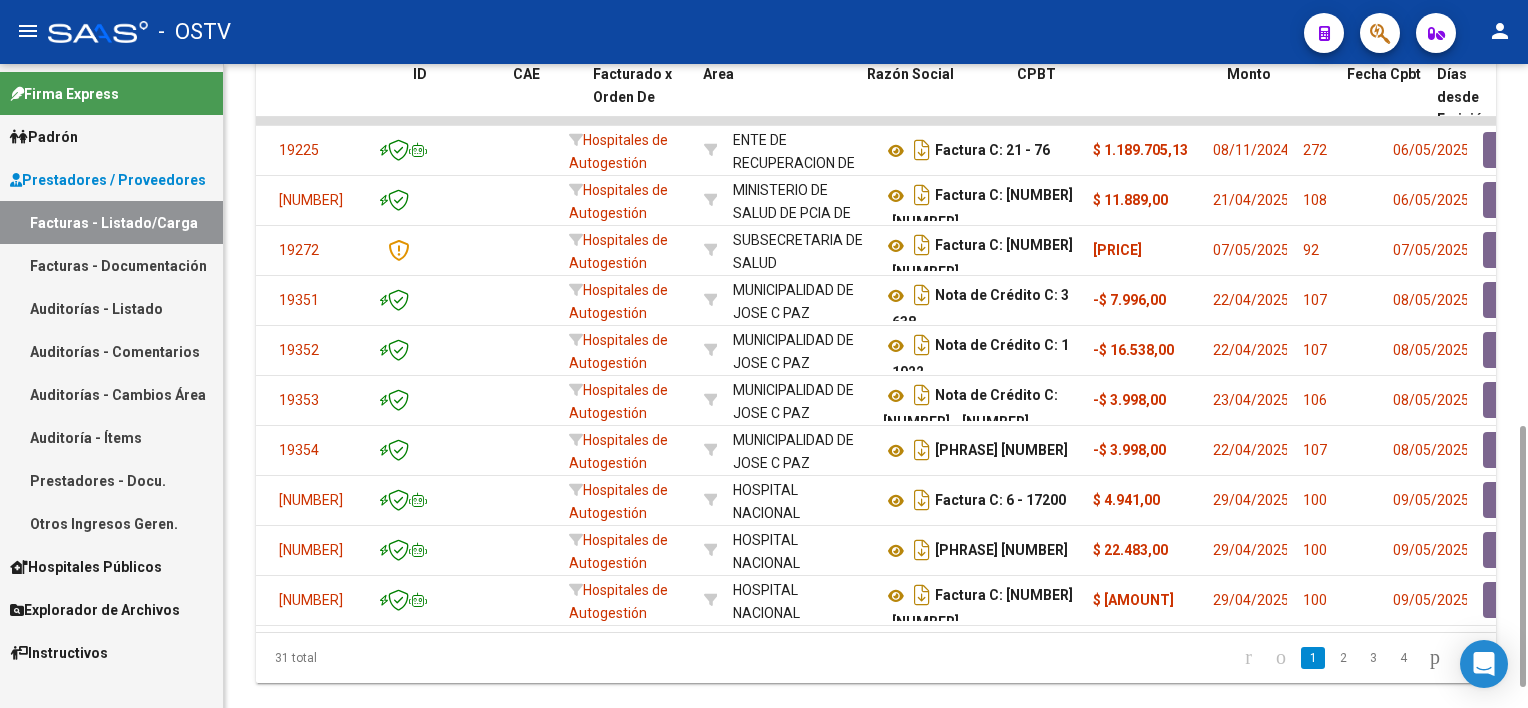 scroll, scrollTop: 0, scrollLeft: 0, axis: both 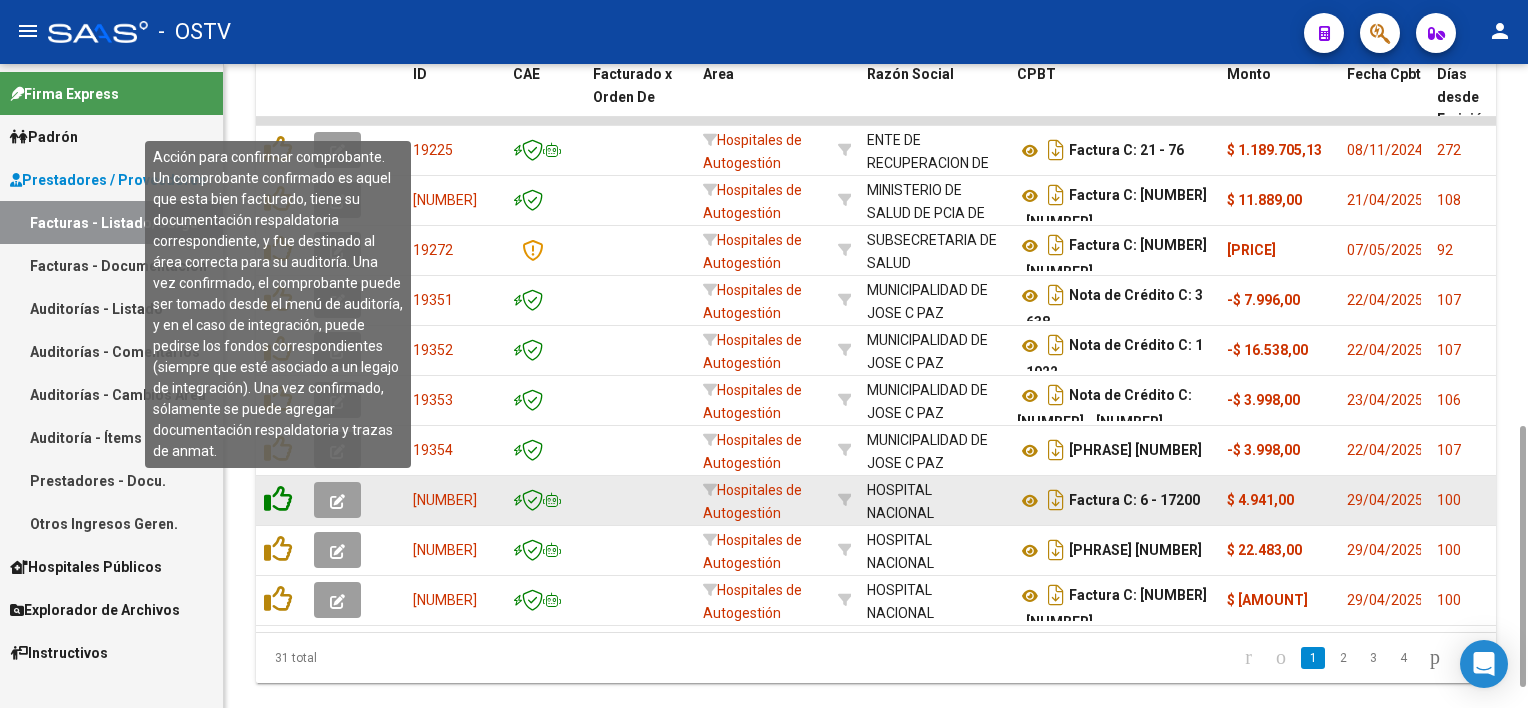 click 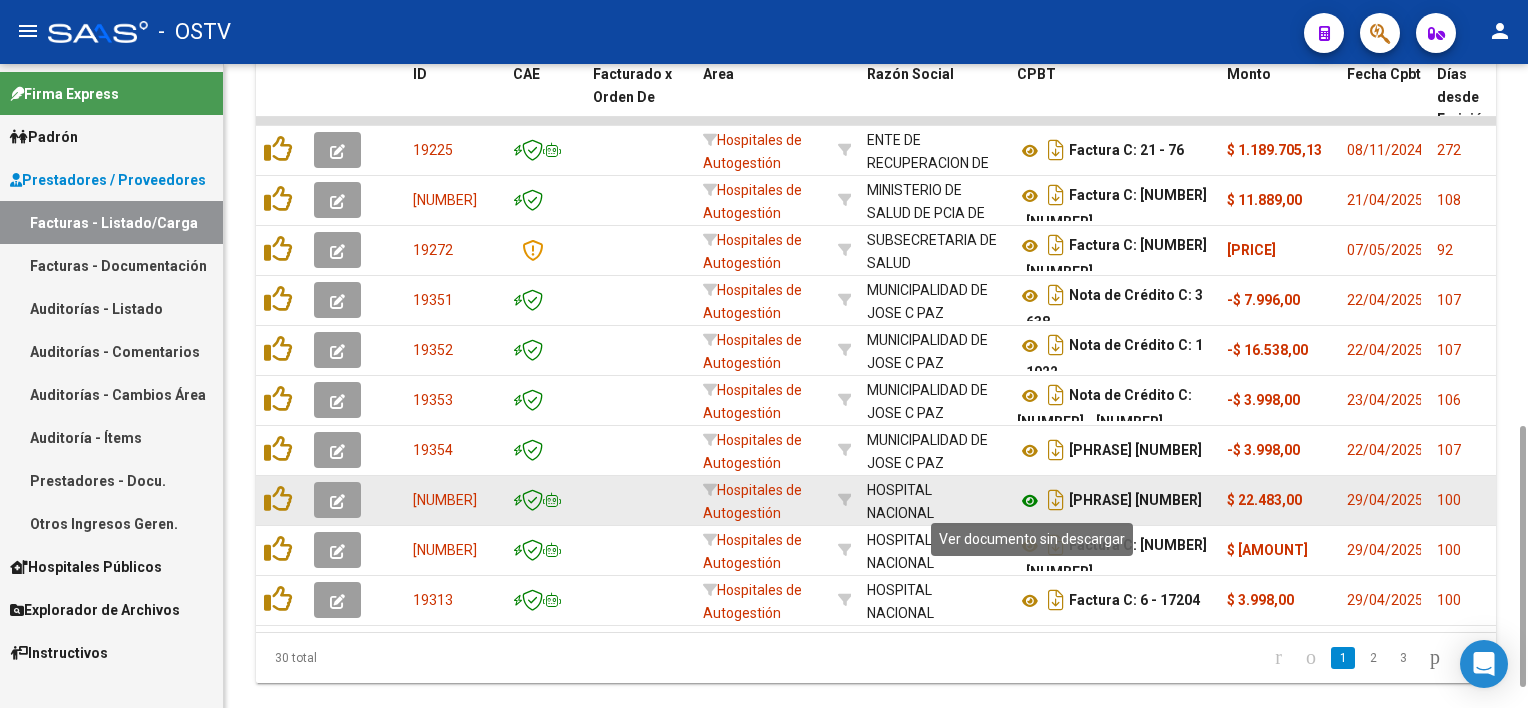 click 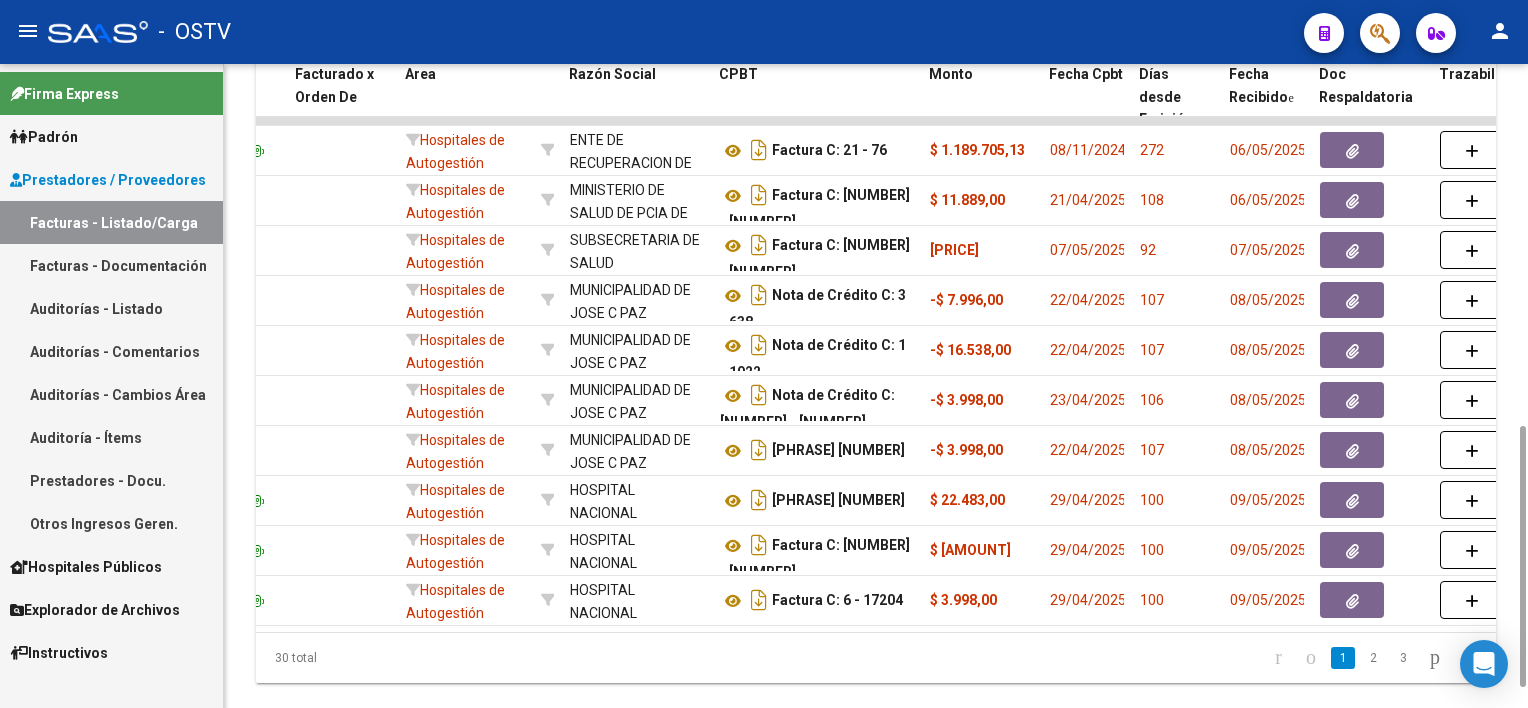 scroll, scrollTop: 0, scrollLeft: 304, axis: horizontal 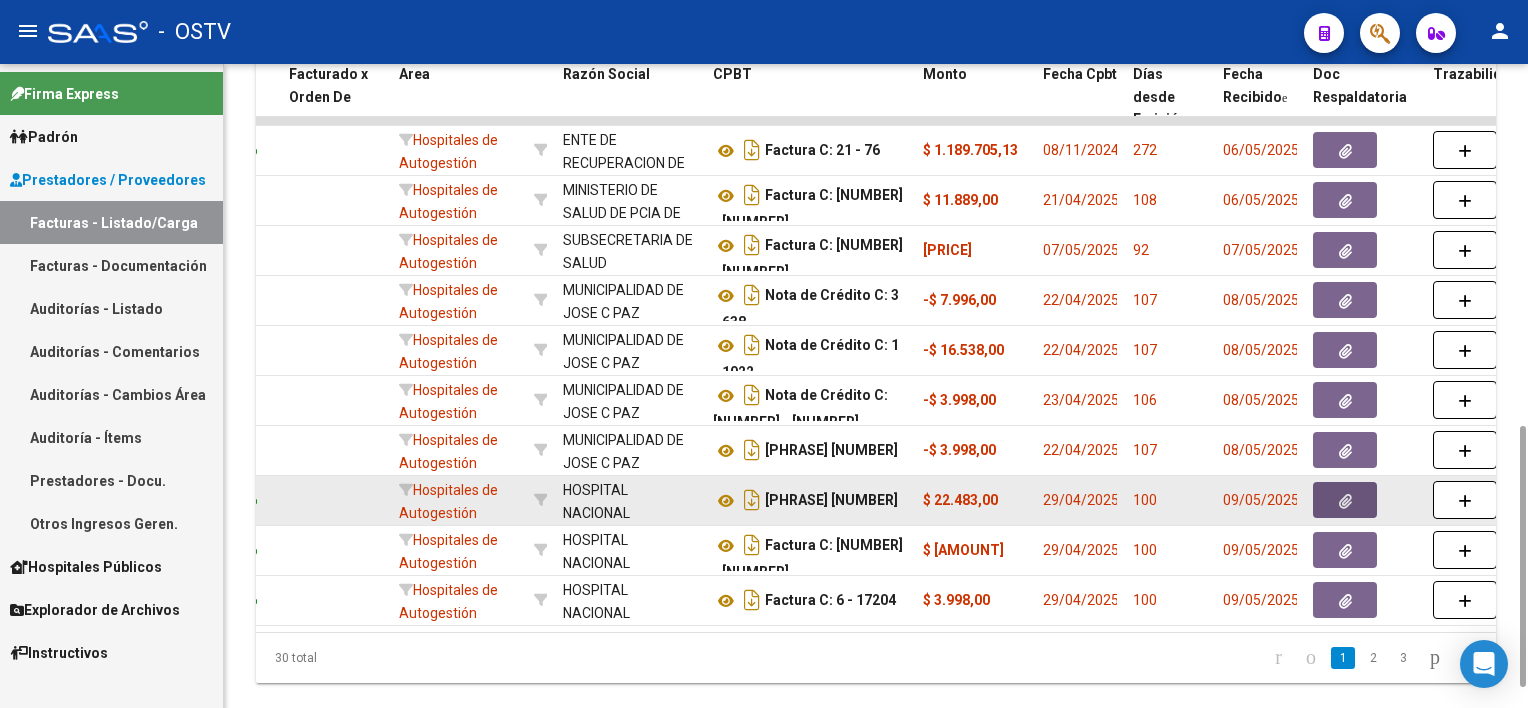 click 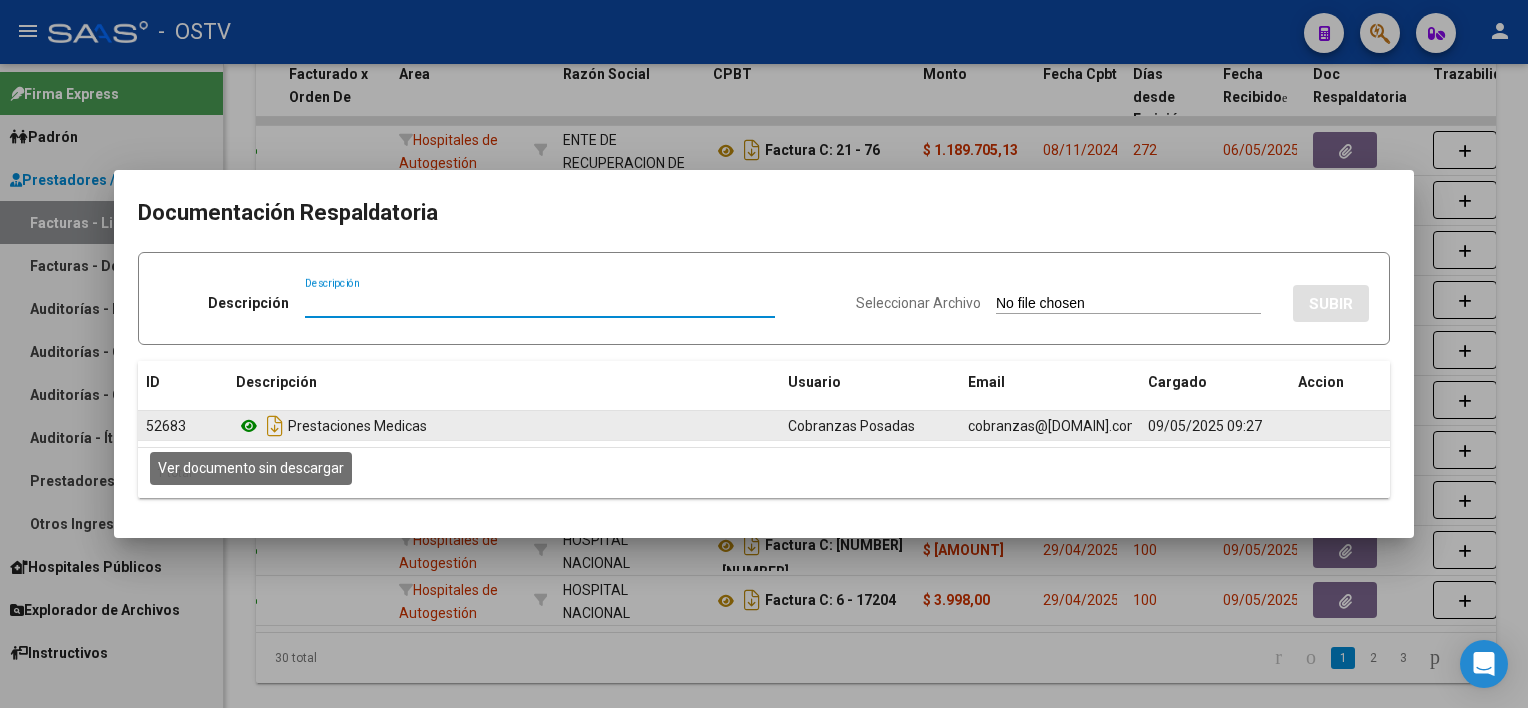 click 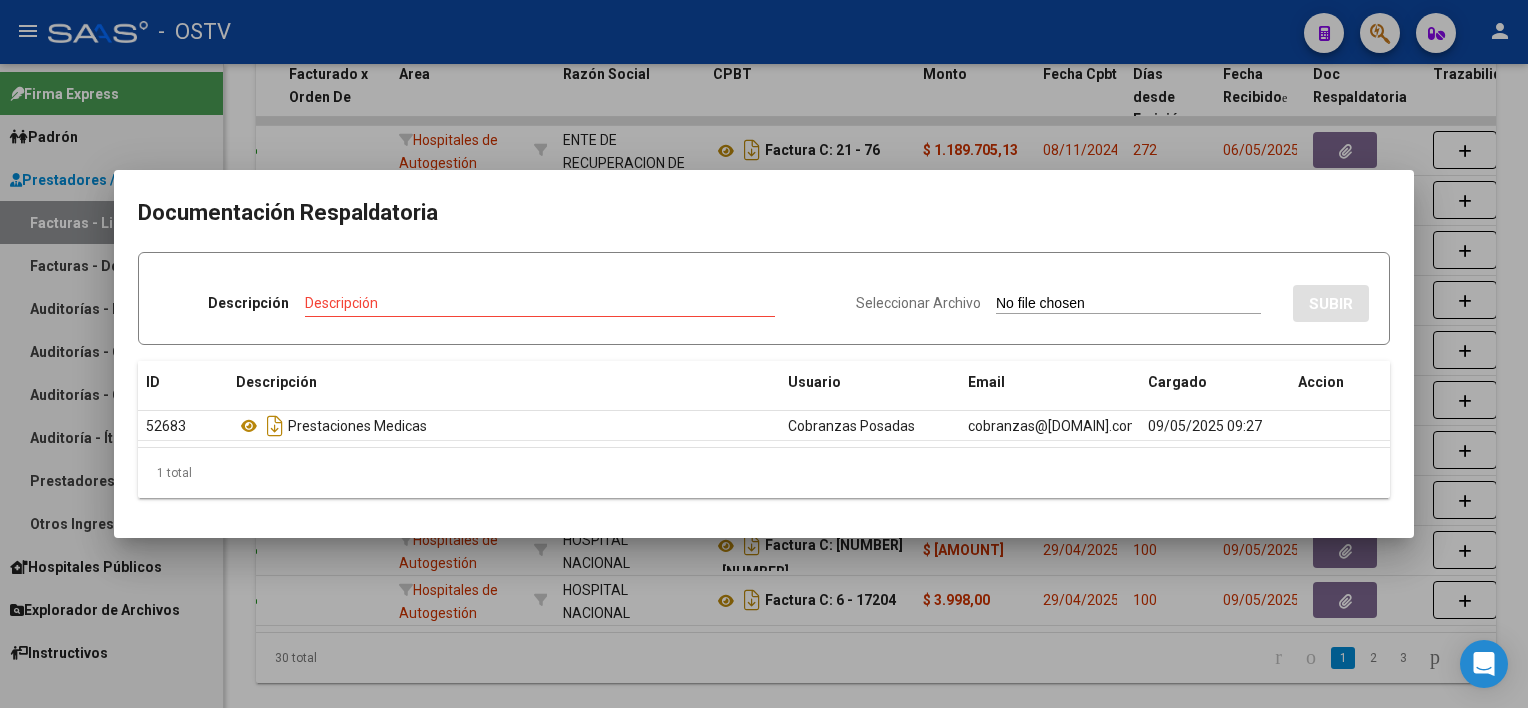 click at bounding box center [764, 354] 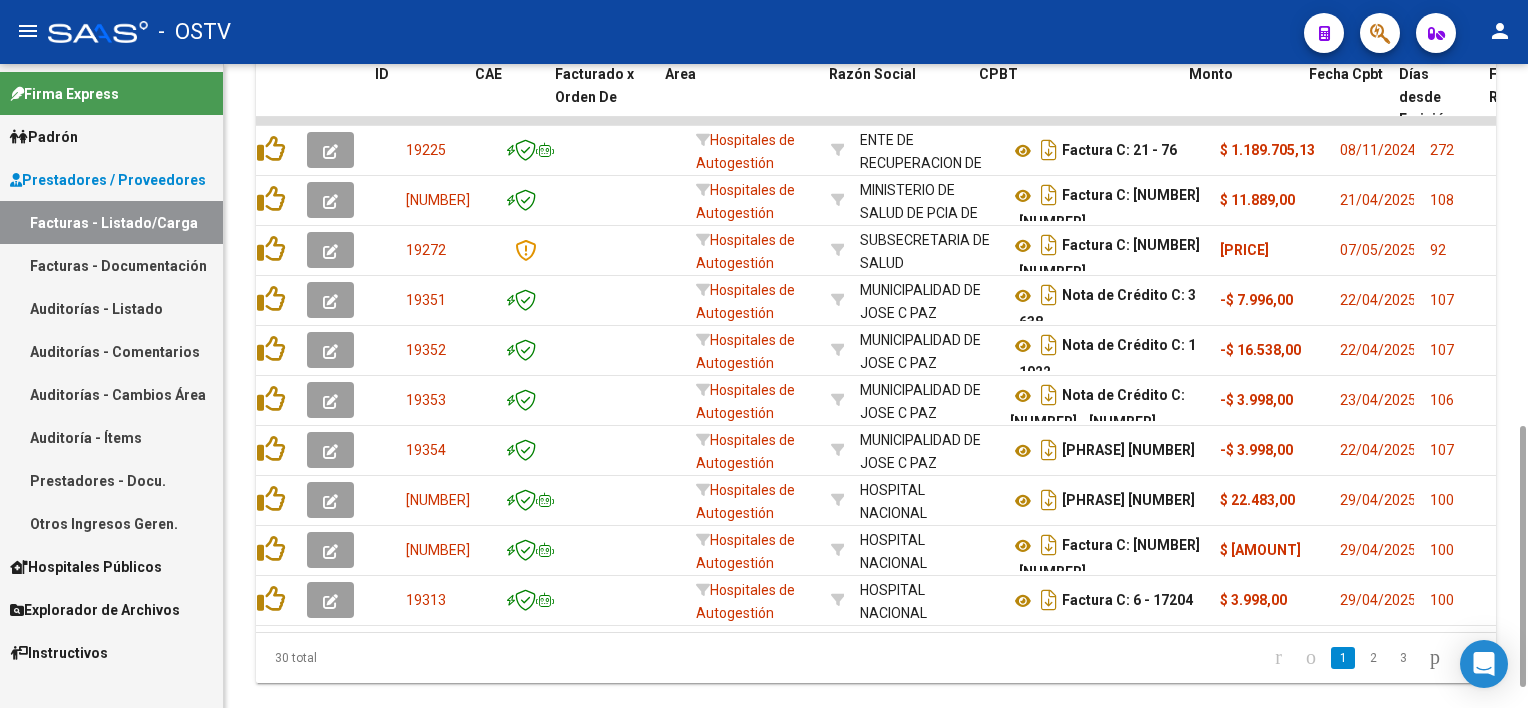 scroll, scrollTop: 0, scrollLeft: 0, axis: both 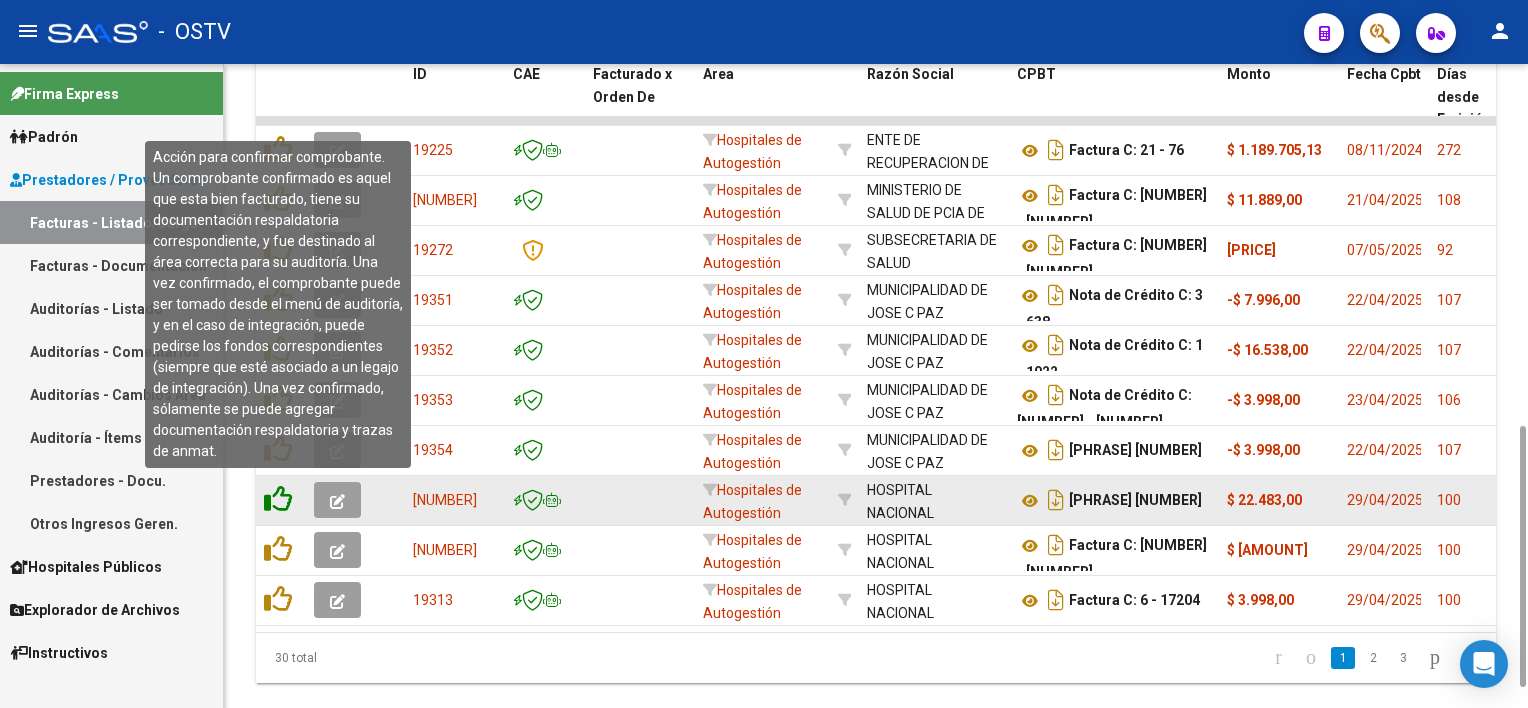 click 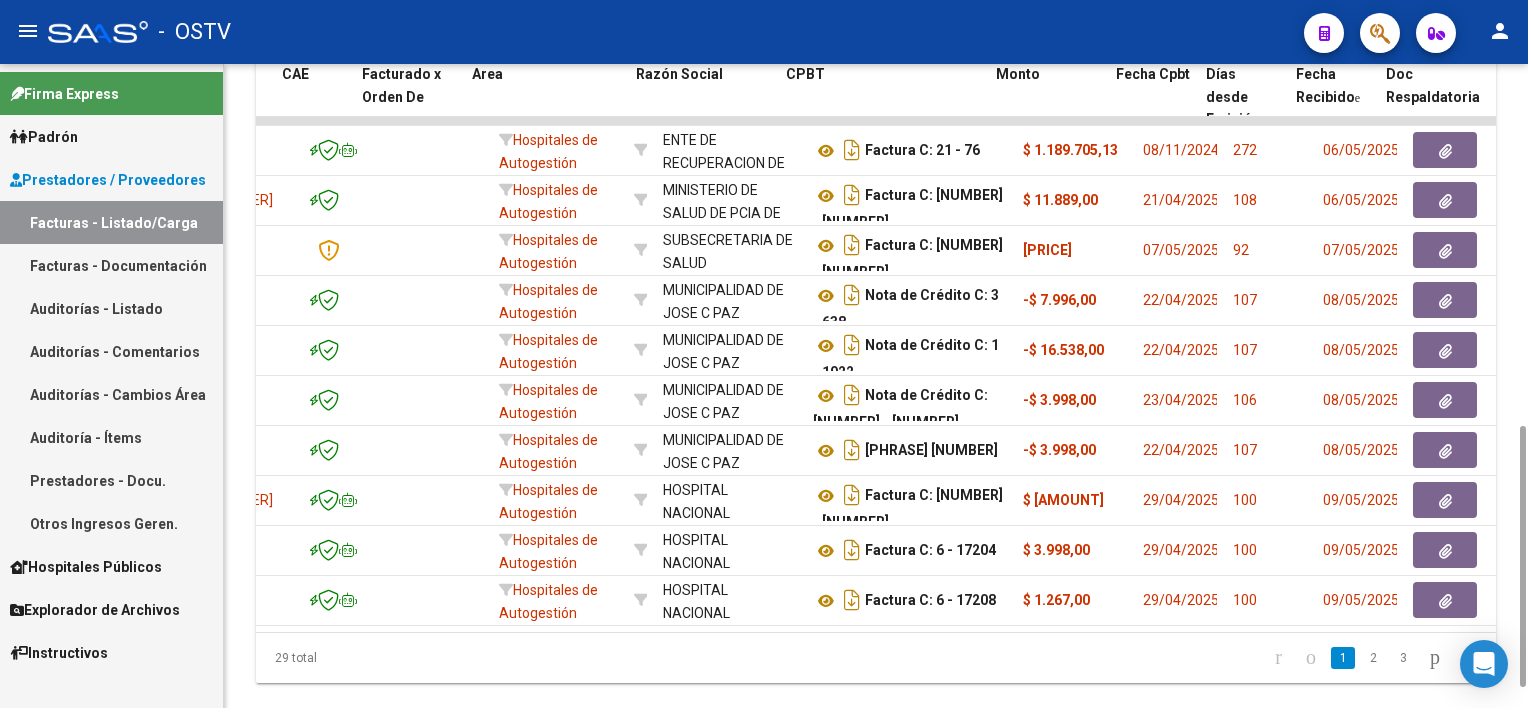 scroll, scrollTop: 0, scrollLeft: 272, axis: horizontal 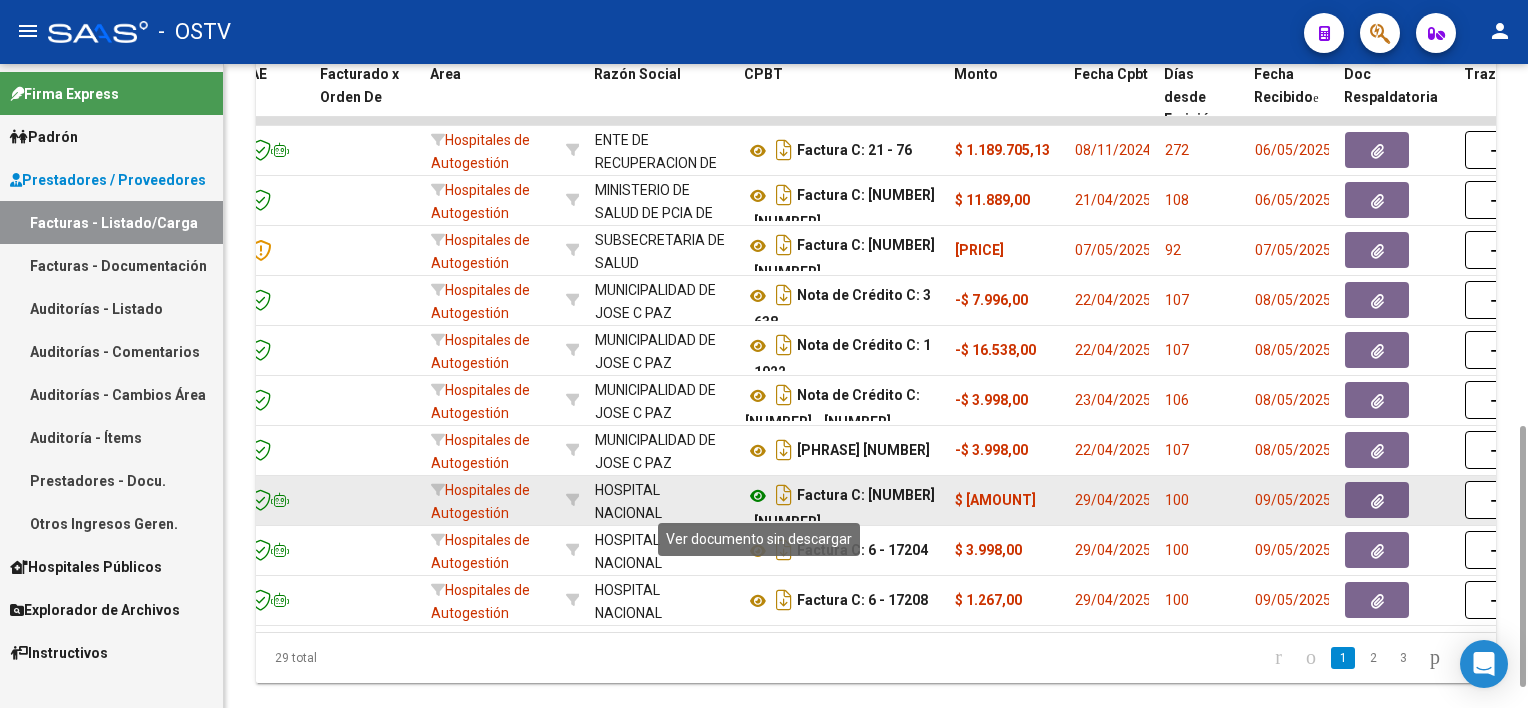 click 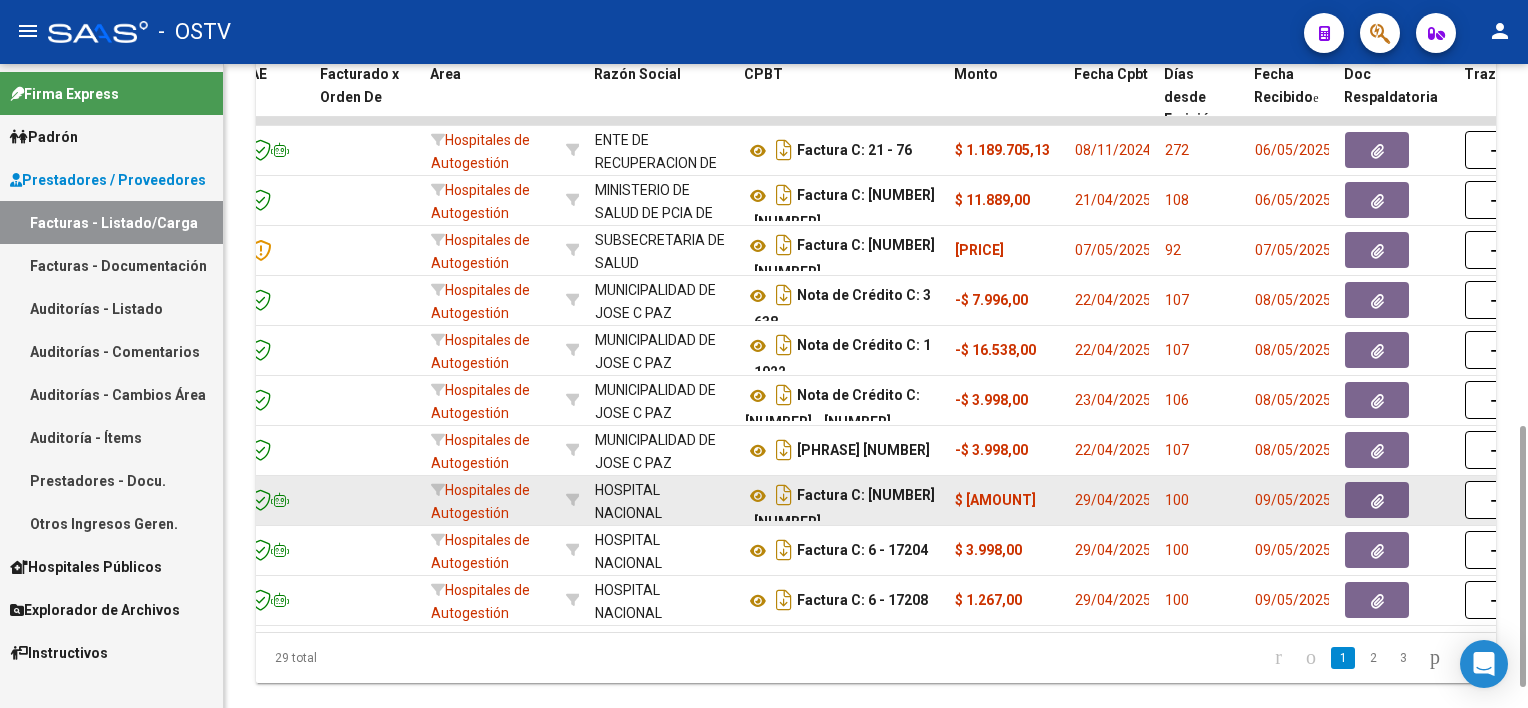 click 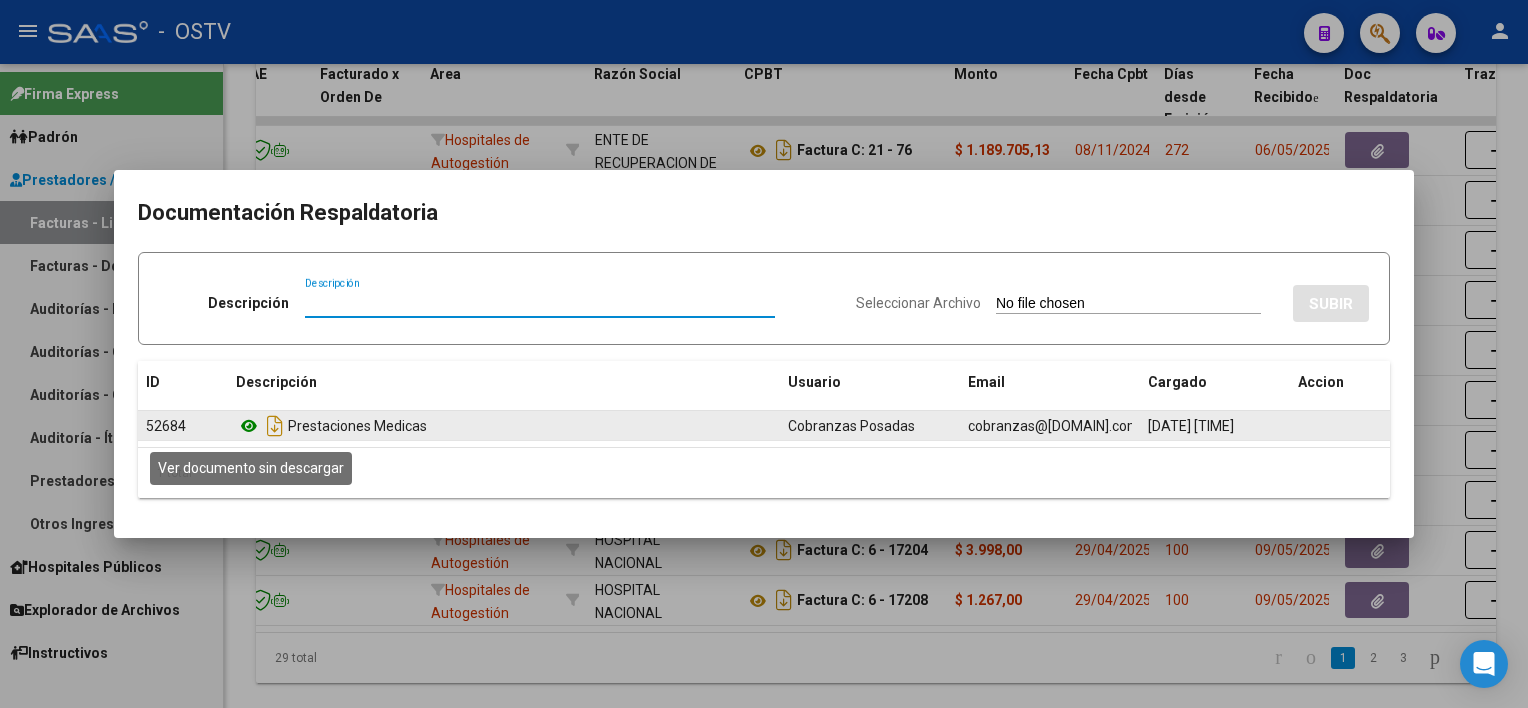 click 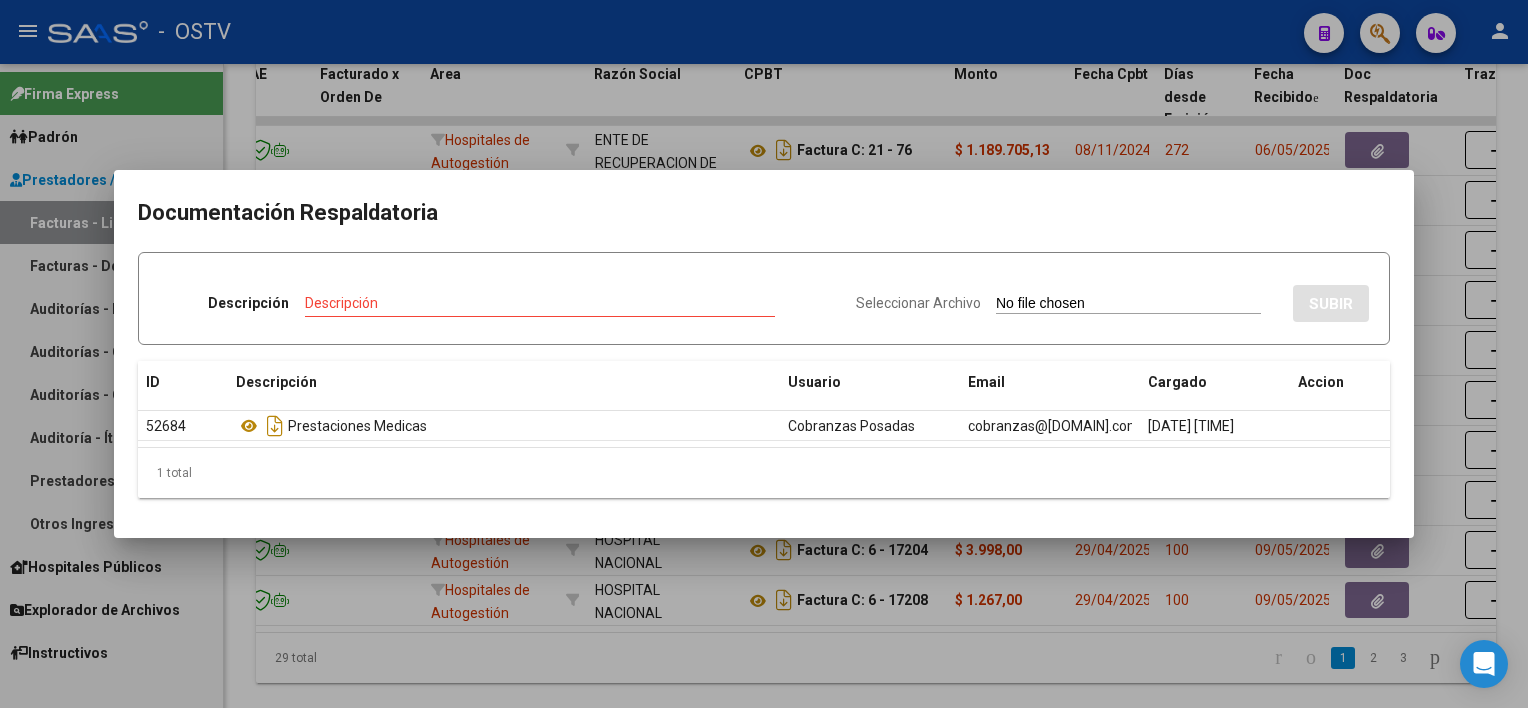 click at bounding box center [764, 354] 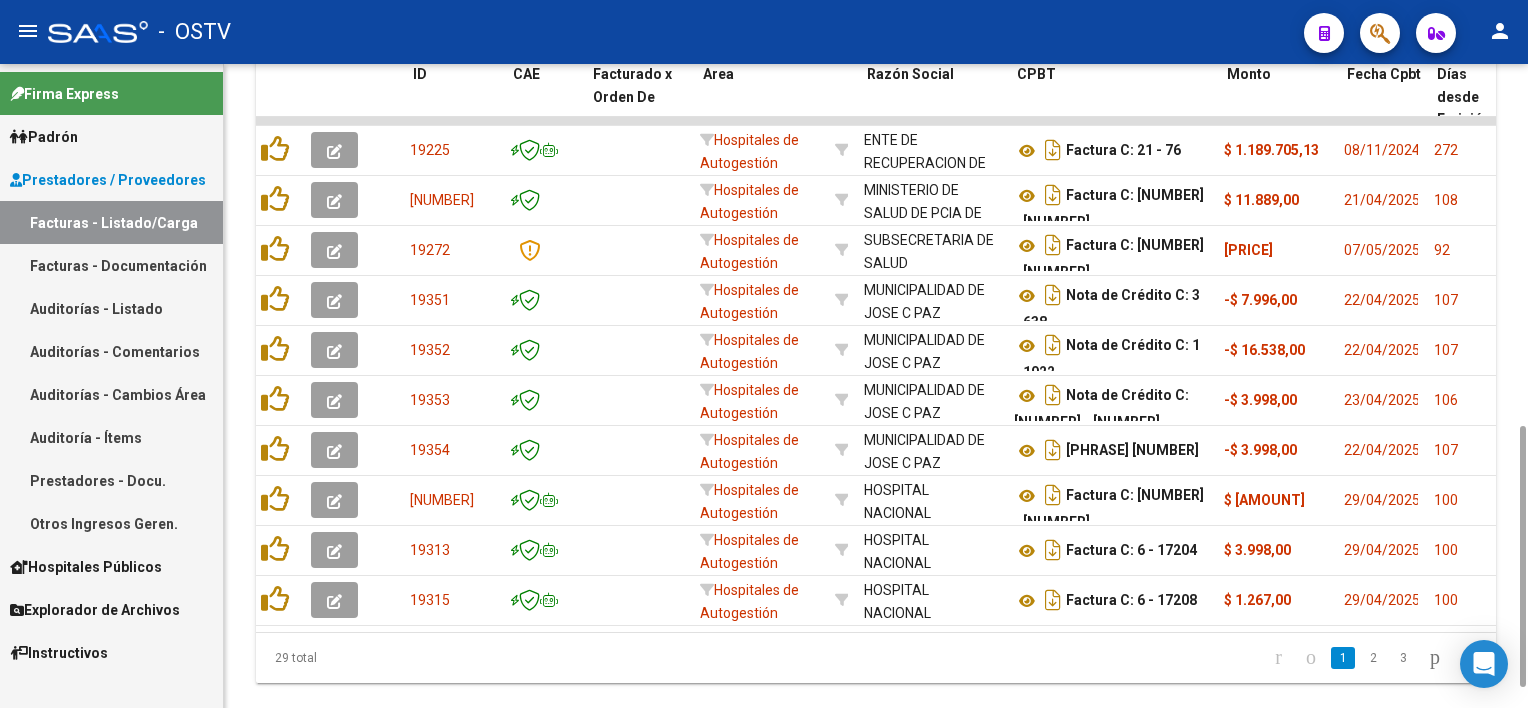 scroll, scrollTop: 0, scrollLeft: 0, axis: both 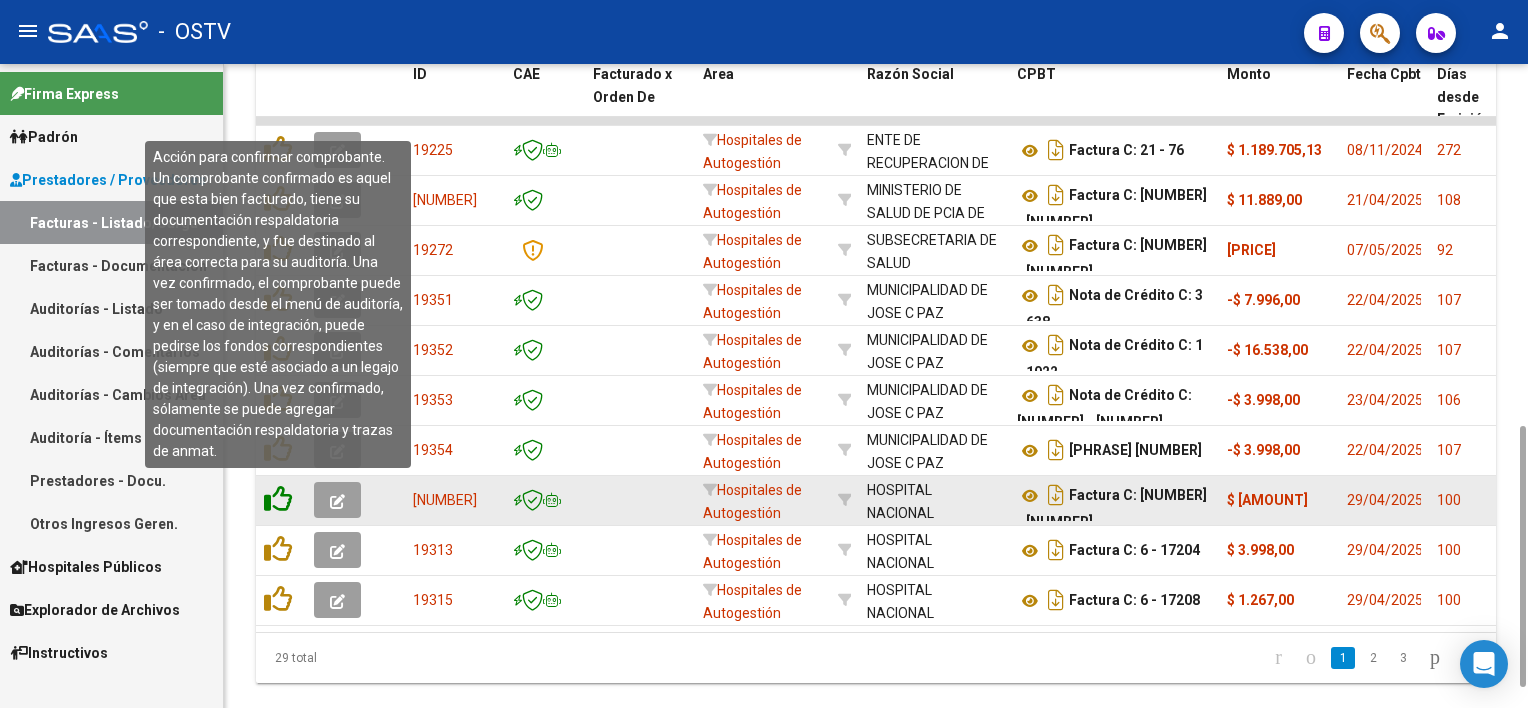 click 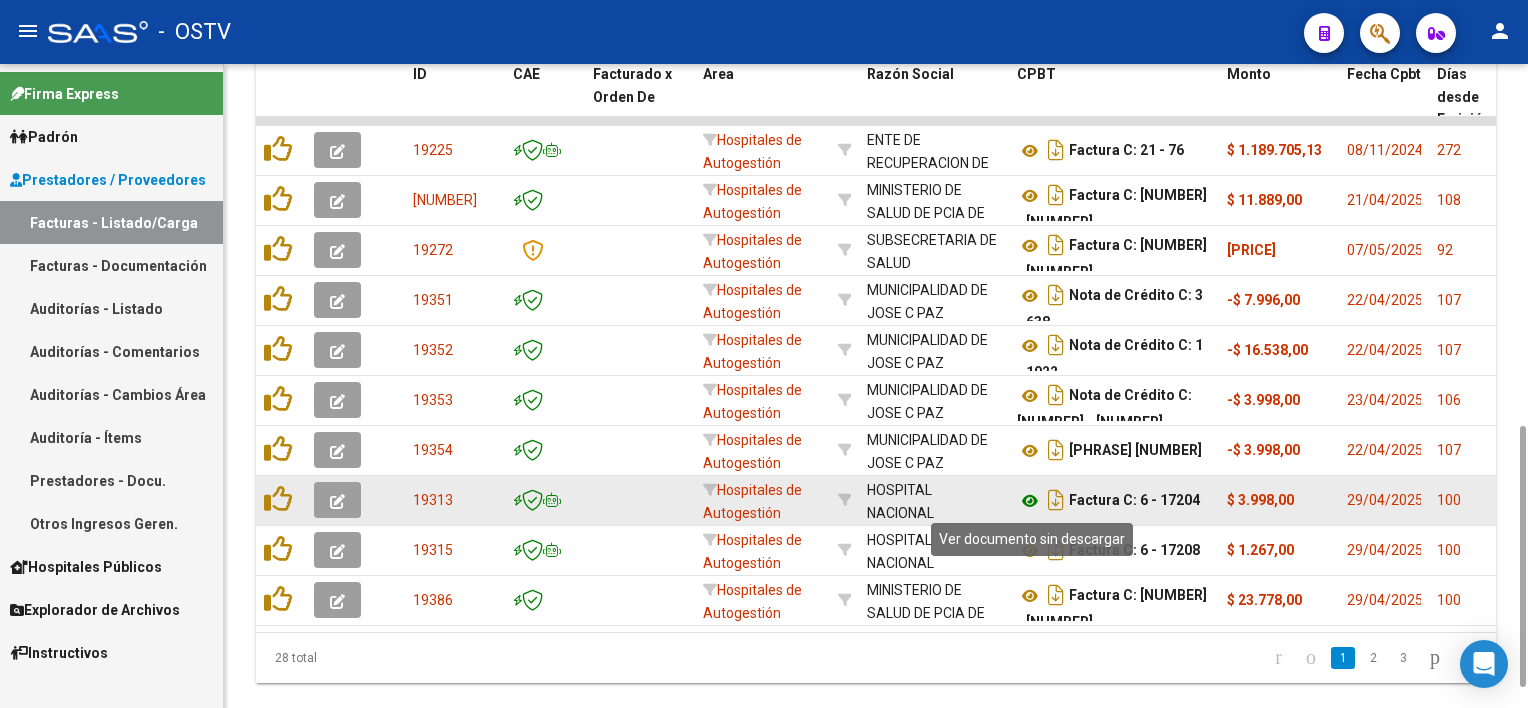click 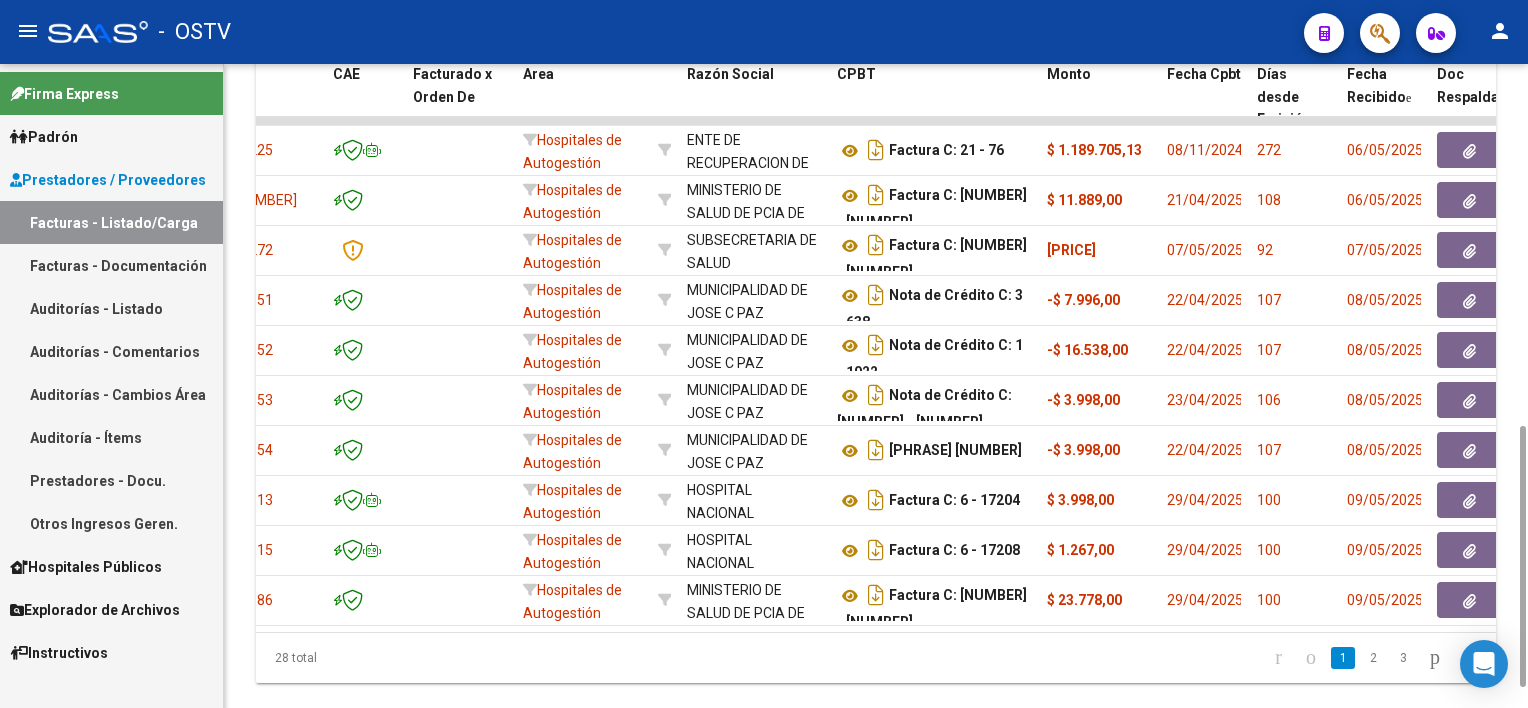 scroll, scrollTop: 0, scrollLeft: 196, axis: horizontal 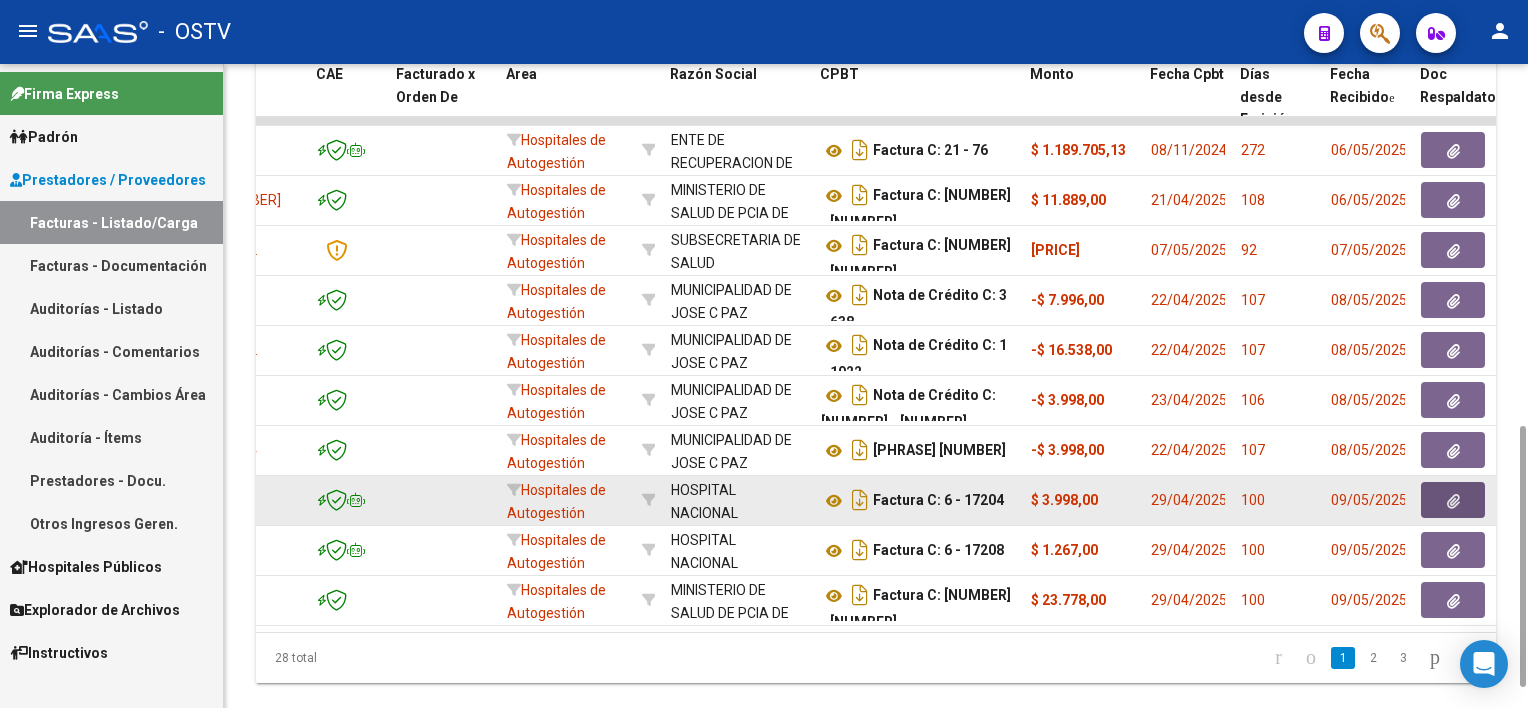 click 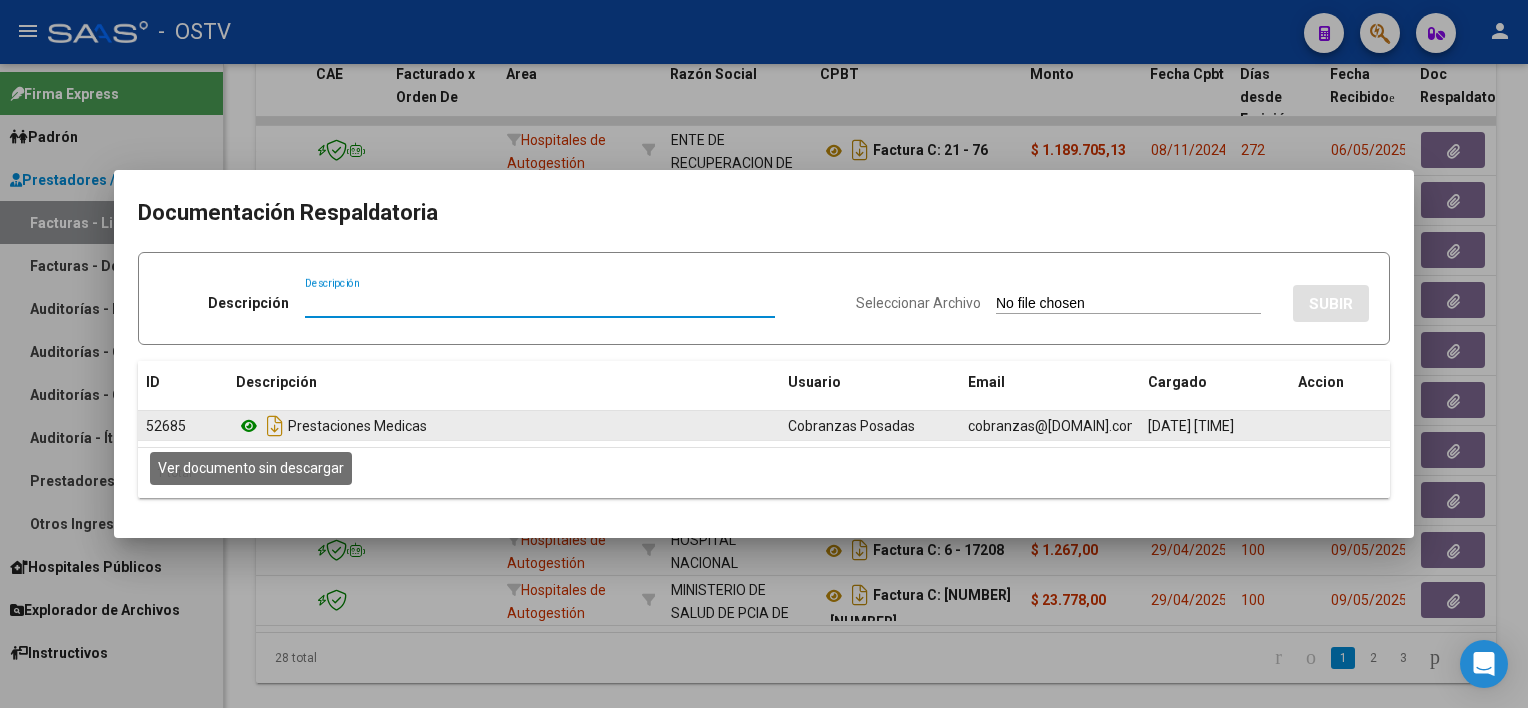 click 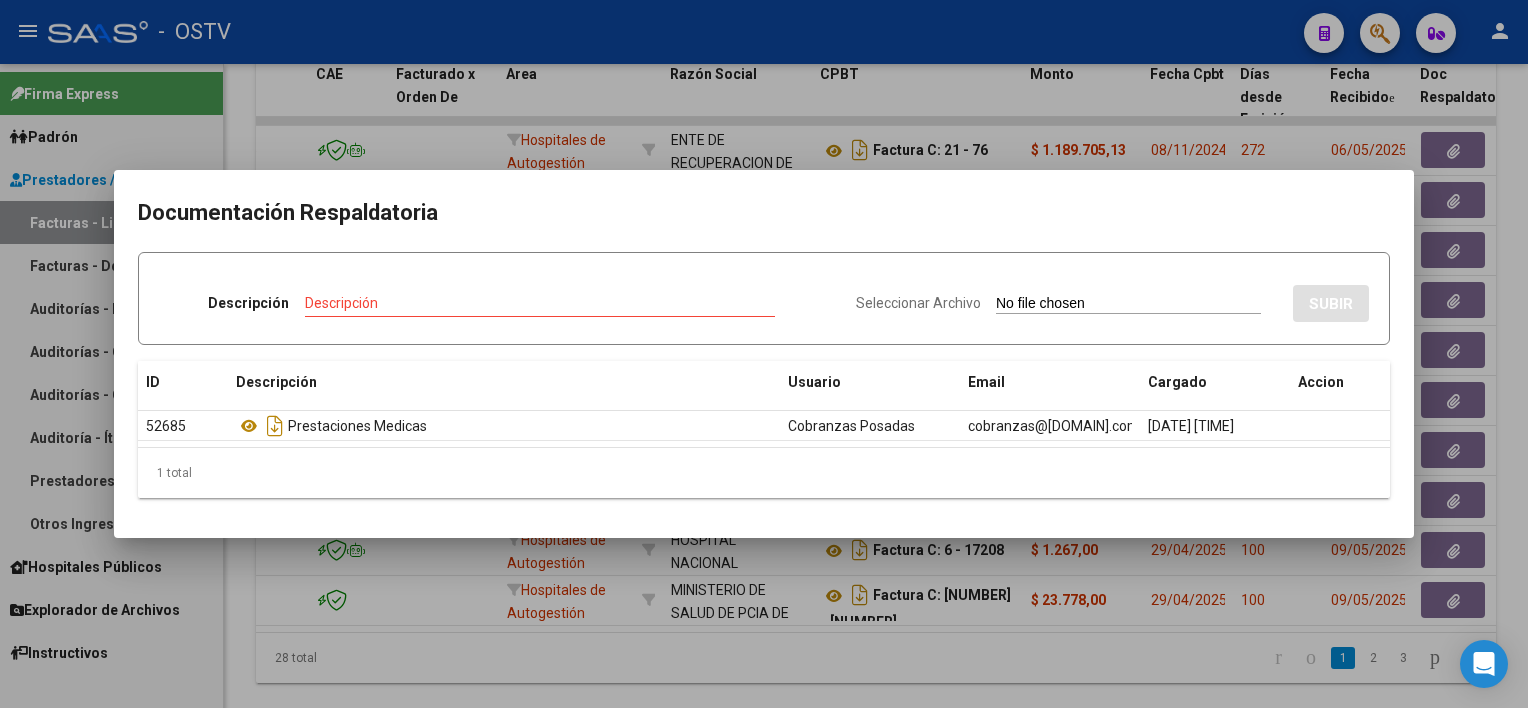 click at bounding box center (764, 354) 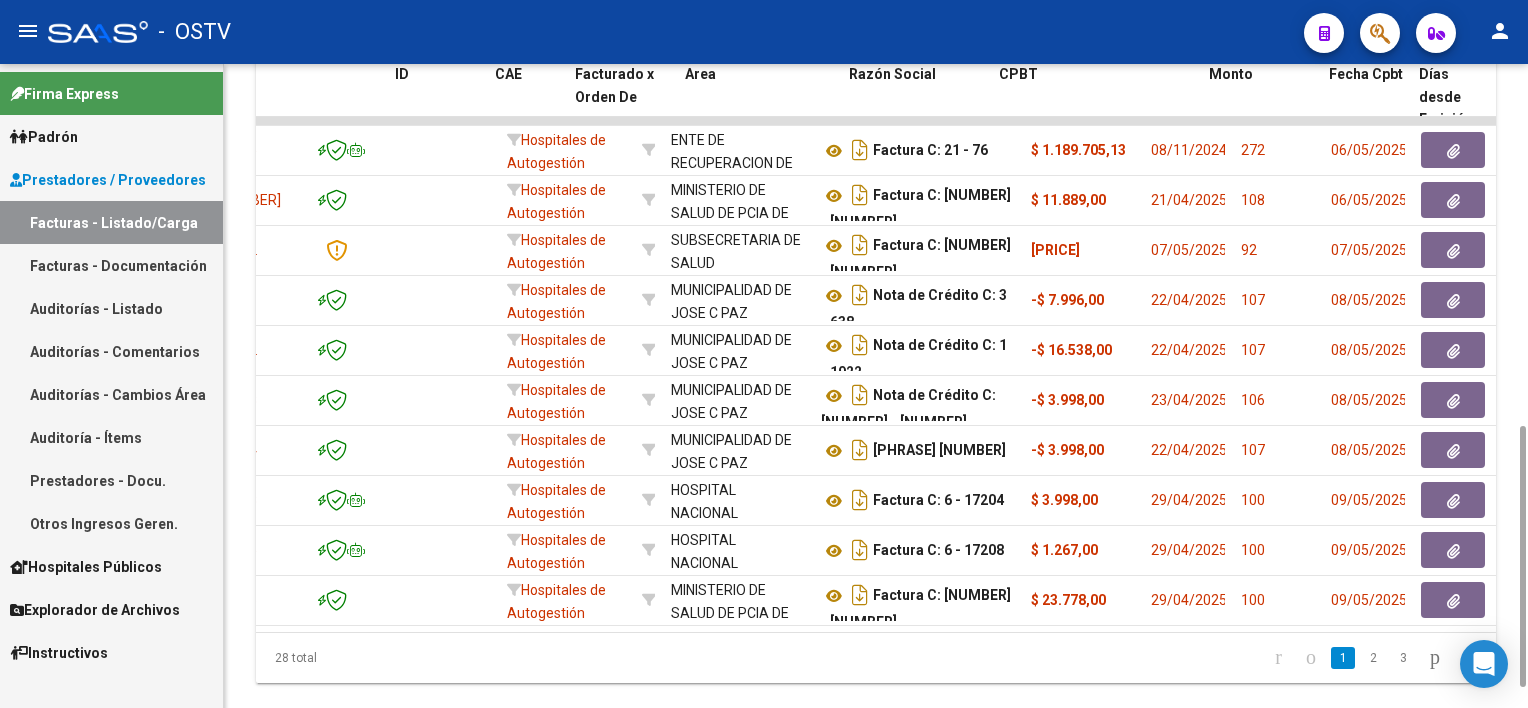 scroll, scrollTop: 0, scrollLeft: 0, axis: both 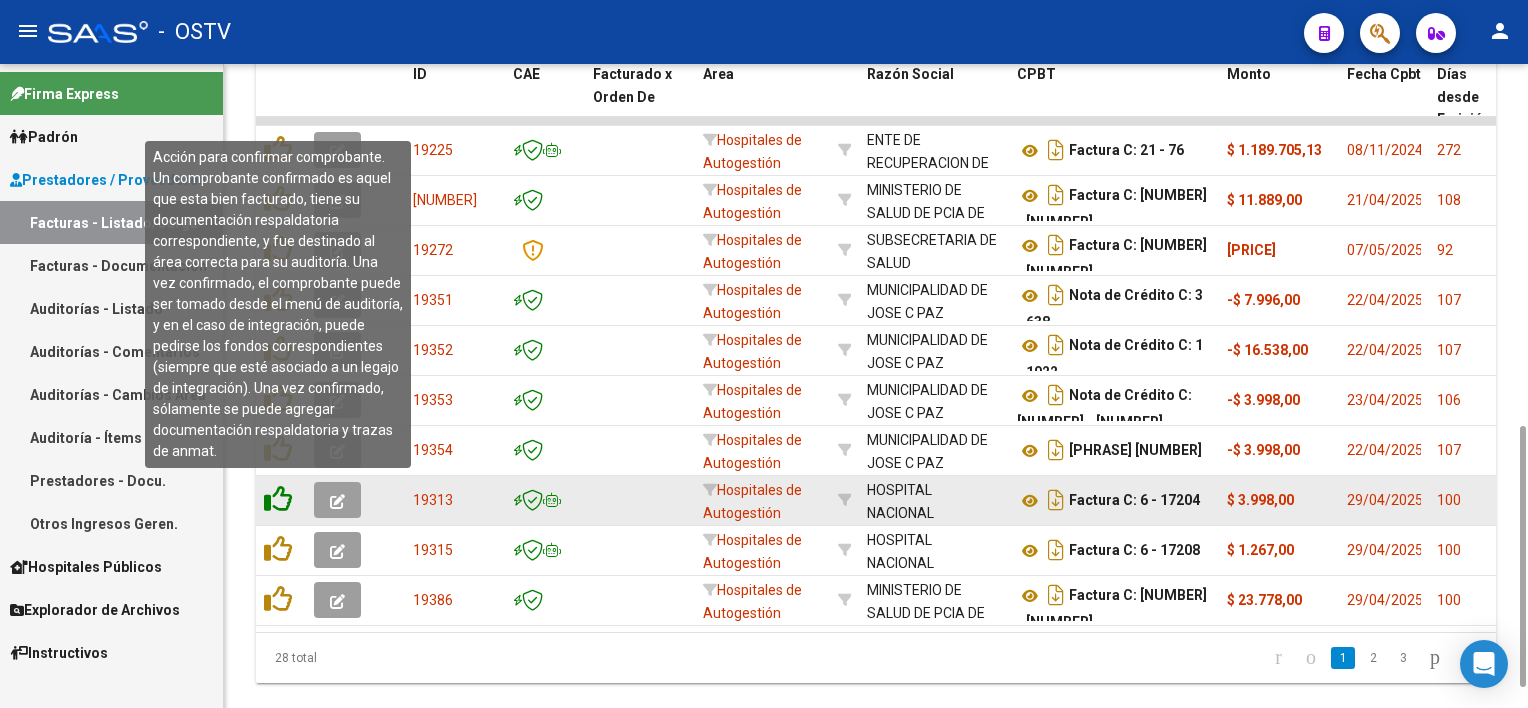 click 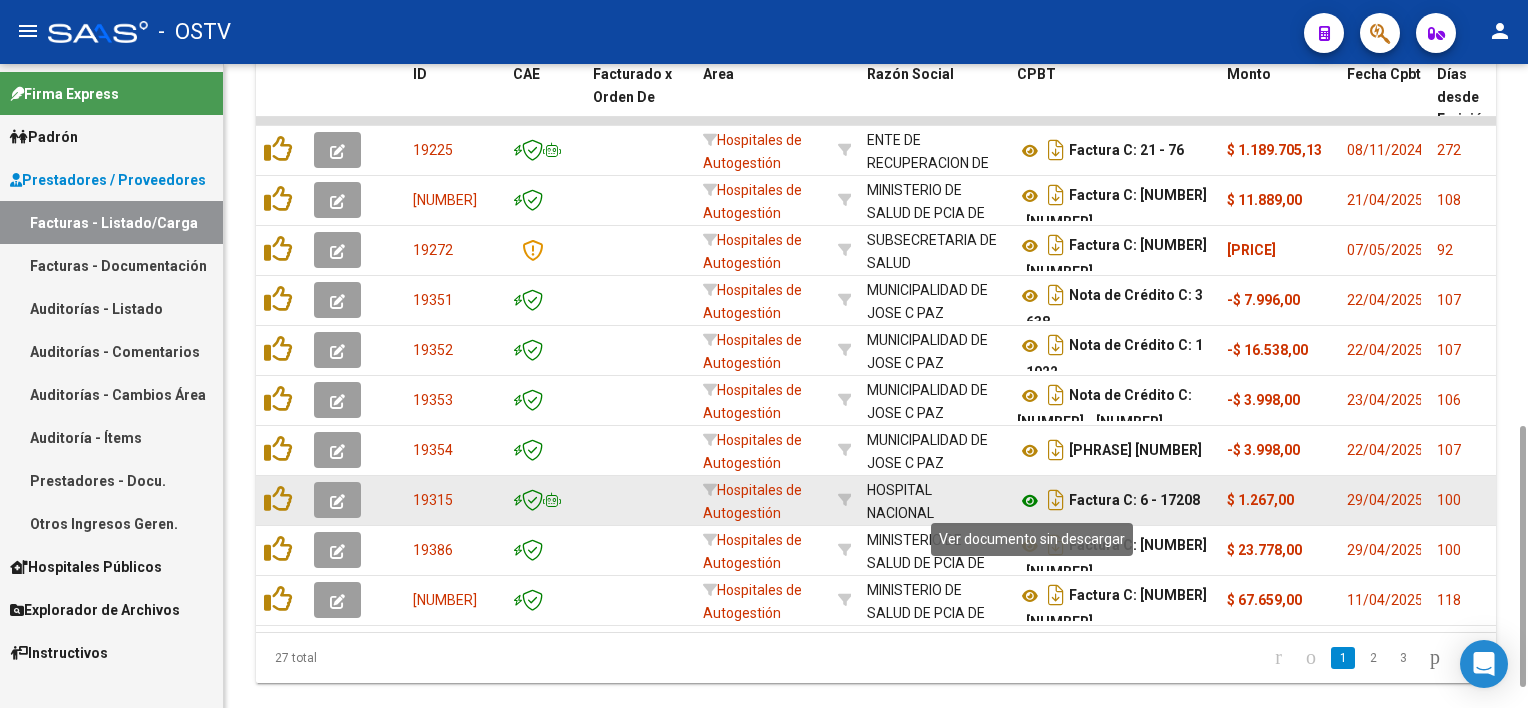 click 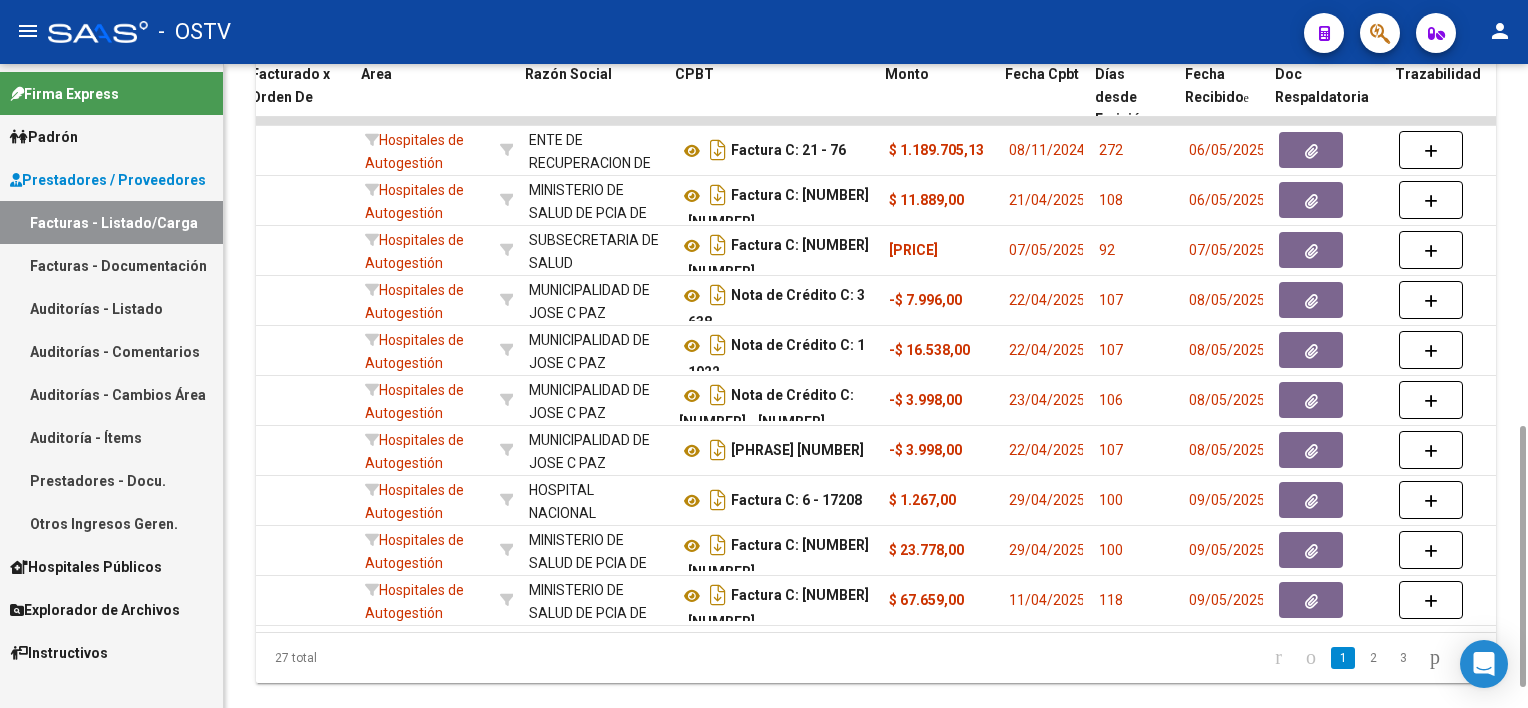 scroll, scrollTop: 0, scrollLeft: 342, axis: horizontal 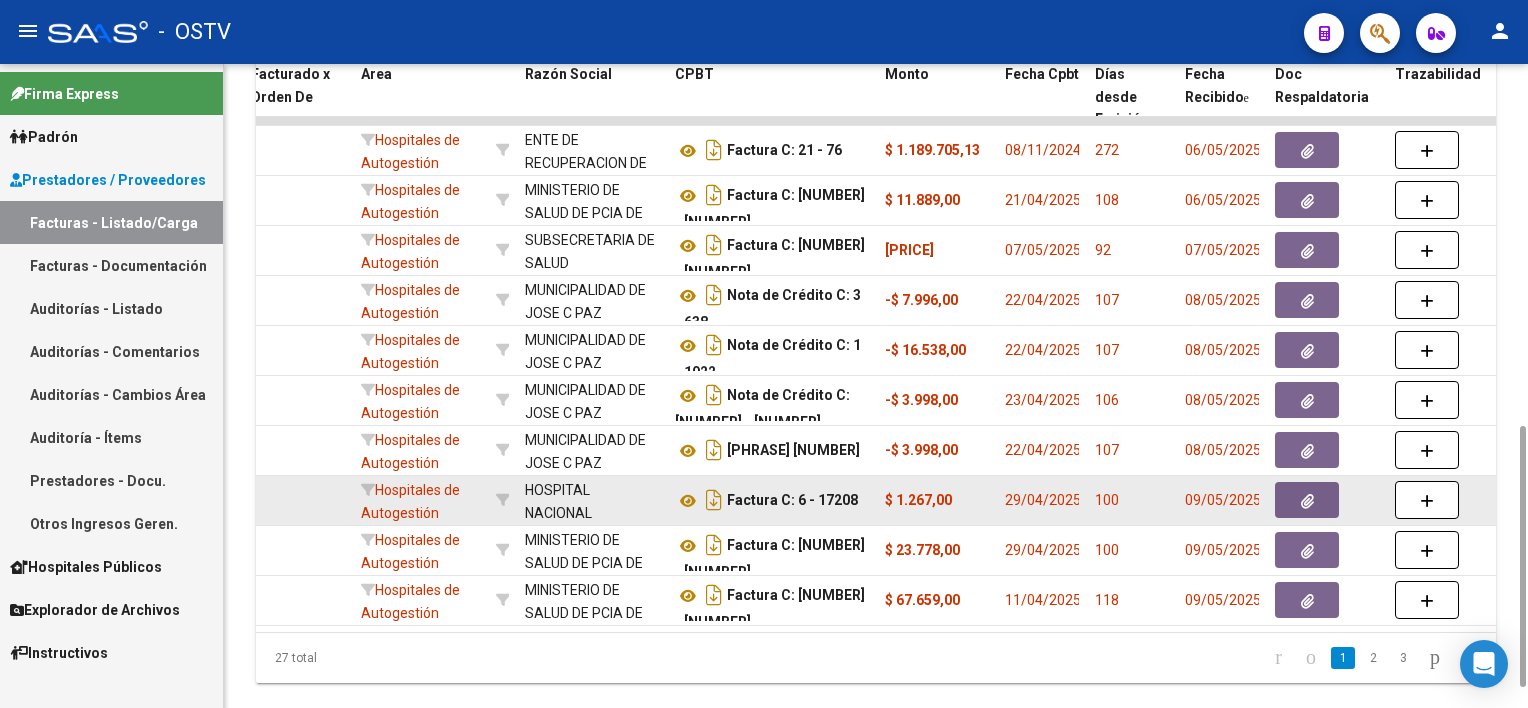 click 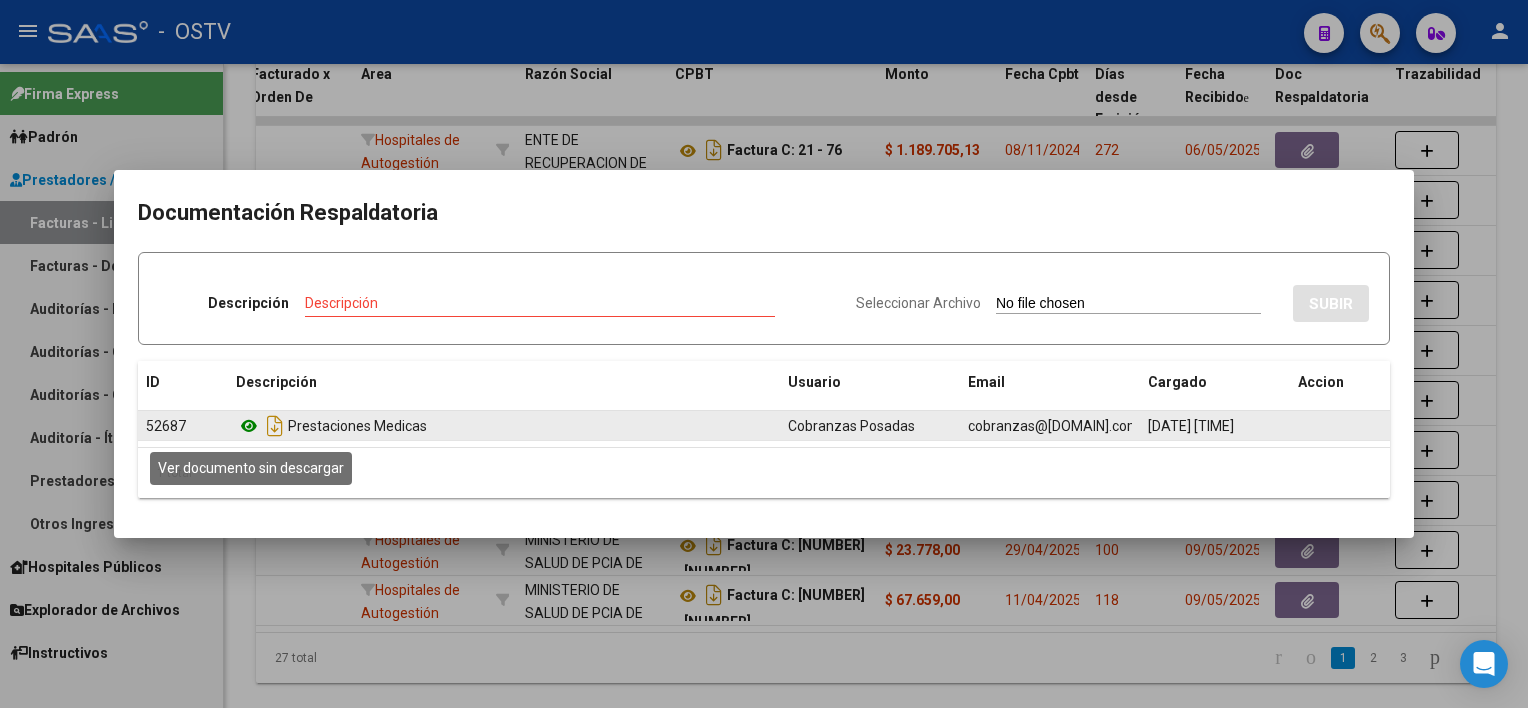 click 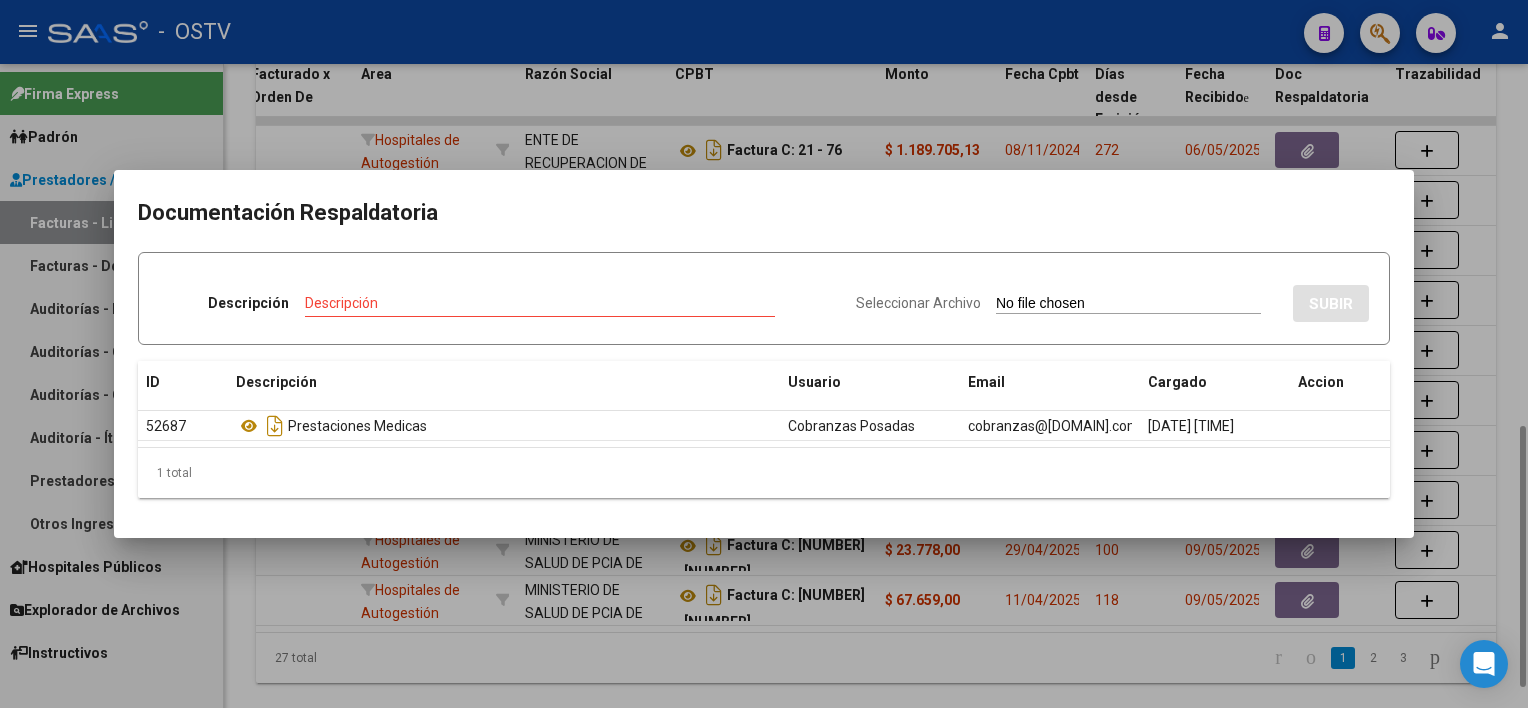drag, startPoint x: 672, startPoint y: 668, endPoint x: 647, endPoint y: 644, distance: 34.655445 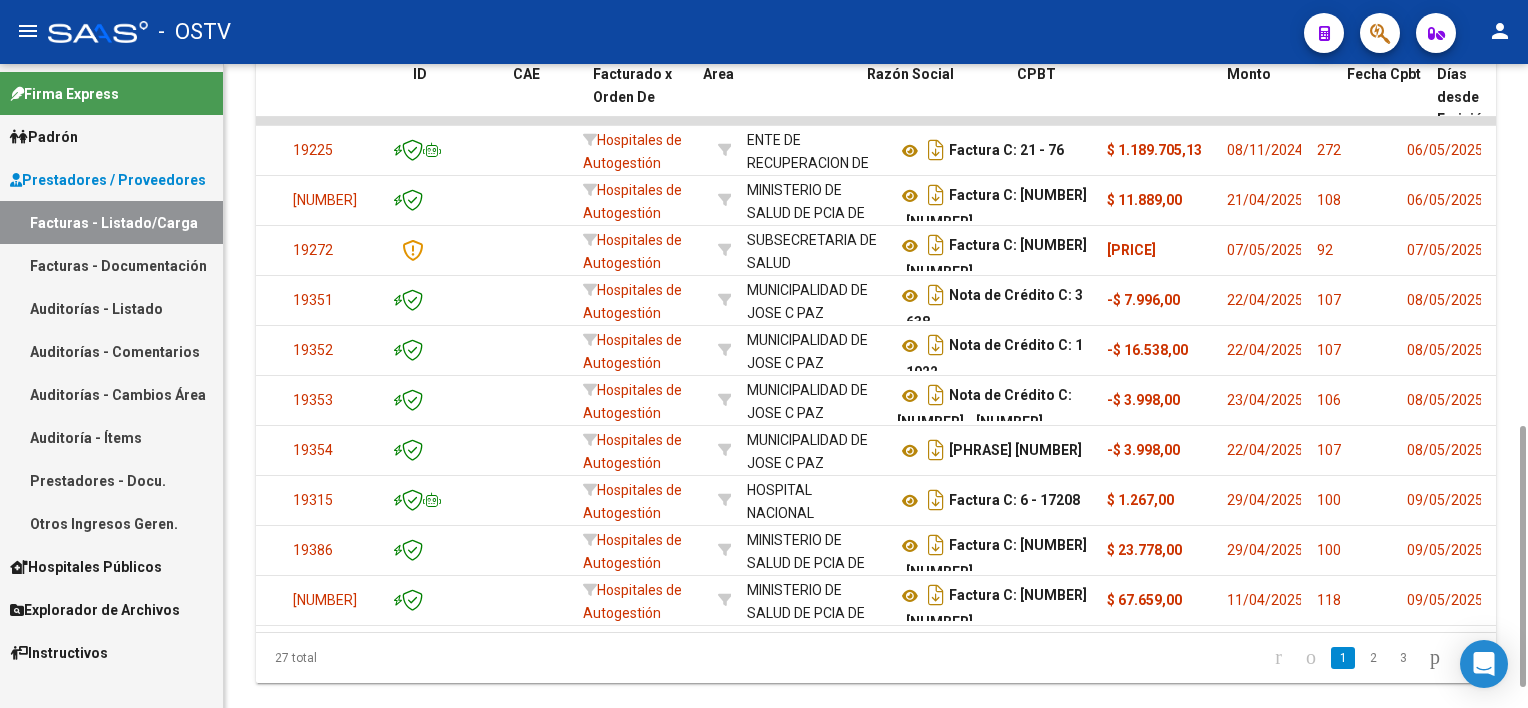 scroll, scrollTop: 0, scrollLeft: 0, axis: both 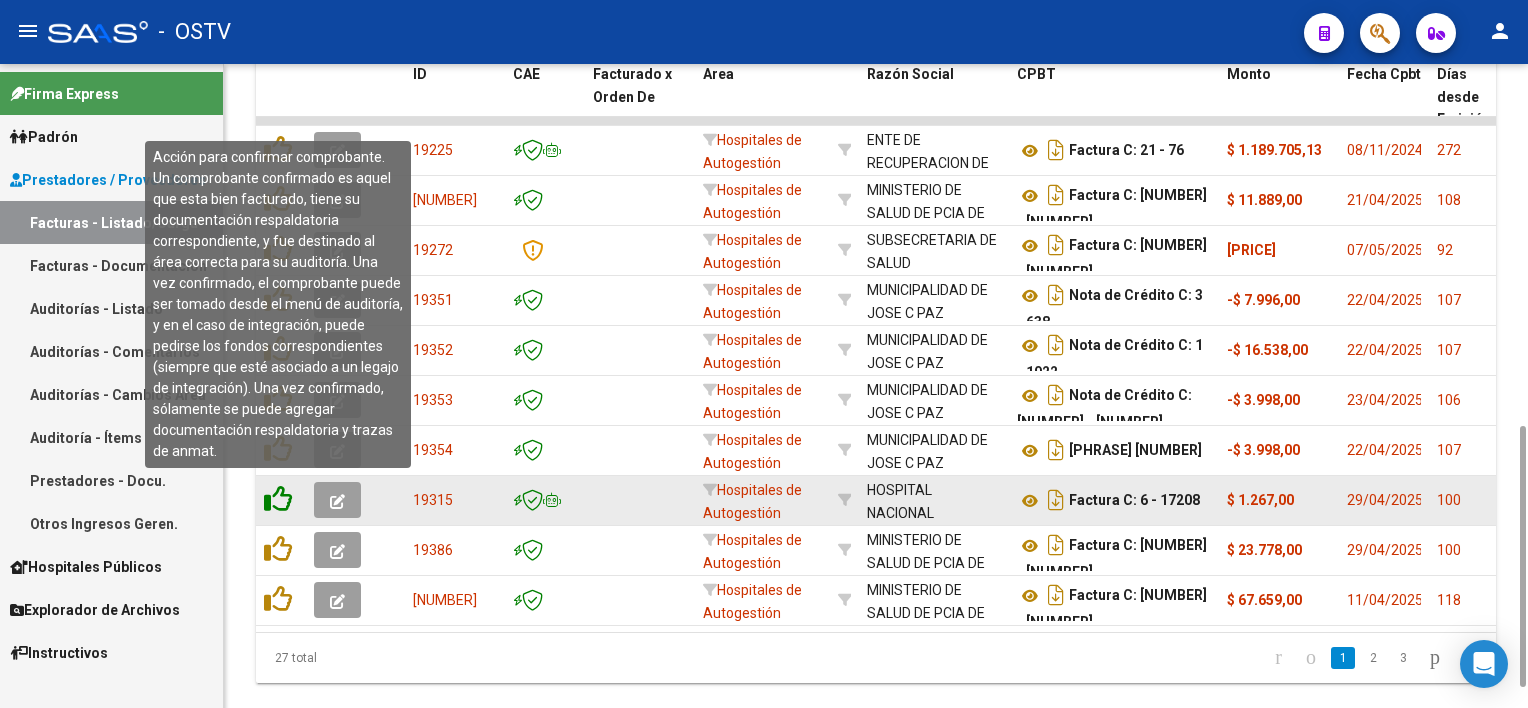 click 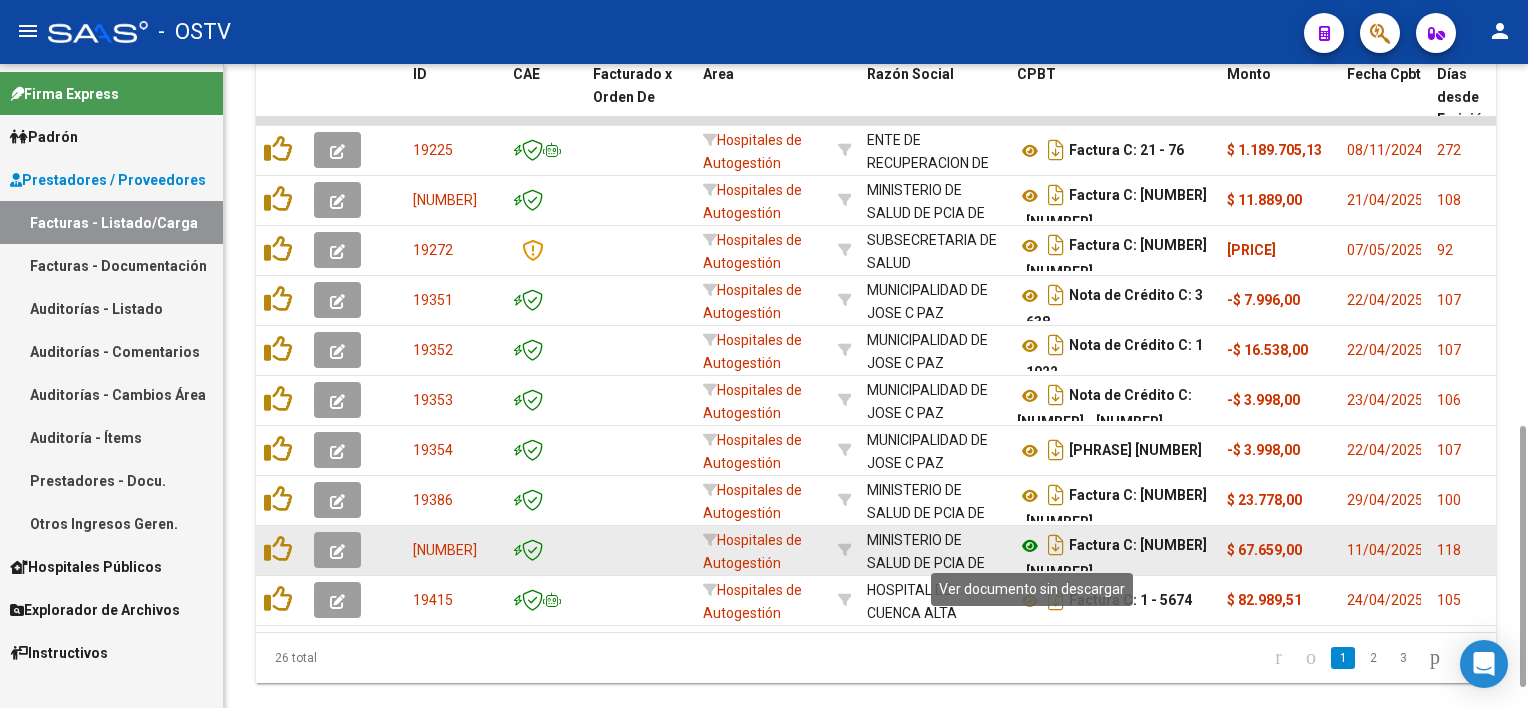 click 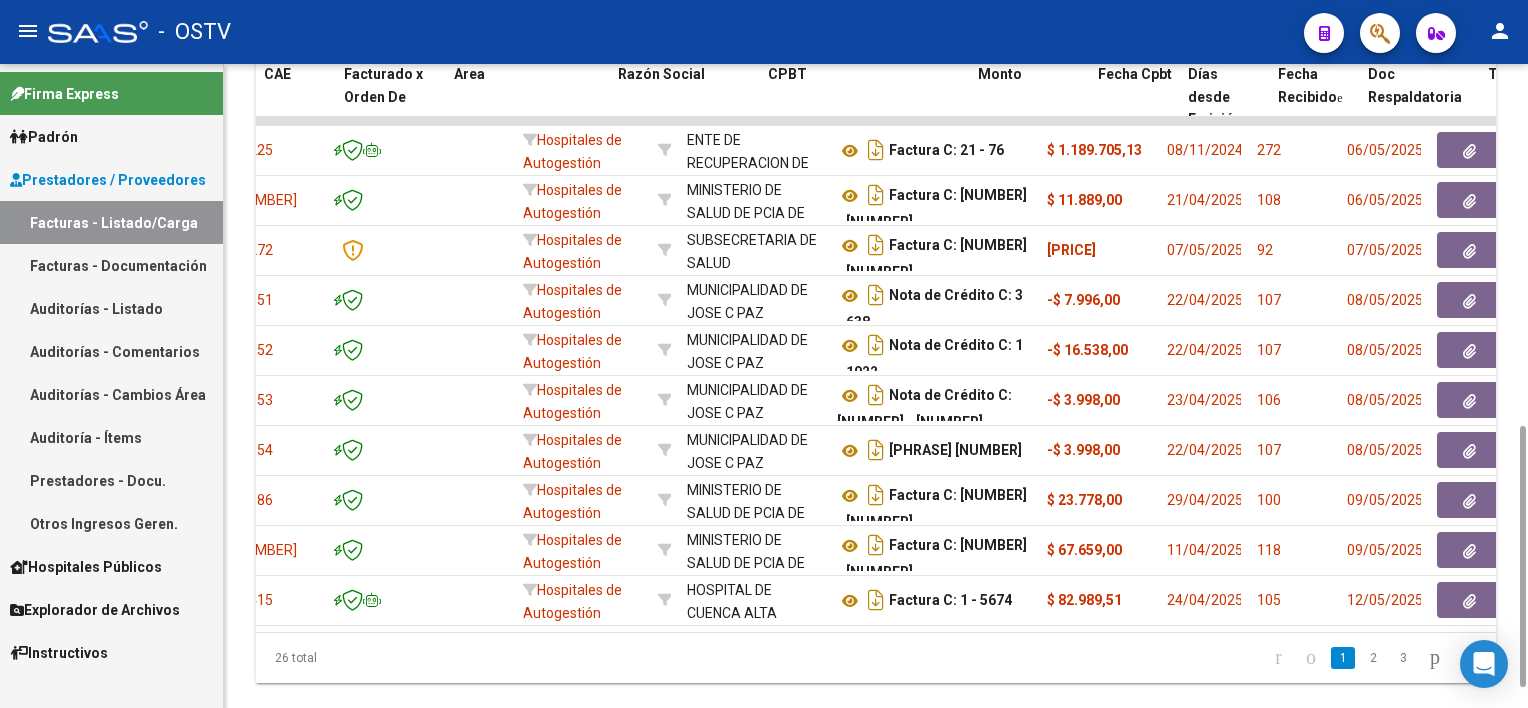 scroll, scrollTop: 0, scrollLeft: 272, axis: horizontal 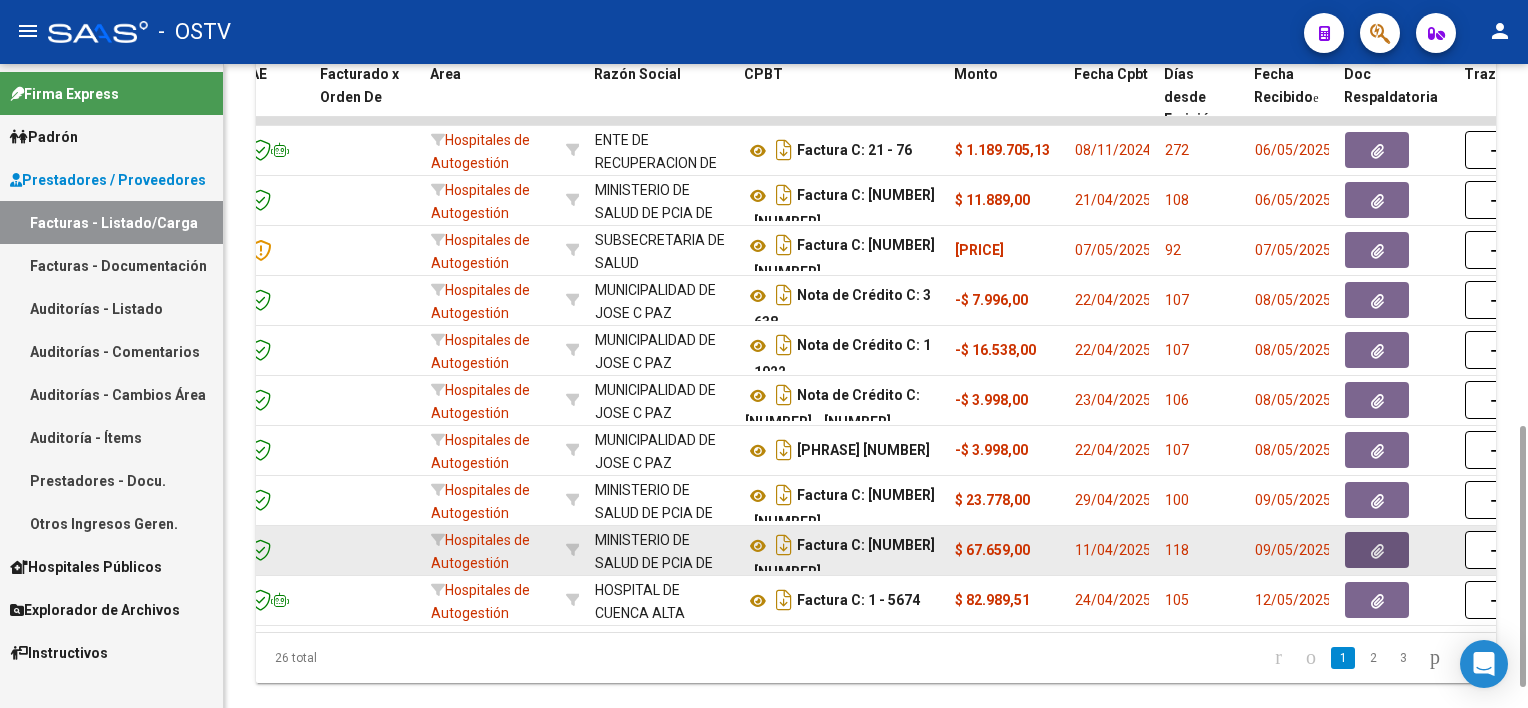 click 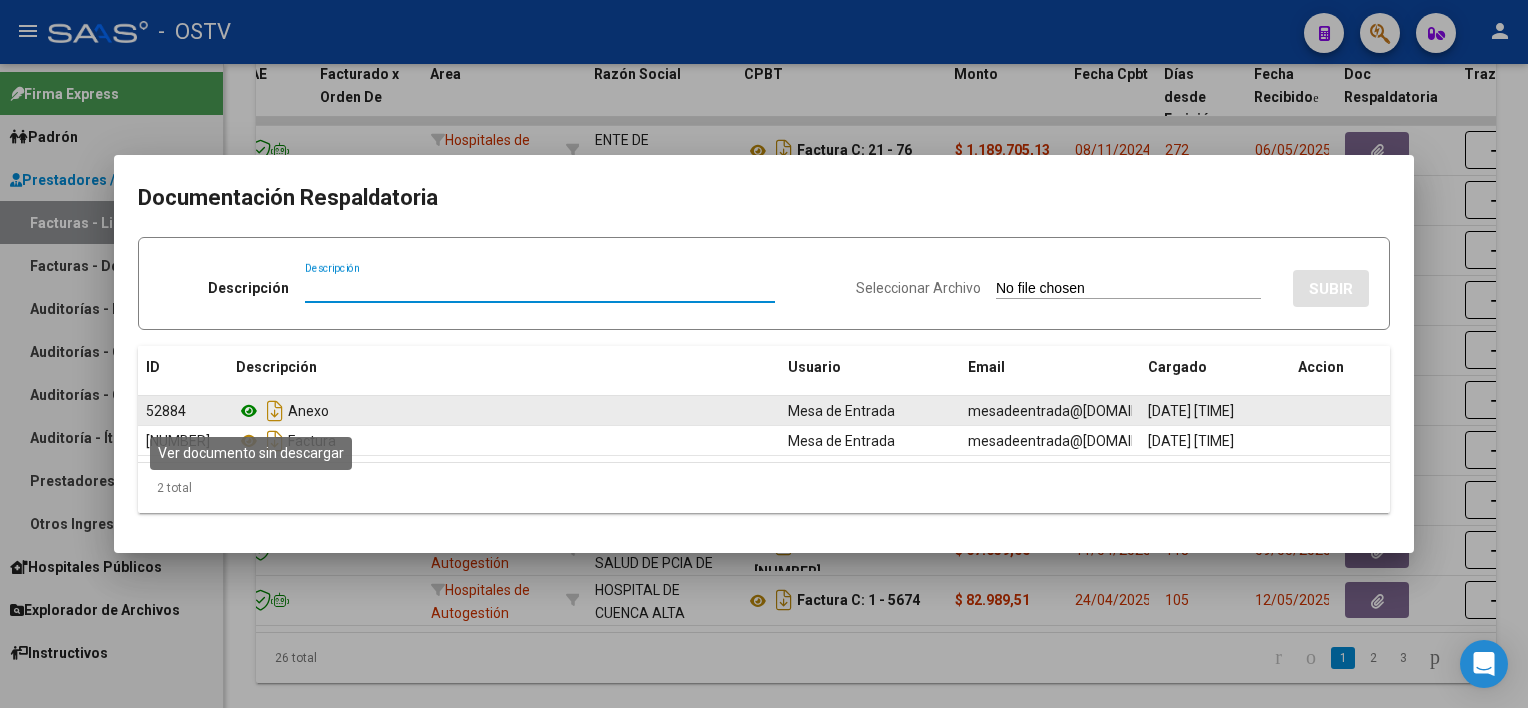 click 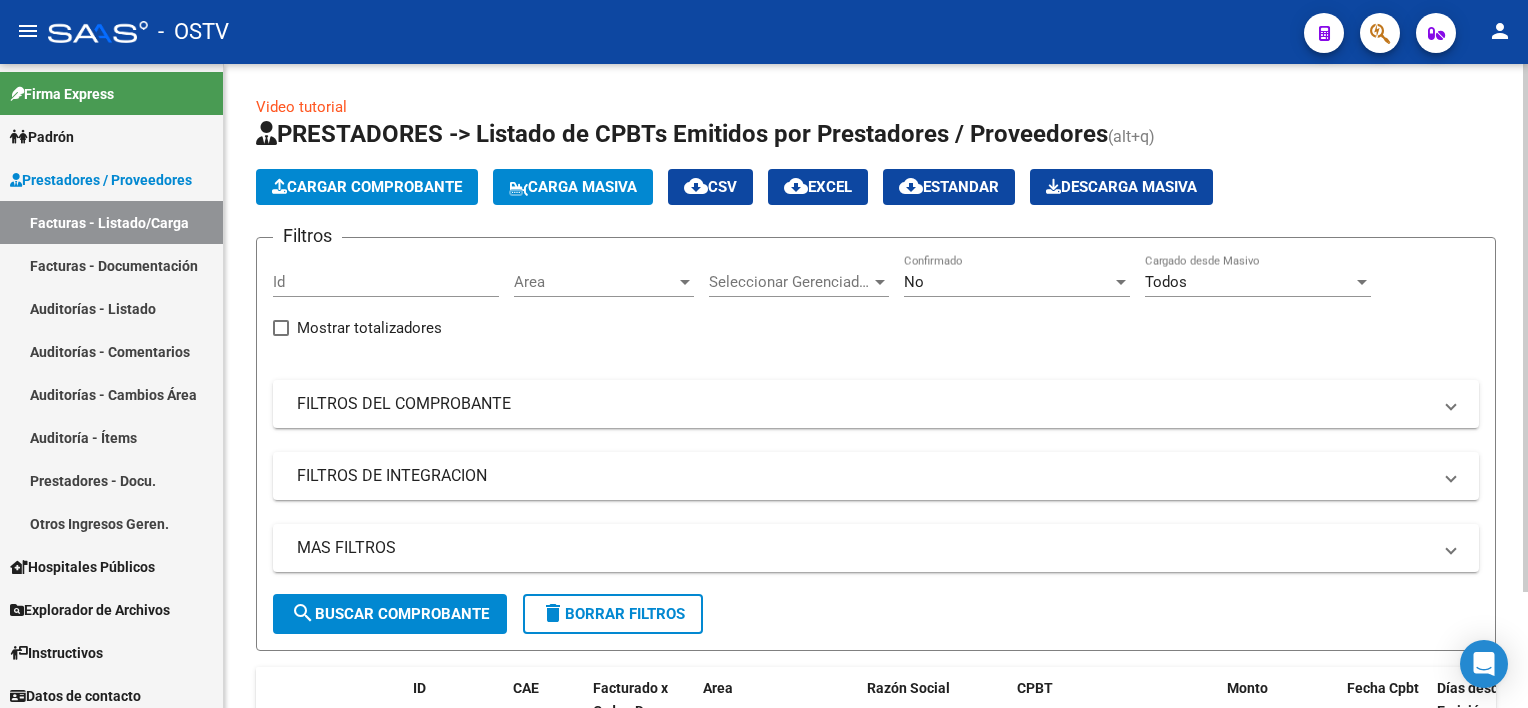 scroll, scrollTop: 0, scrollLeft: 0, axis: both 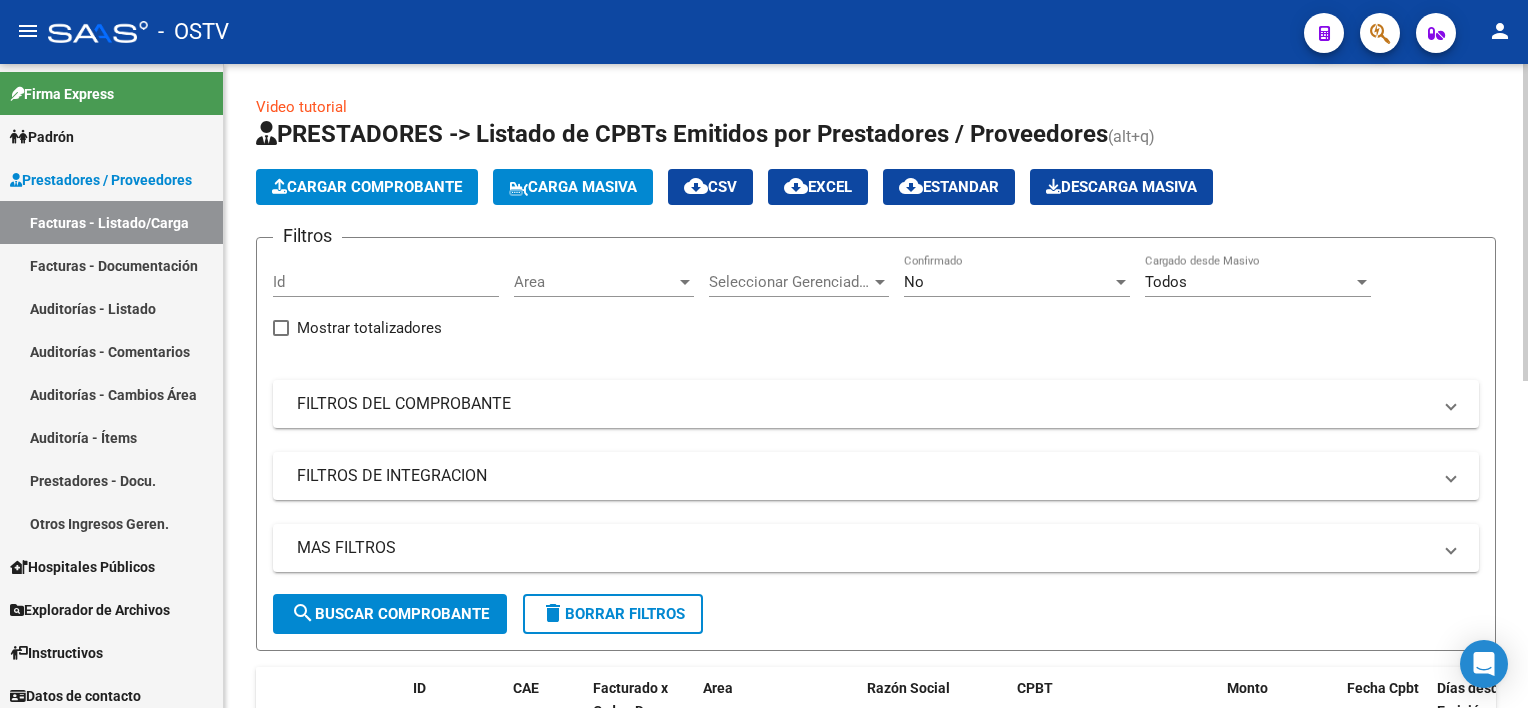 click on "No" at bounding box center (1008, 282) 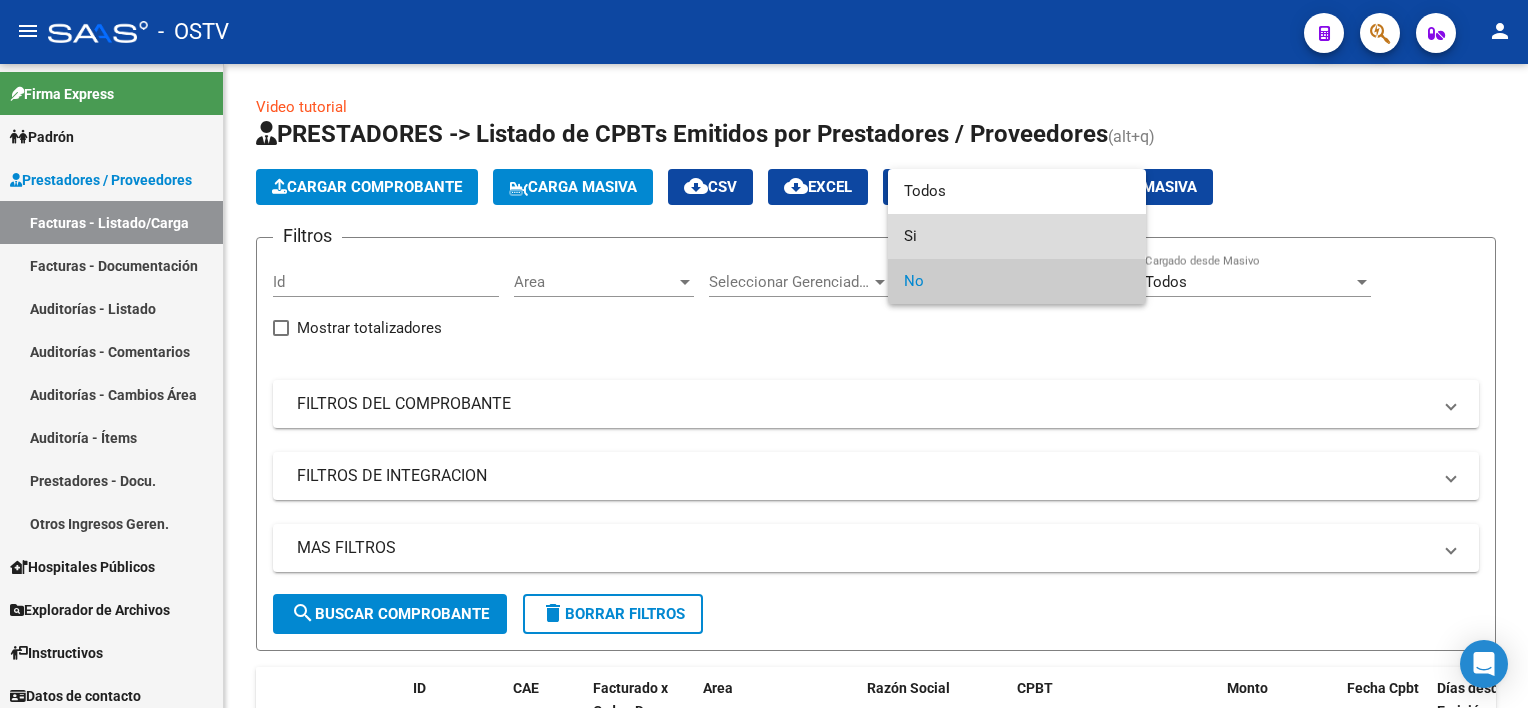 click on "Si" at bounding box center (1017, 236) 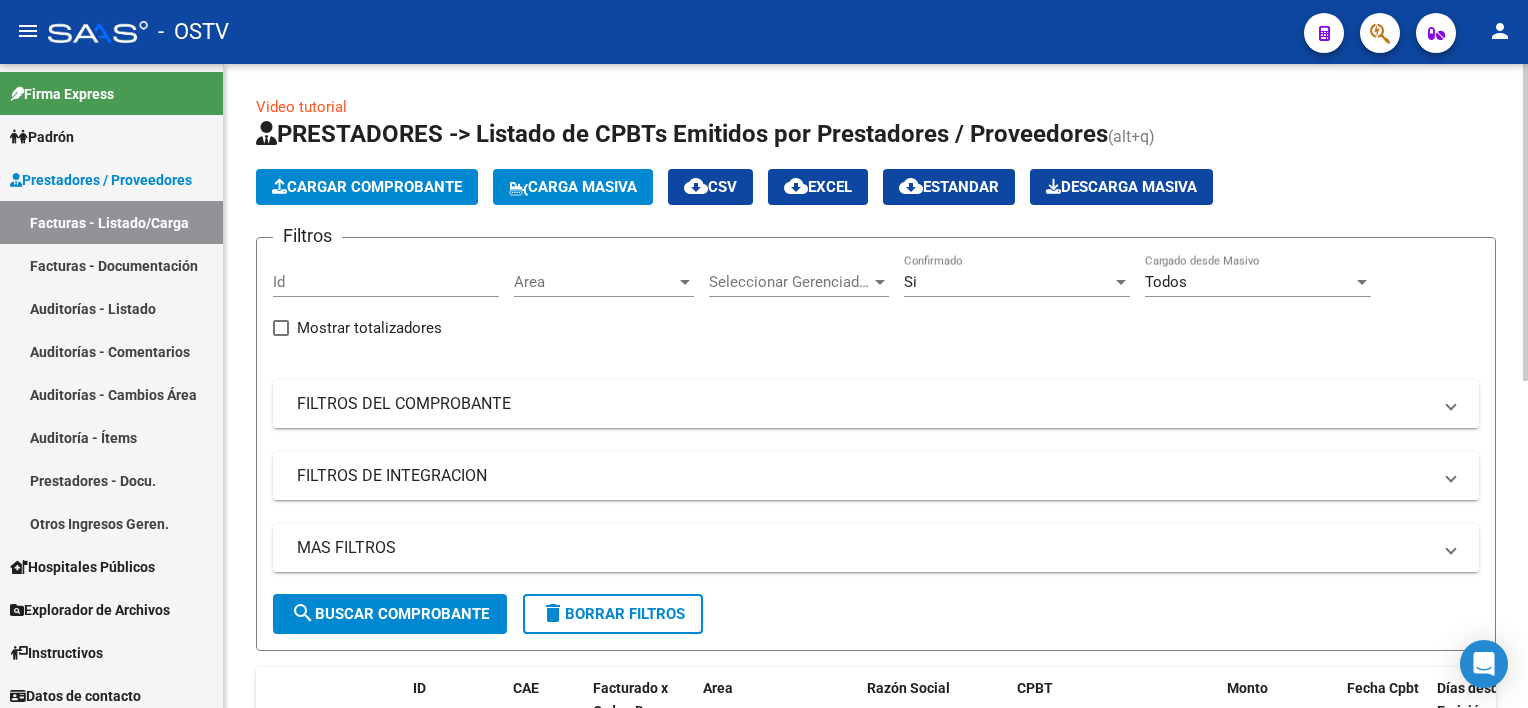 click on "FILTROS DEL COMPROBANTE" at bounding box center (864, 404) 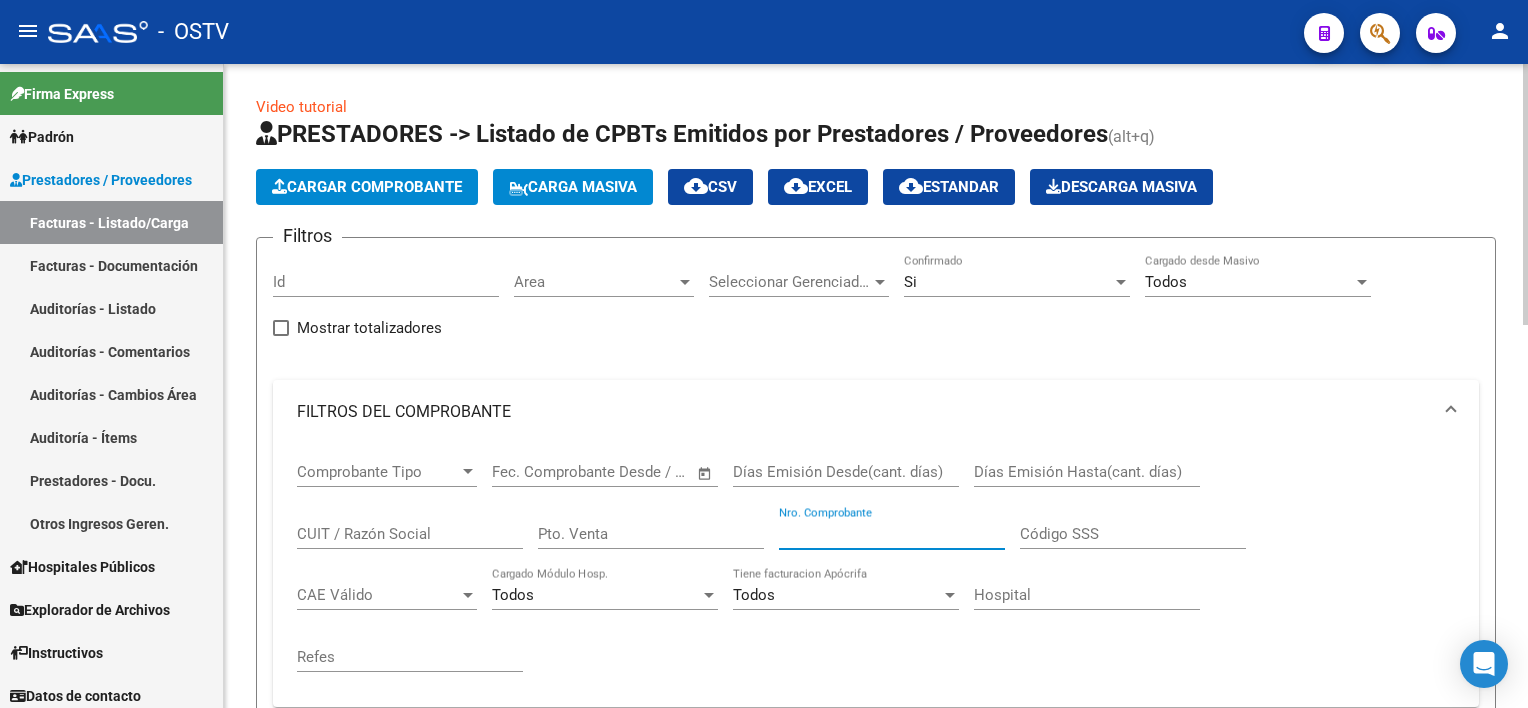 click on "Nro. Comprobante" at bounding box center (892, 534) 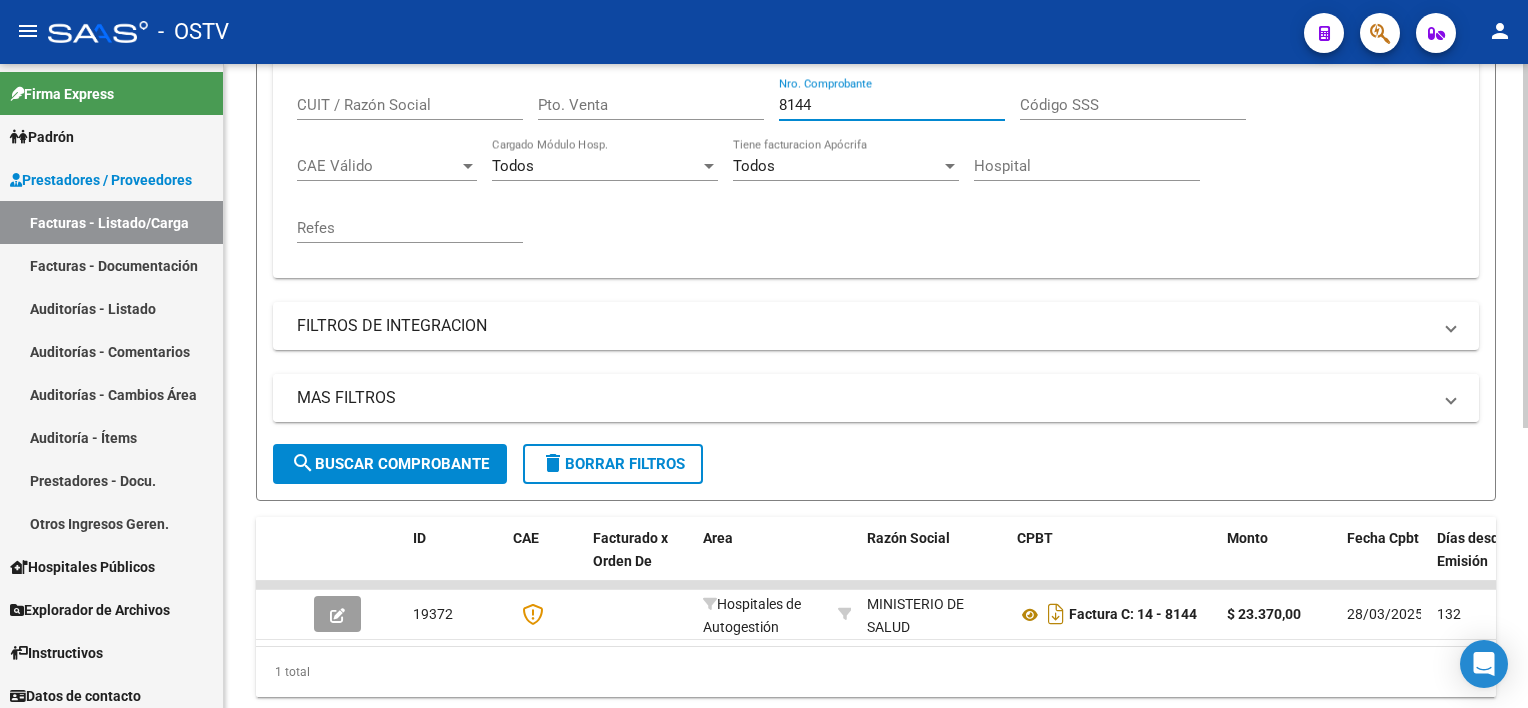 scroll, scrollTop: 493, scrollLeft: 0, axis: vertical 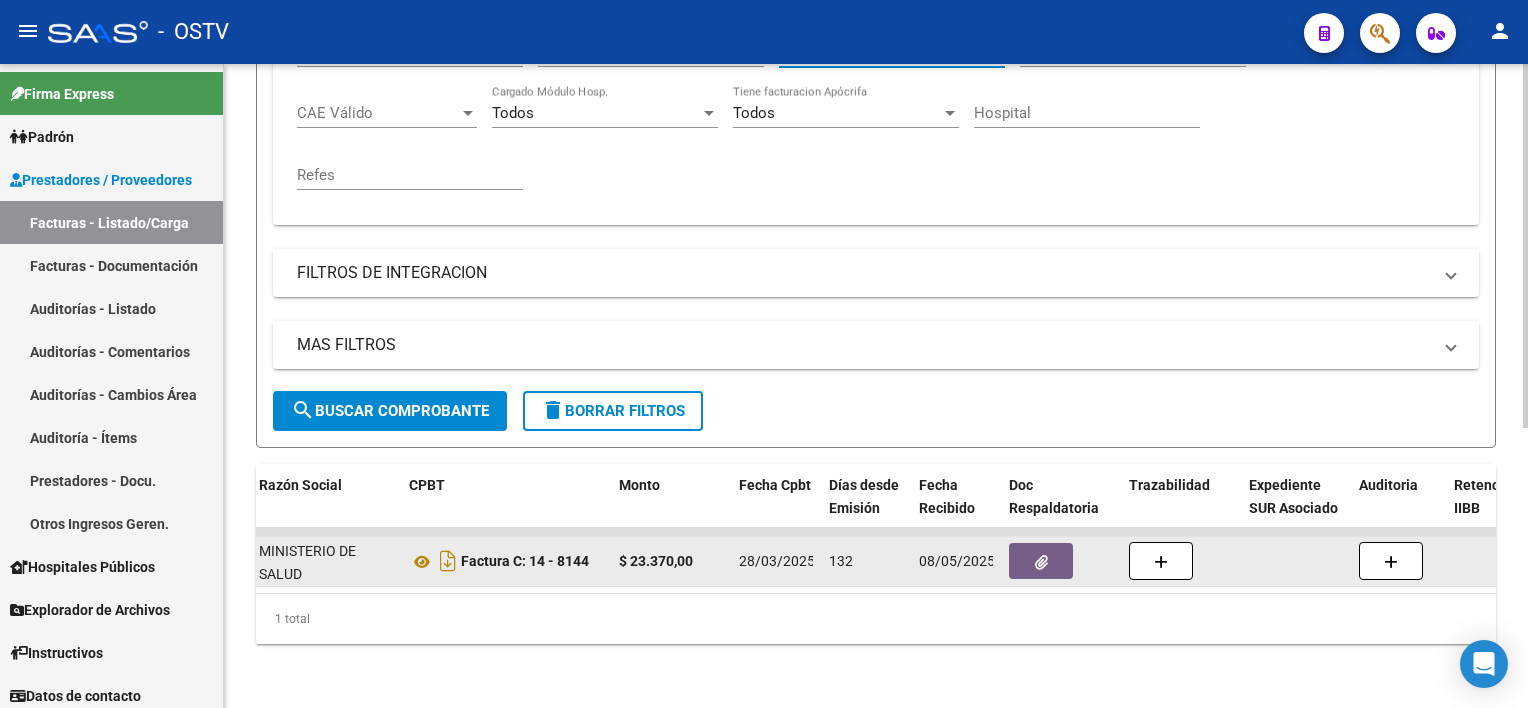 type on "8144" 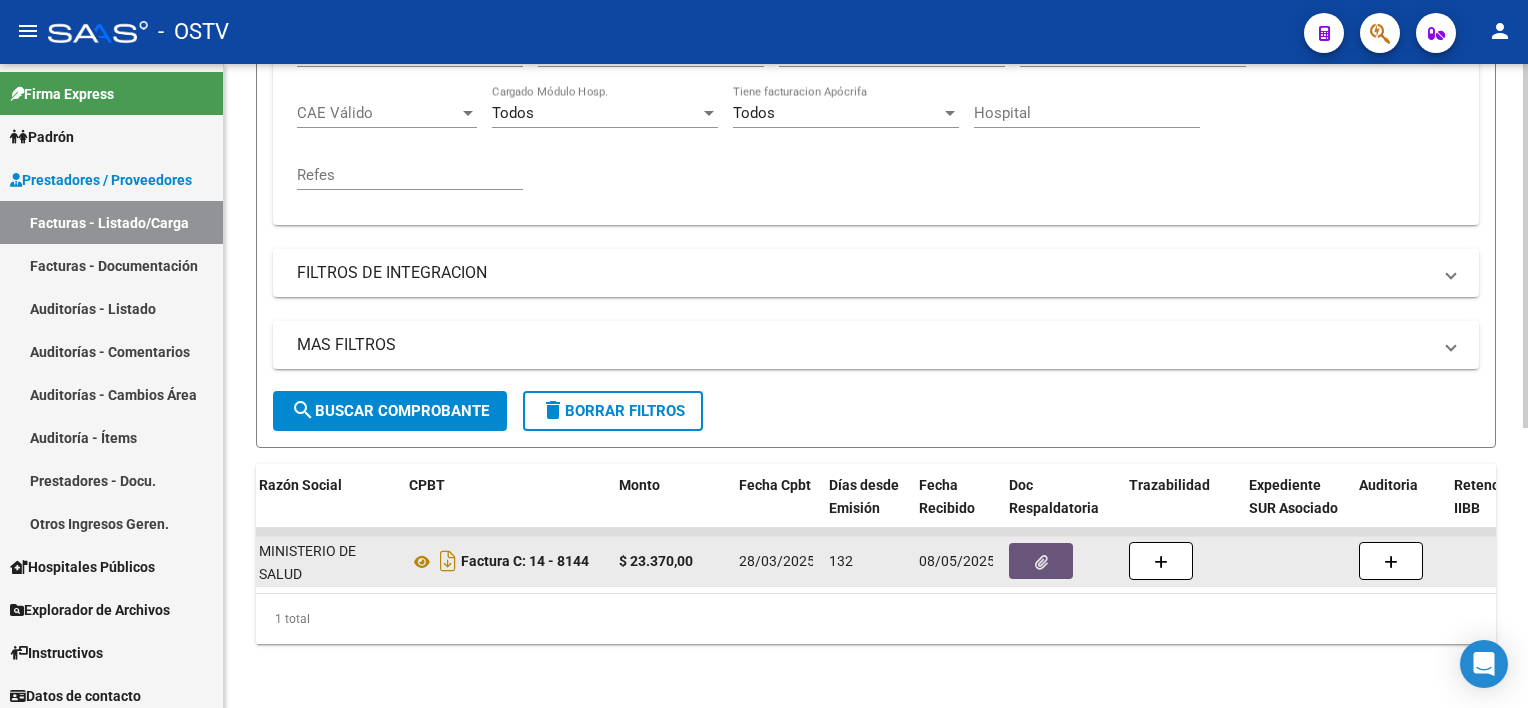 click 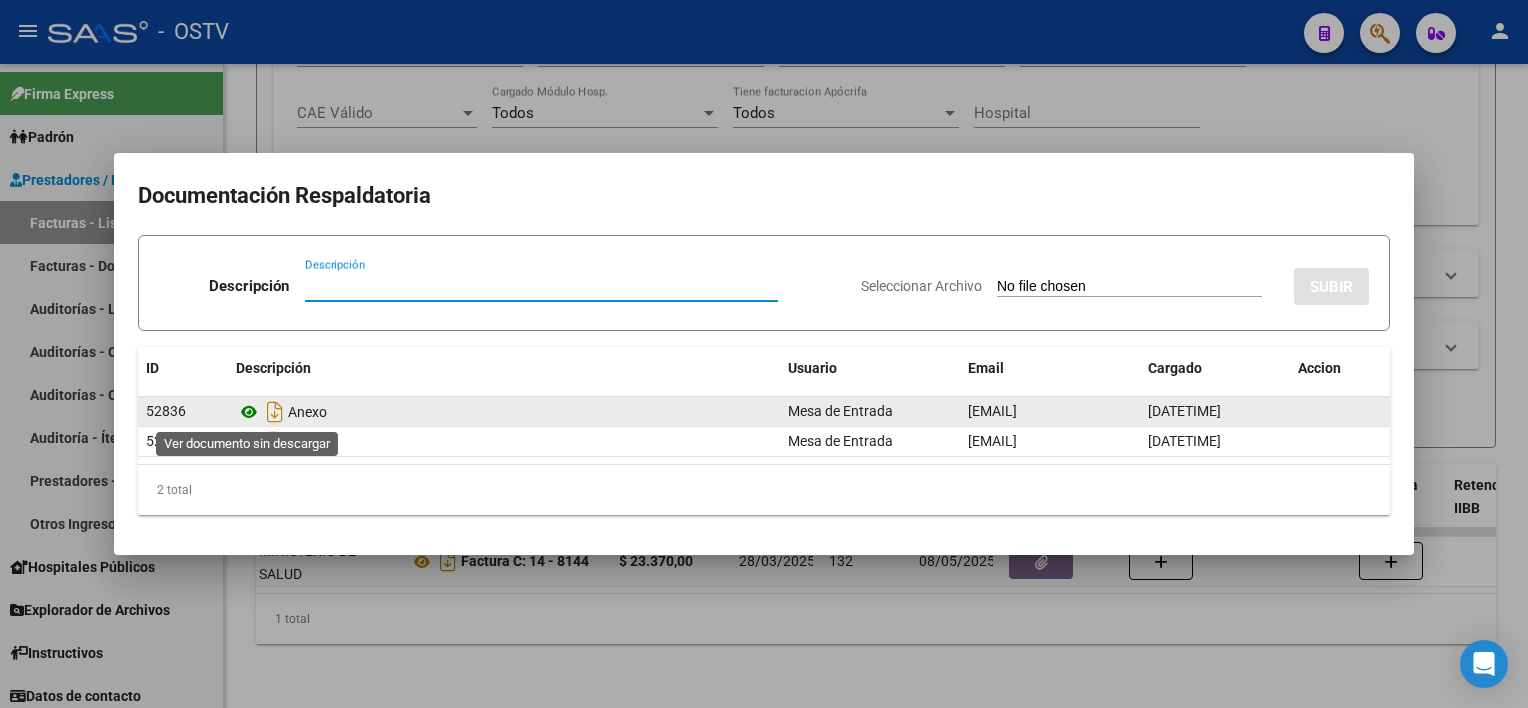 click 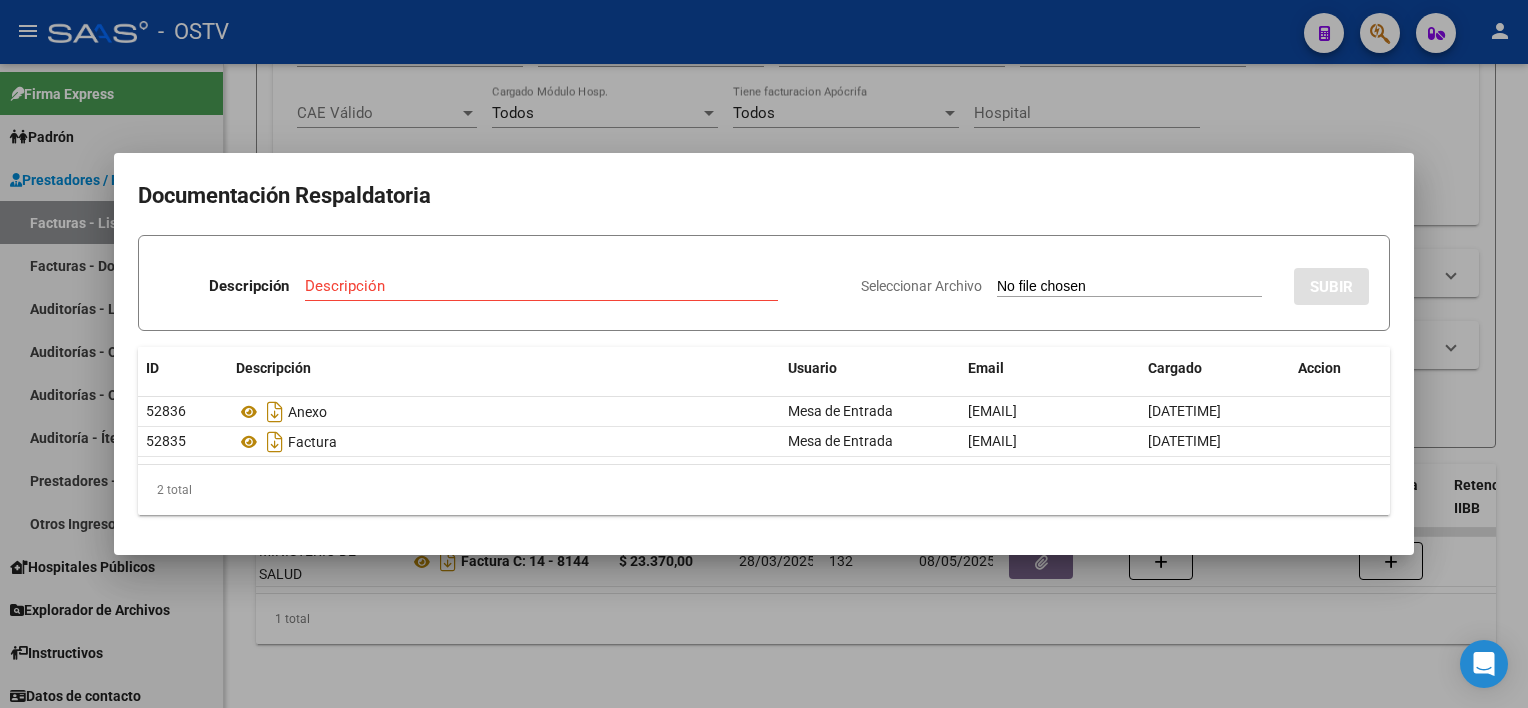 click at bounding box center (764, 354) 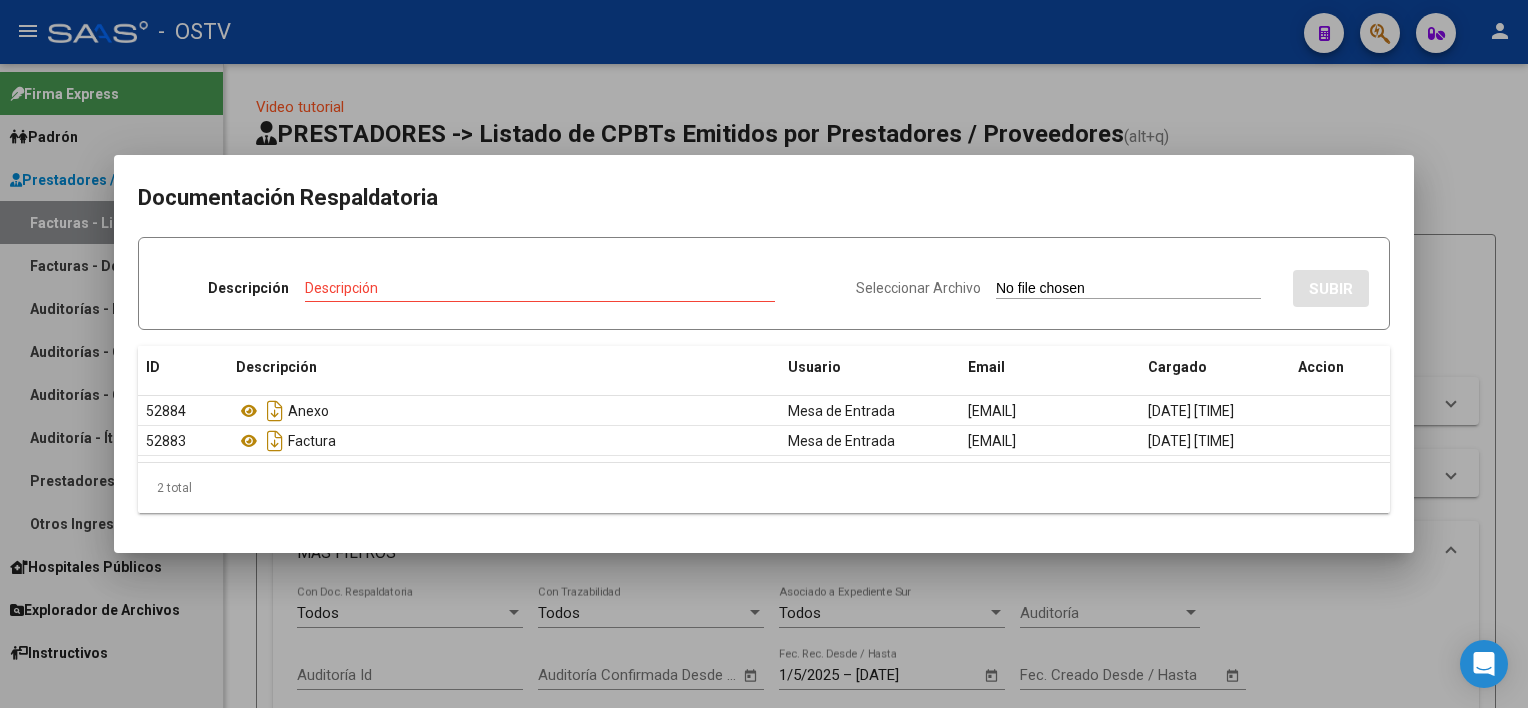 scroll, scrollTop: 0, scrollLeft: 0, axis: both 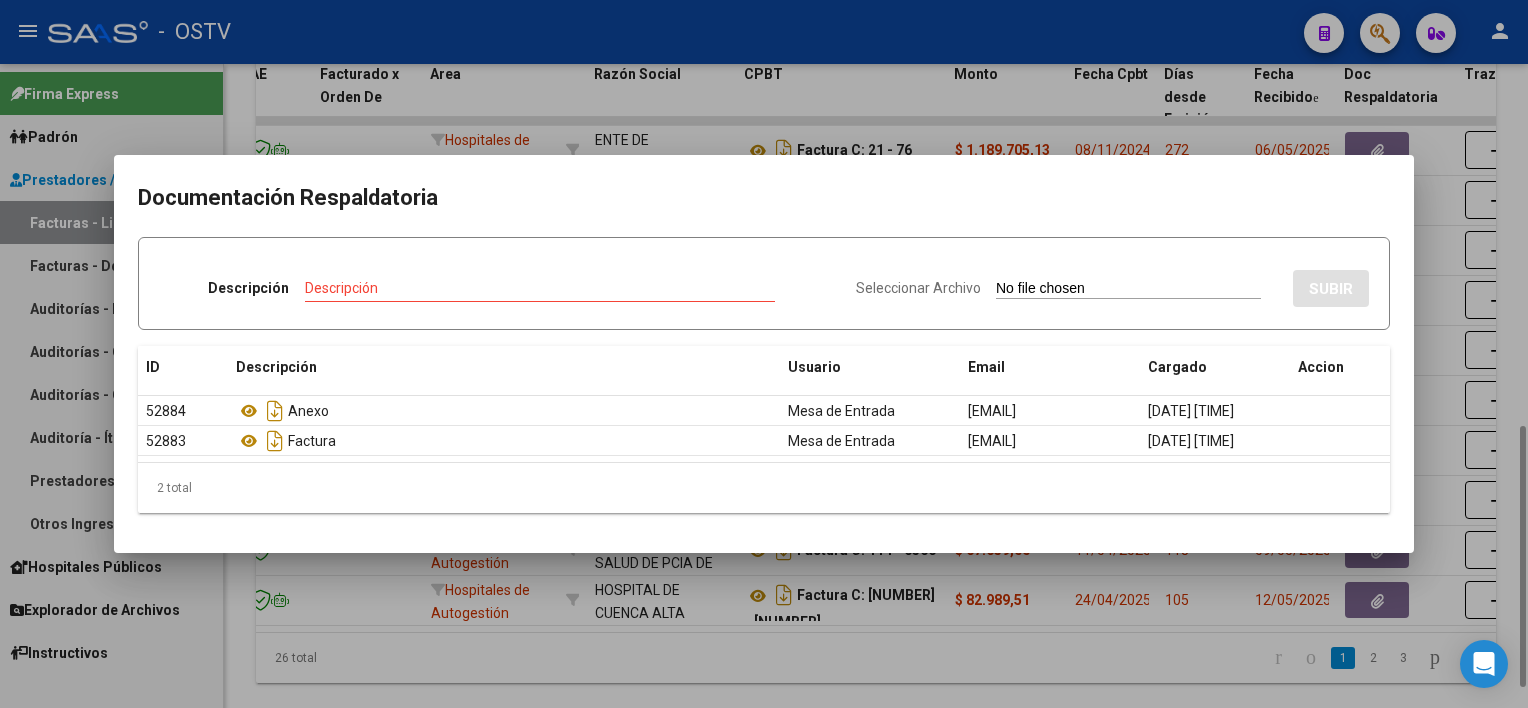 click at bounding box center (764, 354) 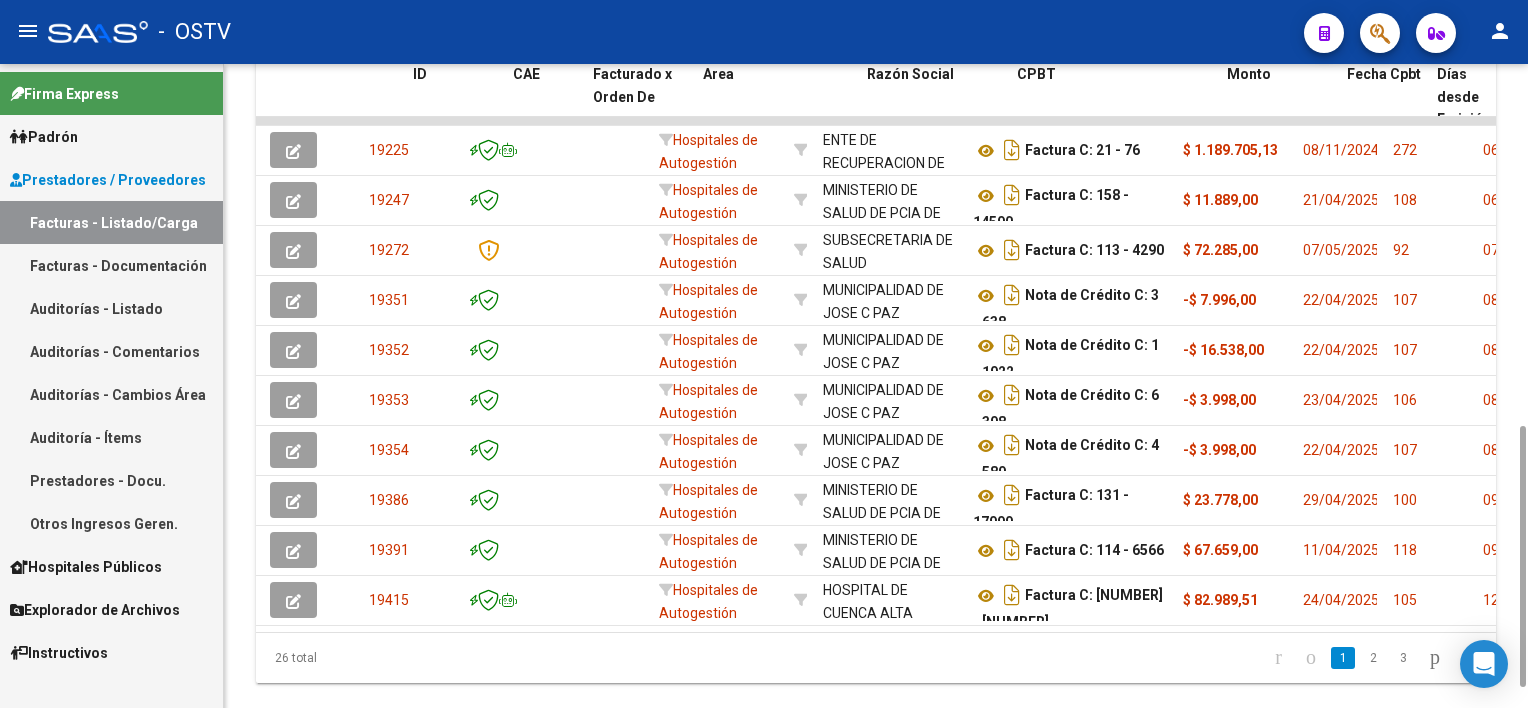 scroll, scrollTop: 0, scrollLeft: 0, axis: both 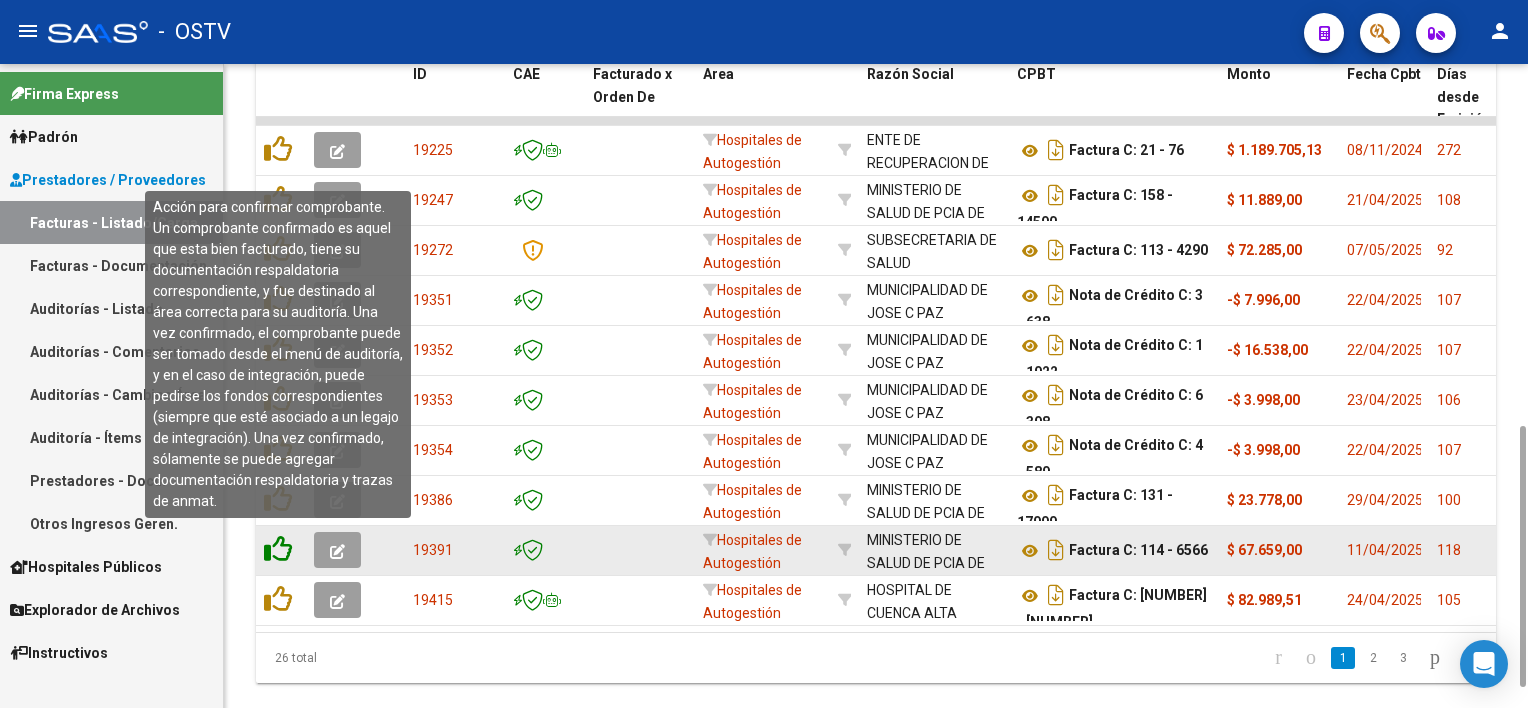 click 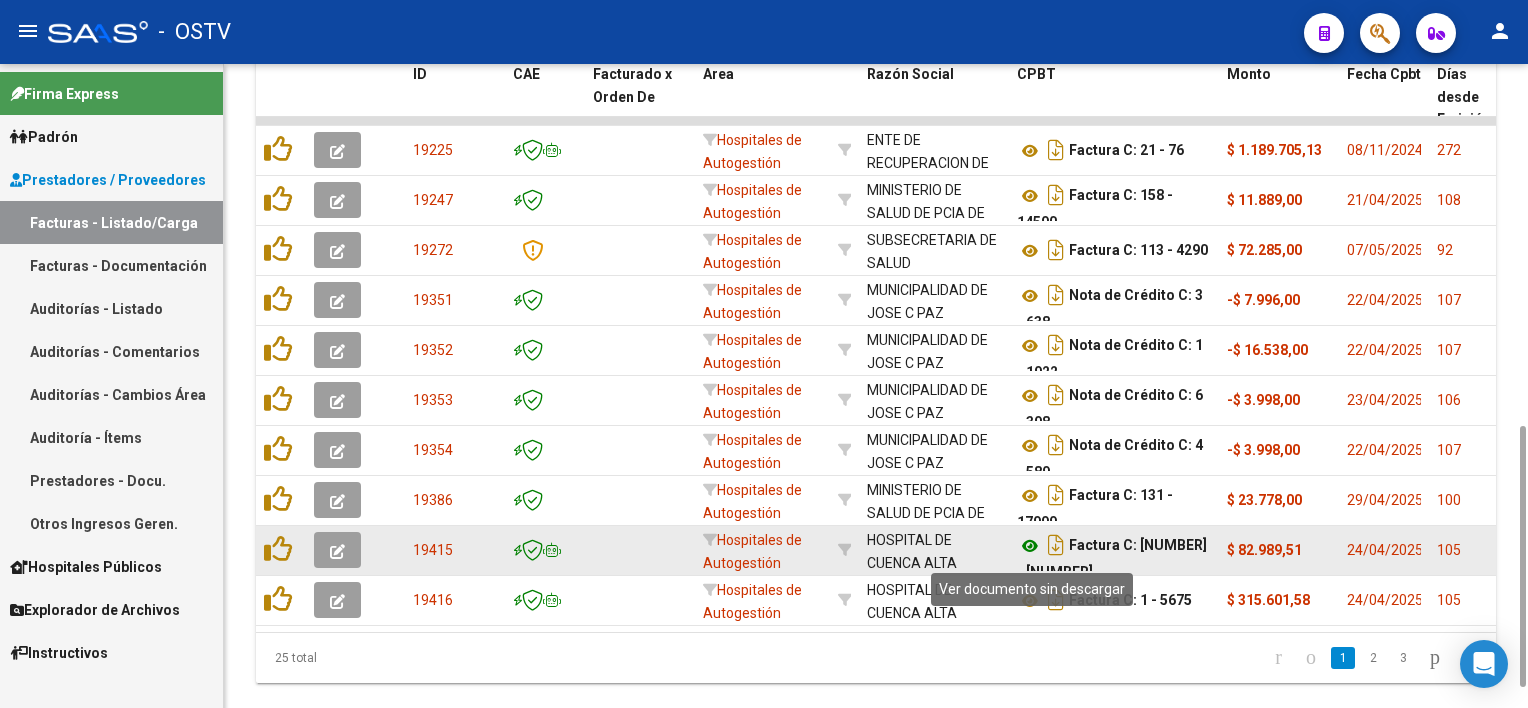 click 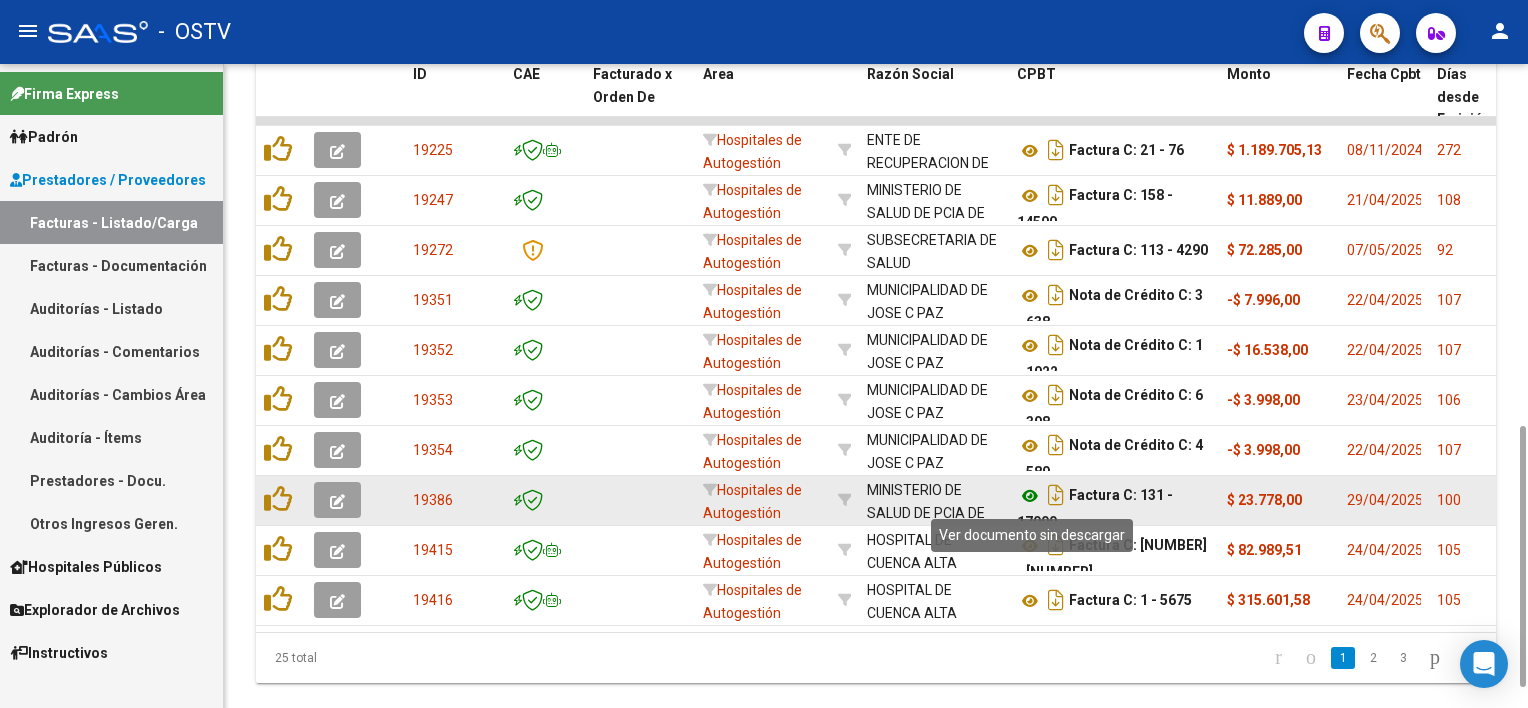 click 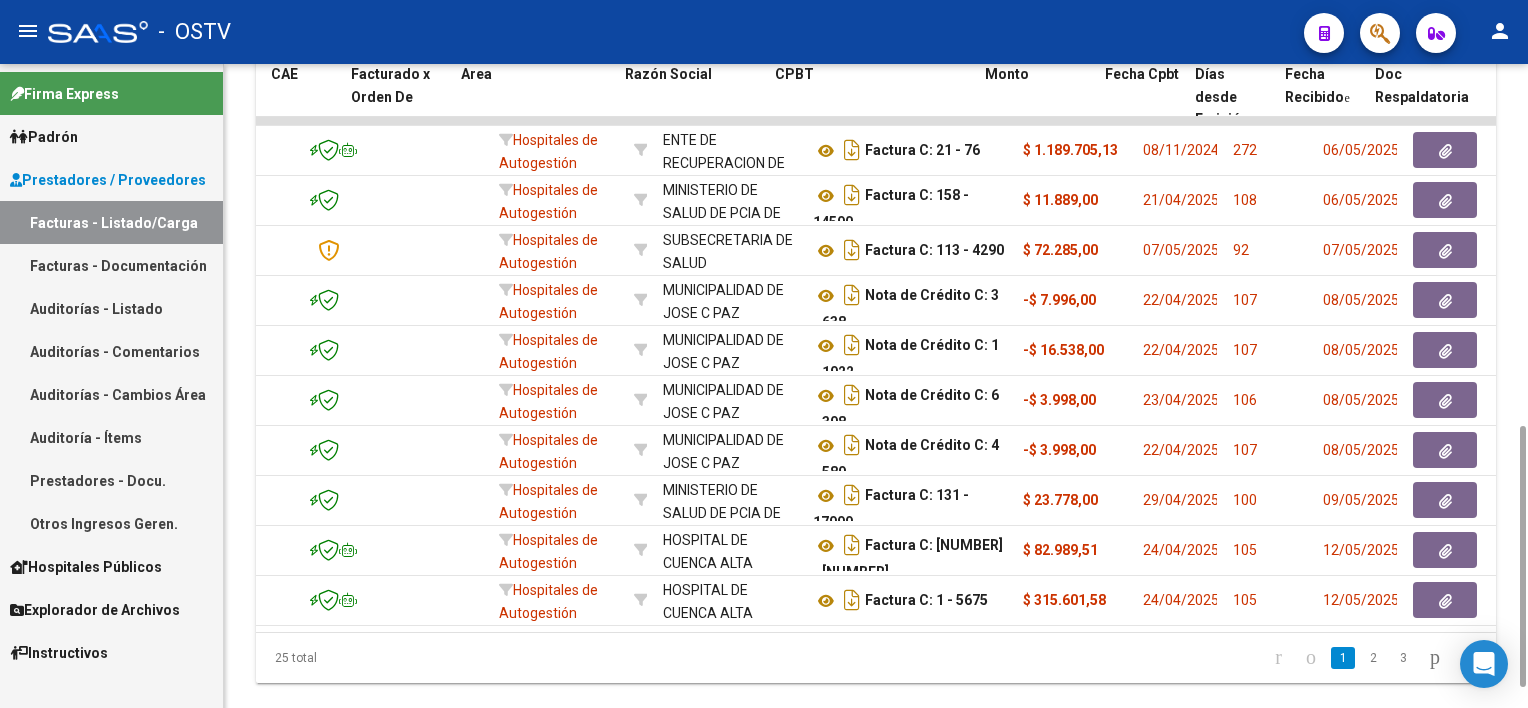 scroll, scrollTop: 0, scrollLeft: 259, axis: horizontal 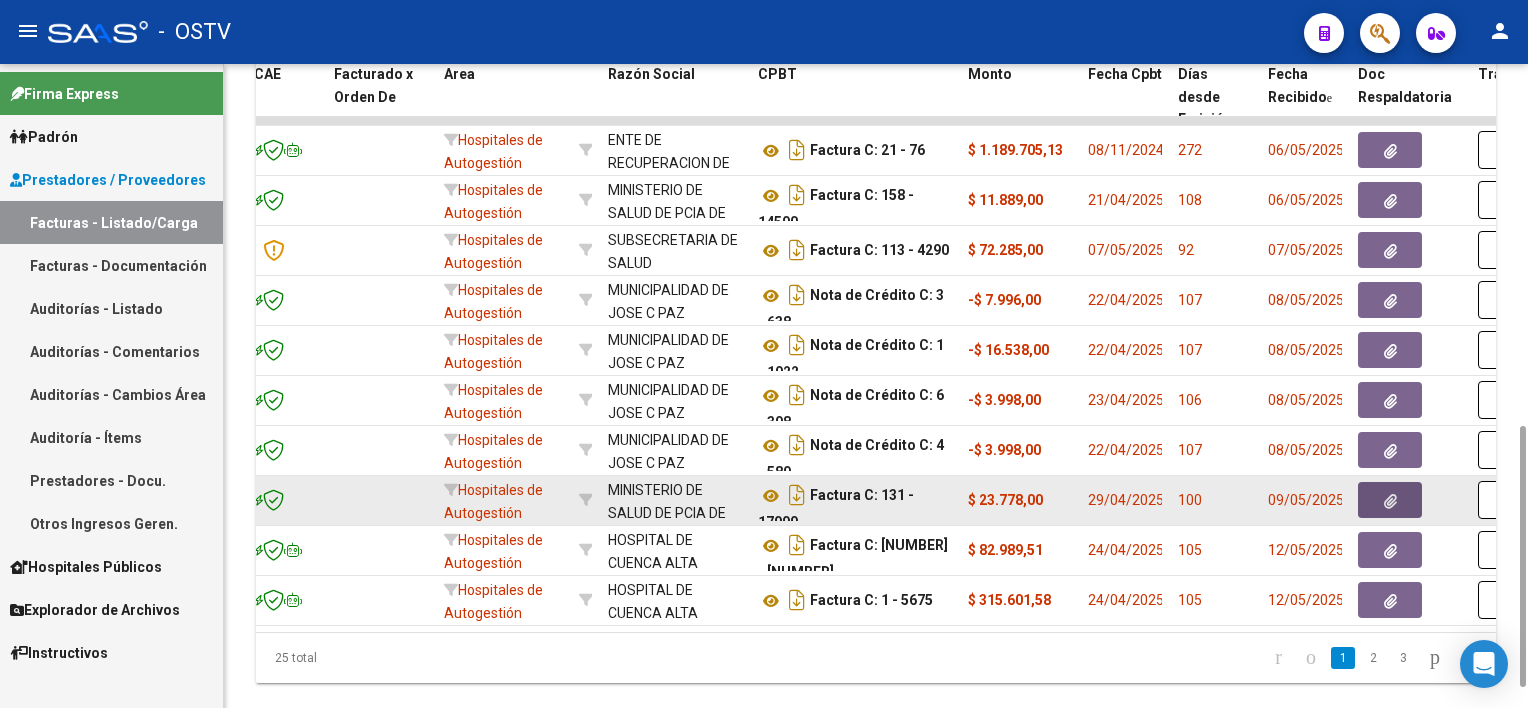 click 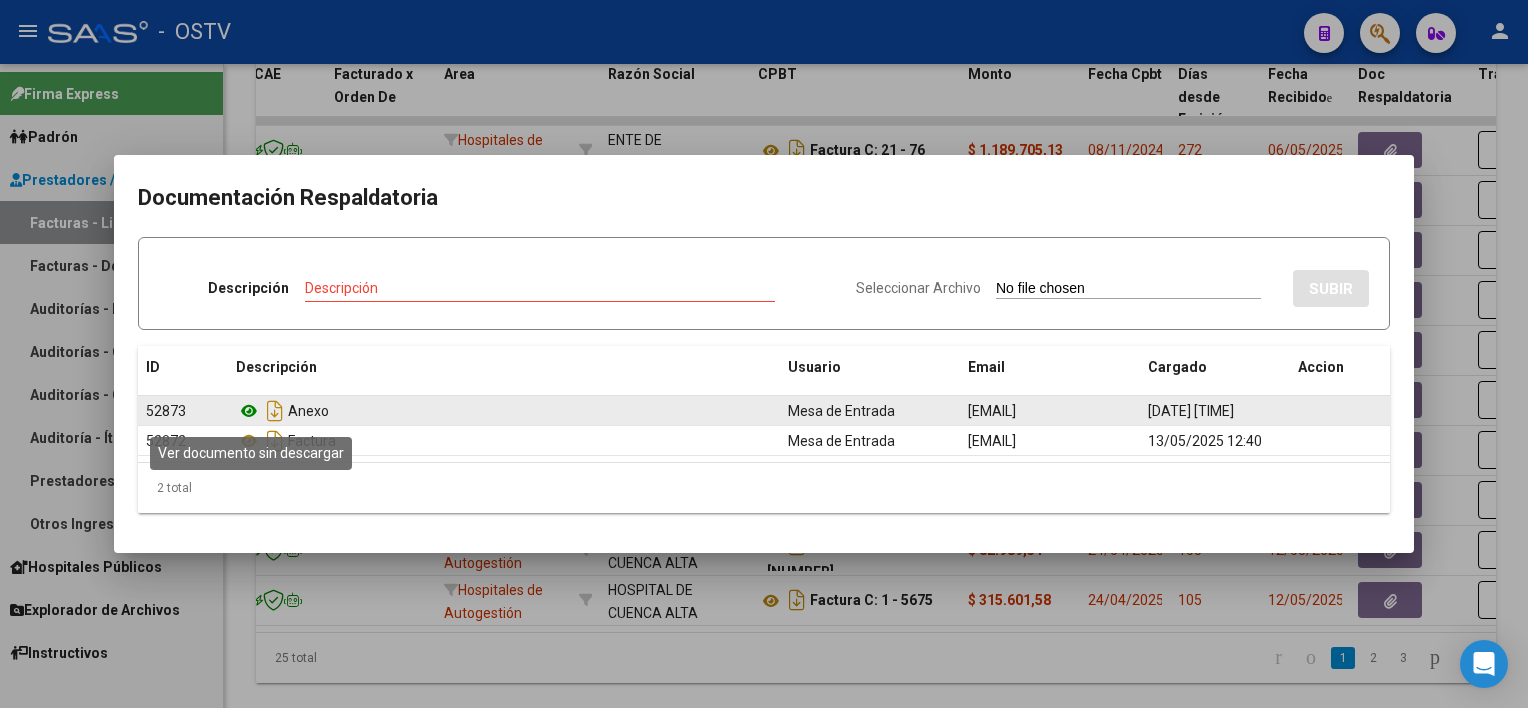 click 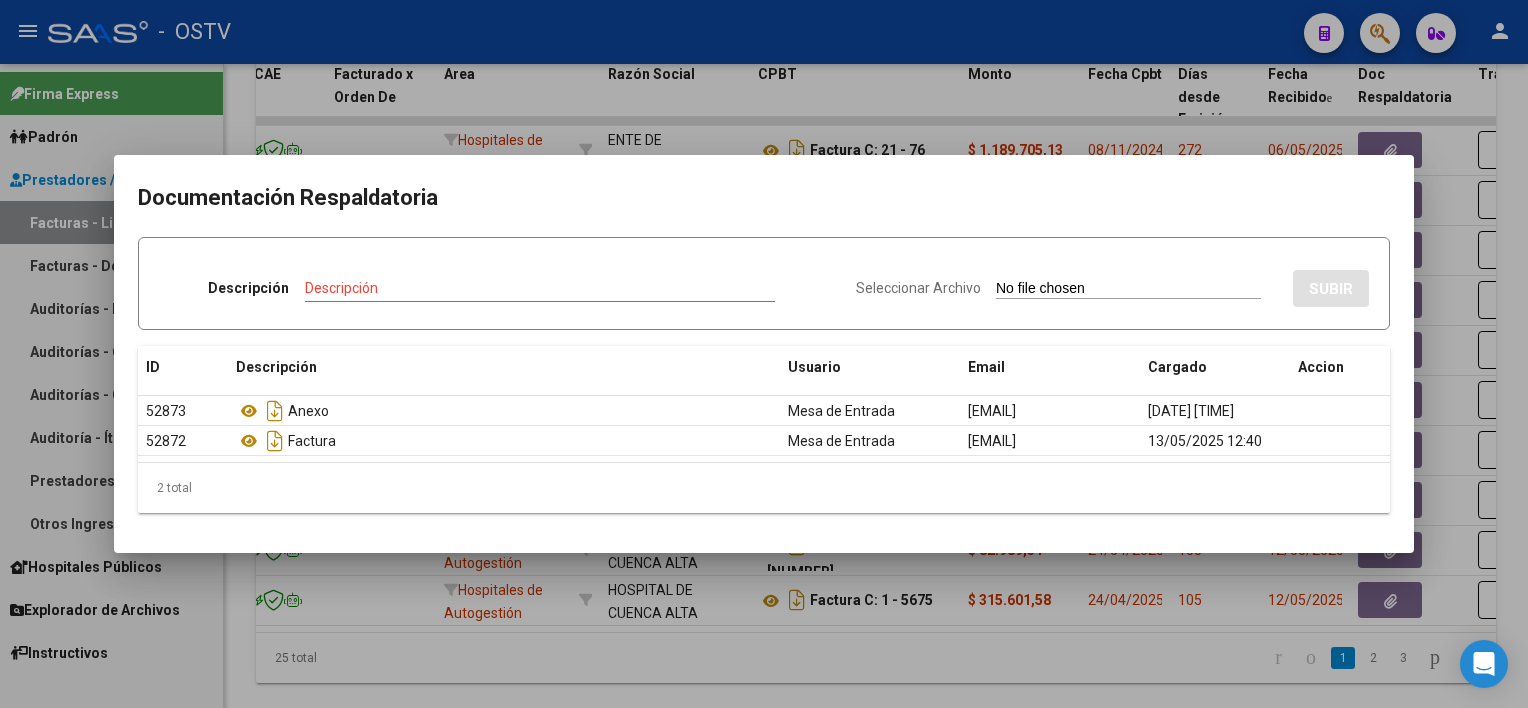 click at bounding box center [764, 354] 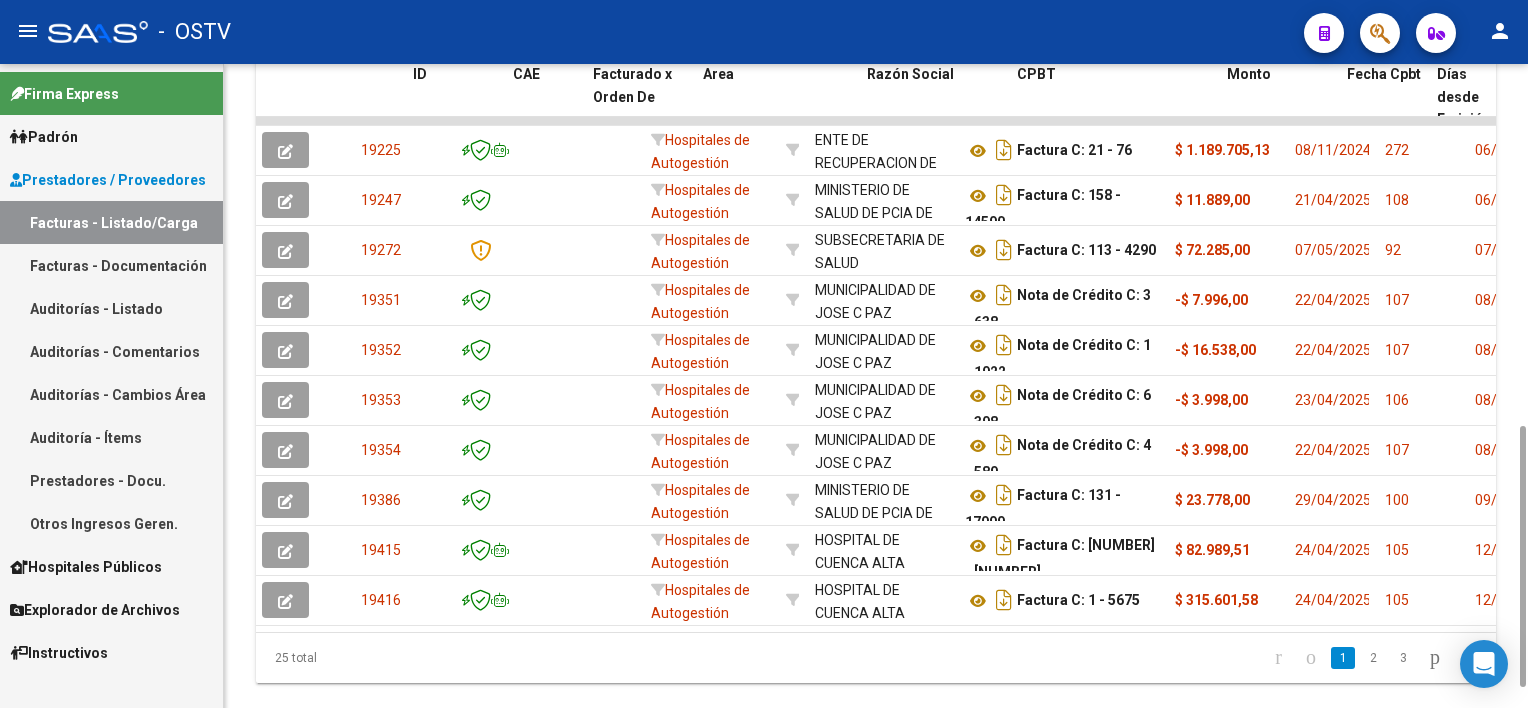 scroll, scrollTop: 0, scrollLeft: 0, axis: both 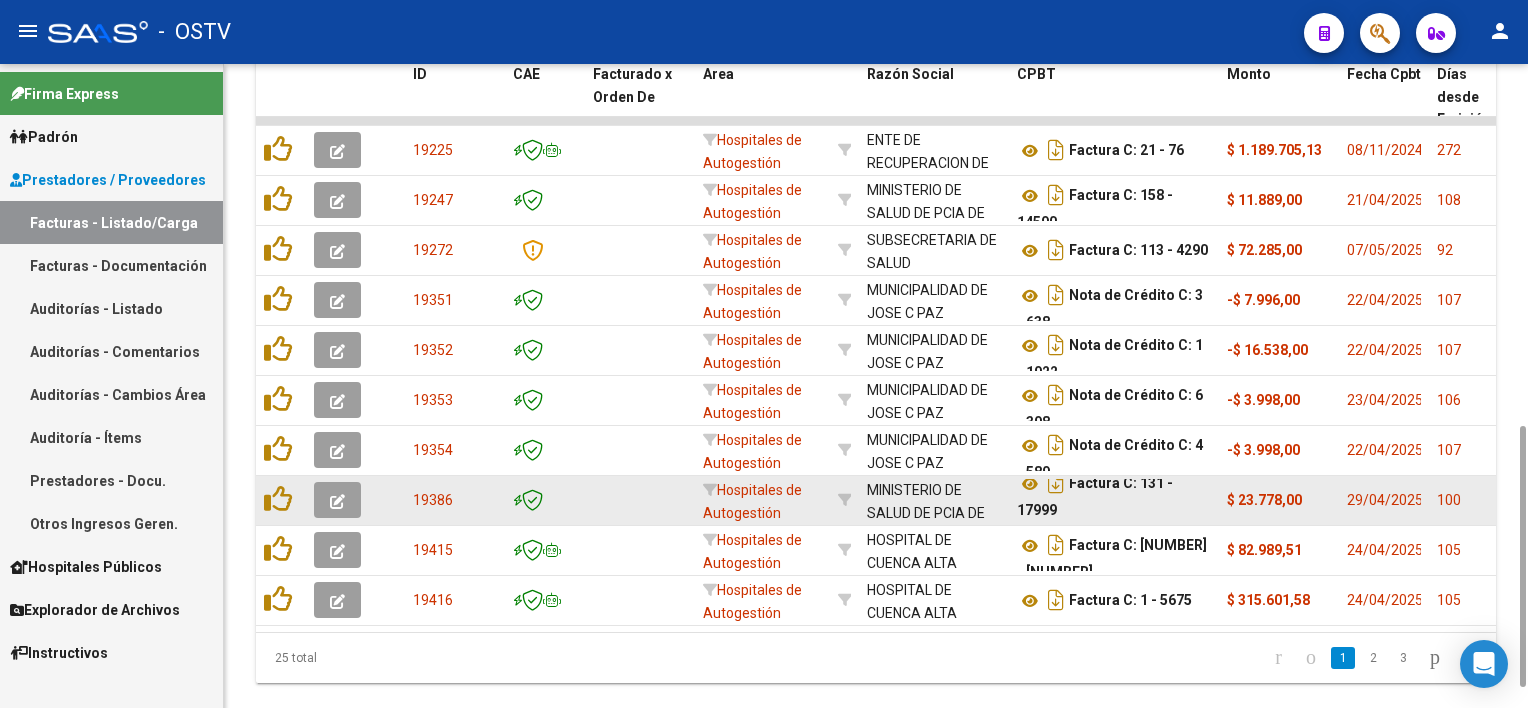 drag, startPoint x: 1140, startPoint y: 488, endPoint x: 1166, endPoint y: 507, distance: 32.202484 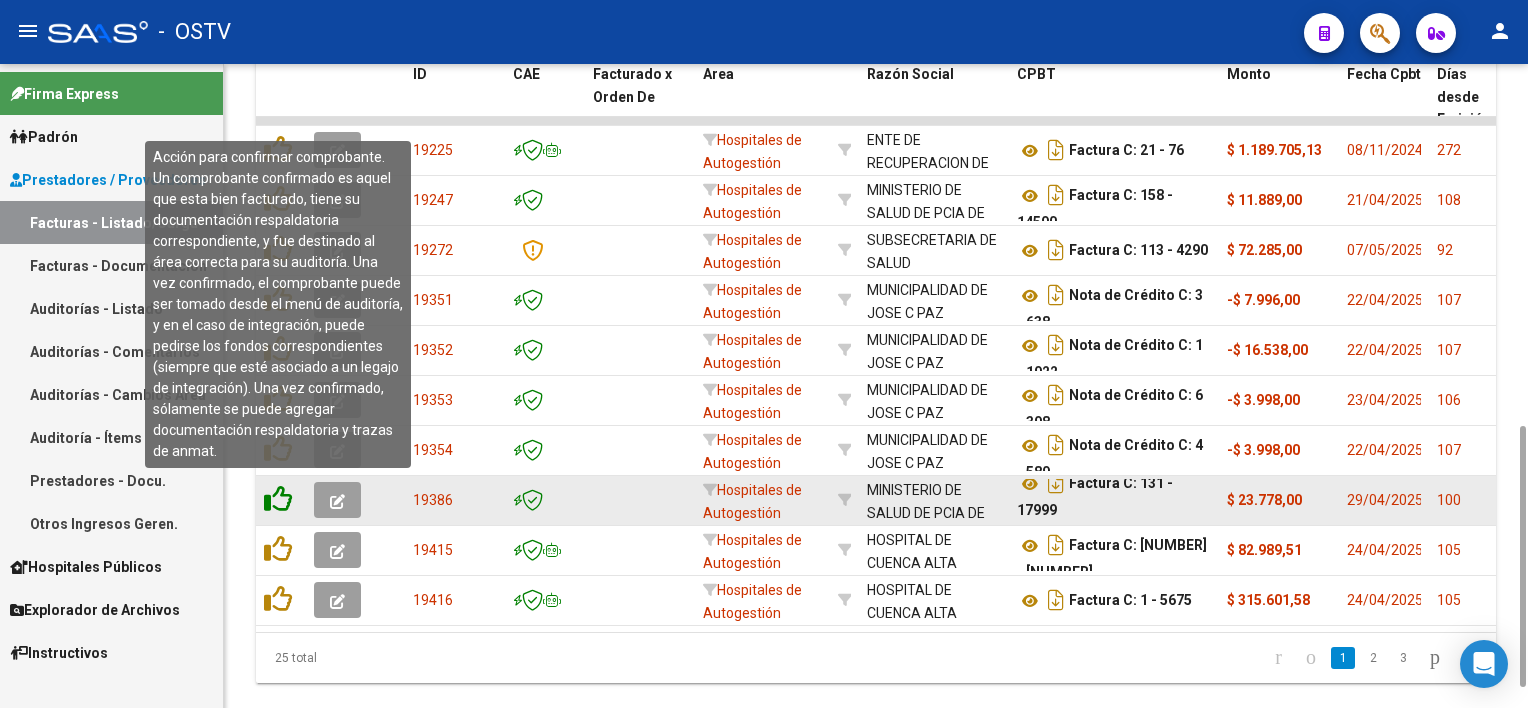 click 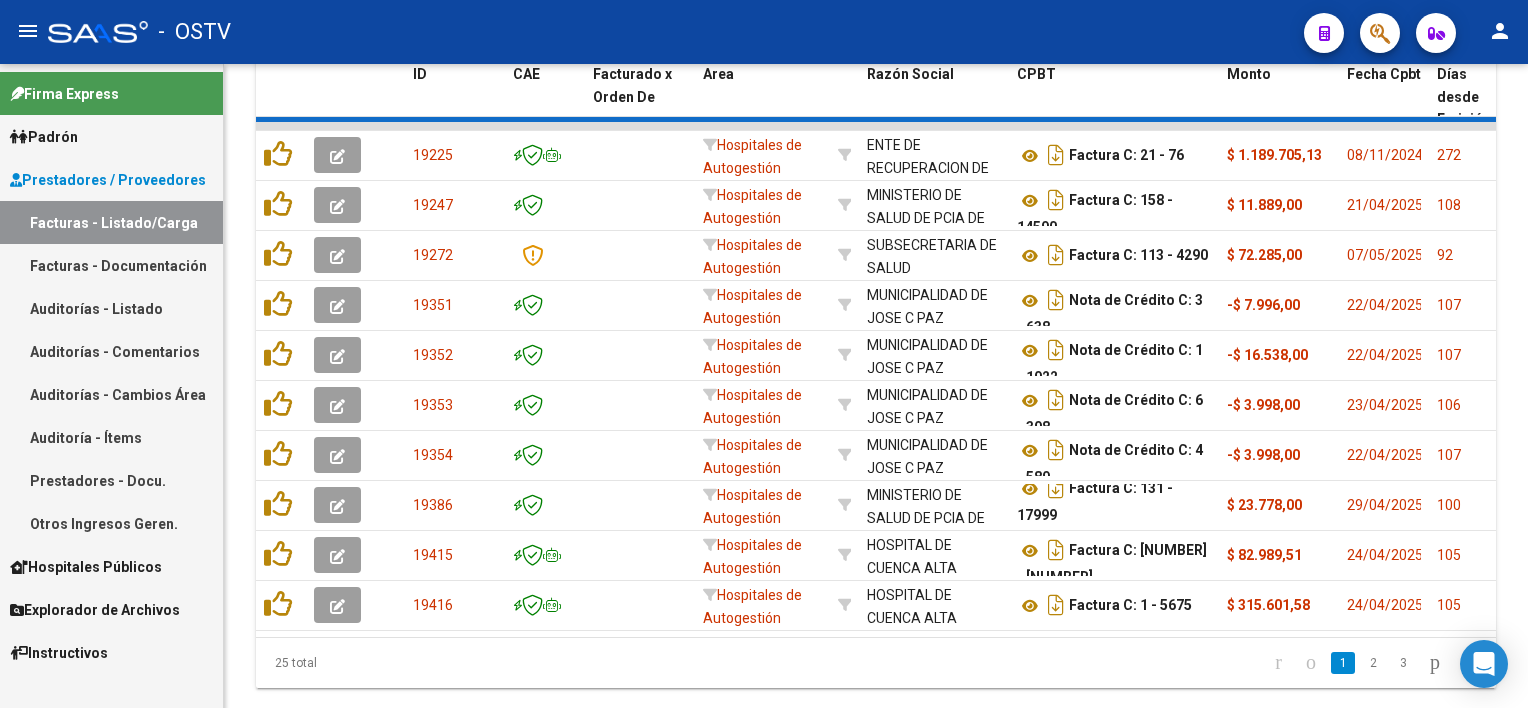scroll, scrollTop: 0, scrollLeft: 0, axis: both 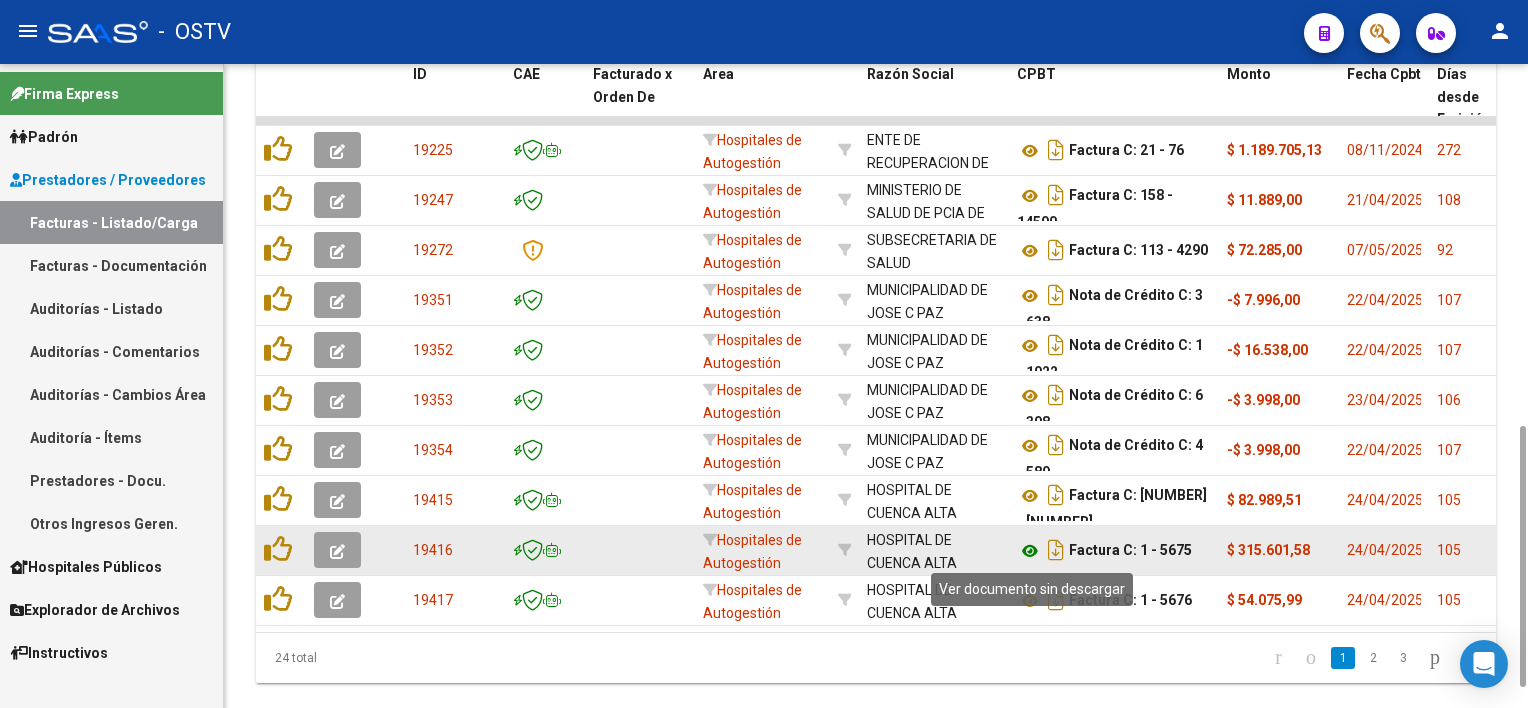 click 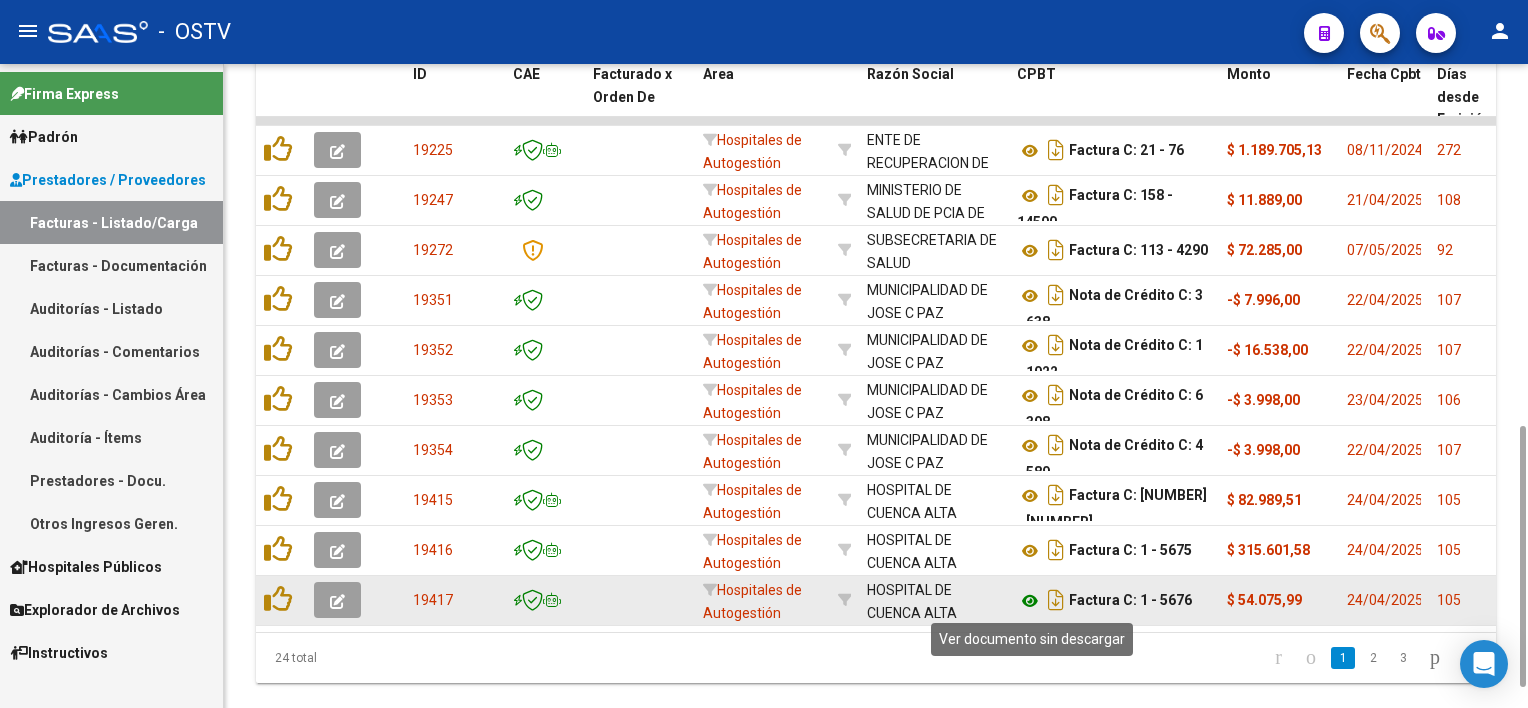 click 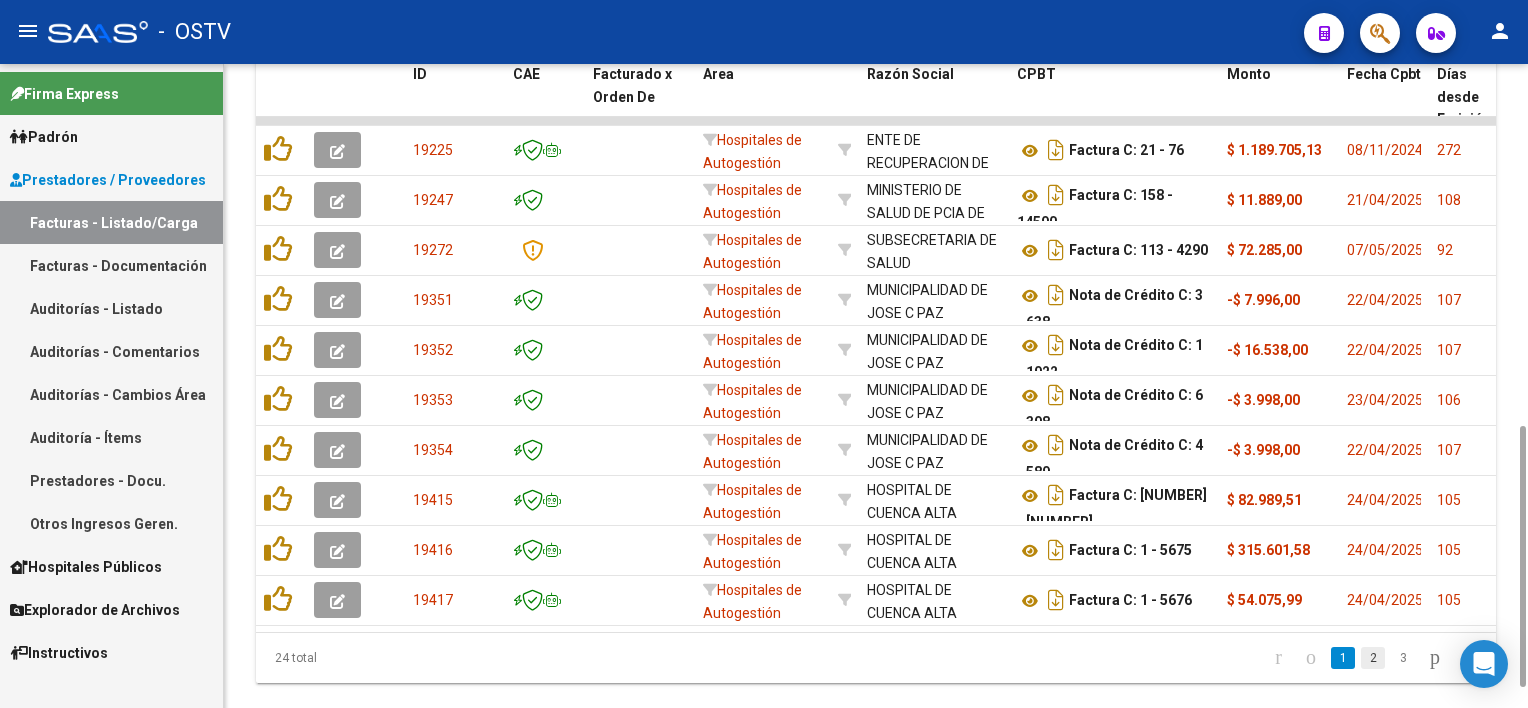 click on "2" 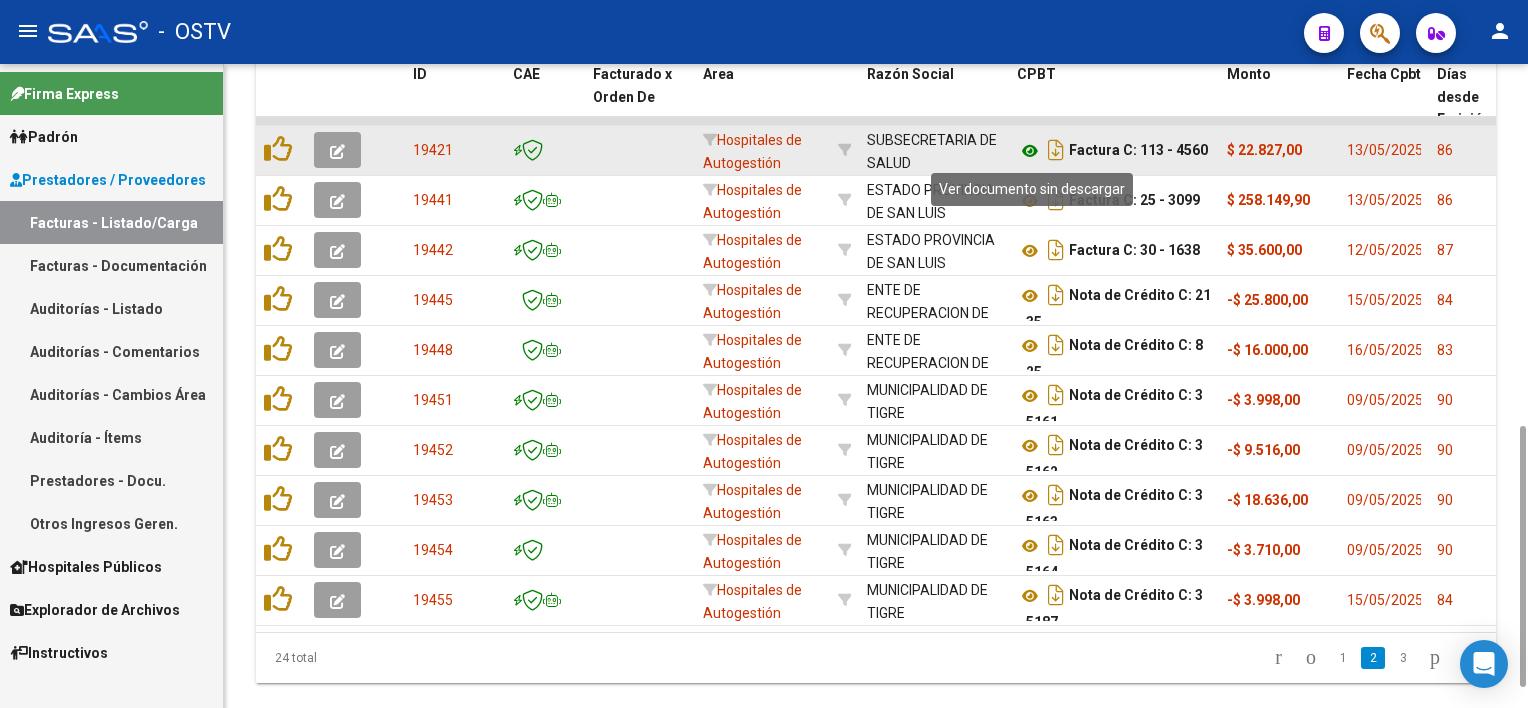 click 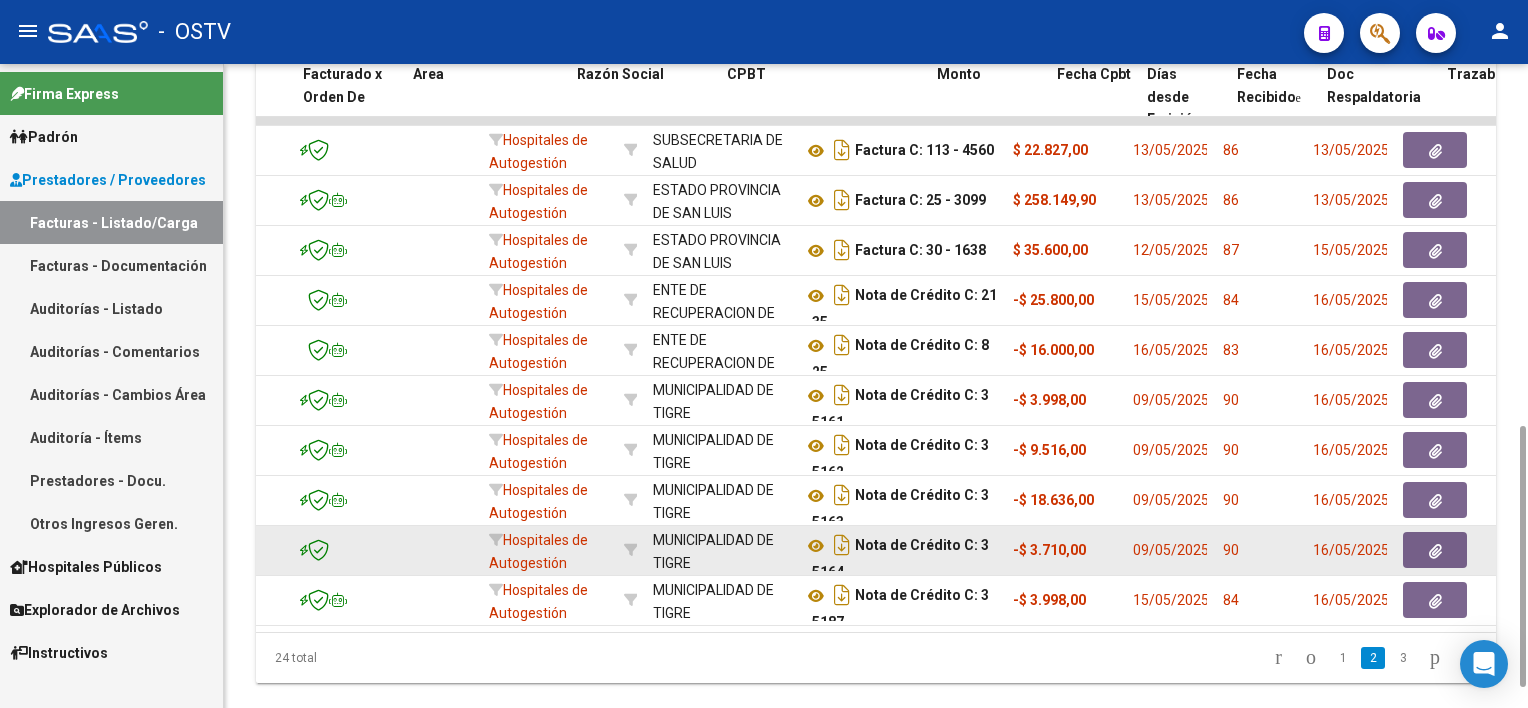 scroll, scrollTop: 0, scrollLeft: 290, axis: horizontal 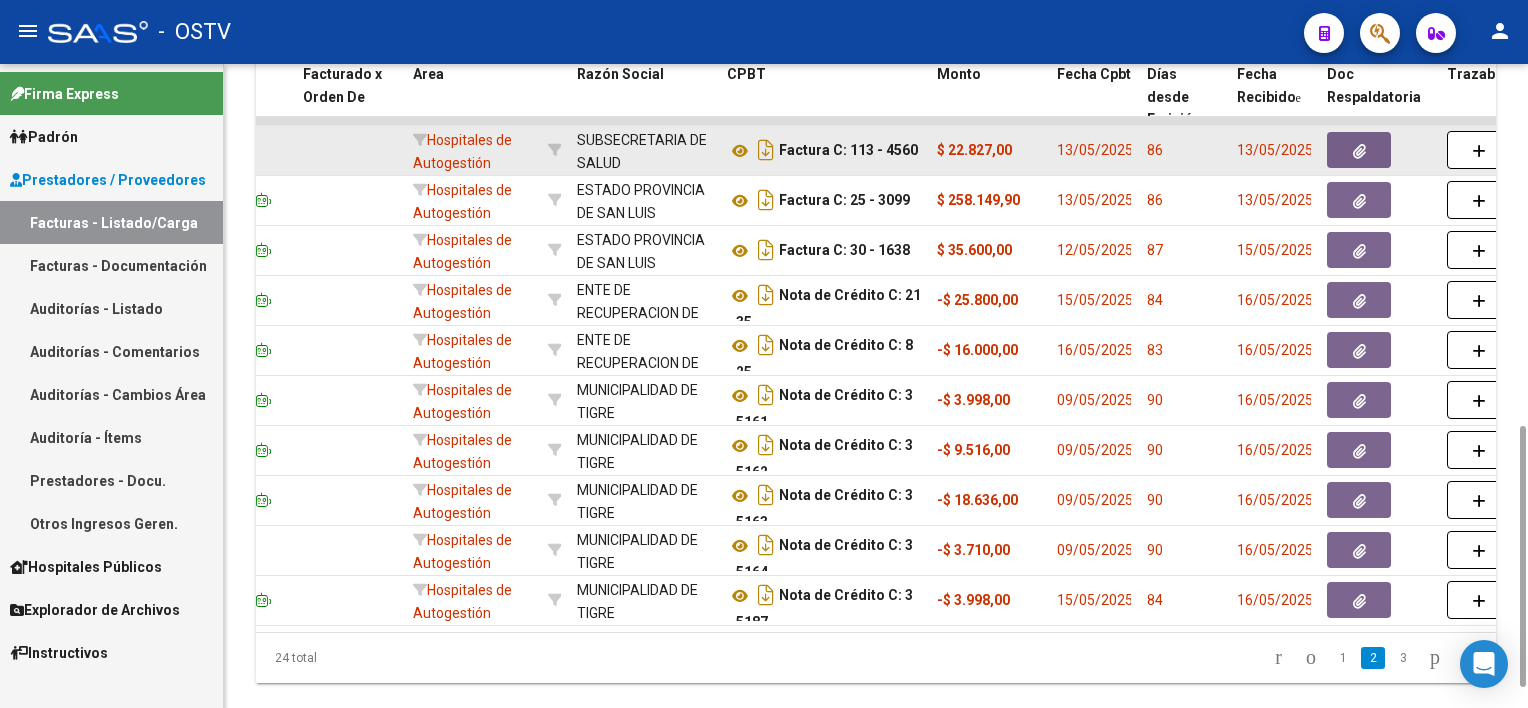 click 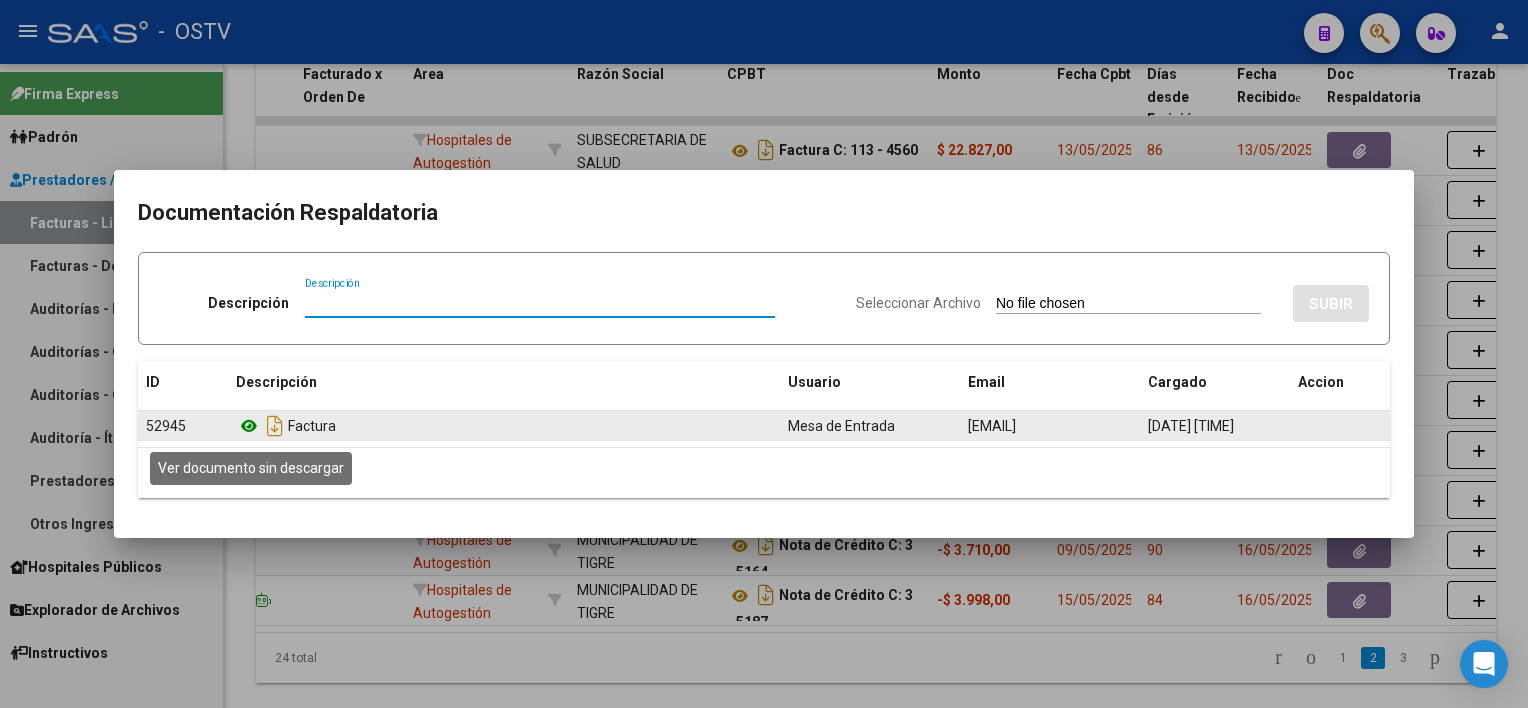 click 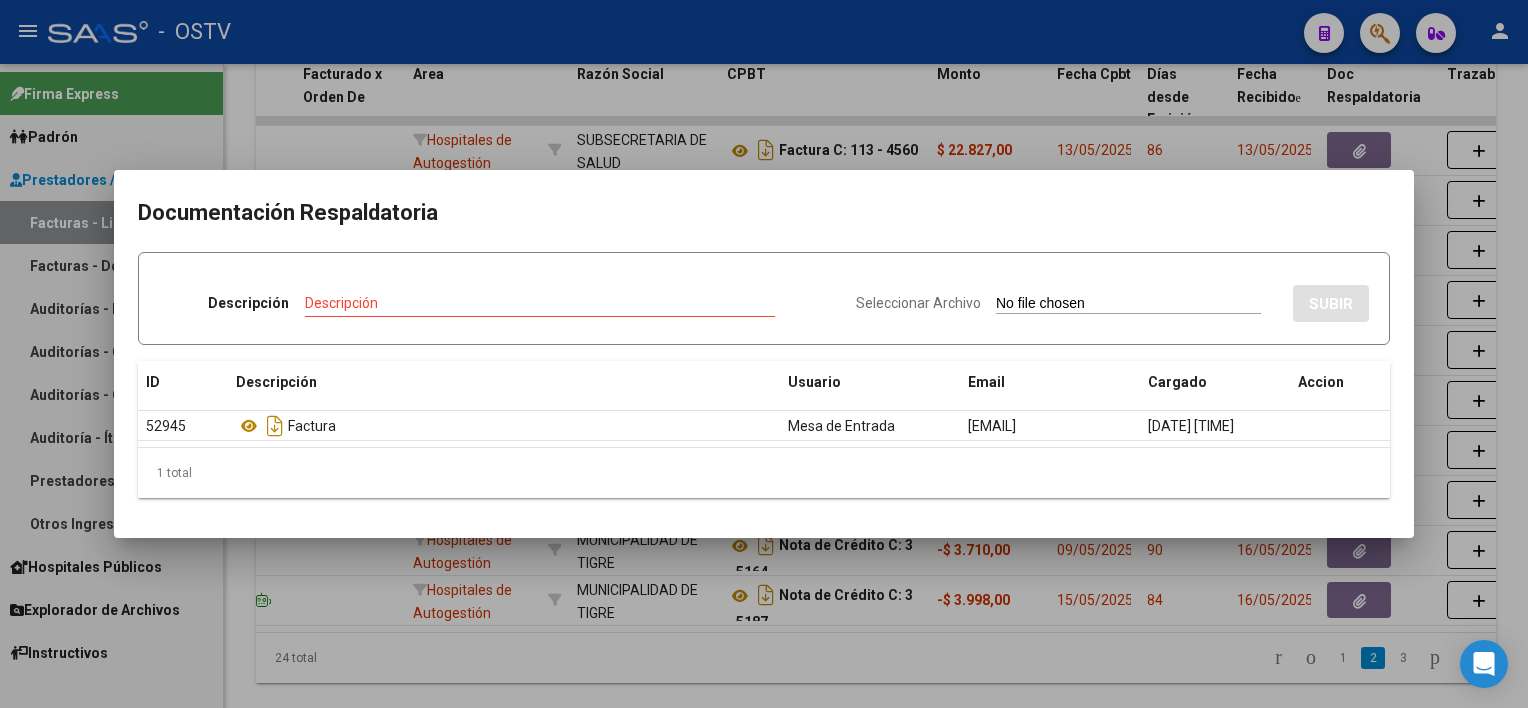click at bounding box center [764, 354] 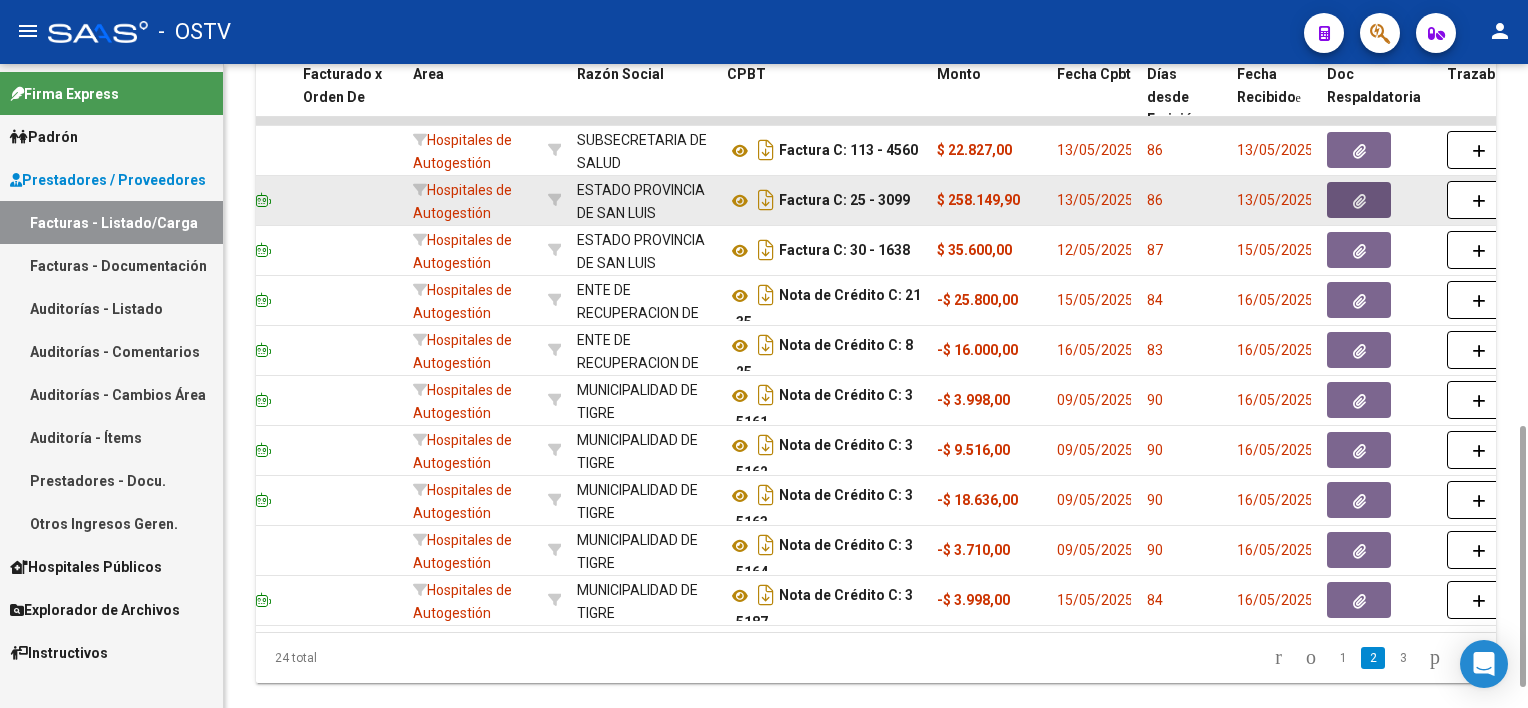 click 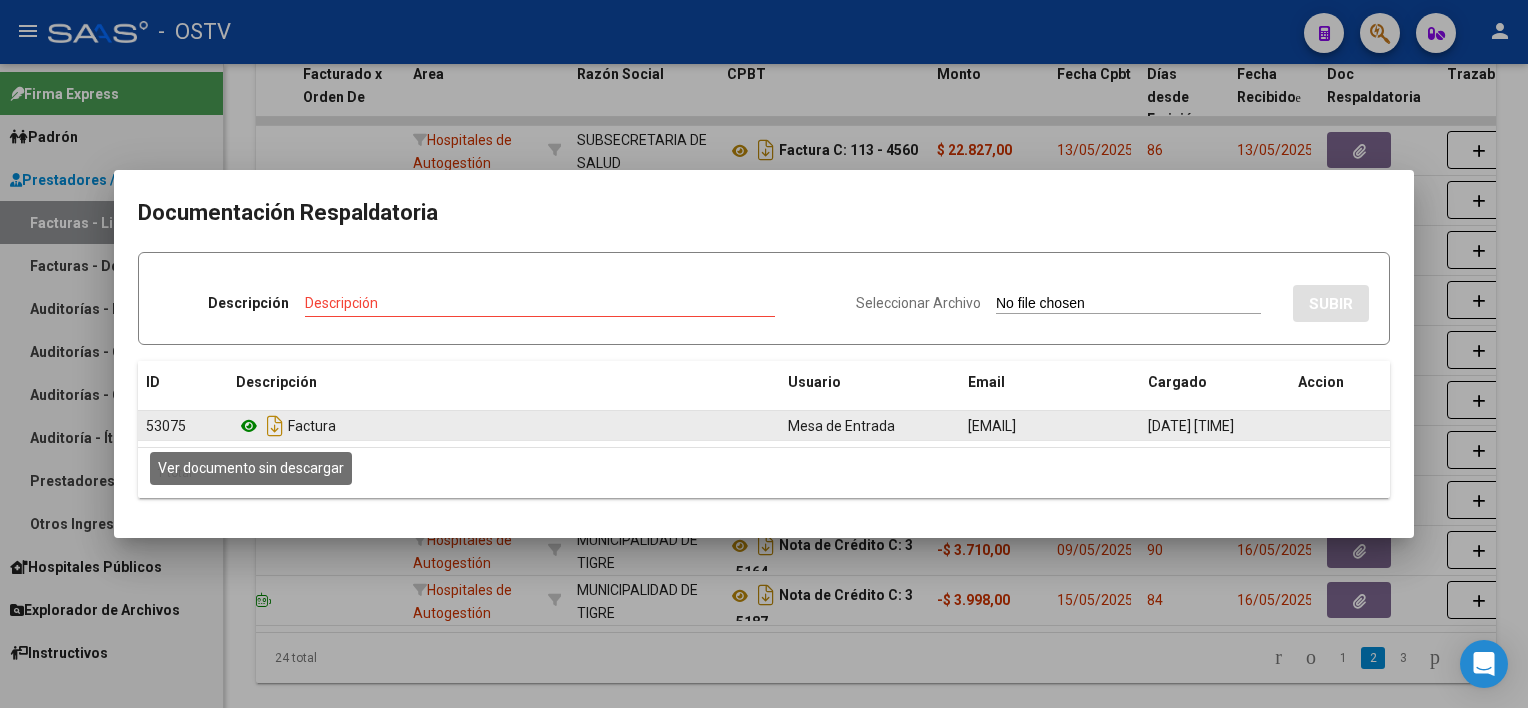 click 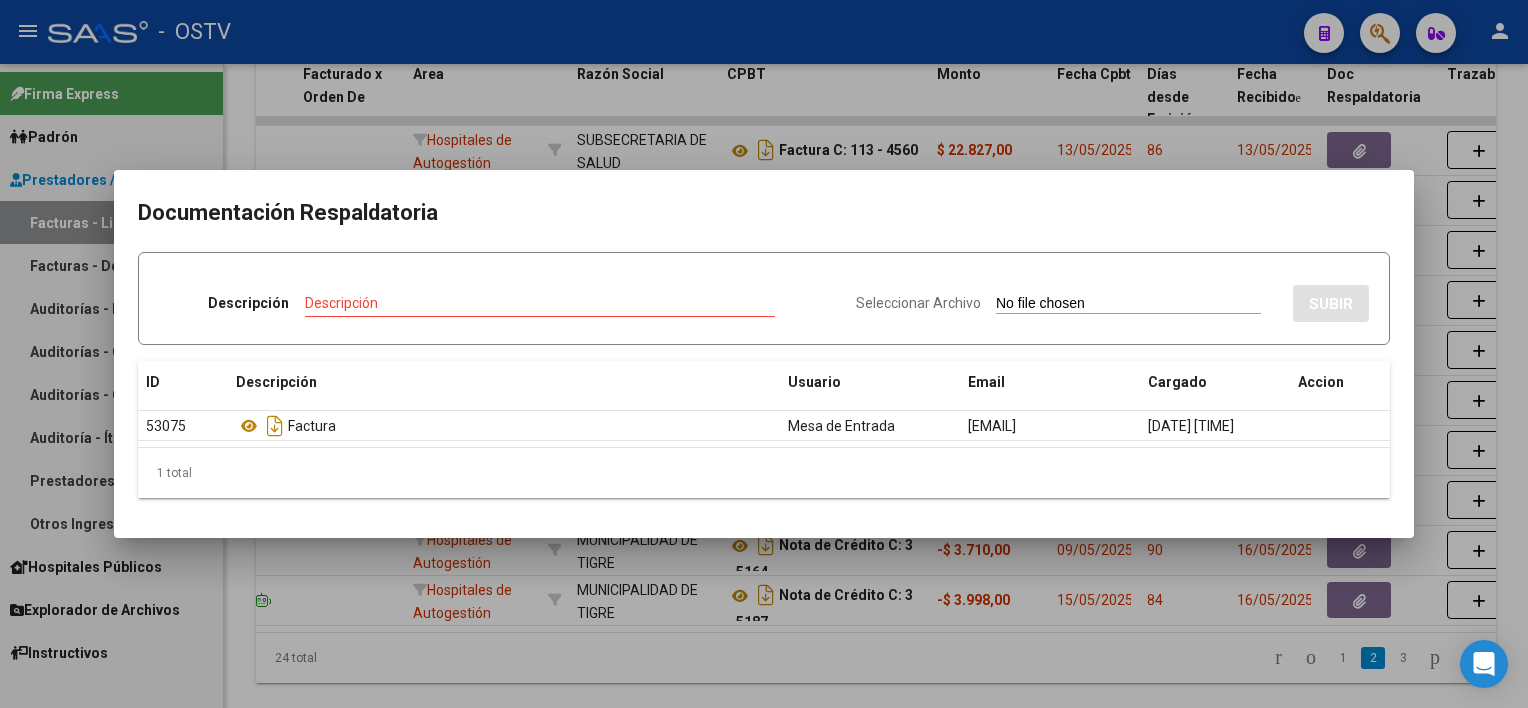 click at bounding box center (764, 354) 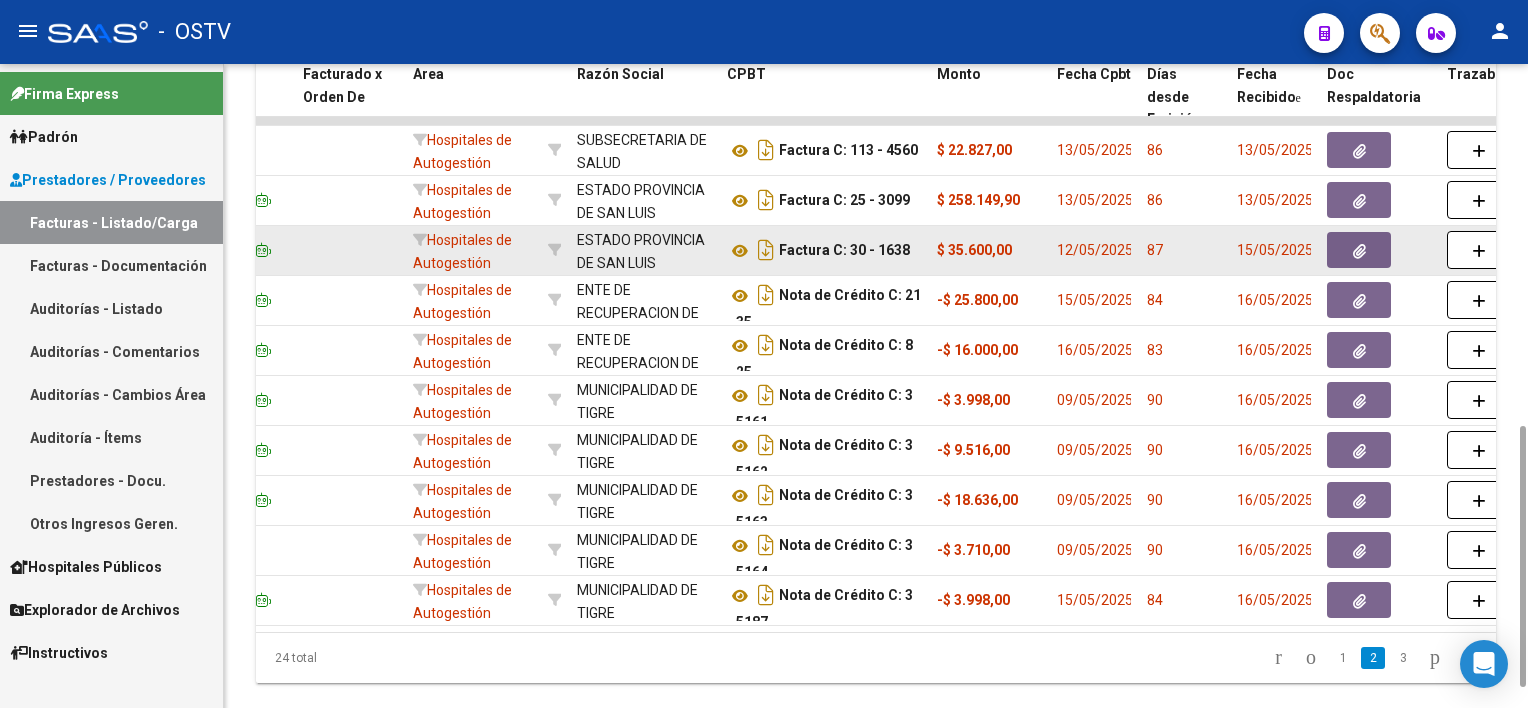 click 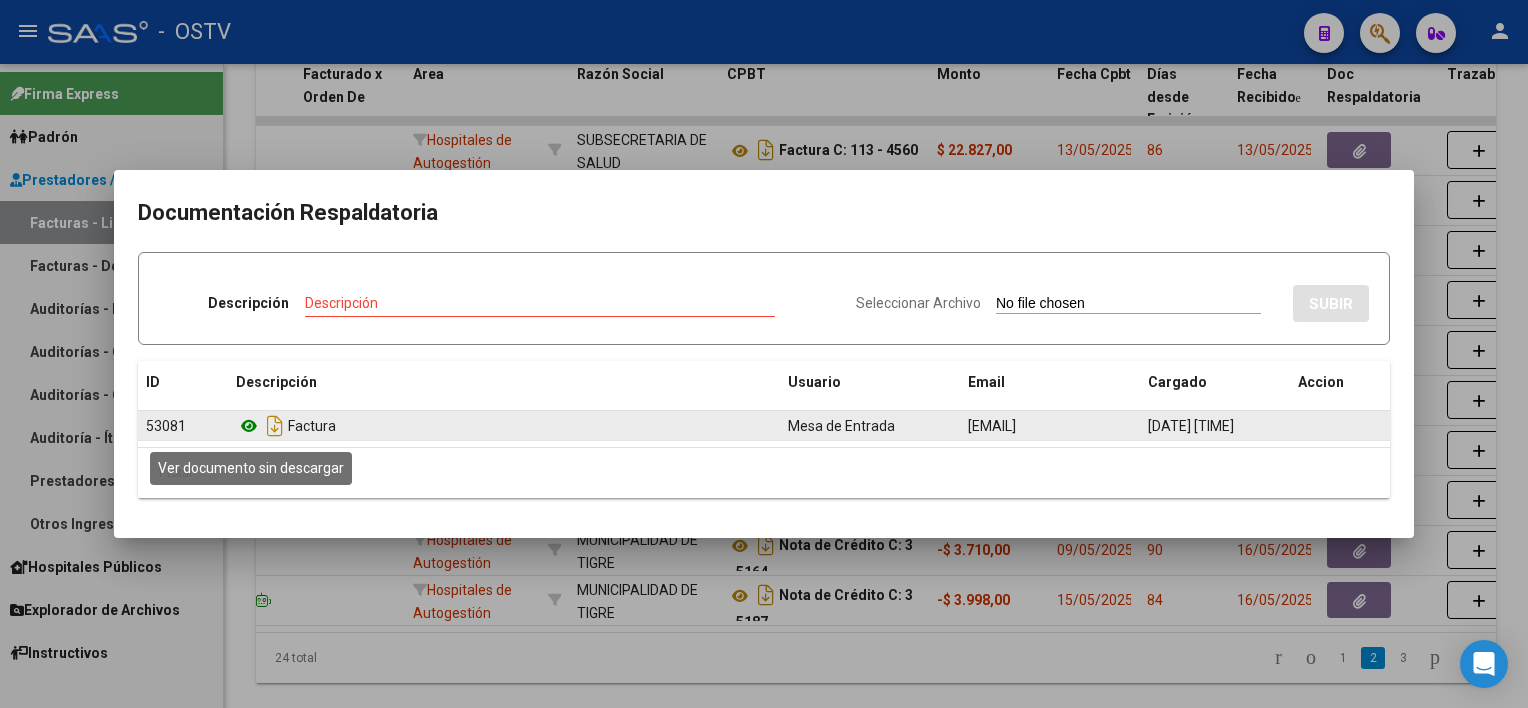 click 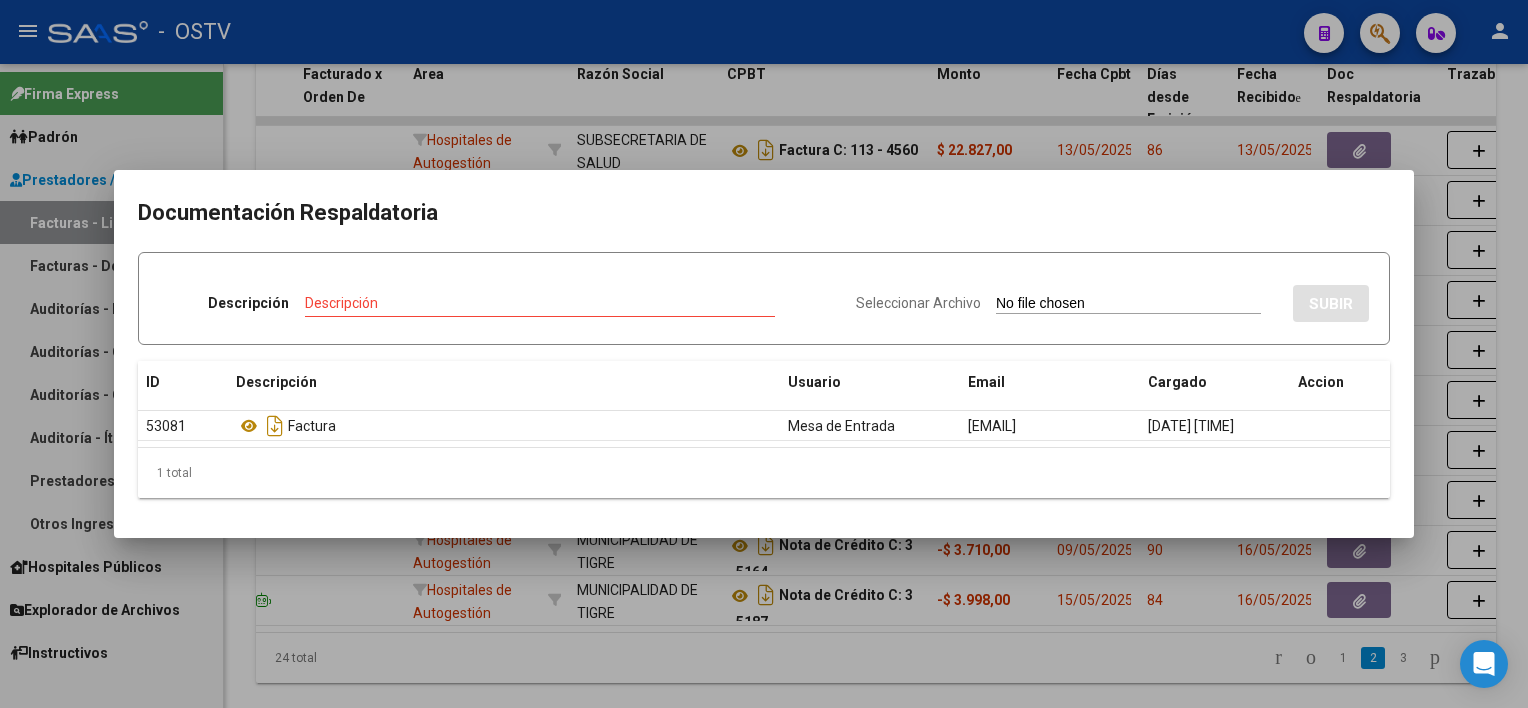 click at bounding box center (764, 354) 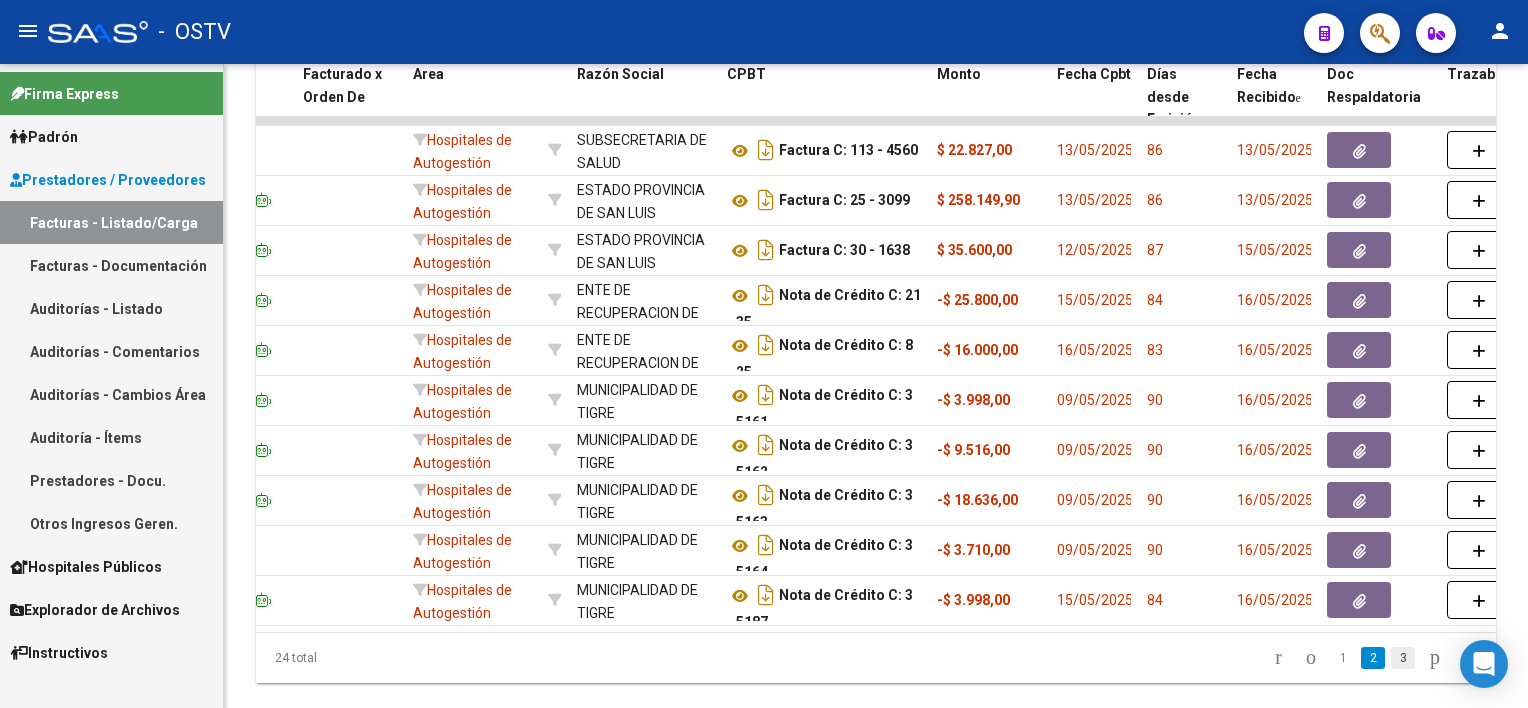 click on "3" 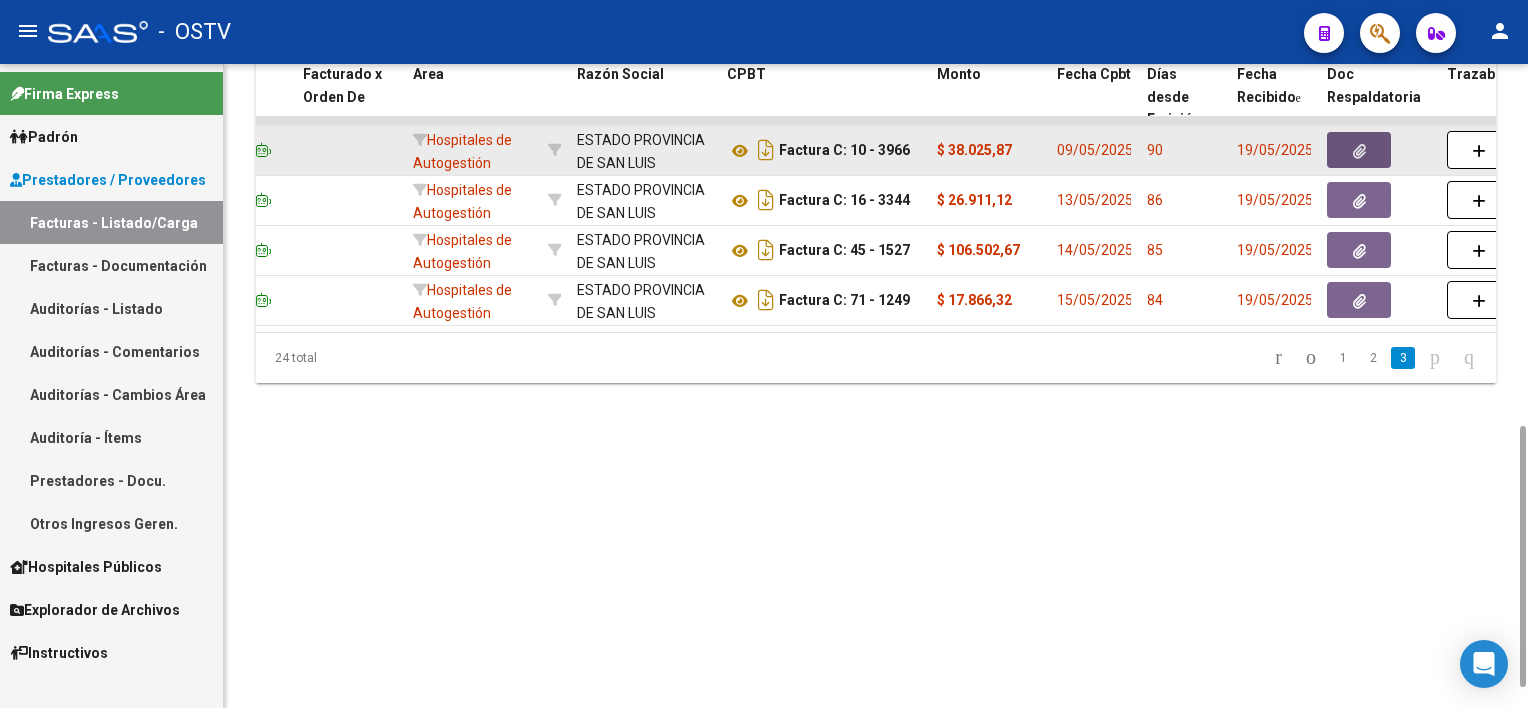 click 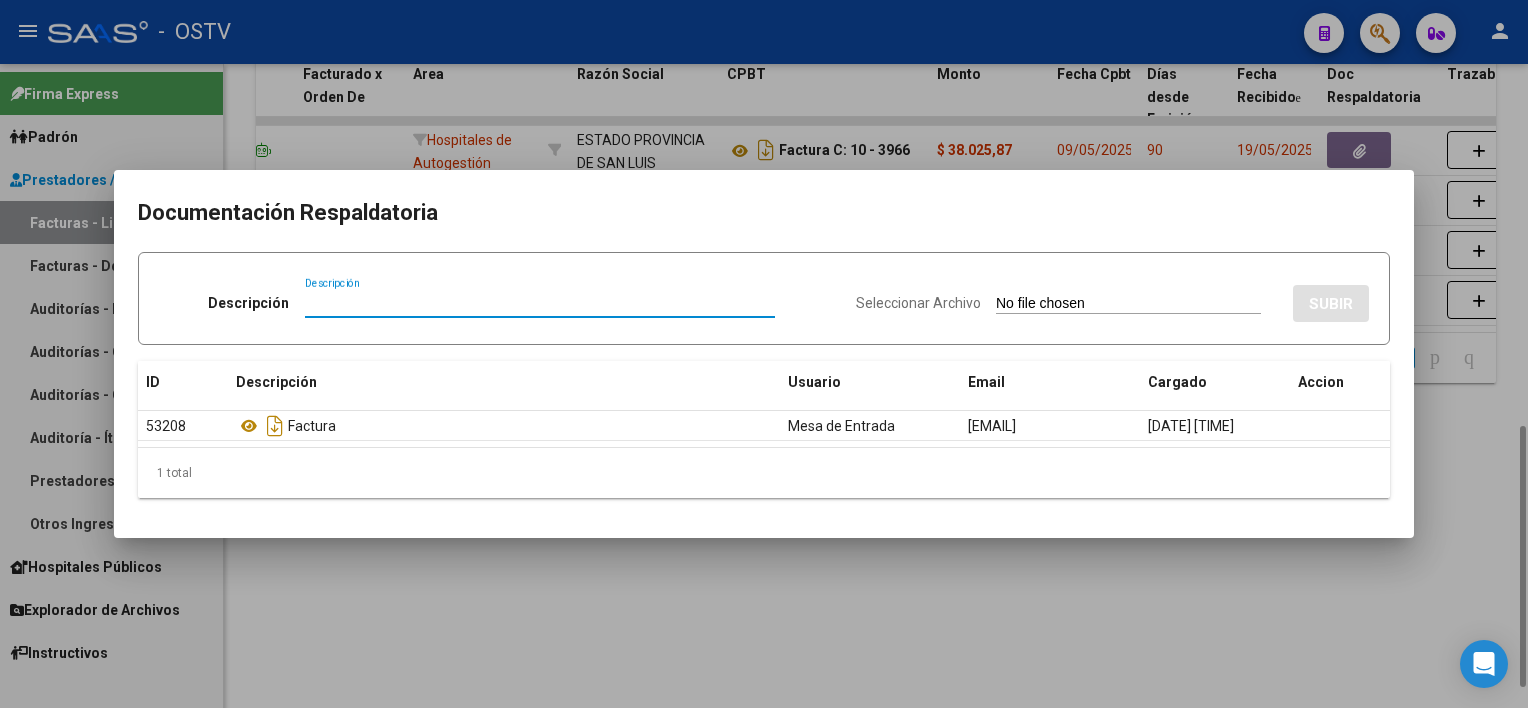 drag, startPoint x: 571, startPoint y: 563, endPoint x: 589, endPoint y: 553, distance: 20.59126 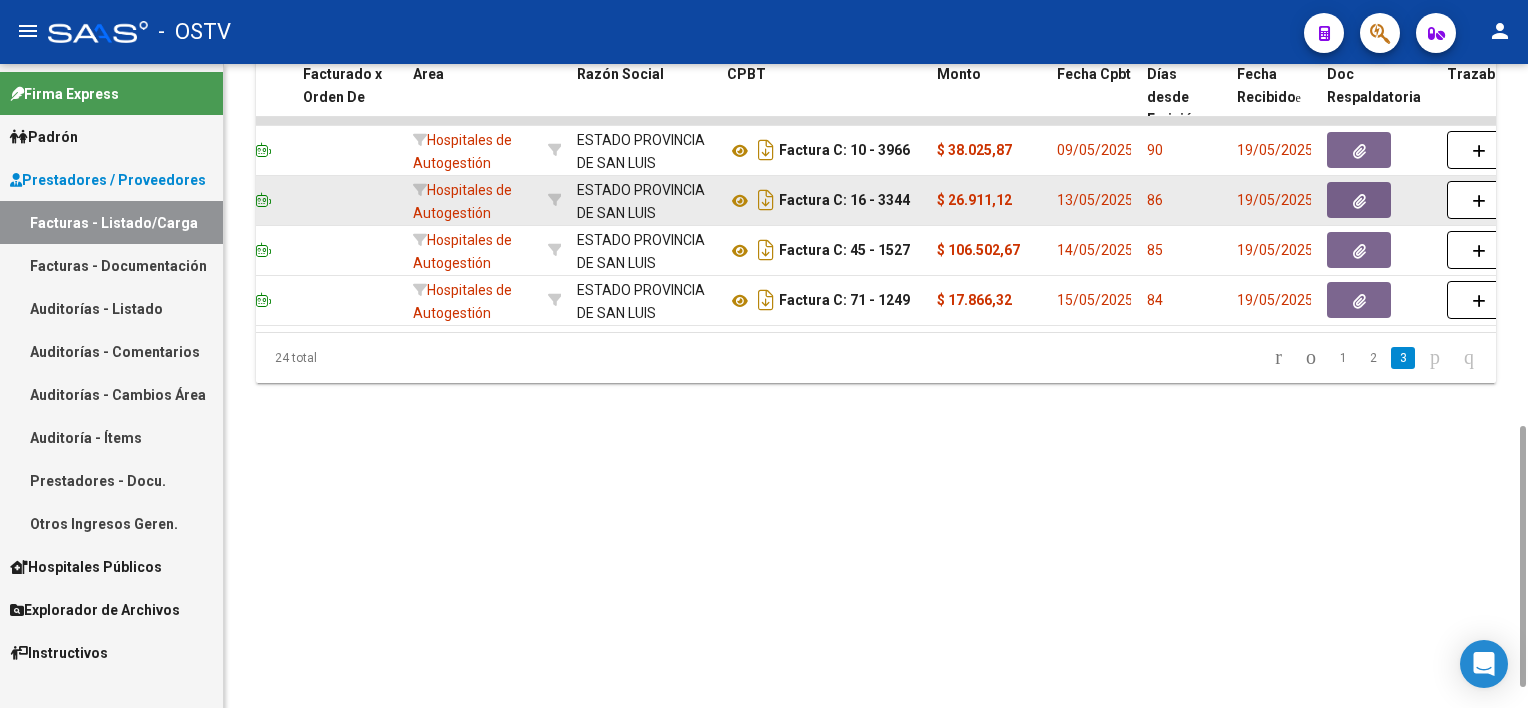 click 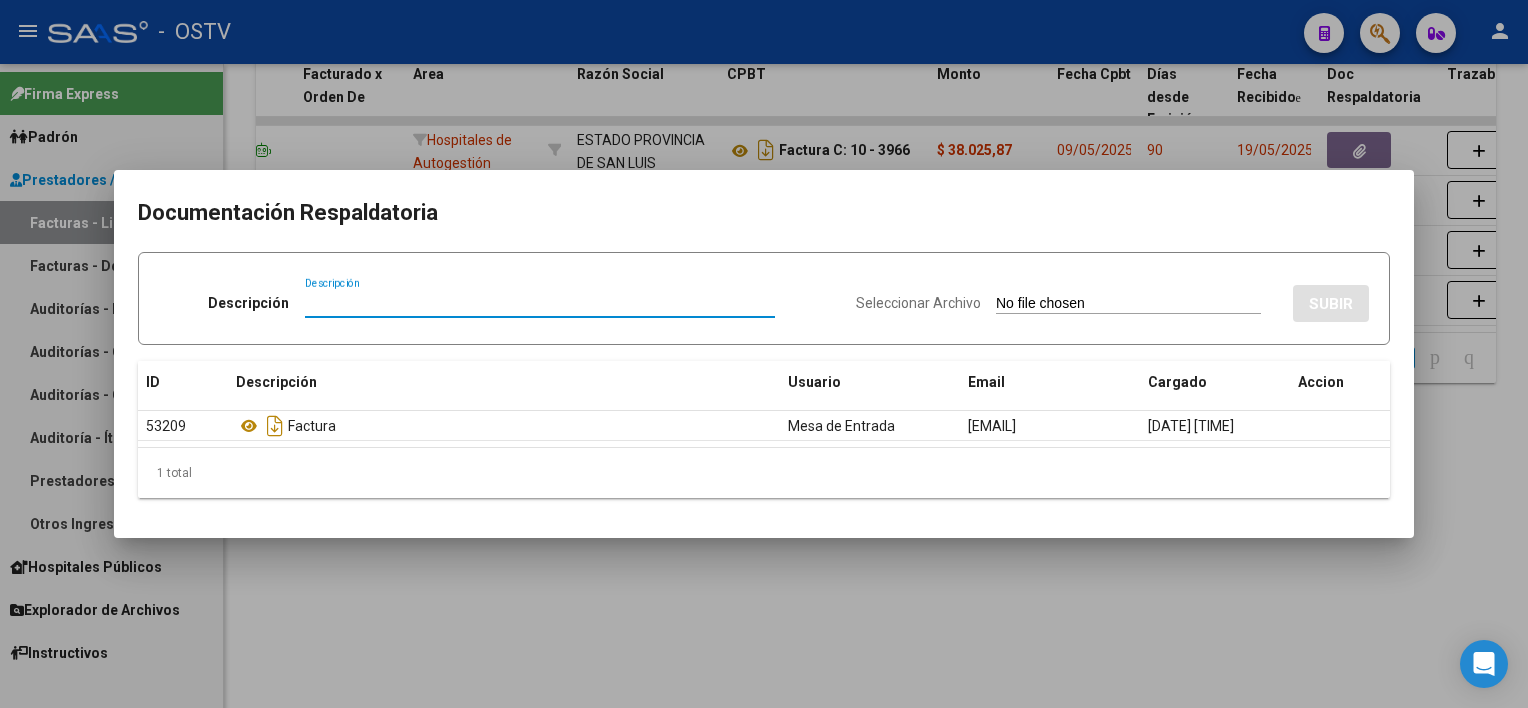 click at bounding box center (764, 354) 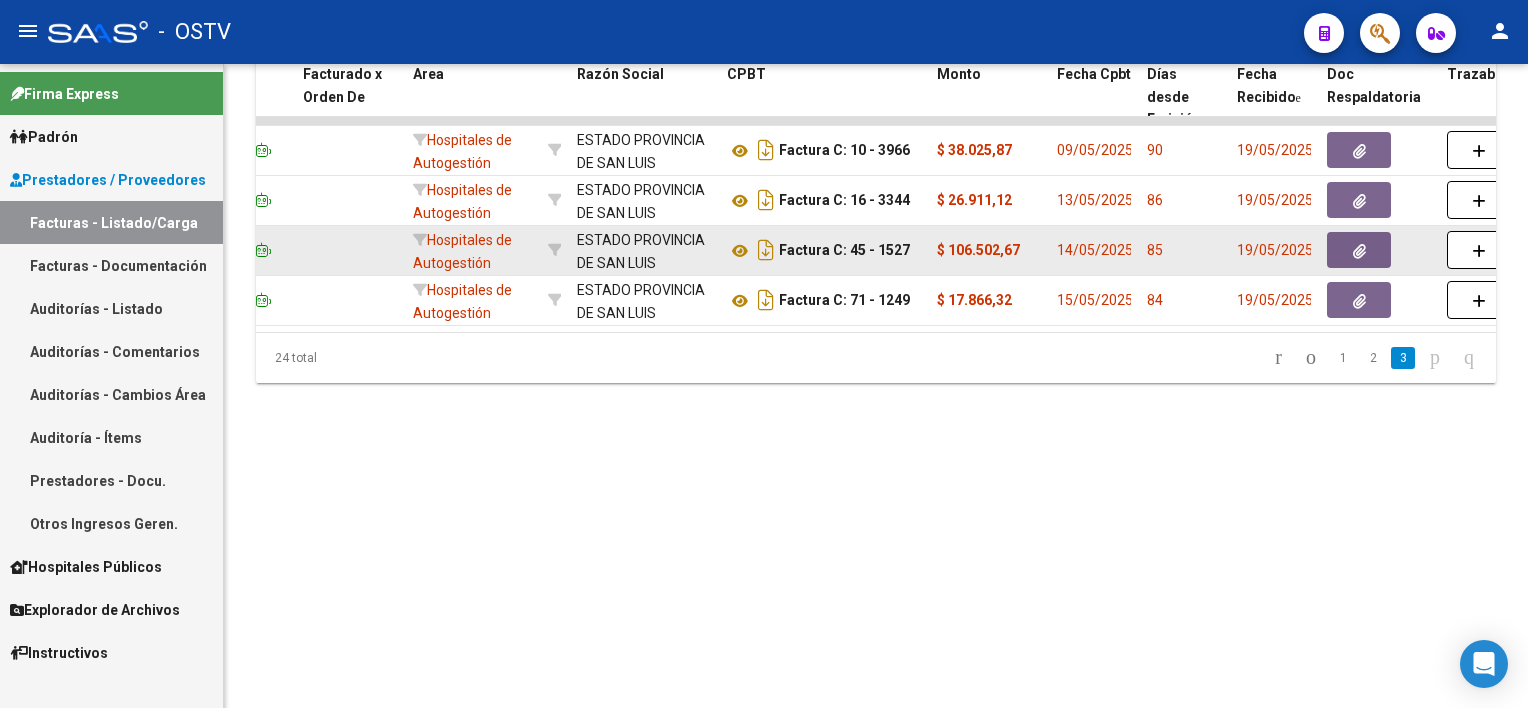 click 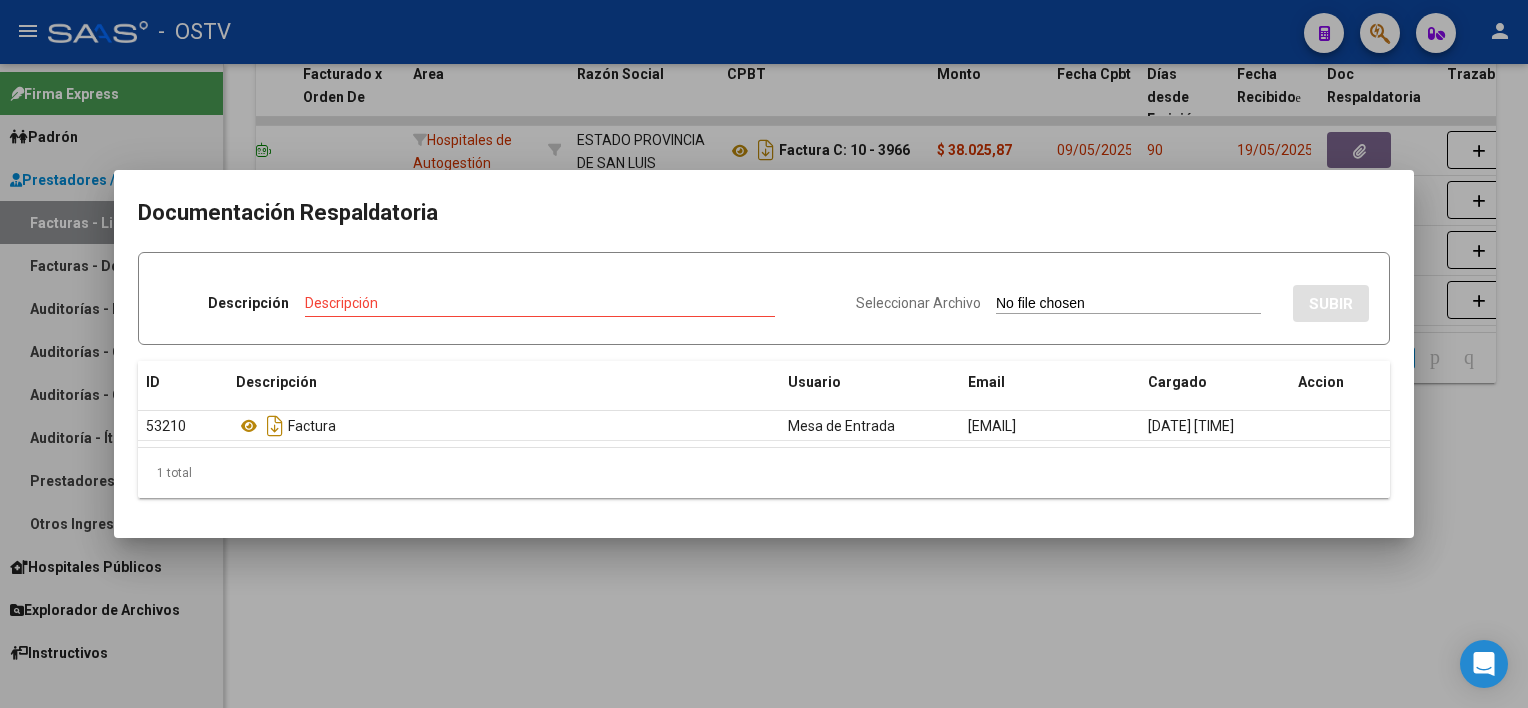 click at bounding box center [764, 354] 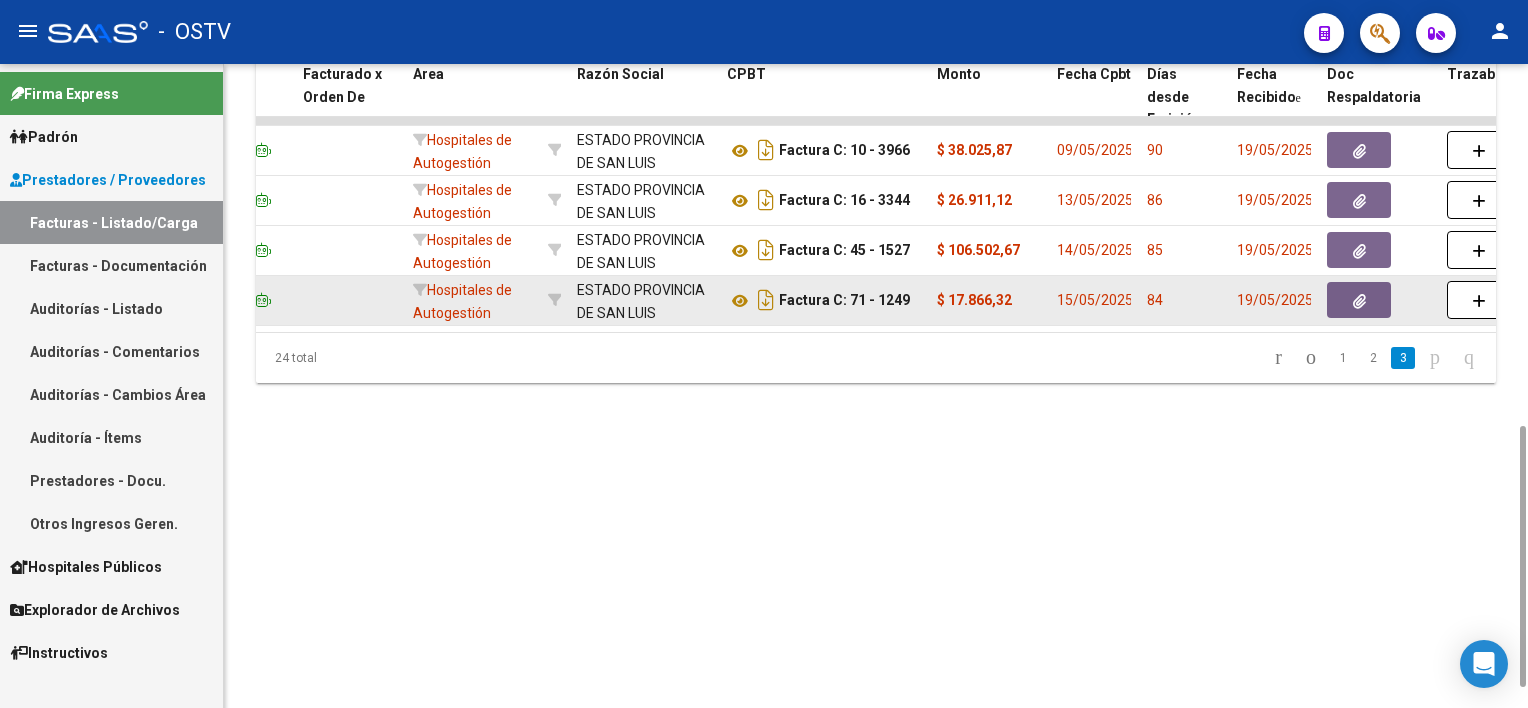 click 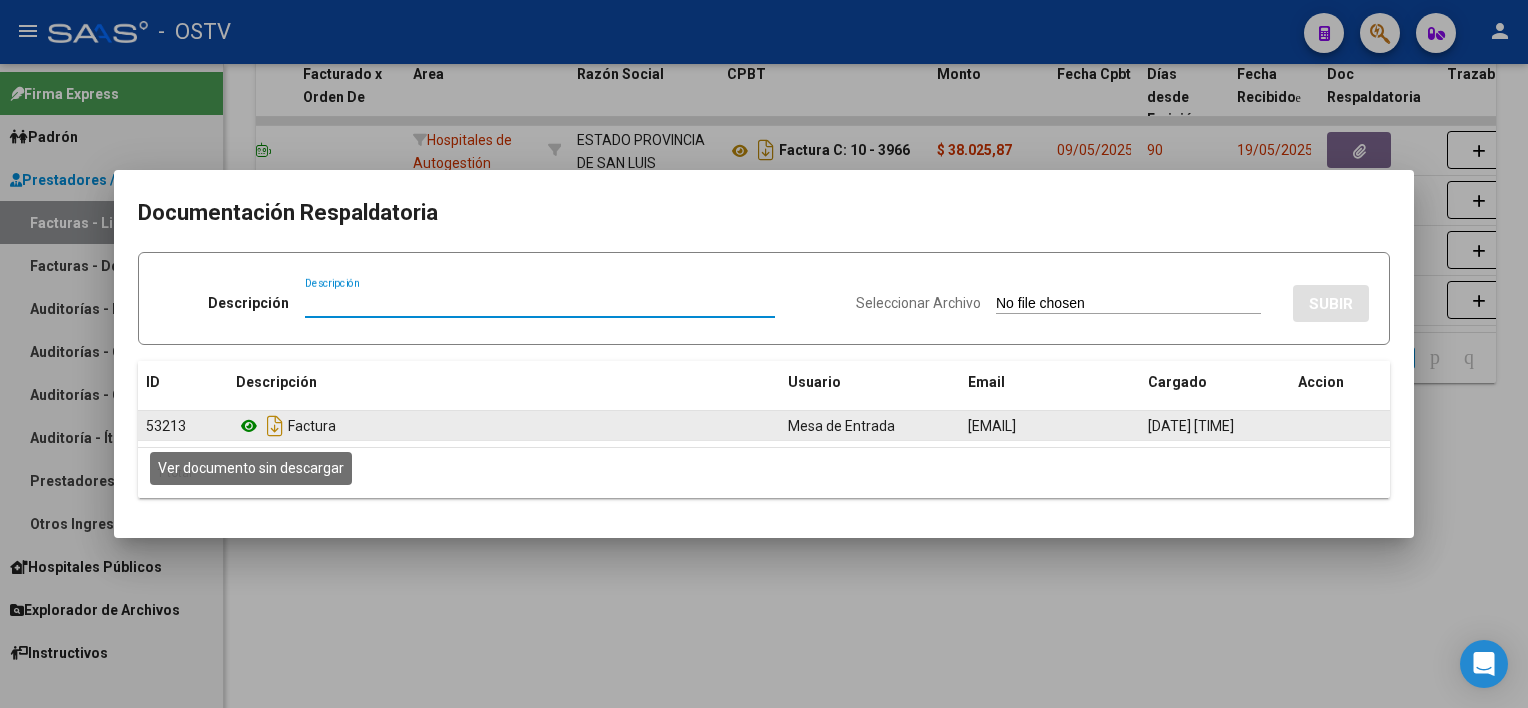 click 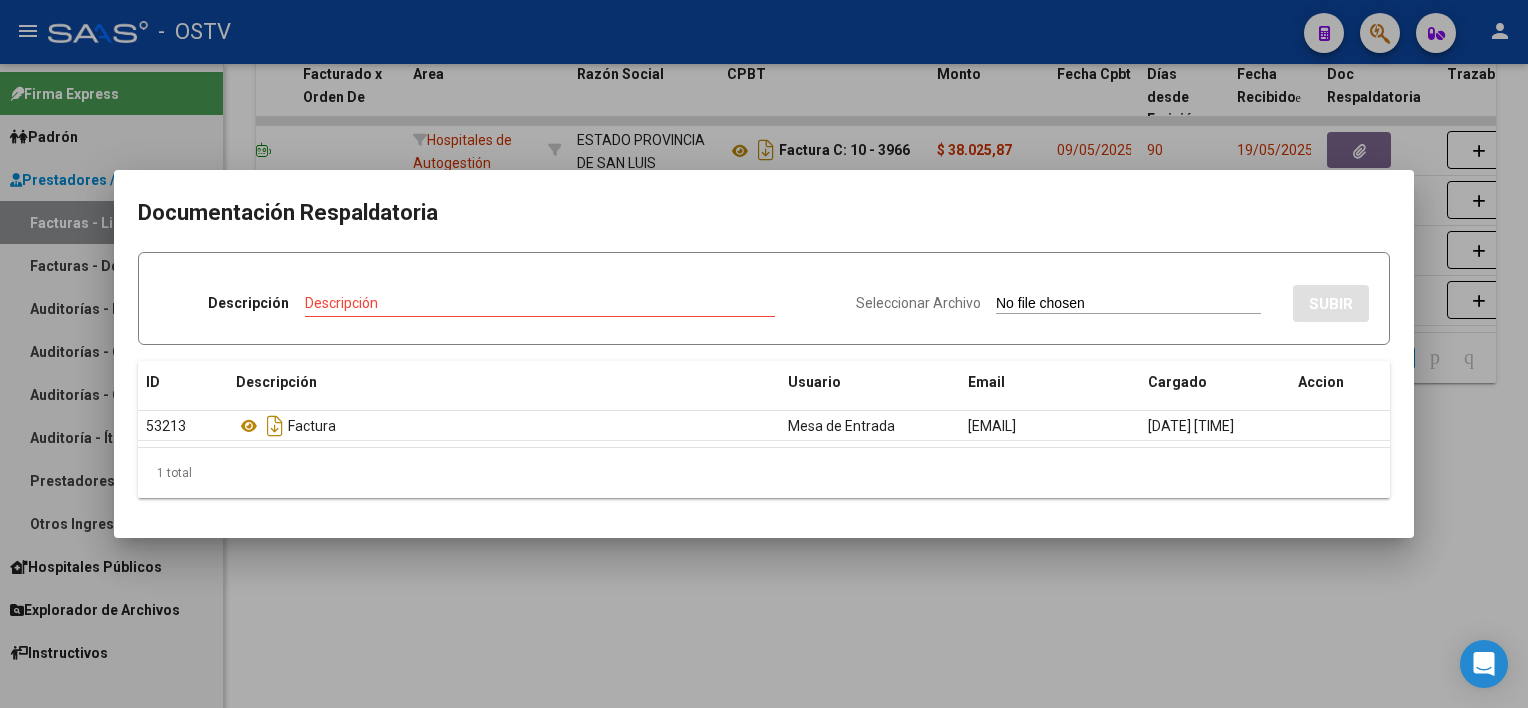 click at bounding box center (764, 354) 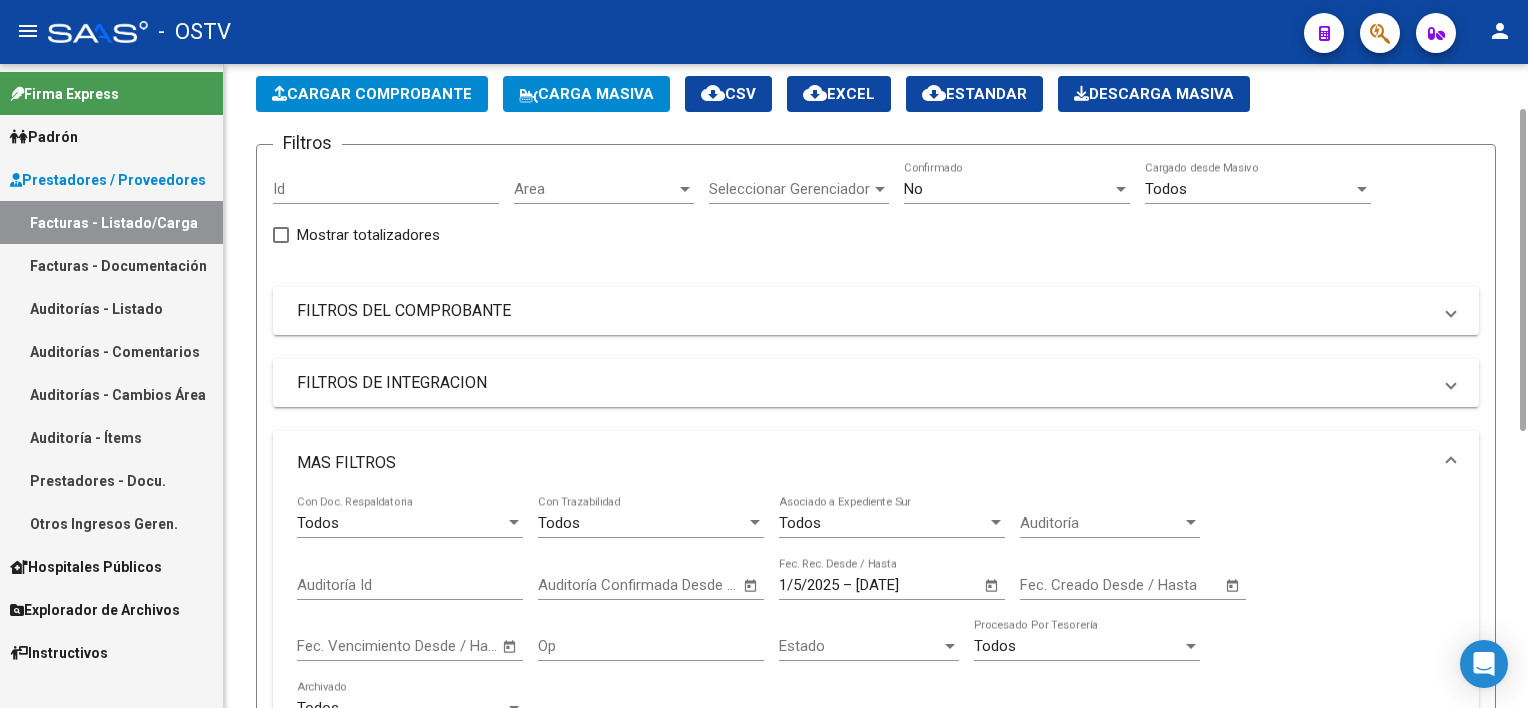 scroll, scrollTop: 490, scrollLeft: 0, axis: vertical 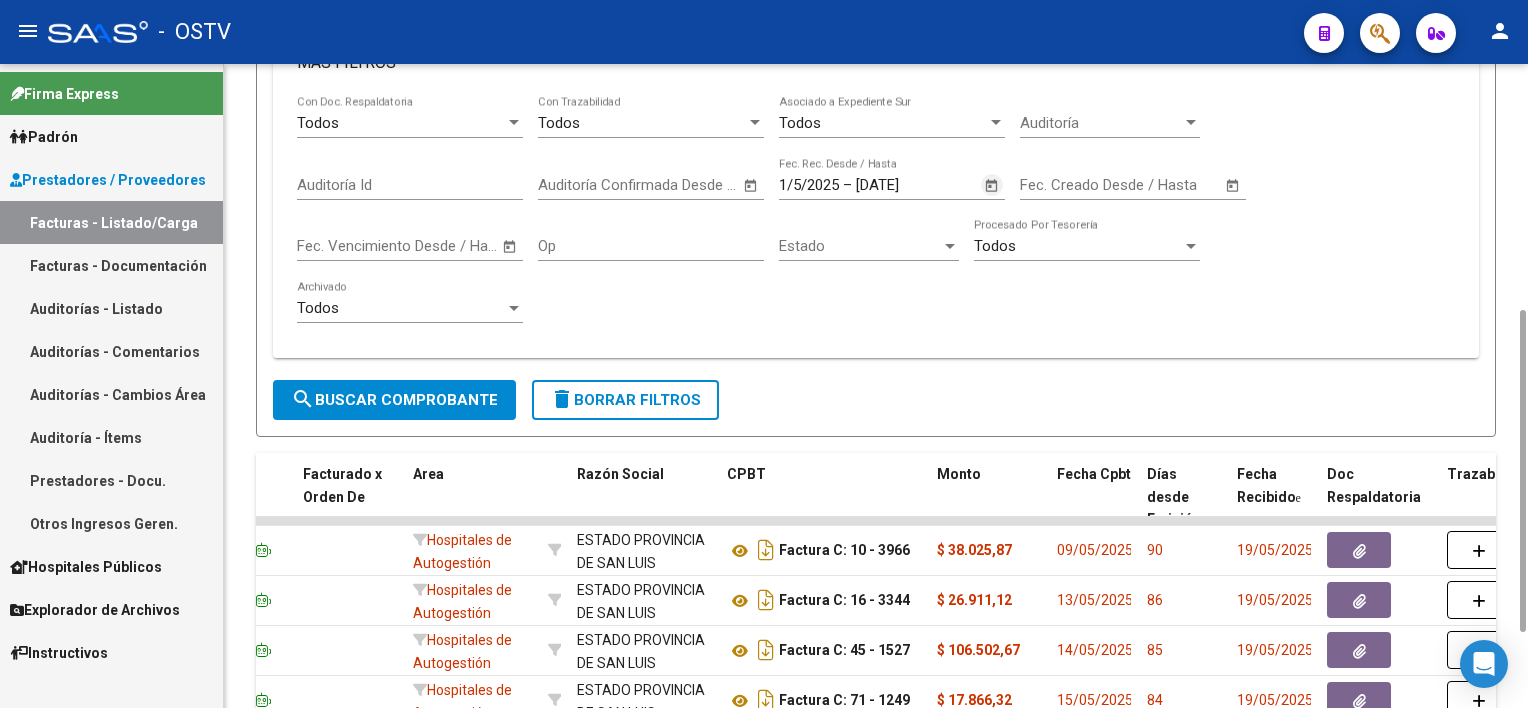 click 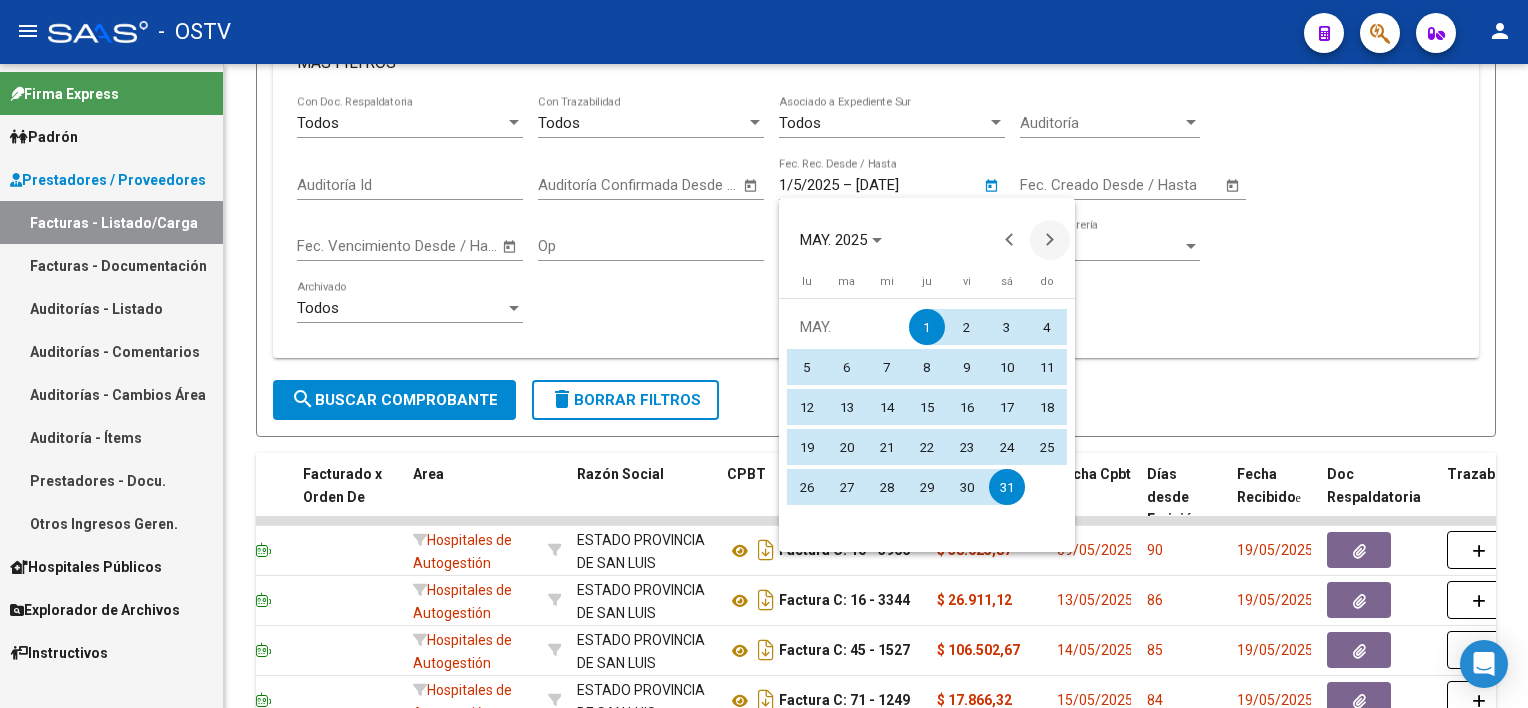 click at bounding box center (1050, 240) 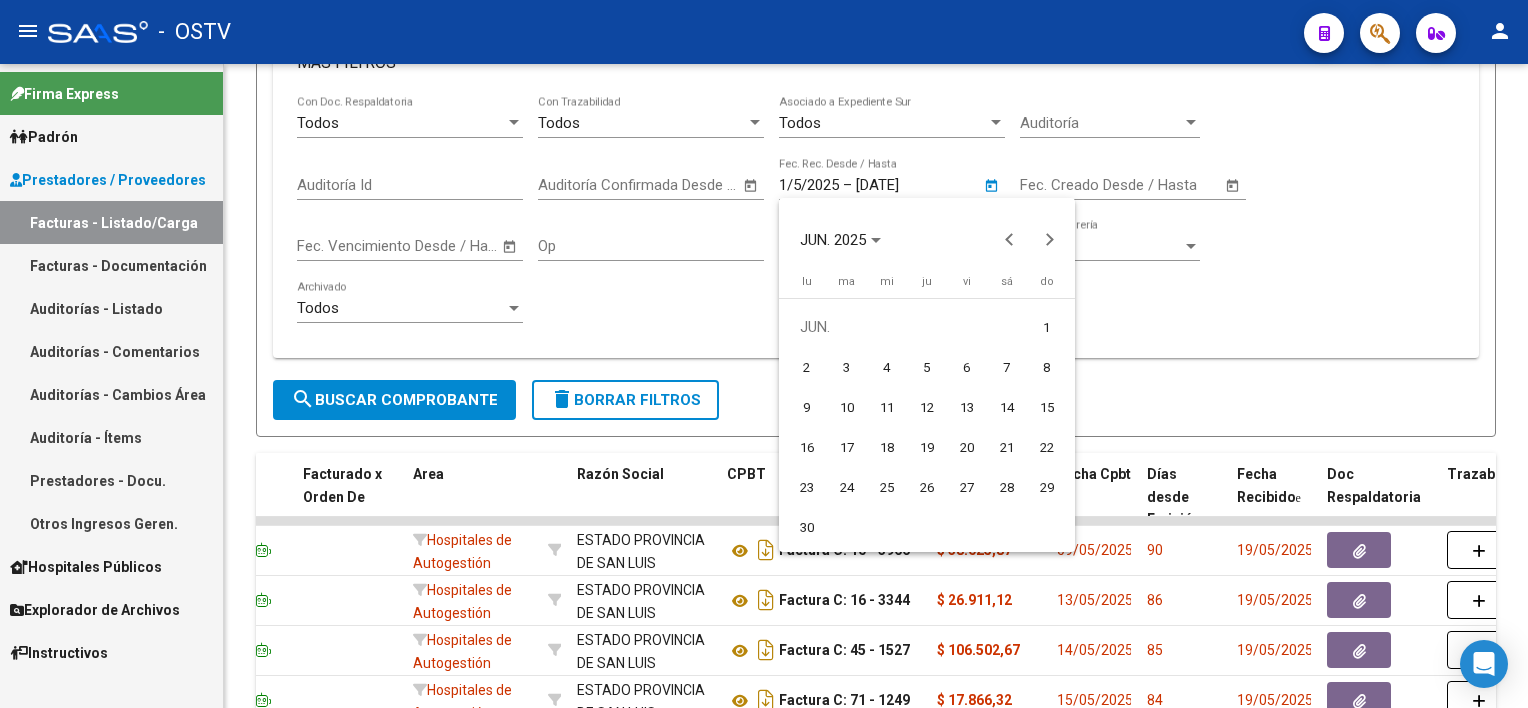 click on "1" at bounding box center [1047, 327] 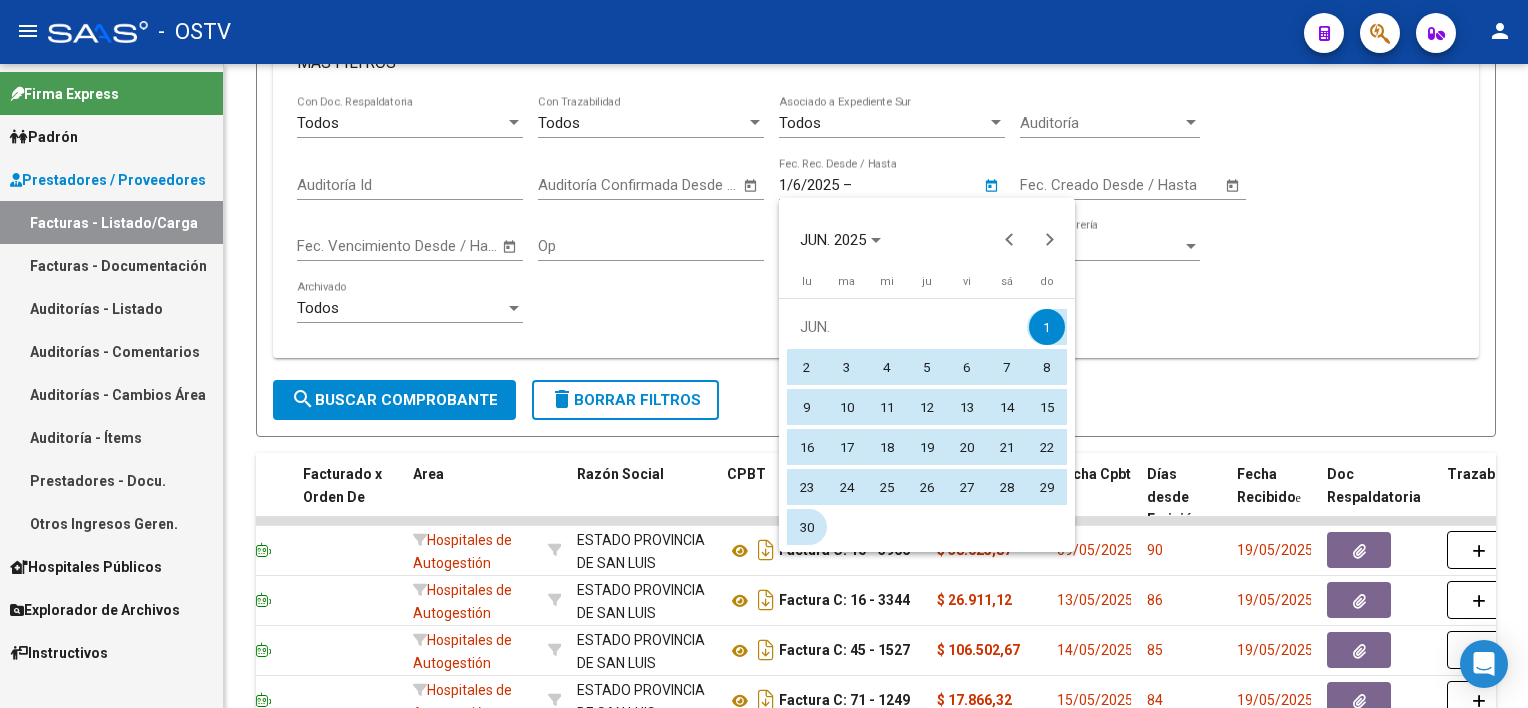 click on "30" at bounding box center [807, 527] 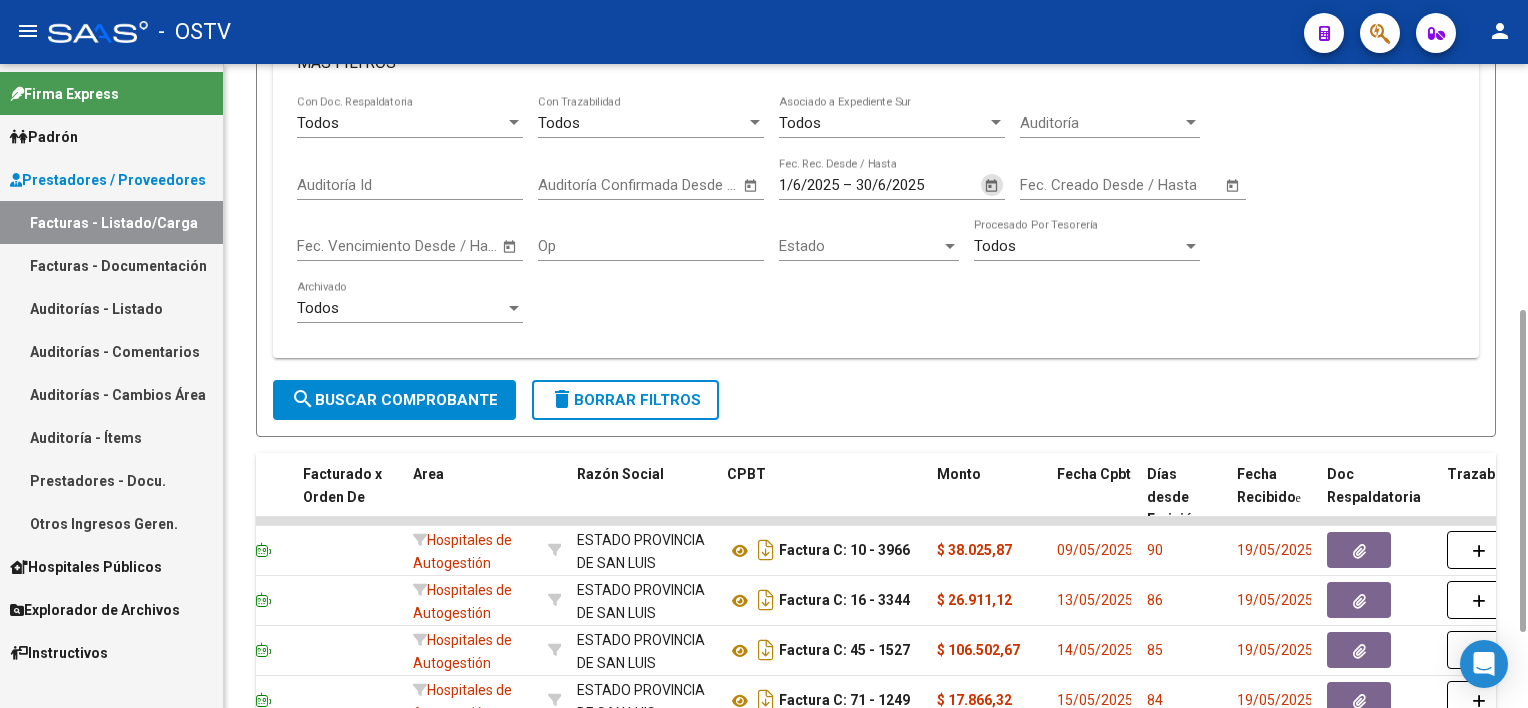 click on "search  Buscar Comprobante" 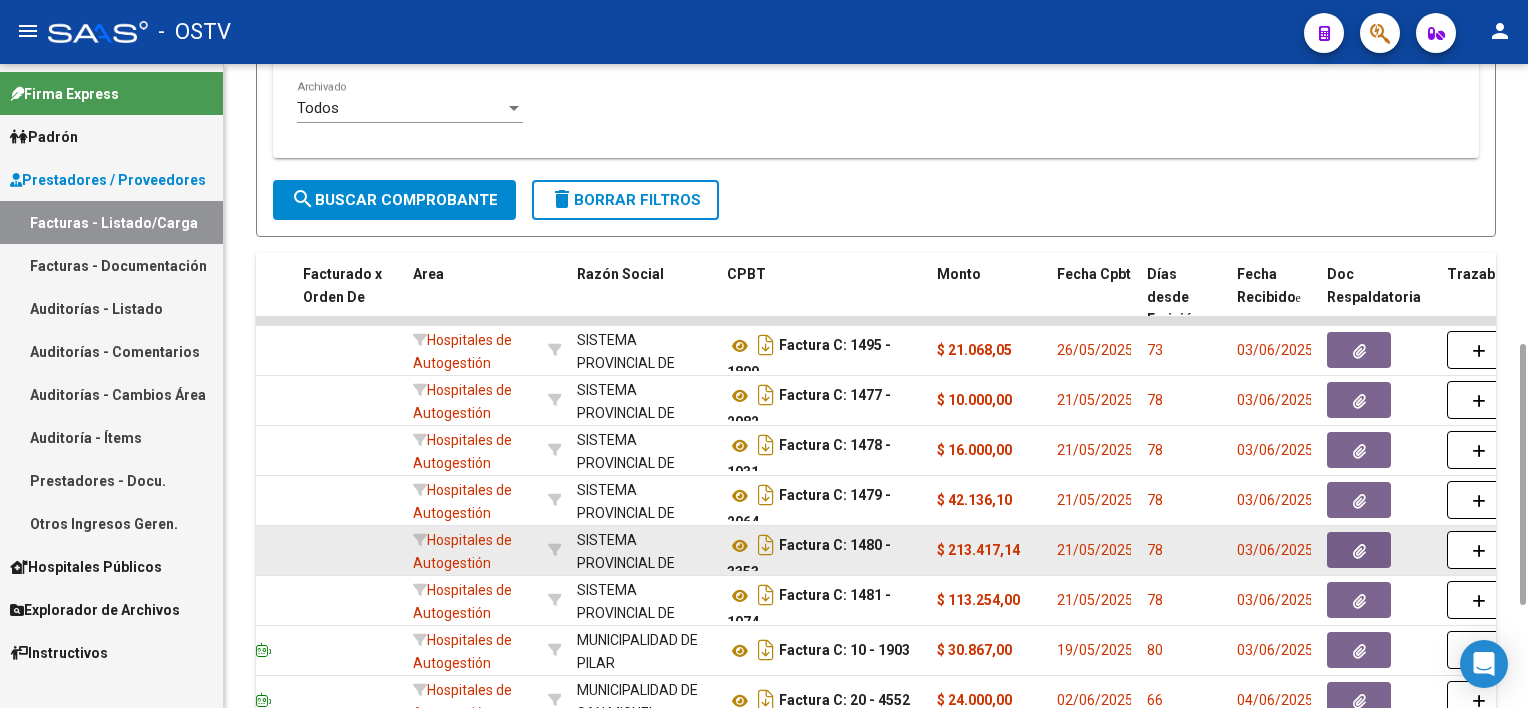 scroll, scrollTop: 890, scrollLeft: 0, axis: vertical 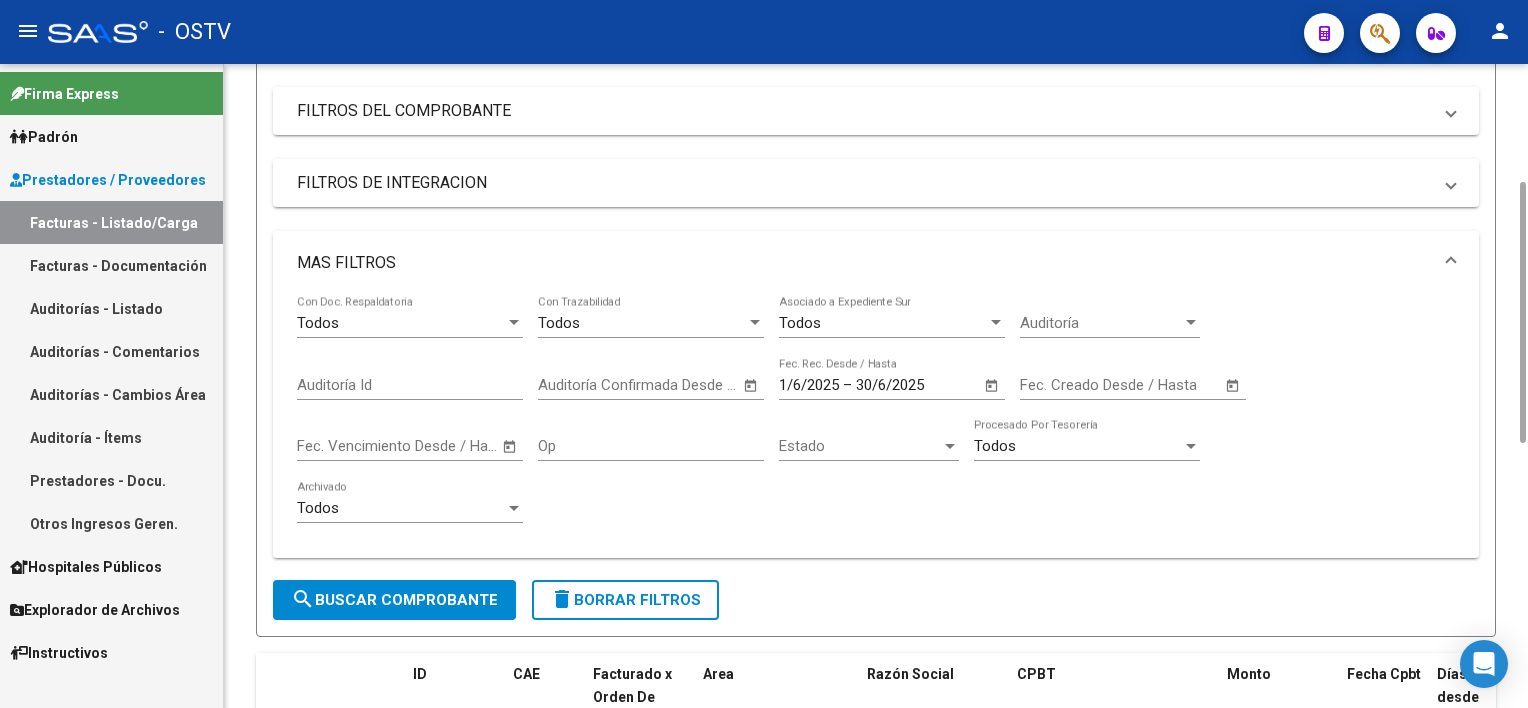 click on "delete  Borrar Filtros" 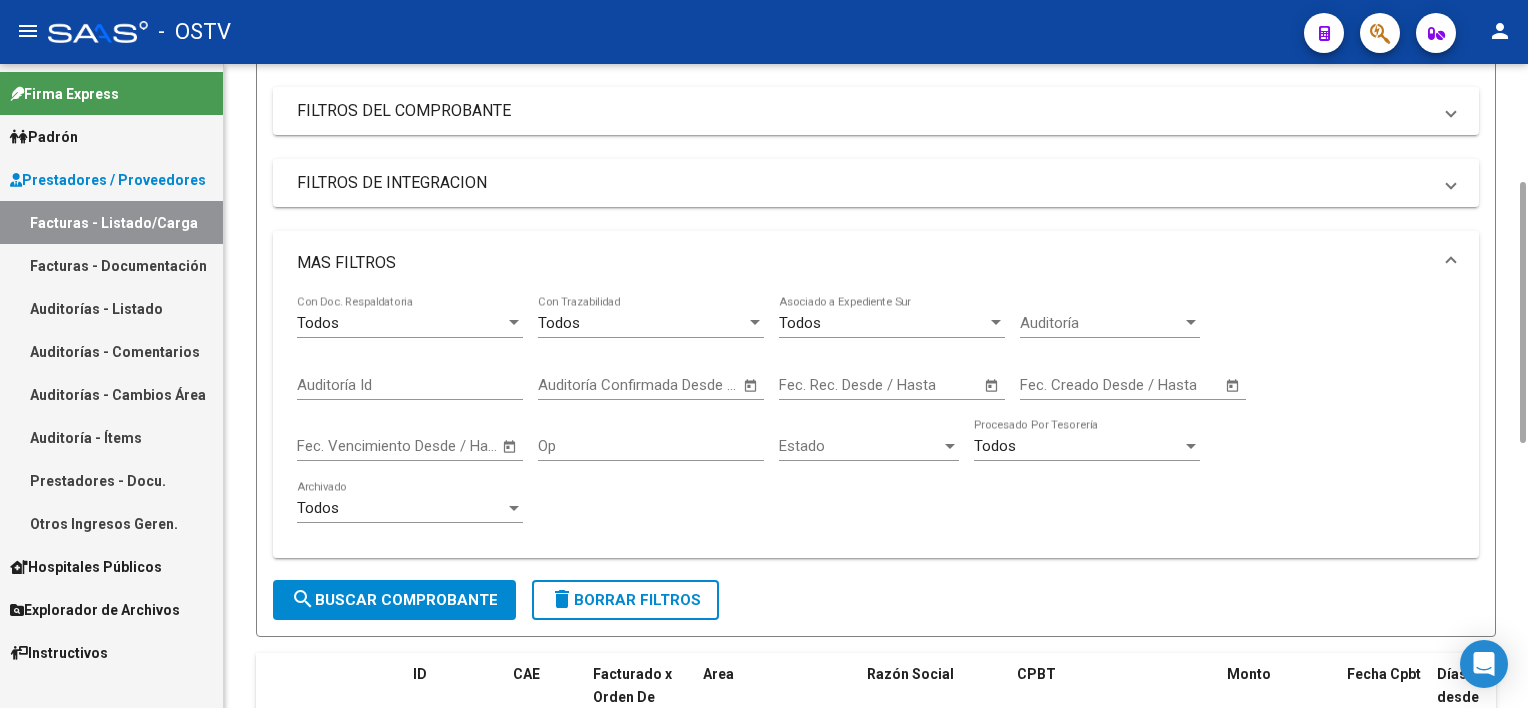 click on "MAS FILTROS" at bounding box center [864, 263] 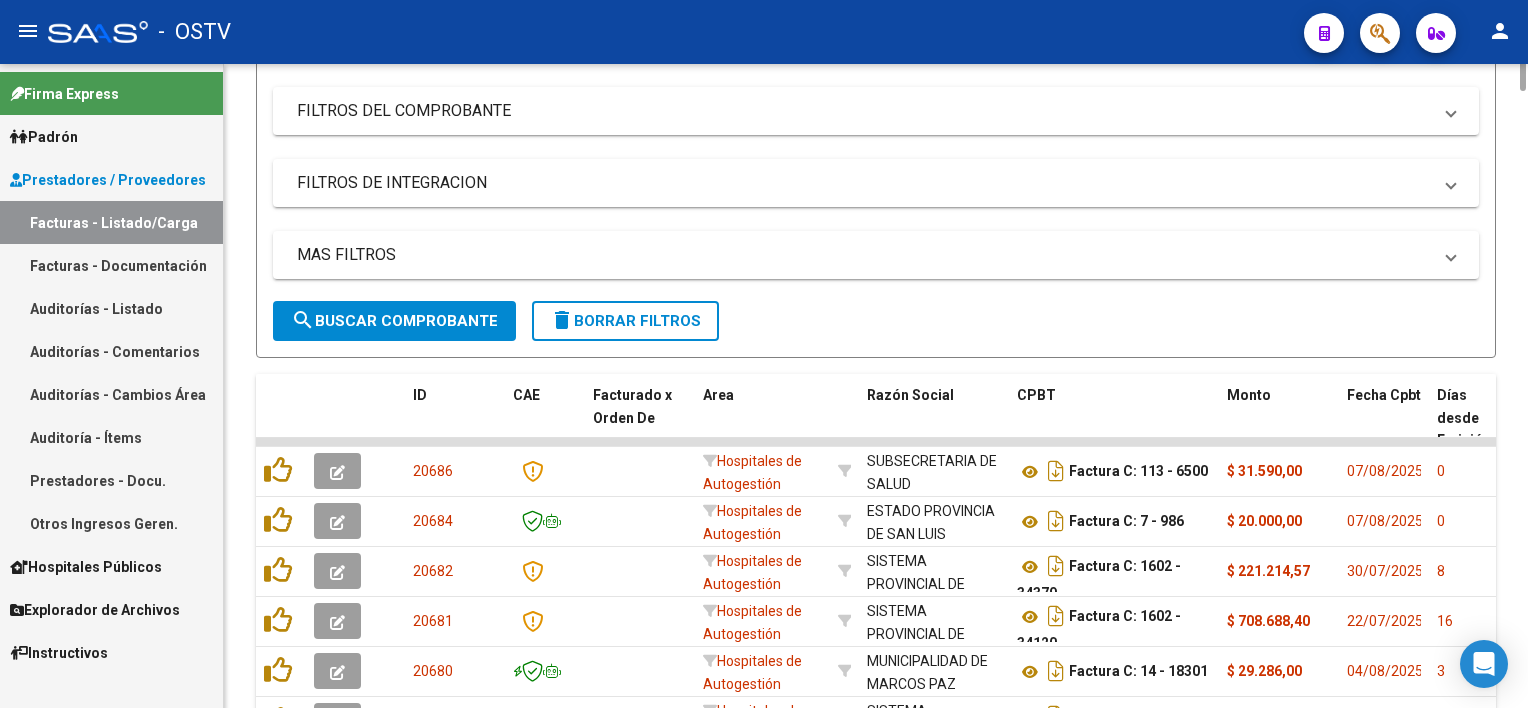 scroll, scrollTop: 0, scrollLeft: 0, axis: both 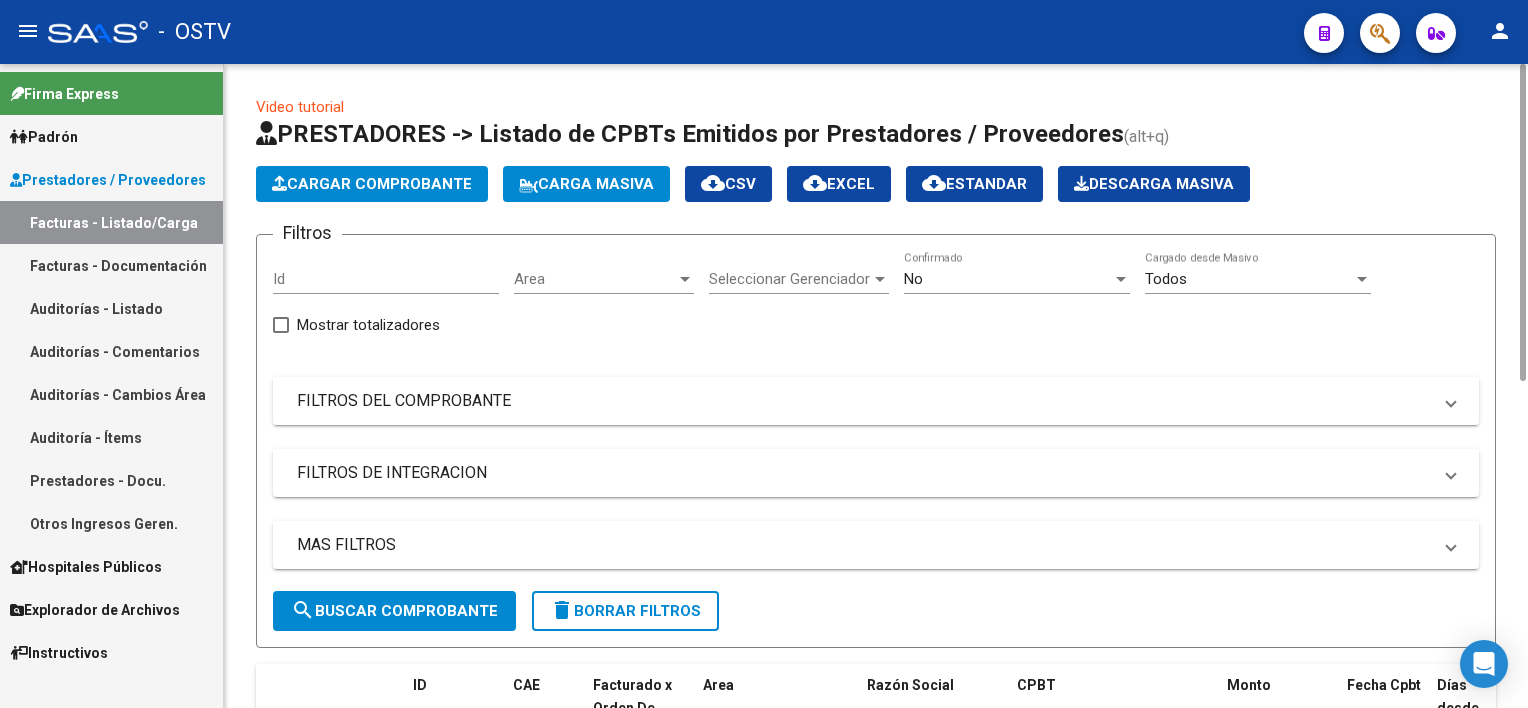 click on "FILTROS DEL COMPROBANTE" at bounding box center [864, 401] 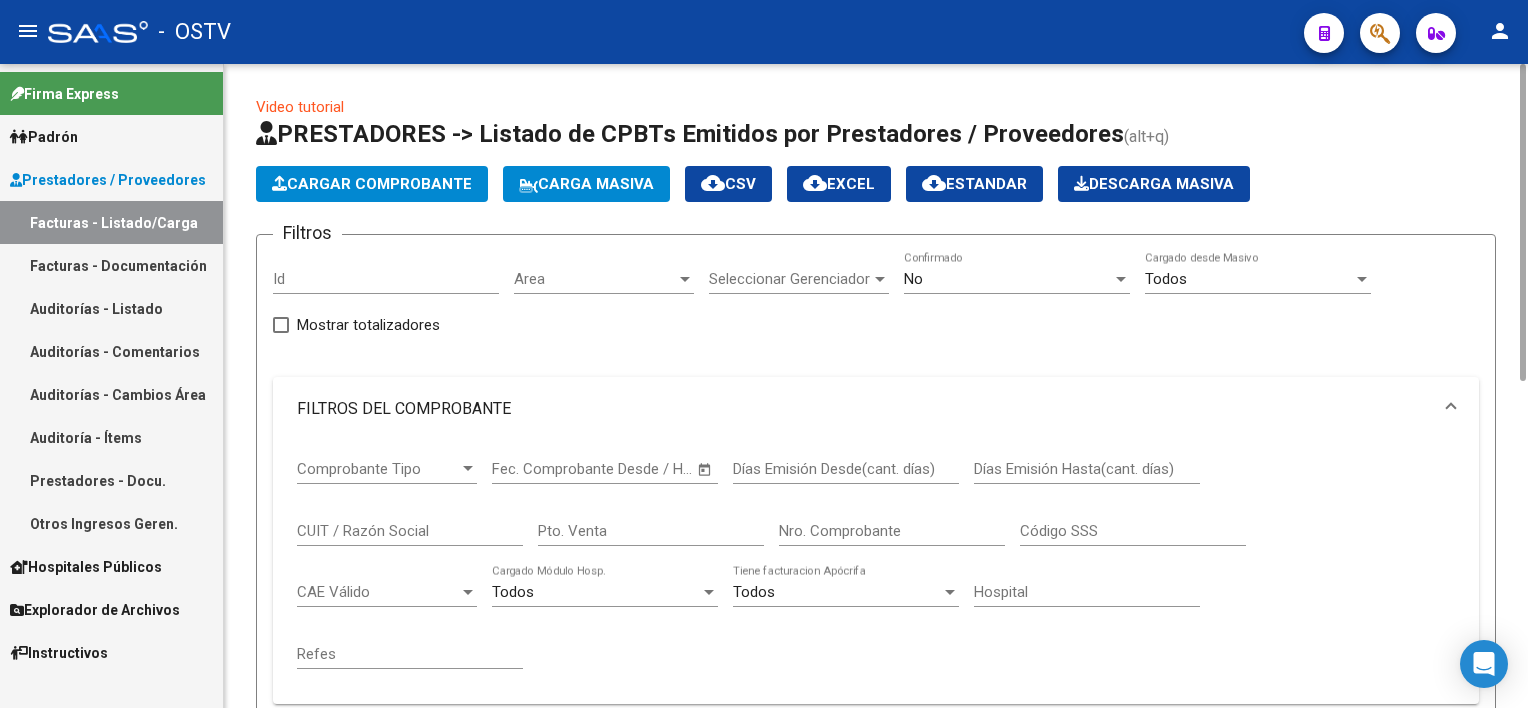 click on "Nro. Comprobante" at bounding box center [892, 531] 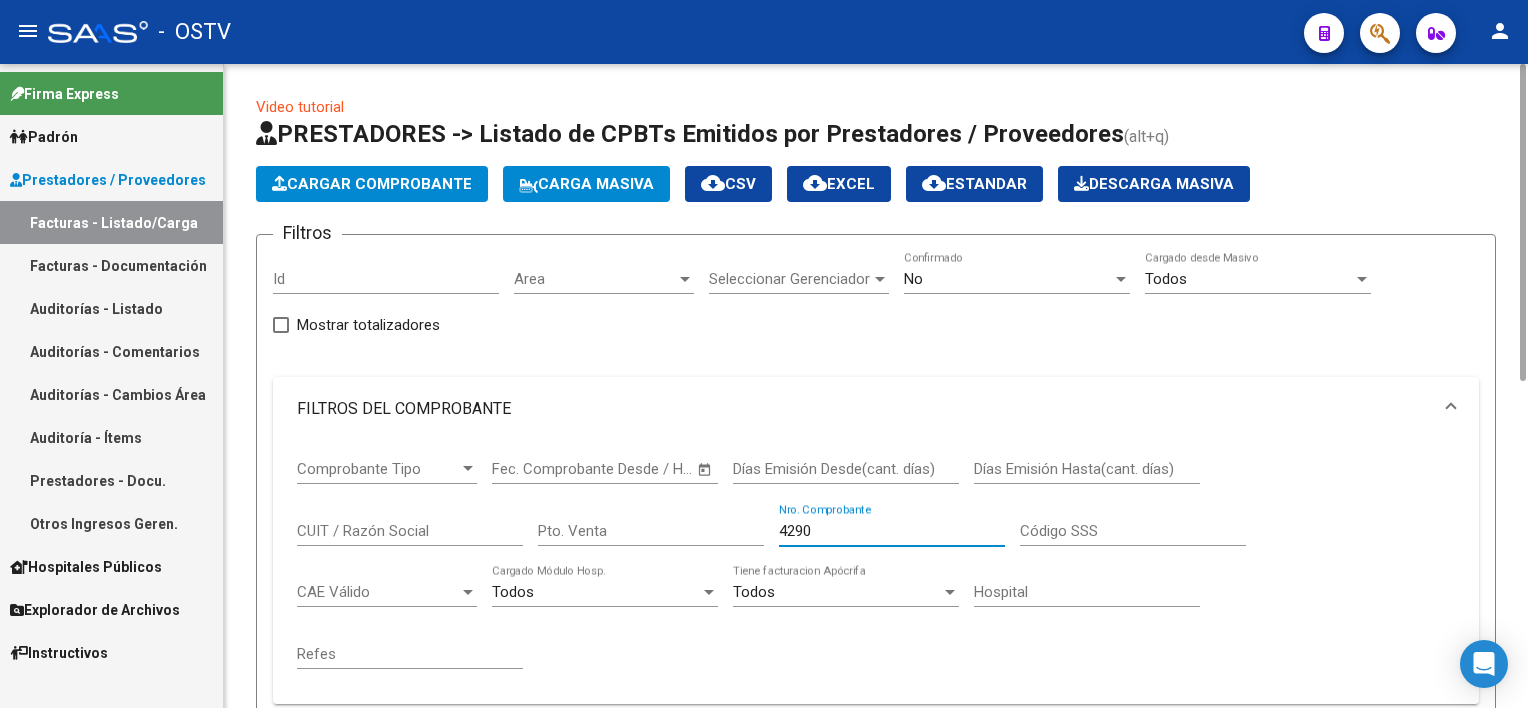 scroll, scrollTop: 490, scrollLeft: 0, axis: vertical 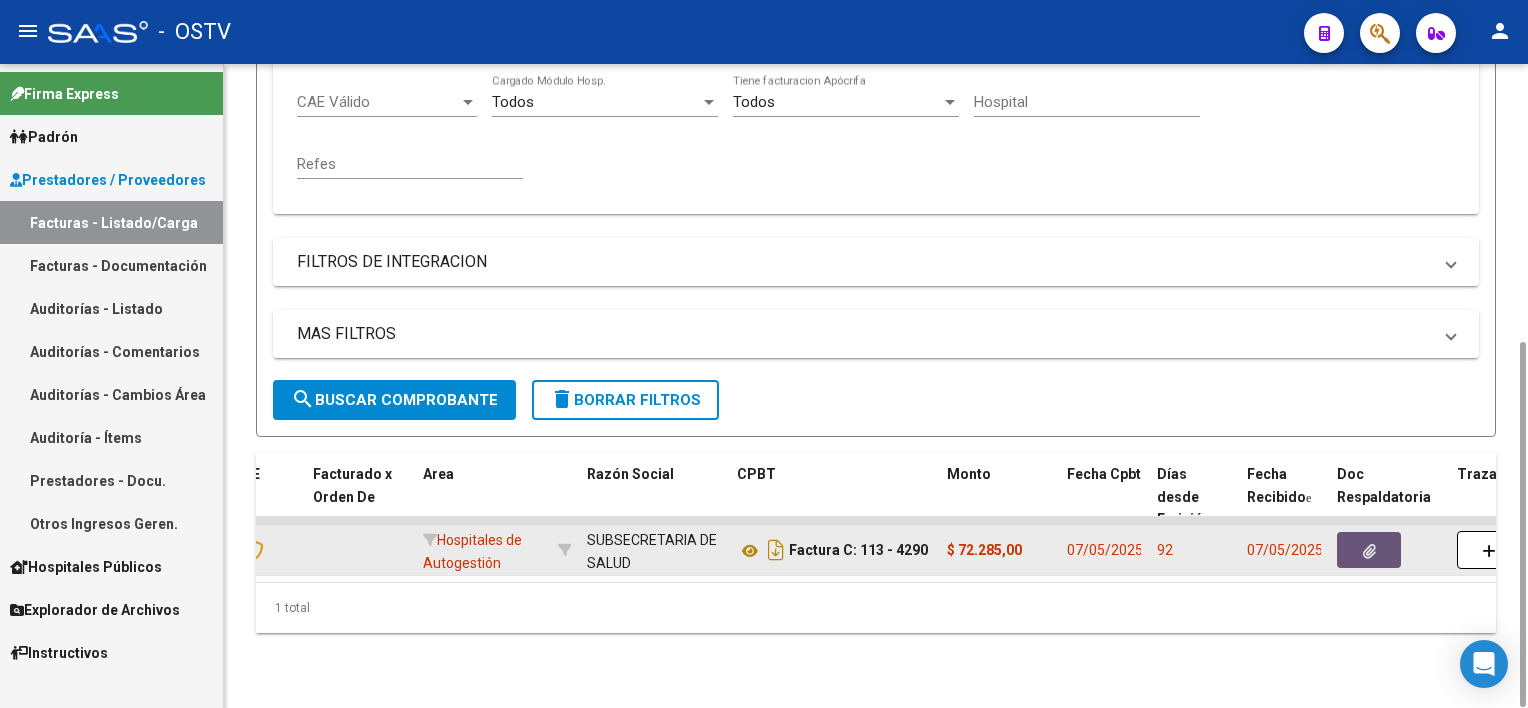 click 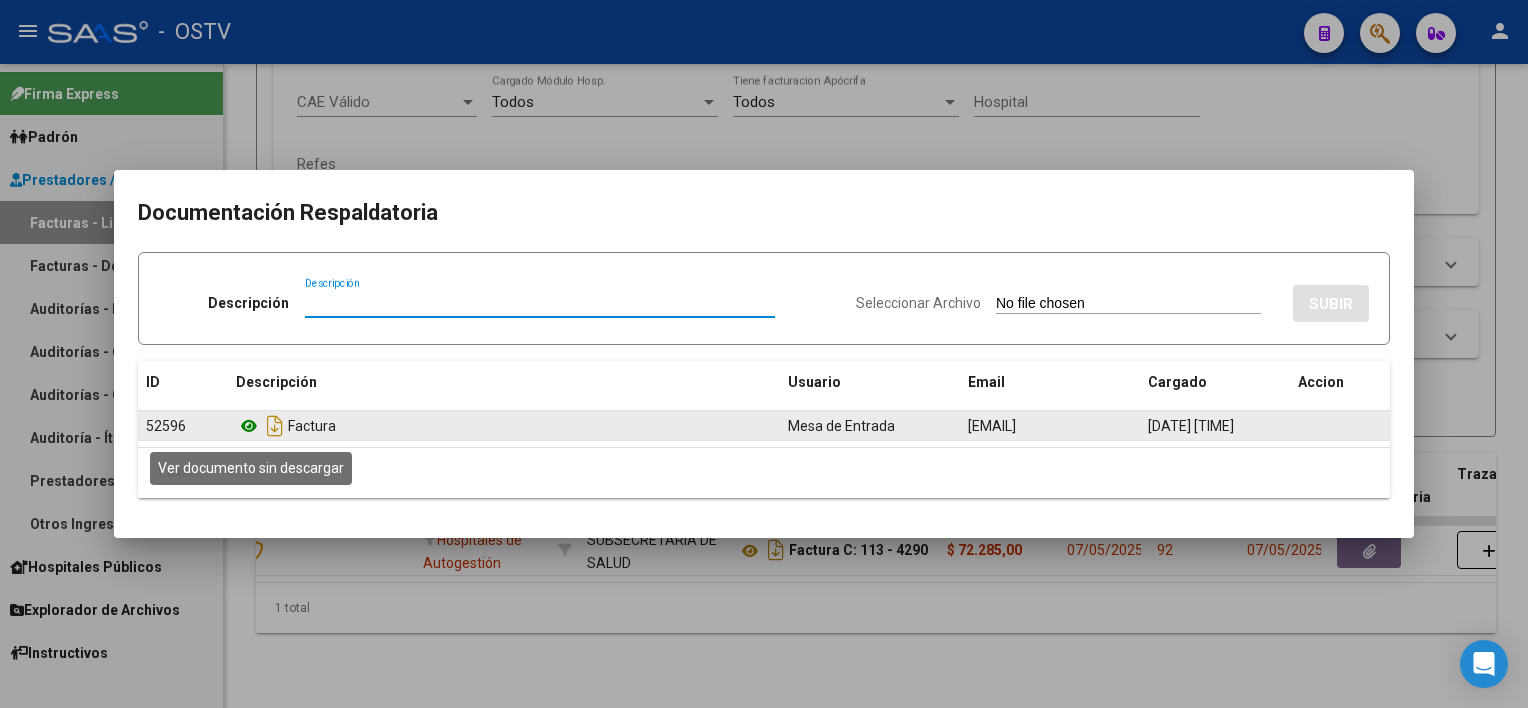 click 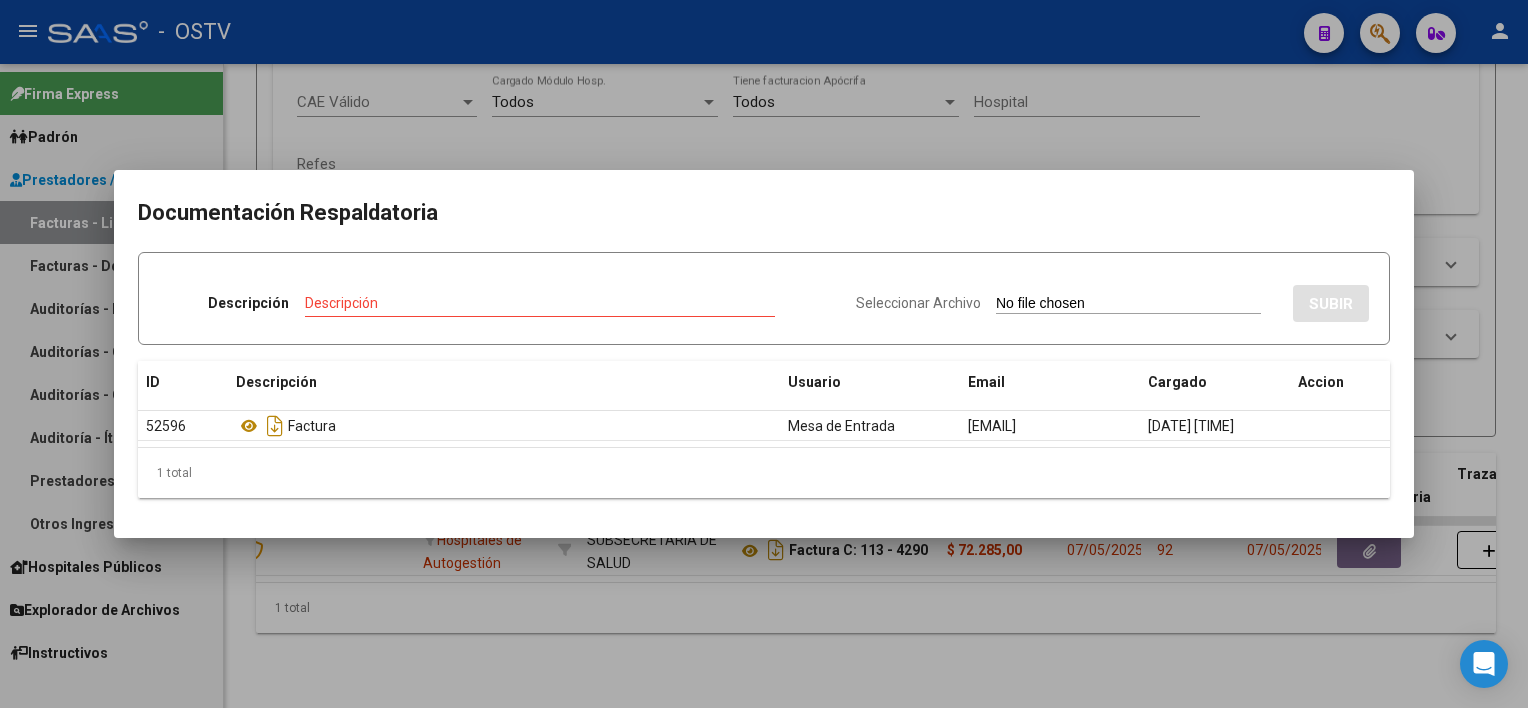 click at bounding box center (764, 354) 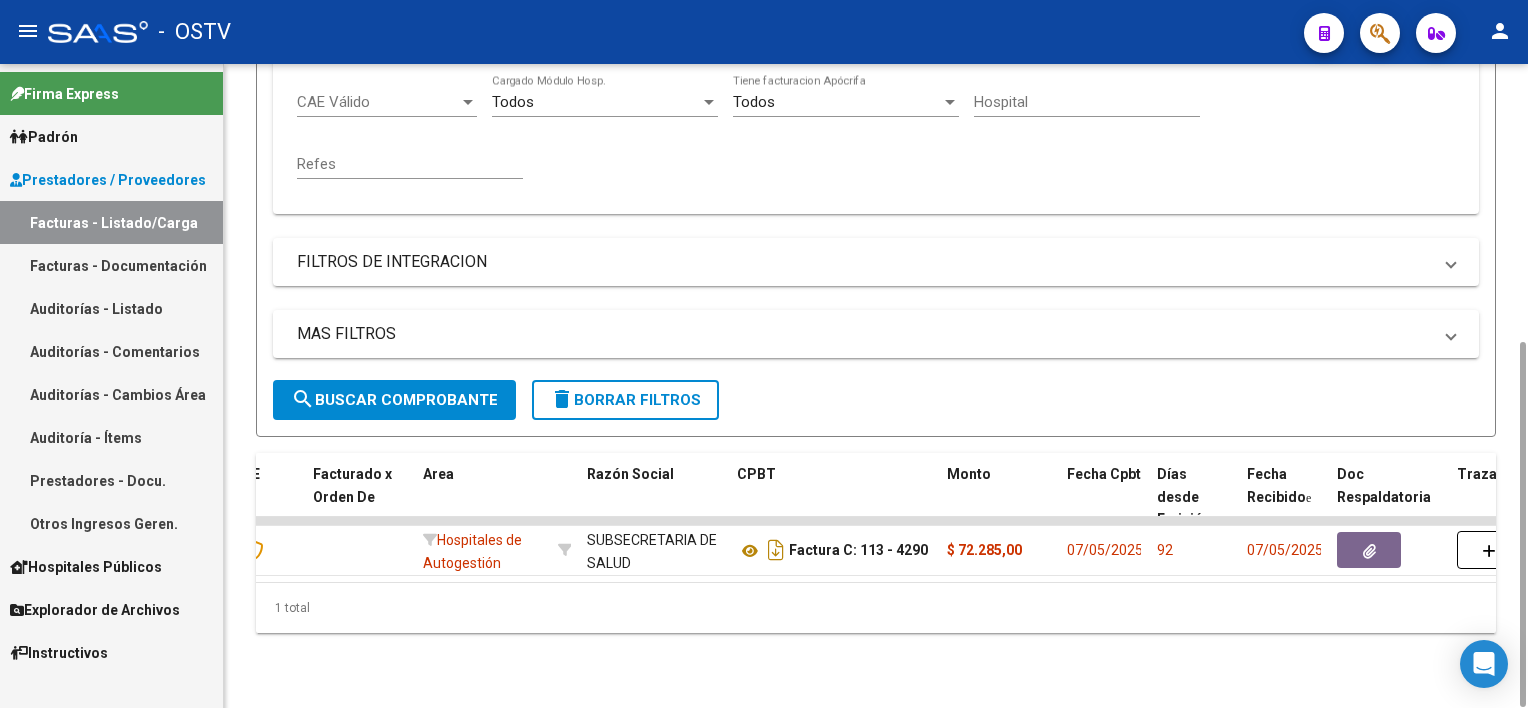 scroll, scrollTop: 290, scrollLeft: 0, axis: vertical 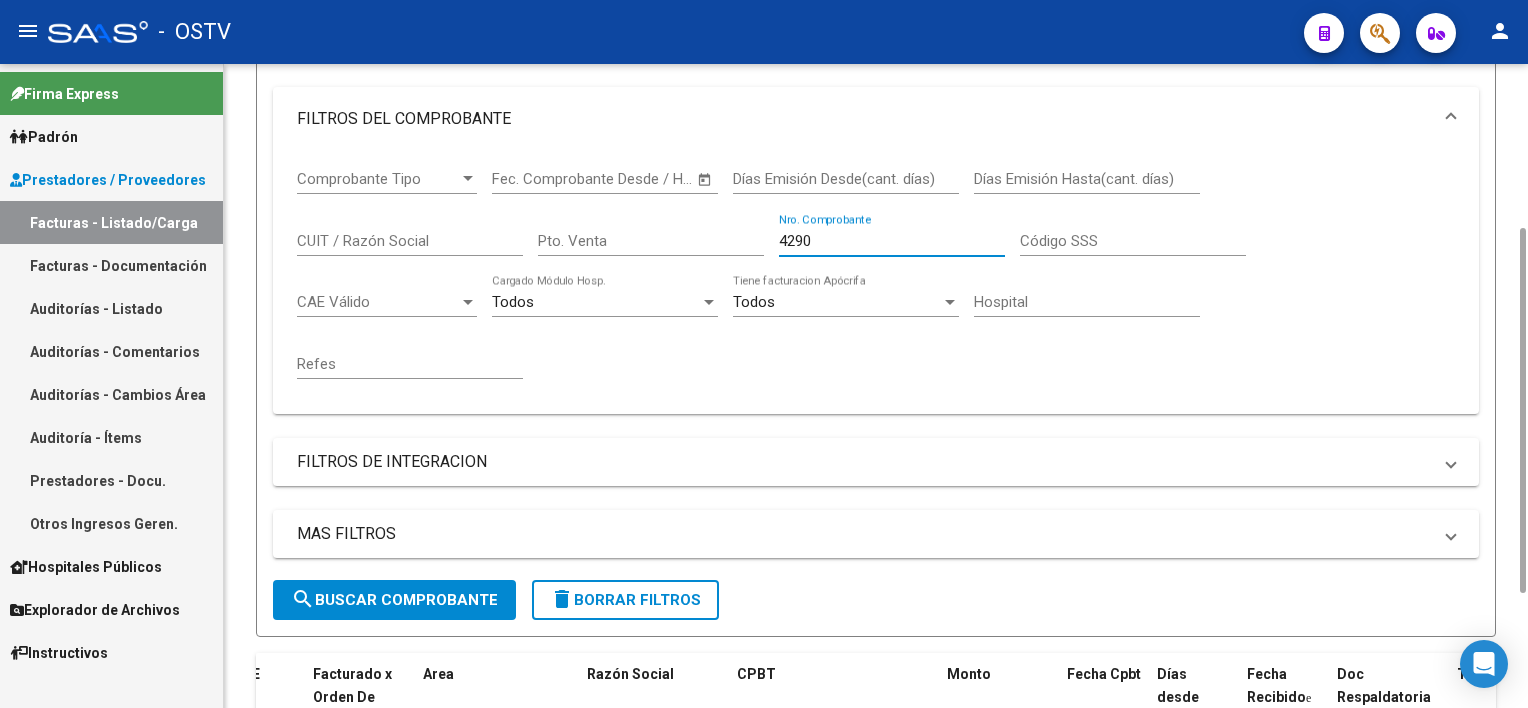 drag, startPoint x: 850, startPoint y: 236, endPoint x: 695, endPoint y: 228, distance: 155.20631 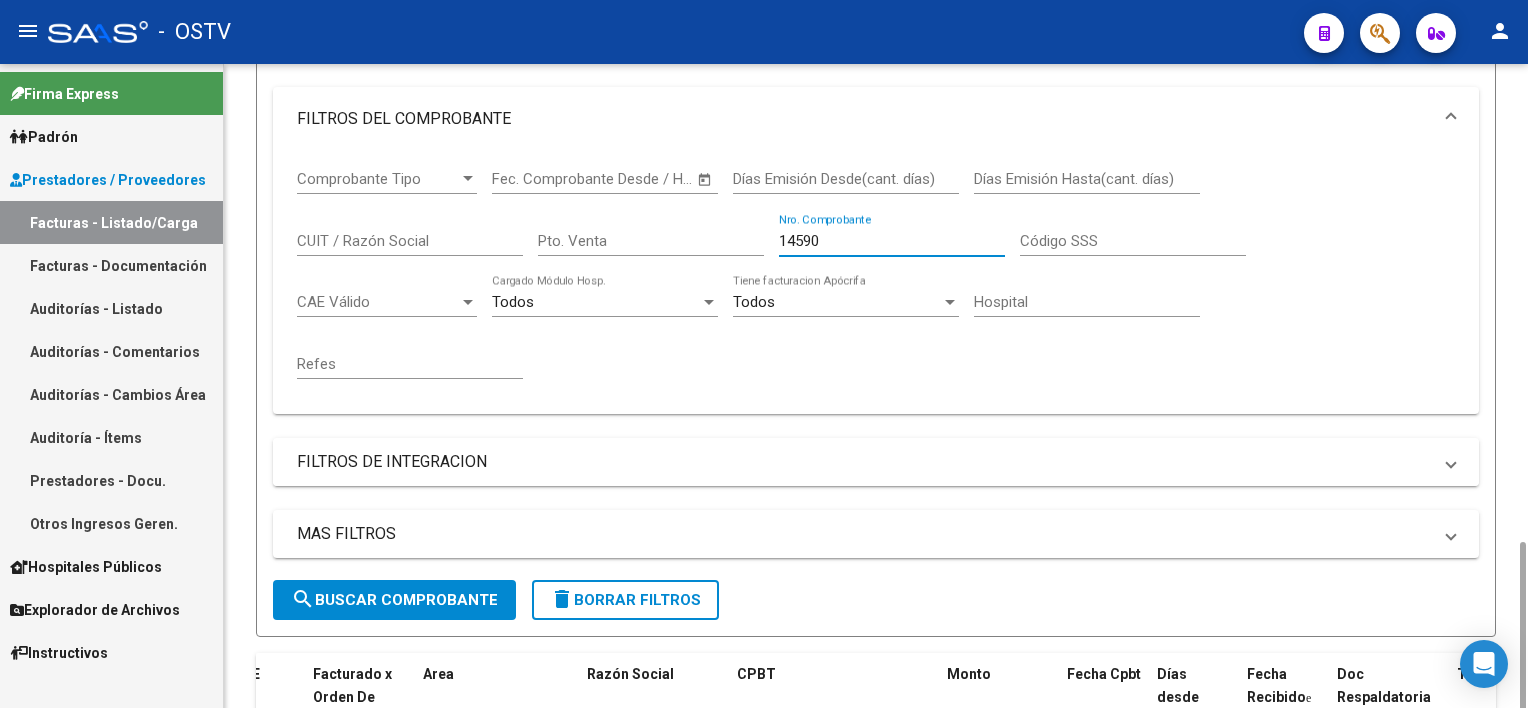 scroll, scrollTop: 490, scrollLeft: 0, axis: vertical 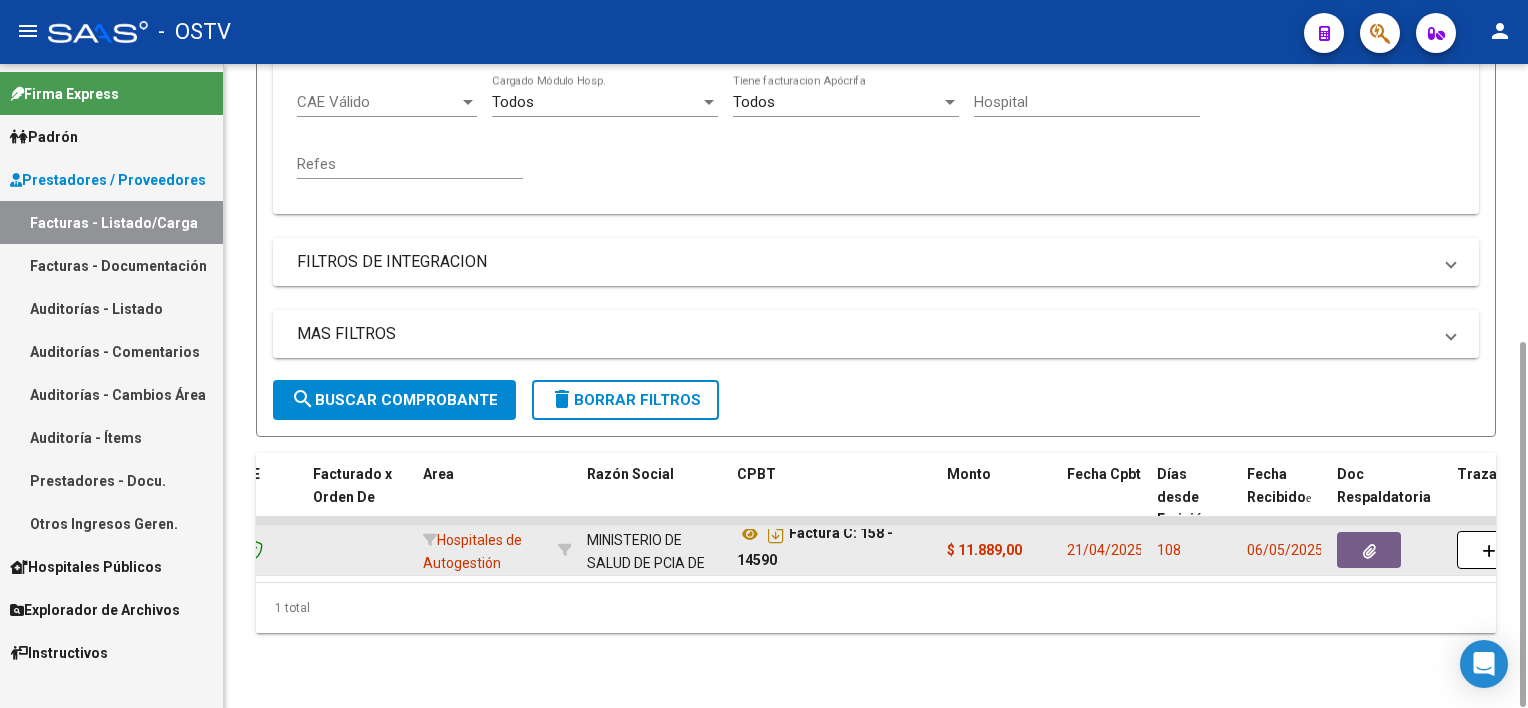 drag, startPoint x: 837, startPoint y: 540, endPoint x: 883, endPoint y: 562, distance: 50.990196 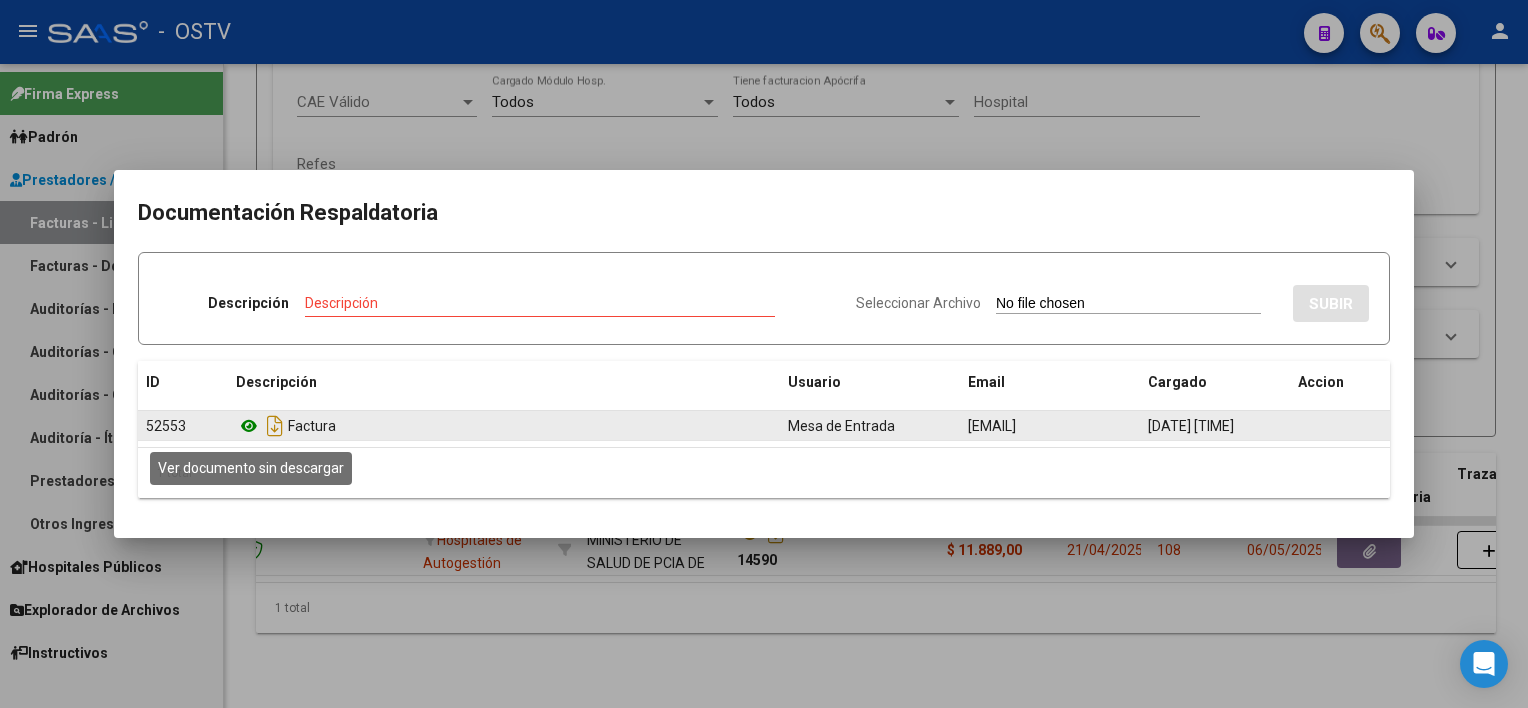 click 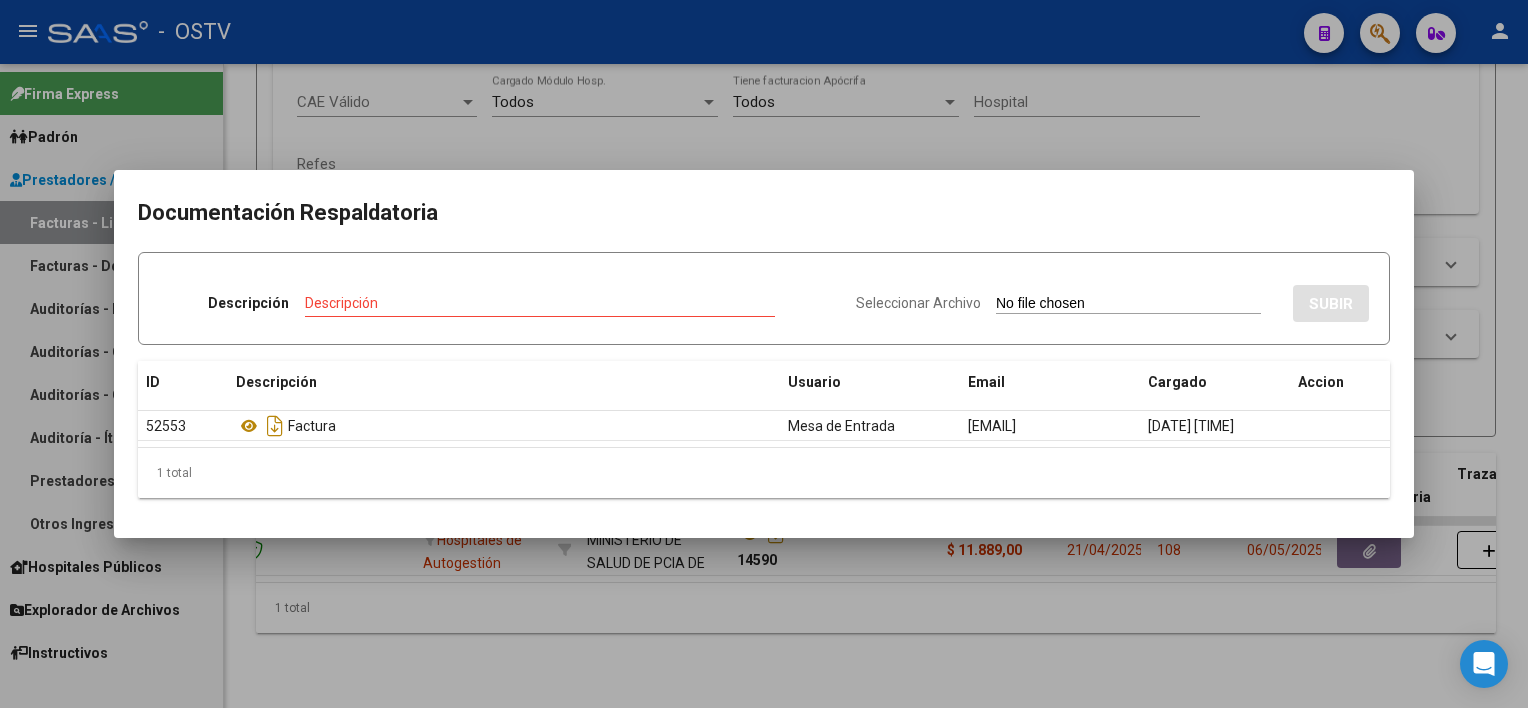 click at bounding box center (764, 354) 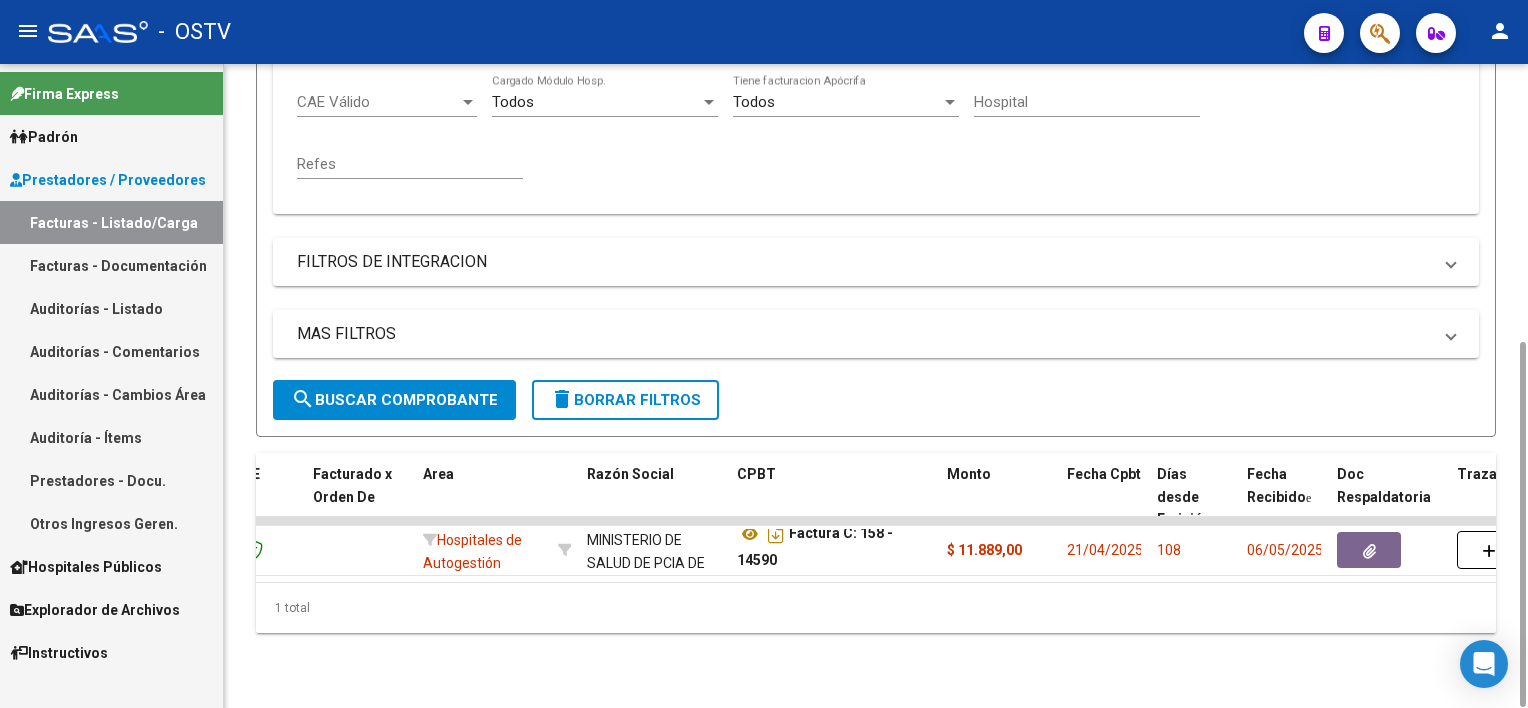 scroll, scrollTop: 290, scrollLeft: 0, axis: vertical 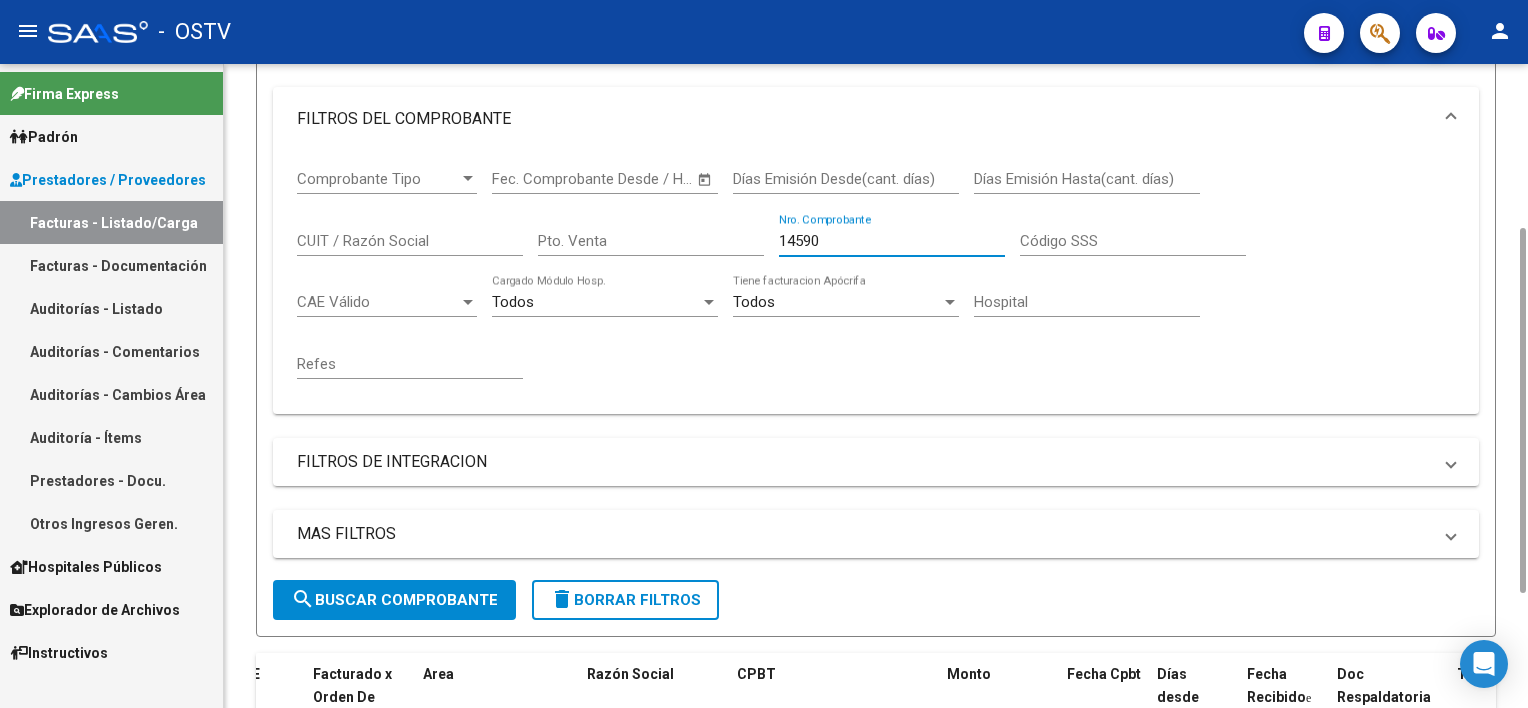 drag, startPoint x: 862, startPoint y: 239, endPoint x: 756, endPoint y: 243, distance: 106.07545 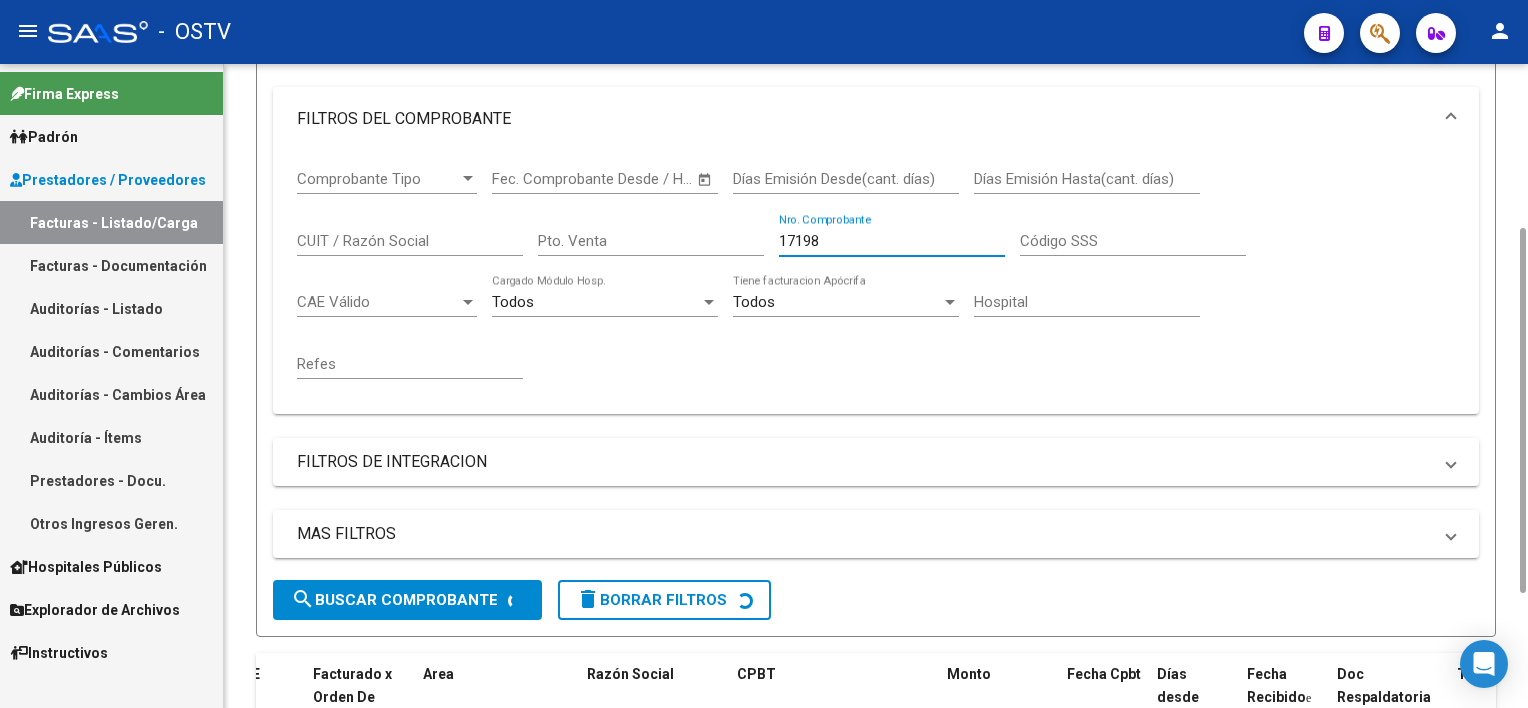 scroll, scrollTop: 0, scrollLeft: 0, axis: both 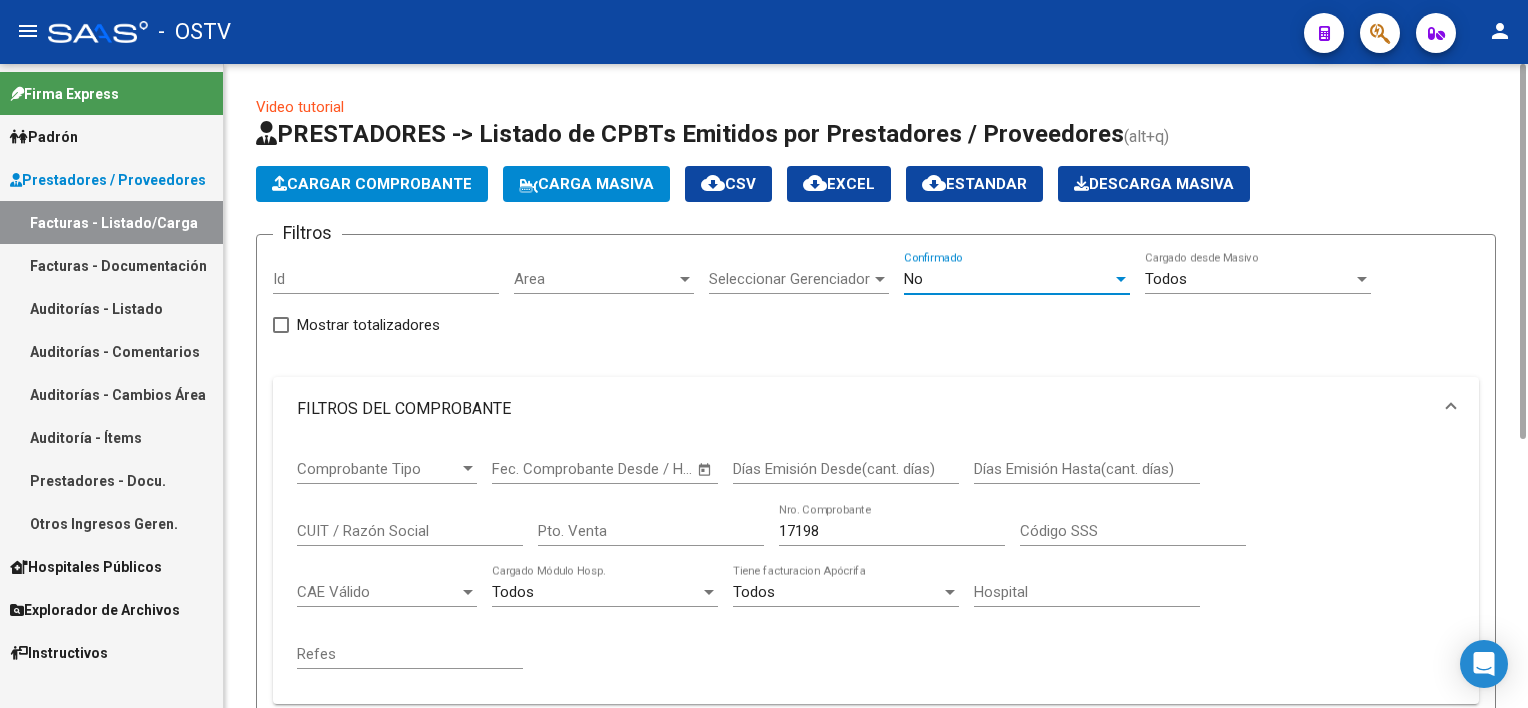 click on "No" at bounding box center [1008, 279] 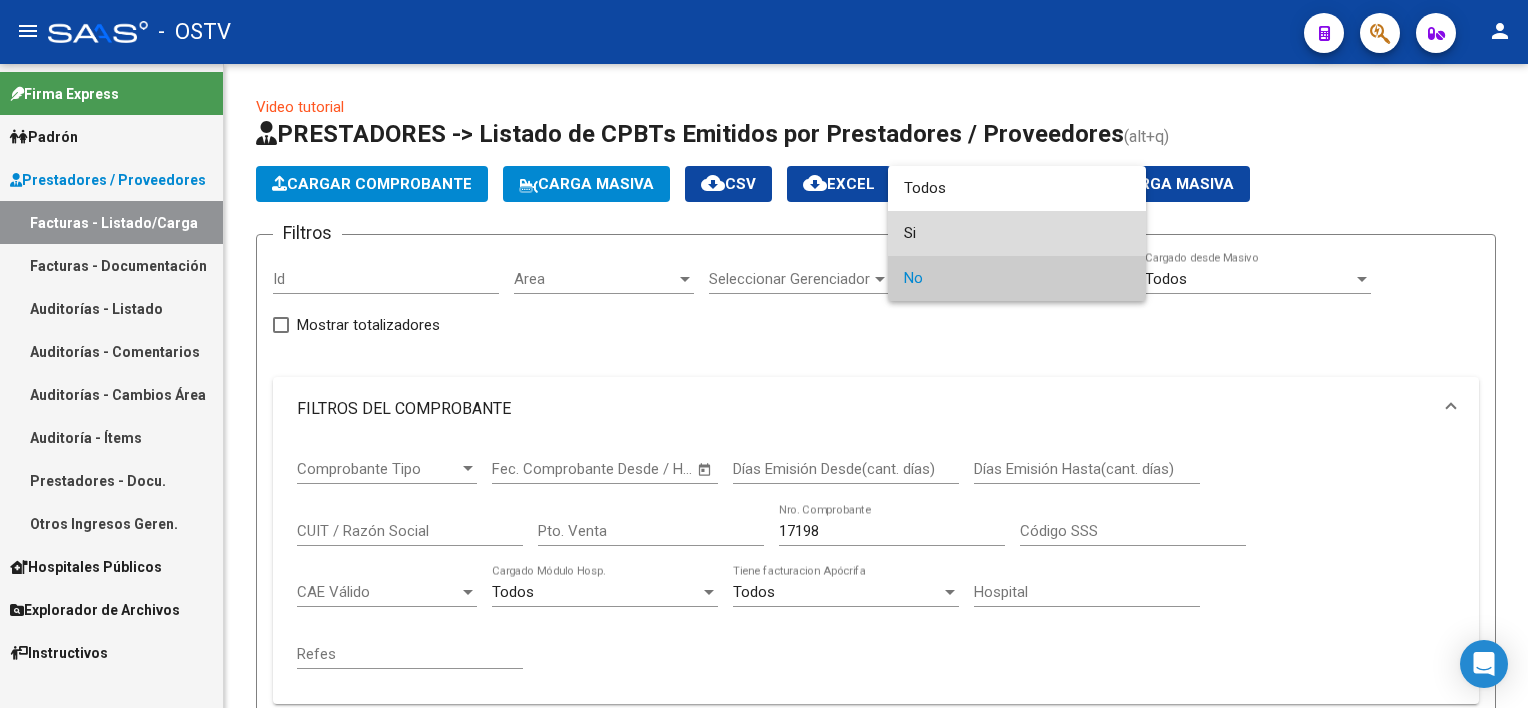 click on "Si" at bounding box center (1017, 233) 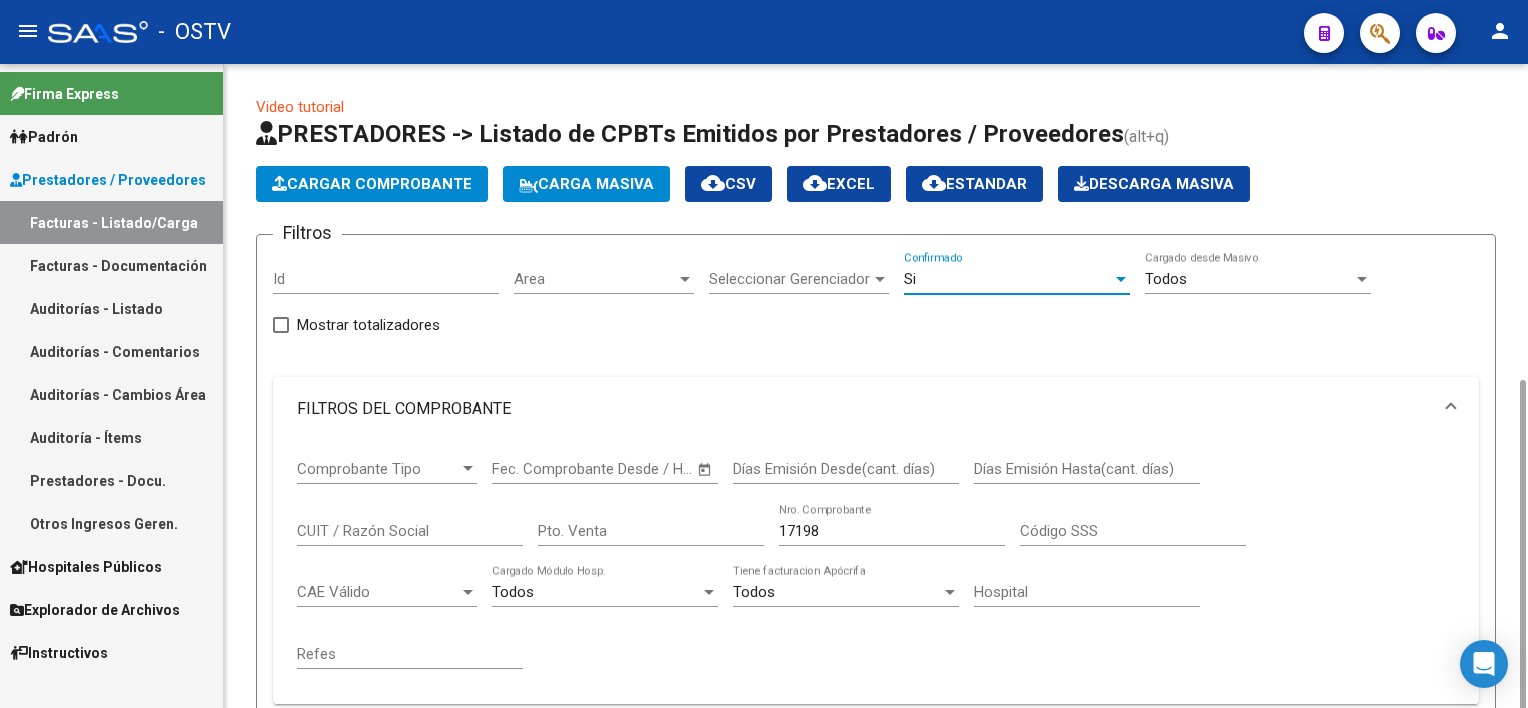 scroll, scrollTop: 400, scrollLeft: 0, axis: vertical 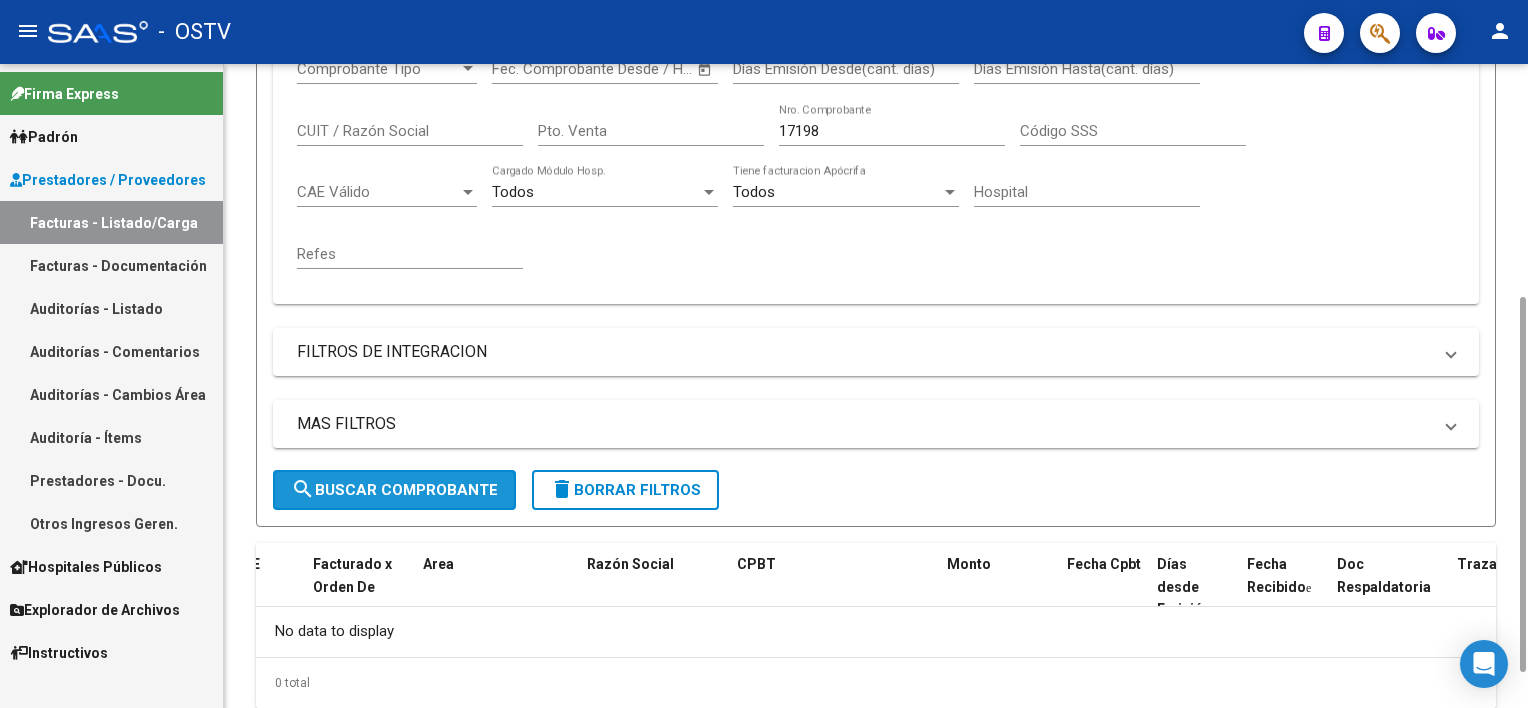 click on "search  Buscar Comprobante" 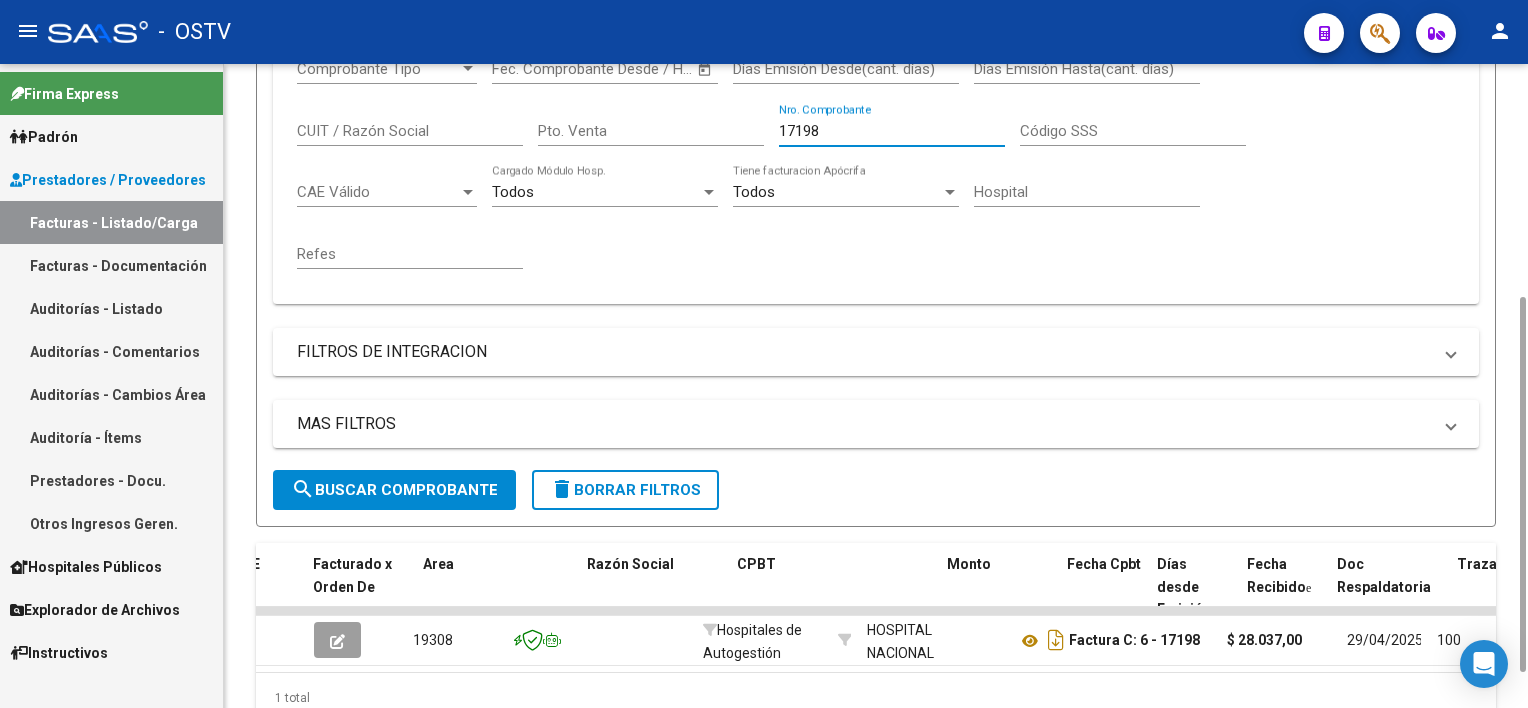 click on "17198" at bounding box center (892, 131) 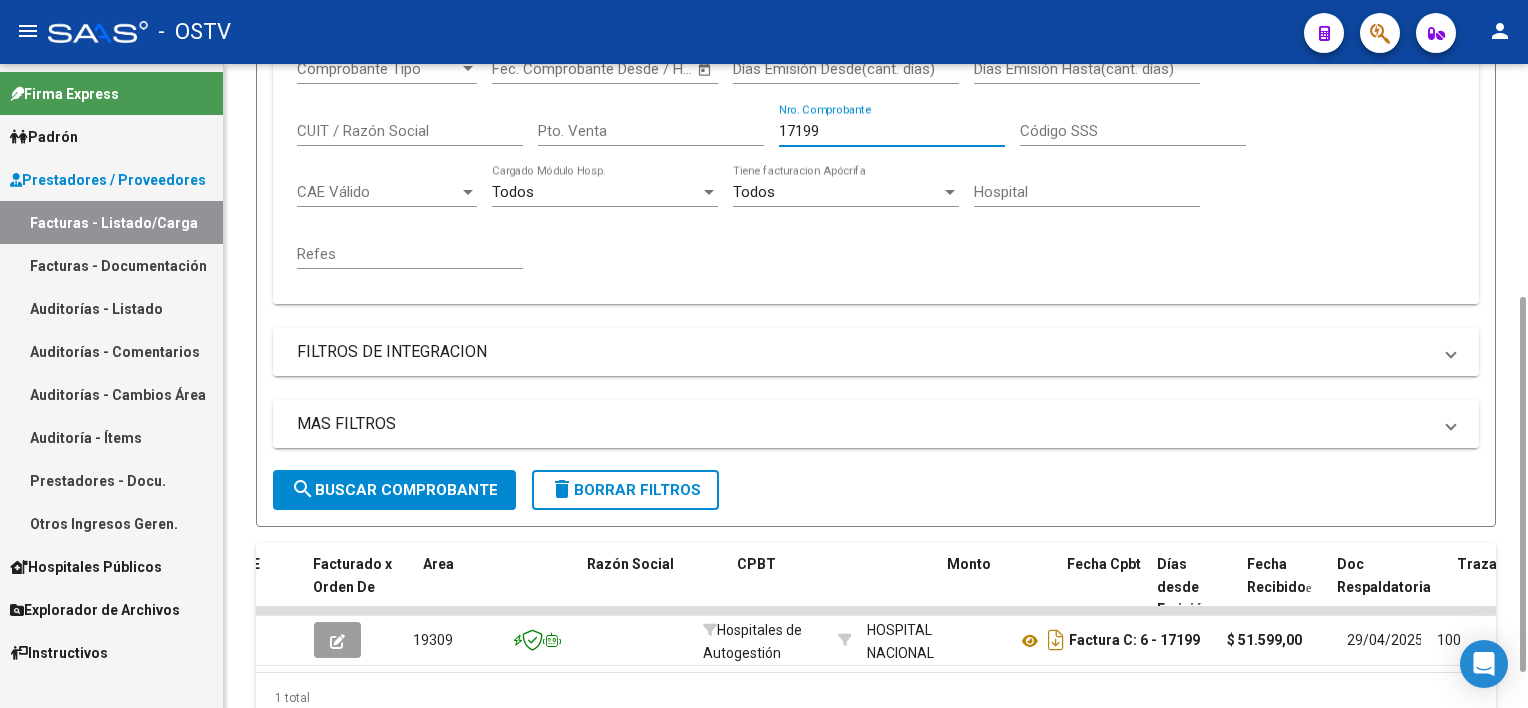 drag, startPoint x: 840, startPoint y: 123, endPoint x: 732, endPoint y: 133, distance: 108.461975 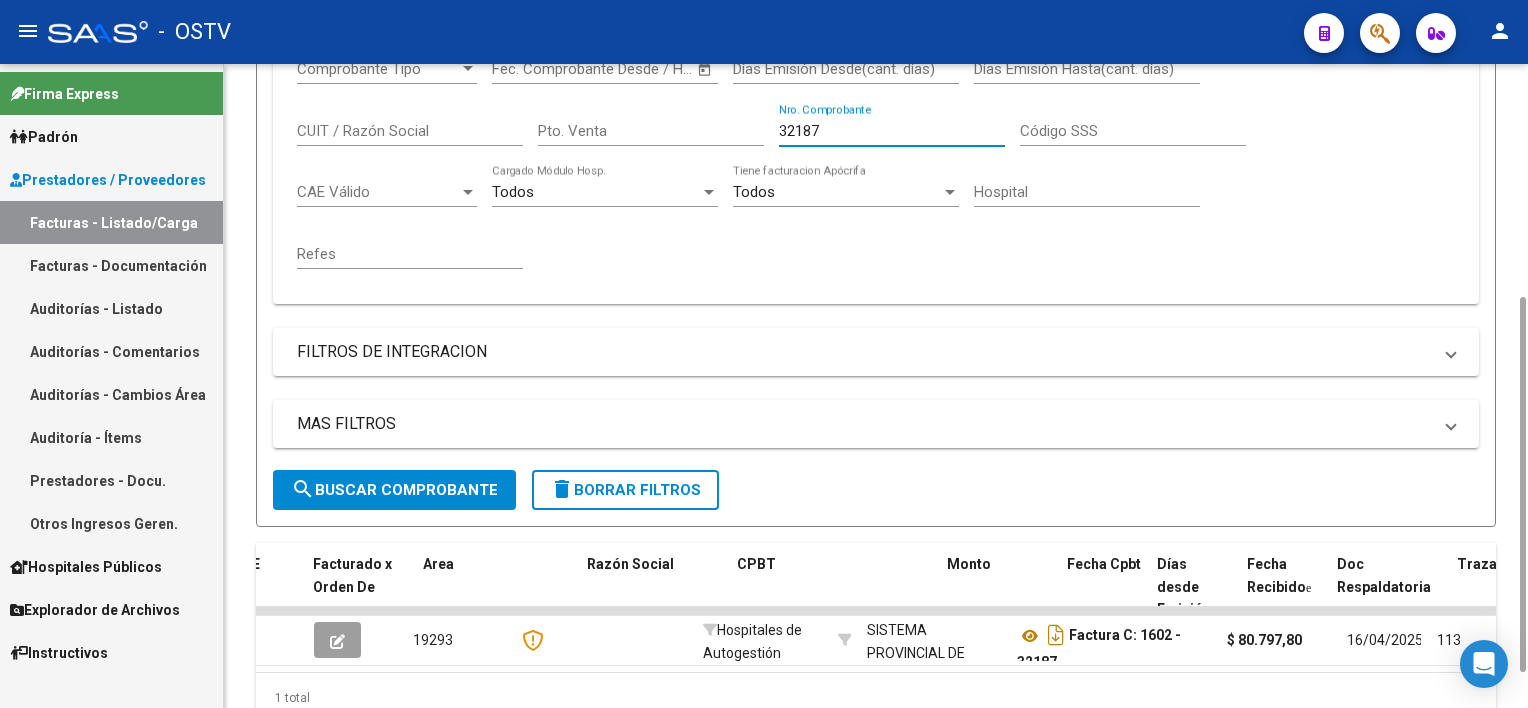 drag, startPoint x: 845, startPoint y: 125, endPoint x: 645, endPoint y: 127, distance: 200.01 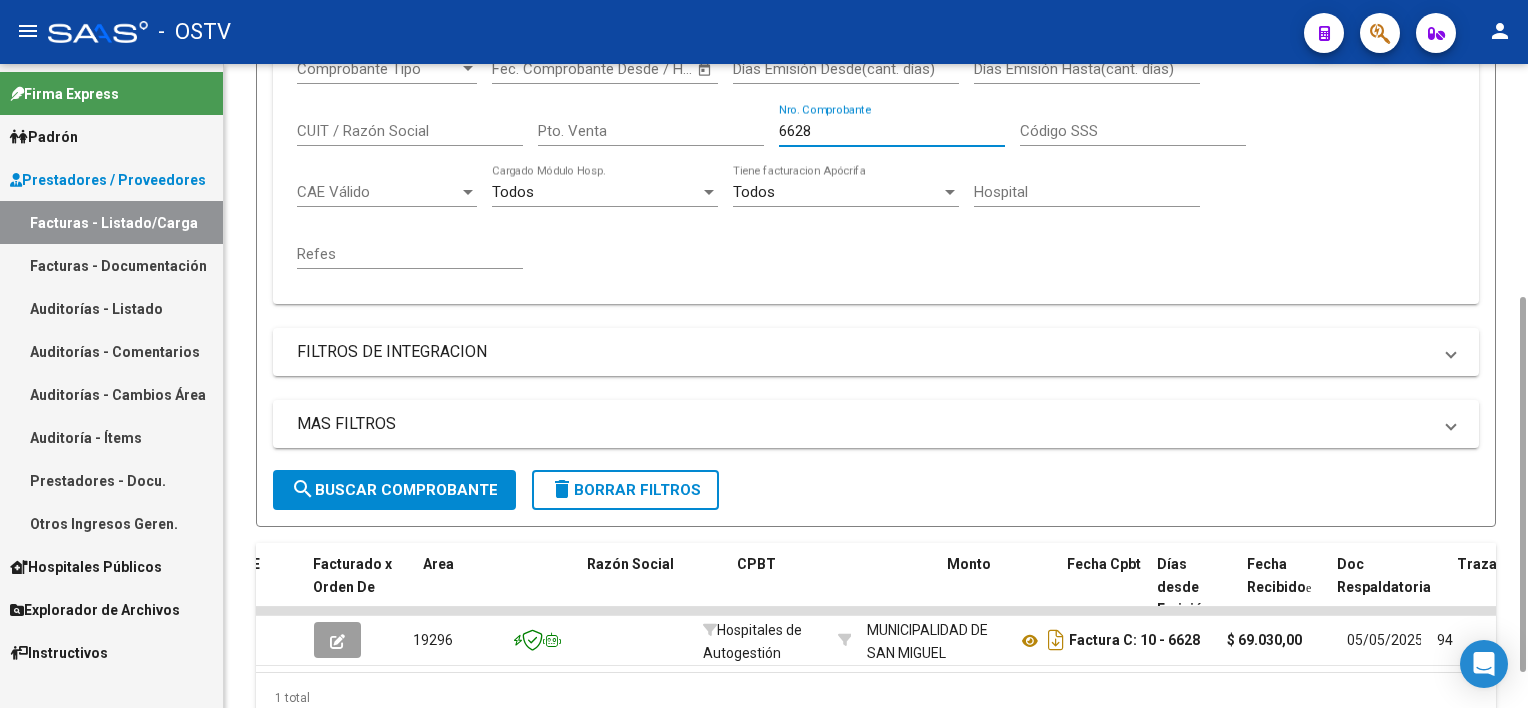 drag, startPoint x: 757, startPoint y: 129, endPoint x: 708, endPoint y: 129, distance: 49 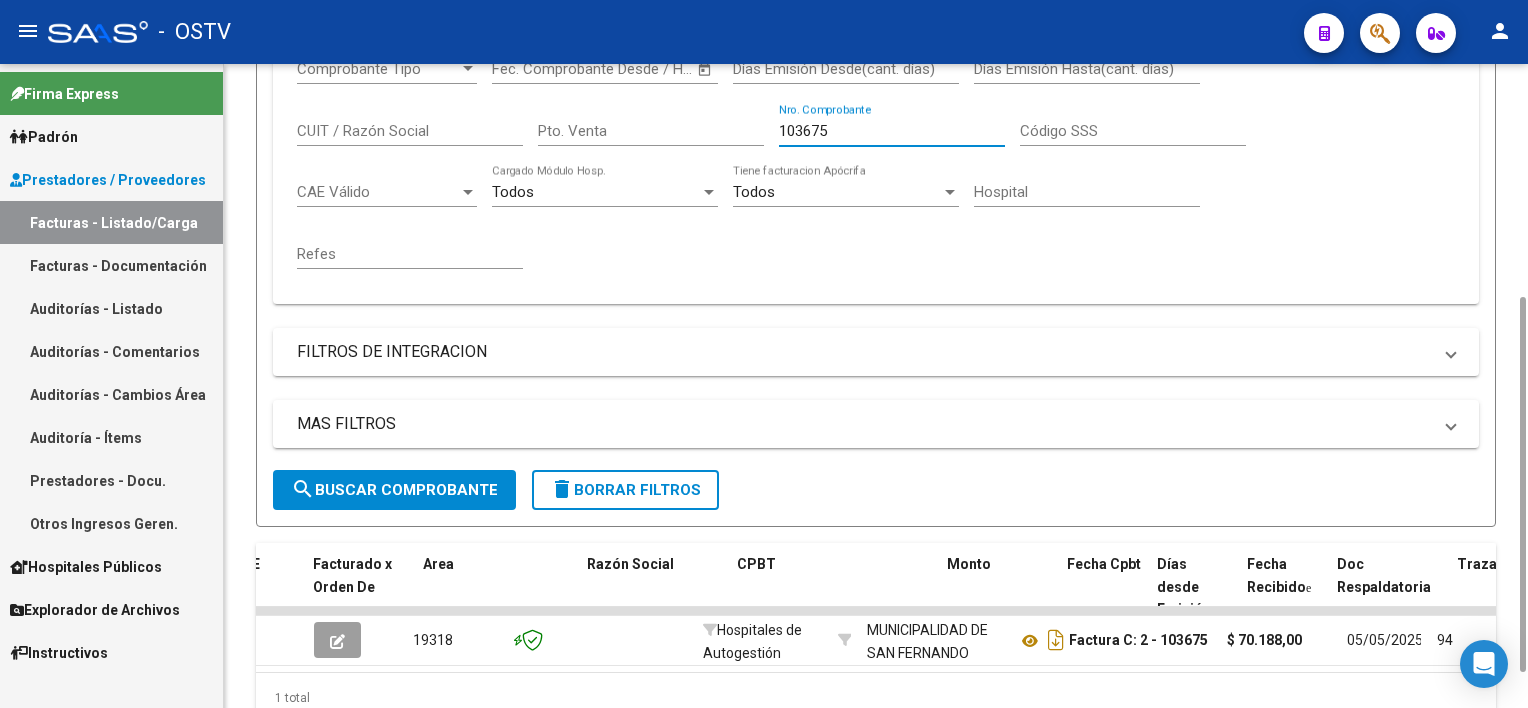 drag, startPoint x: 844, startPoint y: 132, endPoint x: 689, endPoint y: 128, distance: 155.0516 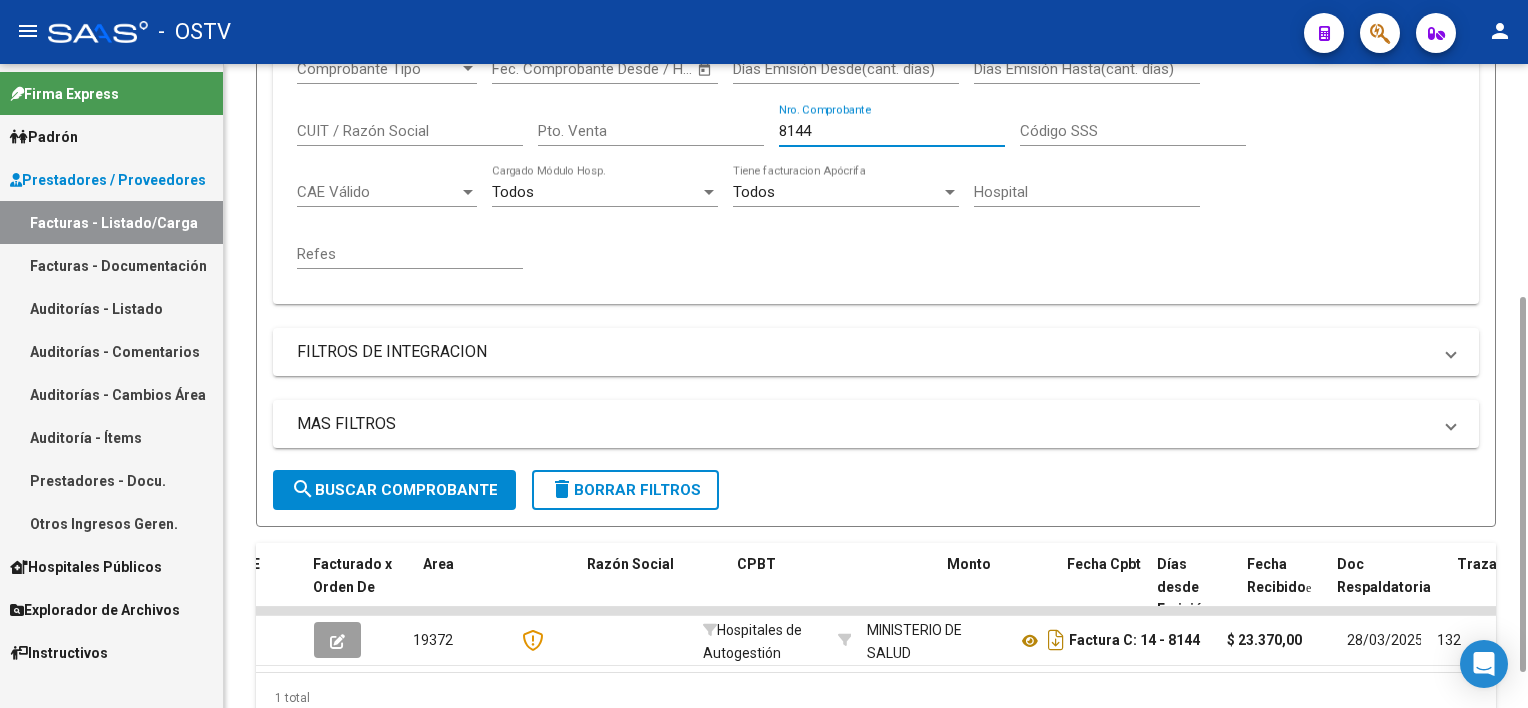 drag, startPoint x: 815, startPoint y: 120, endPoint x: 746, endPoint y: 112, distance: 69.46222 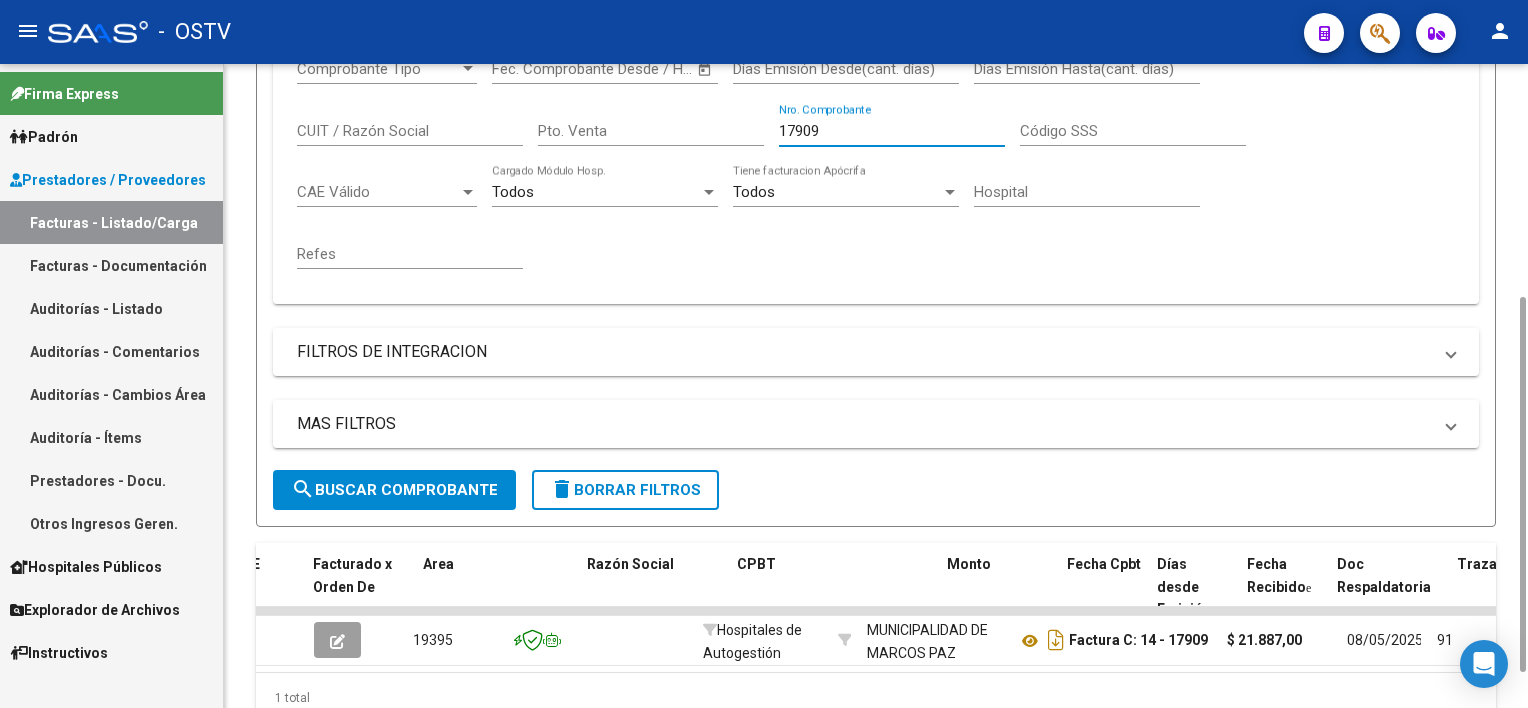 drag, startPoint x: 754, startPoint y: 116, endPoint x: 712, endPoint y: 112, distance: 42.190044 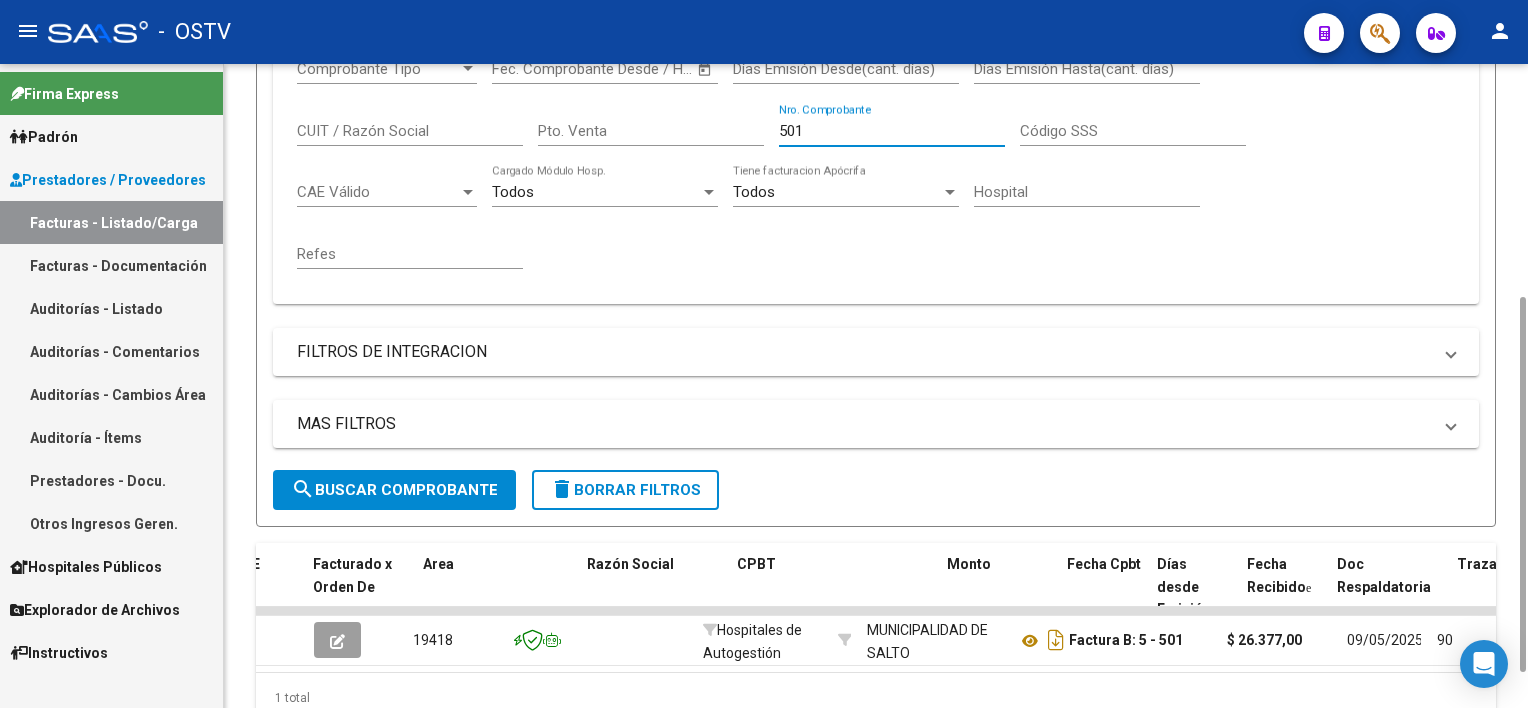 drag, startPoint x: 841, startPoint y: 124, endPoint x: 744, endPoint y: 124, distance: 97 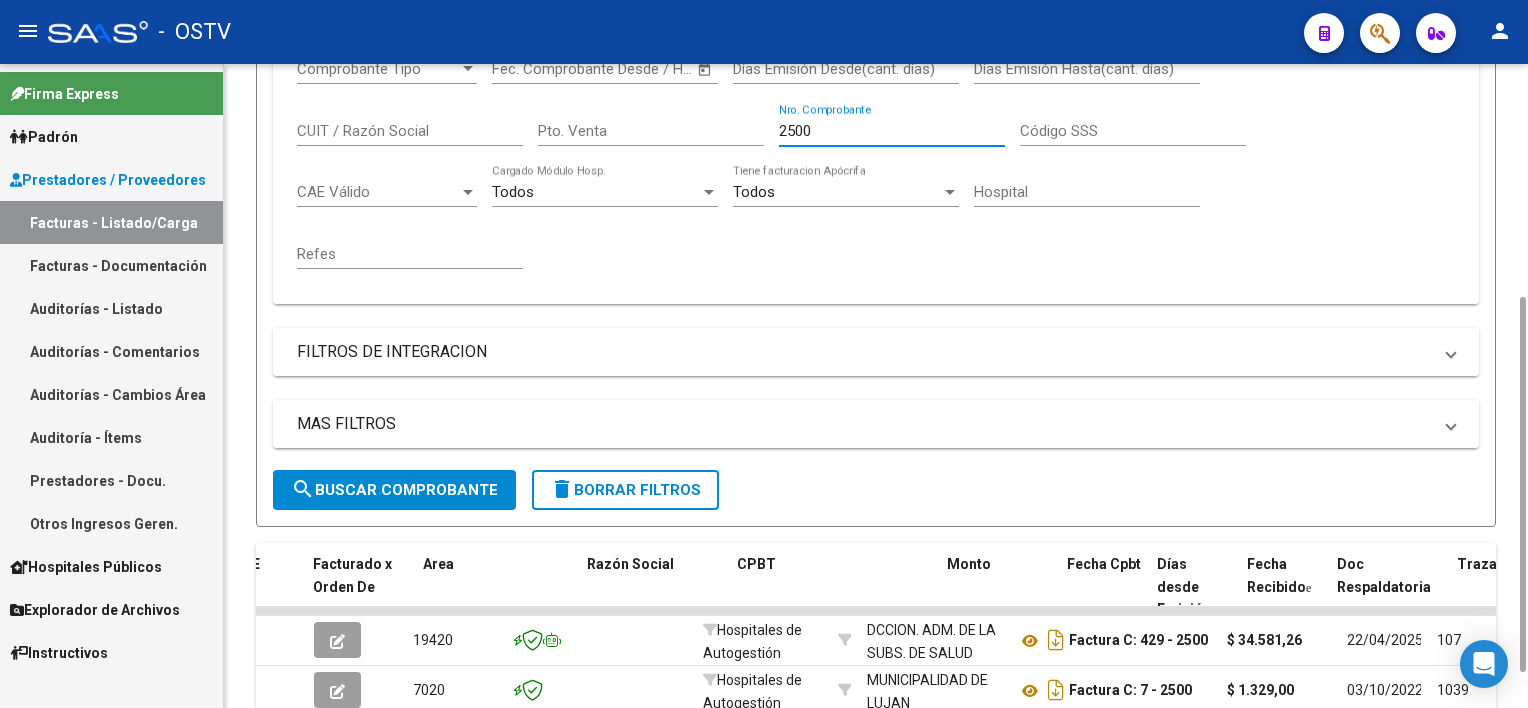 drag, startPoint x: 723, startPoint y: 130, endPoint x: 687, endPoint y: 131, distance: 36.013885 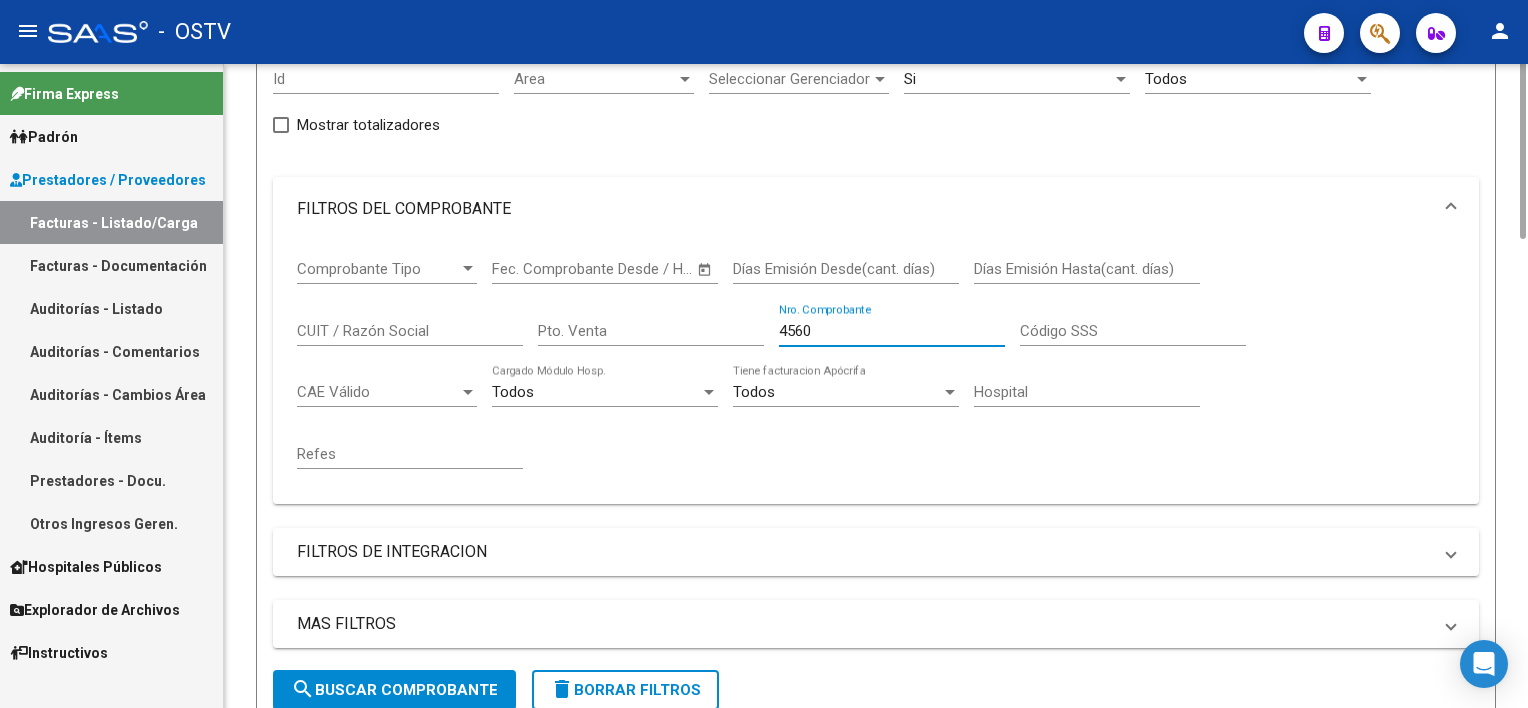 scroll, scrollTop: 0, scrollLeft: 0, axis: both 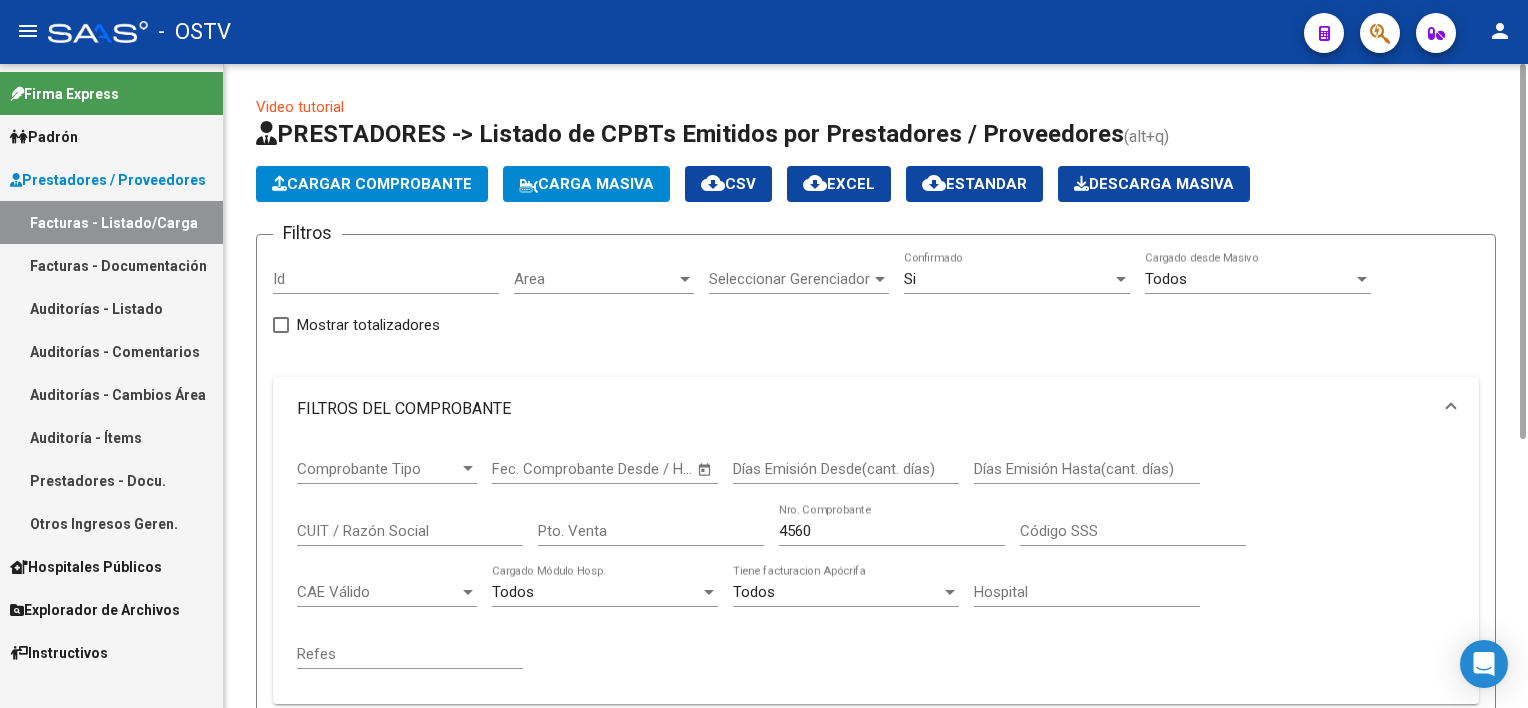 click on "Si  Confirmado" 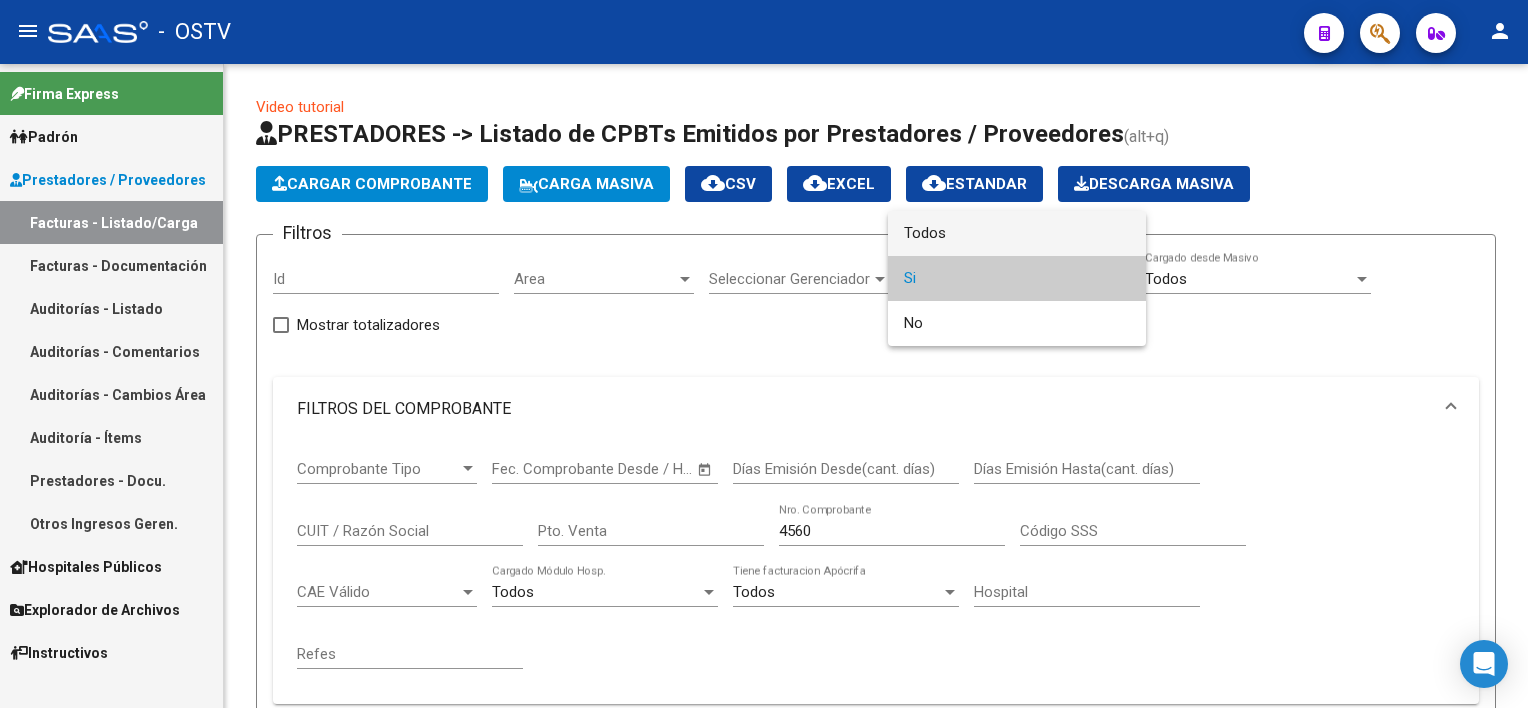 click on "Todos" at bounding box center [1017, 233] 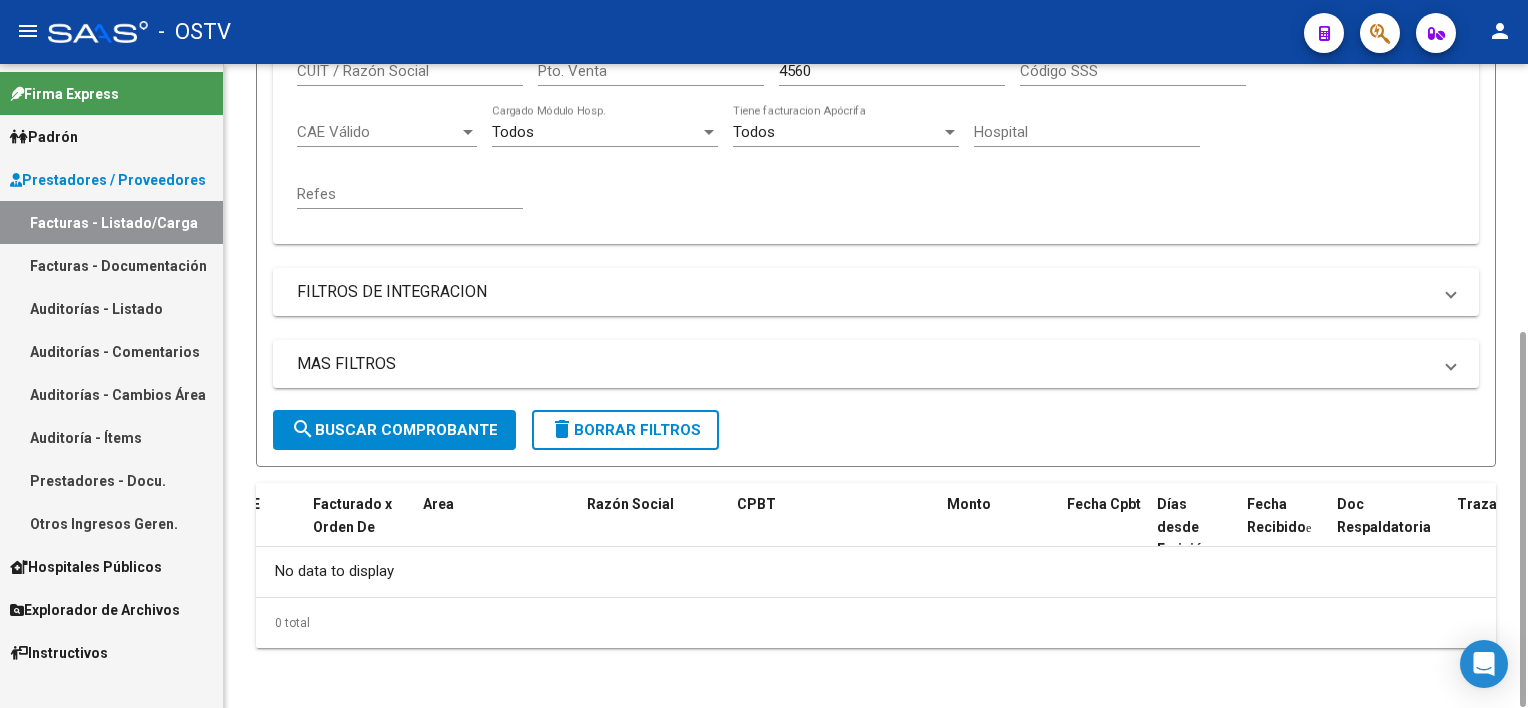 click on "search  Buscar Comprobante" 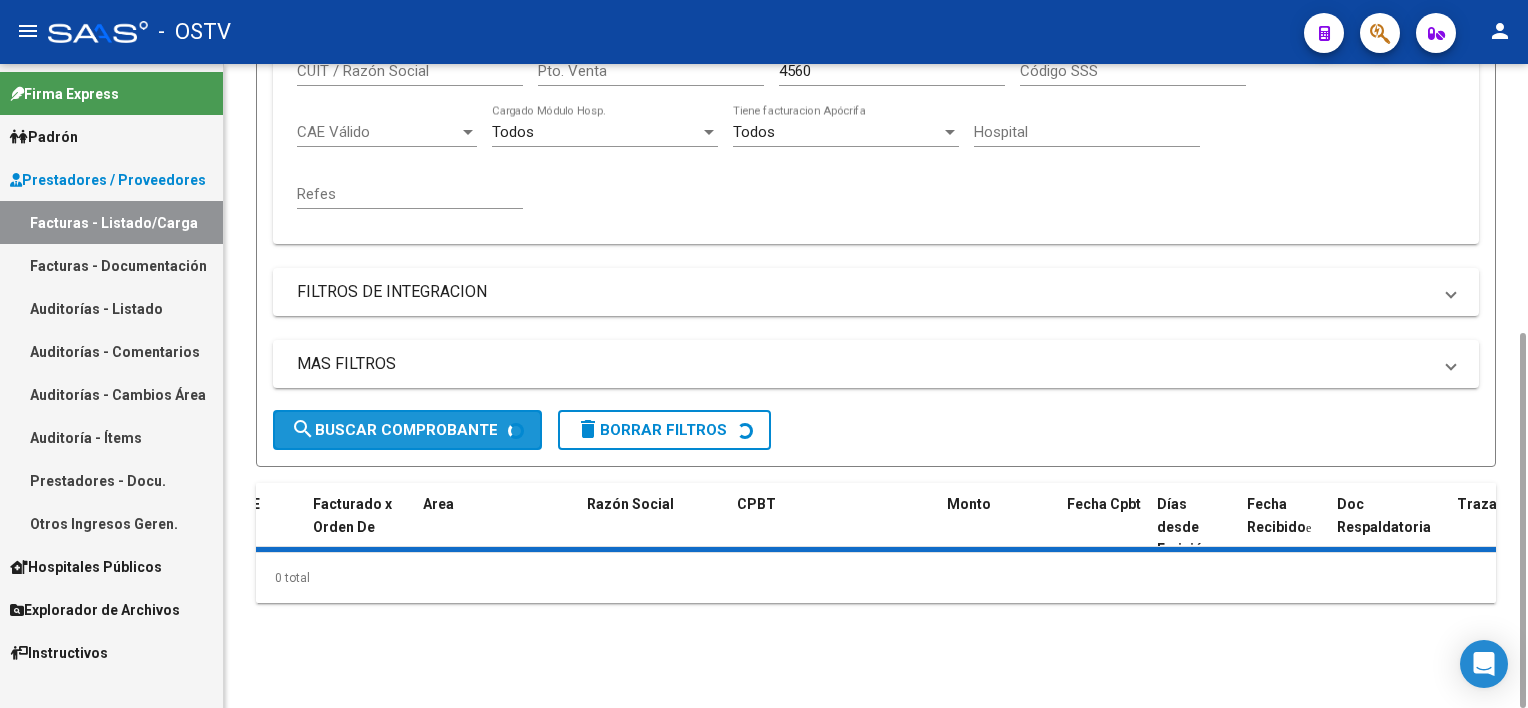 scroll, scrollTop: 460, scrollLeft: 0, axis: vertical 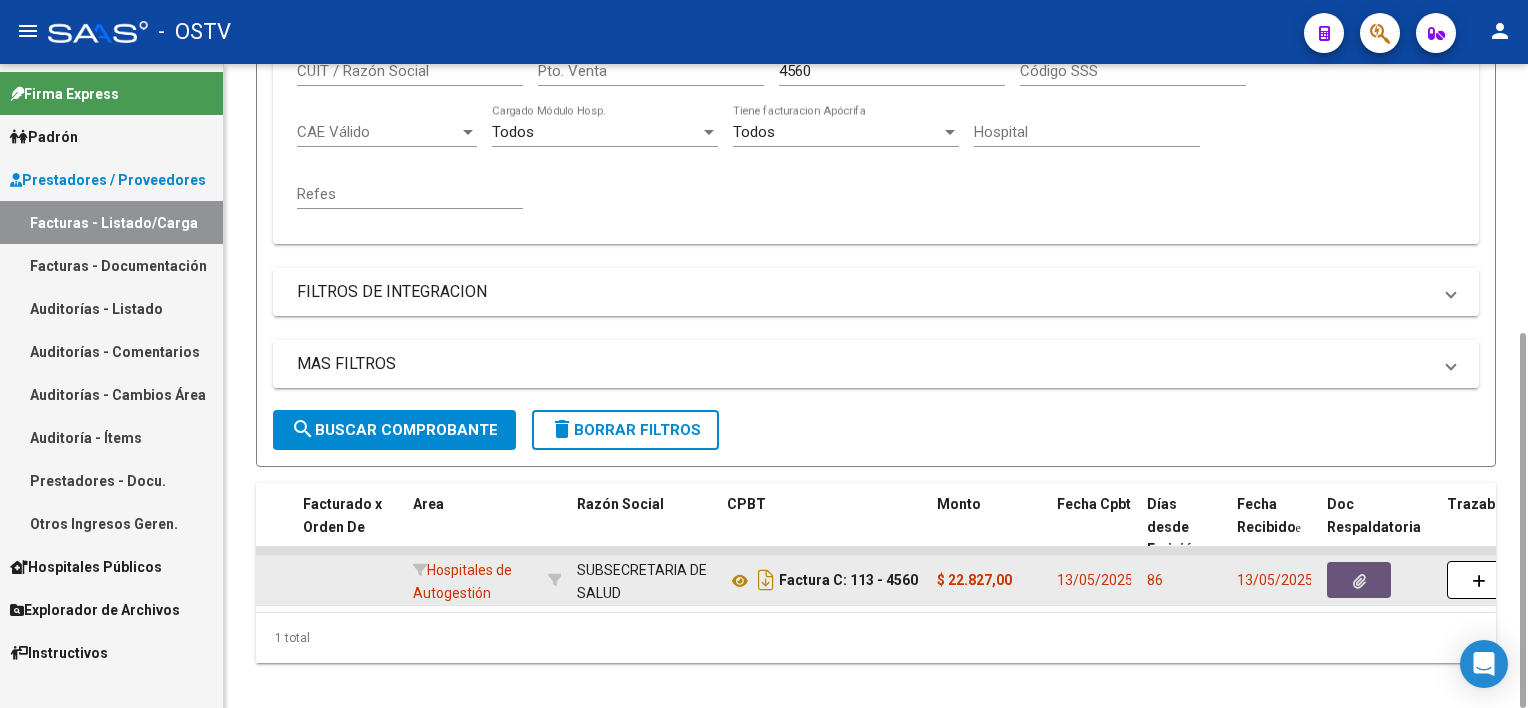 click 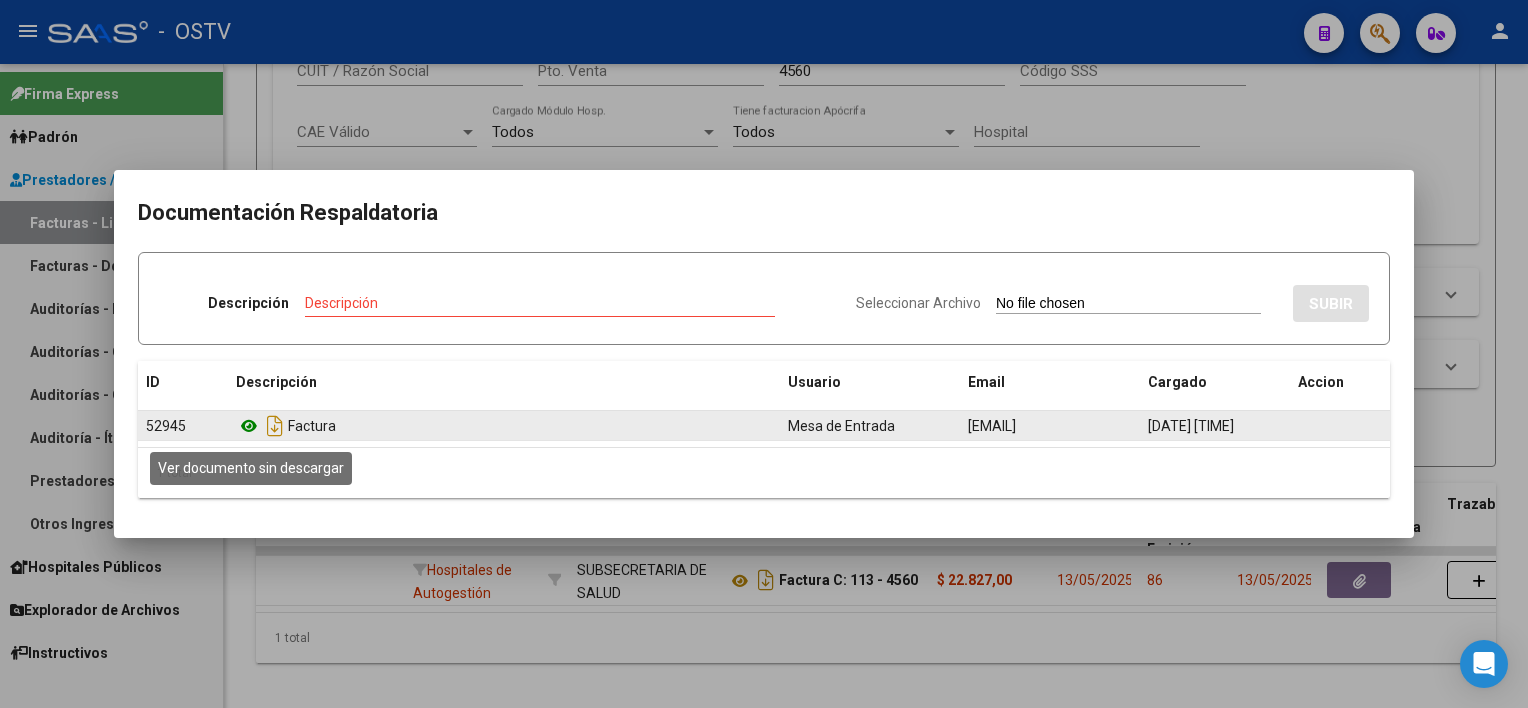click 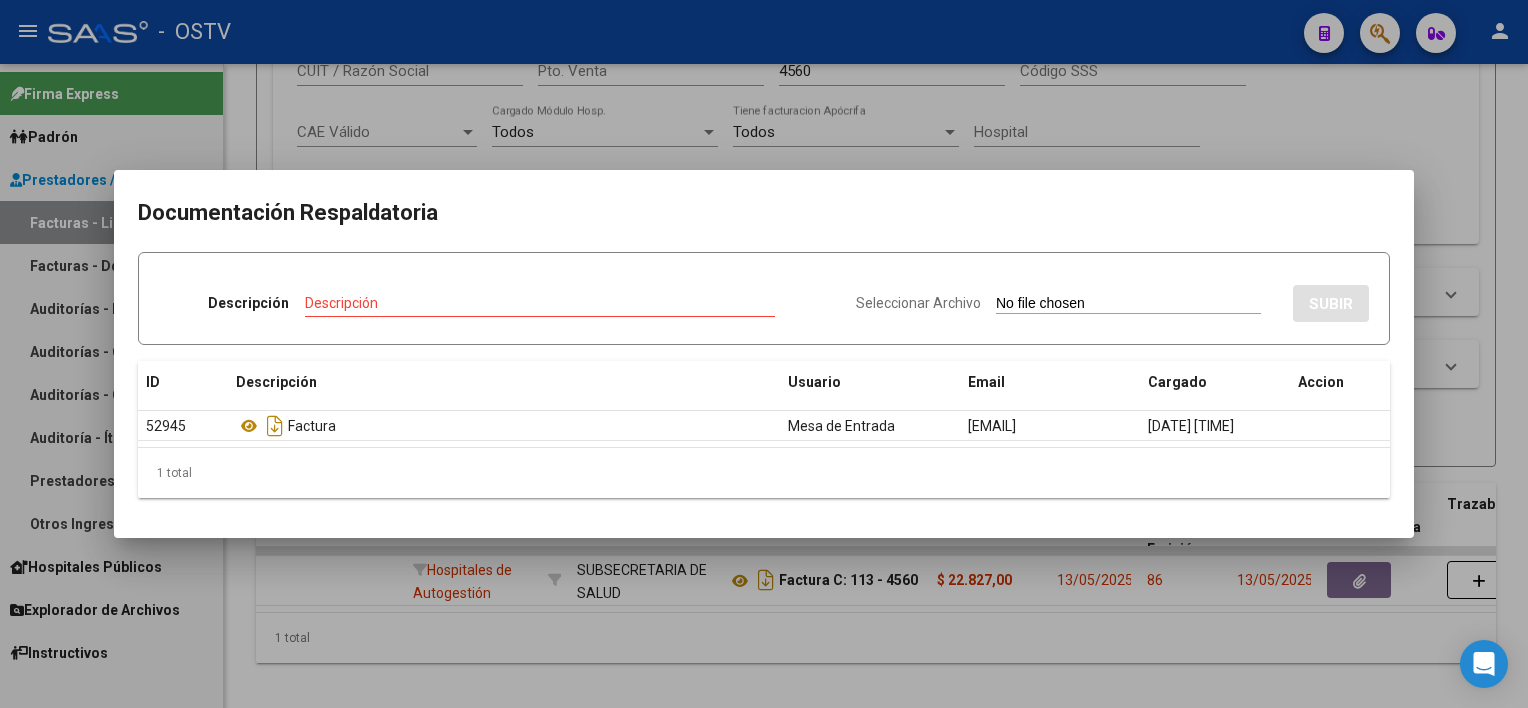 click at bounding box center (764, 354) 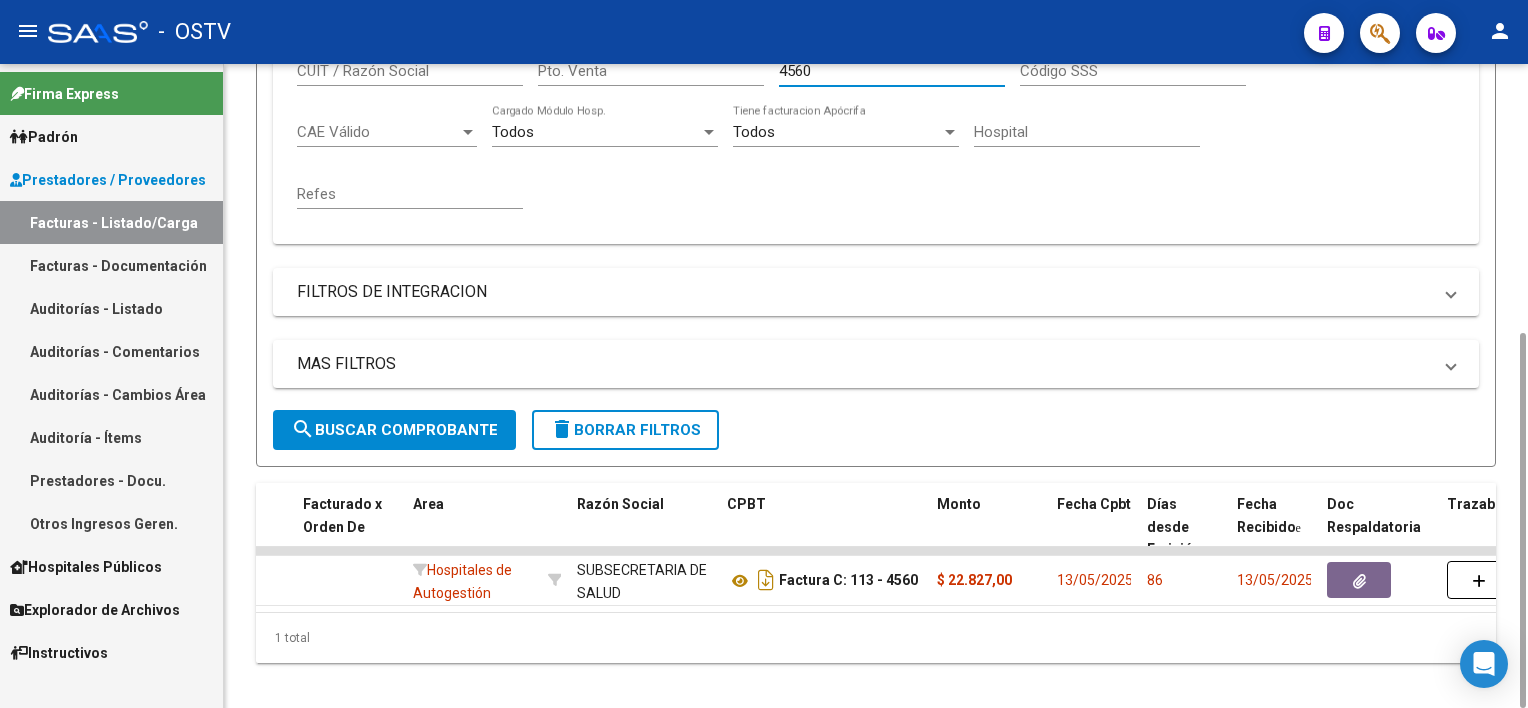 drag, startPoint x: 830, startPoint y: 74, endPoint x: 770, endPoint y: 74, distance: 60 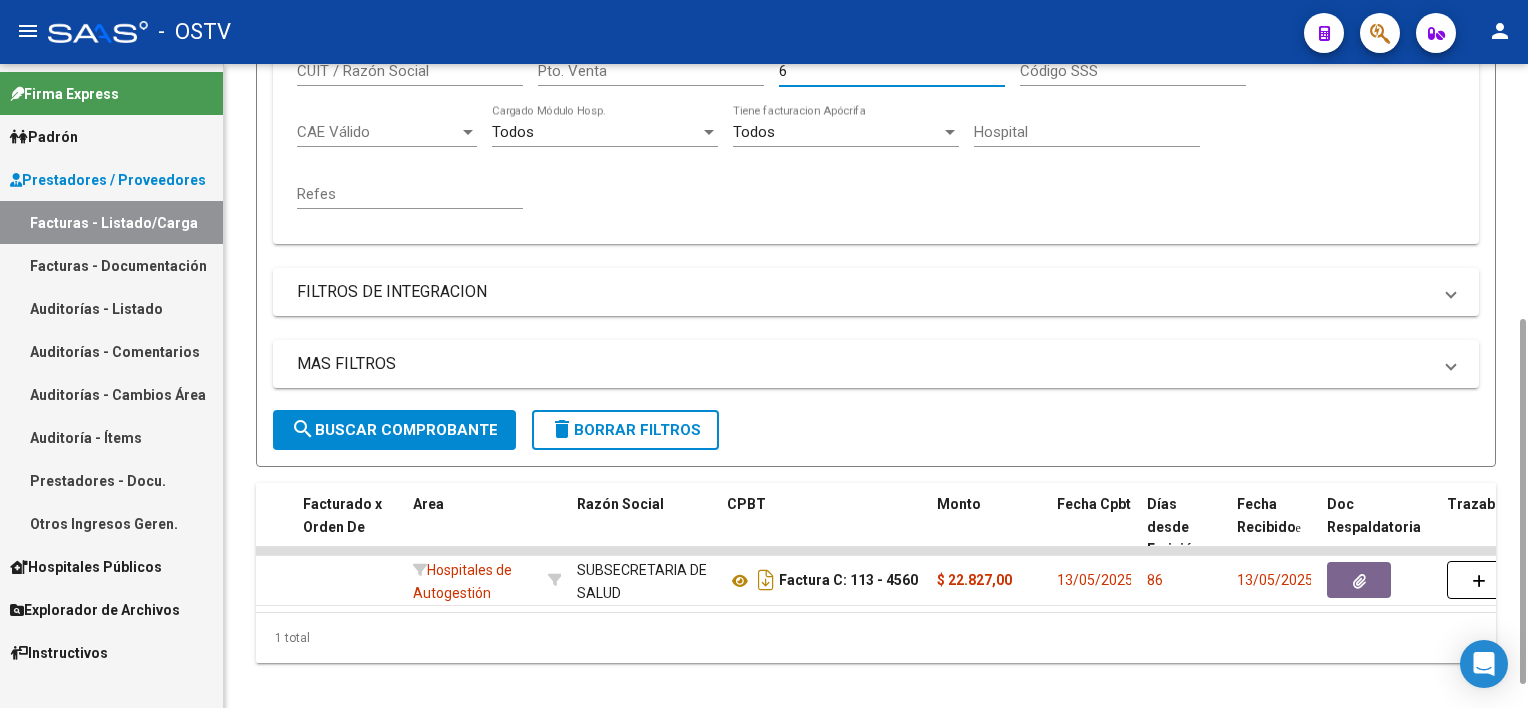 scroll, scrollTop: 456, scrollLeft: 0, axis: vertical 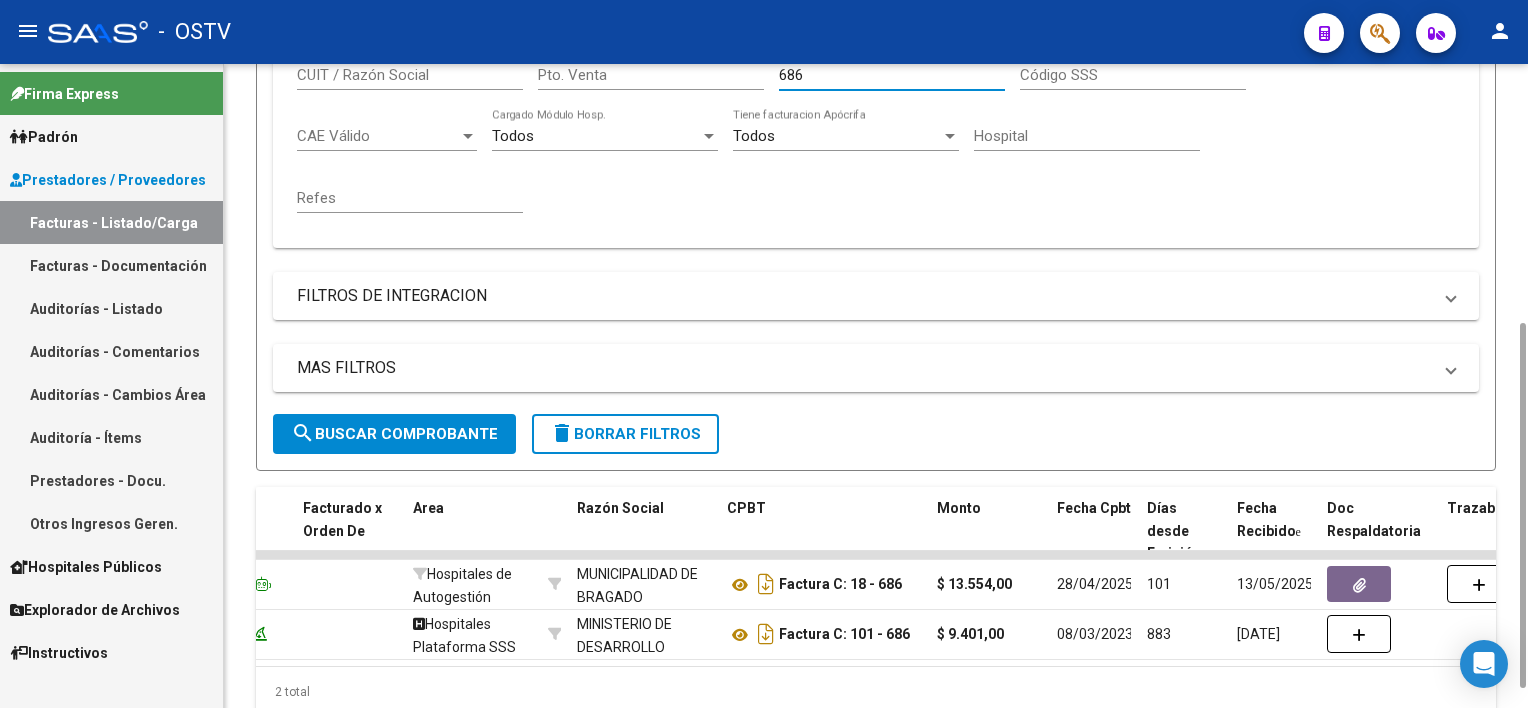 drag, startPoint x: 820, startPoint y: 76, endPoint x: 723, endPoint y: 65, distance: 97.62172 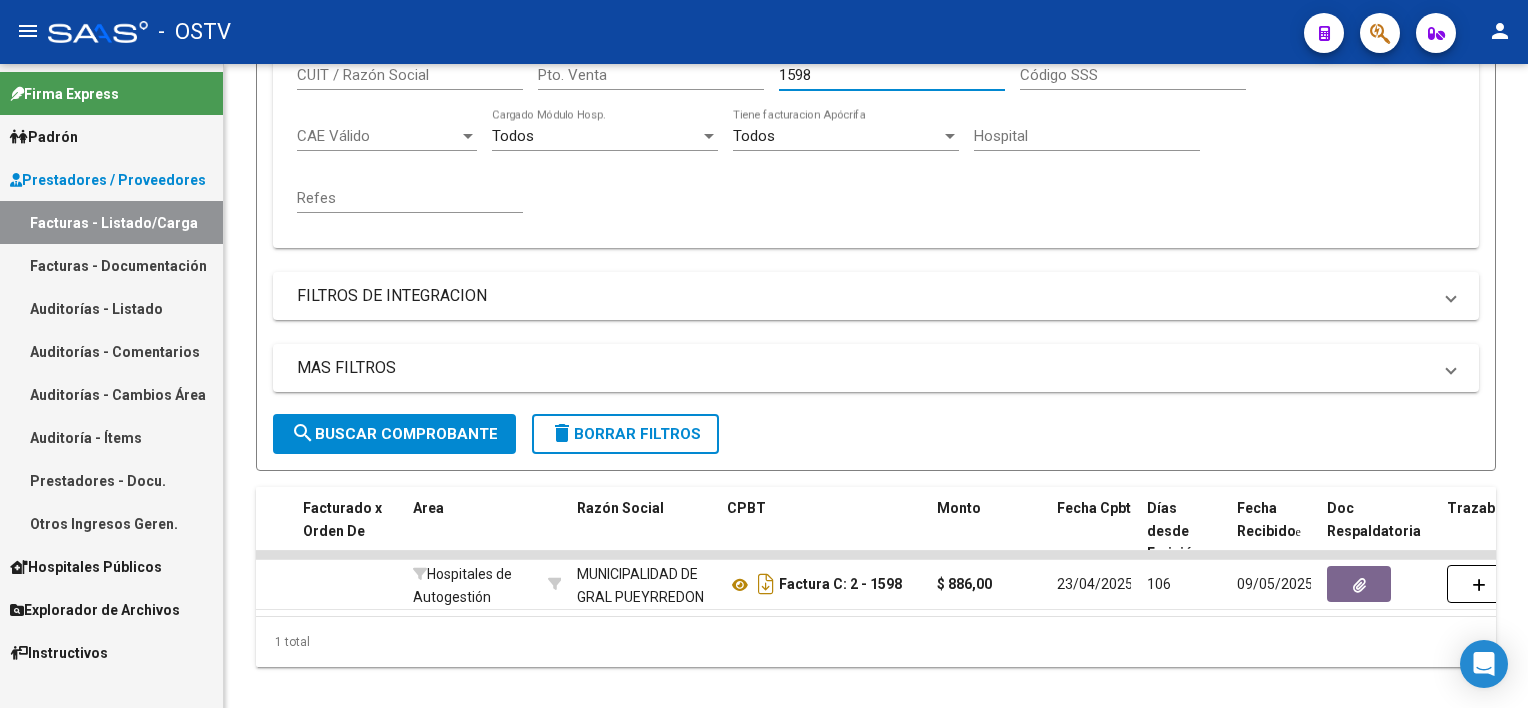 drag, startPoint x: 786, startPoint y: 70, endPoint x: 716, endPoint y: 63, distance: 70.34913 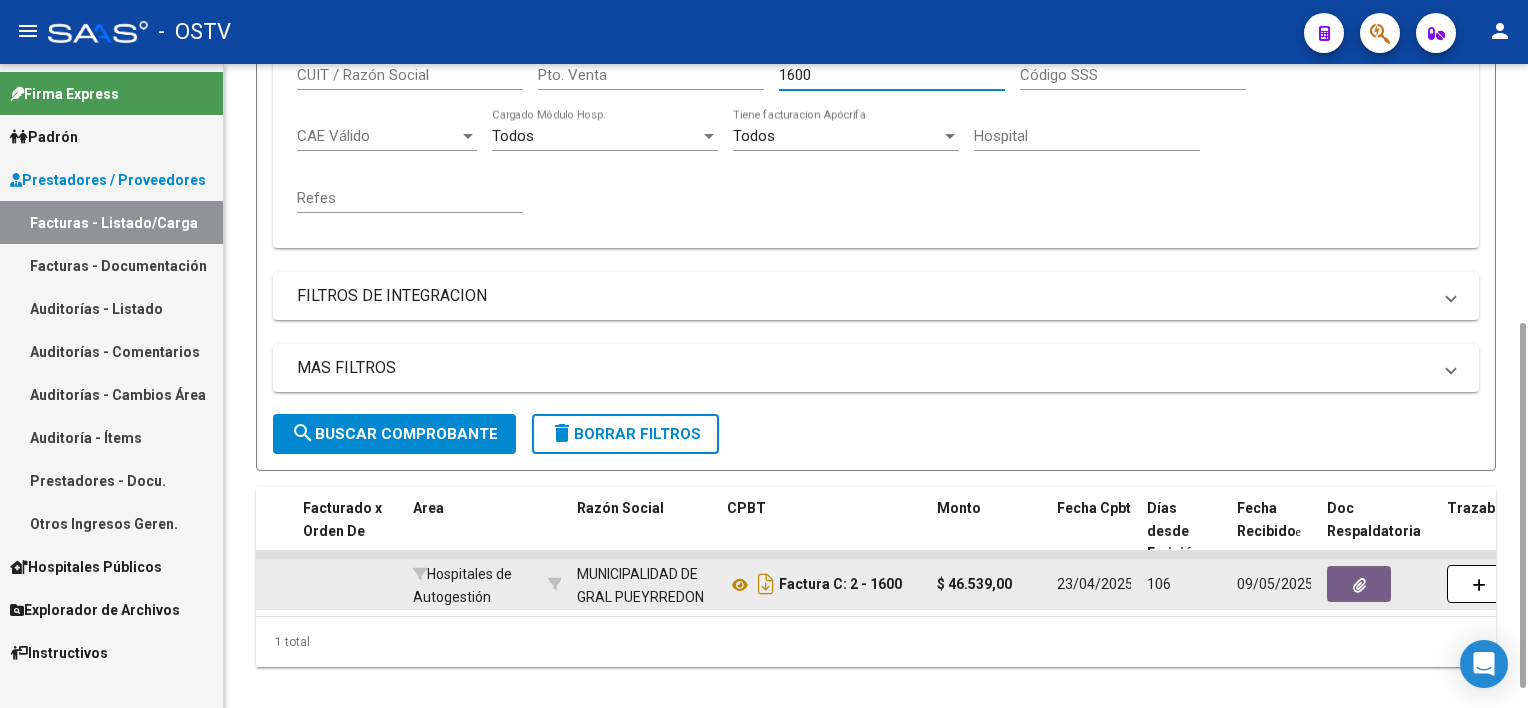 type on "1600" 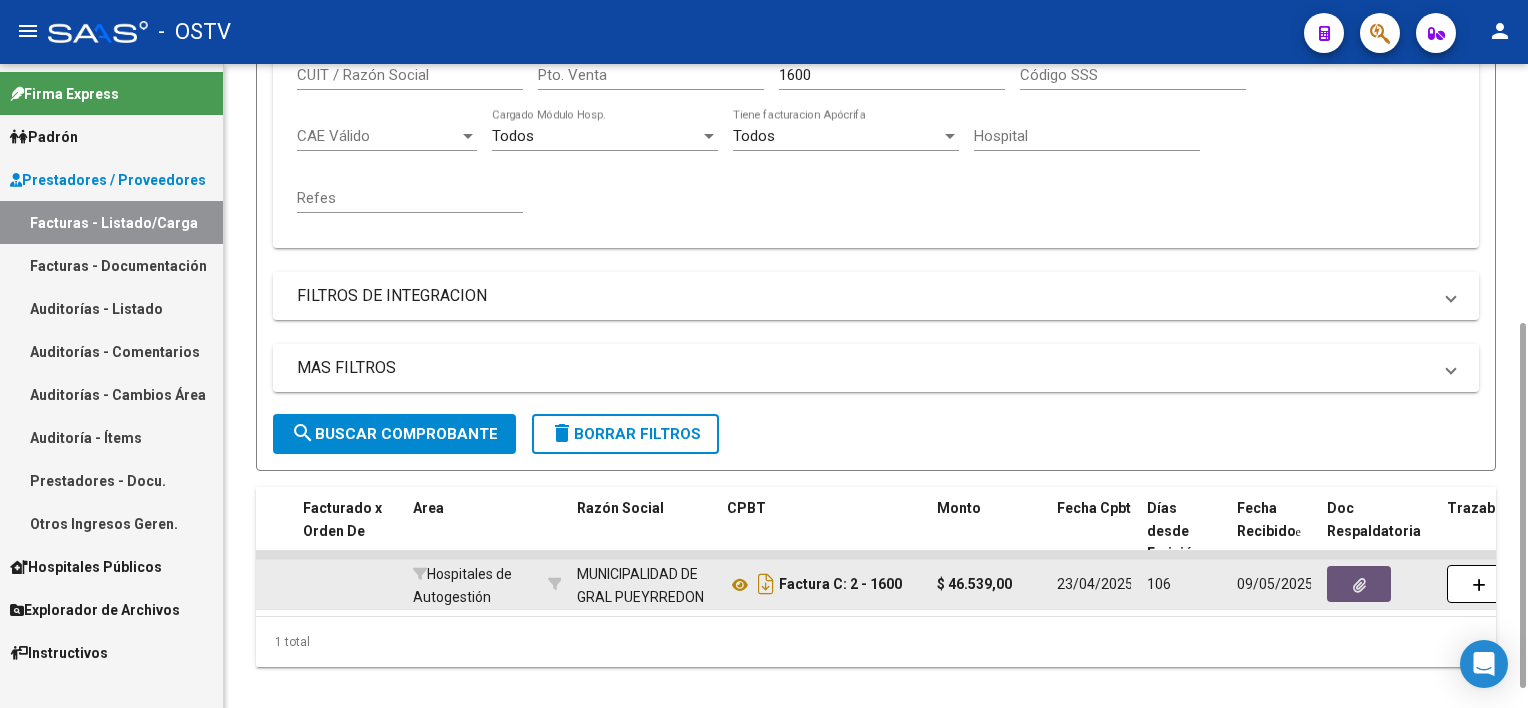 click 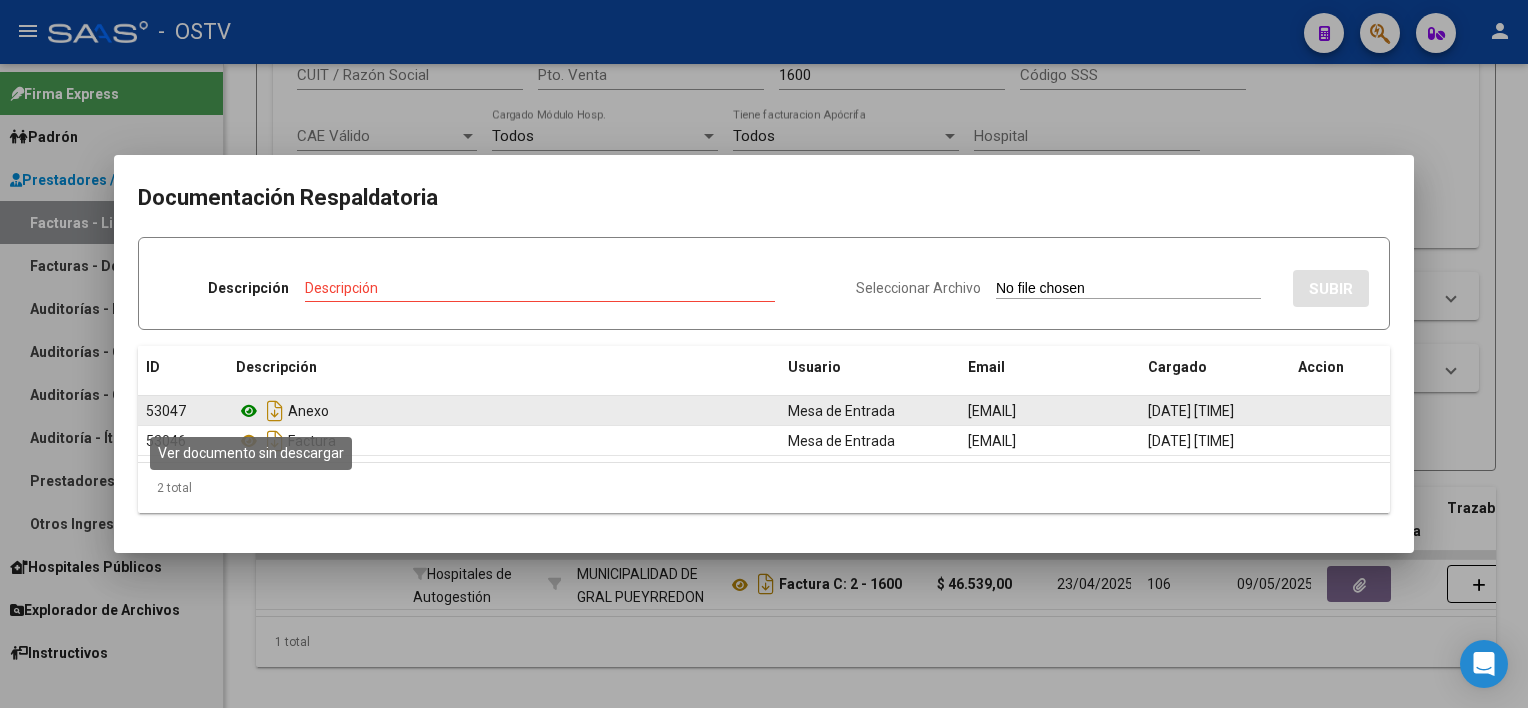 click 